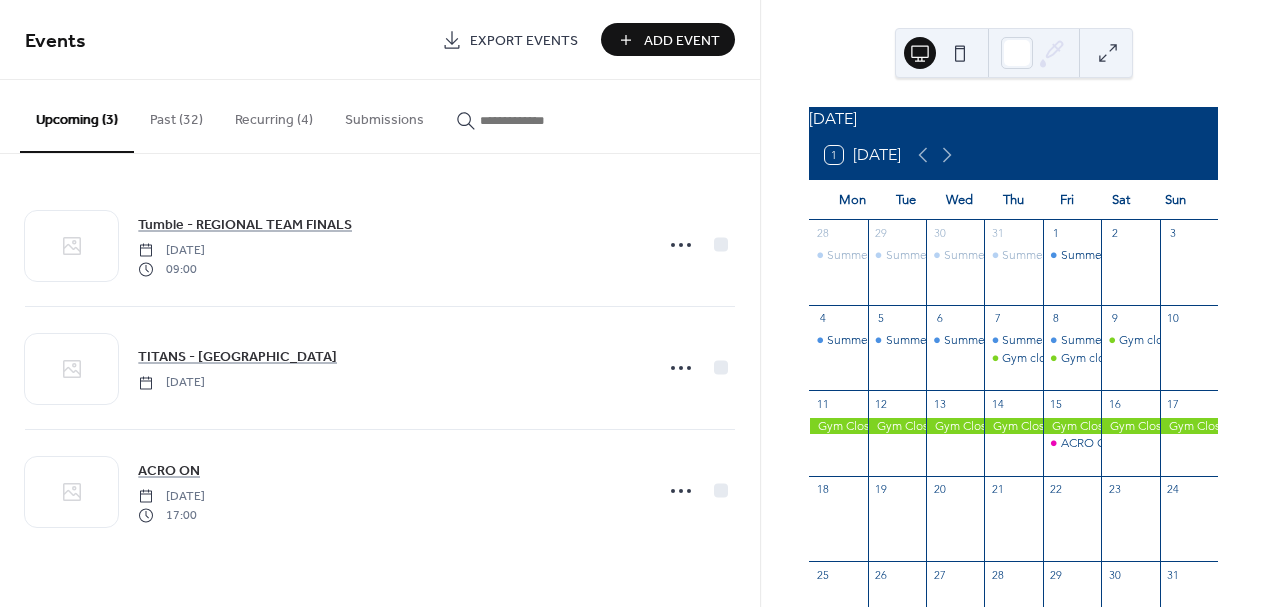 scroll, scrollTop: 0, scrollLeft: 0, axis: both 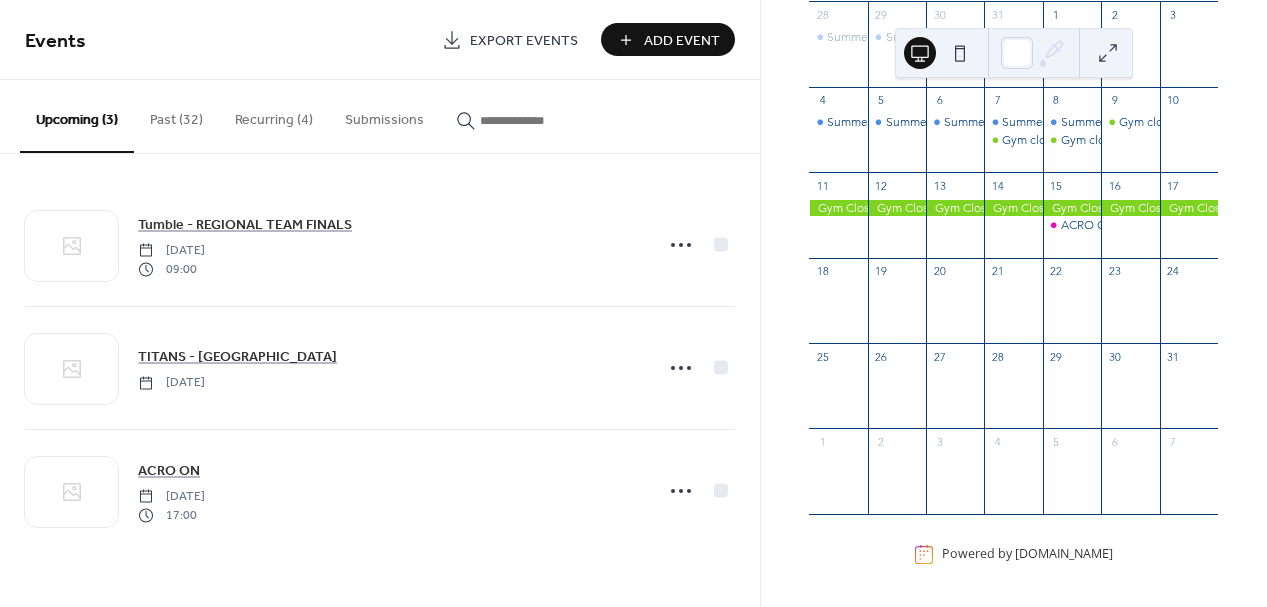click on "Add Event" at bounding box center [682, 41] 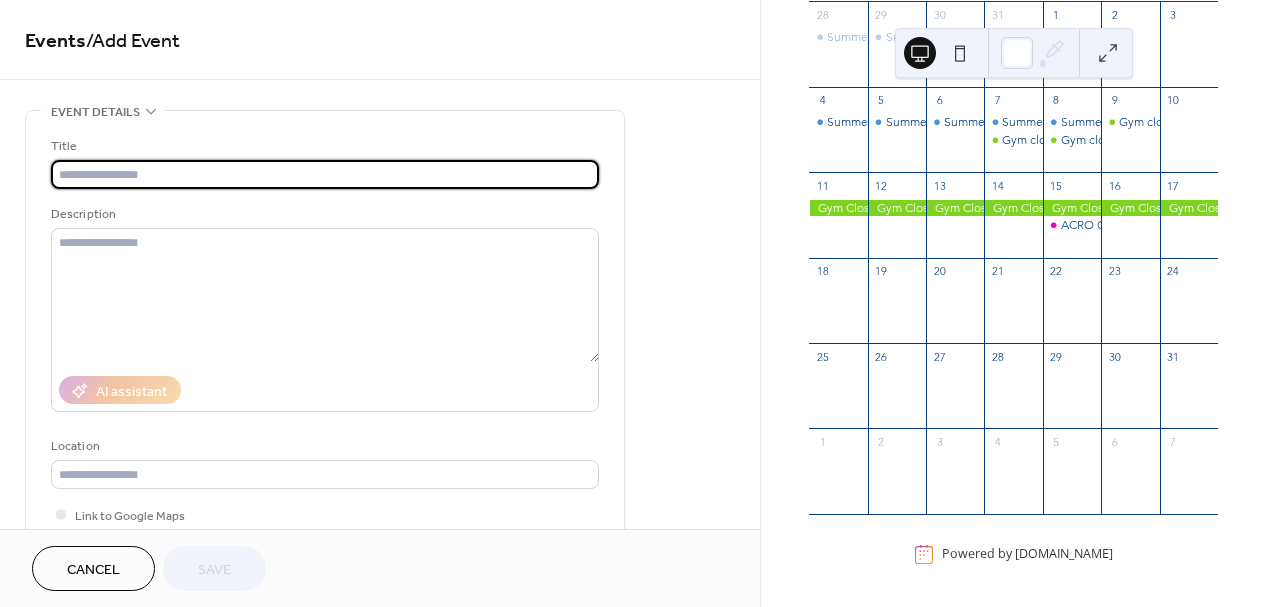 click at bounding box center [325, 174] 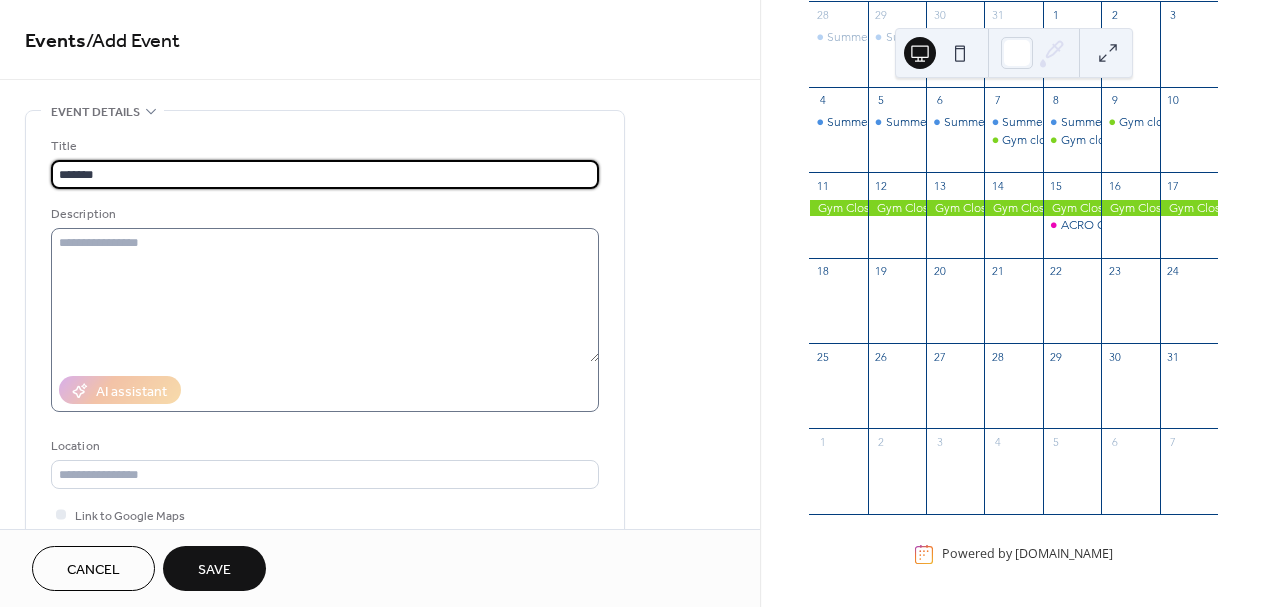 type on "*******" 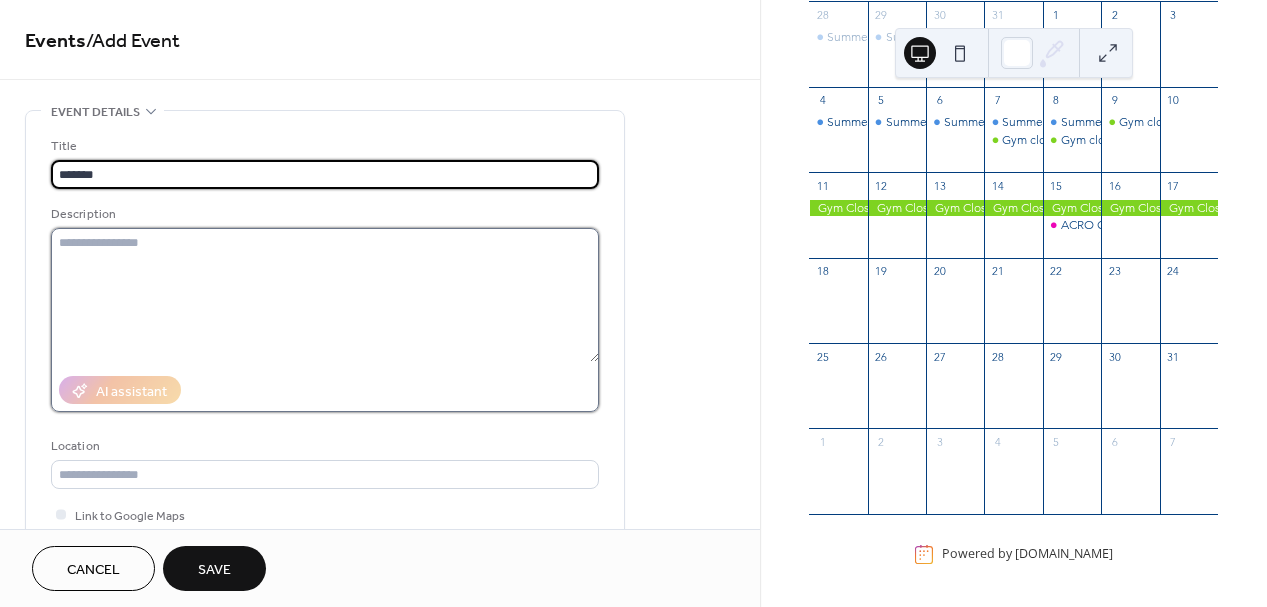 click at bounding box center [325, 295] 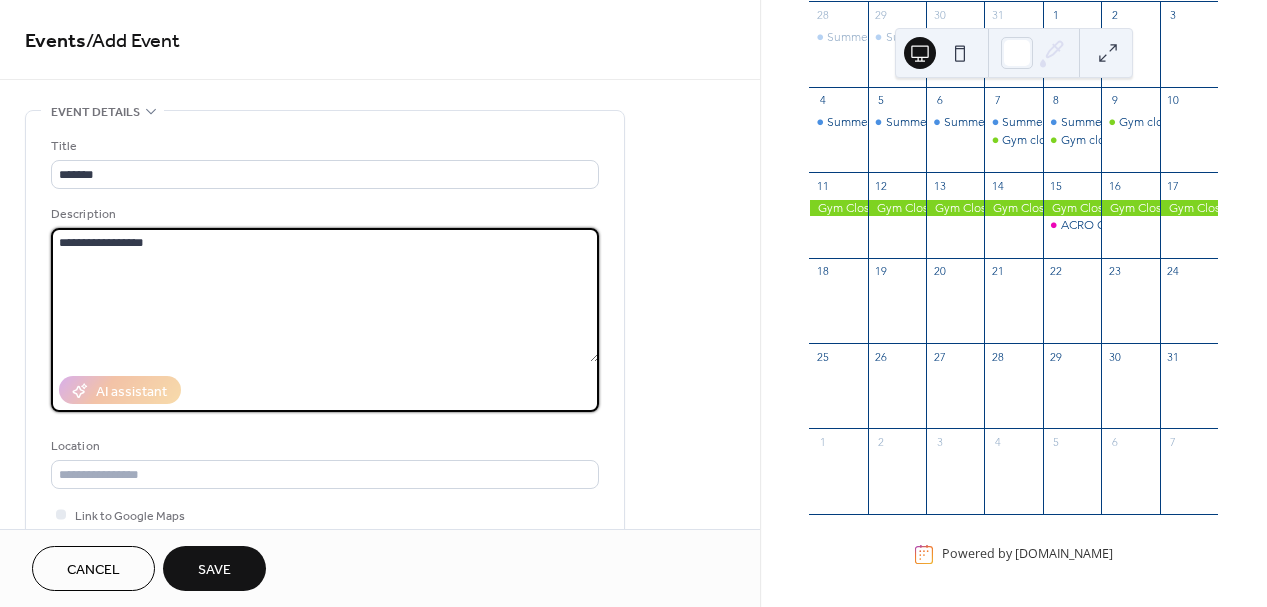 click on "**********" at bounding box center (325, 295) 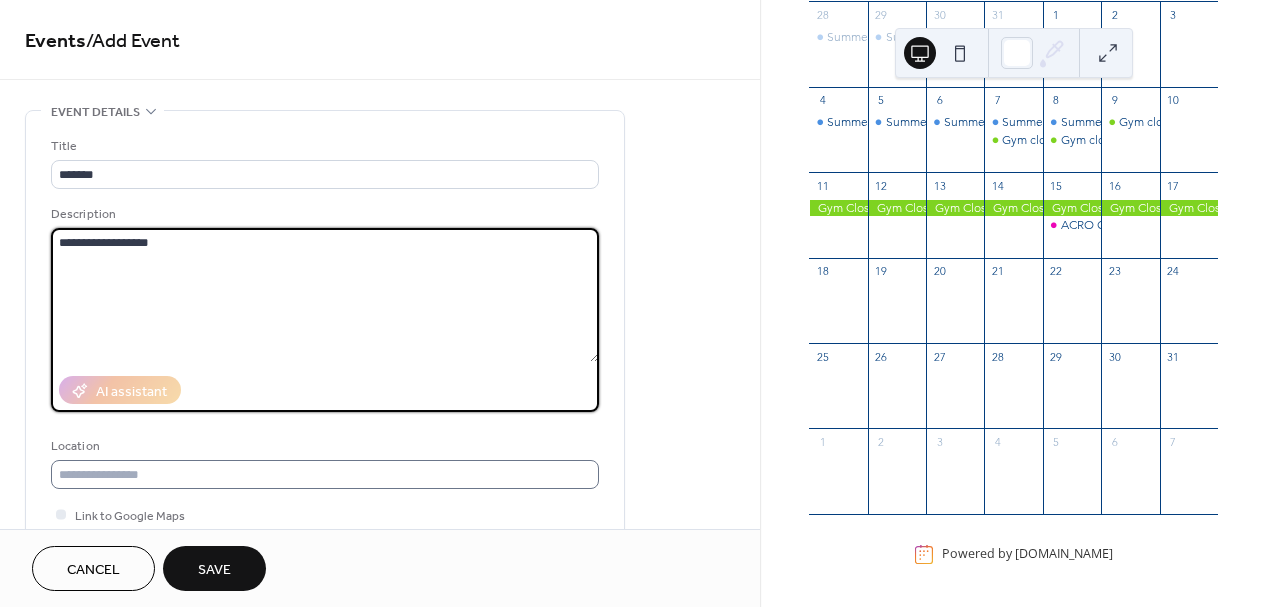 type on "**********" 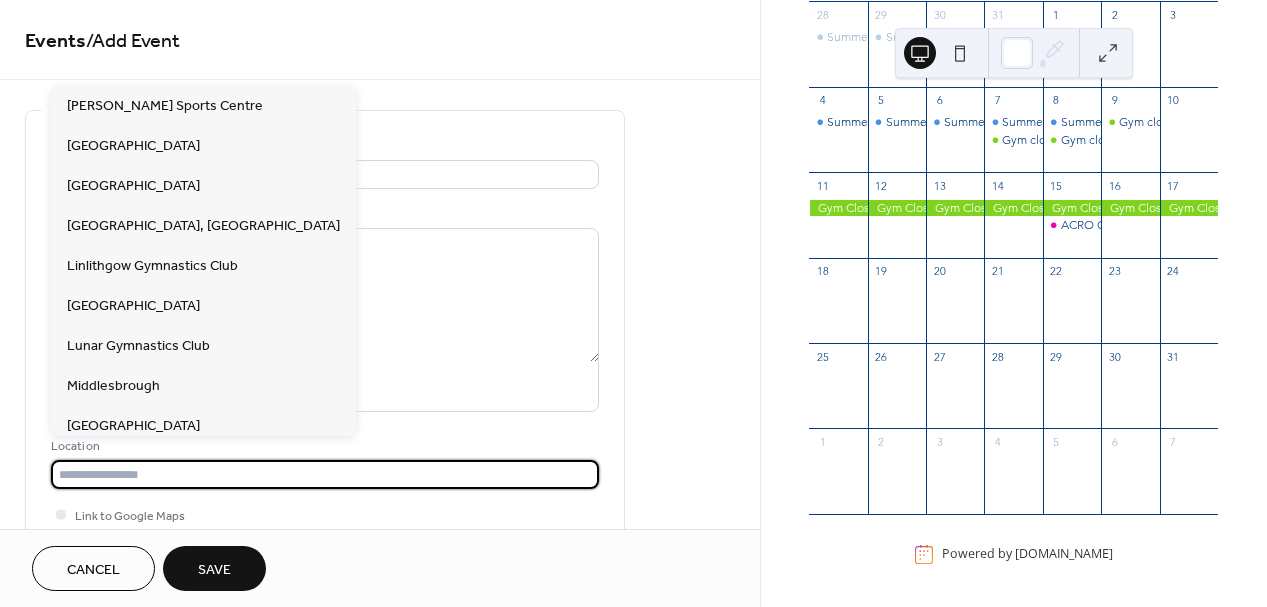 click at bounding box center (325, 474) 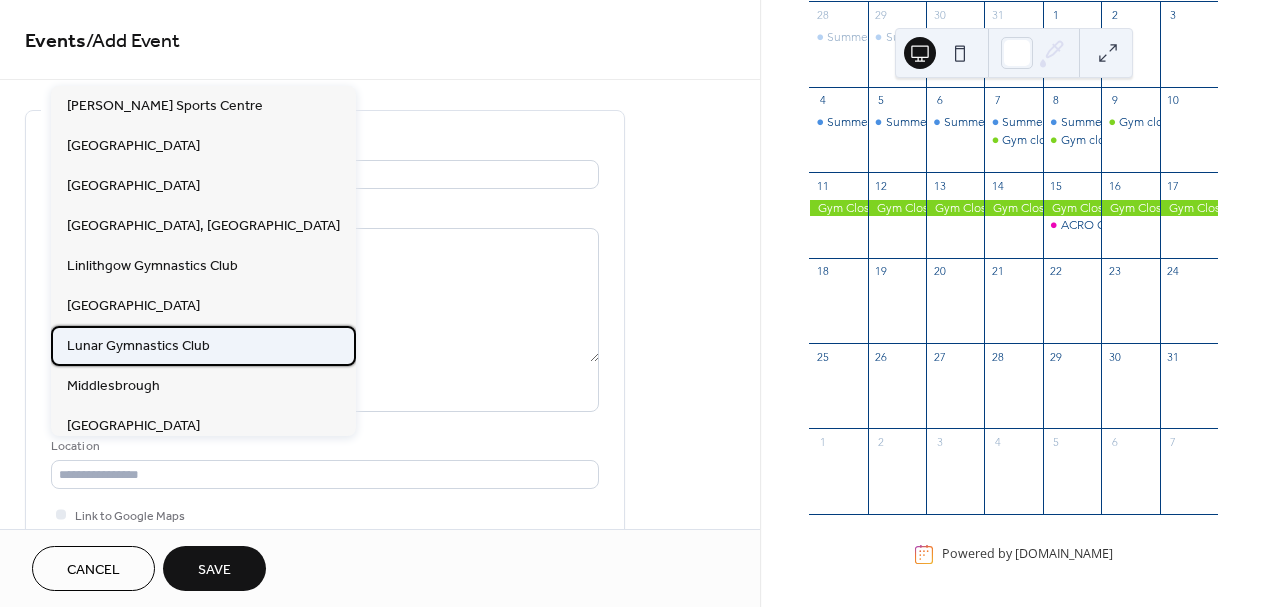 click on "Lunar Gymnastics Club" at bounding box center [138, 346] 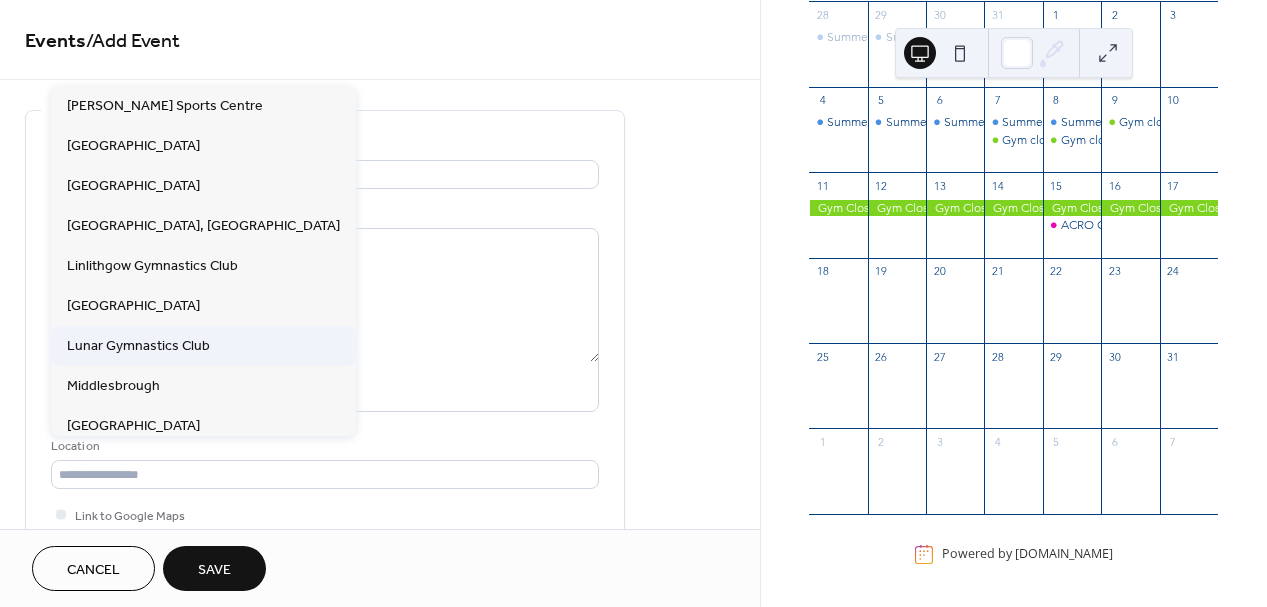 type on "**********" 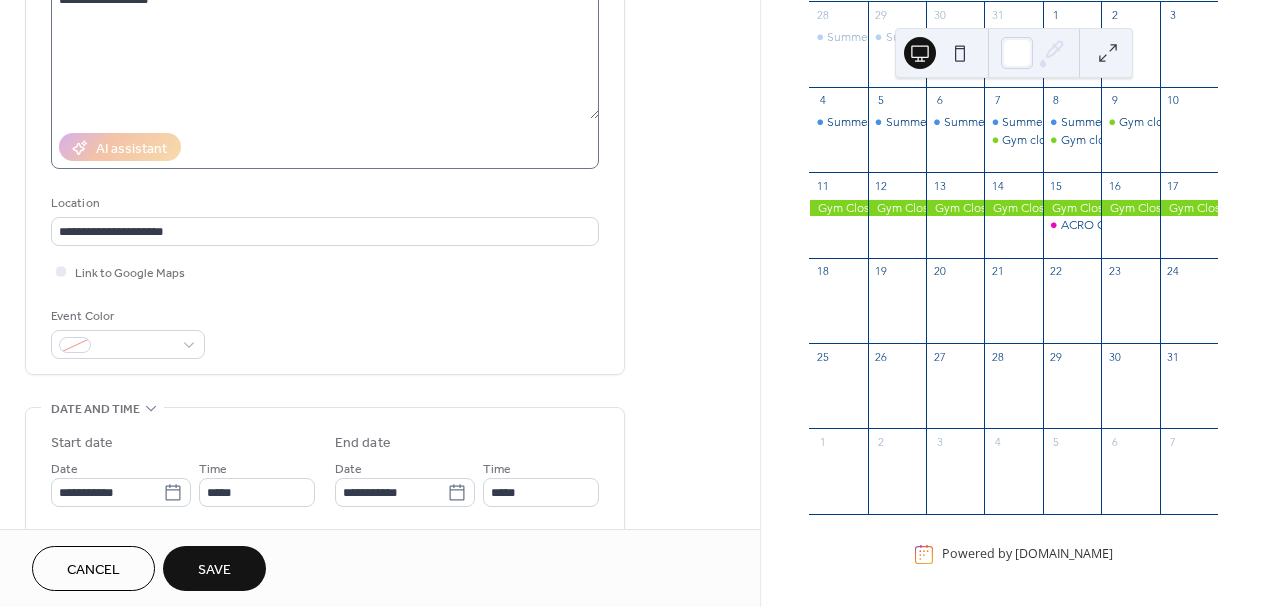 scroll, scrollTop: 251, scrollLeft: 0, axis: vertical 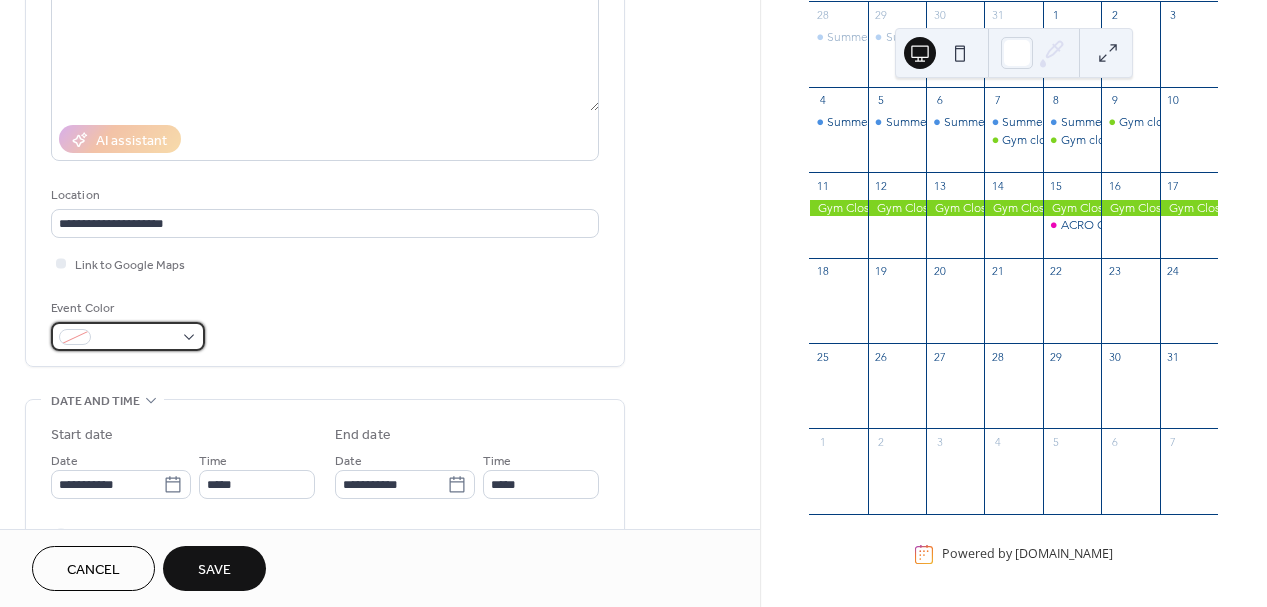 click at bounding box center [128, 336] 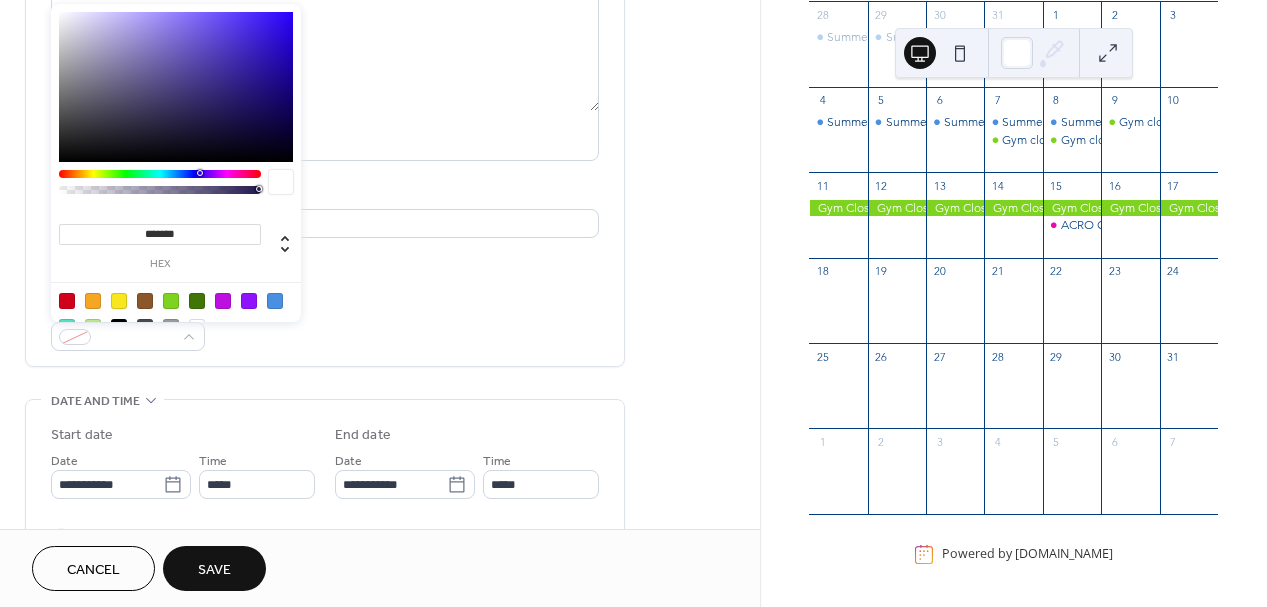 click at bounding box center [160, 174] 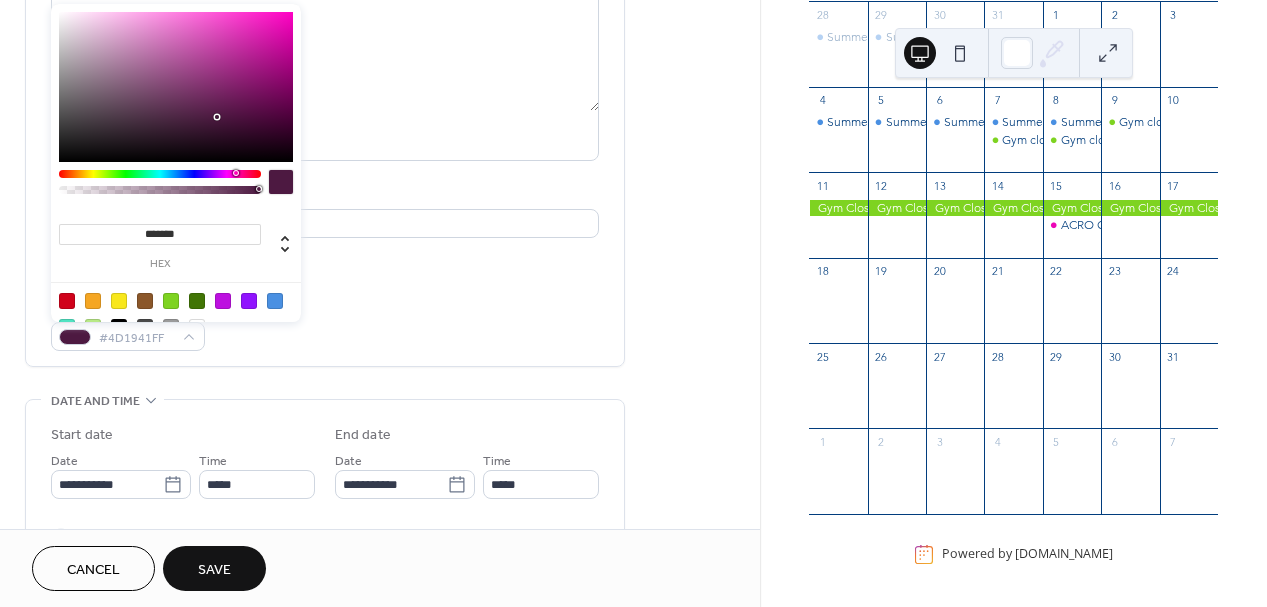 click at bounding box center [236, 173] 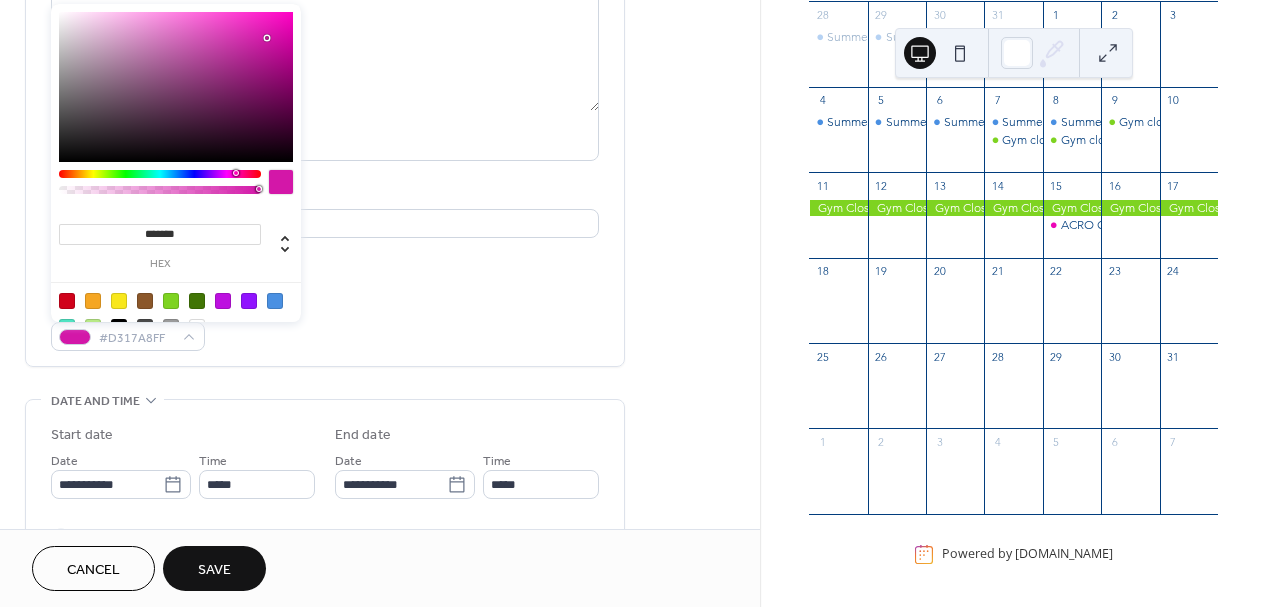 click at bounding box center [176, 87] 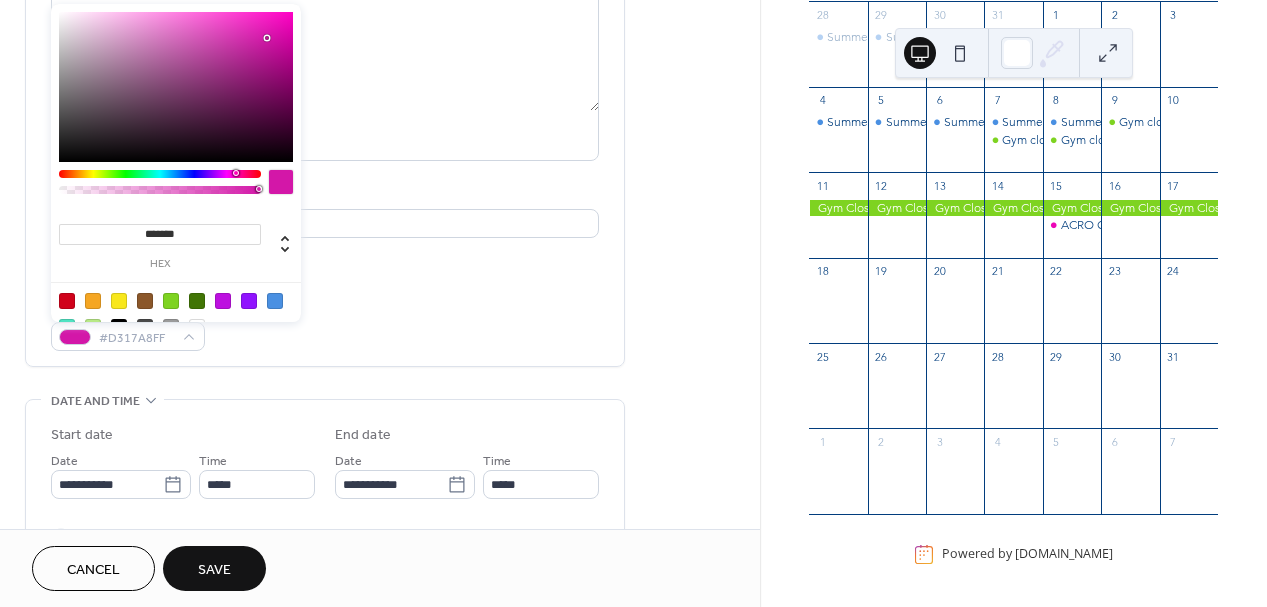 click on "******* hex" at bounding box center (176, 178) 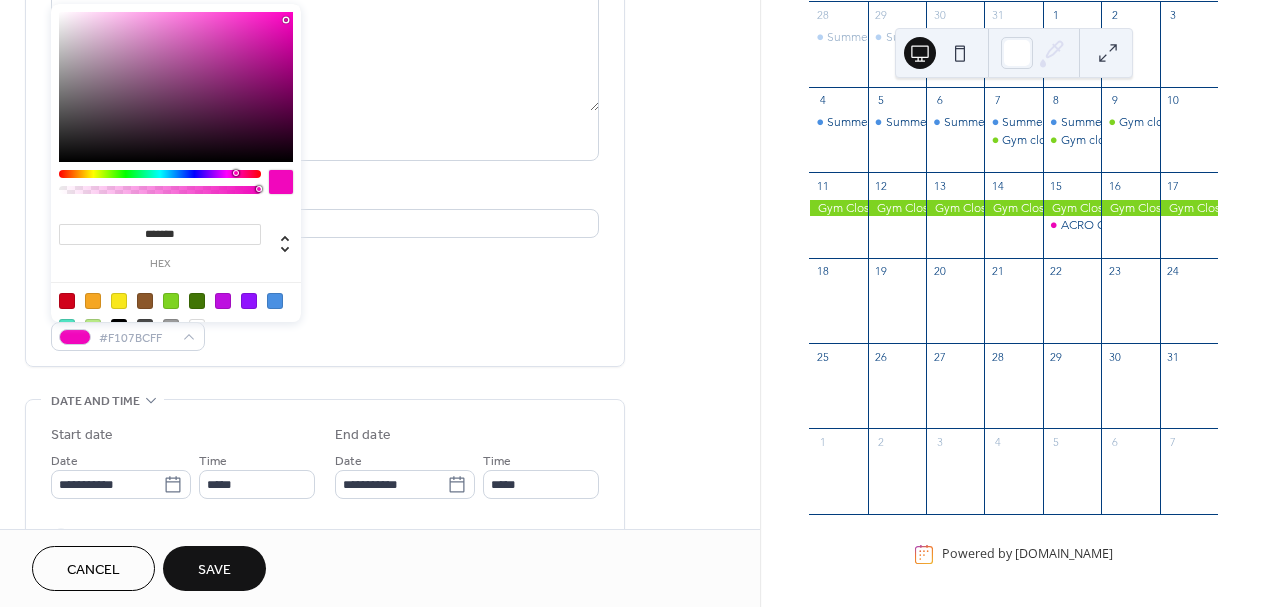 click at bounding box center (176, 87) 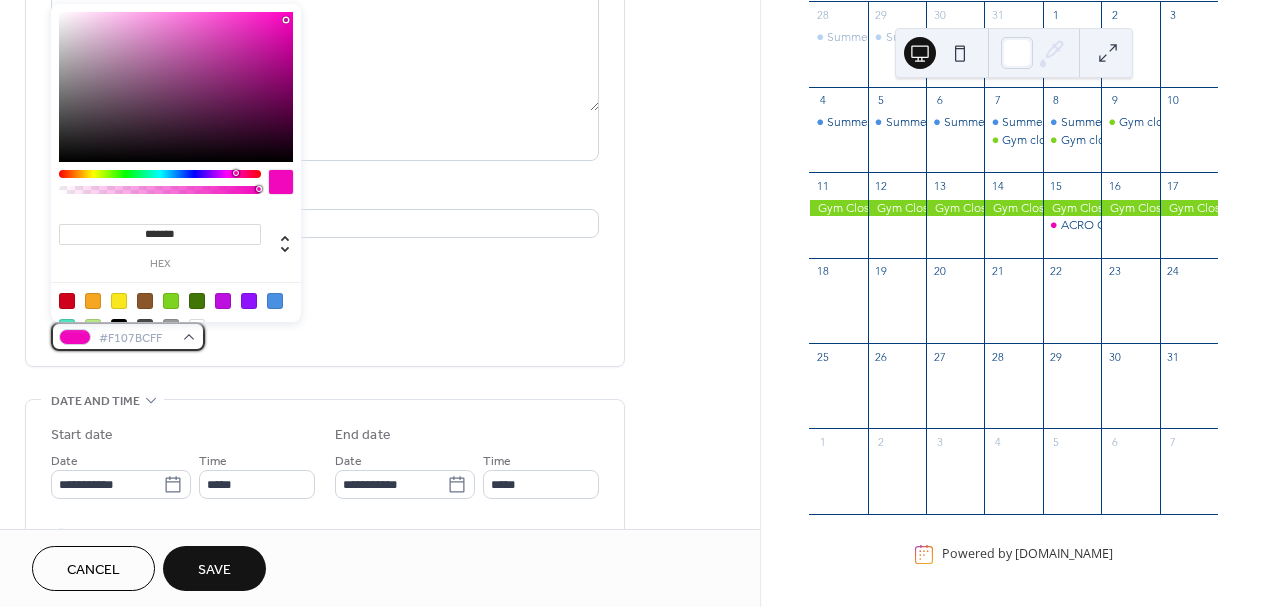 click on "#F107BCFF" at bounding box center (136, 338) 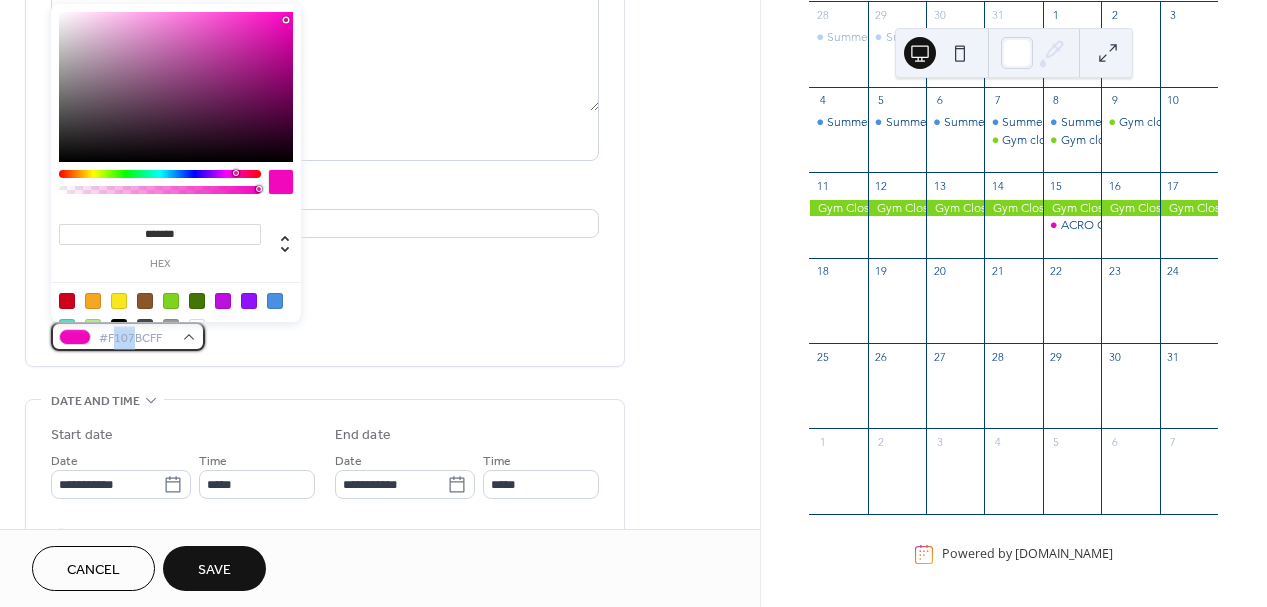 drag, startPoint x: 114, startPoint y: 335, endPoint x: 134, endPoint y: 335, distance: 20 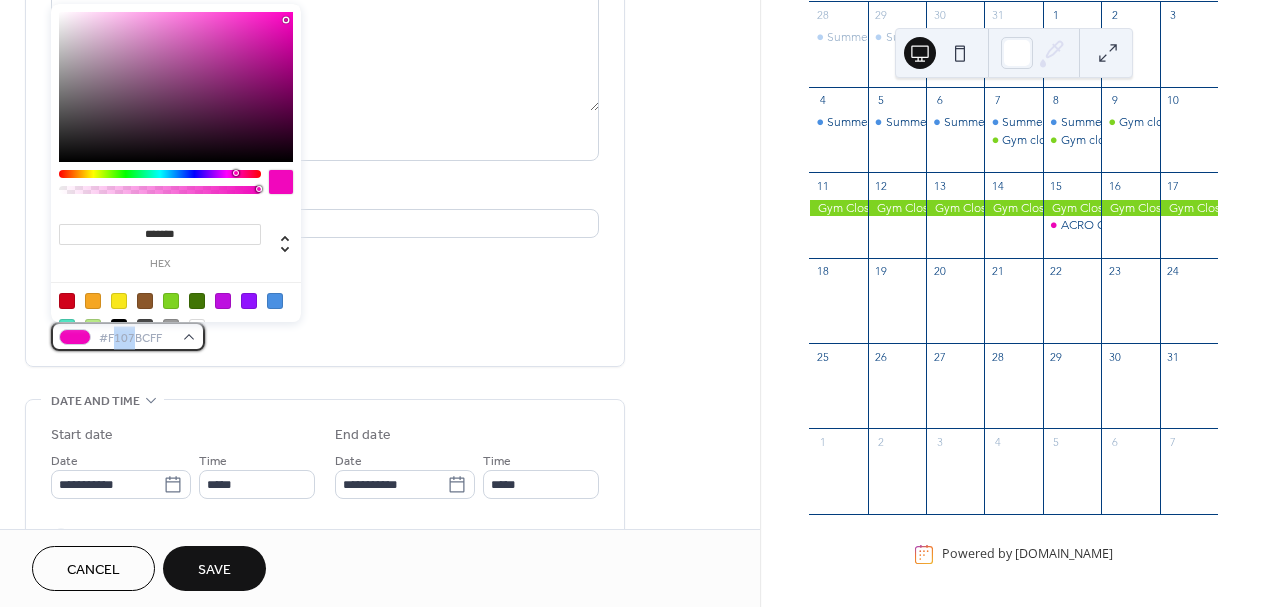 click on "#F107BCFF" at bounding box center [136, 338] 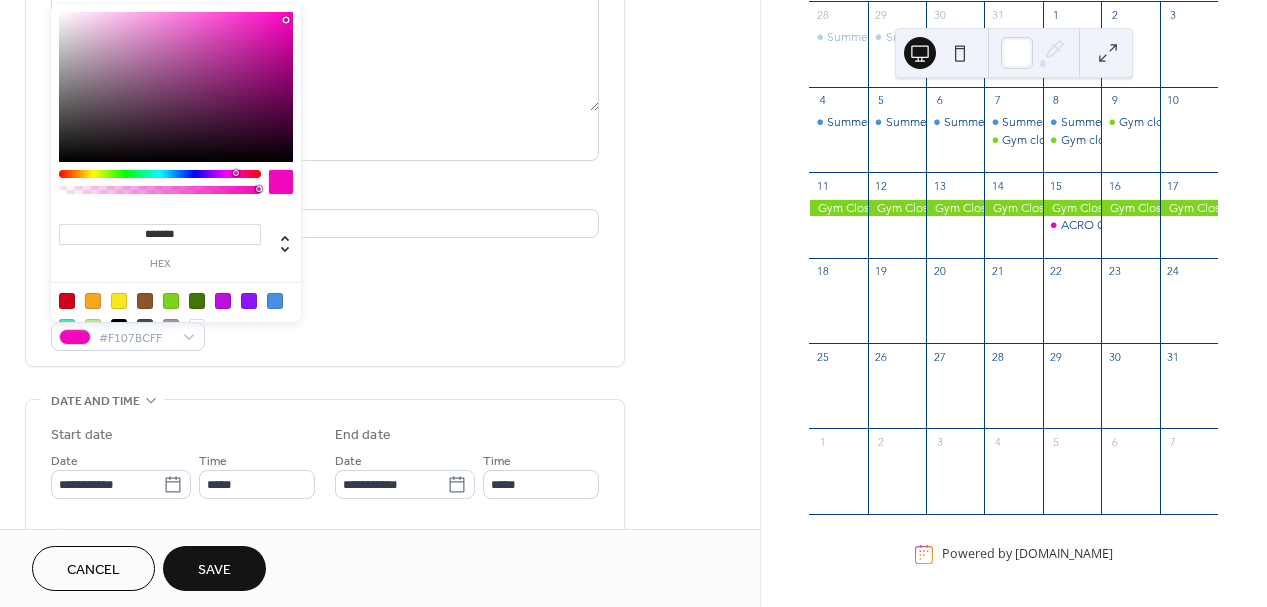 click on "*******" at bounding box center (160, 234) 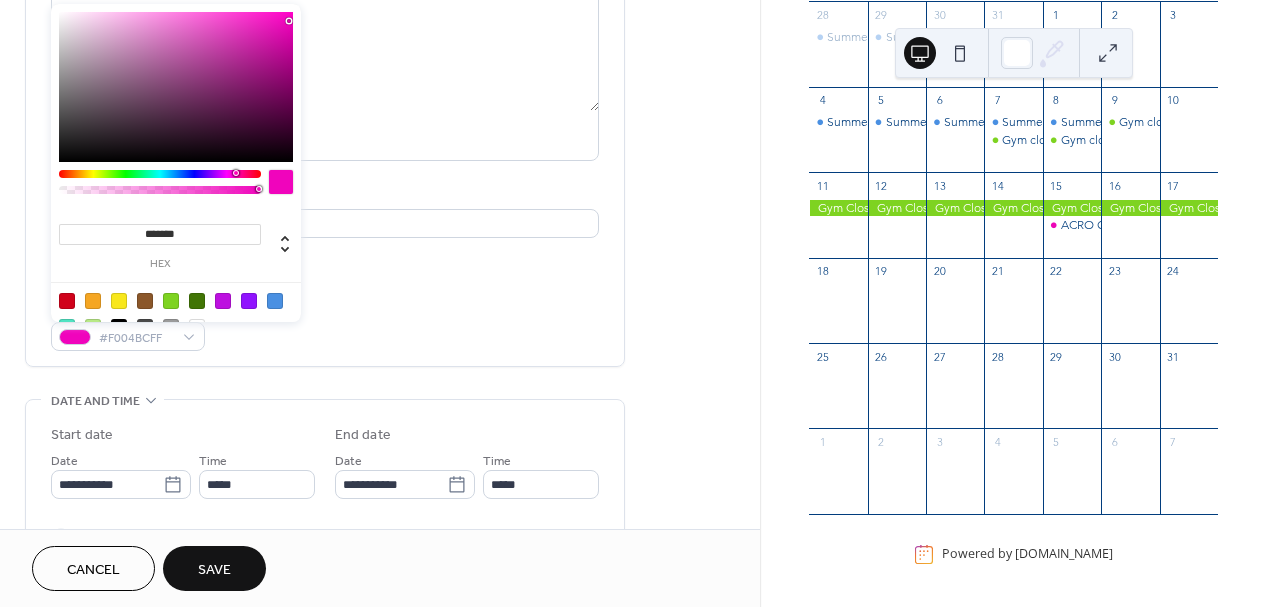 type on "*******" 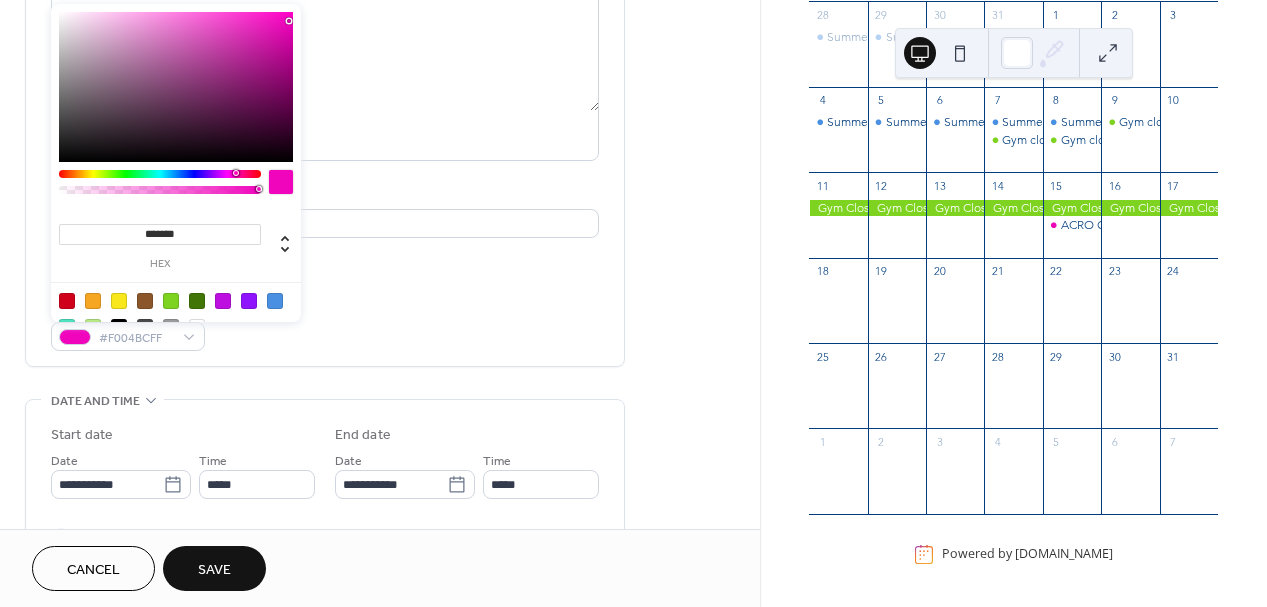 click at bounding box center [281, 182] 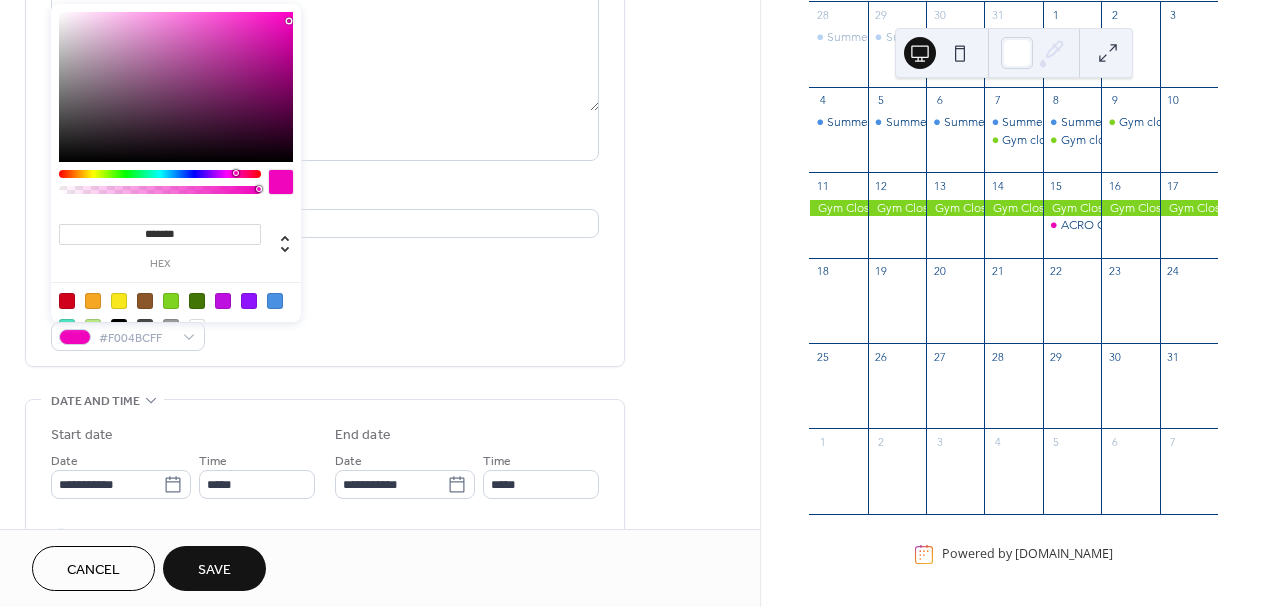 click at bounding box center [281, 182] 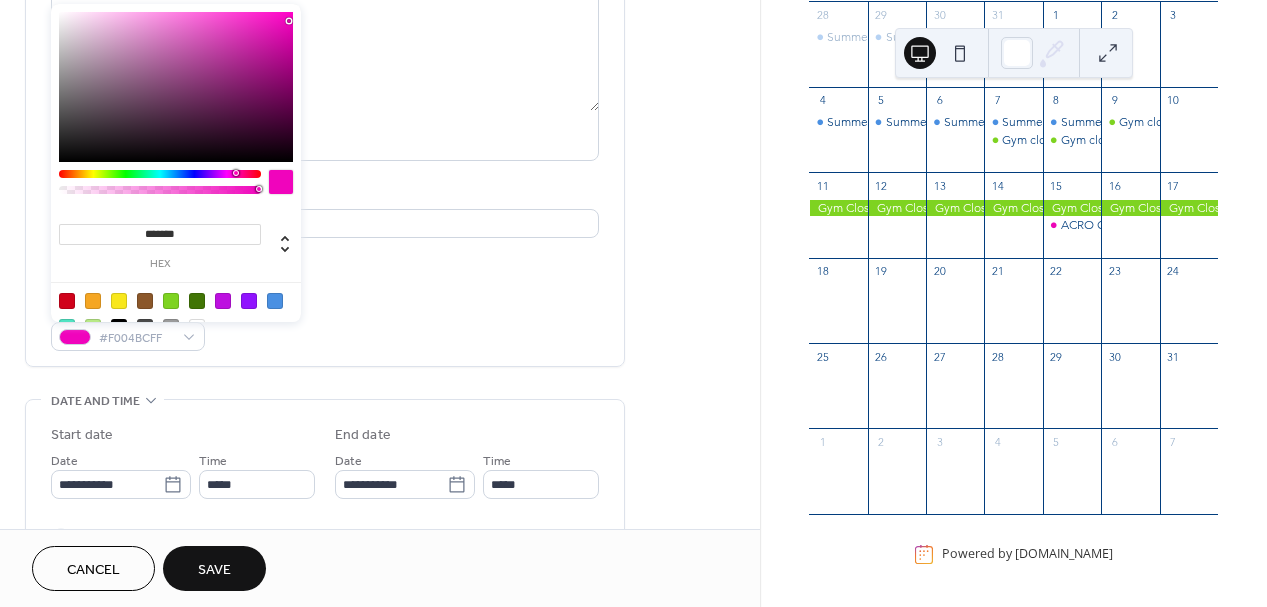 click on "Event Color #F004BCFF" at bounding box center [325, 324] 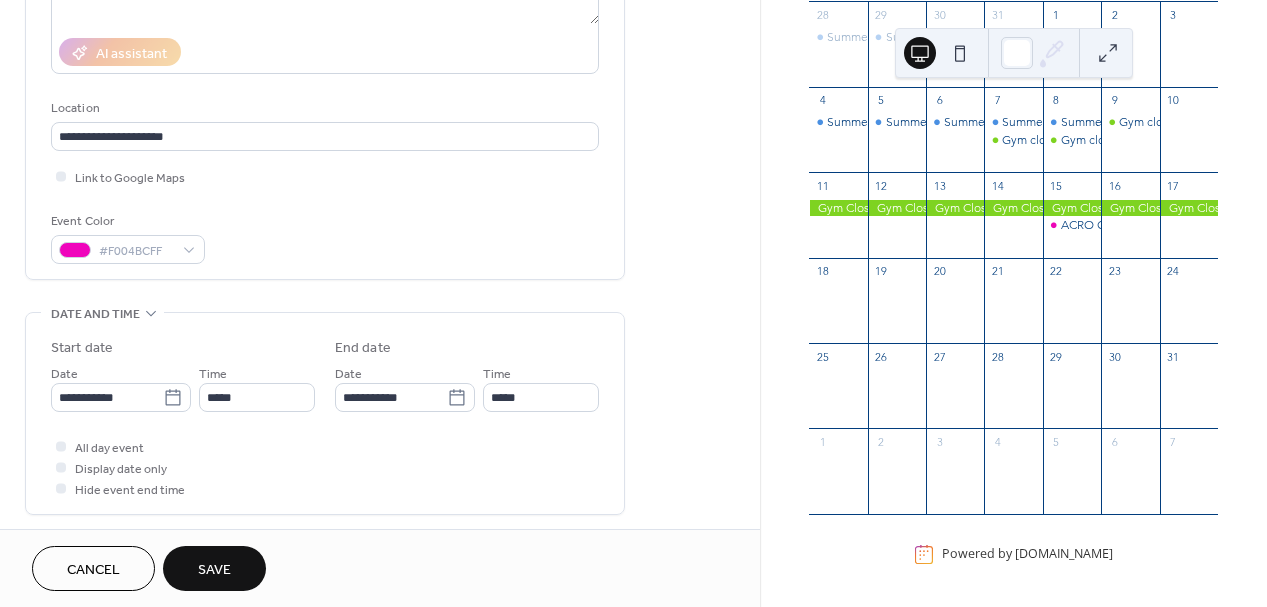 scroll, scrollTop: 386, scrollLeft: 0, axis: vertical 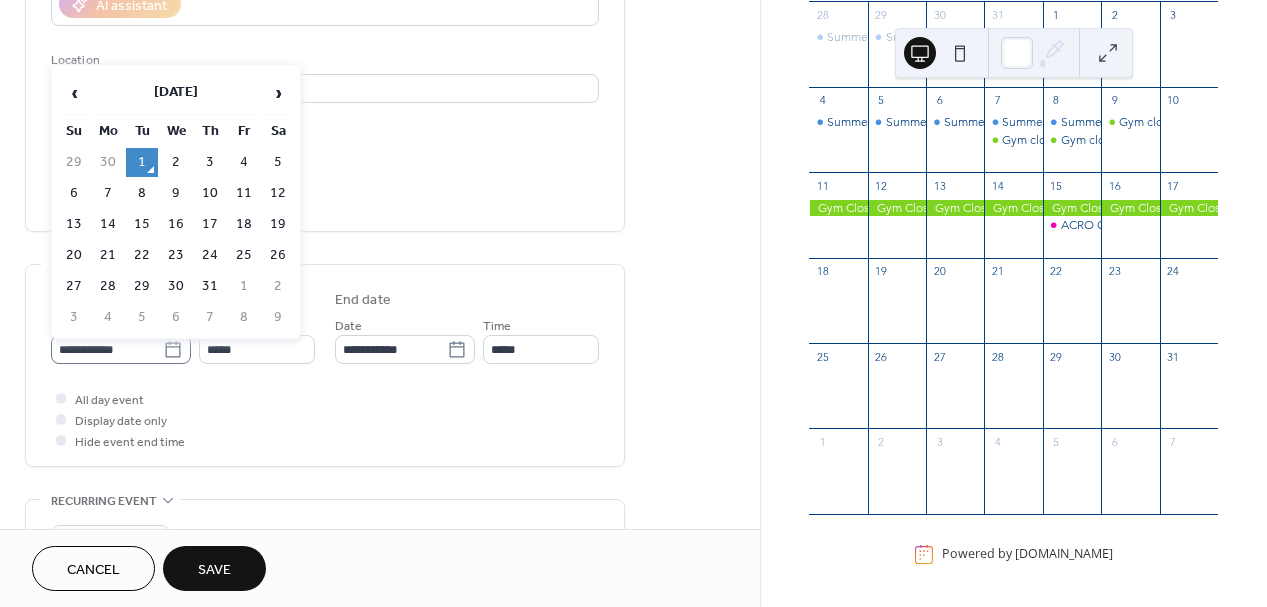 click 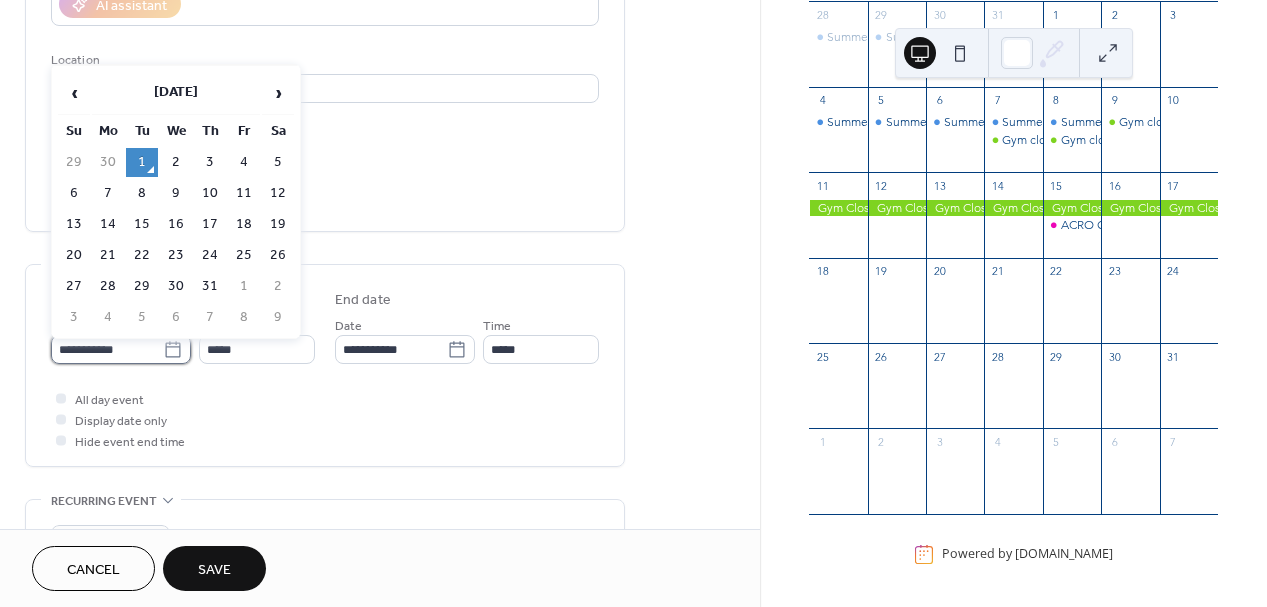 click on "**********" at bounding box center (107, 349) 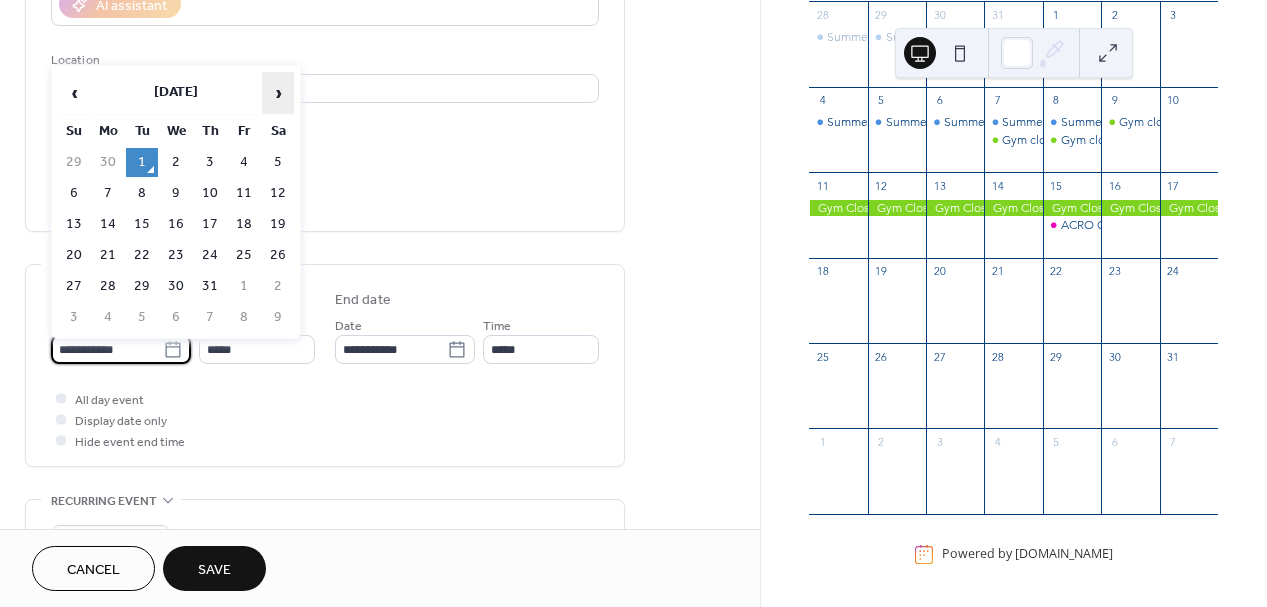click on "›" at bounding box center (278, 93) 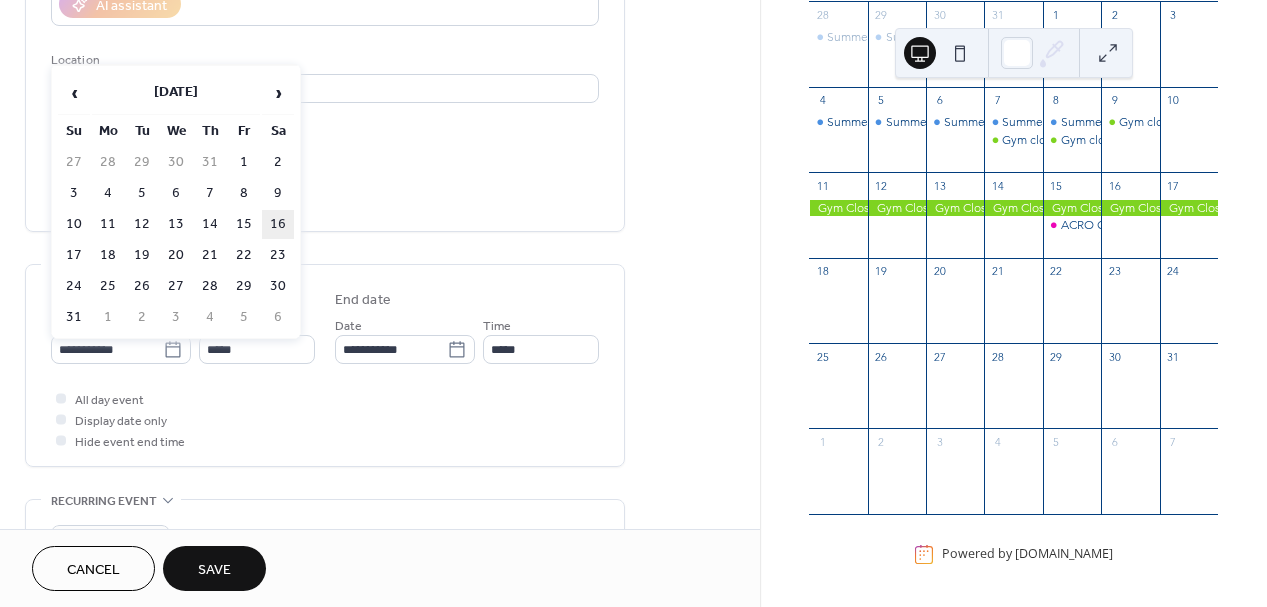 click on "16" at bounding box center [278, 224] 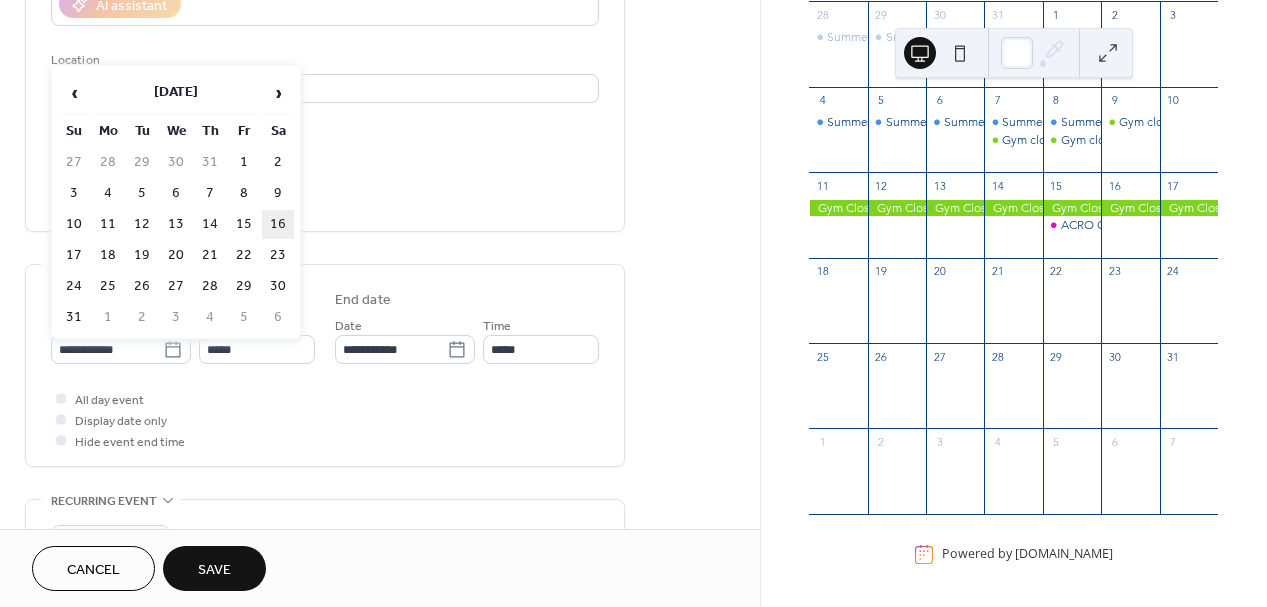 type on "**********" 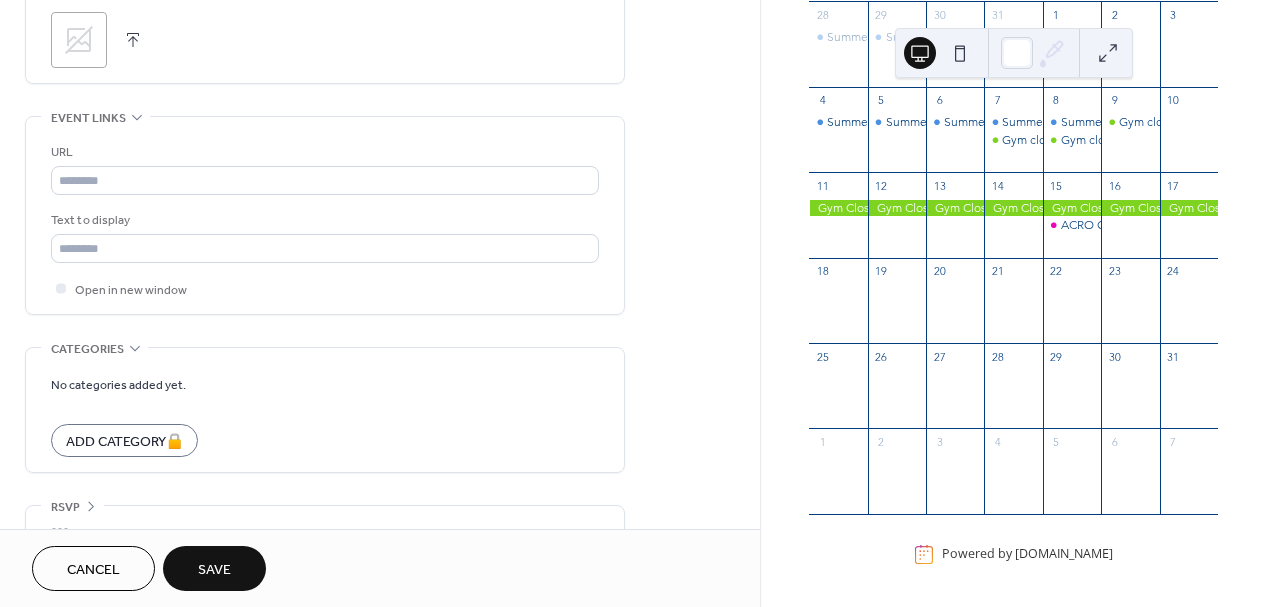 scroll, scrollTop: 1040, scrollLeft: 0, axis: vertical 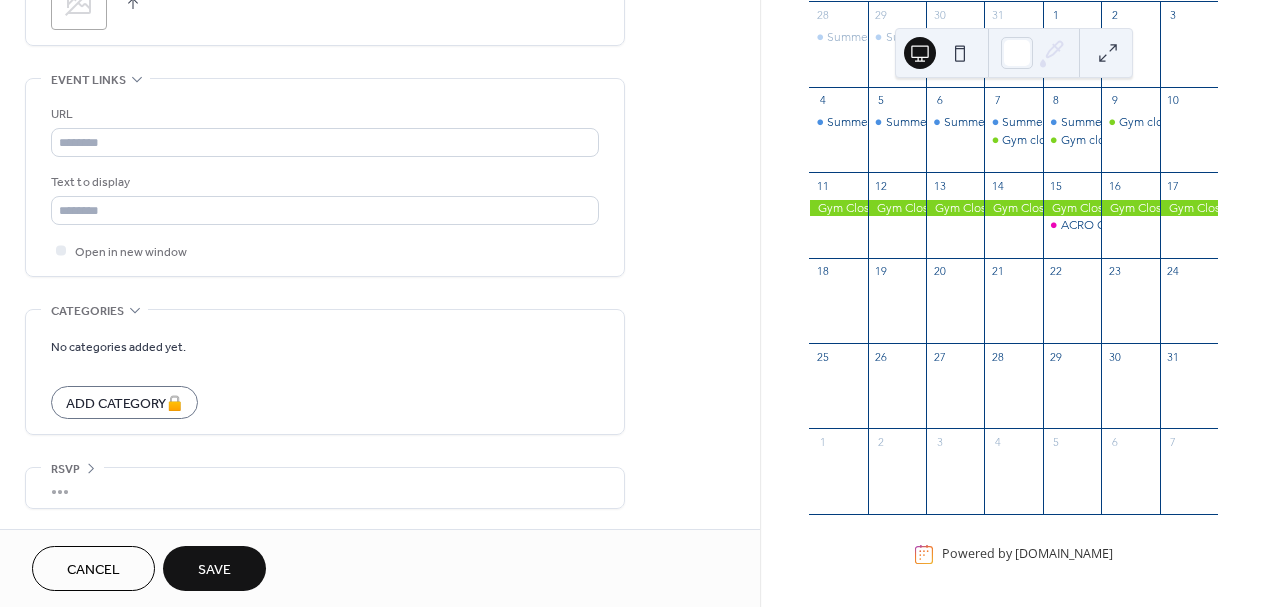 click on "Save" at bounding box center [214, 570] 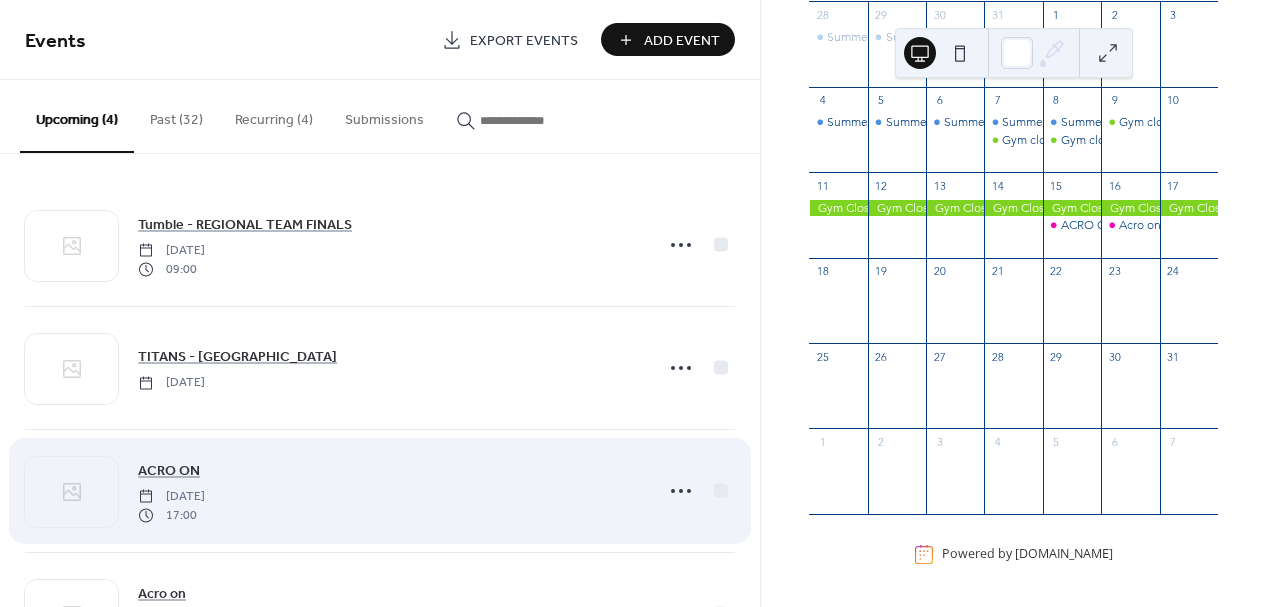 scroll, scrollTop: 98, scrollLeft: 0, axis: vertical 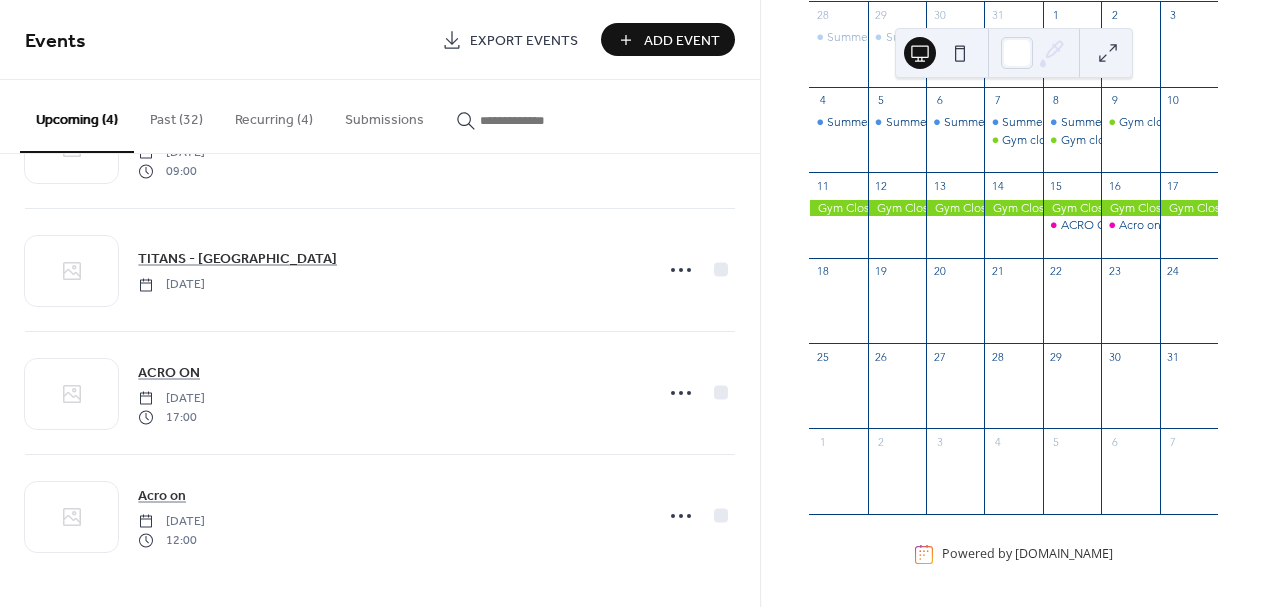 click on "Add Event" at bounding box center (682, 41) 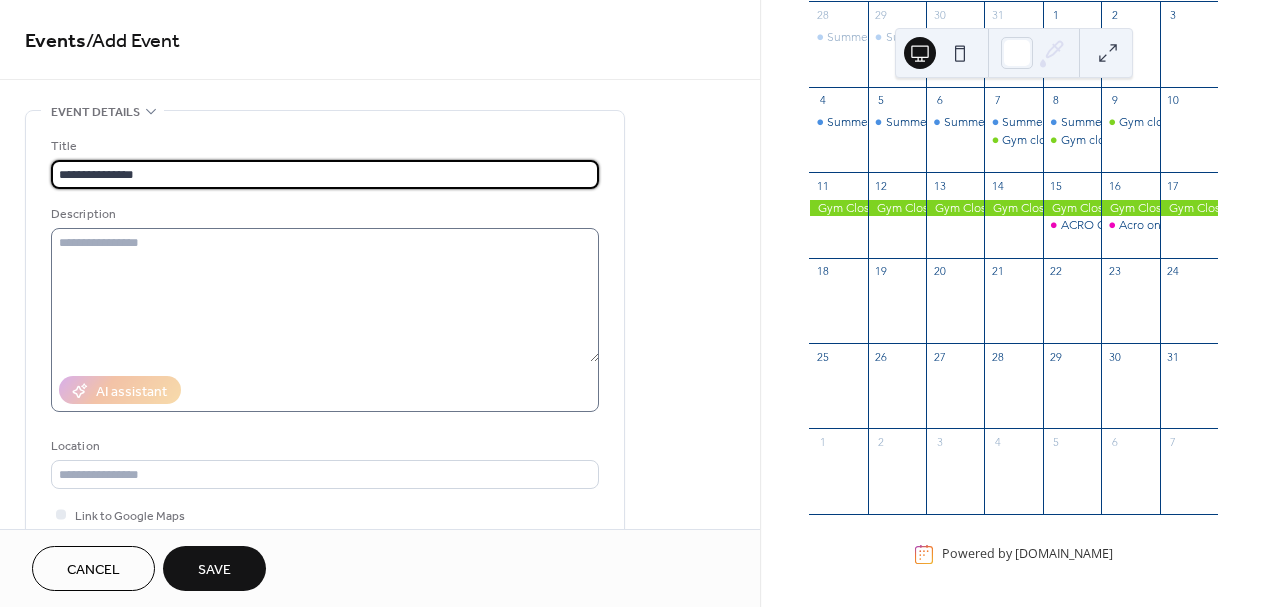 type on "**********" 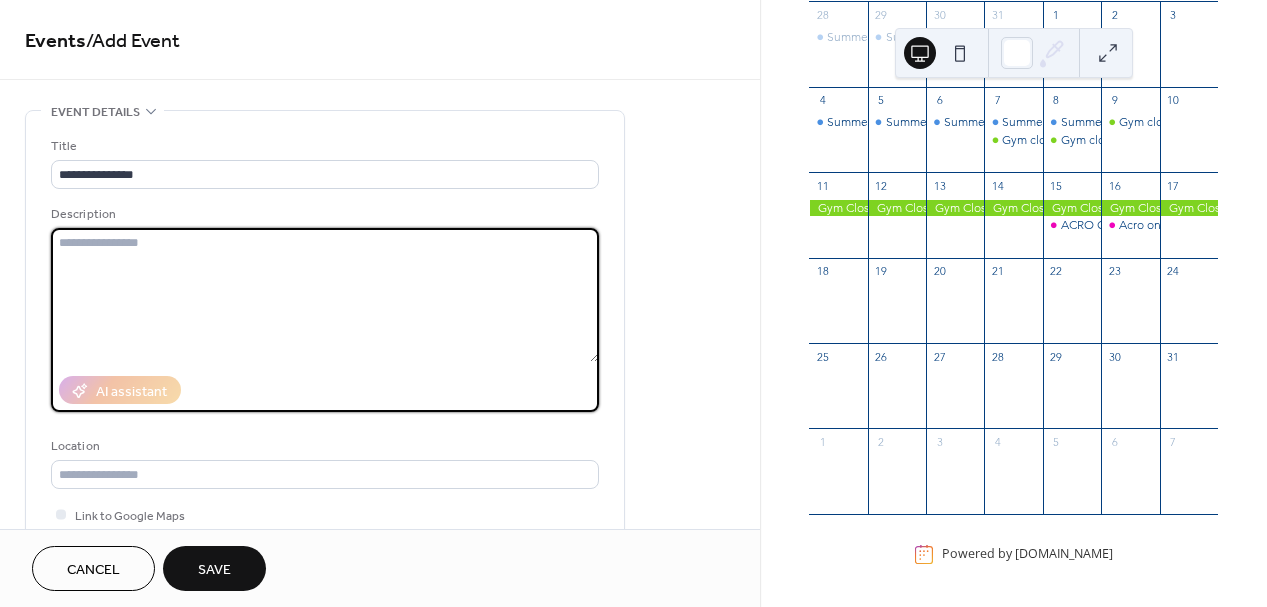 click at bounding box center (325, 295) 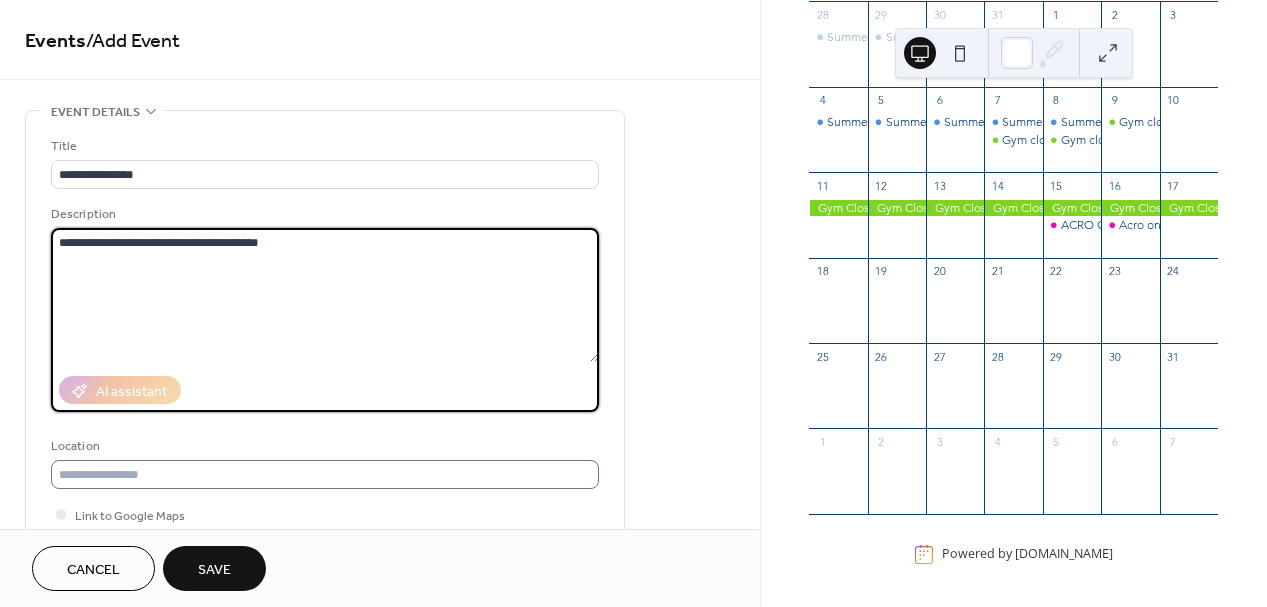 type on "**********" 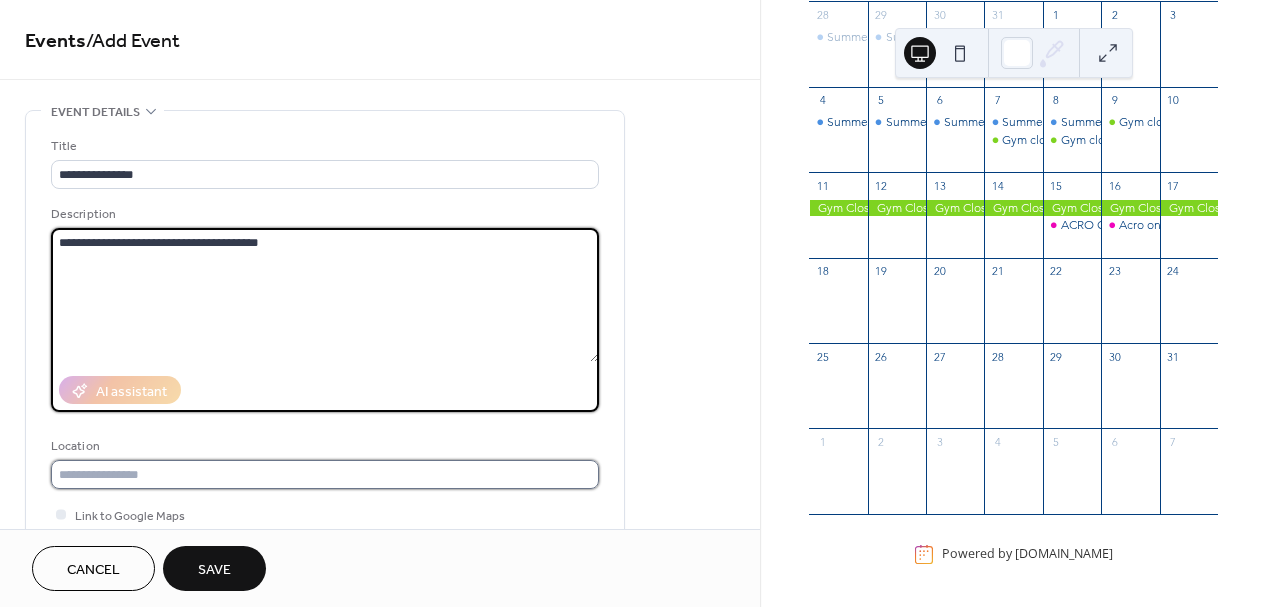 click at bounding box center (325, 474) 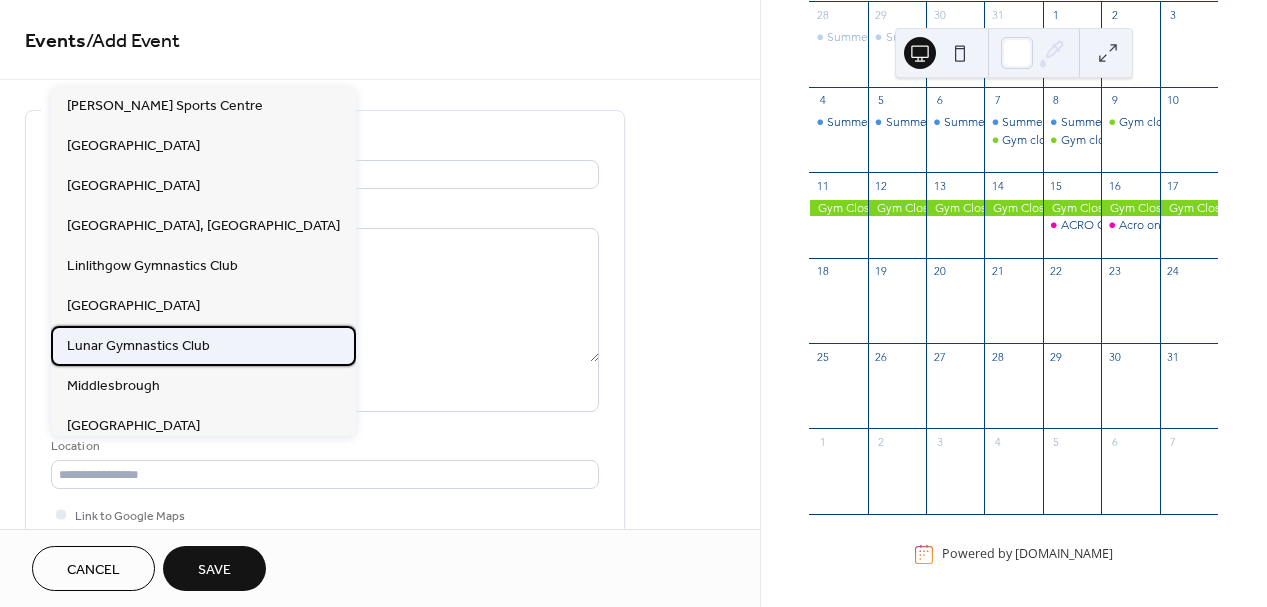 click on "Lunar Gymnastics Club" at bounding box center (138, 346) 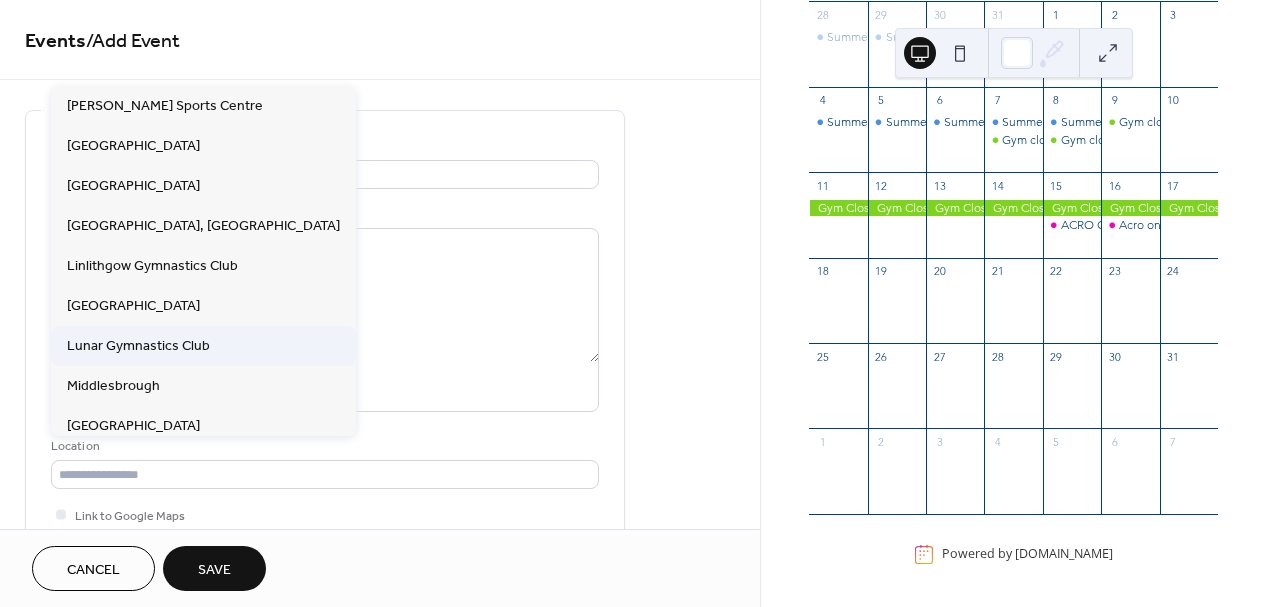type on "**********" 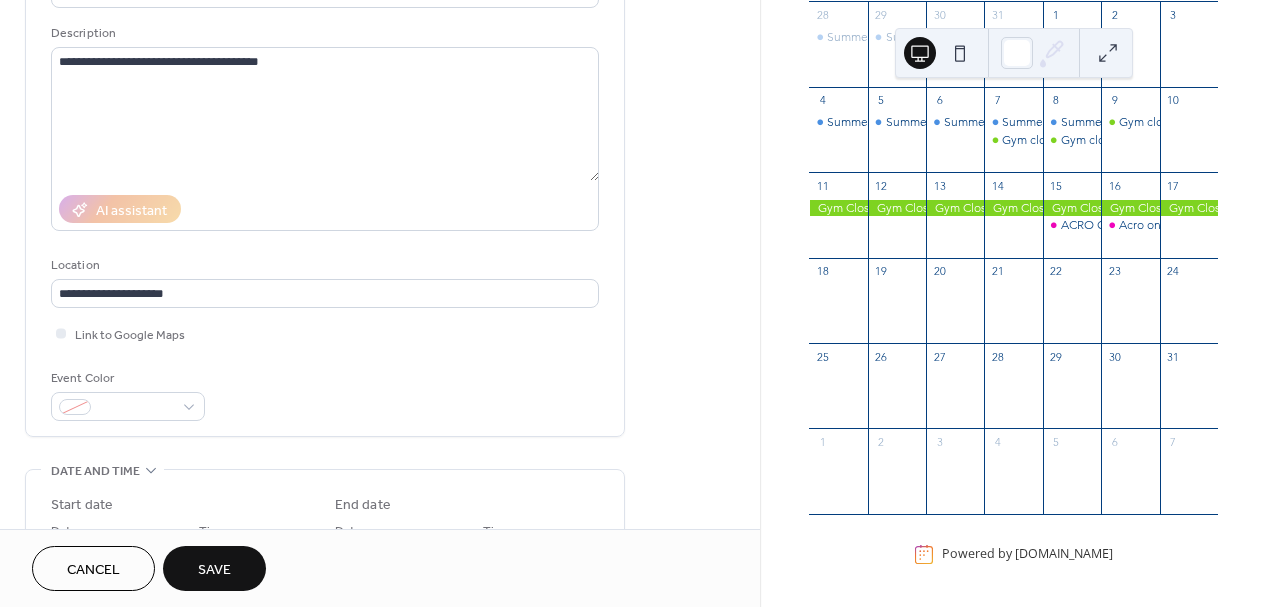 scroll, scrollTop: 185, scrollLeft: 0, axis: vertical 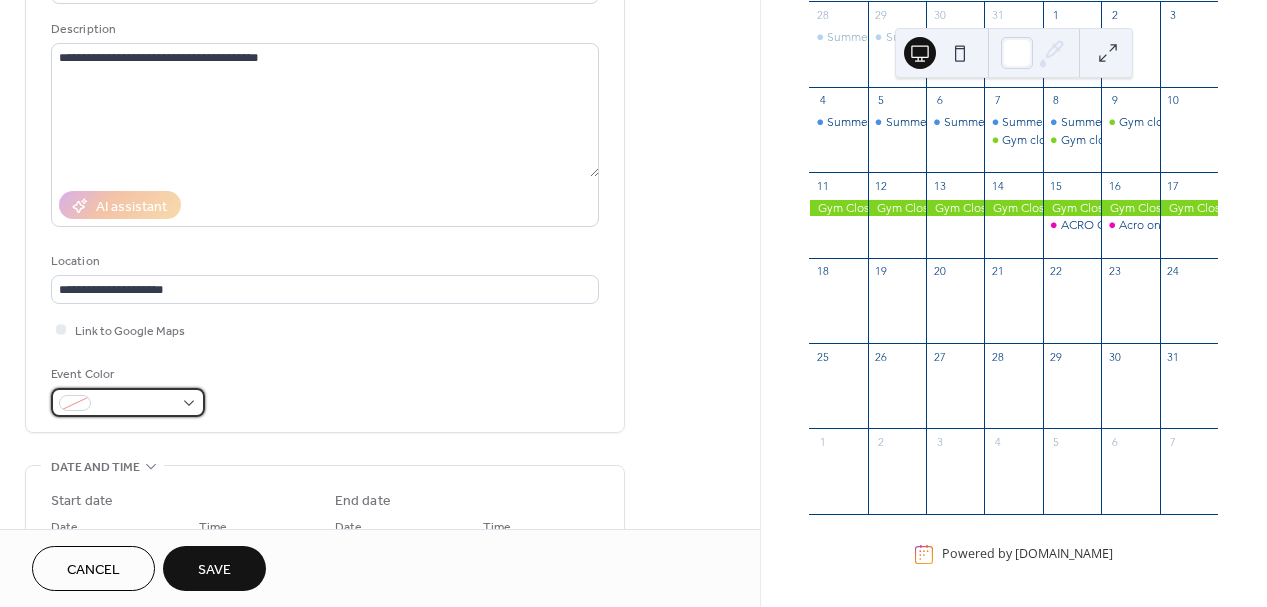 click at bounding box center (128, 402) 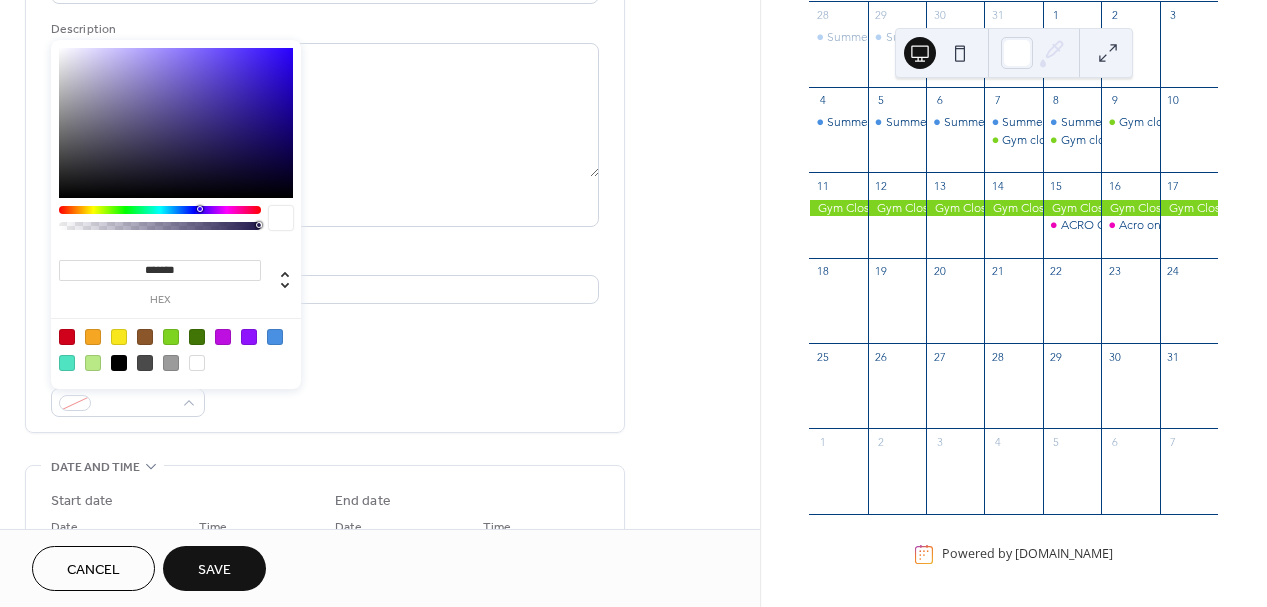 click at bounding box center (275, 337) 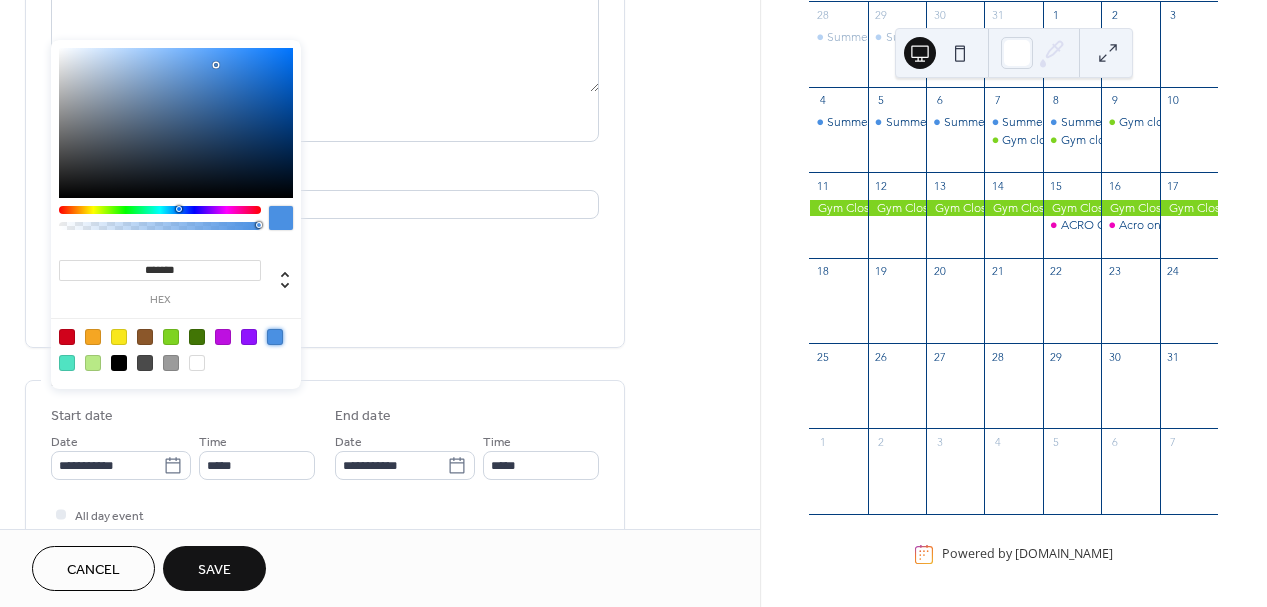 scroll, scrollTop: 267, scrollLeft: 0, axis: vertical 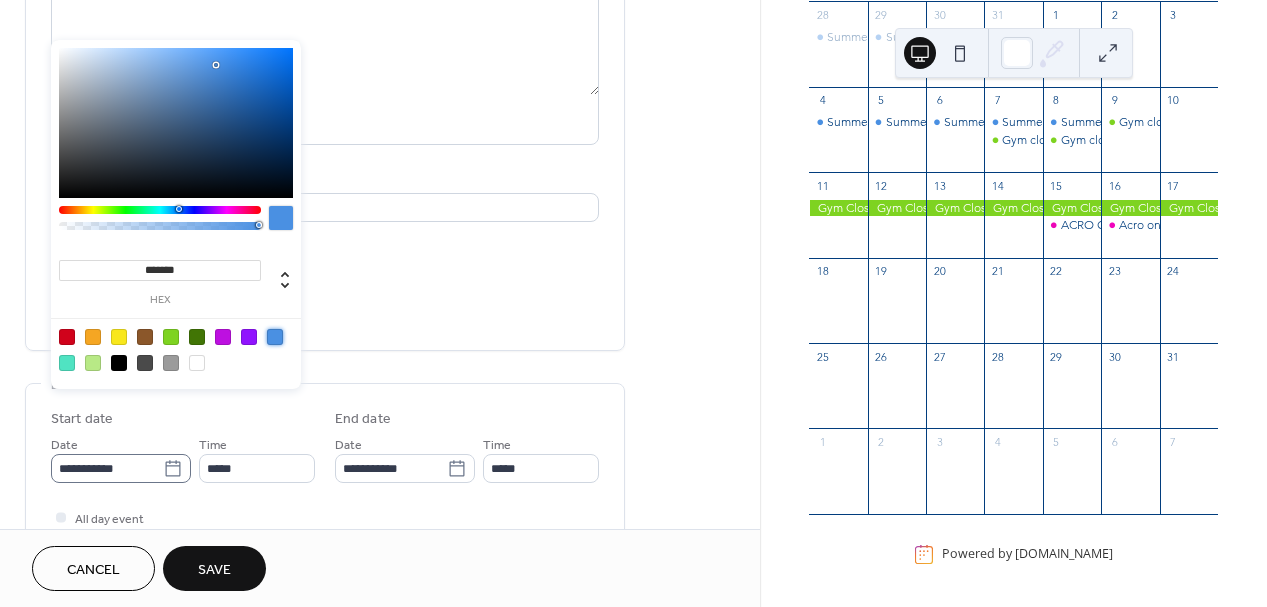 click 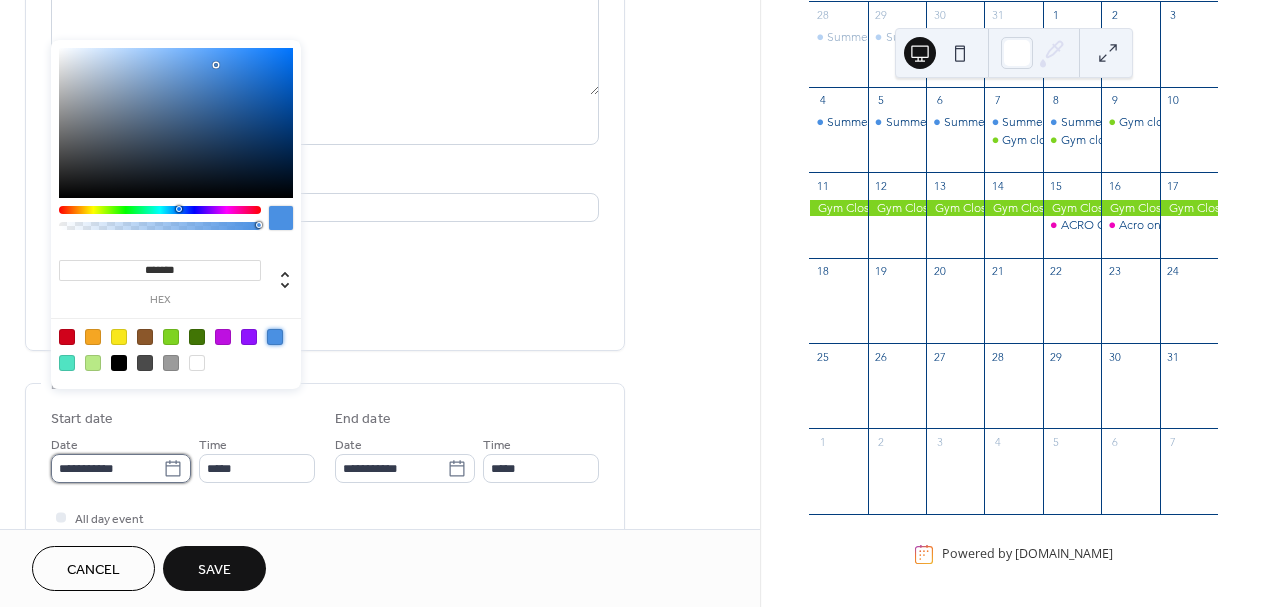 click on "**********" at bounding box center (107, 468) 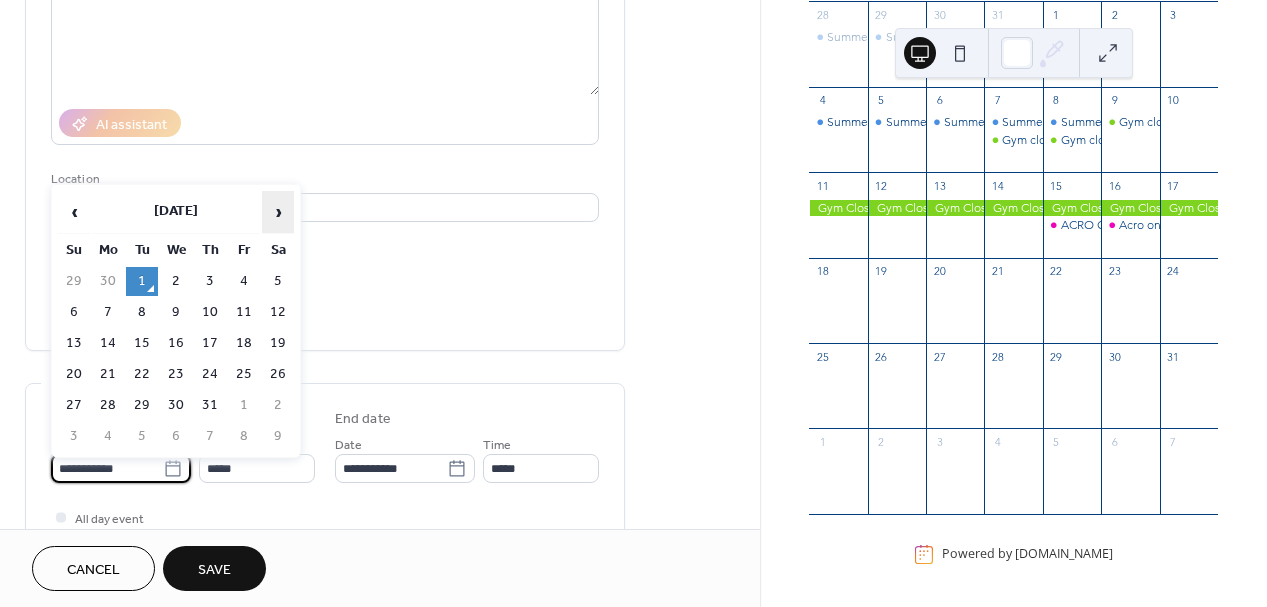 click on "›" at bounding box center (278, 212) 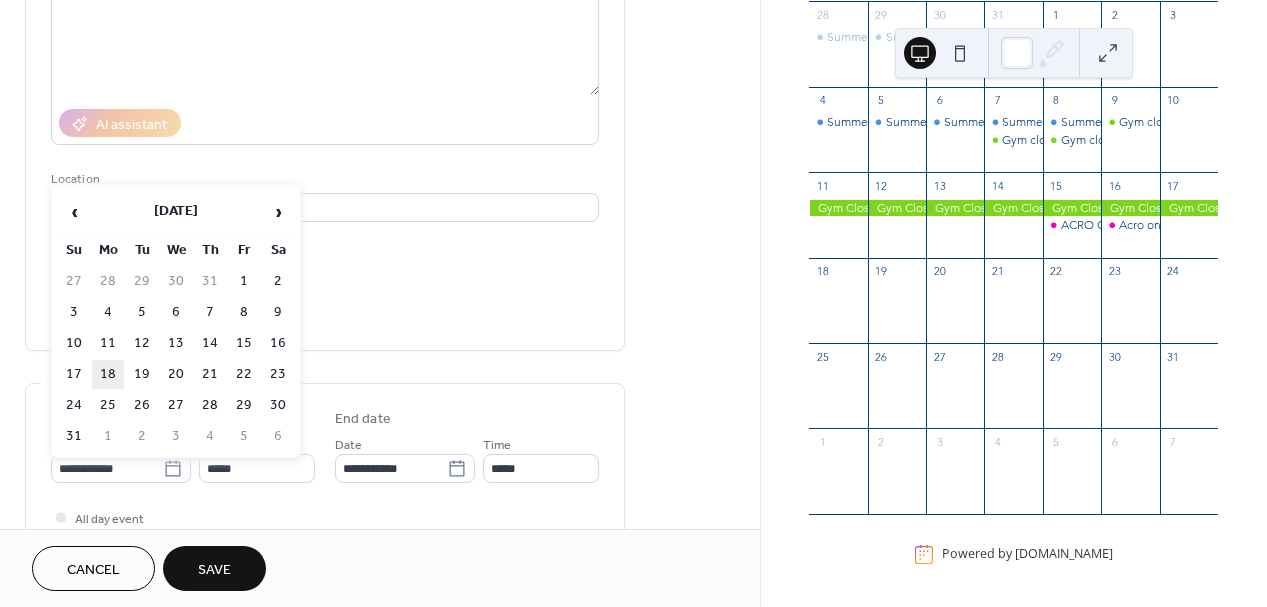 click on "18" at bounding box center [108, 374] 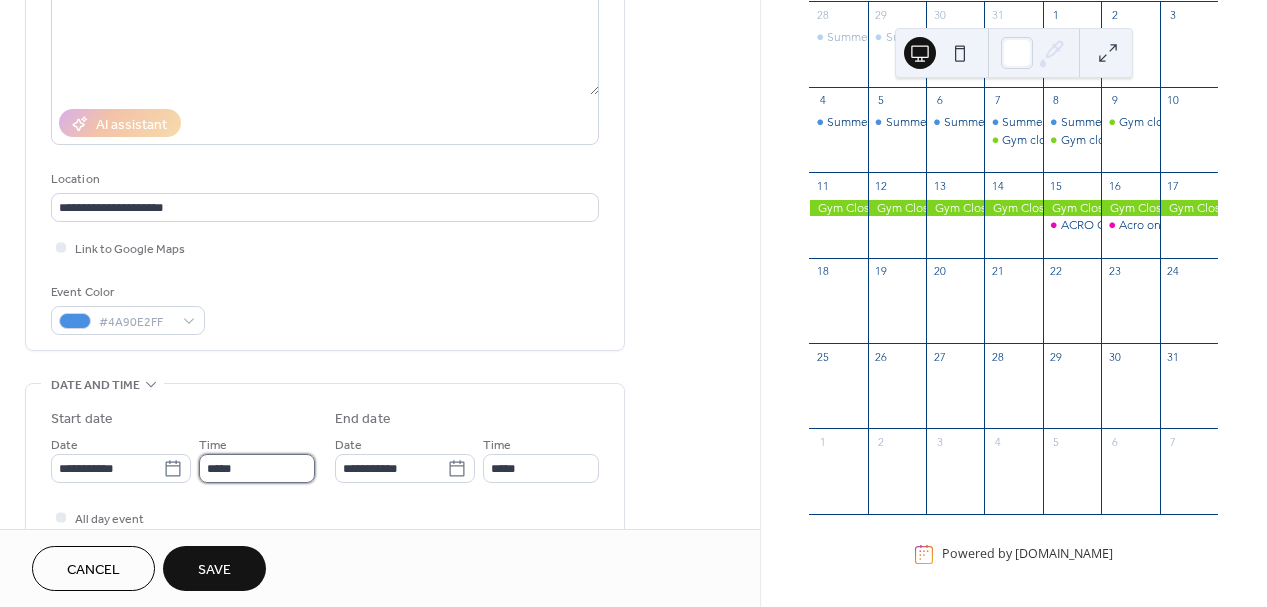 click on "*****" at bounding box center (257, 468) 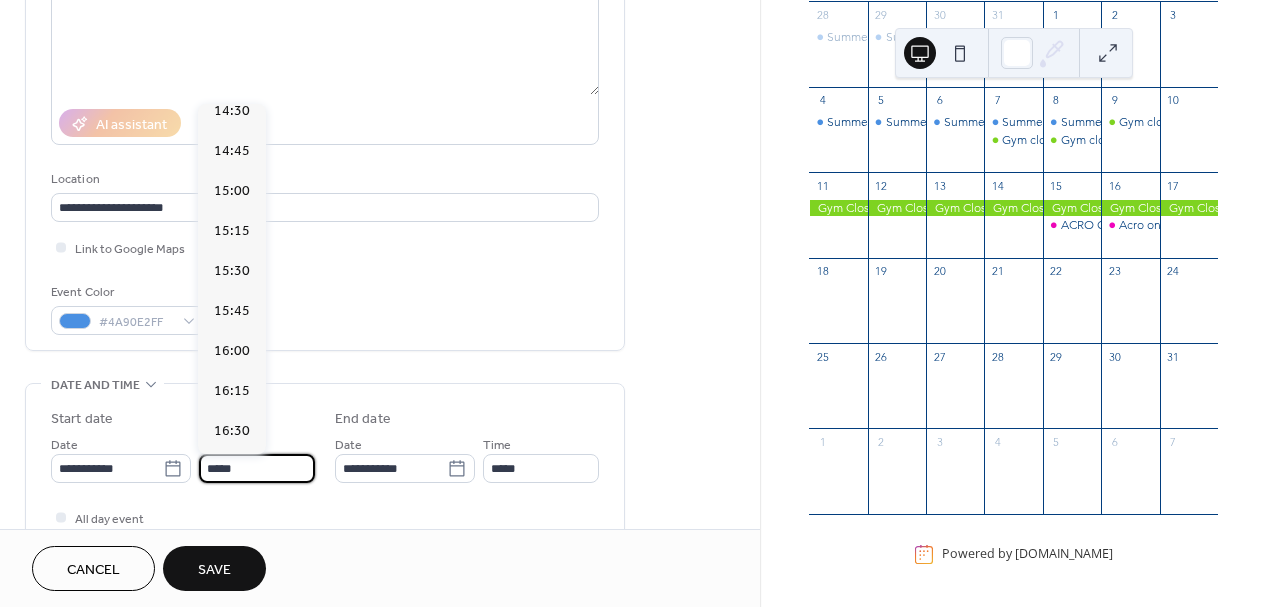 scroll, scrollTop: 2338, scrollLeft: 0, axis: vertical 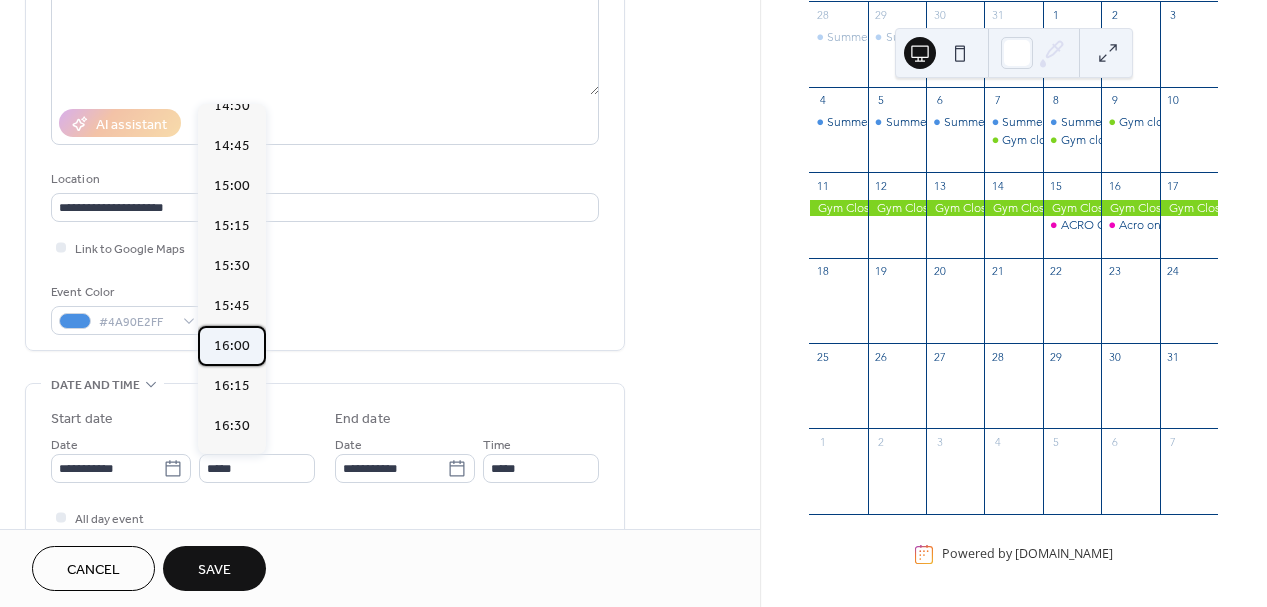 click on "16:00" at bounding box center (232, 346) 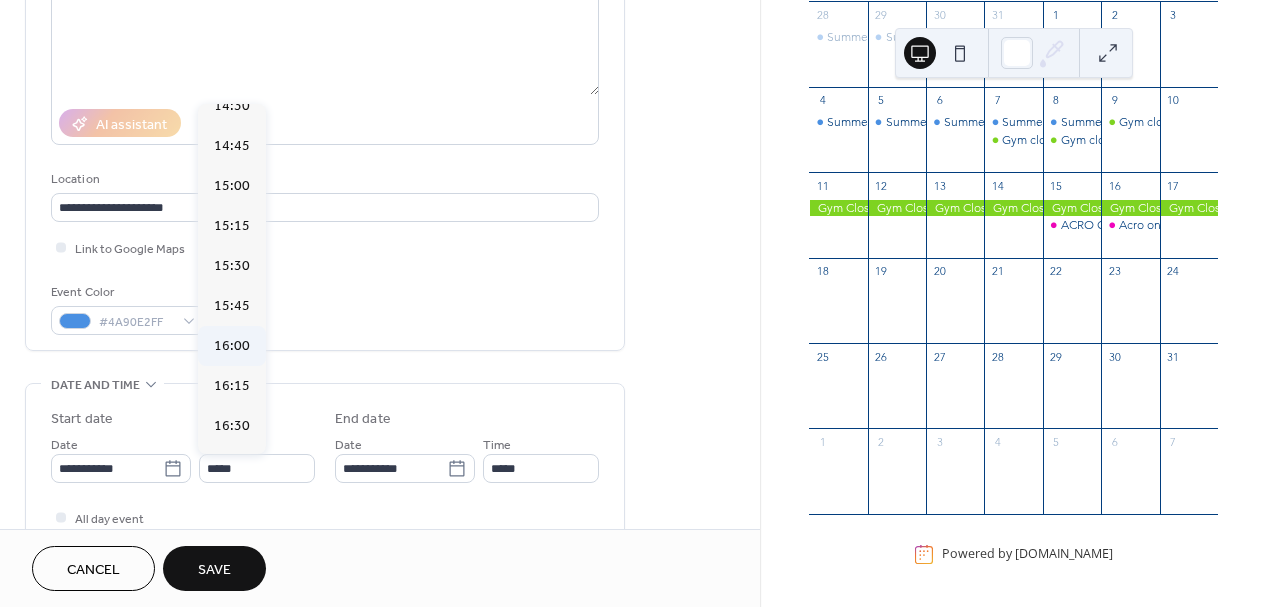 type on "*****" 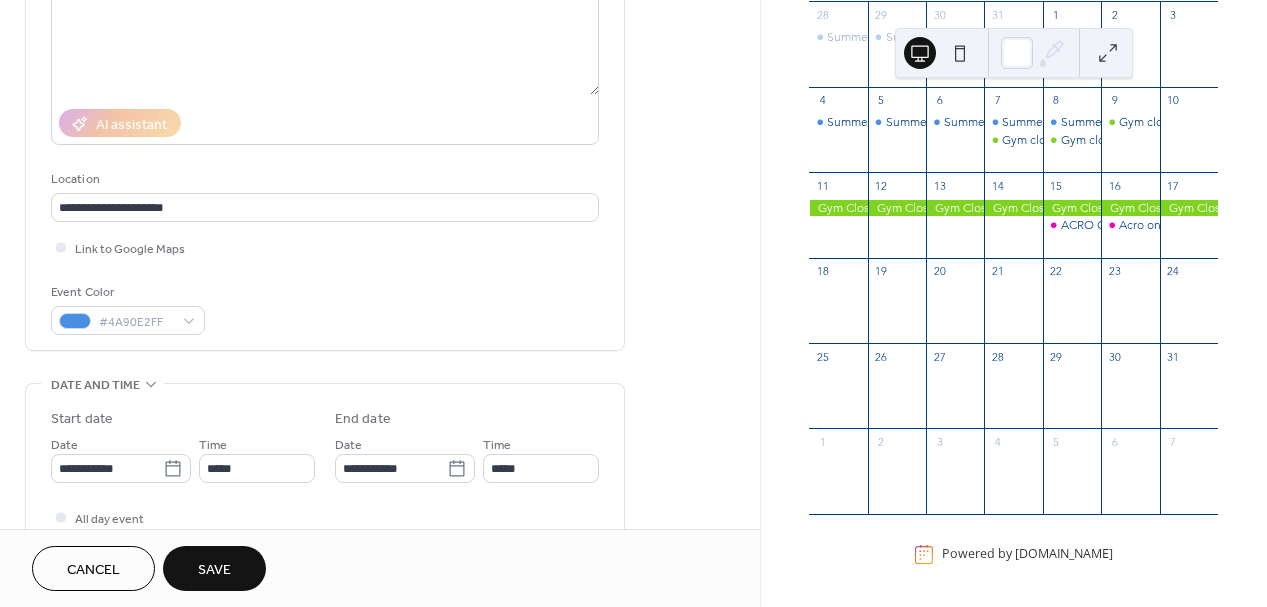 scroll, scrollTop: 410, scrollLeft: 0, axis: vertical 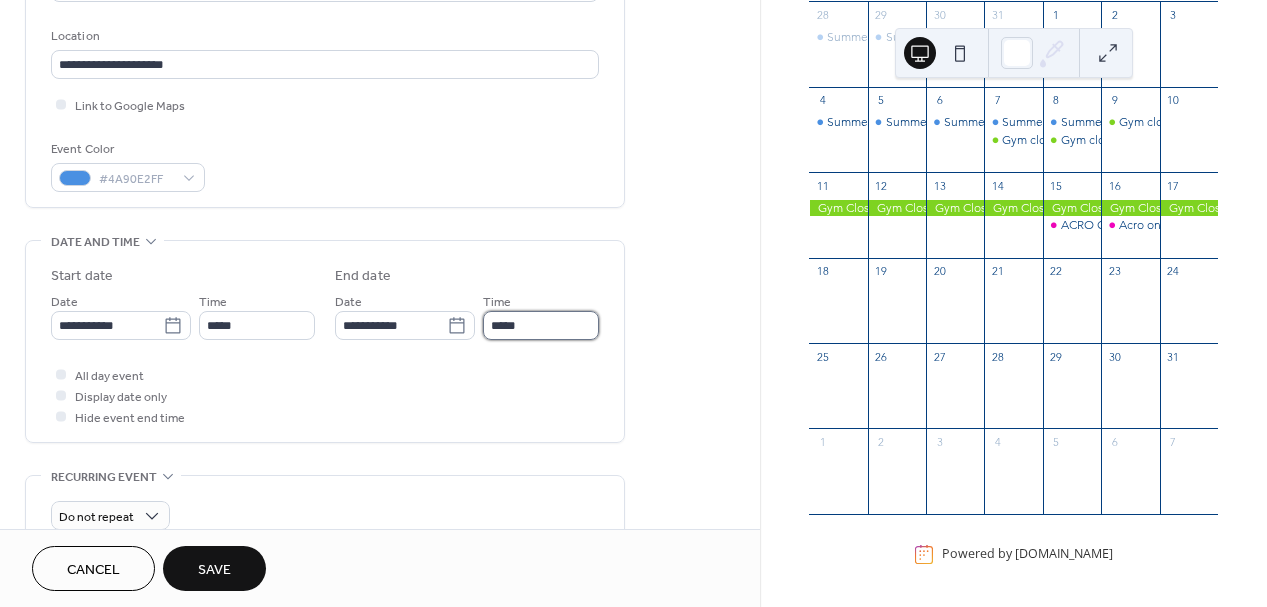 click on "*****" at bounding box center (541, 325) 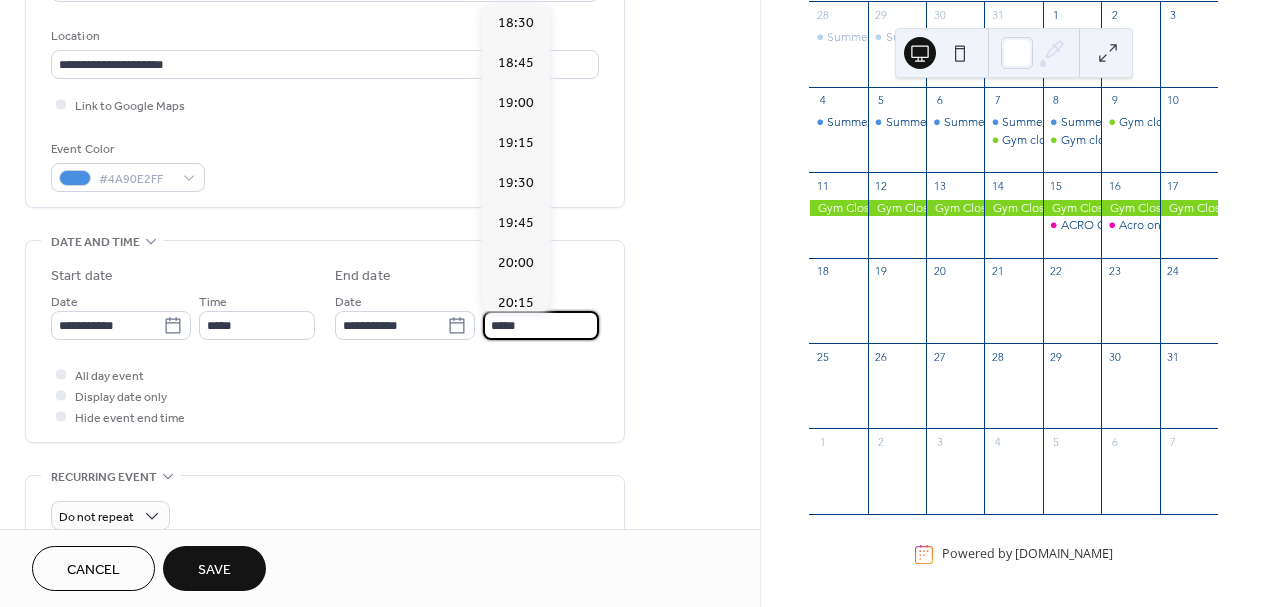 scroll, scrollTop: 414, scrollLeft: 0, axis: vertical 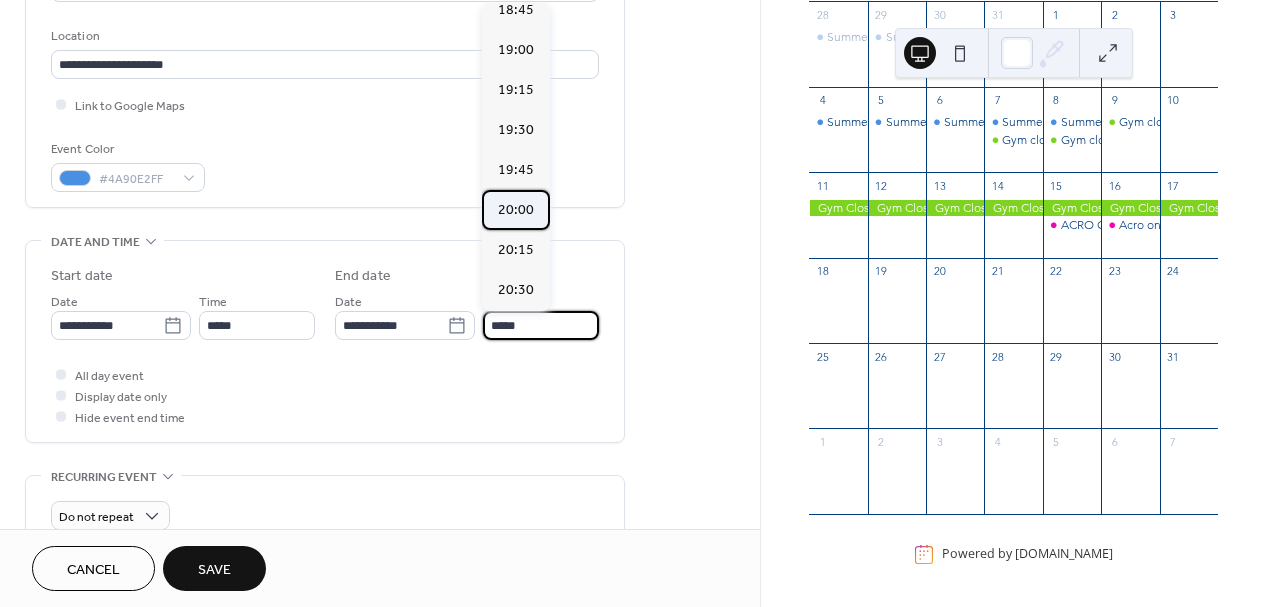click on "20:00" at bounding box center [516, 210] 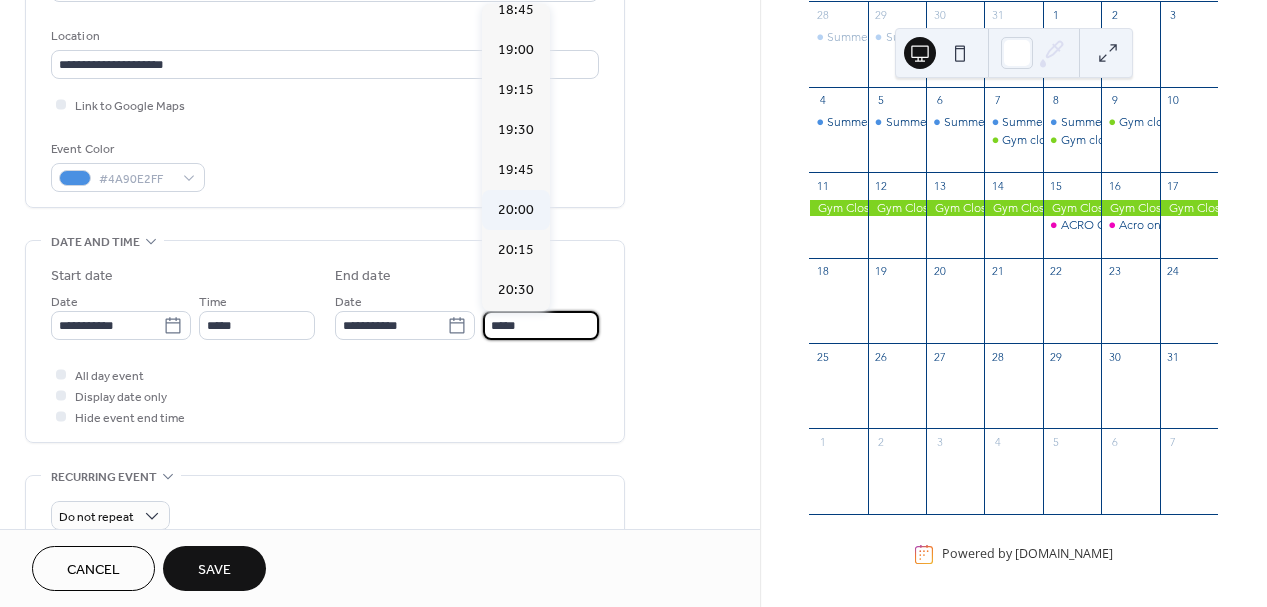 type on "*****" 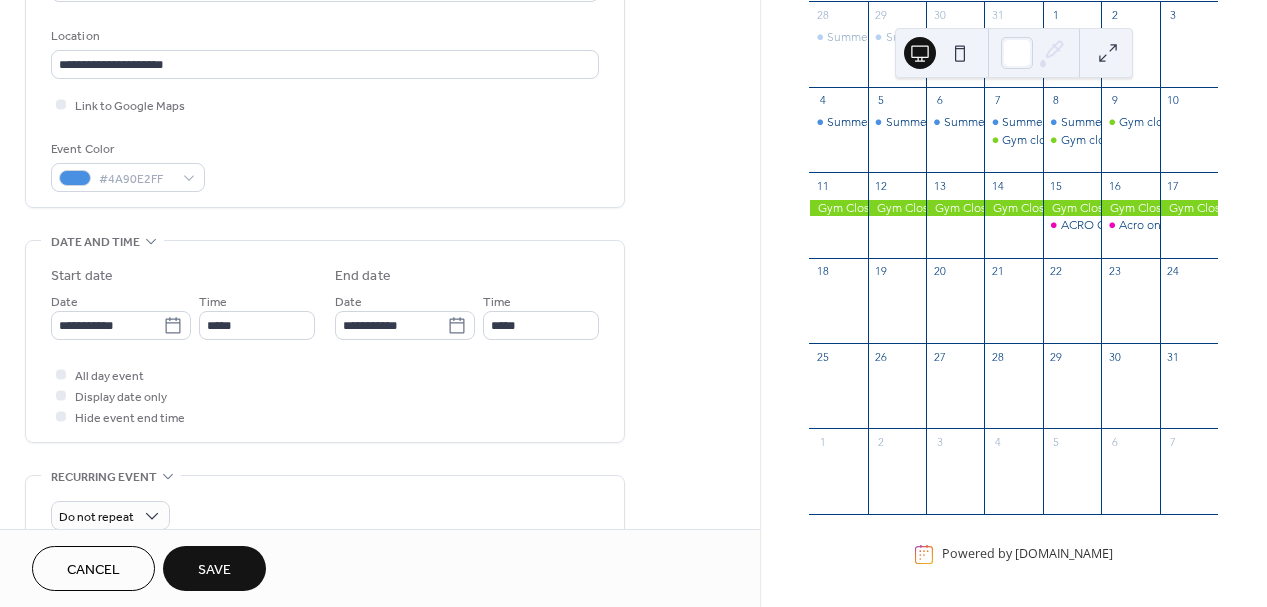 click on "Save" at bounding box center (214, 570) 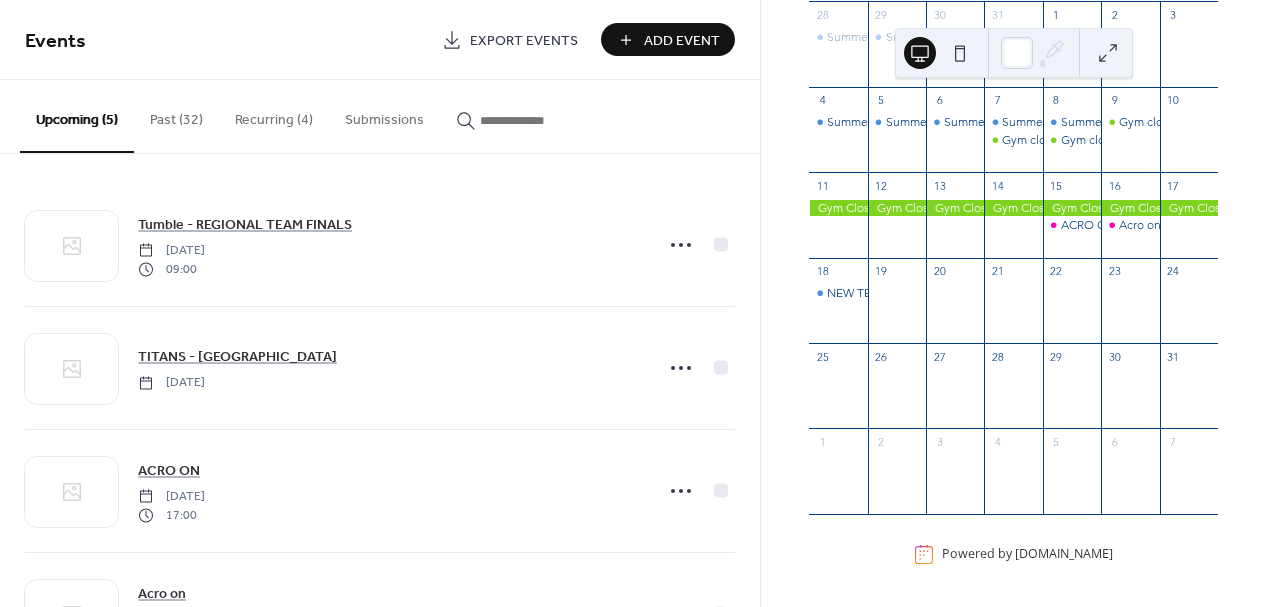 scroll, scrollTop: 0, scrollLeft: 0, axis: both 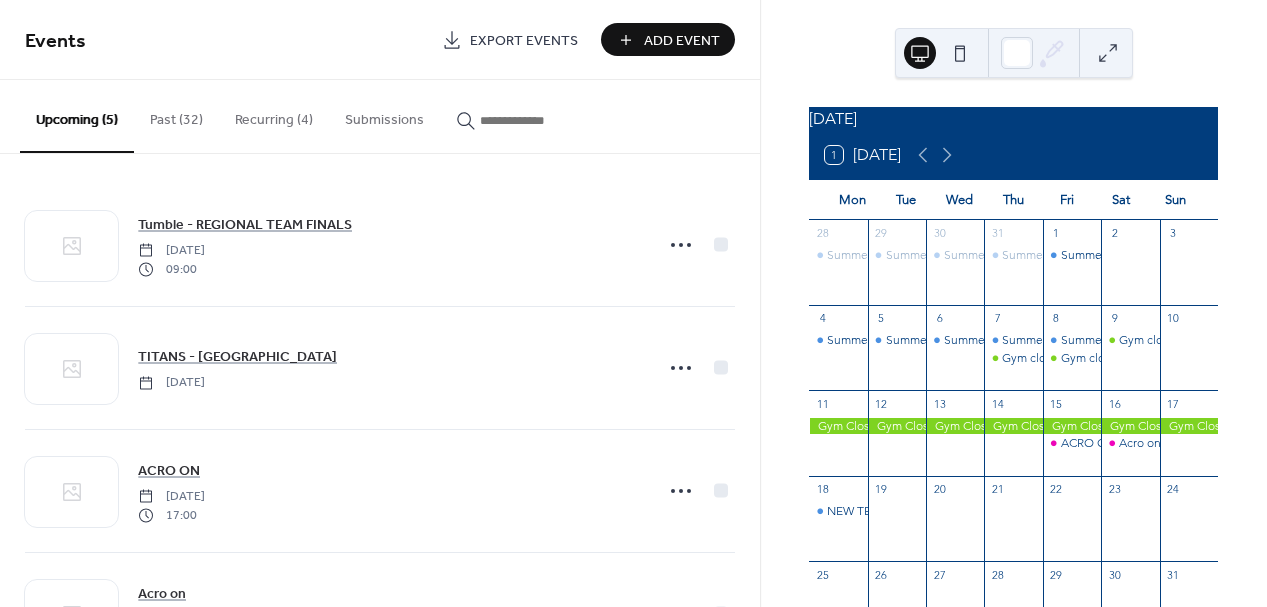 click on "Add Event" at bounding box center [682, 41] 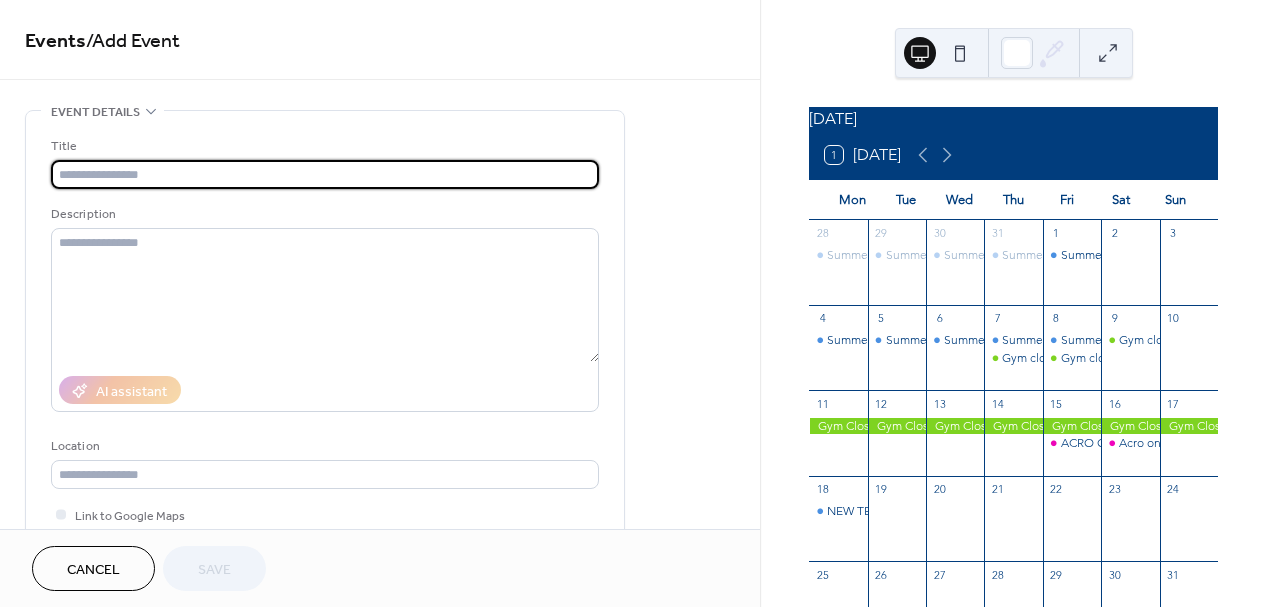 click at bounding box center [325, 174] 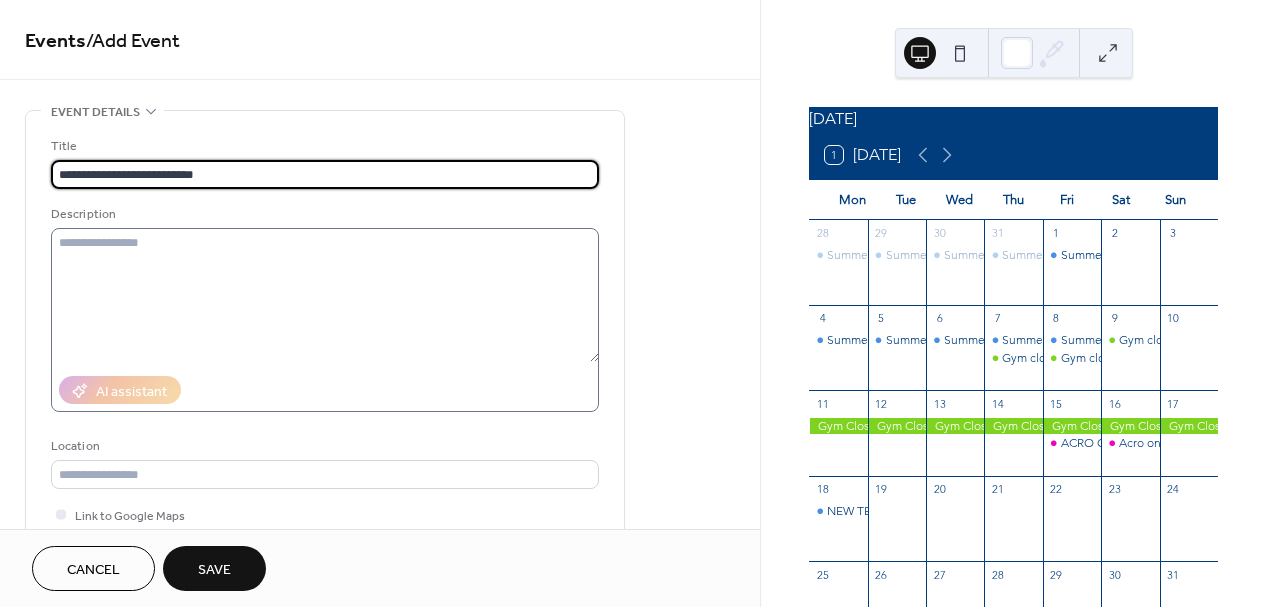 type on "**********" 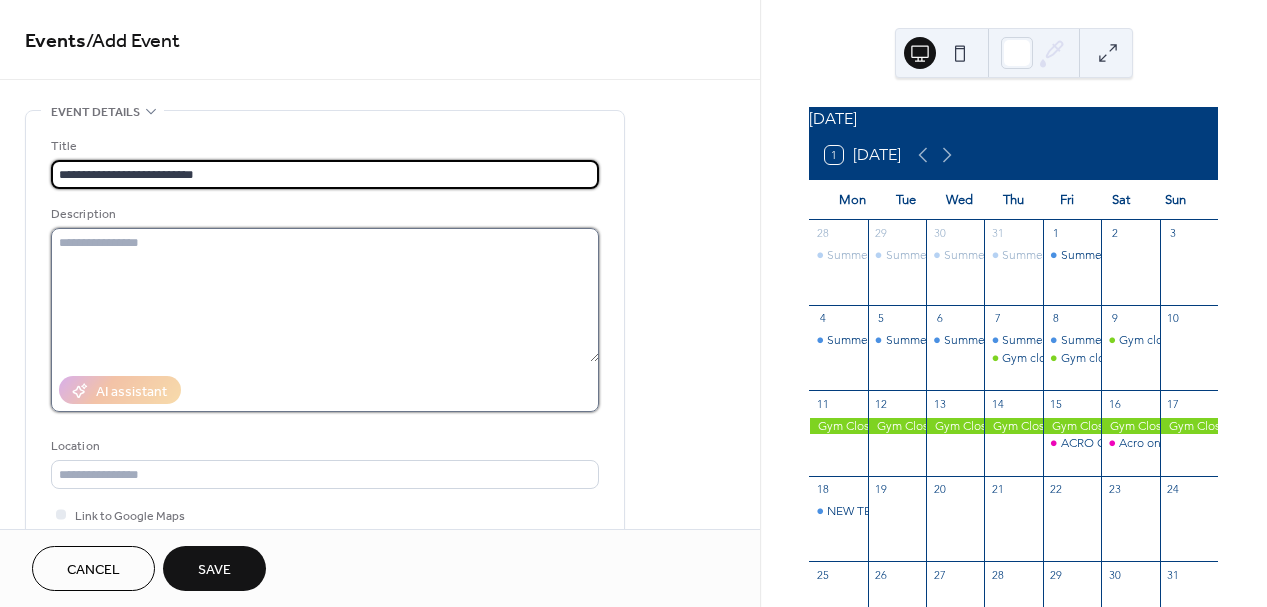 click at bounding box center [325, 295] 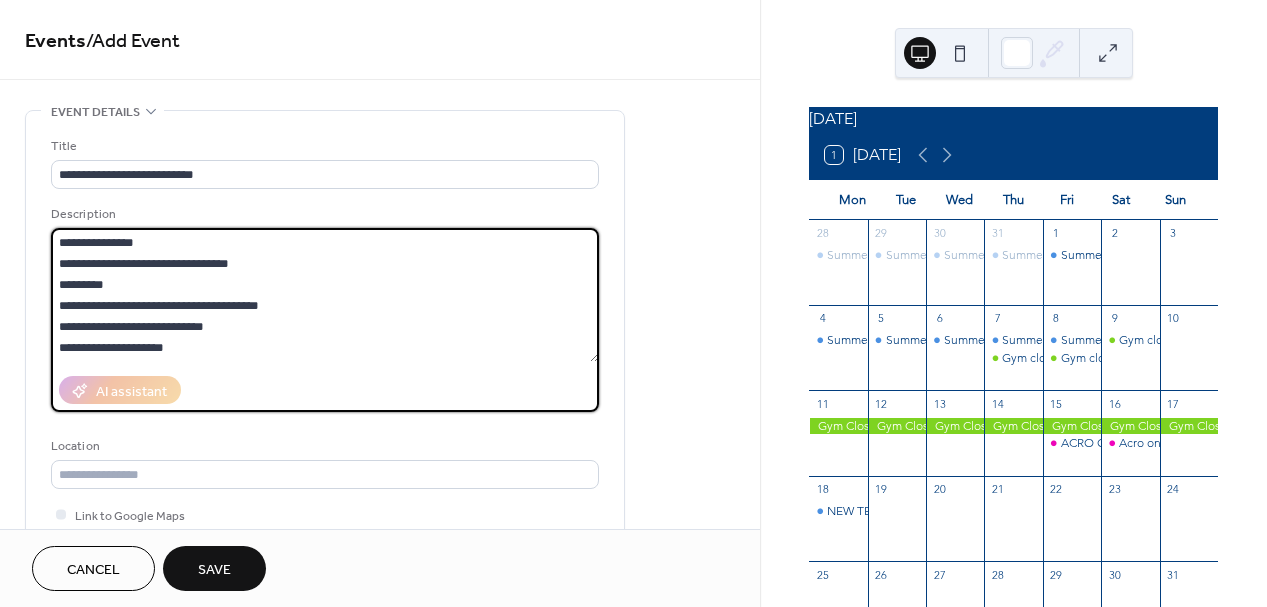 scroll, scrollTop: 60, scrollLeft: 0, axis: vertical 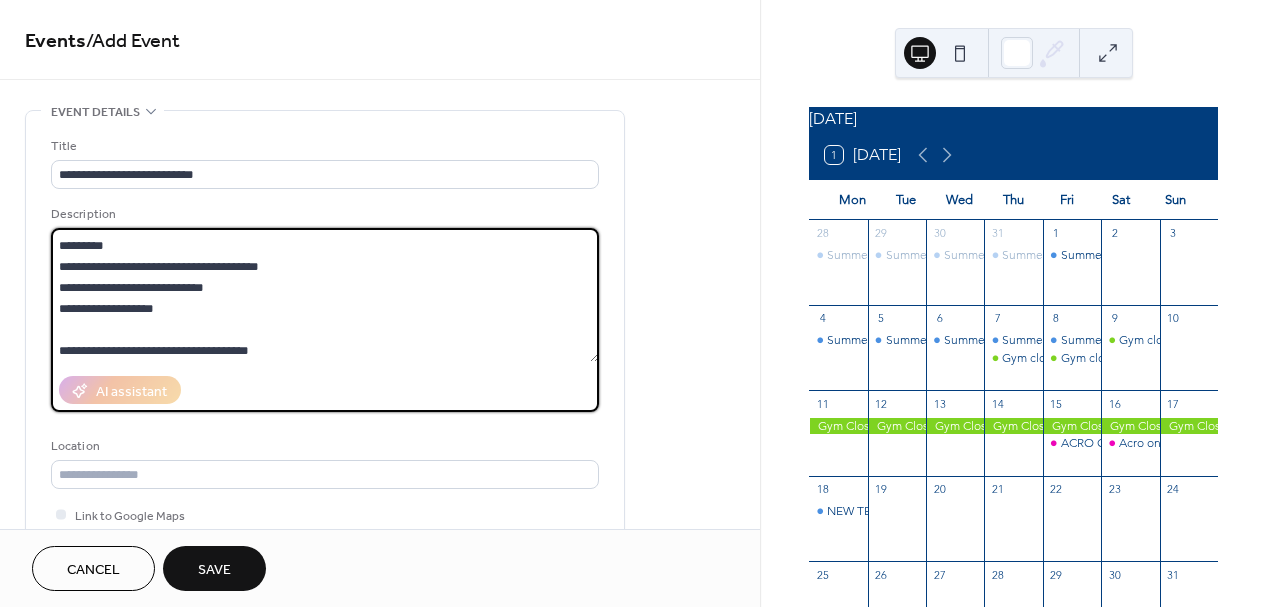 click on "**********" at bounding box center (325, 295) 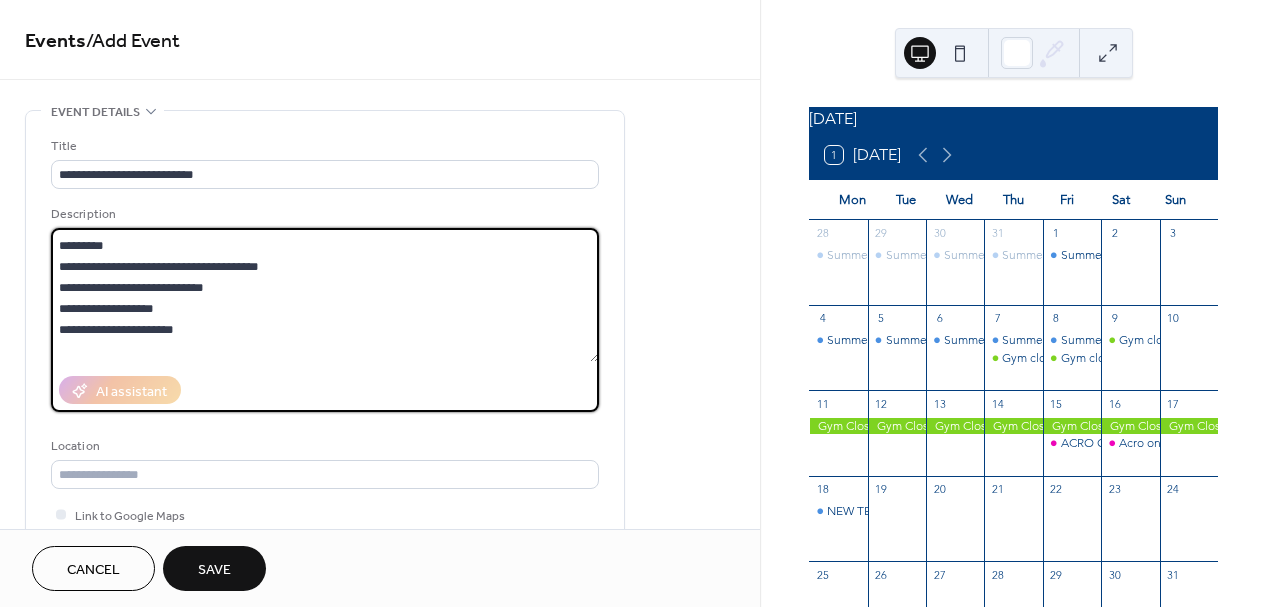scroll, scrollTop: 84, scrollLeft: 0, axis: vertical 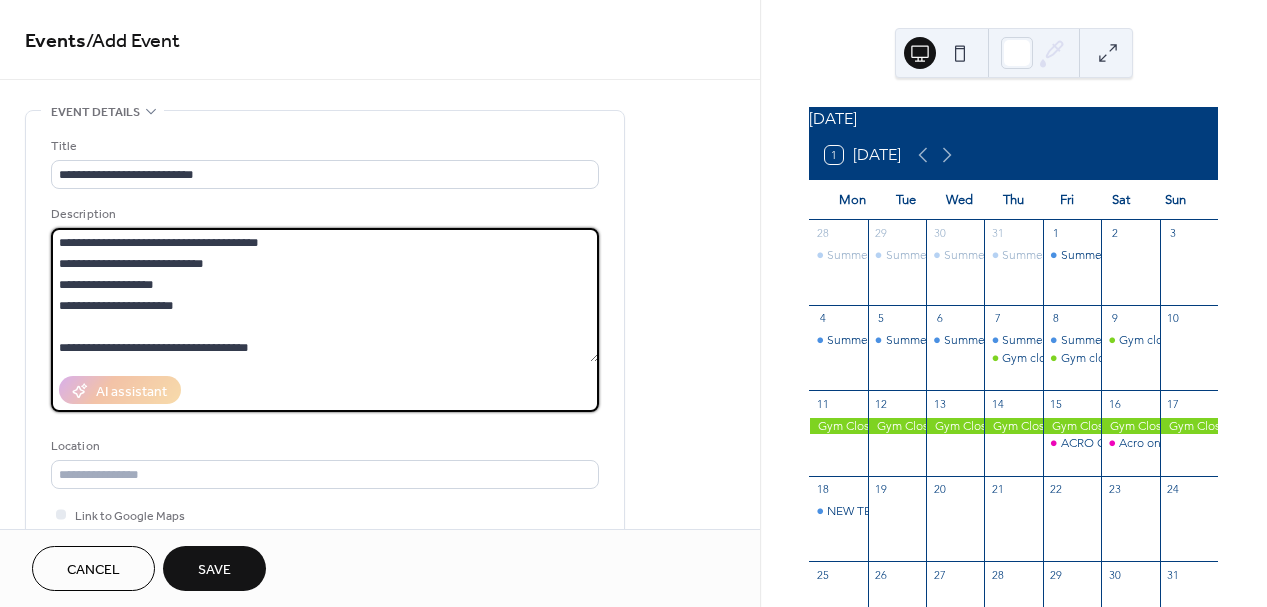 click on "**********" at bounding box center (325, 295) 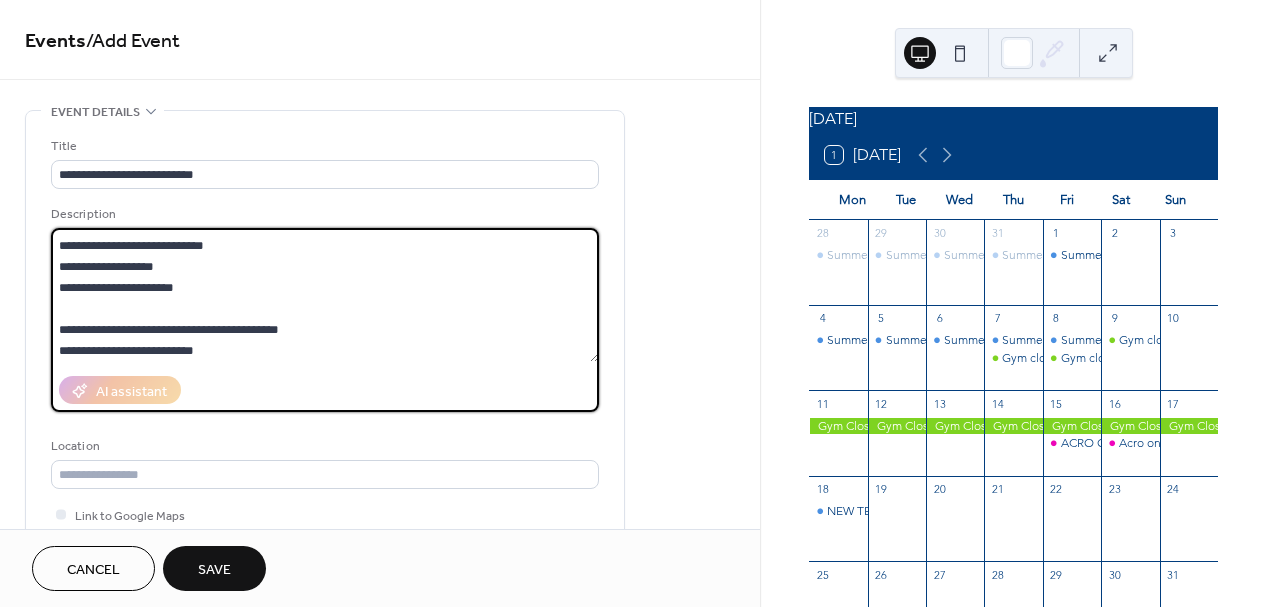 scroll, scrollTop: 123, scrollLeft: 0, axis: vertical 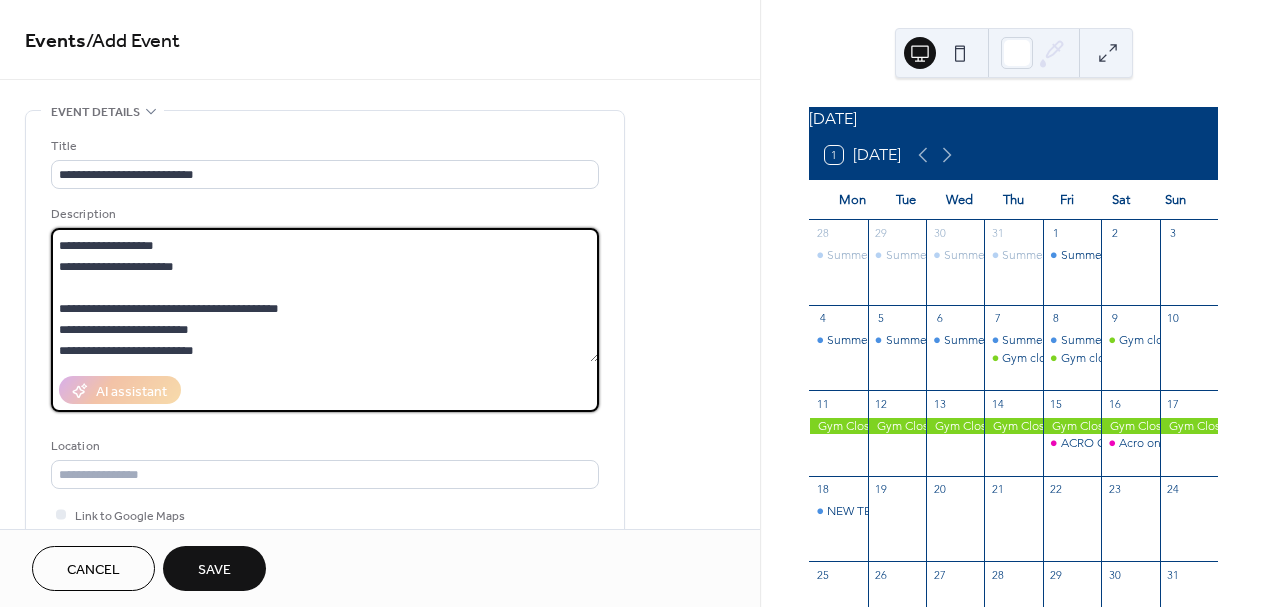 type on "**********" 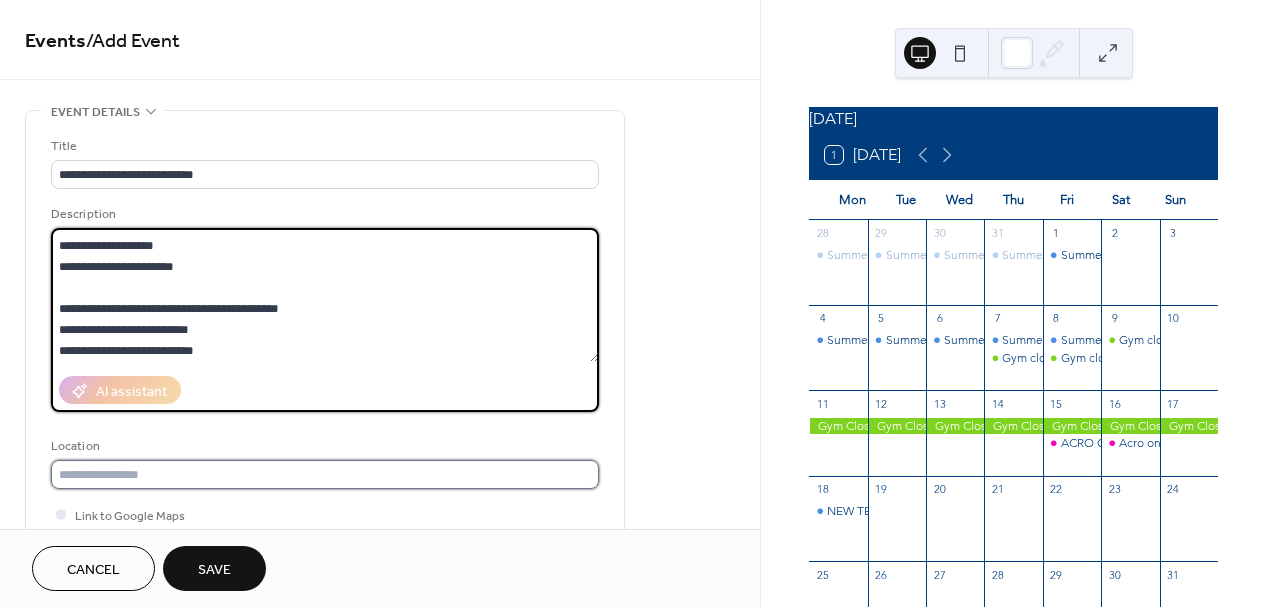 click at bounding box center (325, 474) 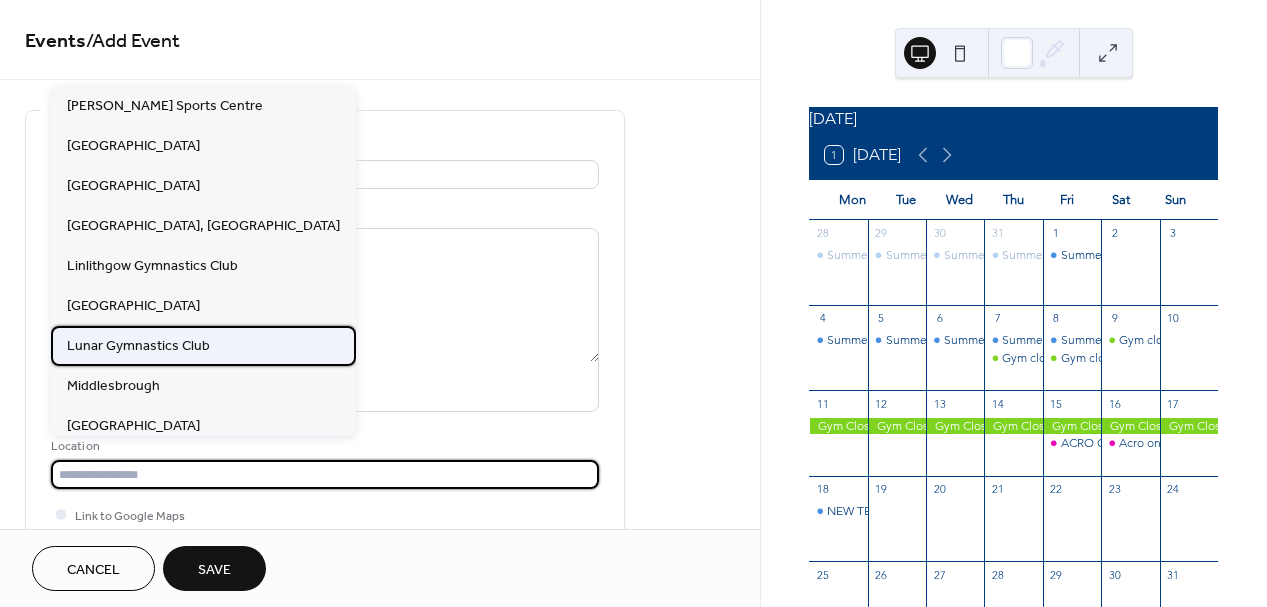 click on "Lunar Gymnastics Club" at bounding box center [138, 346] 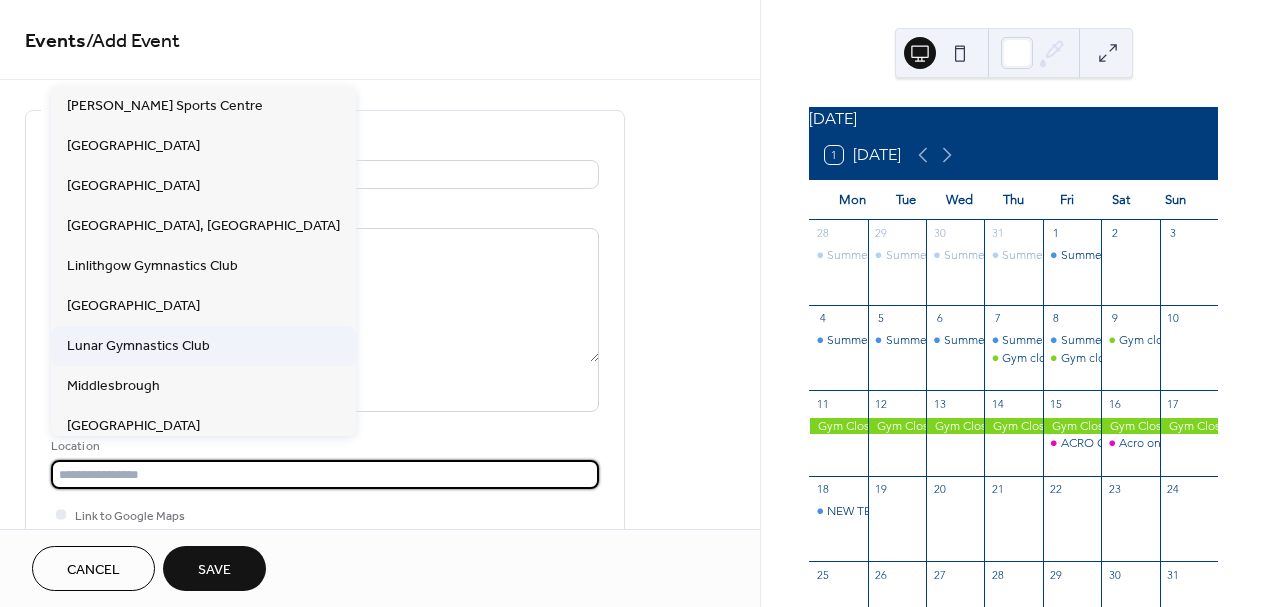 type on "**********" 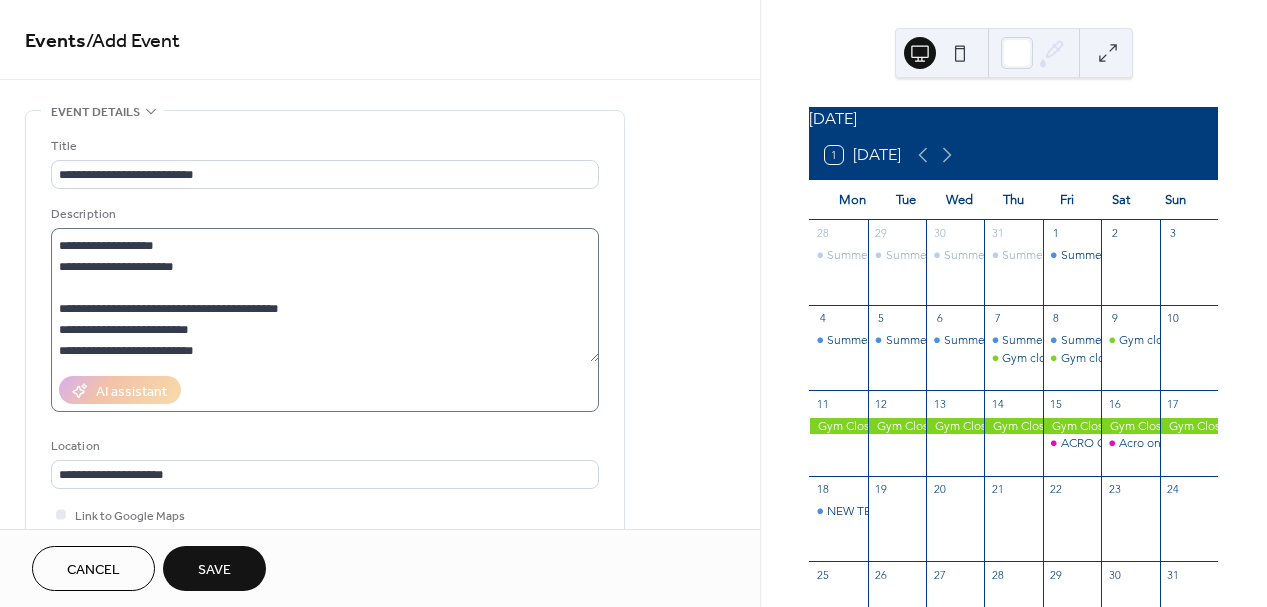scroll, scrollTop: 126, scrollLeft: 0, axis: vertical 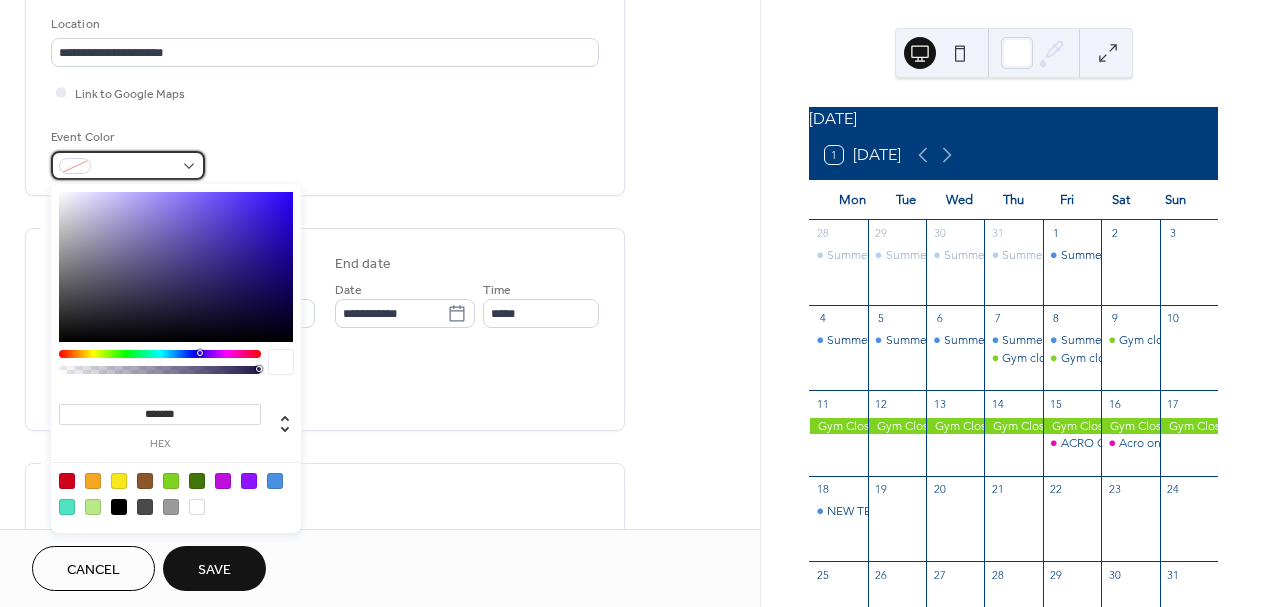 click at bounding box center [128, 165] 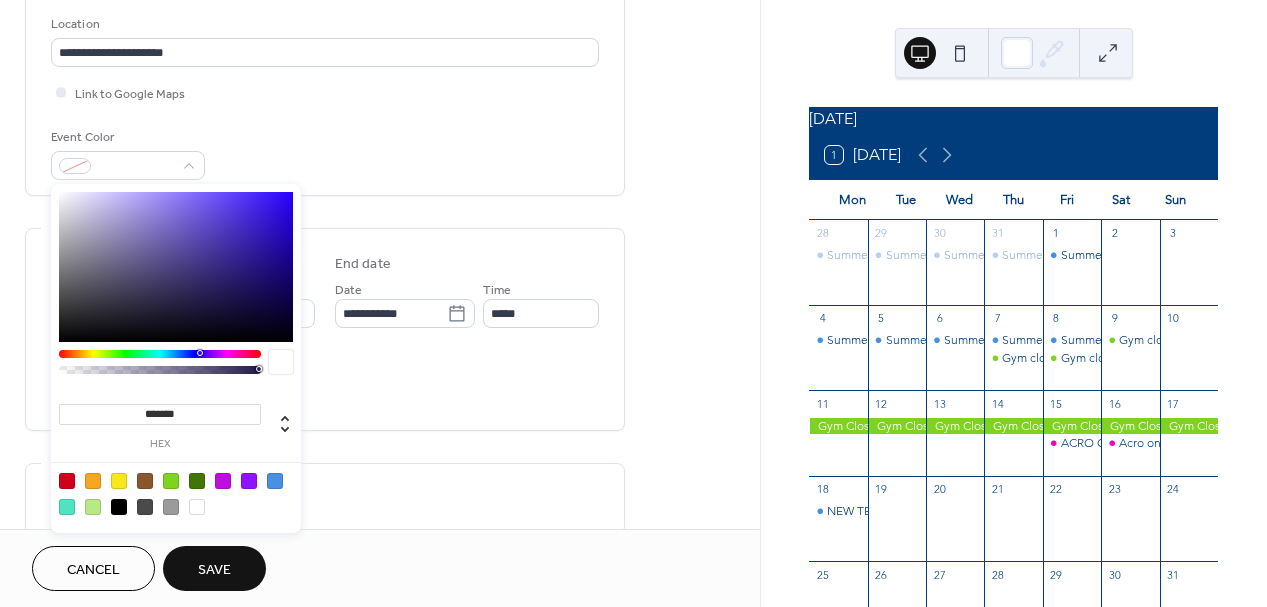 click at bounding box center (67, 481) 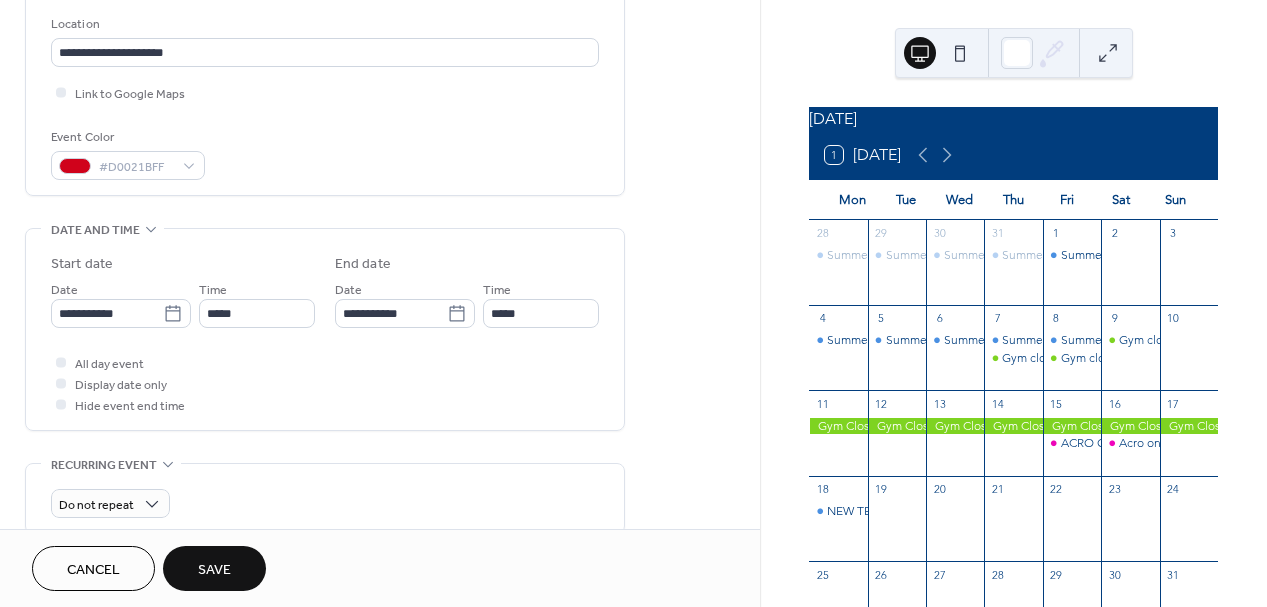 drag, startPoint x: 375, startPoint y: 435, endPoint x: 381, endPoint y: 510, distance: 75.23962 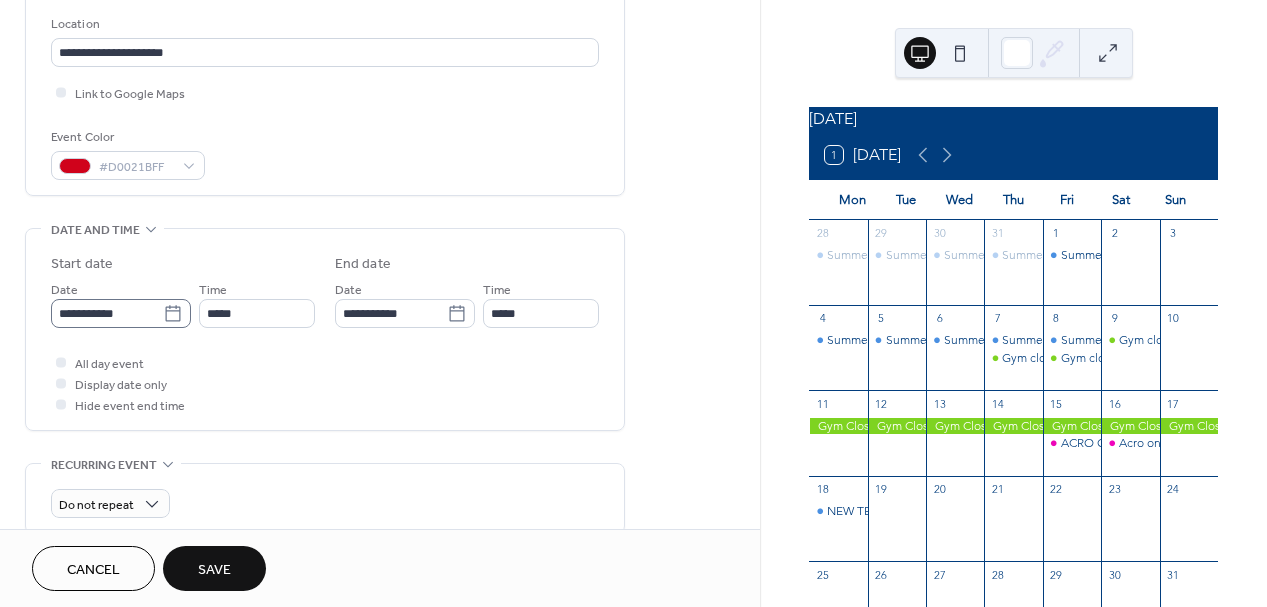 click 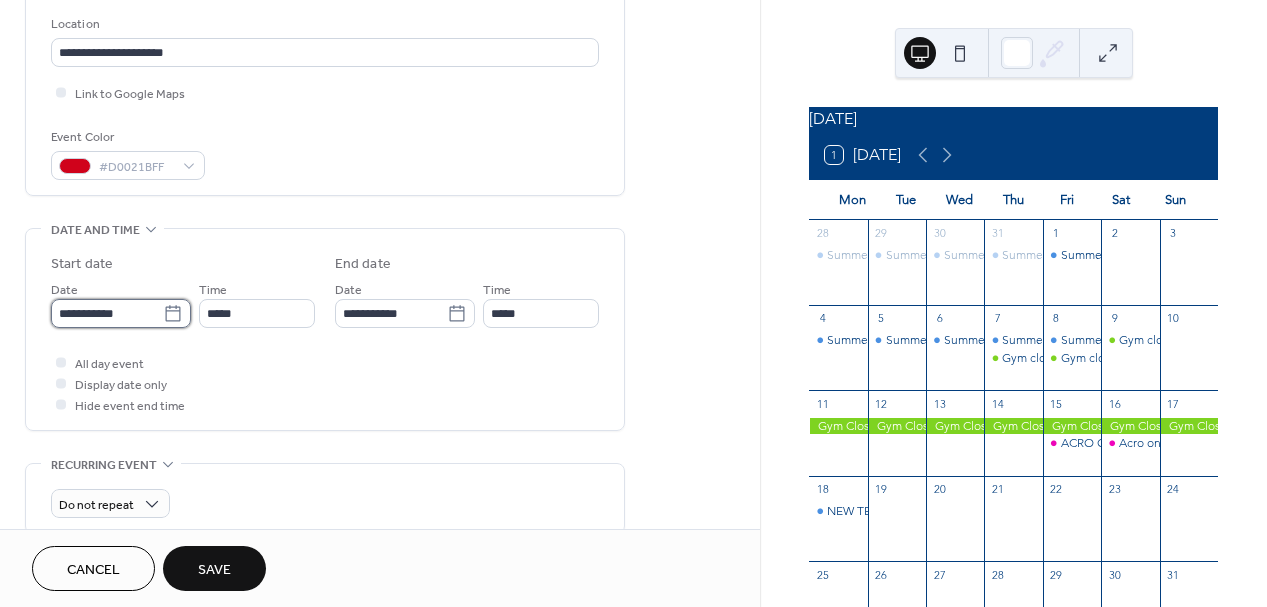 click on "**********" at bounding box center (107, 313) 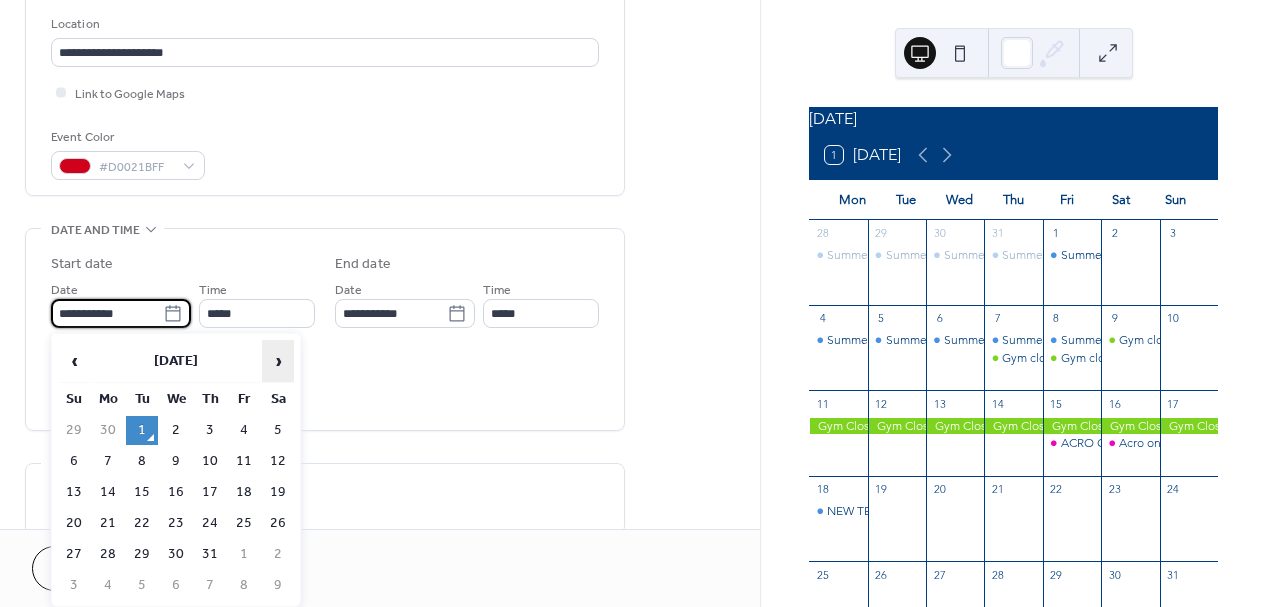 click on "›" at bounding box center (278, 361) 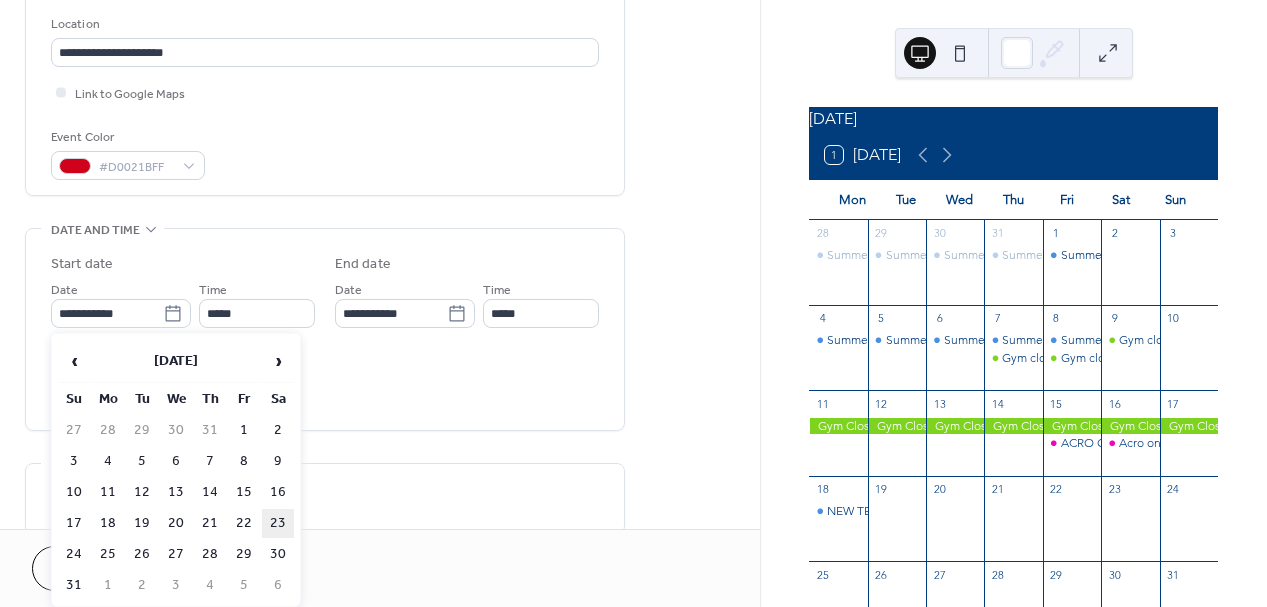 click on "23" at bounding box center (278, 523) 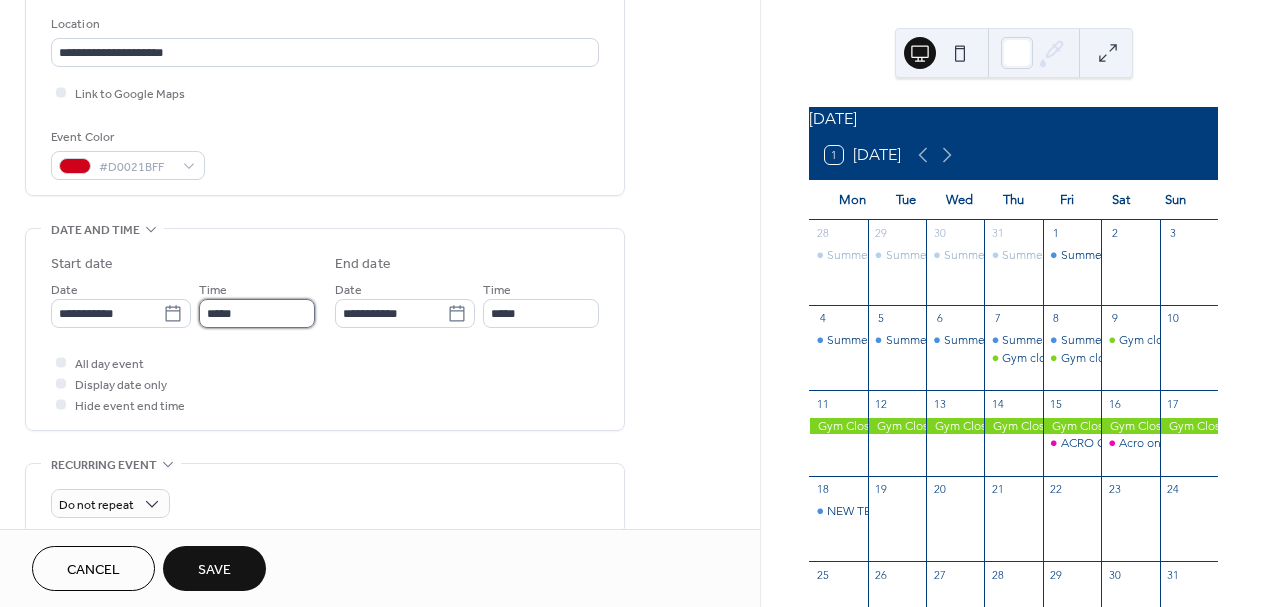 click on "*****" at bounding box center [257, 313] 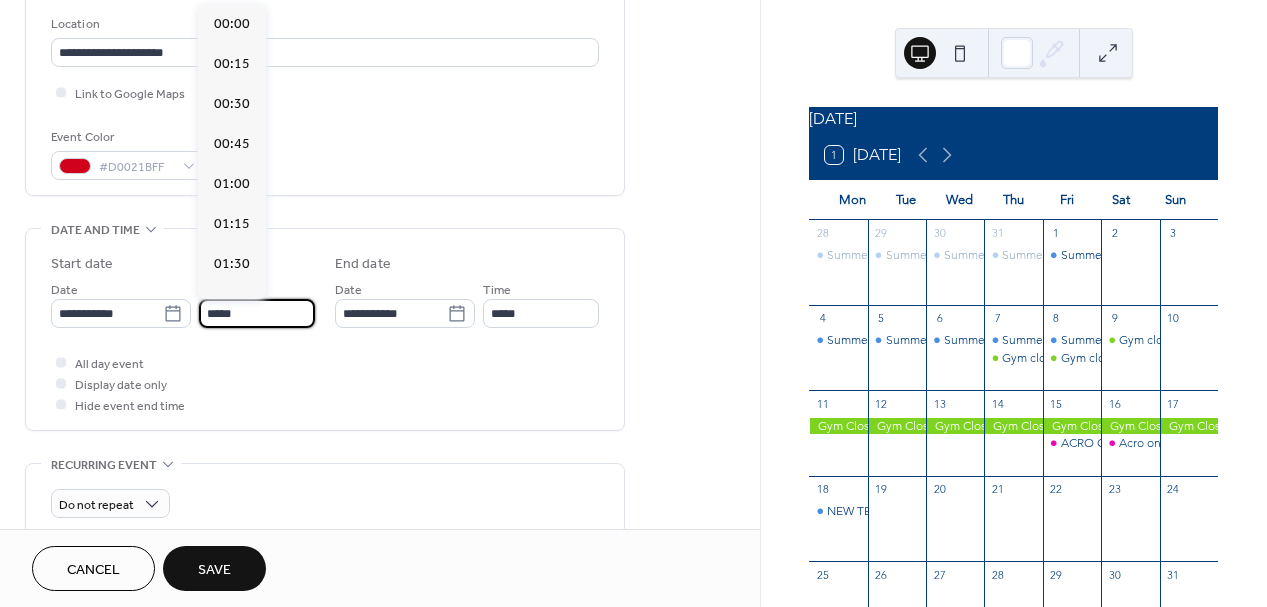scroll, scrollTop: 1944, scrollLeft: 0, axis: vertical 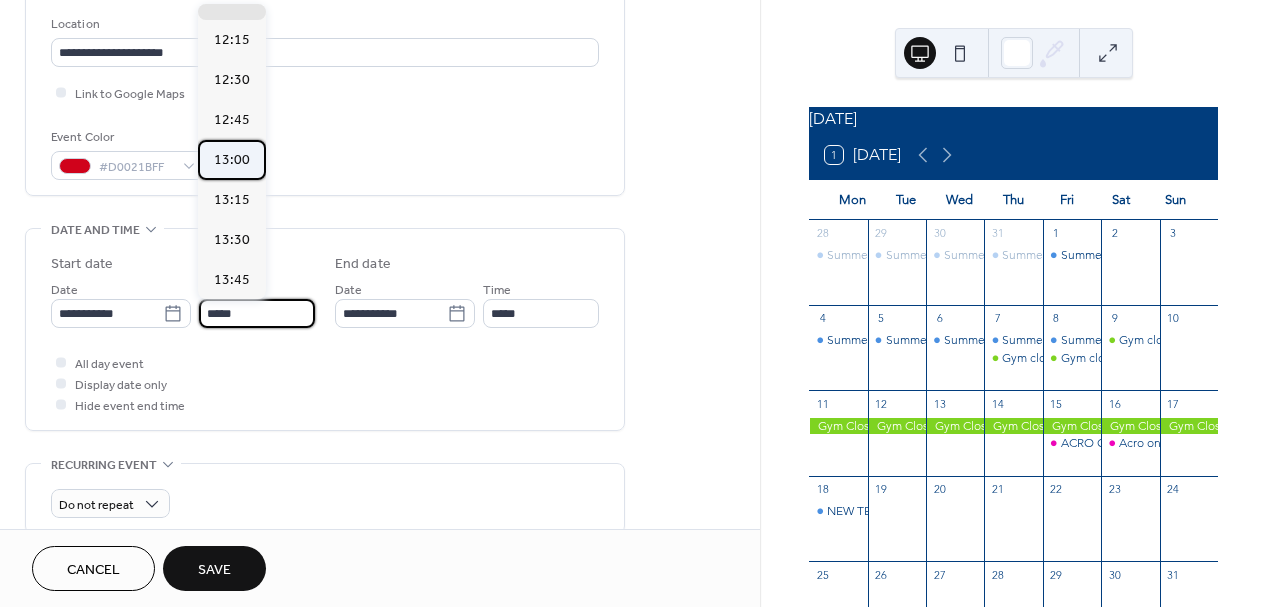 click on "13:00" at bounding box center (232, 160) 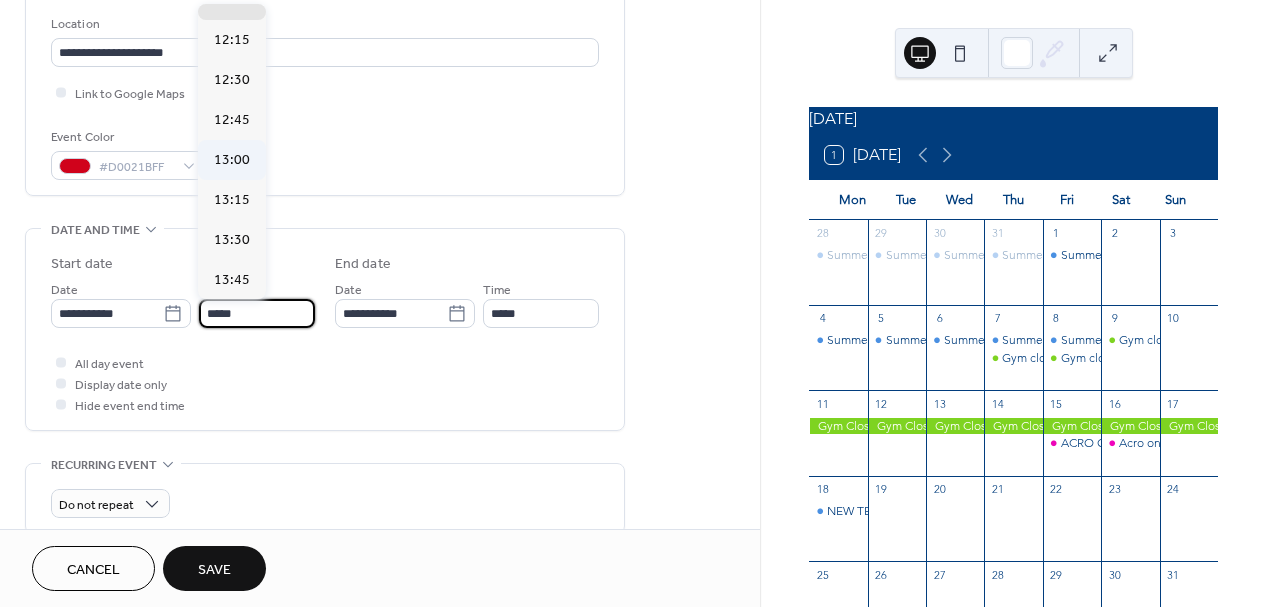 type on "*****" 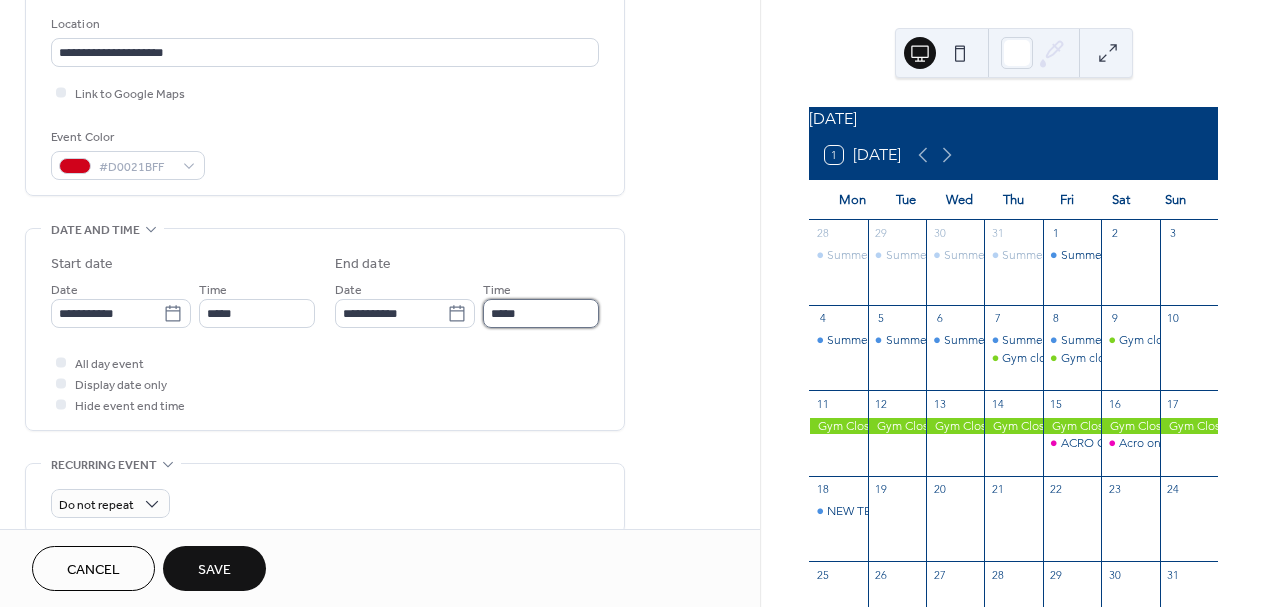 click on "*****" at bounding box center (541, 313) 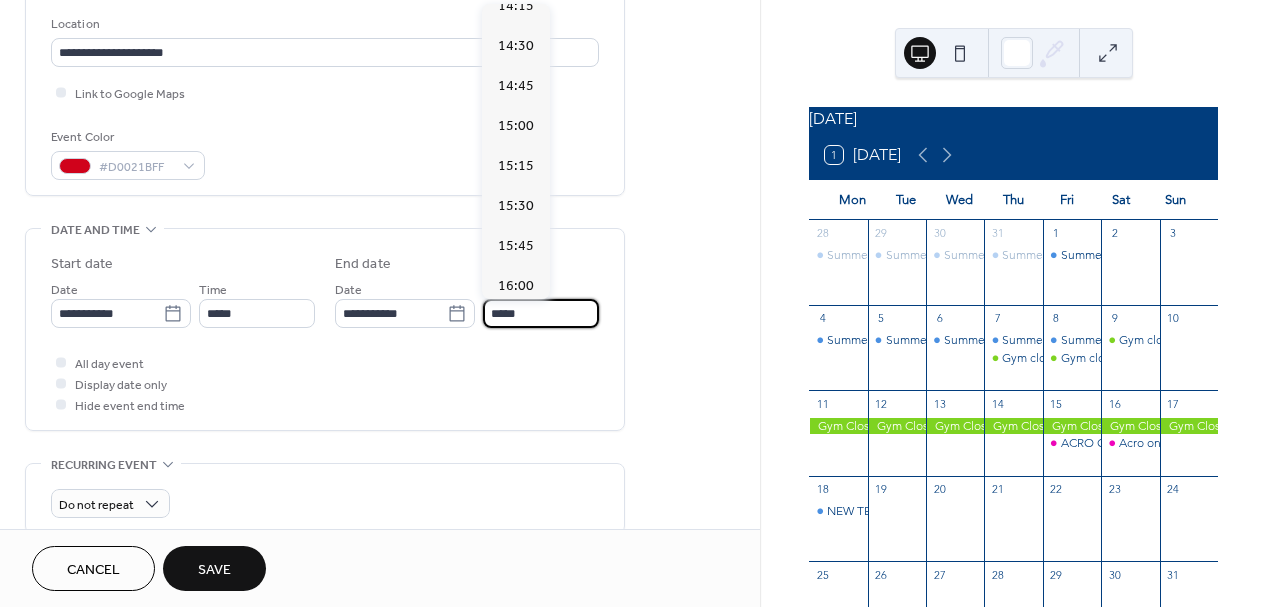 scroll, scrollTop: 183, scrollLeft: 0, axis: vertical 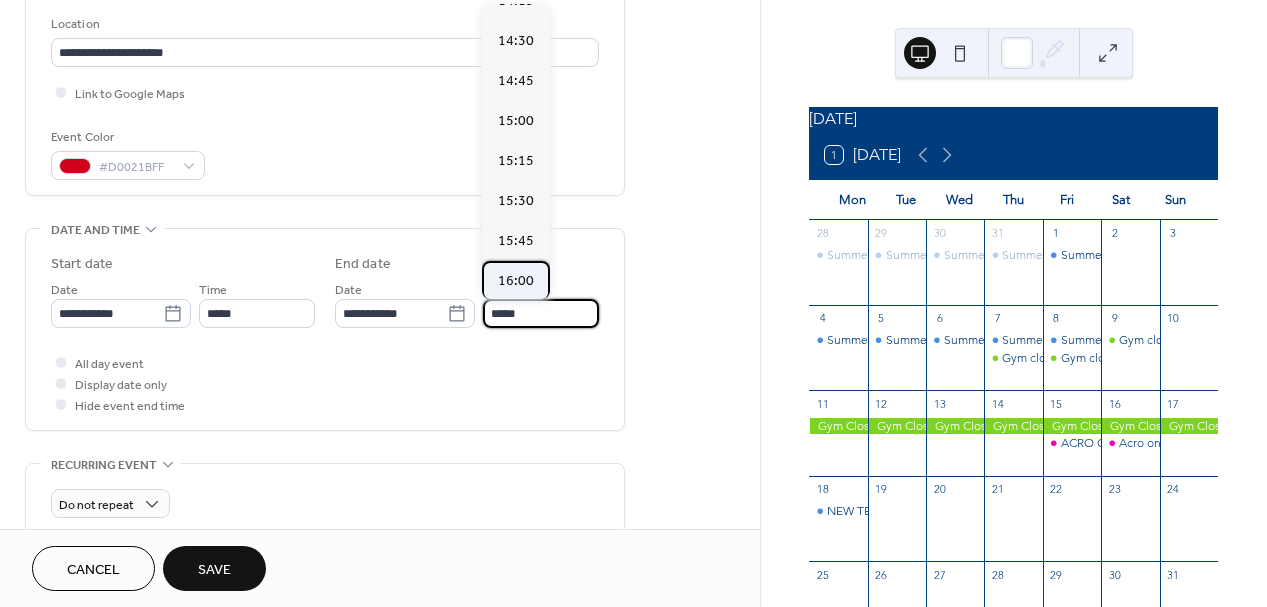 click on "16:00" at bounding box center (516, 281) 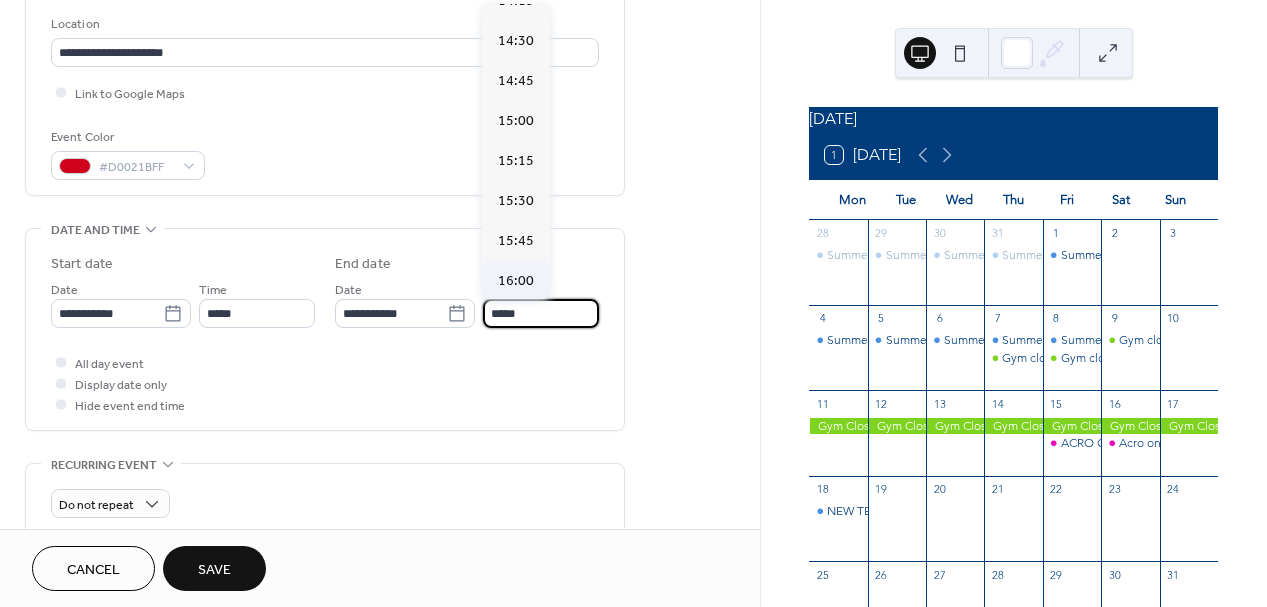 type on "*****" 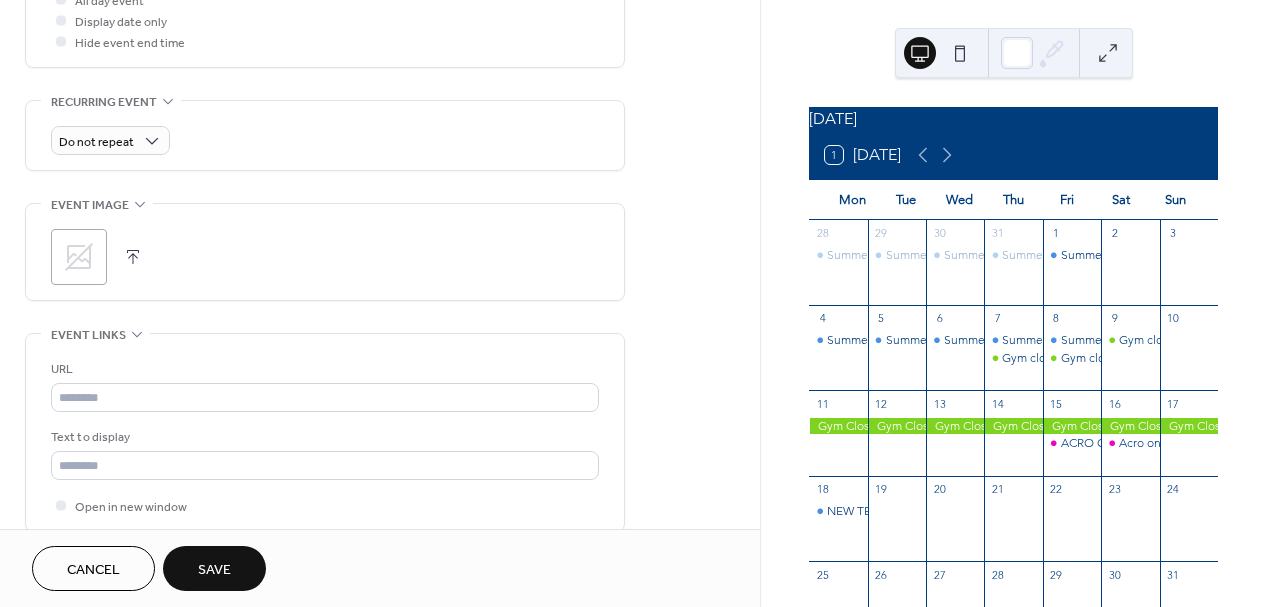 scroll, scrollTop: 801, scrollLeft: 0, axis: vertical 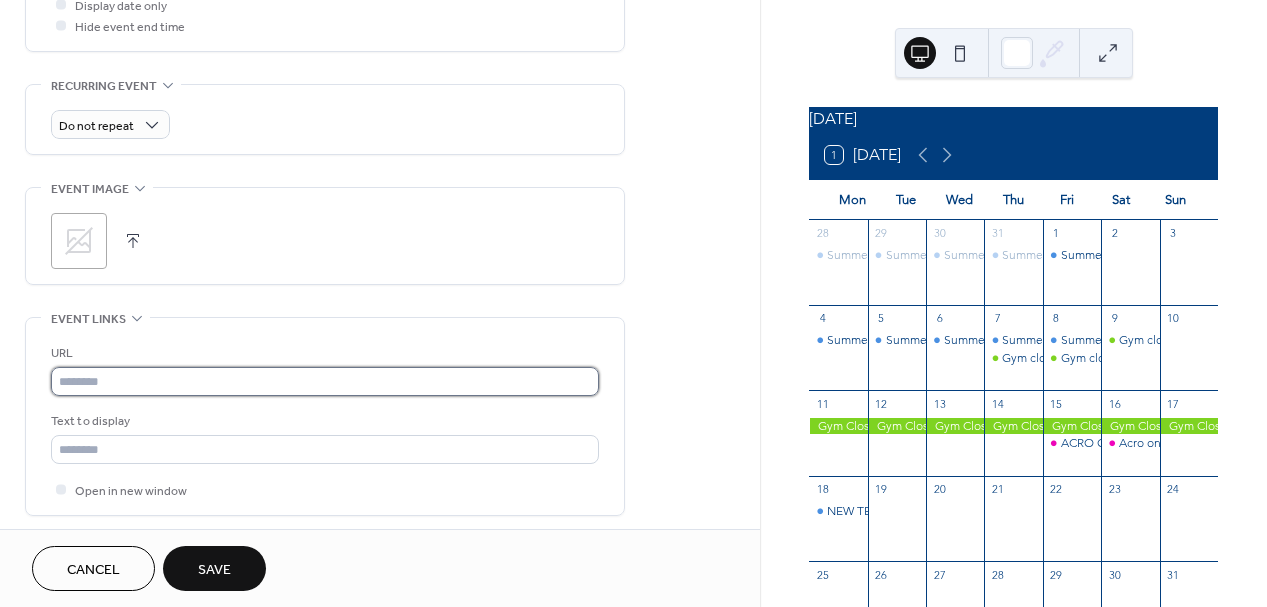 click at bounding box center [325, 381] 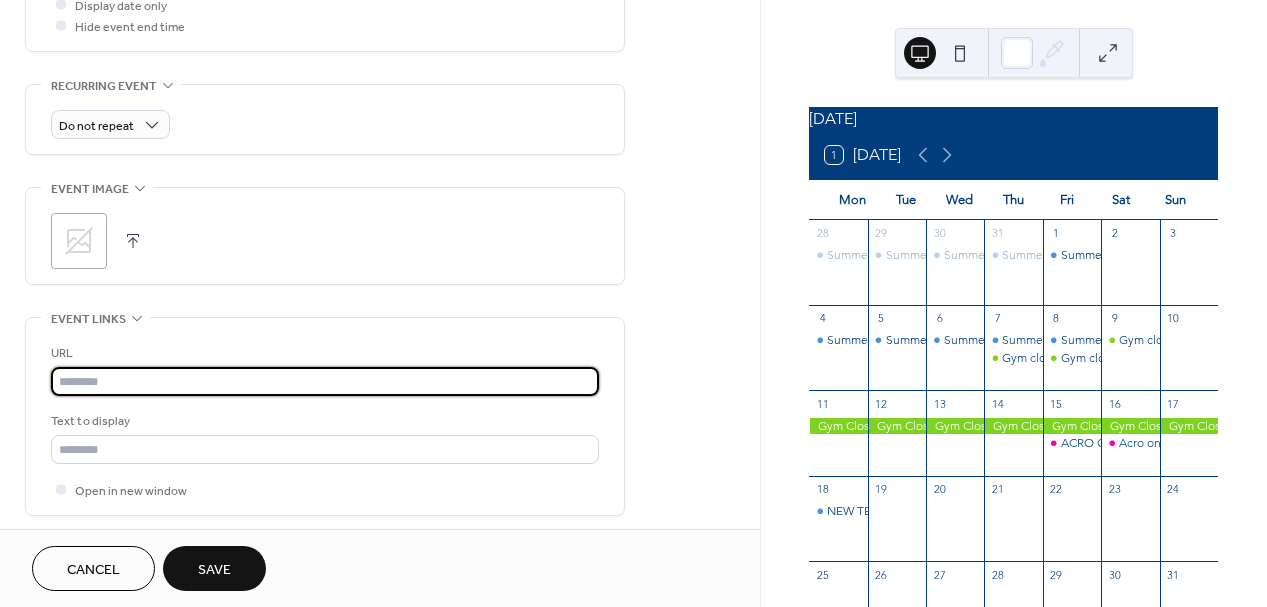 paste on "**********" 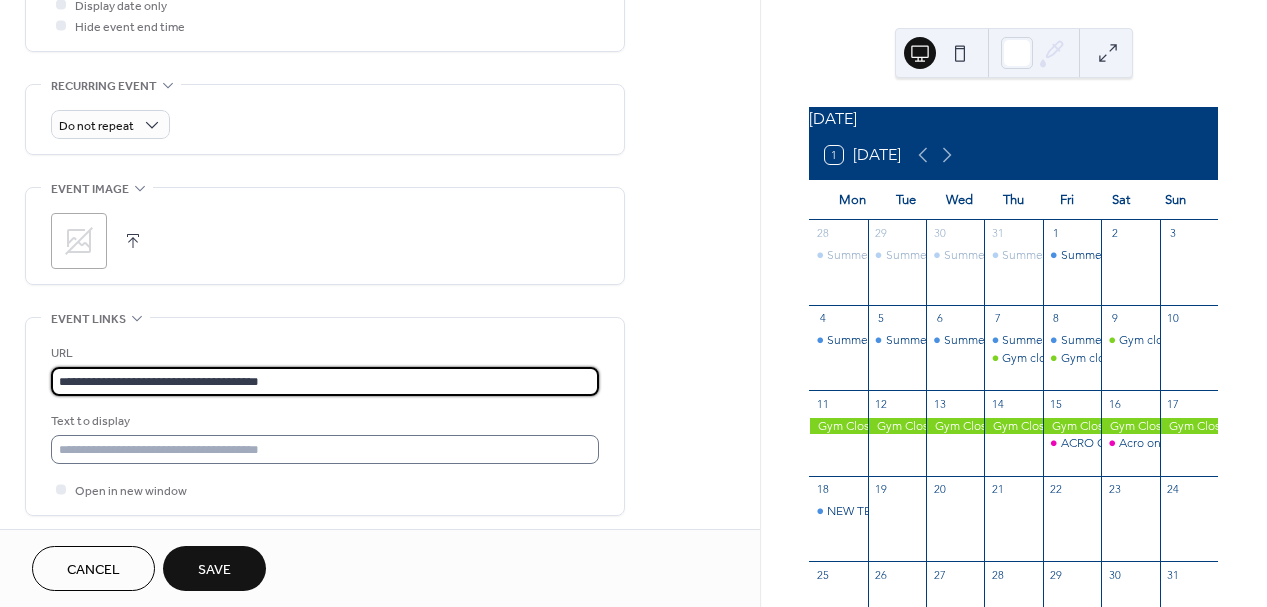 type on "**********" 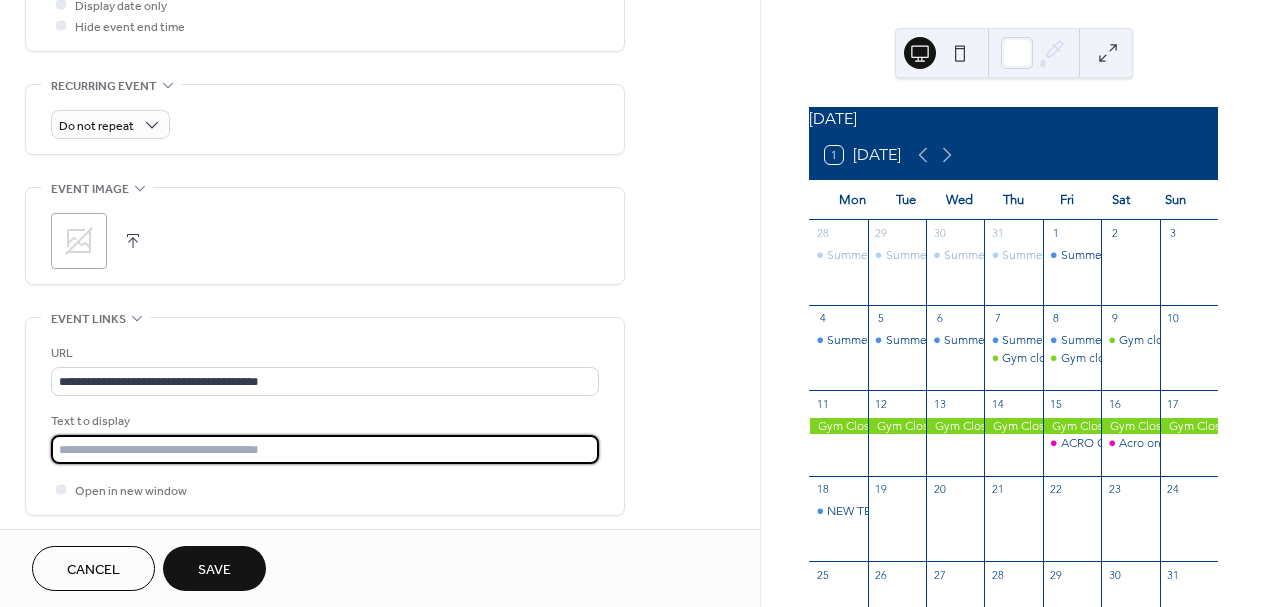 click at bounding box center [325, 449] 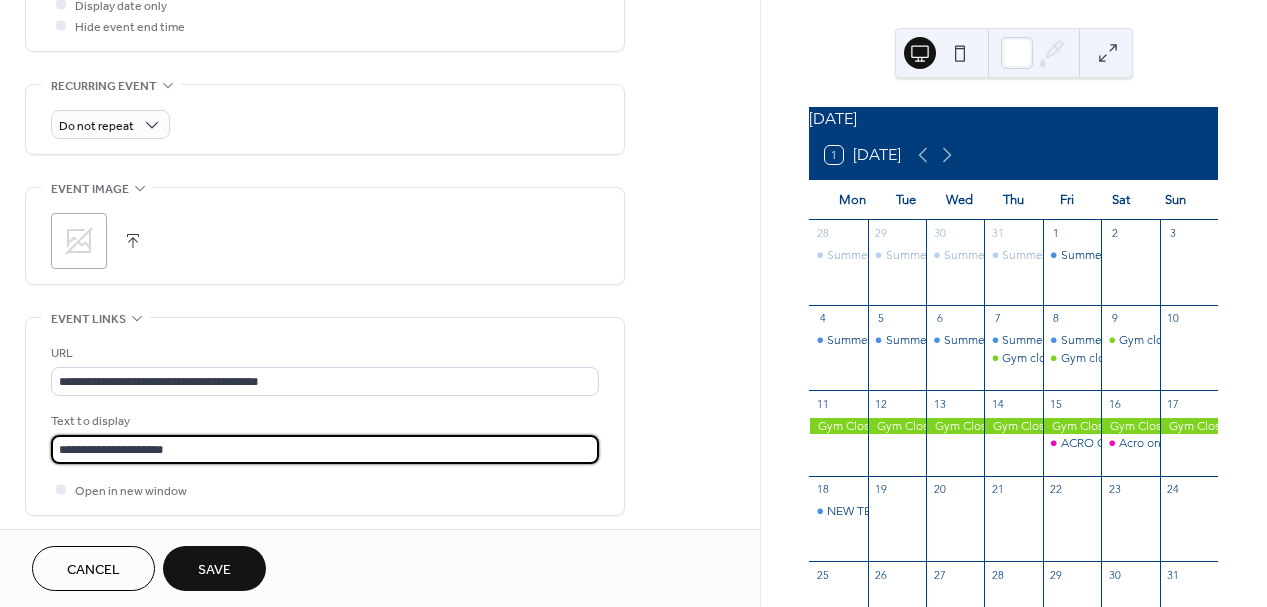 type on "**********" 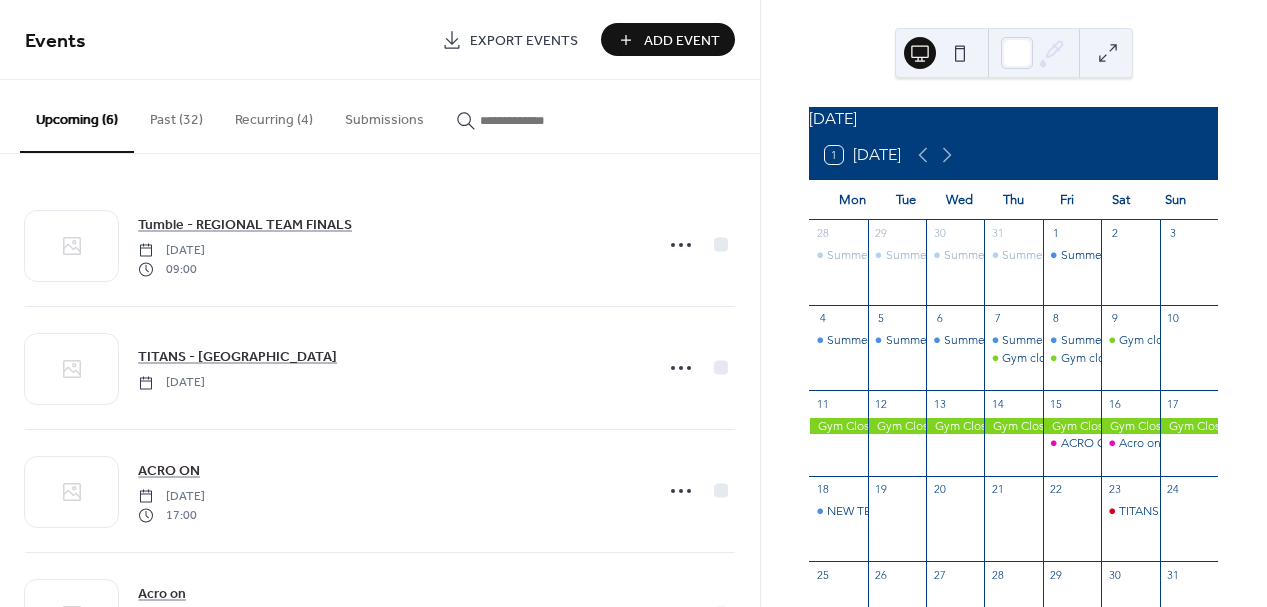 click on "Add Event" at bounding box center [668, 39] 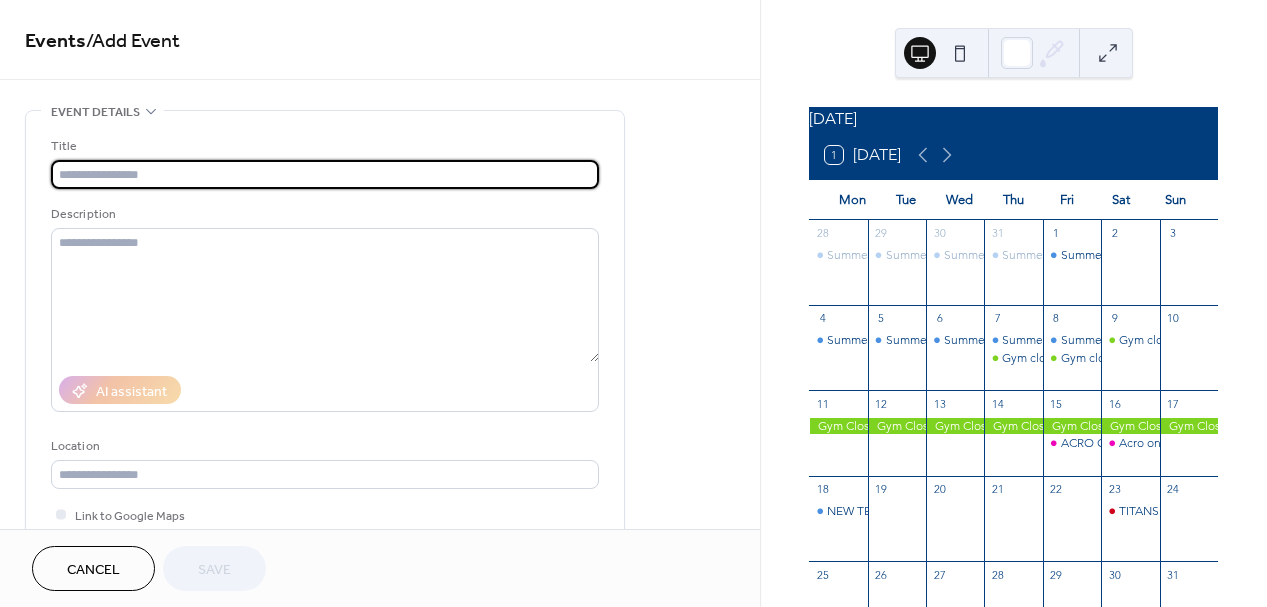 click at bounding box center [325, 174] 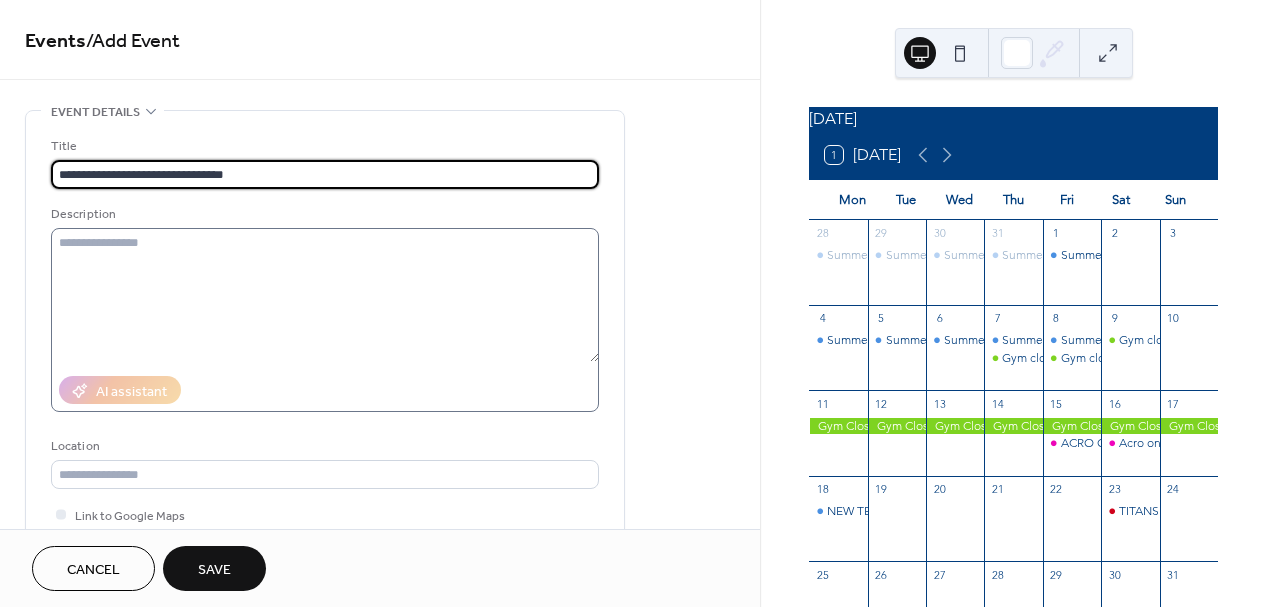 type on "**********" 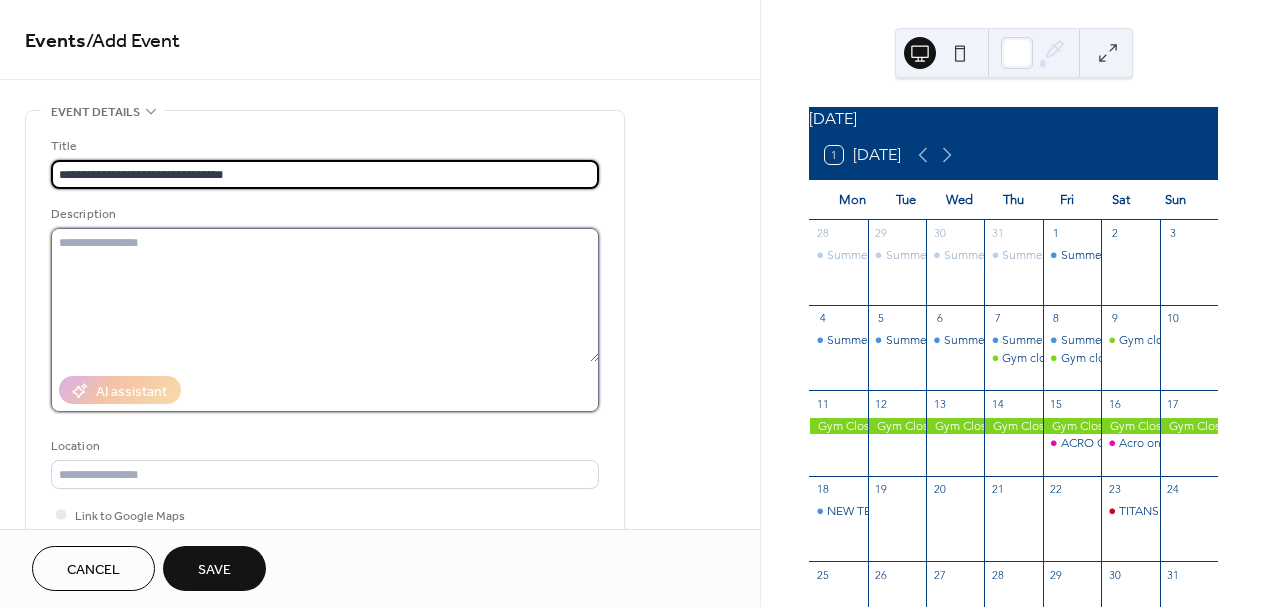 click at bounding box center (325, 295) 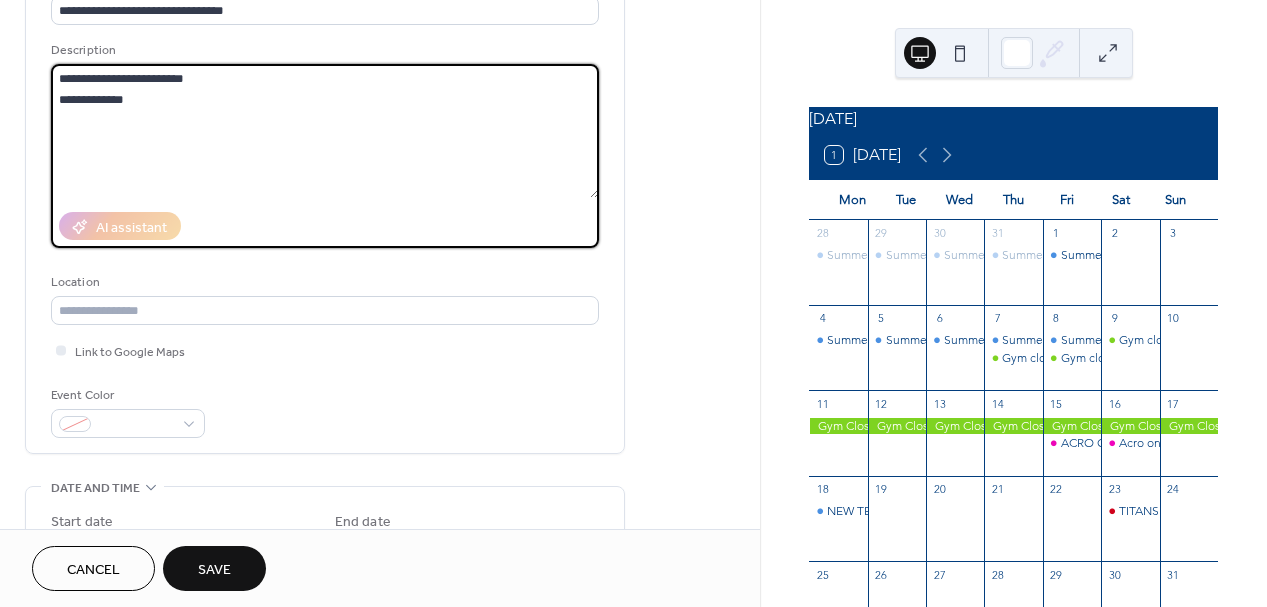 scroll, scrollTop: 168, scrollLeft: 0, axis: vertical 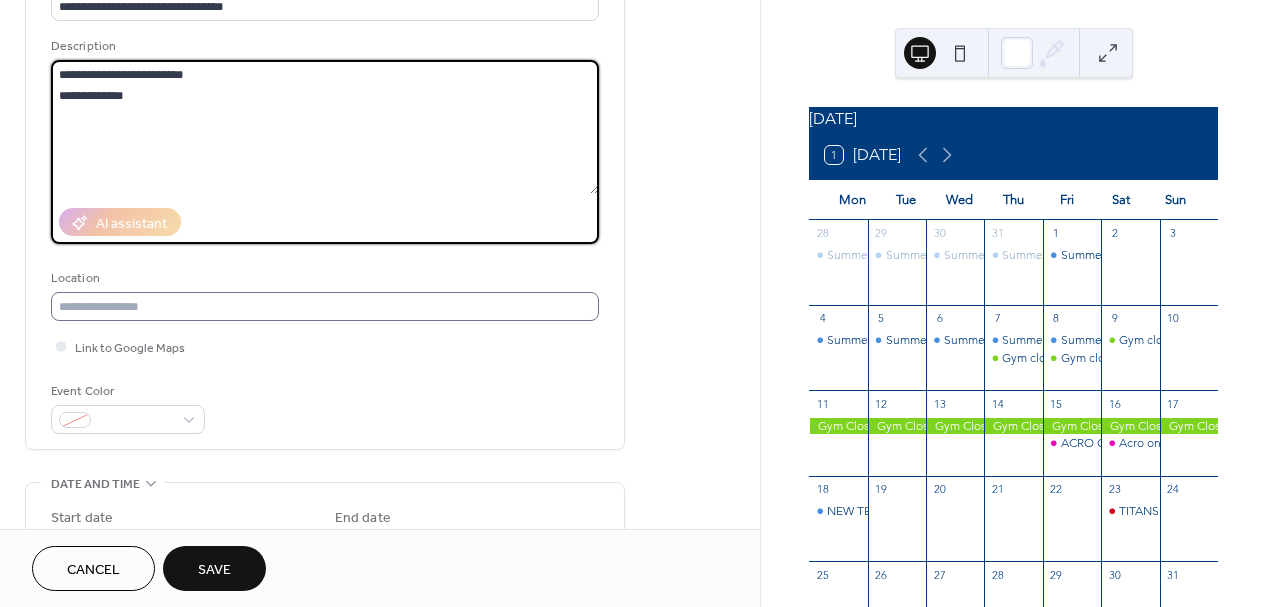 type on "**********" 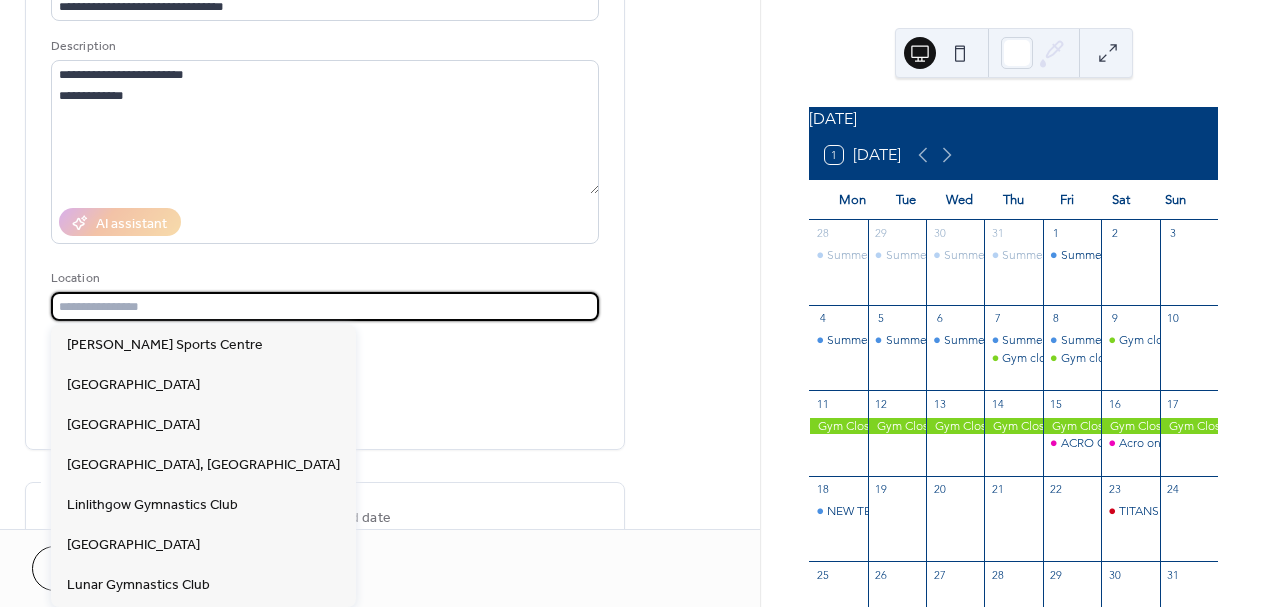click at bounding box center (325, 306) 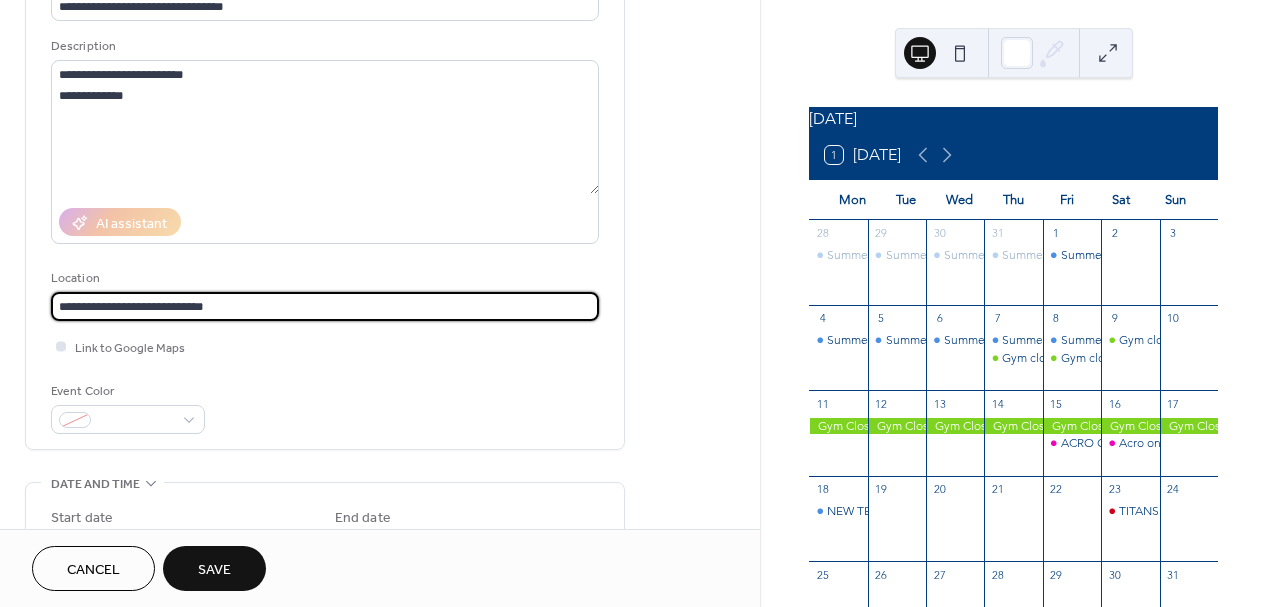 type on "**********" 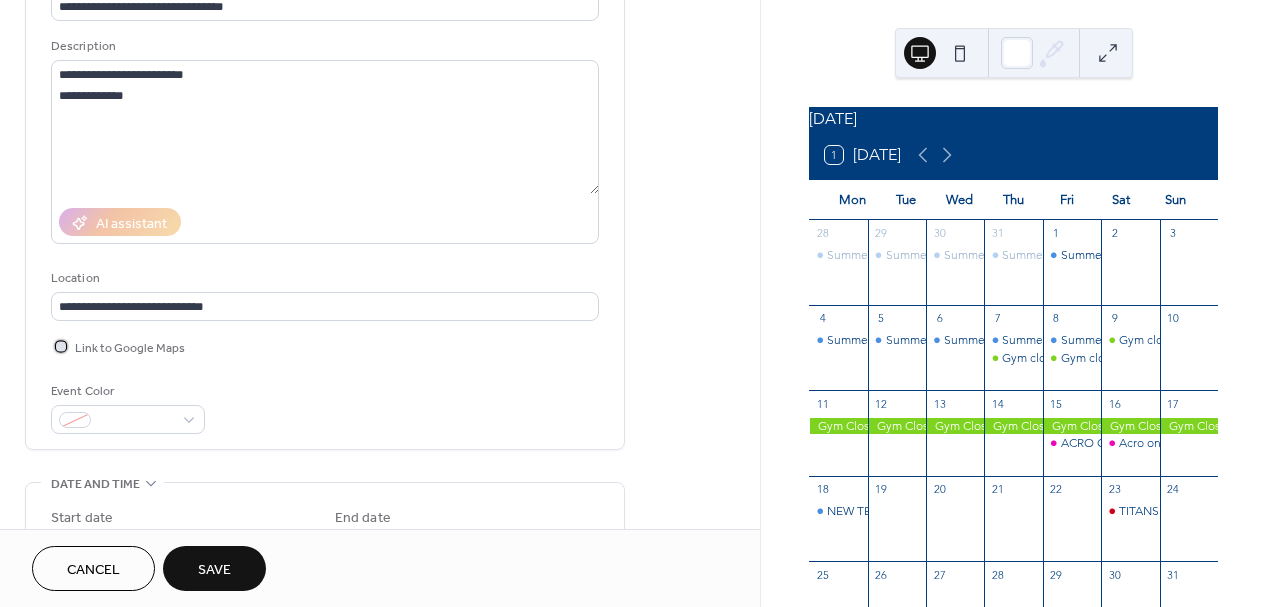 click at bounding box center (61, 346) 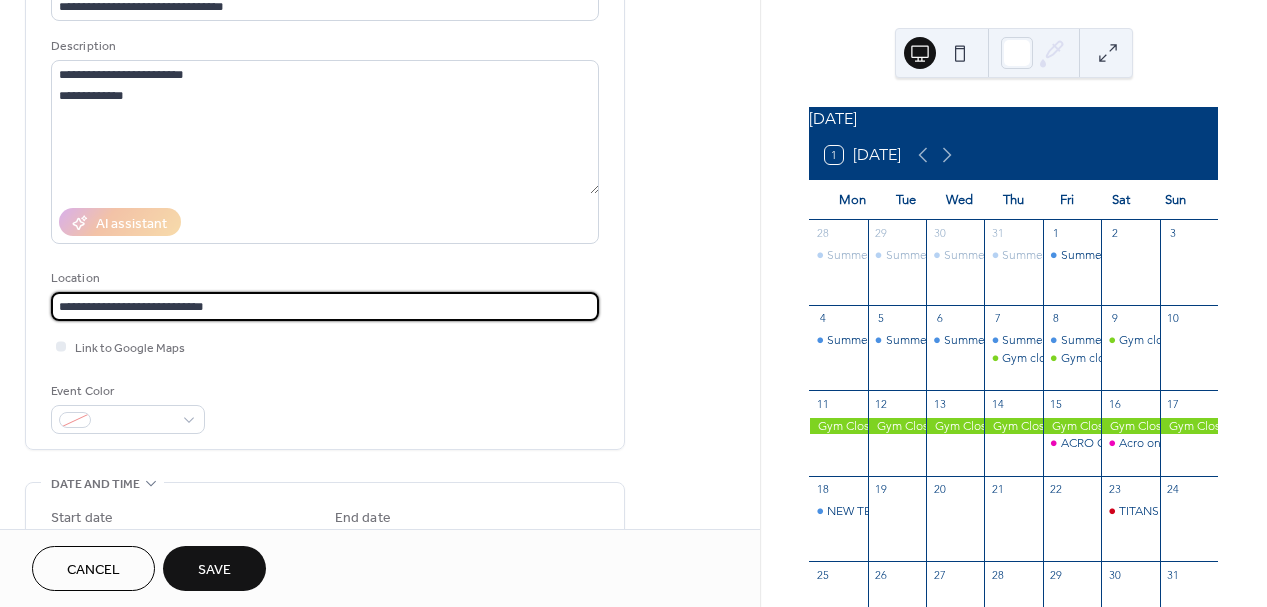 click on "**********" at bounding box center (325, 306) 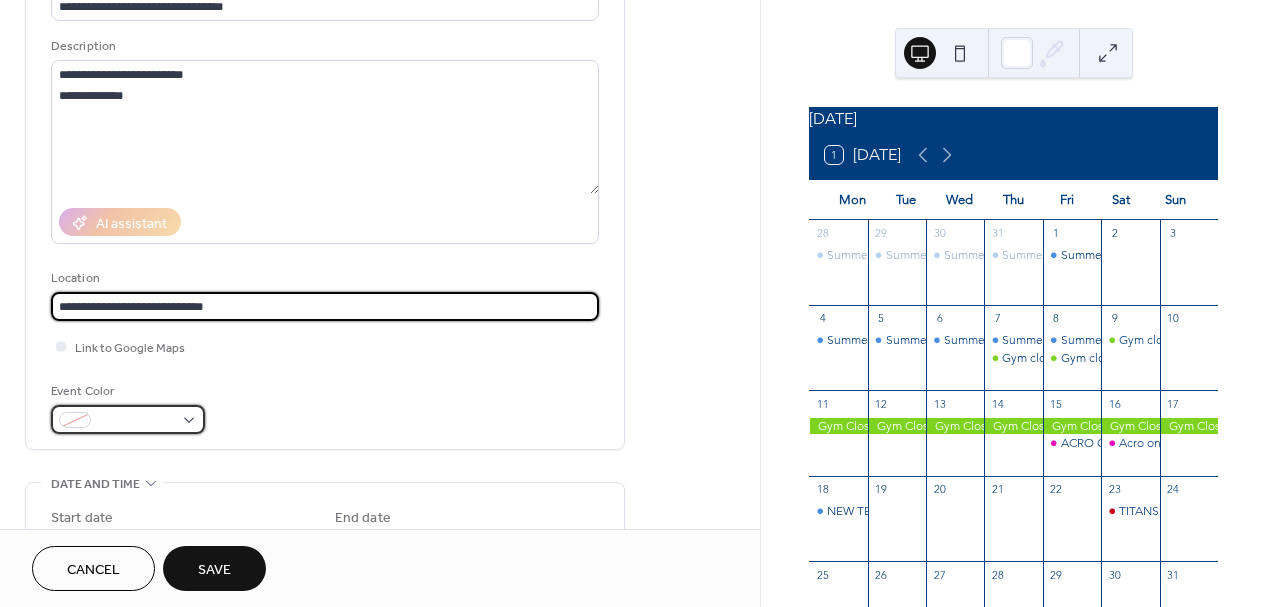 type 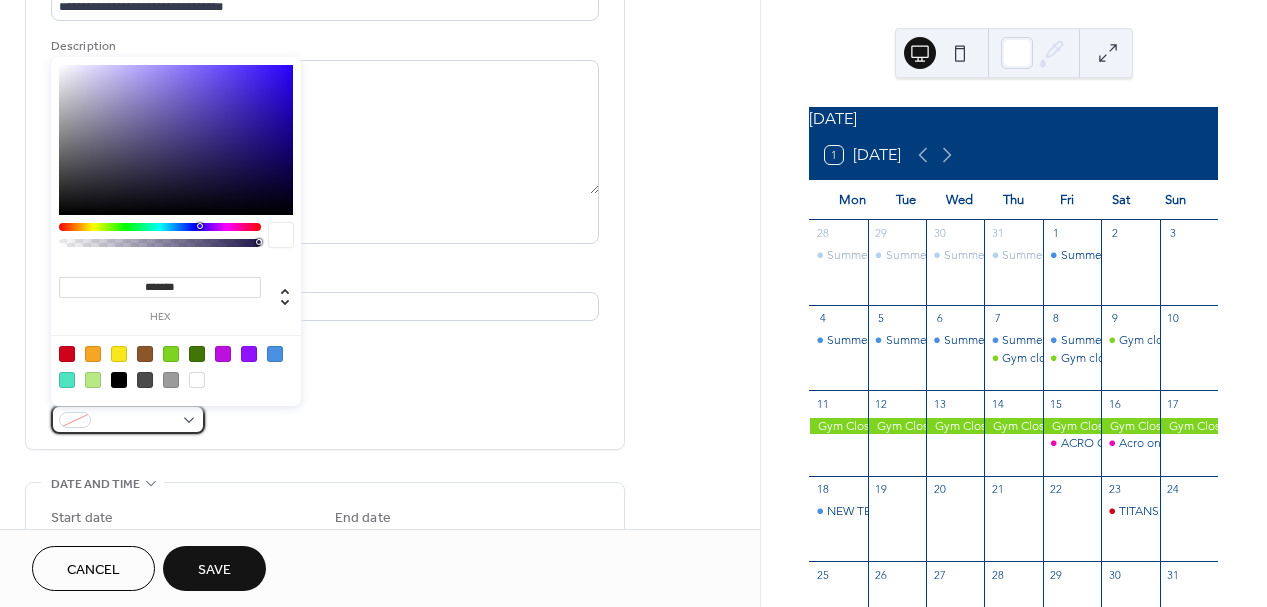 click at bounding box center [128, 419] 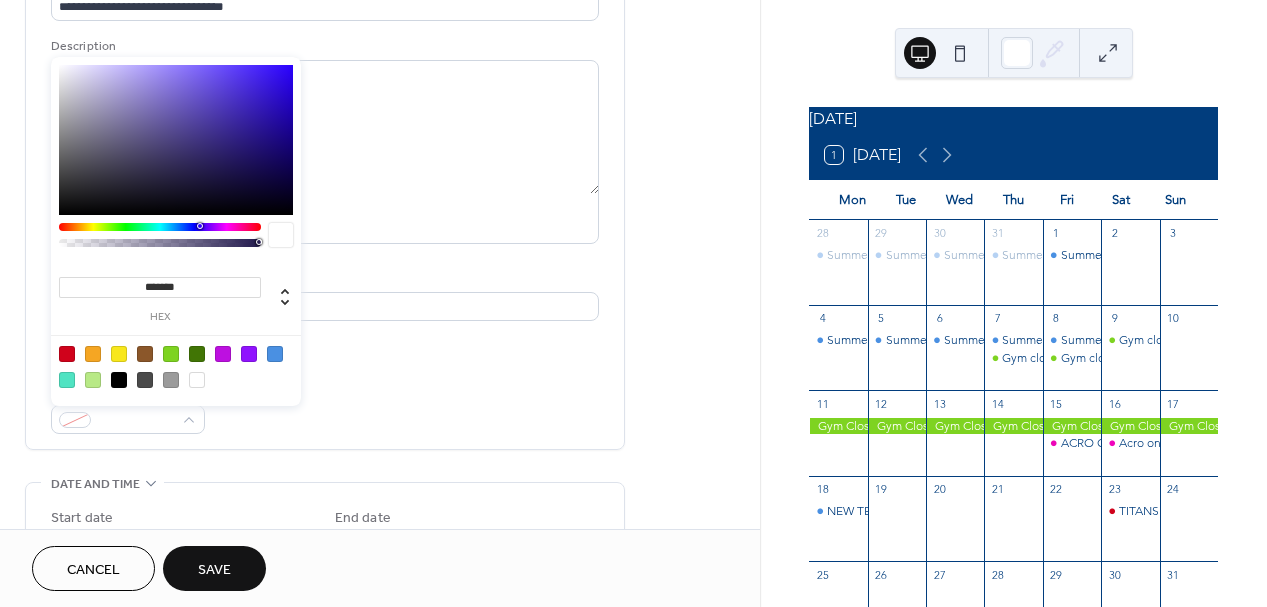 click at bounding box center (249, 354) 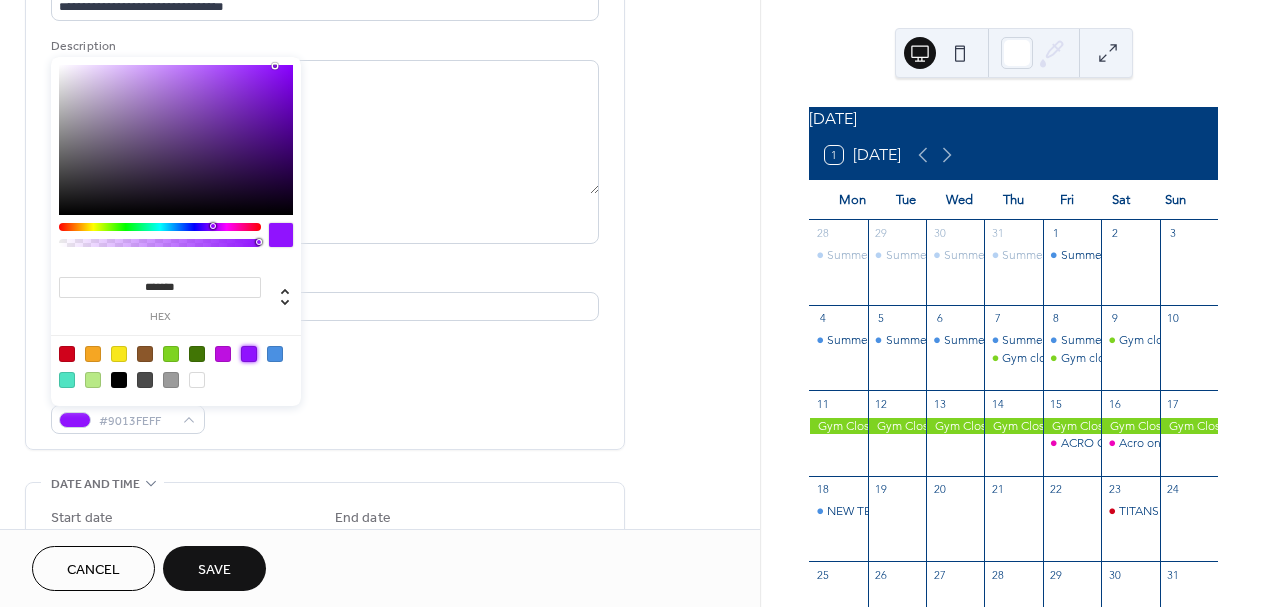 click on "Link to Google Maps" at bounding box center (325, 346) 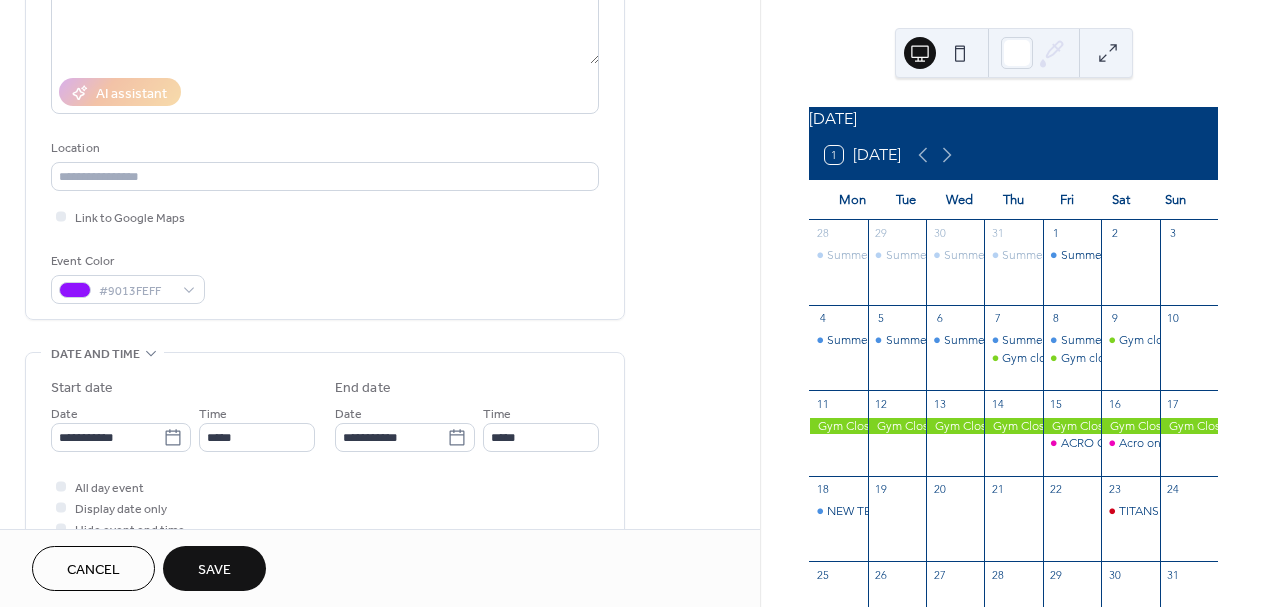 scroll, scrollTop: 299, scrollLeft: 0, axis: vertical 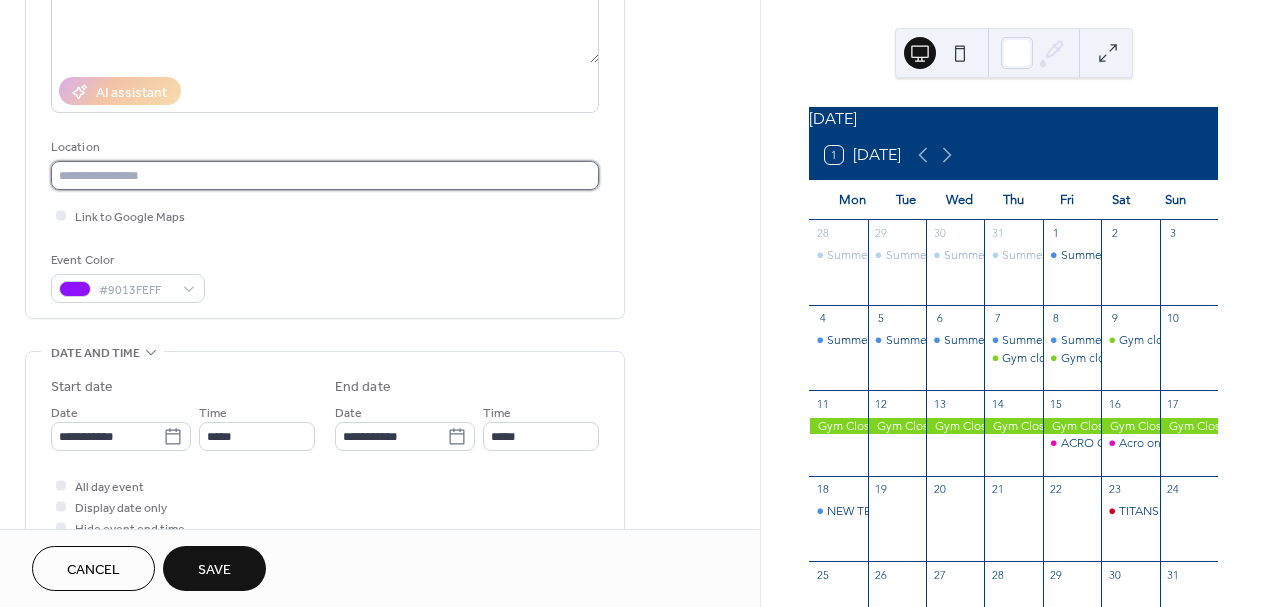 click at bounding box center (325, 175) 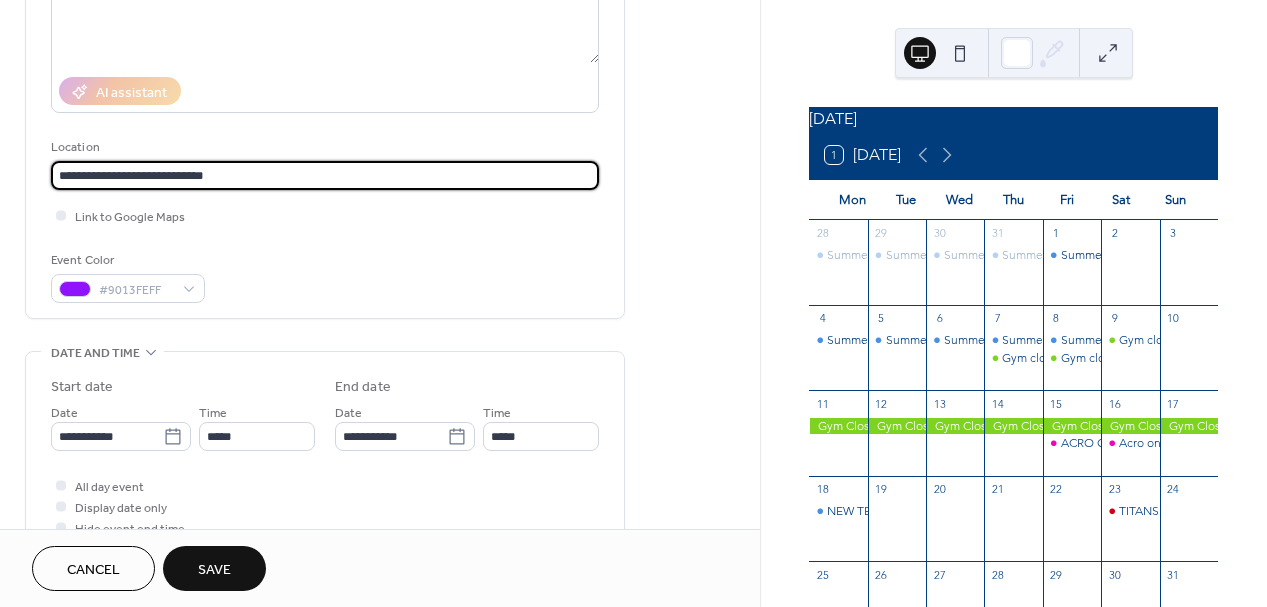 type on "**********" 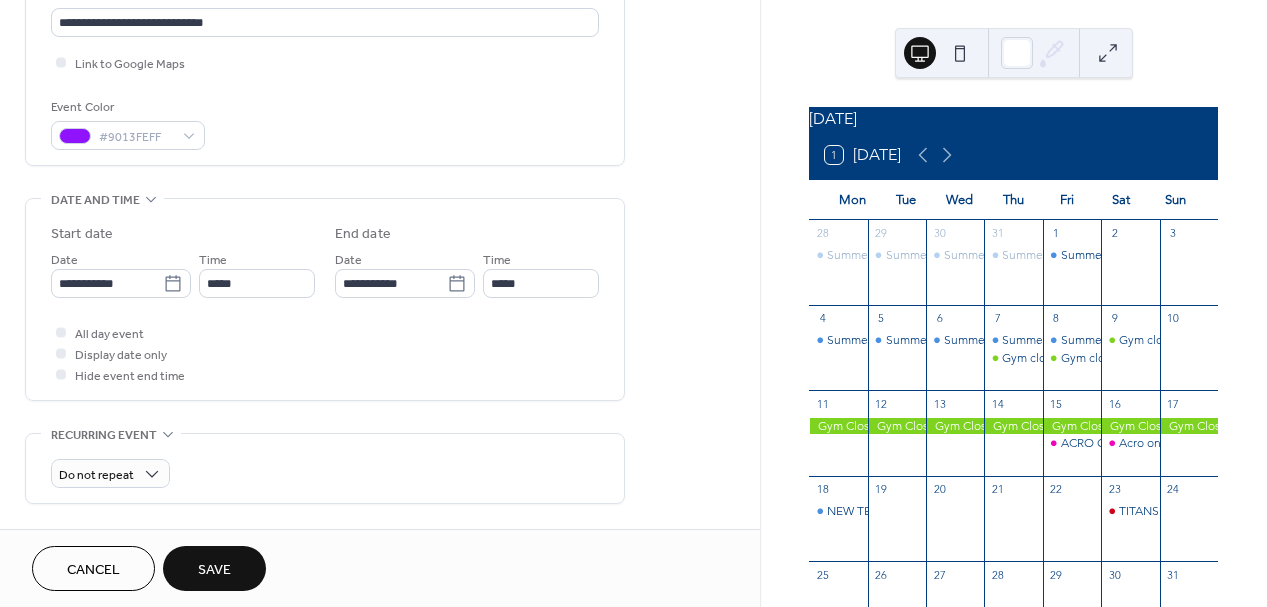 scroll, scrollTop: 454, scrollLeft: 0, axis: vertical 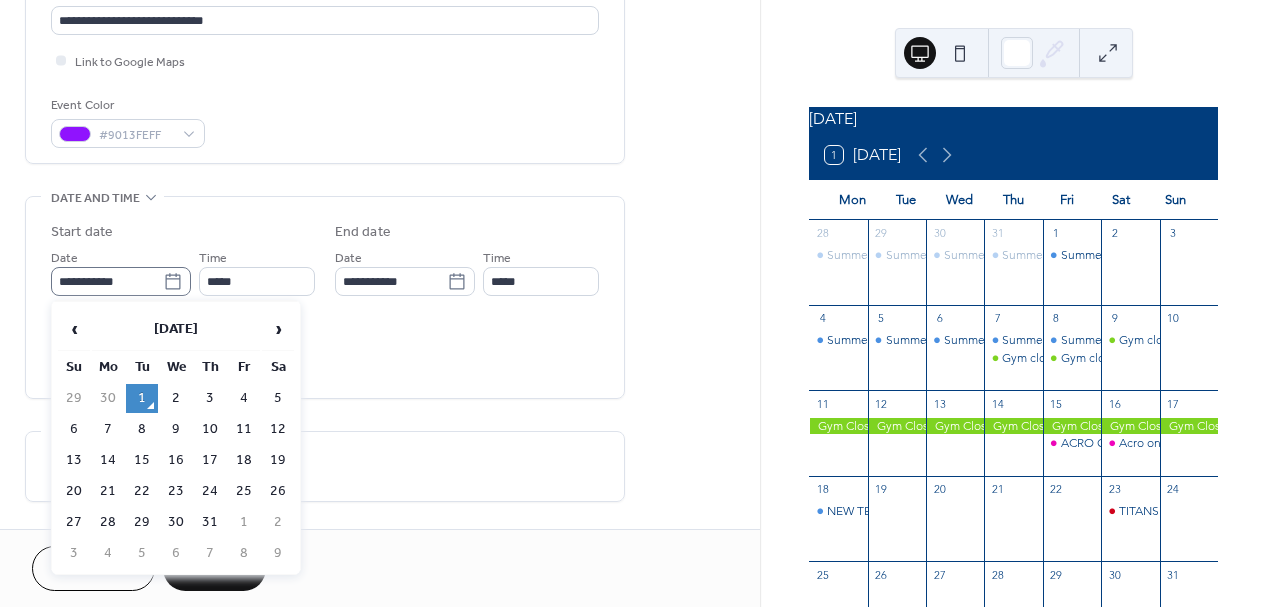 click 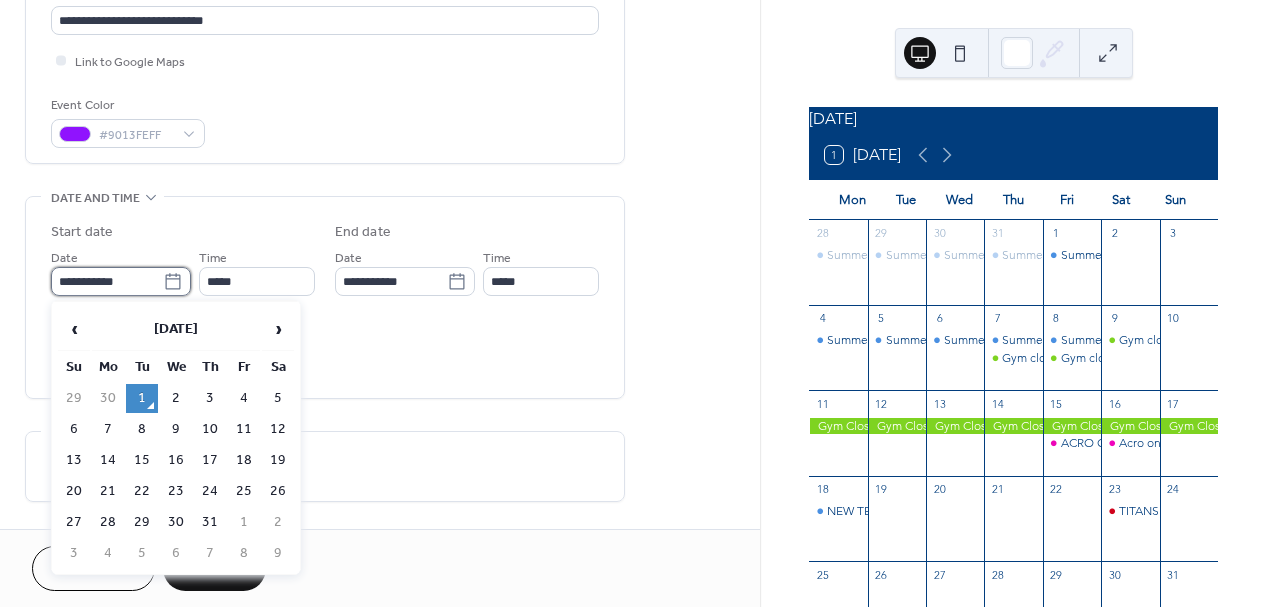 click on "**********" at bounding box center [107, 281] 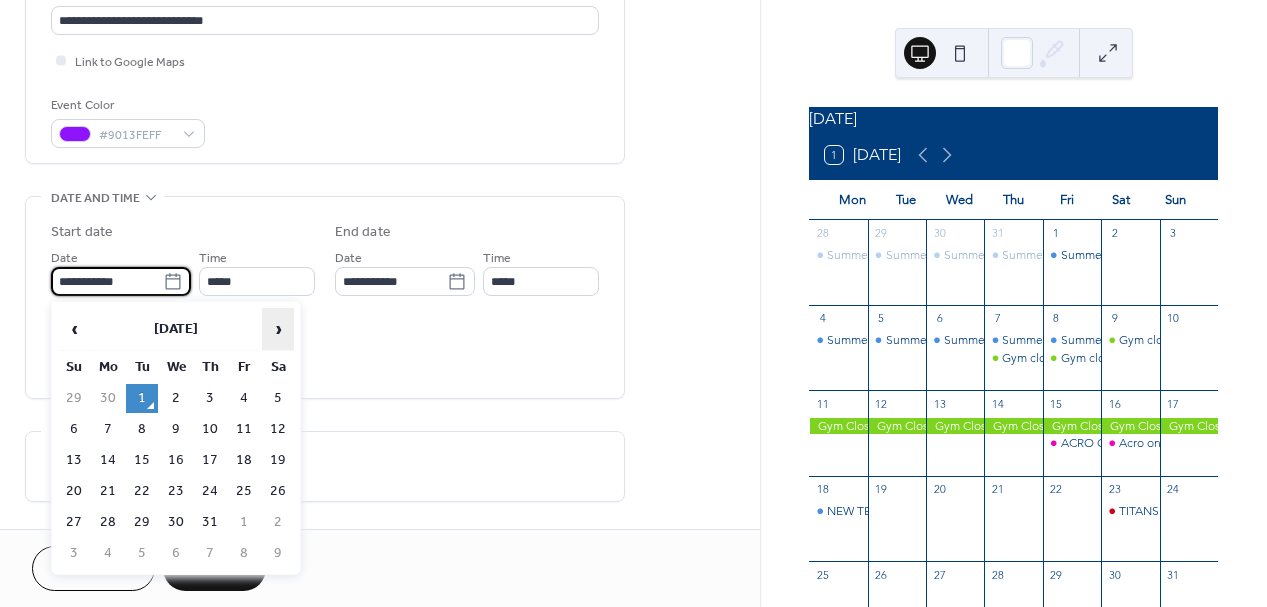 click on "›" at bounding box center [278, 329] 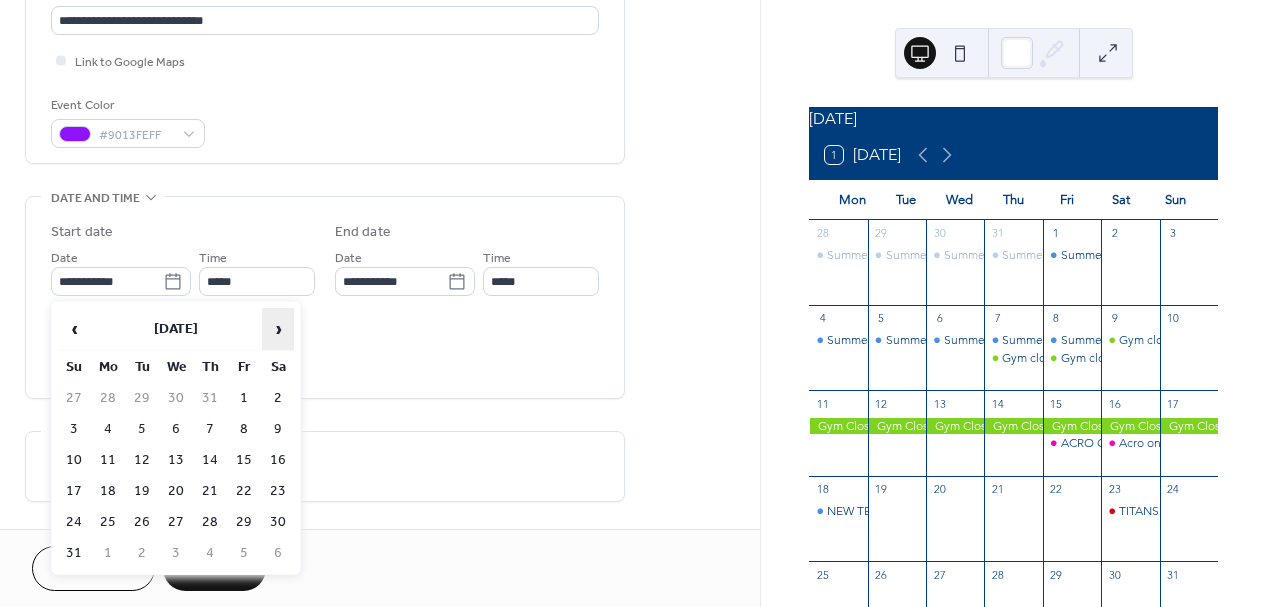 click on "›" at bounding box center (278, 329) 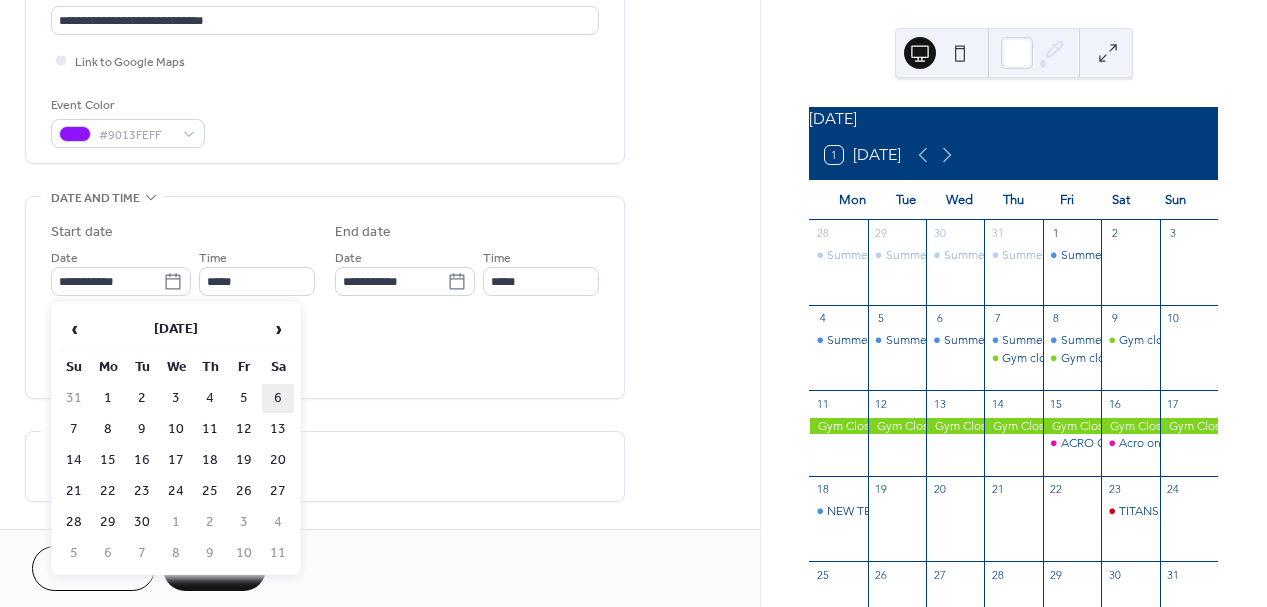 click on "6" at bounding box center [278, 398] 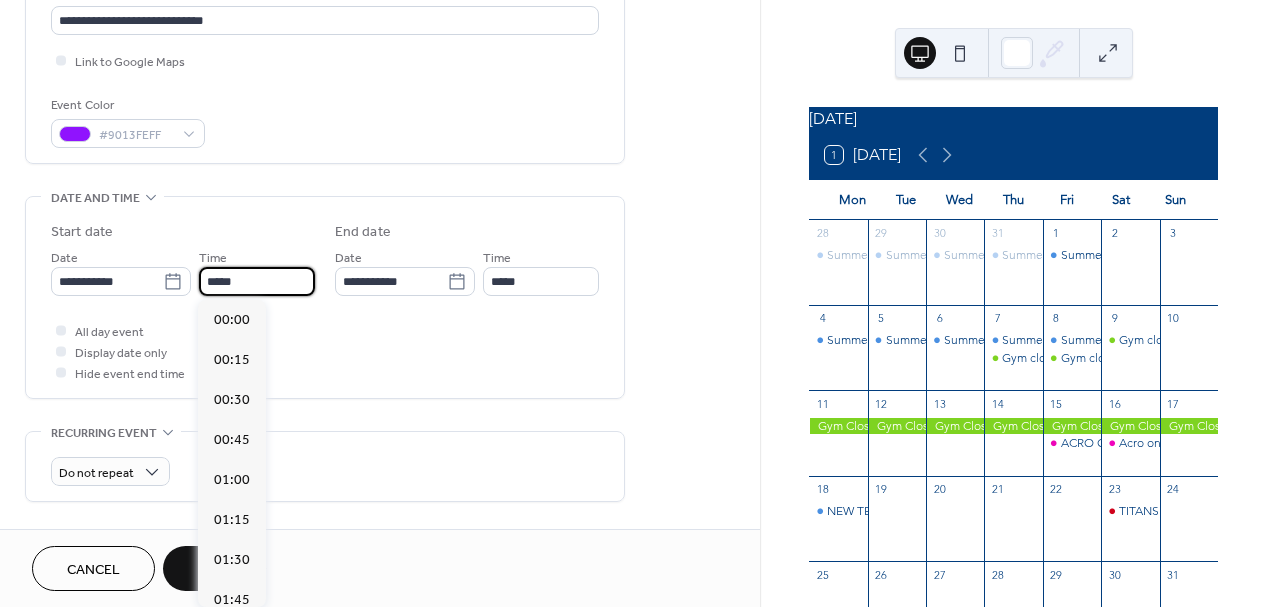 click on "*****" at bounding box center (257, 281) 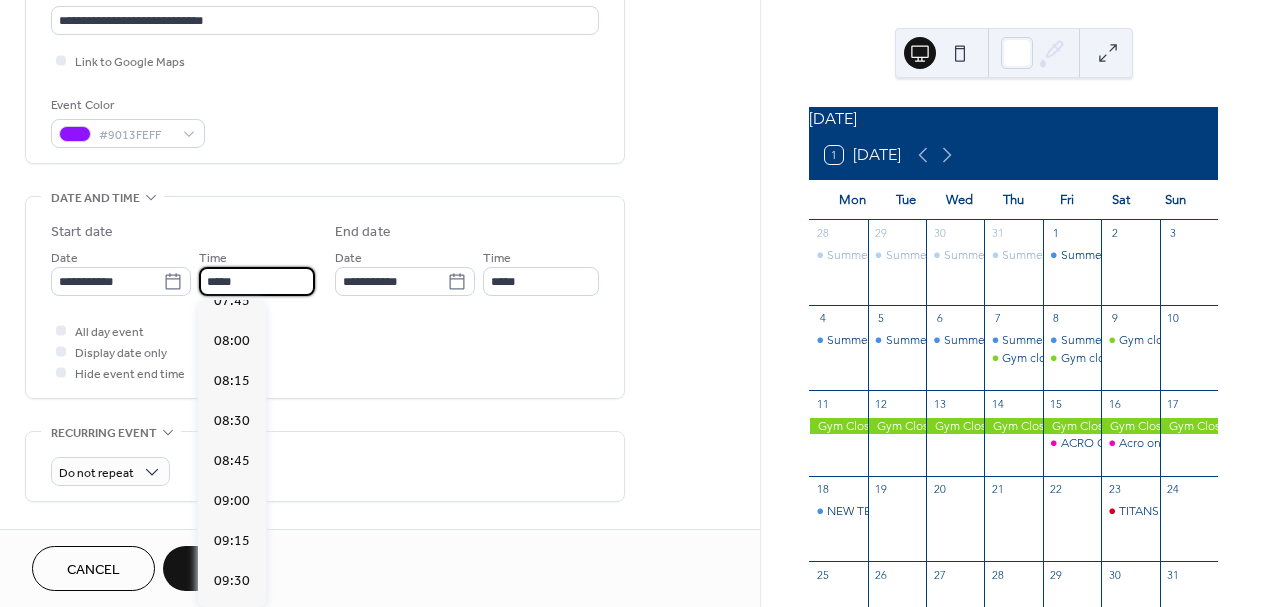 scroll, scrollTop: 1251, scrollLeft: 0, axis: vertical 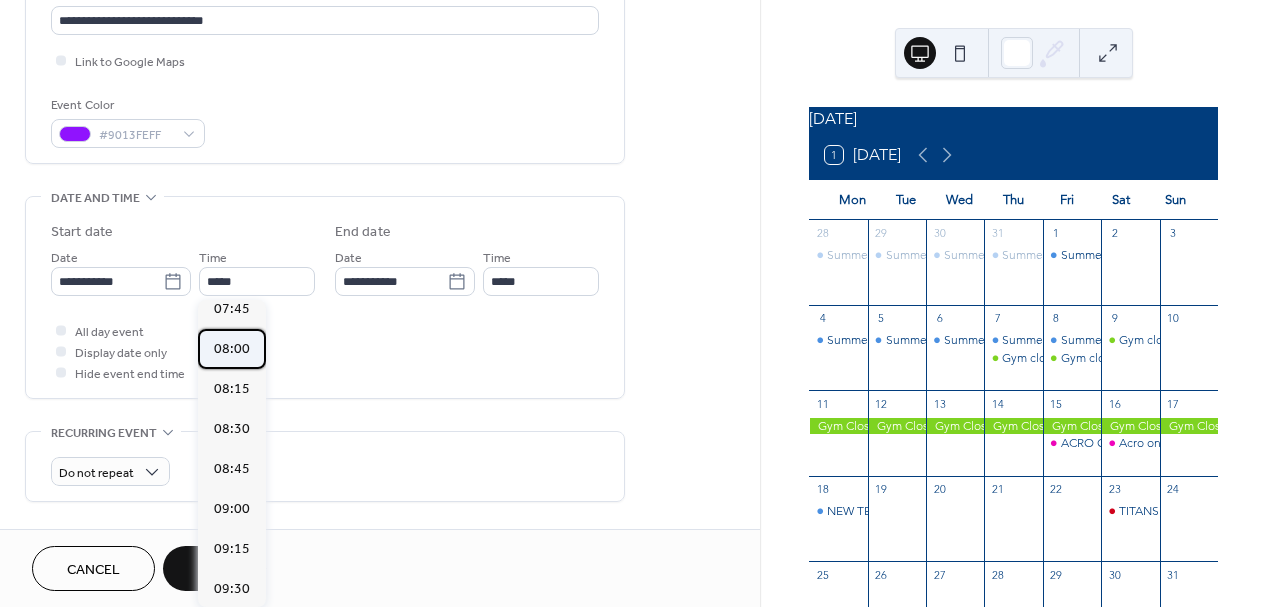 click on "08:00" at bounding box center (232, 349) 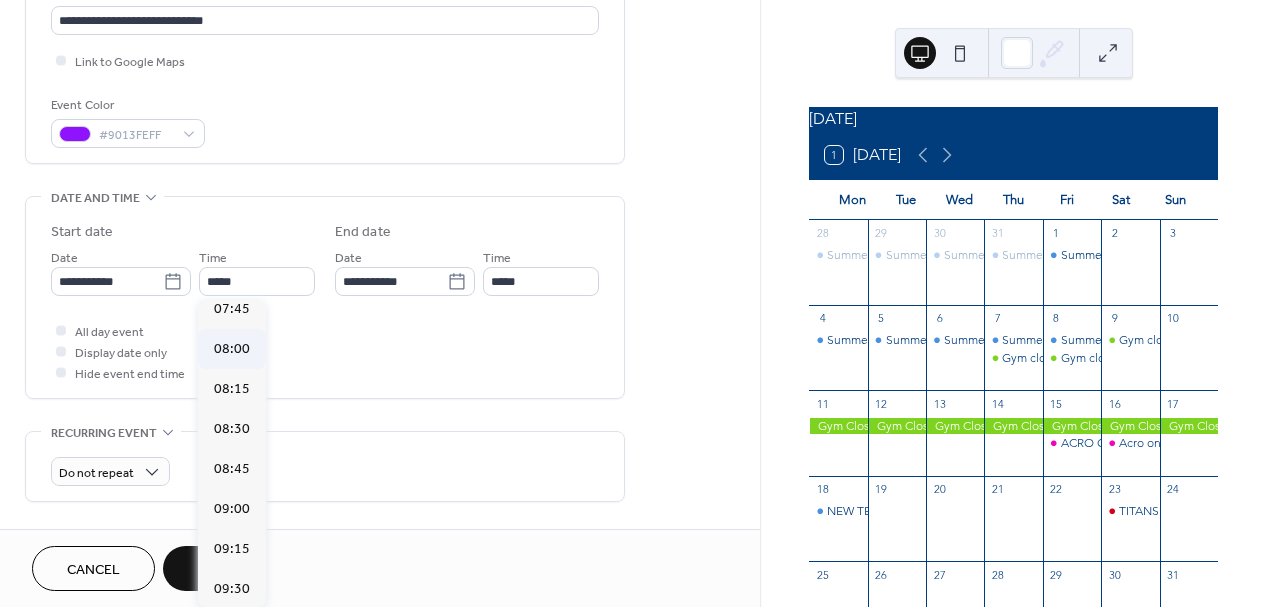 type on "*****" 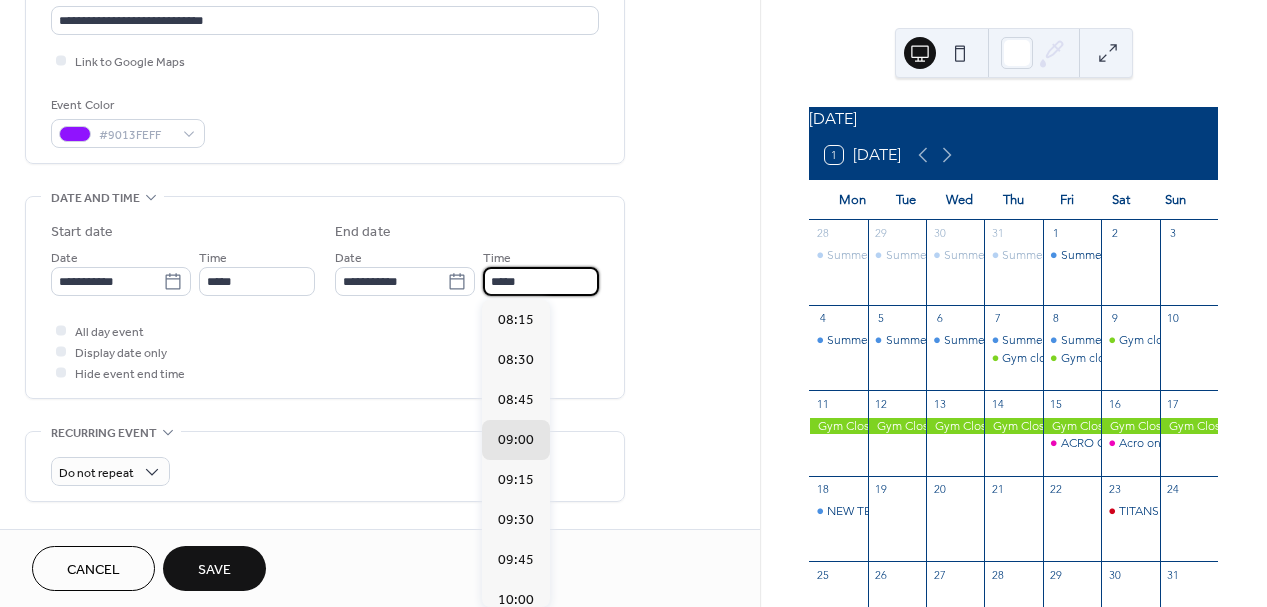 click on "*****" at bounding box center [541, 281] 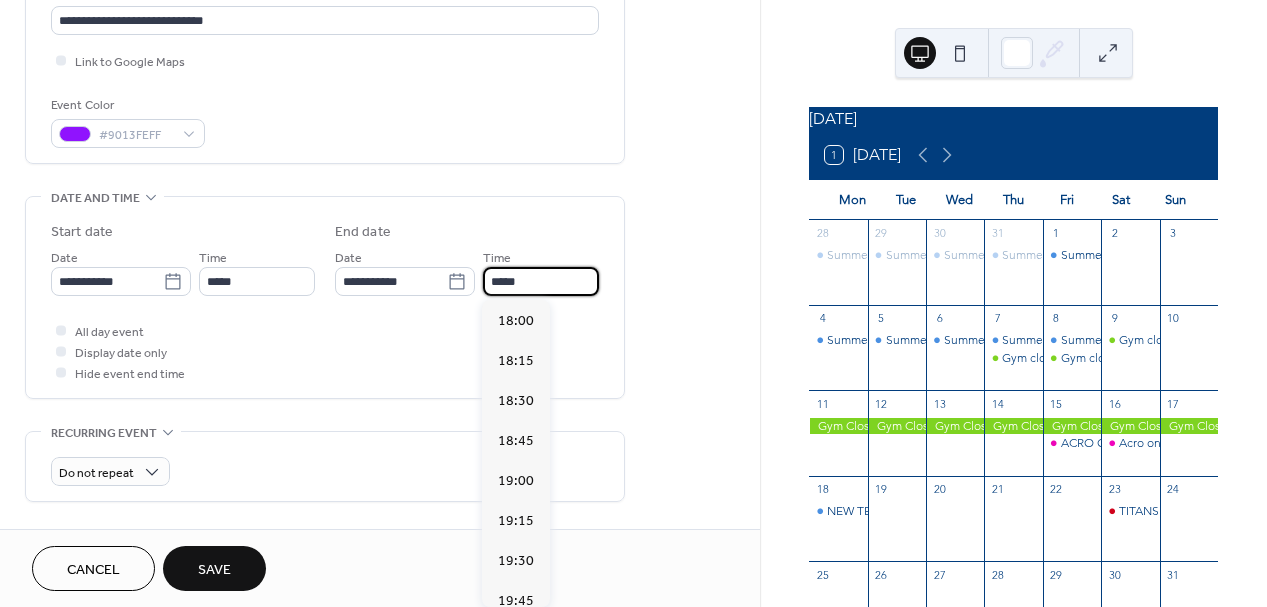 scroll, scrollTop: 1566, scrollLeft: 0, axis: vertical 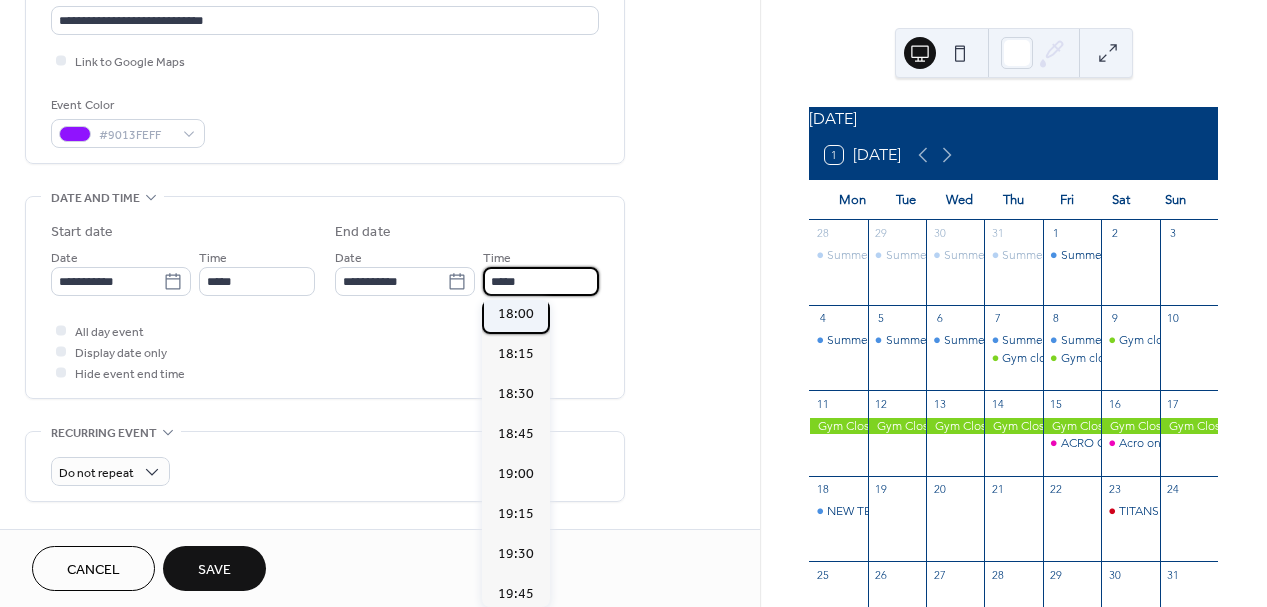 click on "18:00" at bounding box center [516, 314] 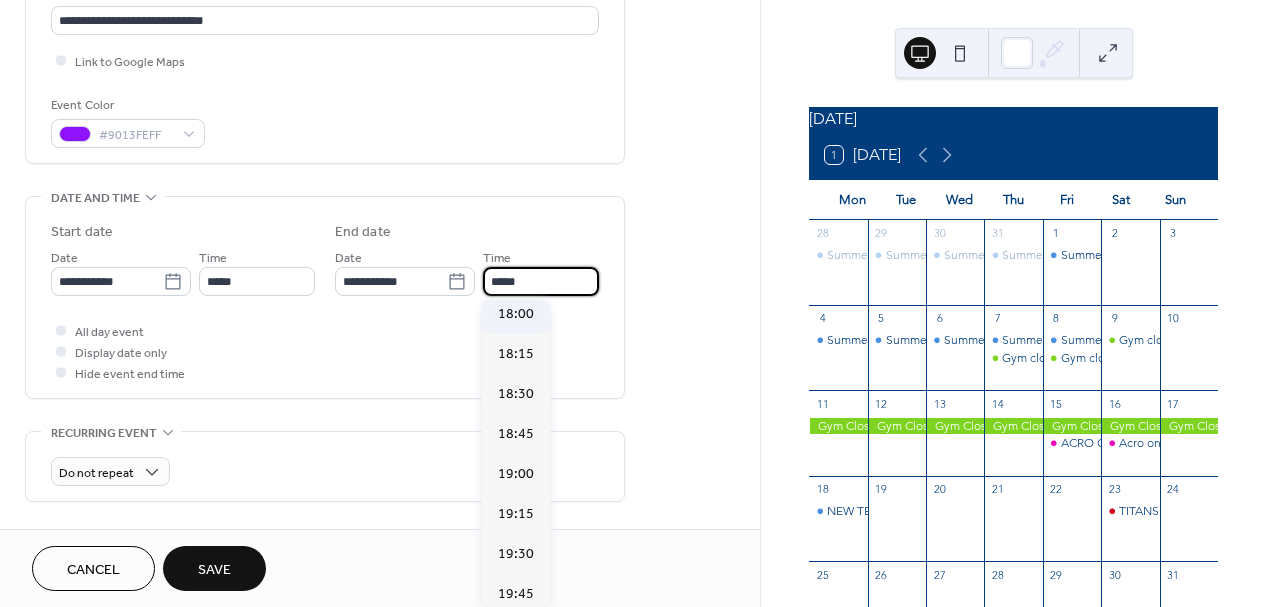 type on "*****" 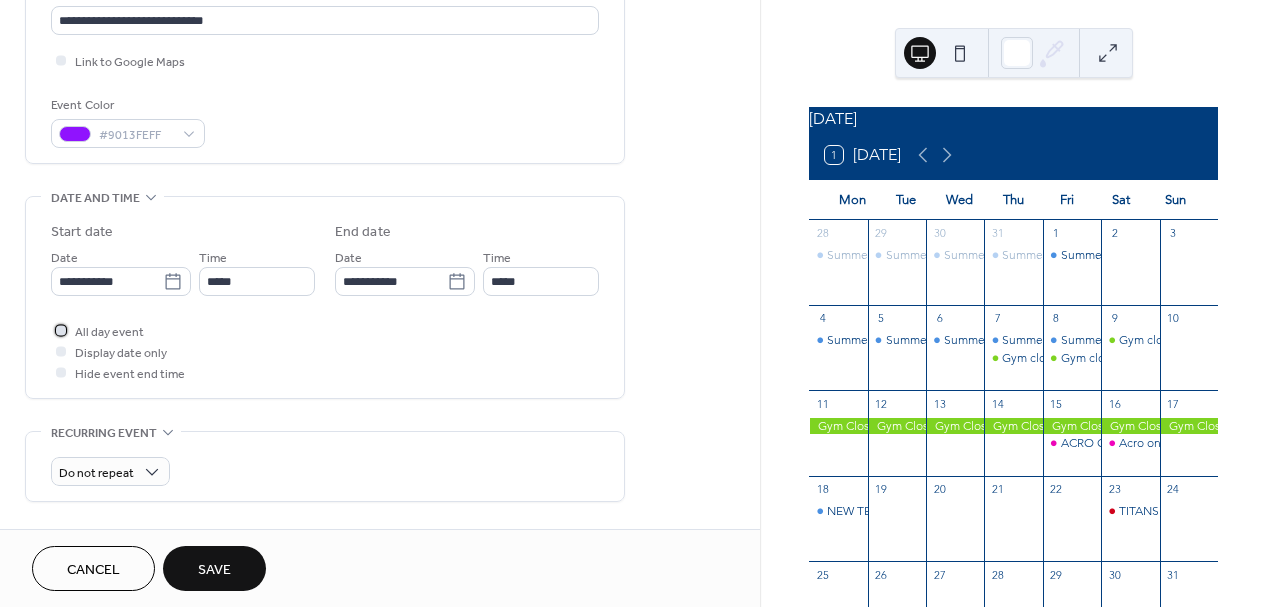 click at bounding box center (61, 330) 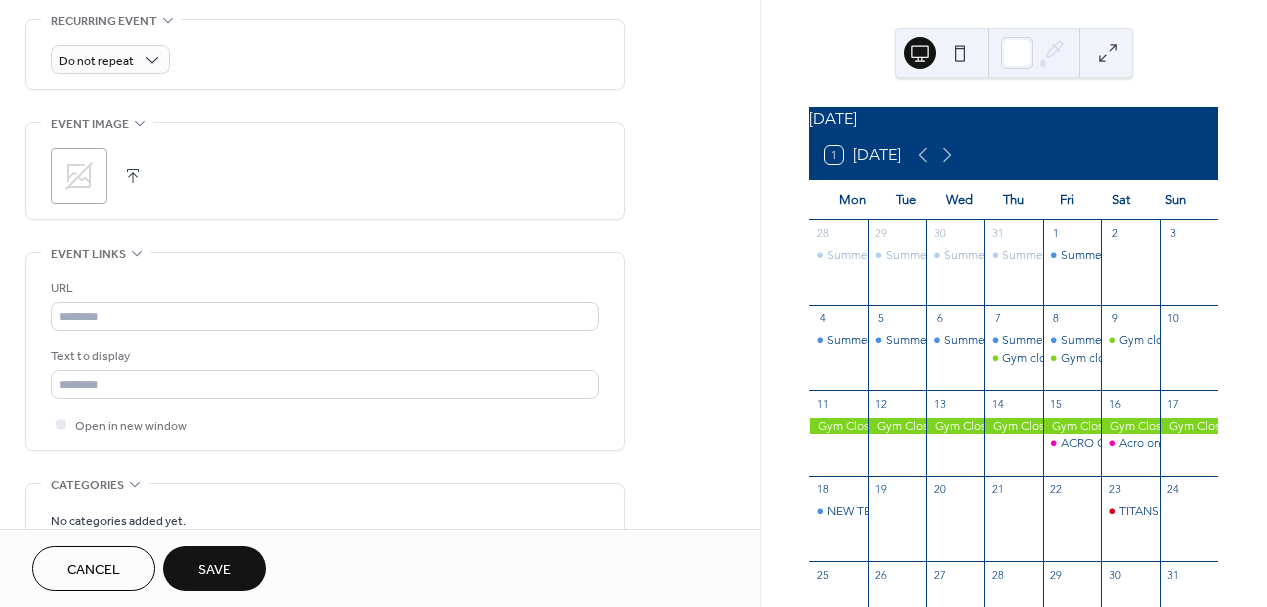 scroll, scrollTop: 882, scrollLeft: 0, axis: vertical 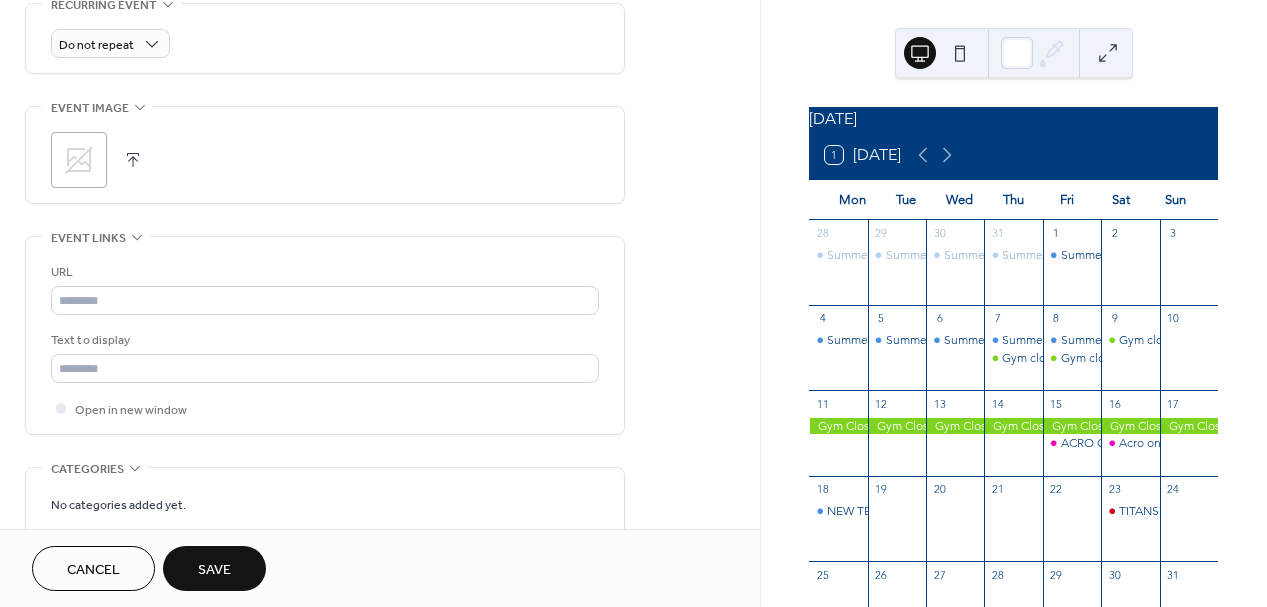 click on "Save" at bounding box center (214, 570) 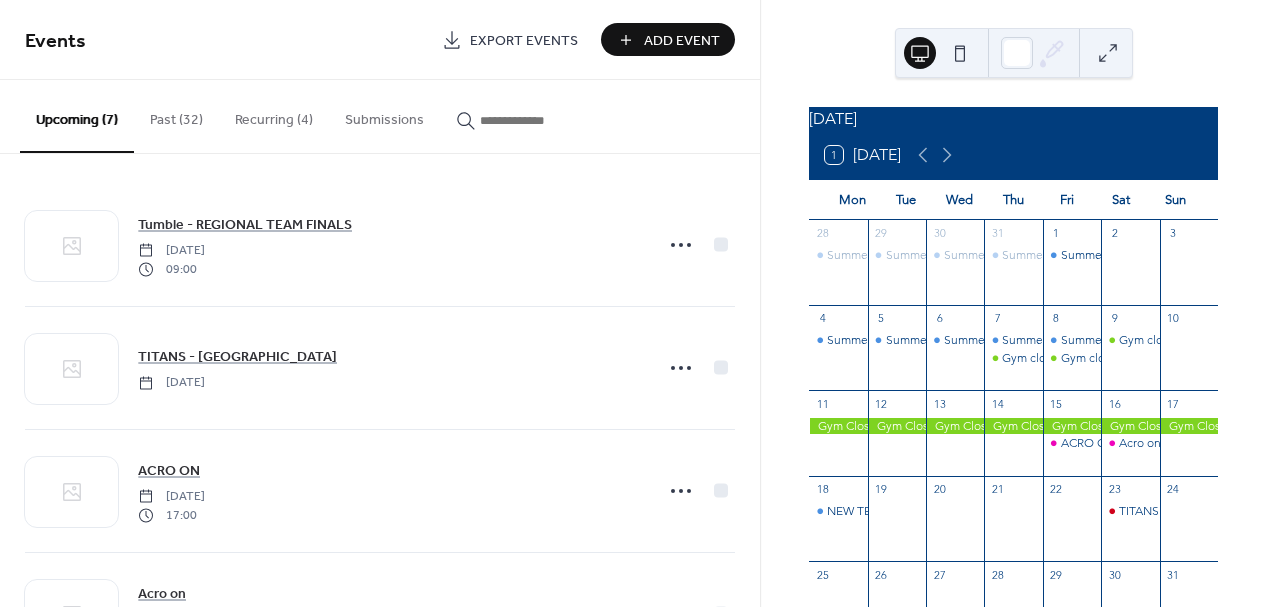 click on "Add Event" at bounding box center [682, 41] 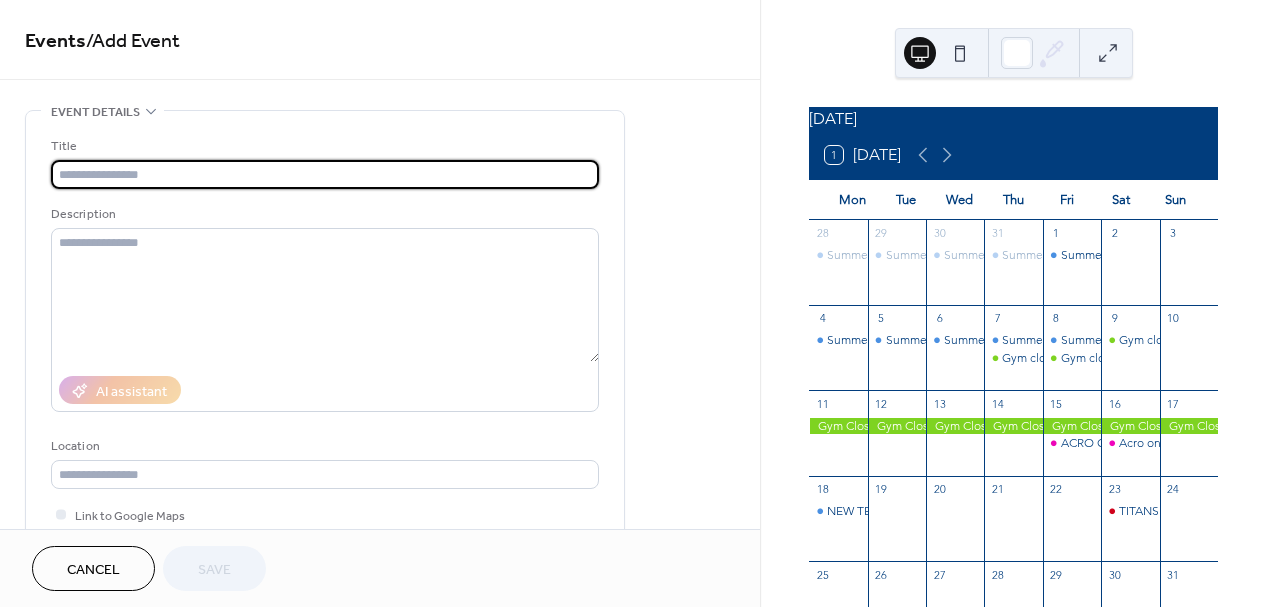 click at bounding box center (325, 174) 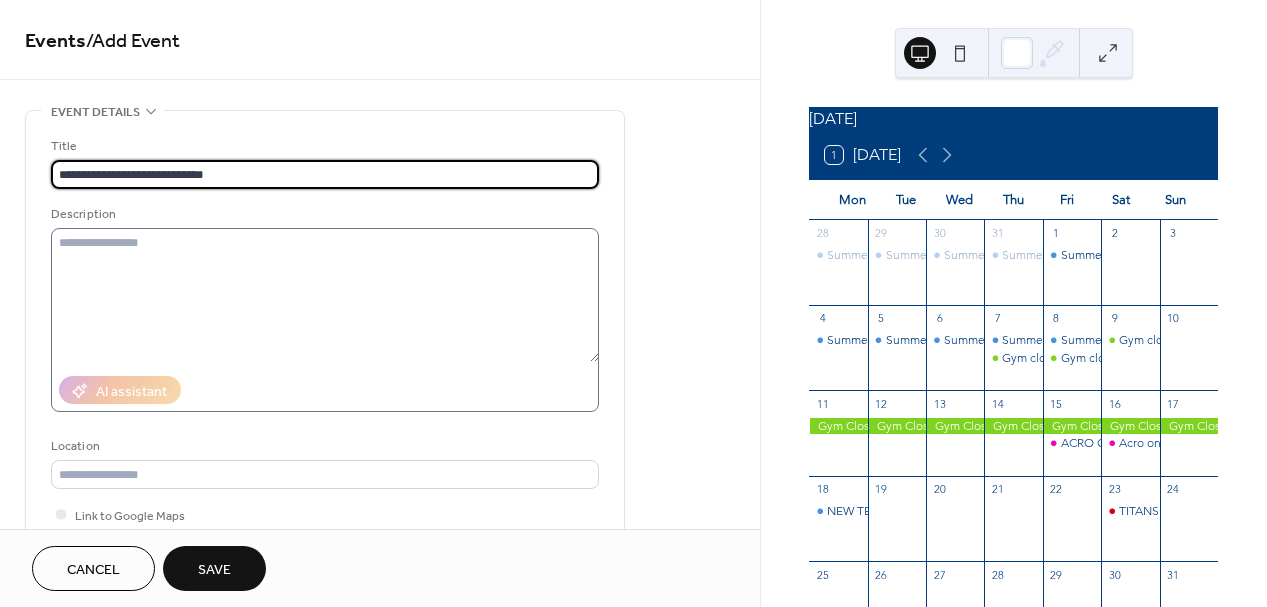 type on "**********" 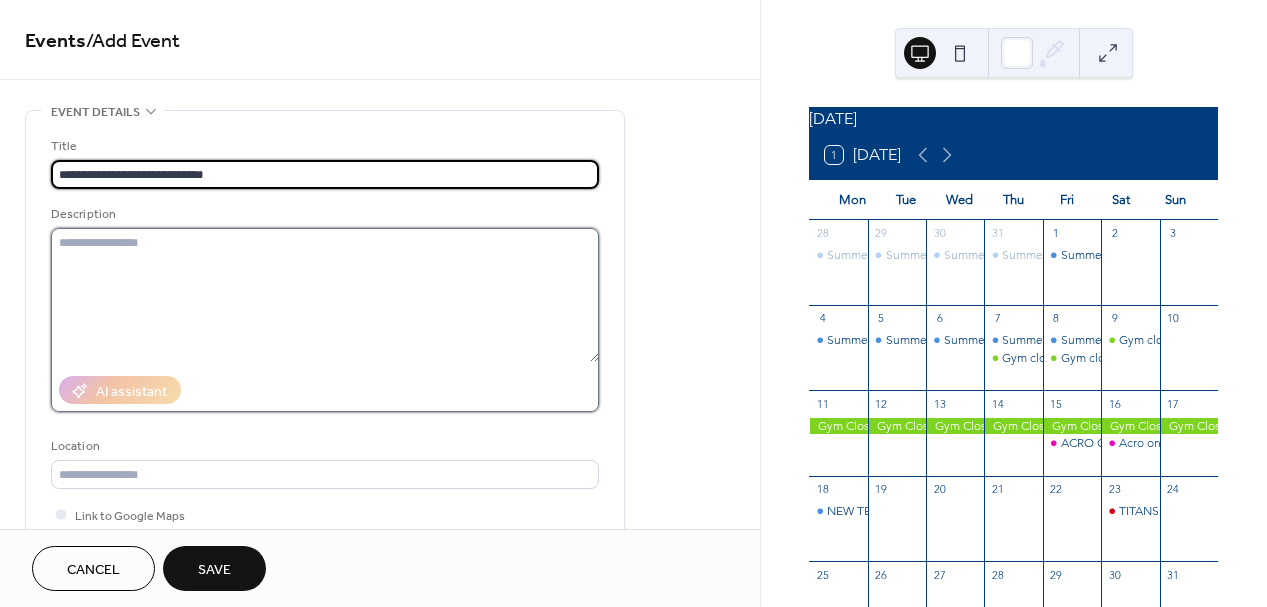 click at bounding box center [325, 295] 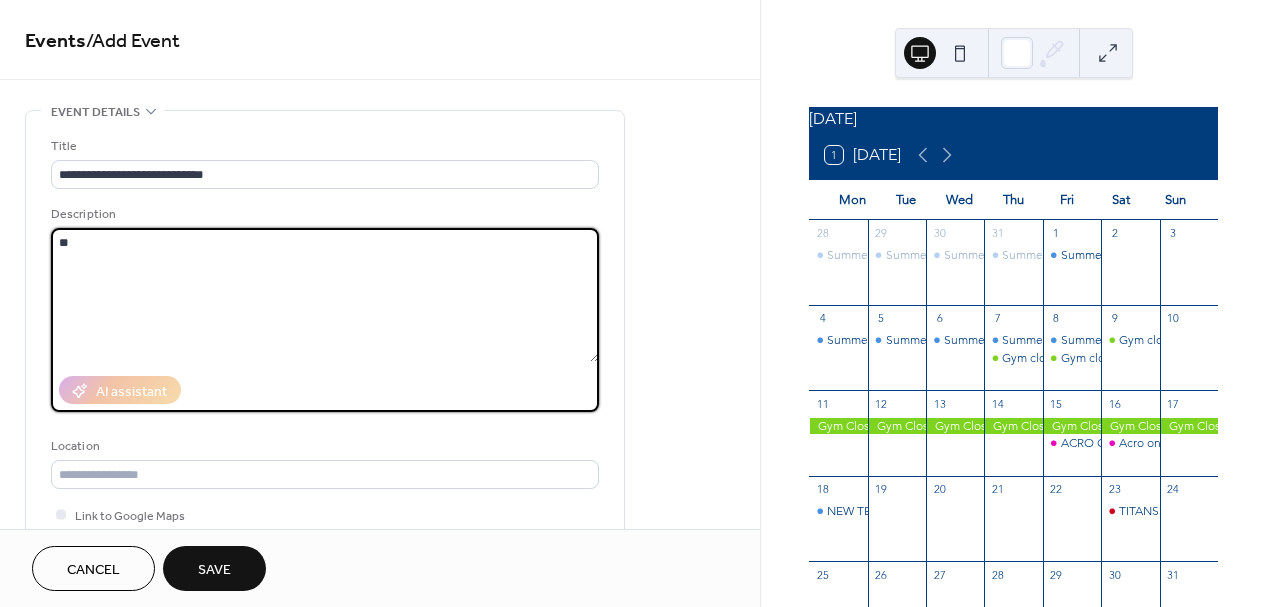 type on "*" 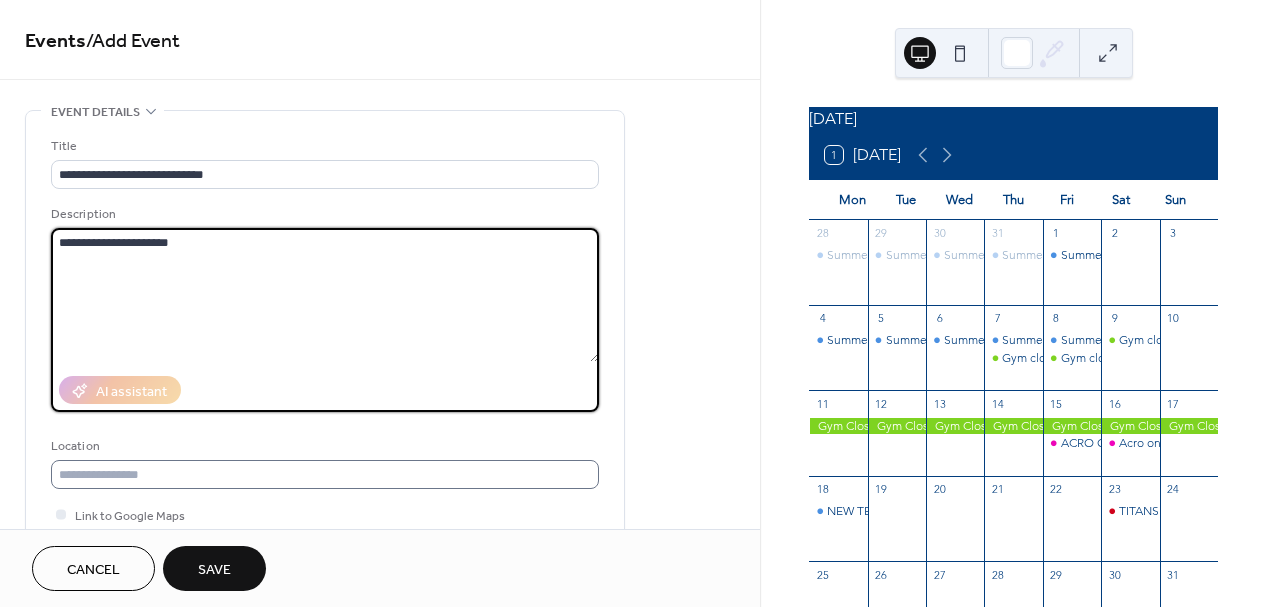 type on "**********" 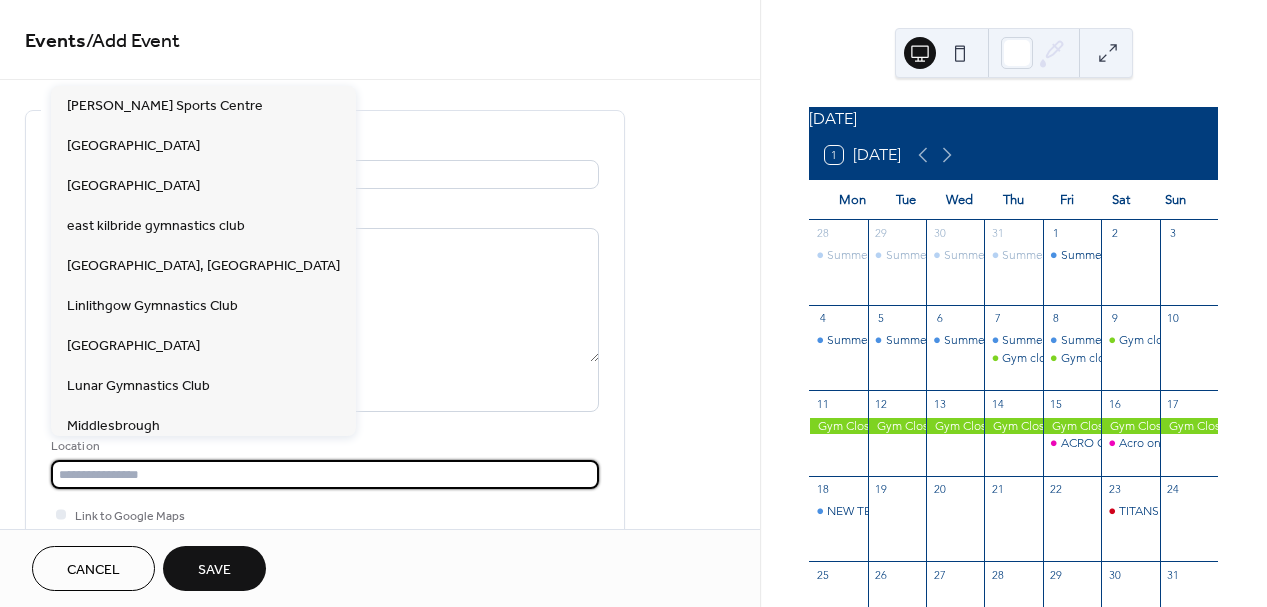 click at bounding box center (325, 474) 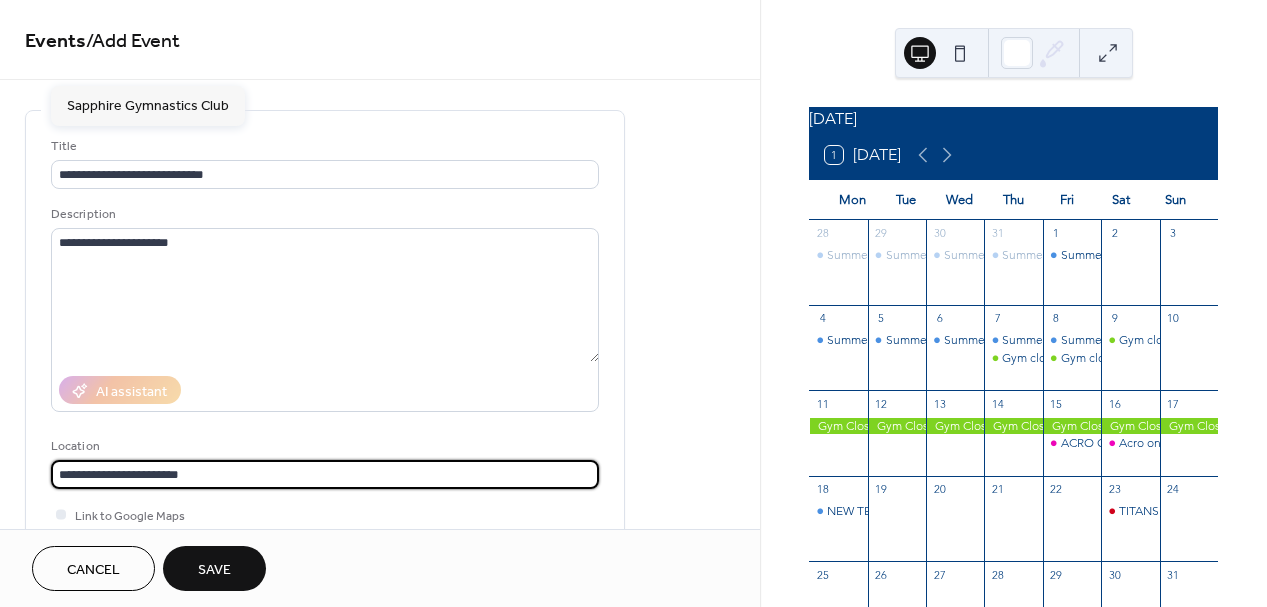 scroll, scrollTop: 159, scrollLeft: 0, axis: vertical 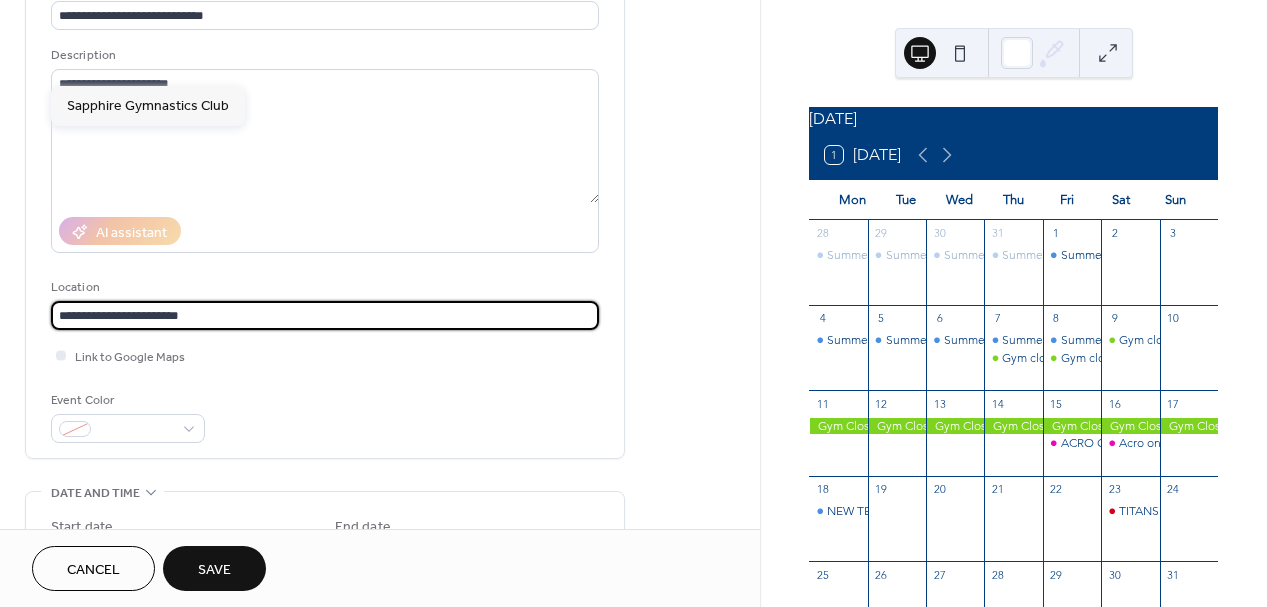 type on "**********" 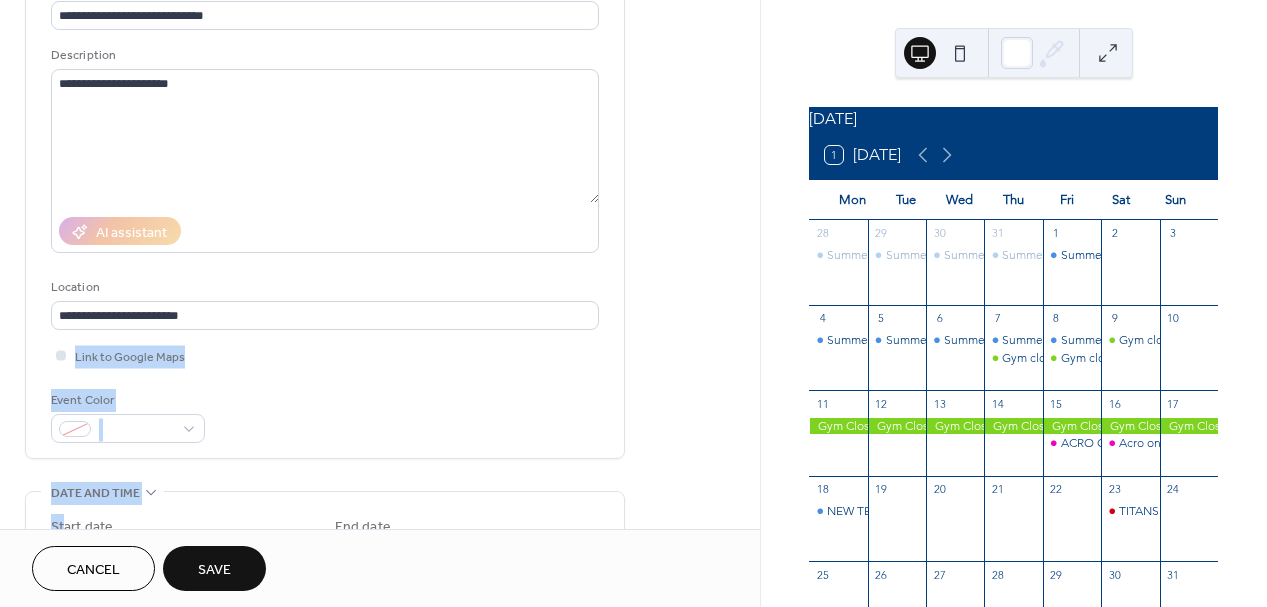 drag, startPoint x: 64, startPoint y: 517, endPoint x: 68, endPoint y: 347, distance: 170.04706 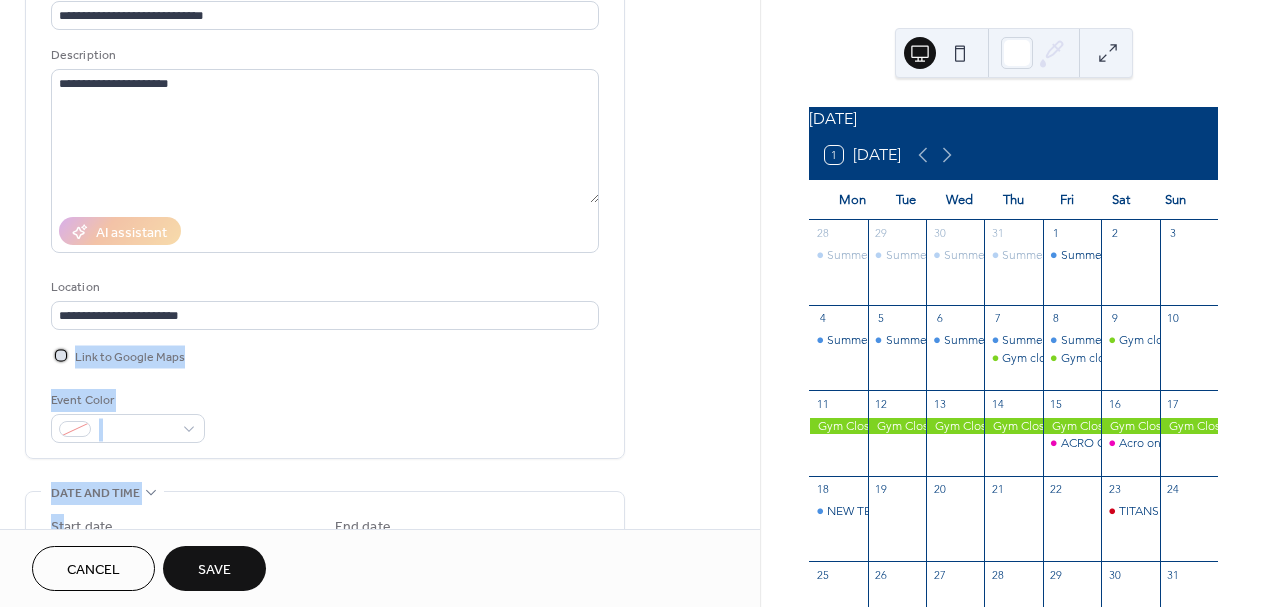 click at bounding box center [61, 355] 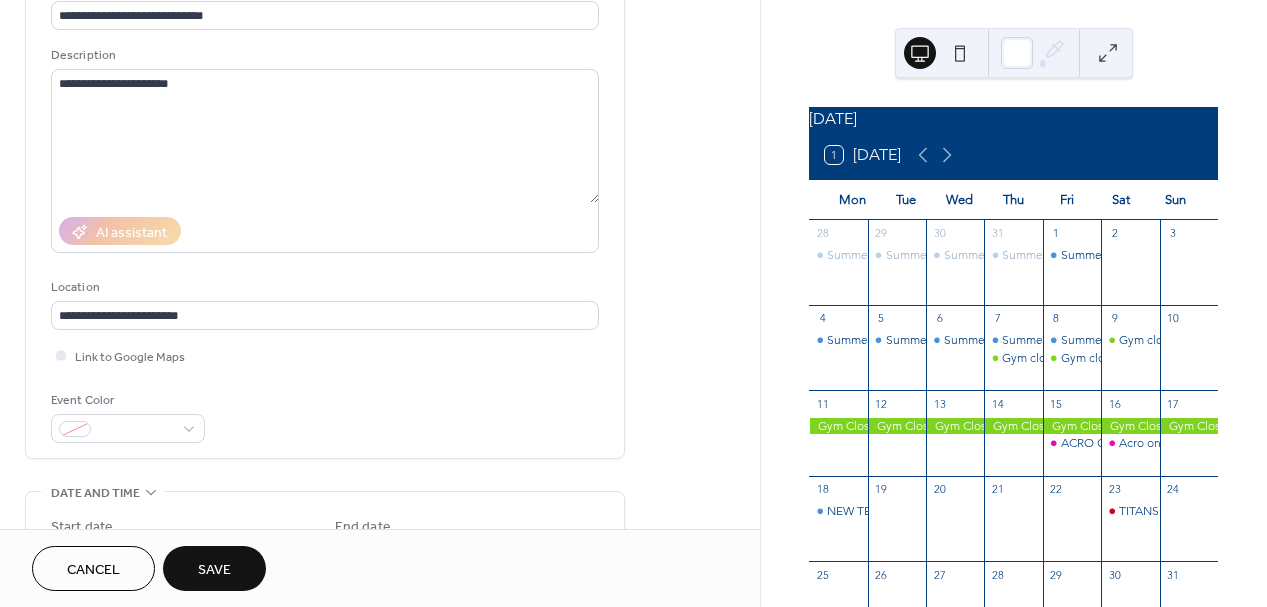 click on "**********" at bounding box center (325, 210) 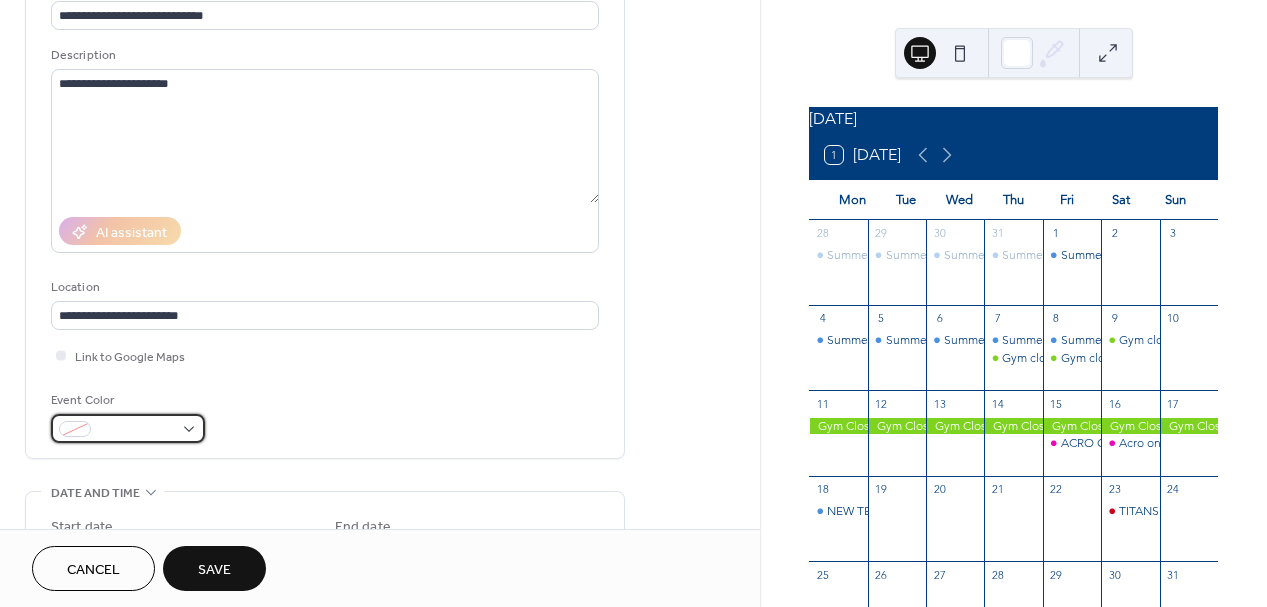 click at bounding box center [128, 428] 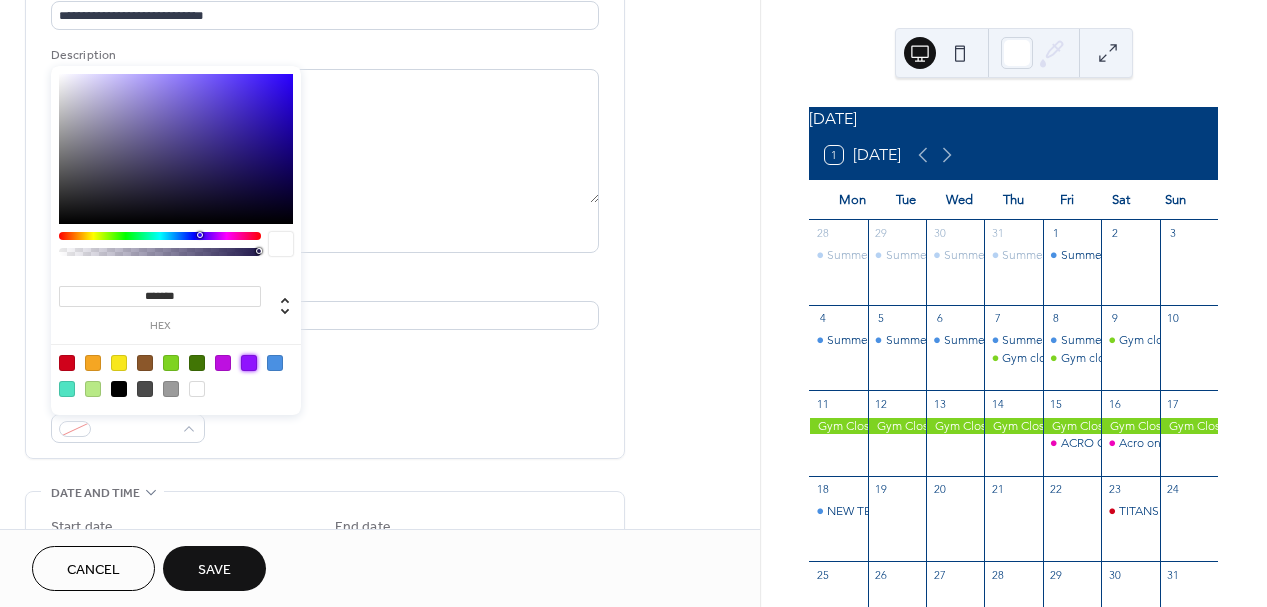 click at bounding box center [249, 363] 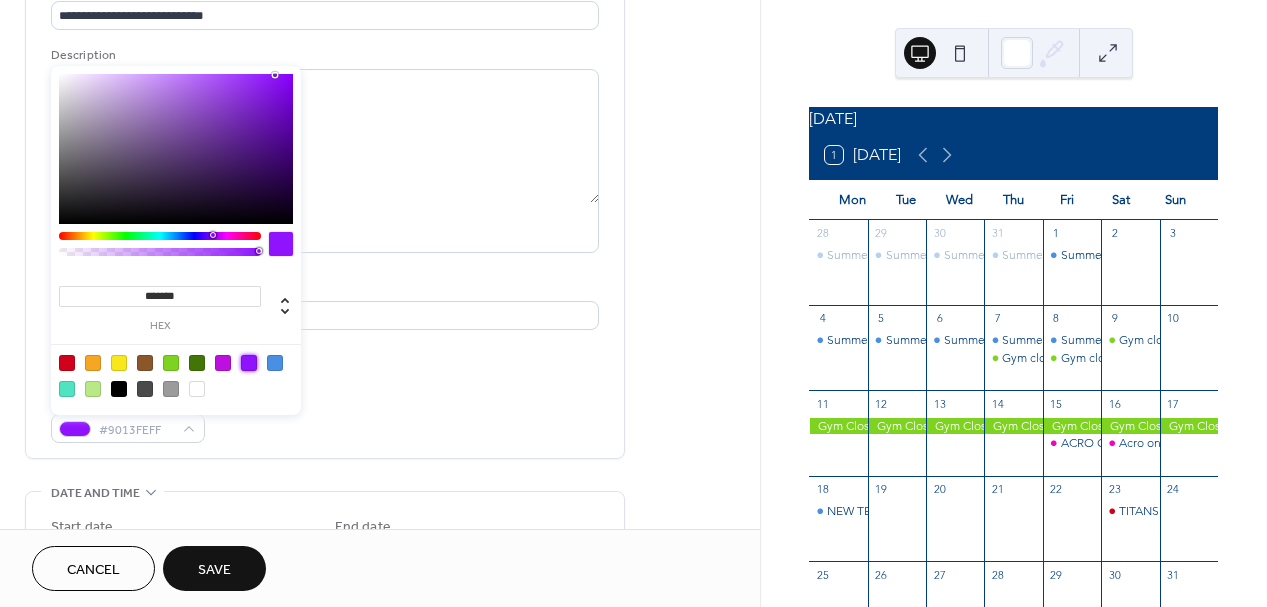 click on "Event Color #9013FEFF" at bounding box center [325, 416] 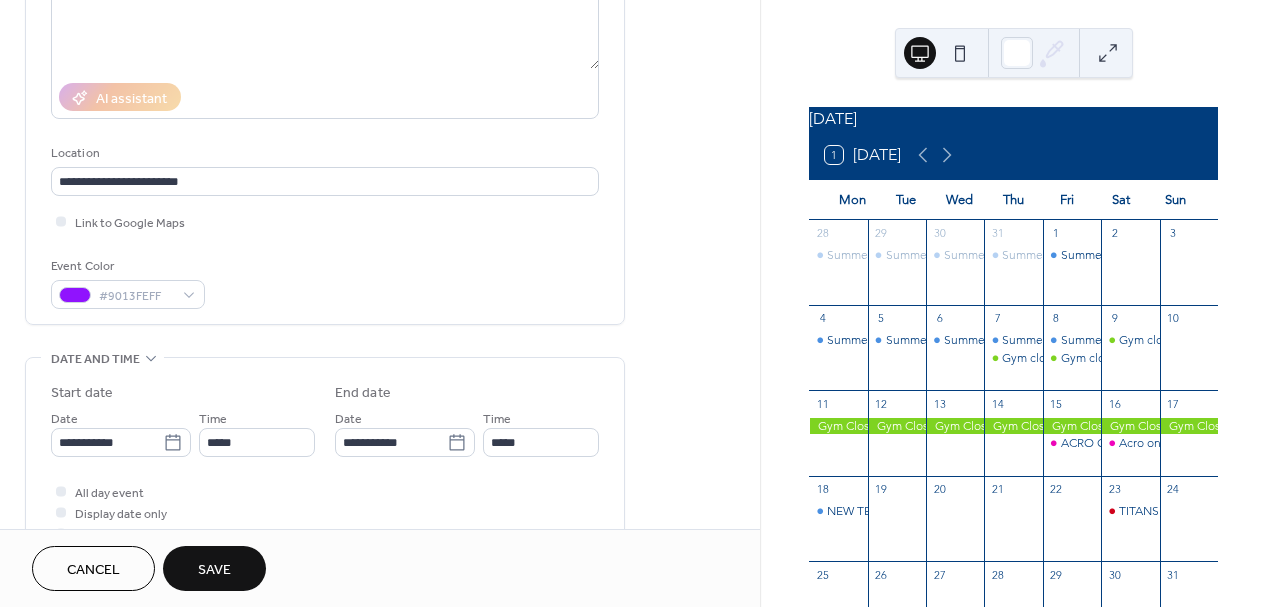 scroll, scrollTop: 295, scrollLeft: 0, axis: vertical 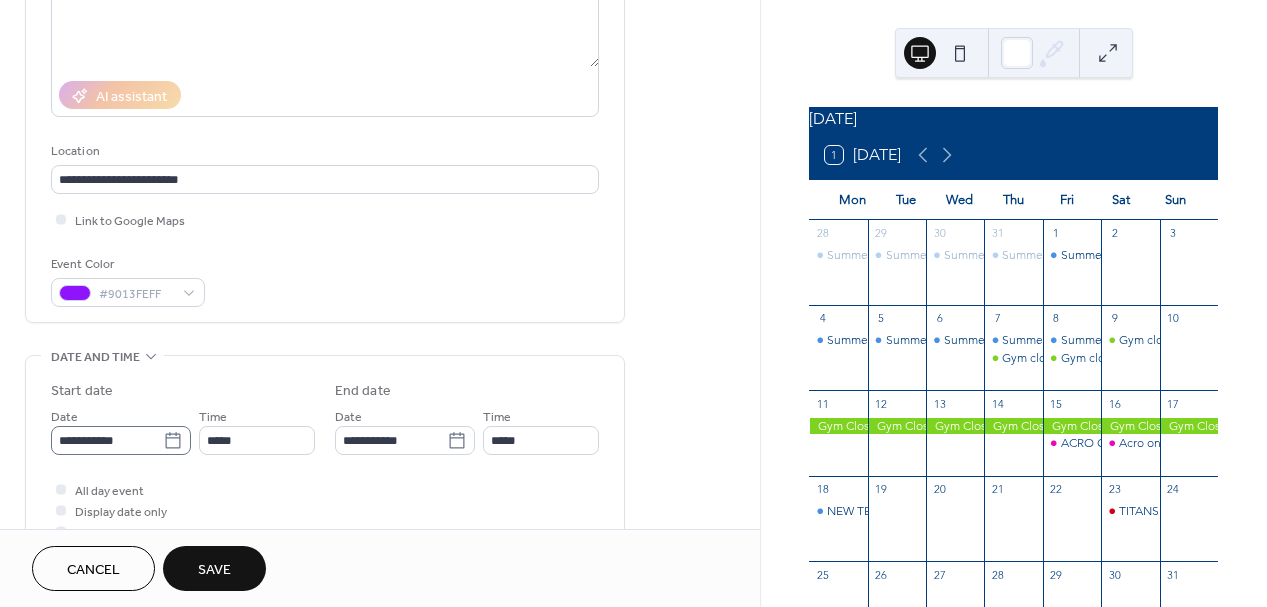 click 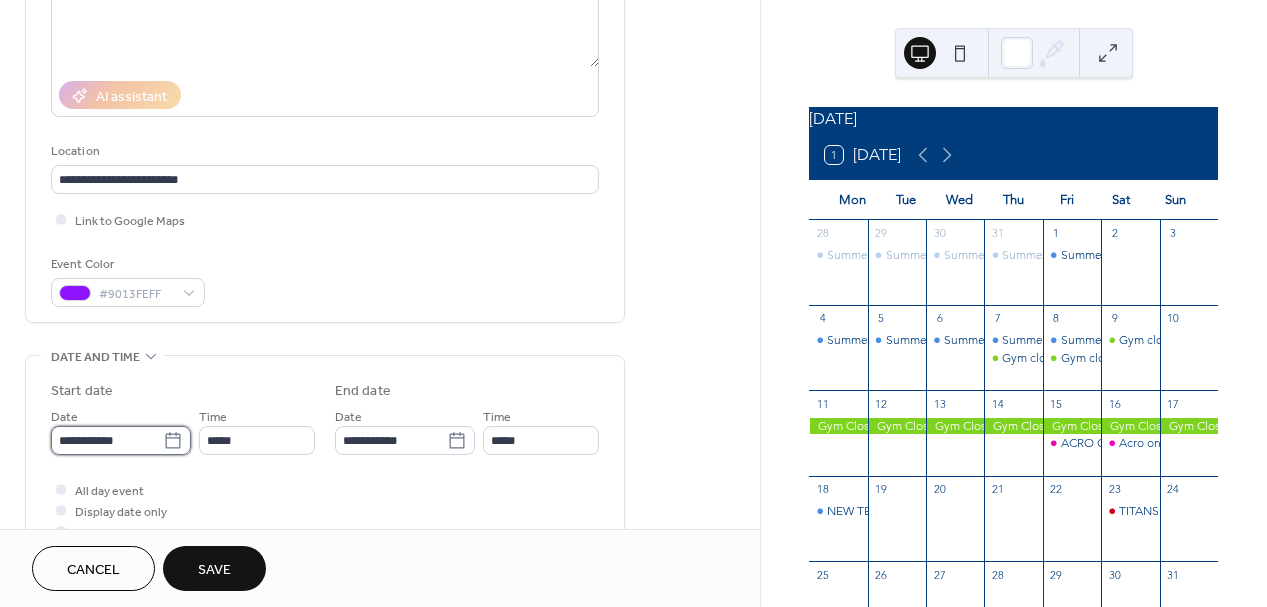 click on "**********" at bounding box center (107, 440) 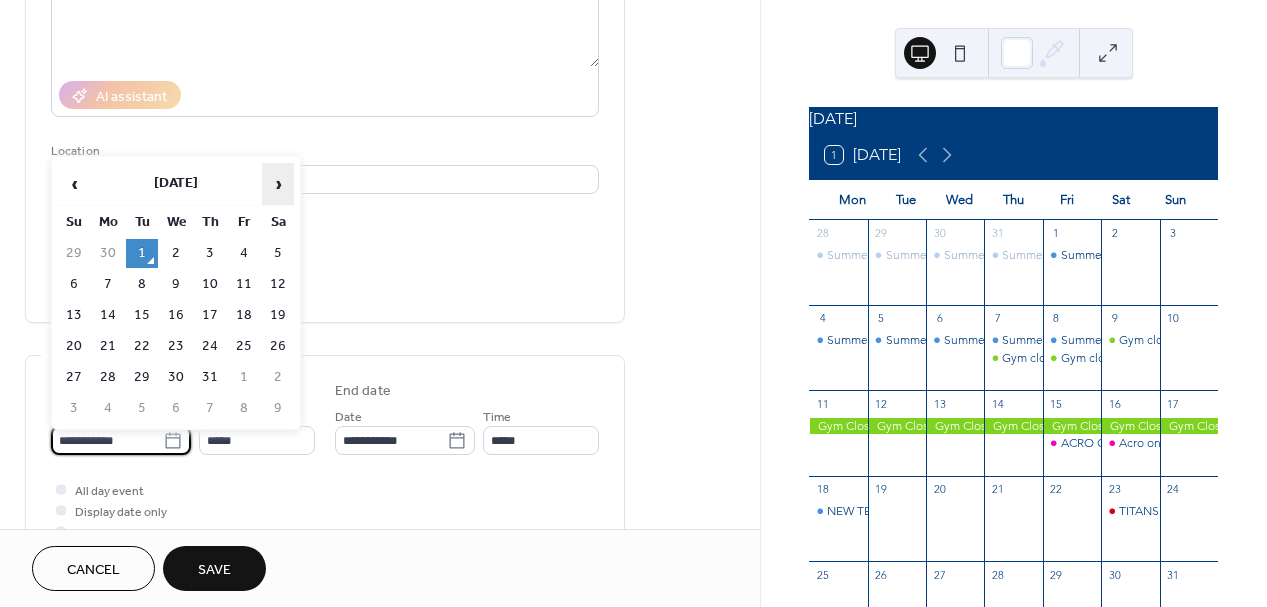 click on "›" at bounding box center [278, 184] 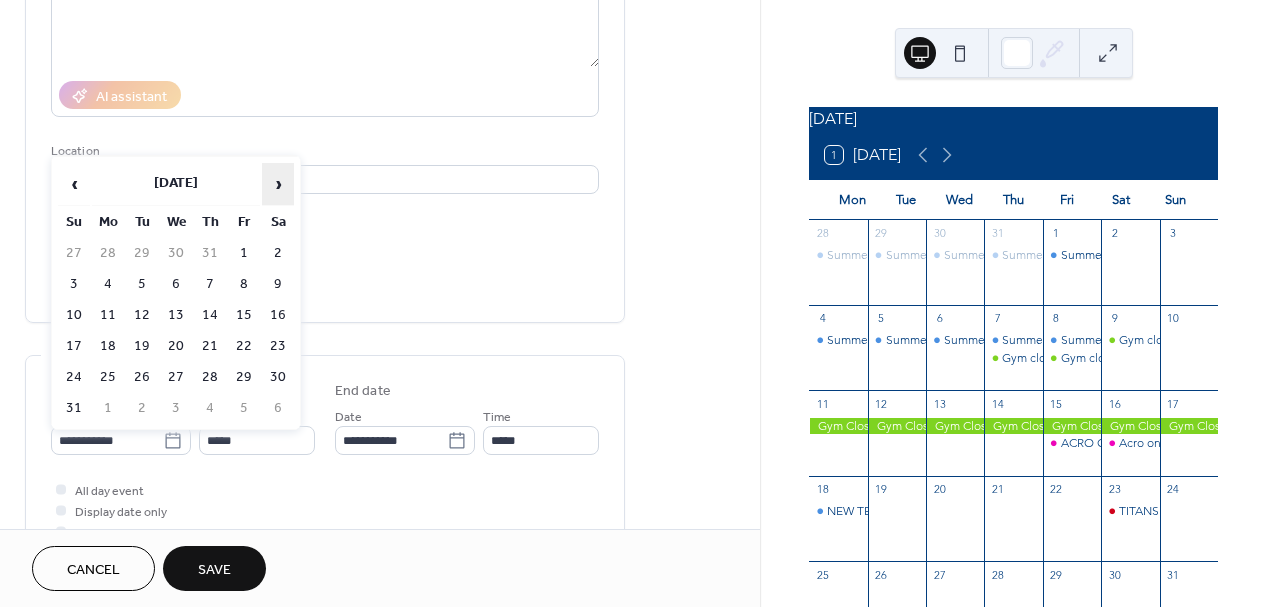 click on "›" at bounding box center [278, 184] 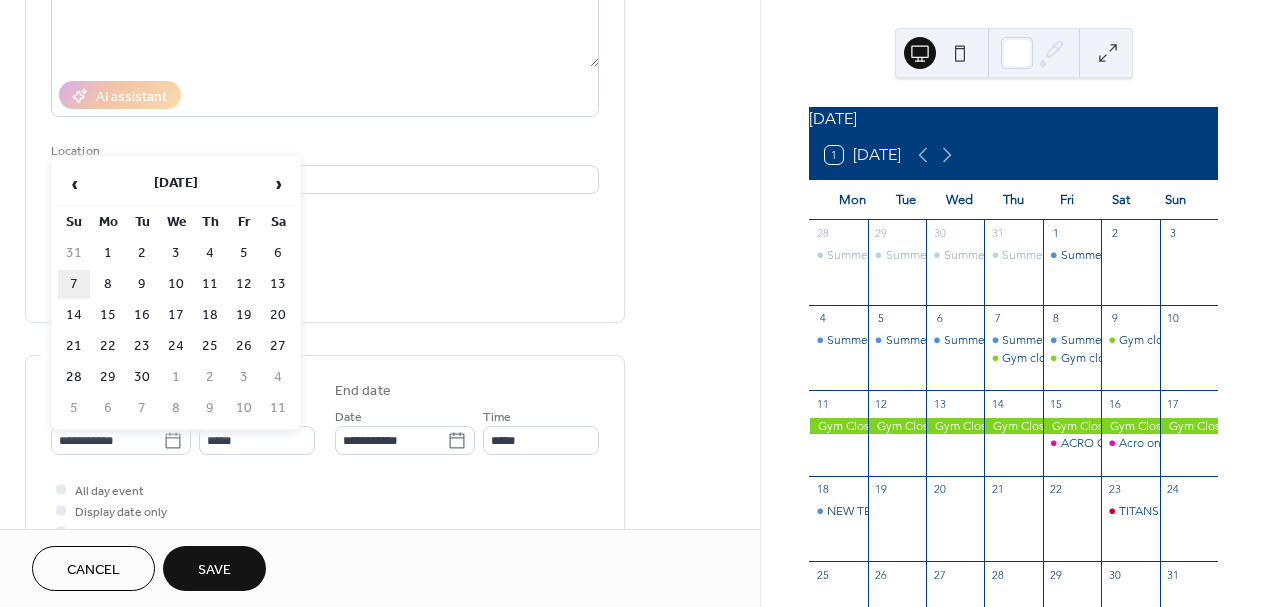 click on "7" at bounding box center [74, 284] 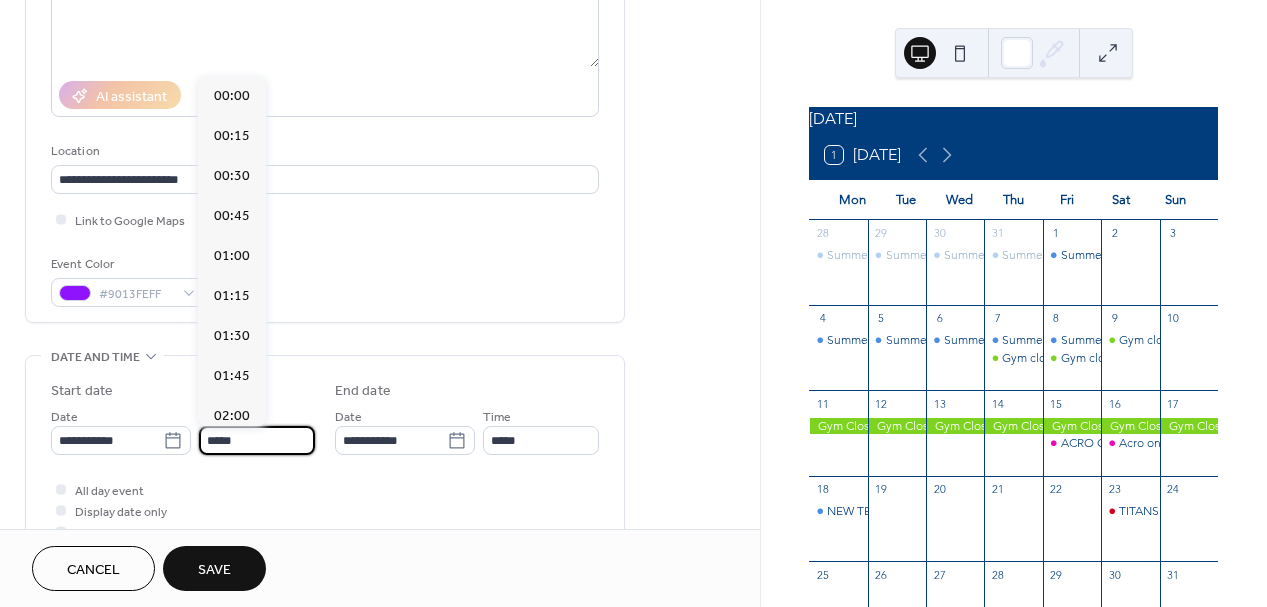 click on "*****" at bounding box center (257, 440) 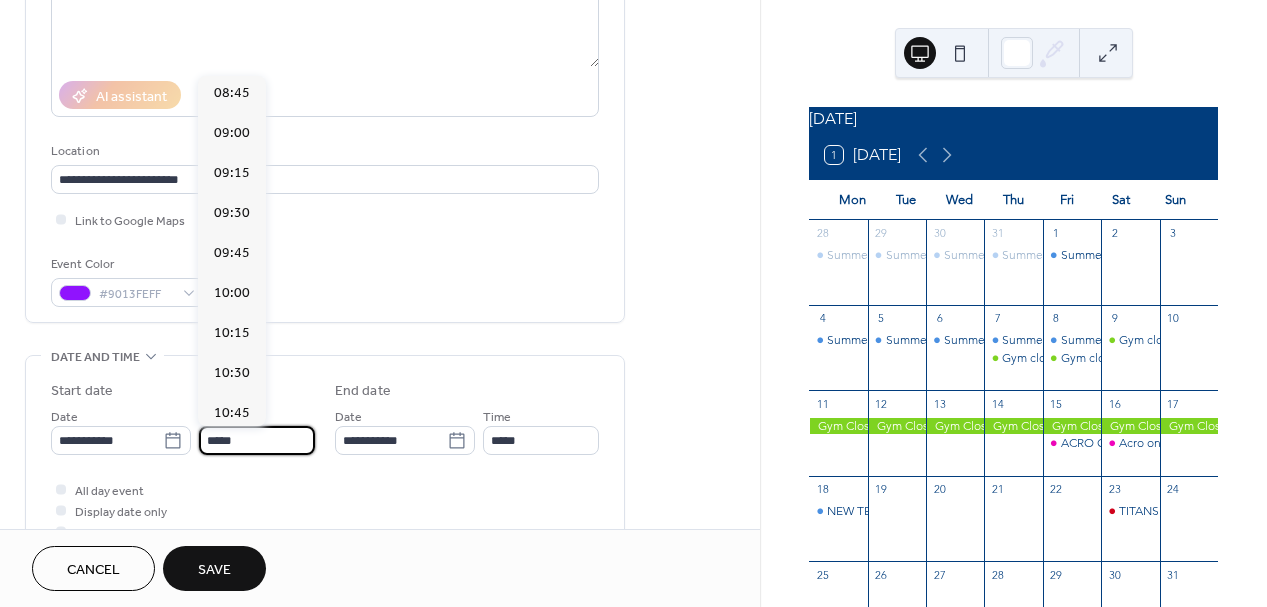 scroll, scrollTop: 1386, scrollLeft: 0, axis: vertical 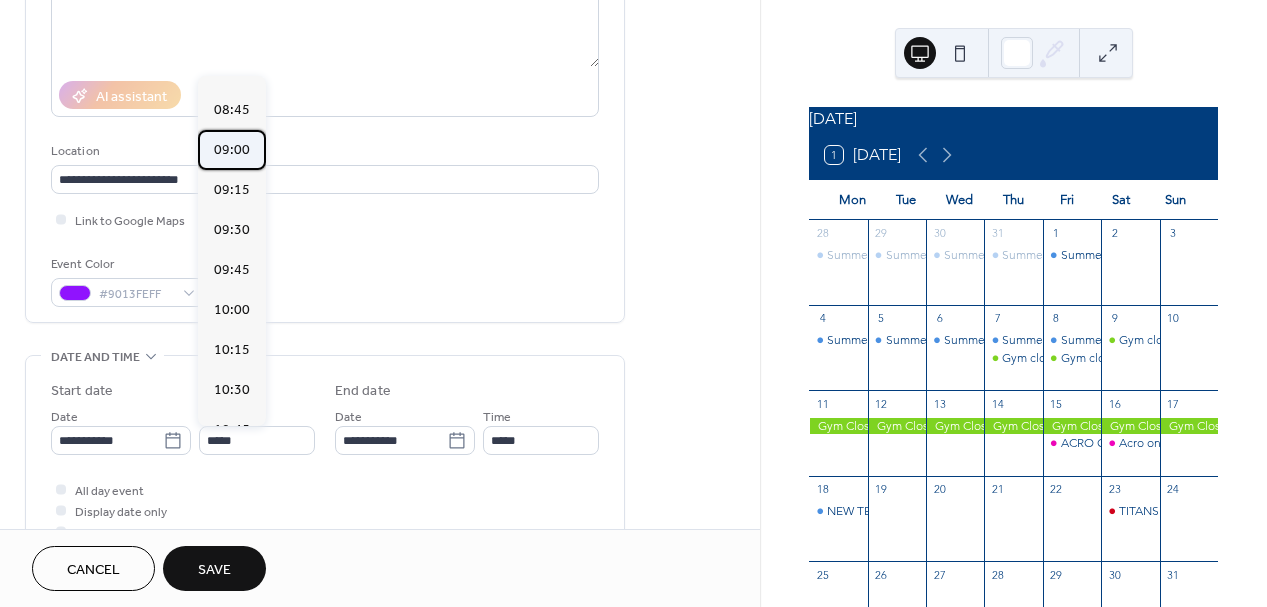 click on "09:00" at bounding box center (232, 150) 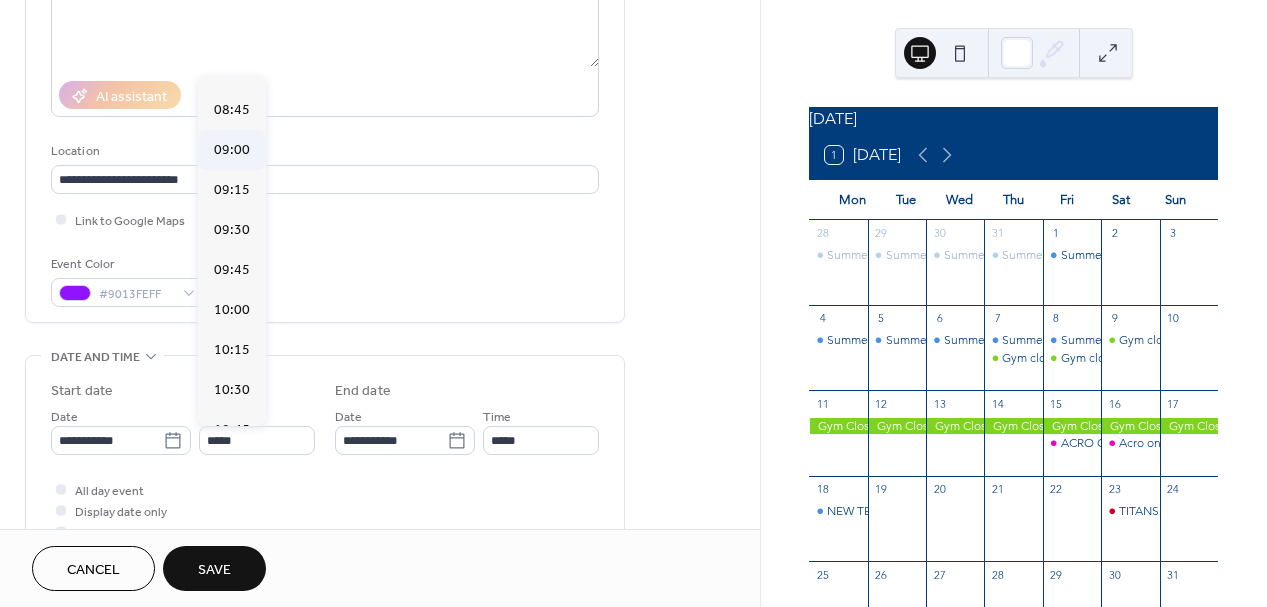 type on "*****" 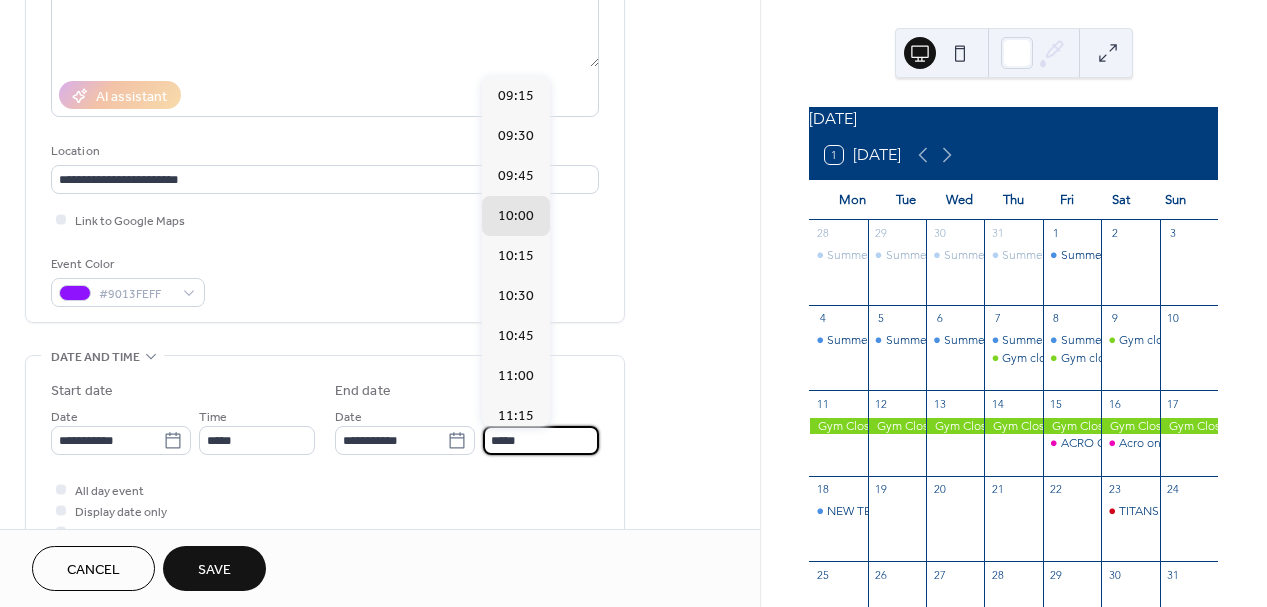 click on "*****" at bounding box center (541, 440) 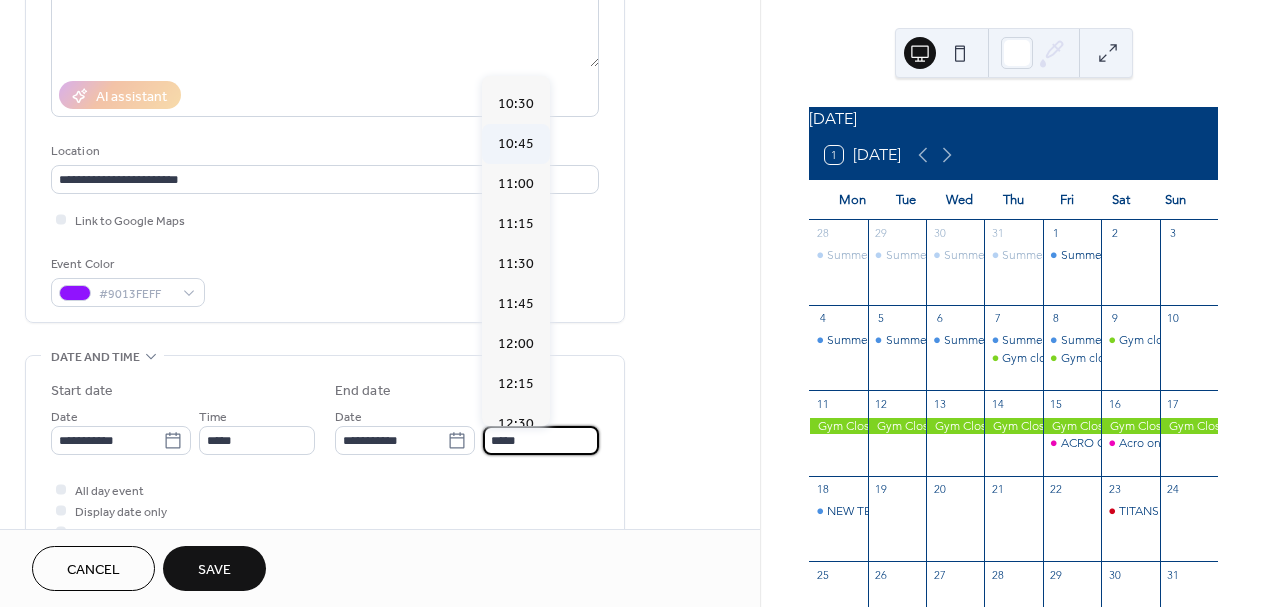 scroll, scrollTop: 201, scrollLeft: 0, axis: vertical 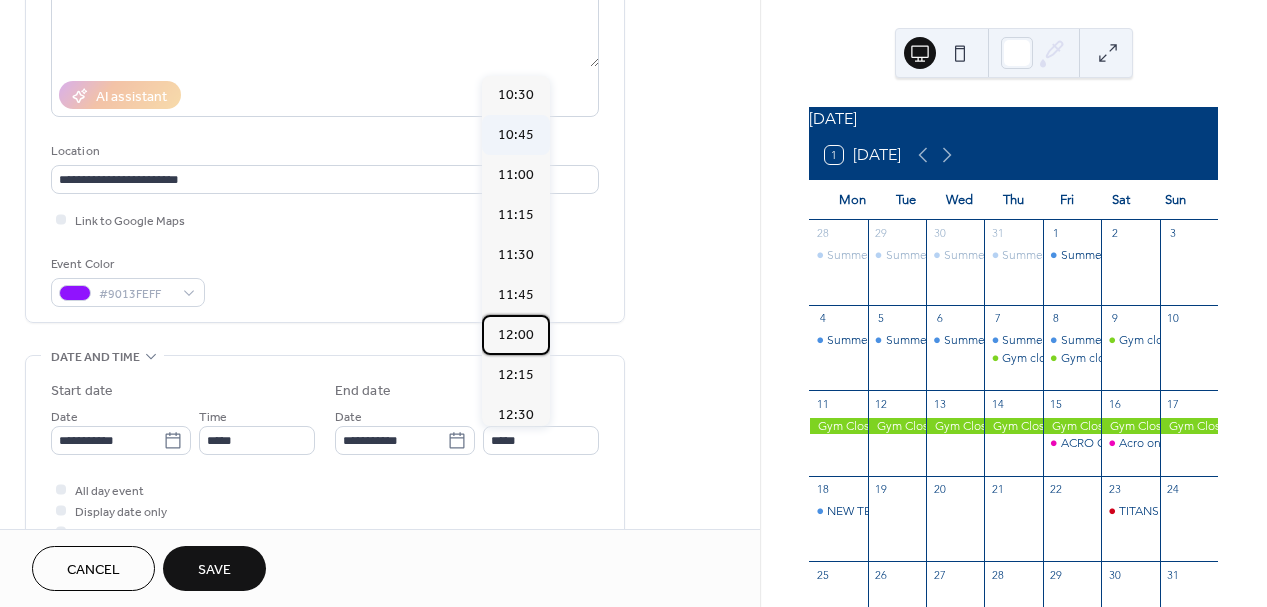 click on "12:00" at bounding box center [516, 335] 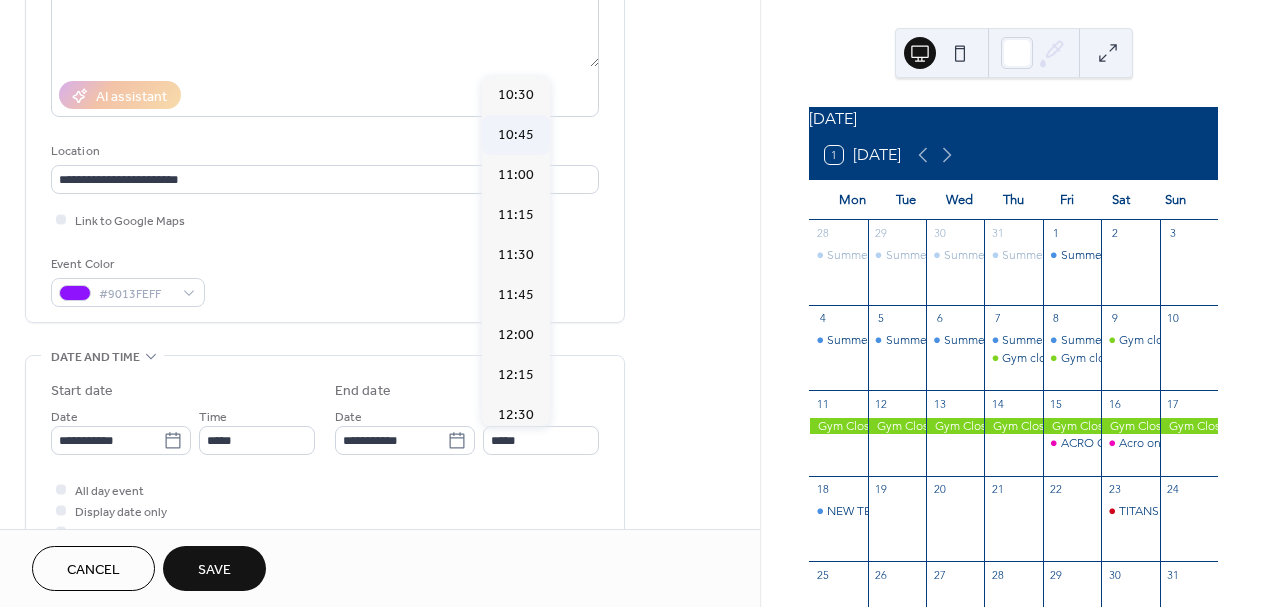 type on "*****" 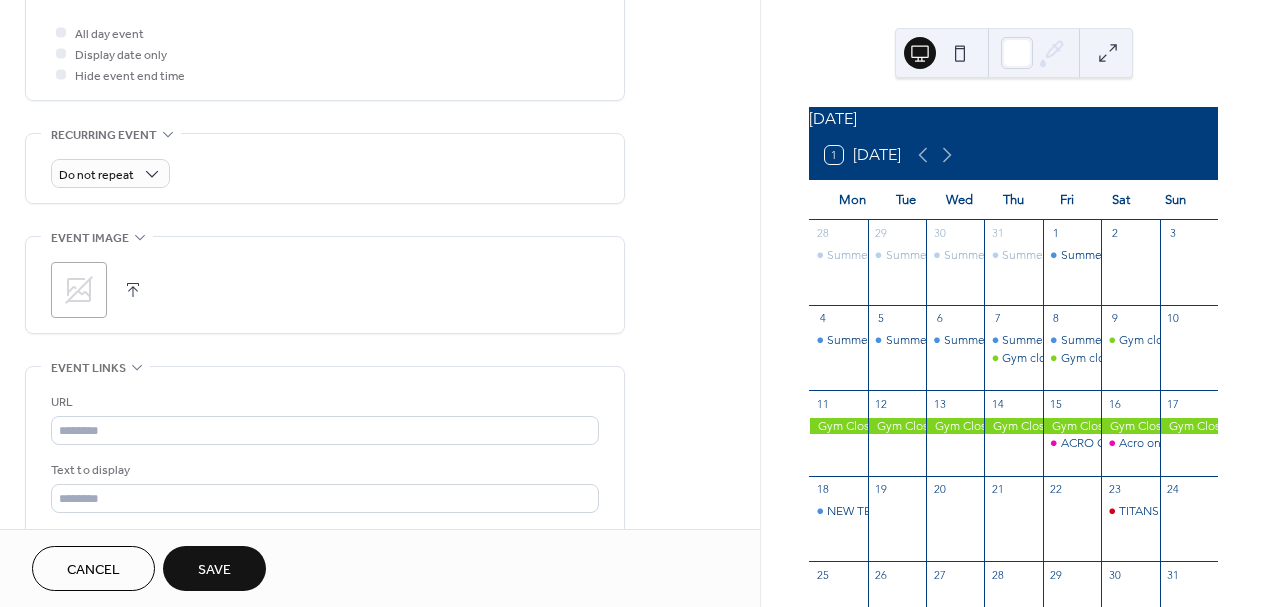 scroll, scrollTop: 828, scrollLeft: 0, axis: vertical 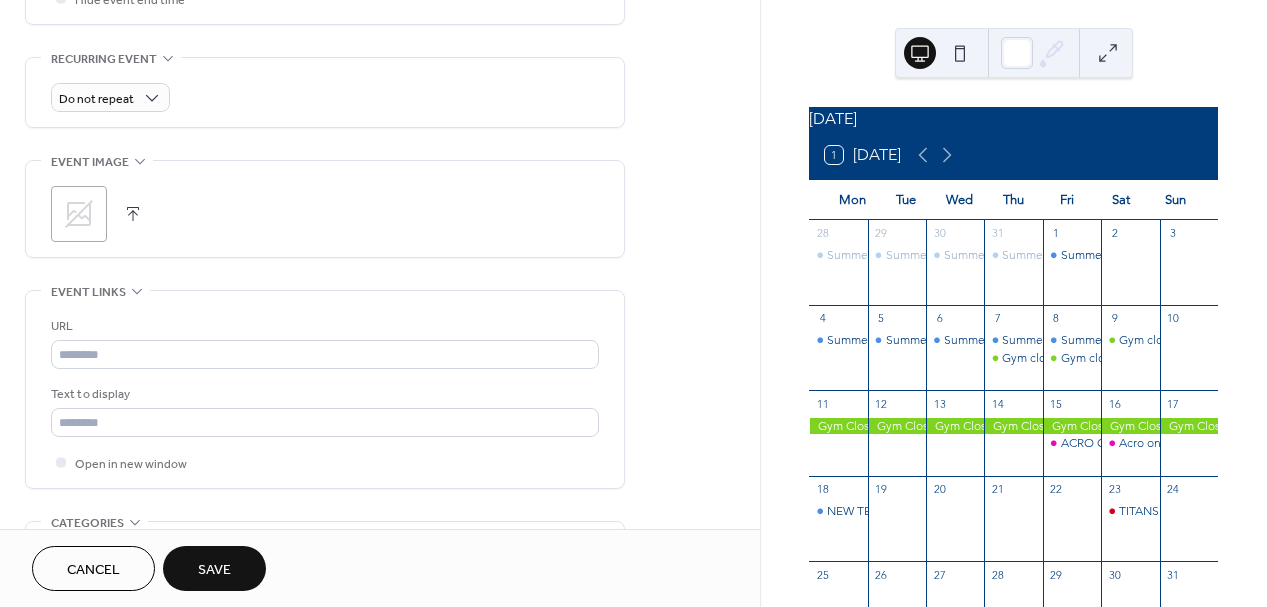 click on "Save" at bounding box center (214, 568) 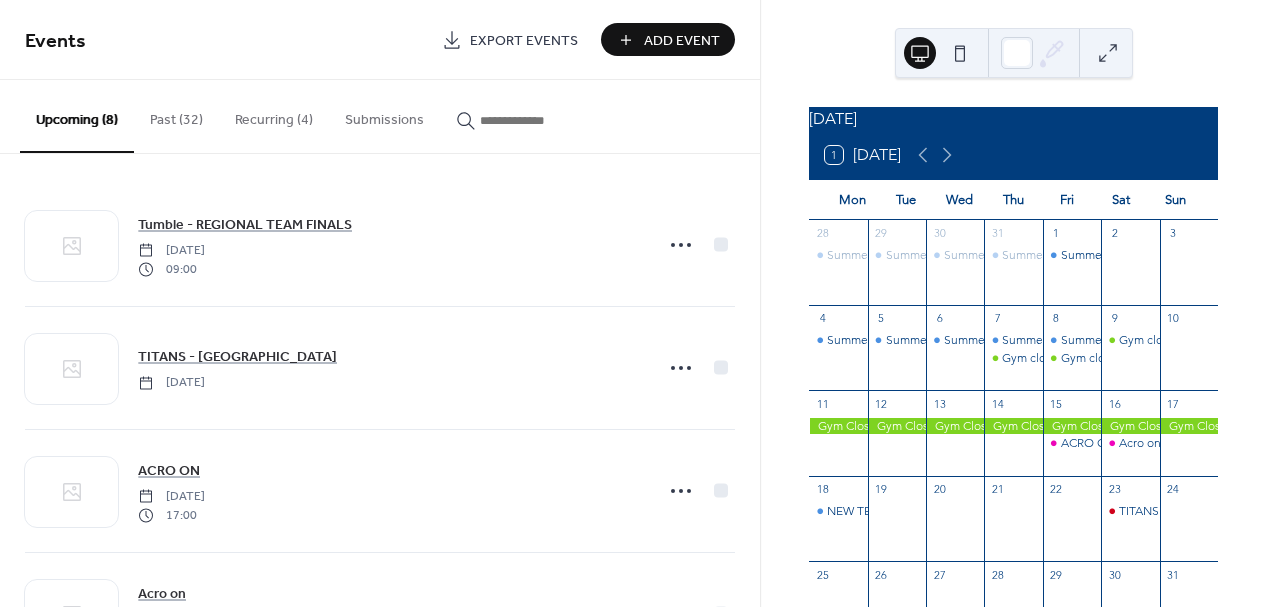 click on "Add Event" at bounding box center [682, 41] 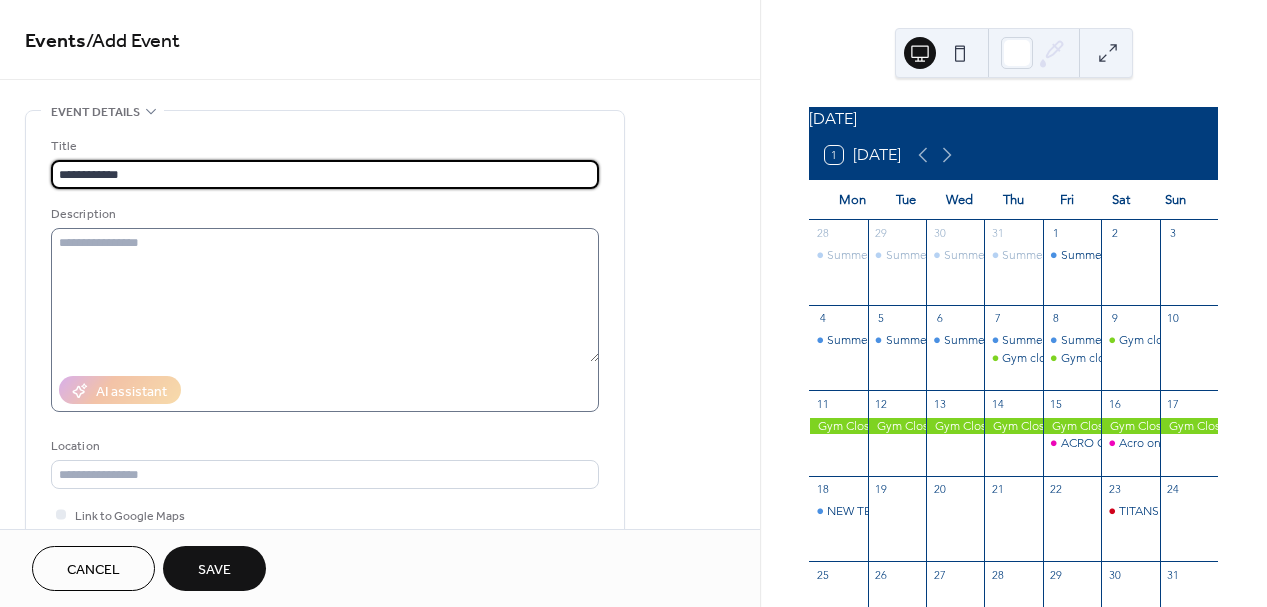 type on "**********" 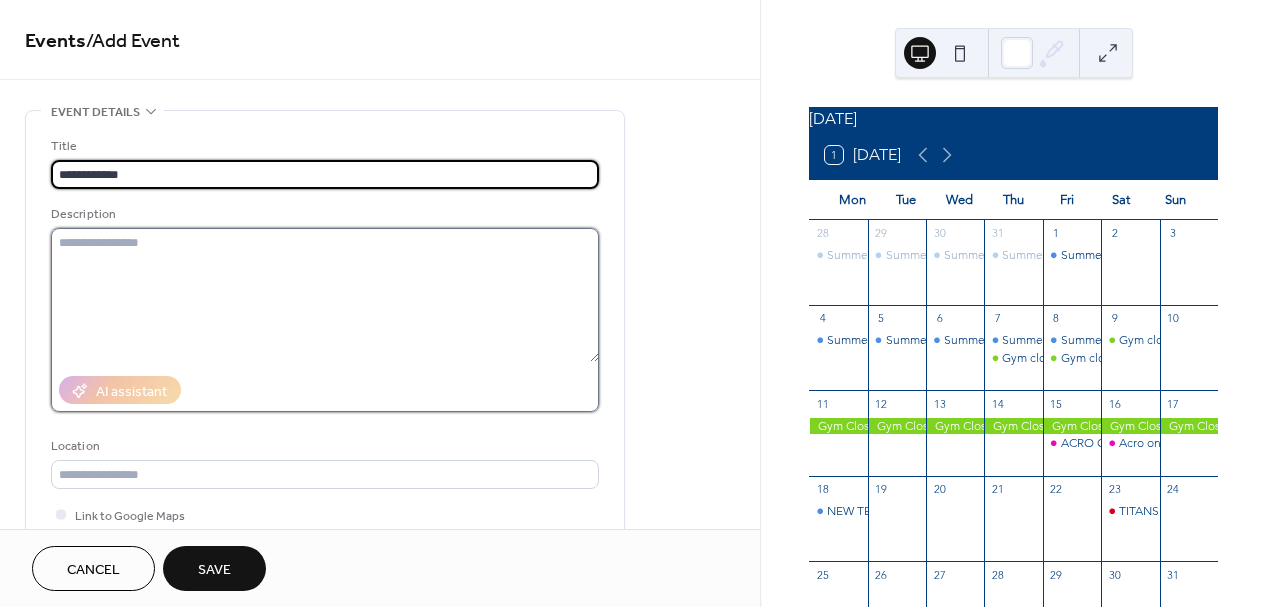click at bounding box center [325, 295] 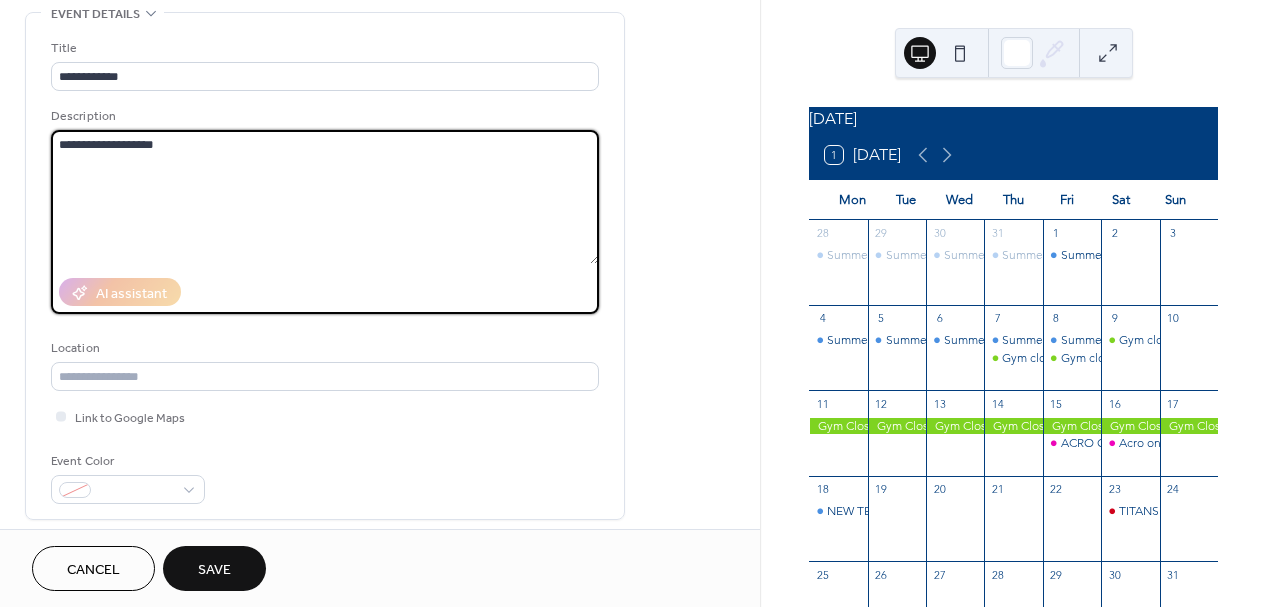 scroll, scrollTop: 112, scrollLeft: 0, axis: vertical 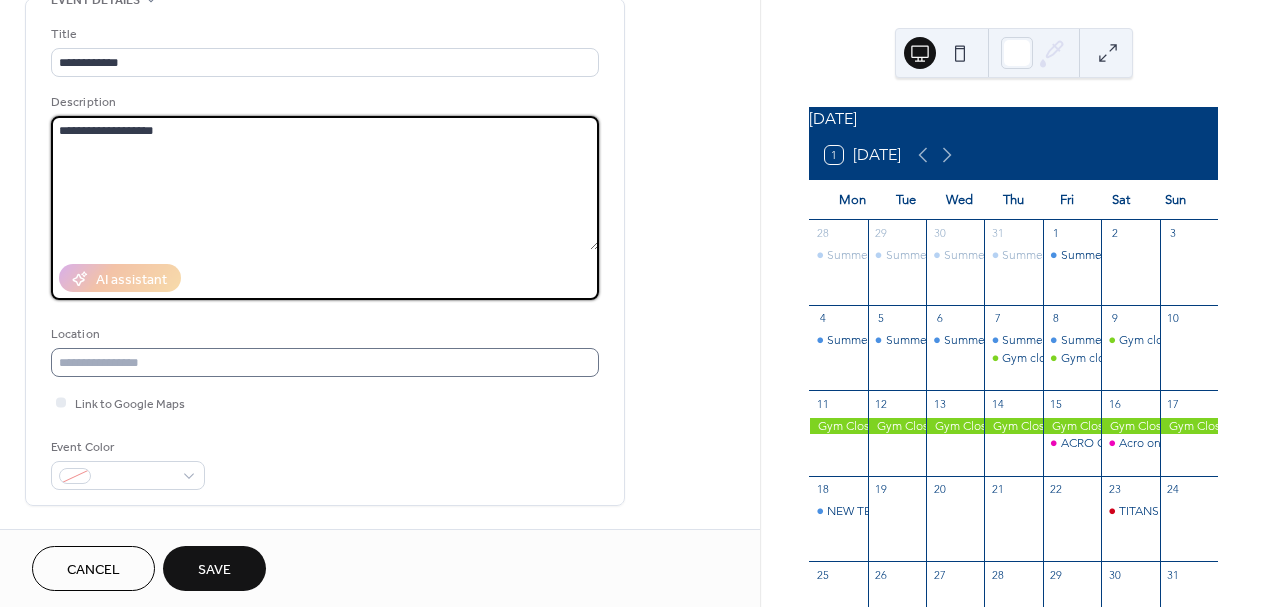 type on "**********" 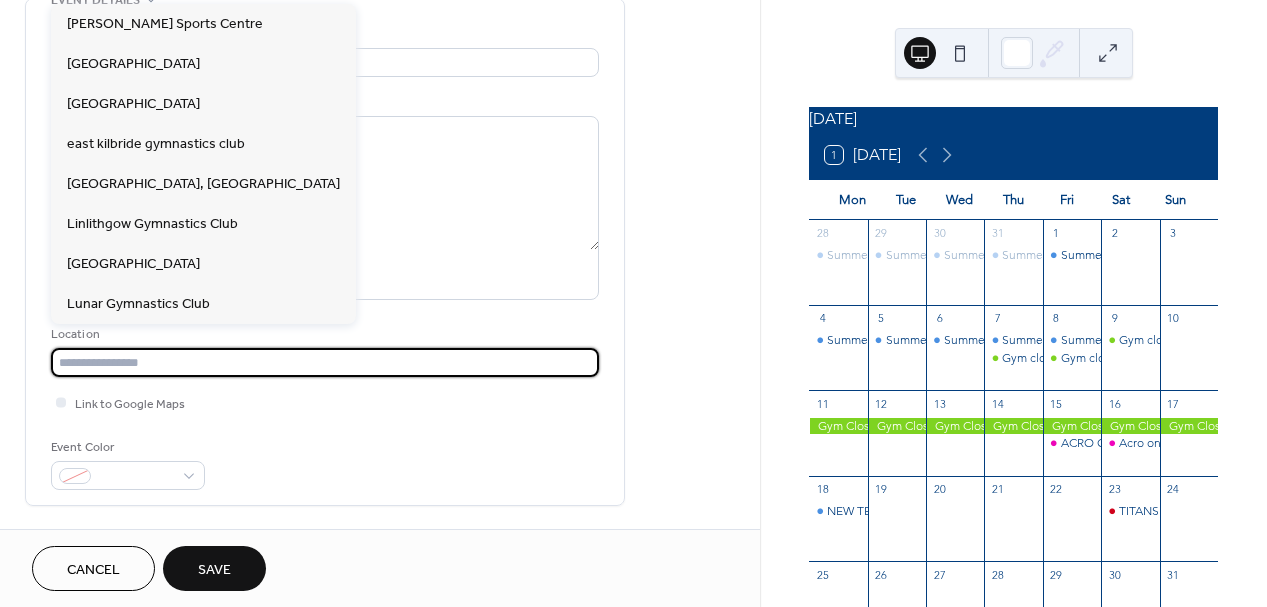 click at bounding box center [325, 362] 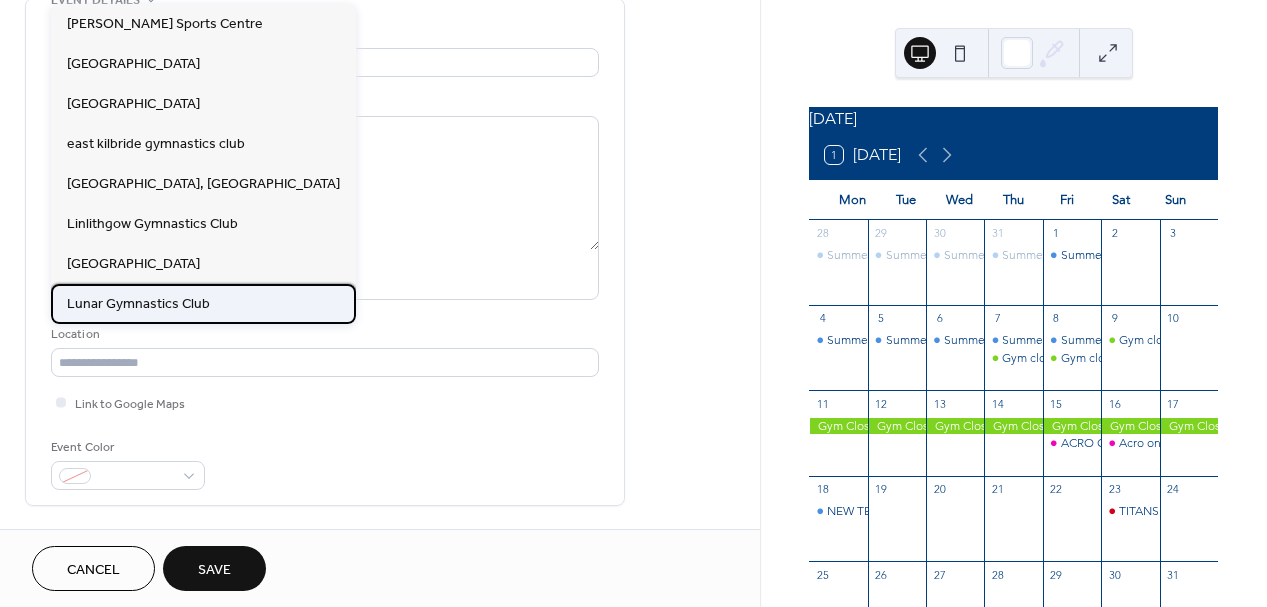 click on "Lunar Gymnastics Club" at bounding box center (138, 304) 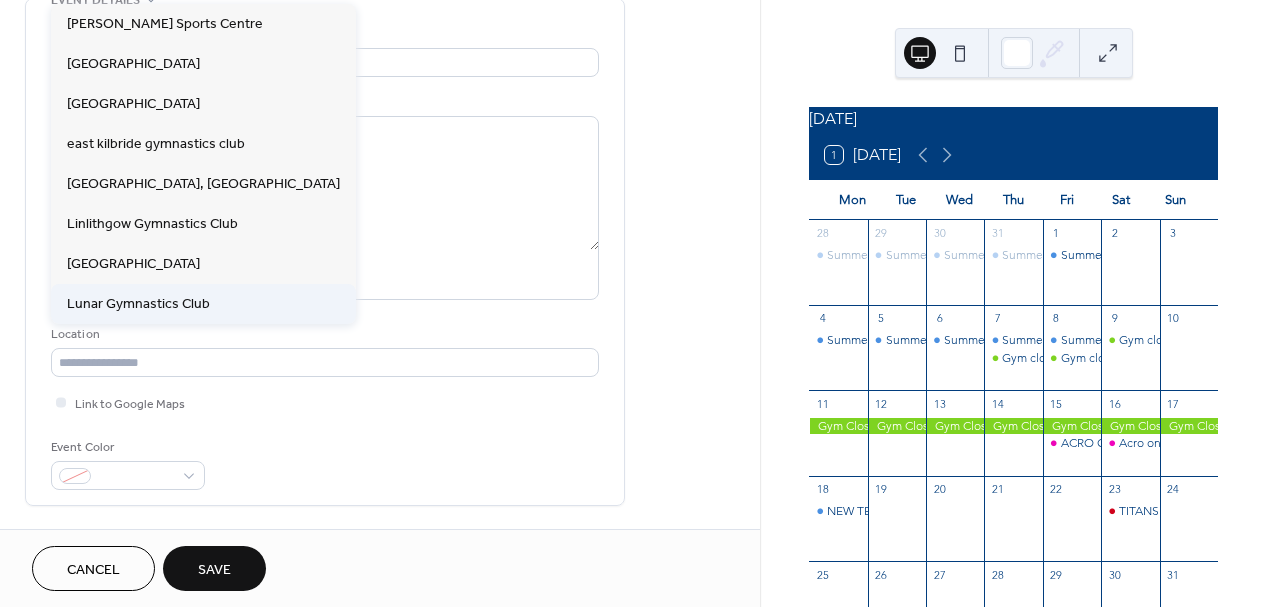 type on "**********" 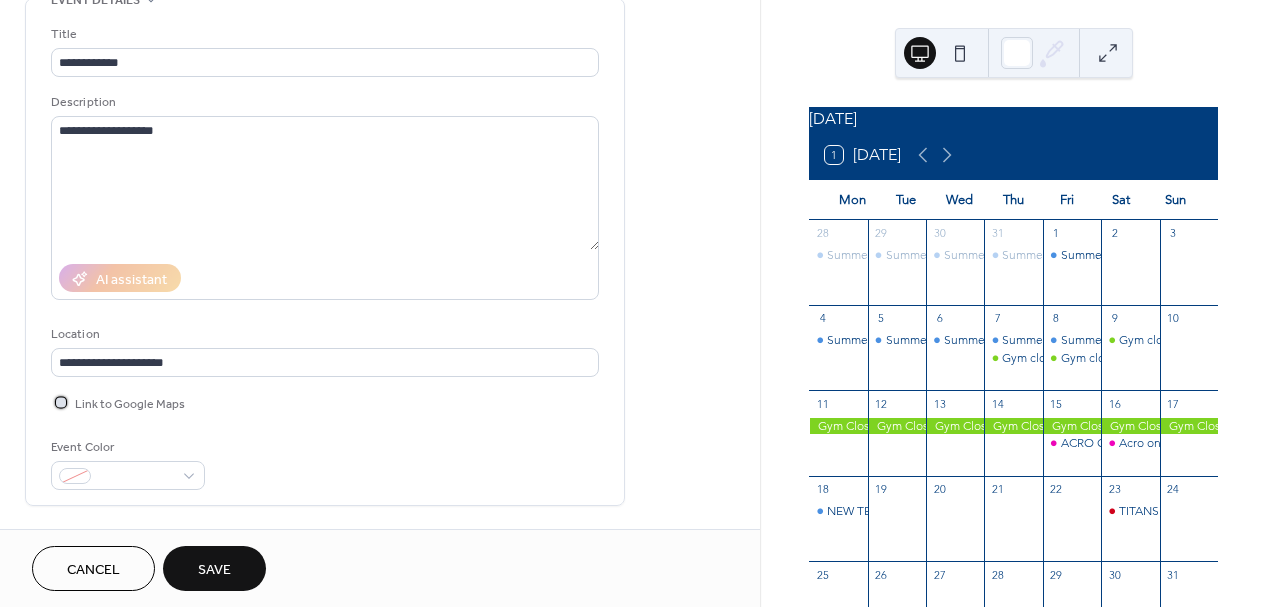 click at bounding box center (61, 402) 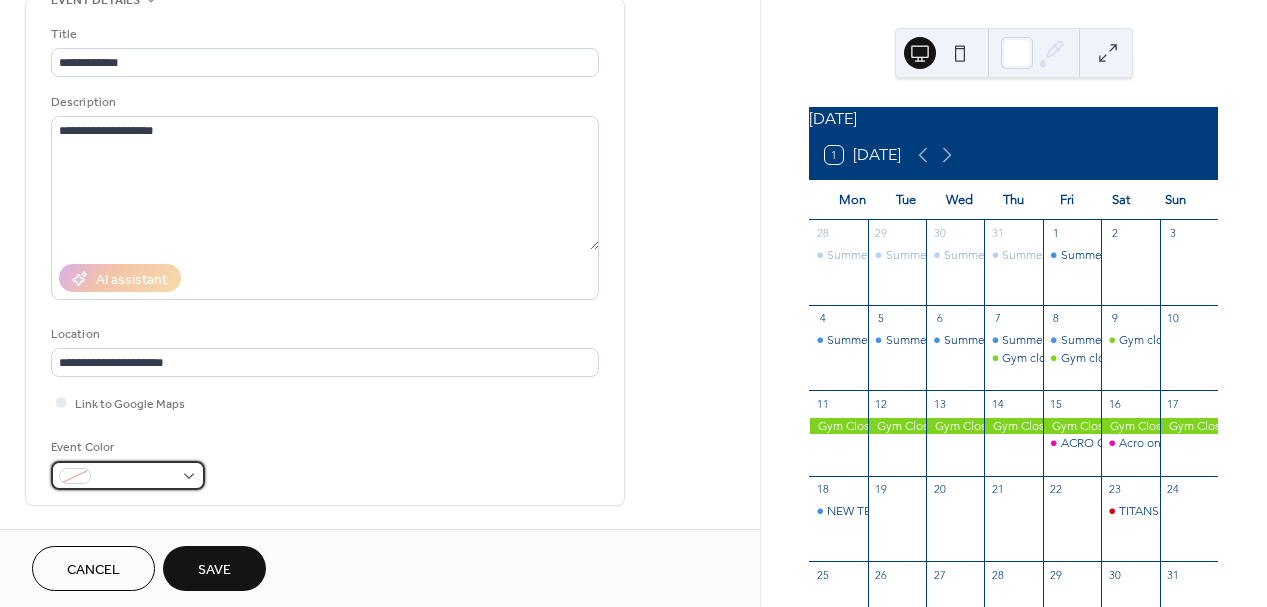 click at bounding box center (128, 475) 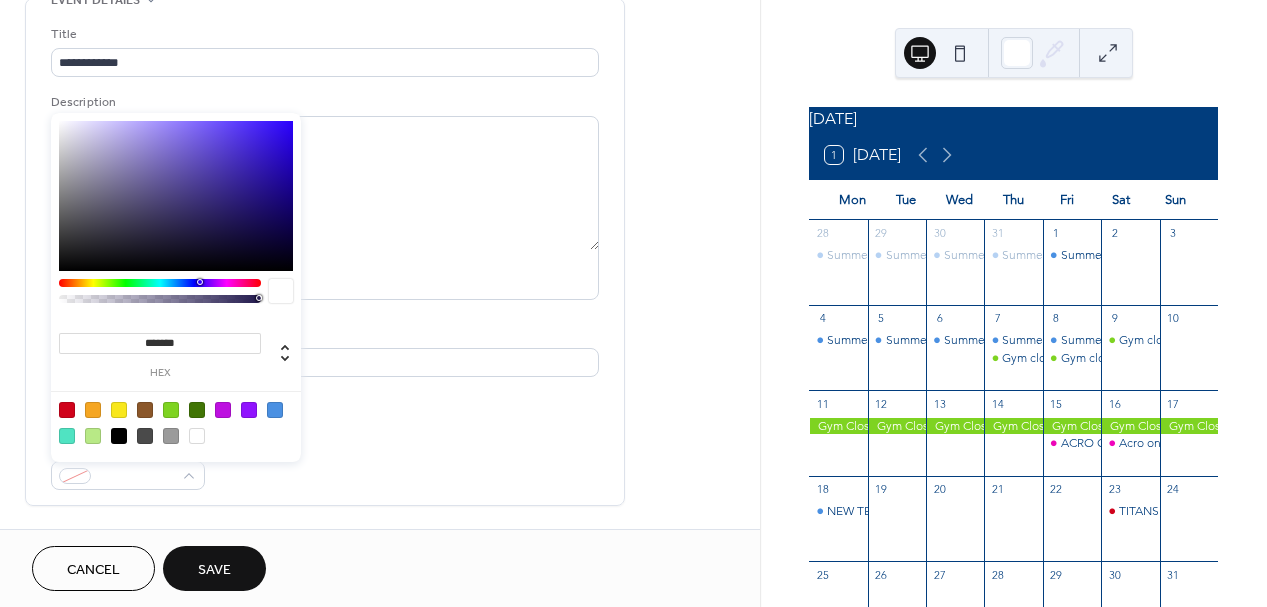 click at bounding box center (67, 410) 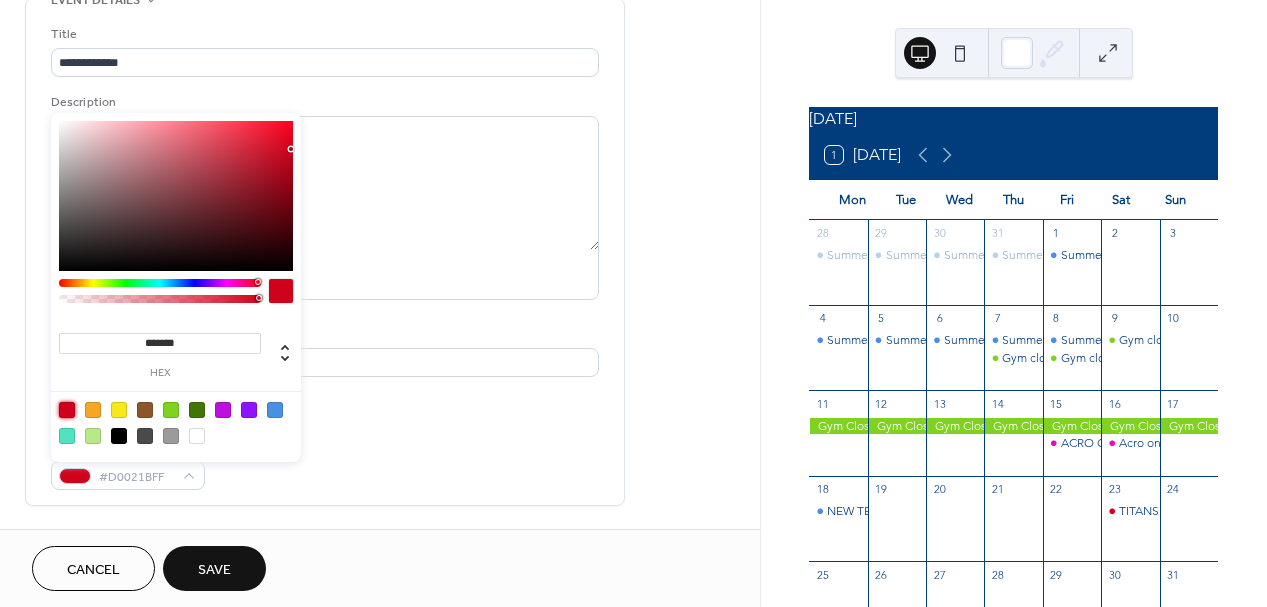 click on "**********" at bounding box center (325, 257) 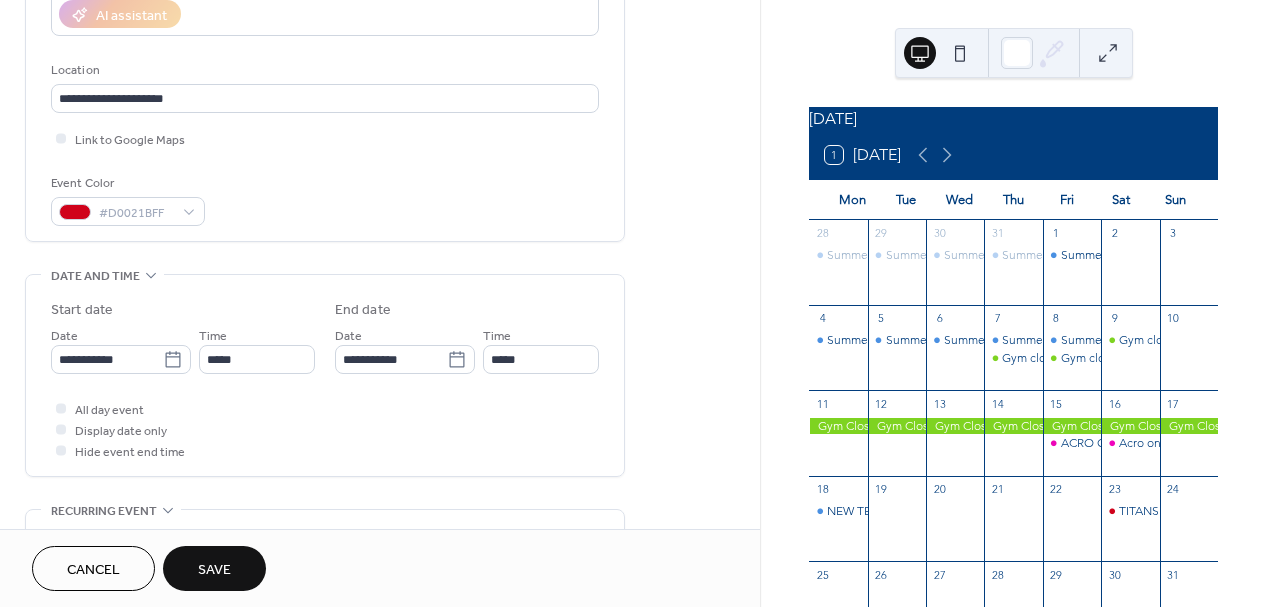 scroll, scrollTop: 382, scrollLeft: 0, axis: vertical 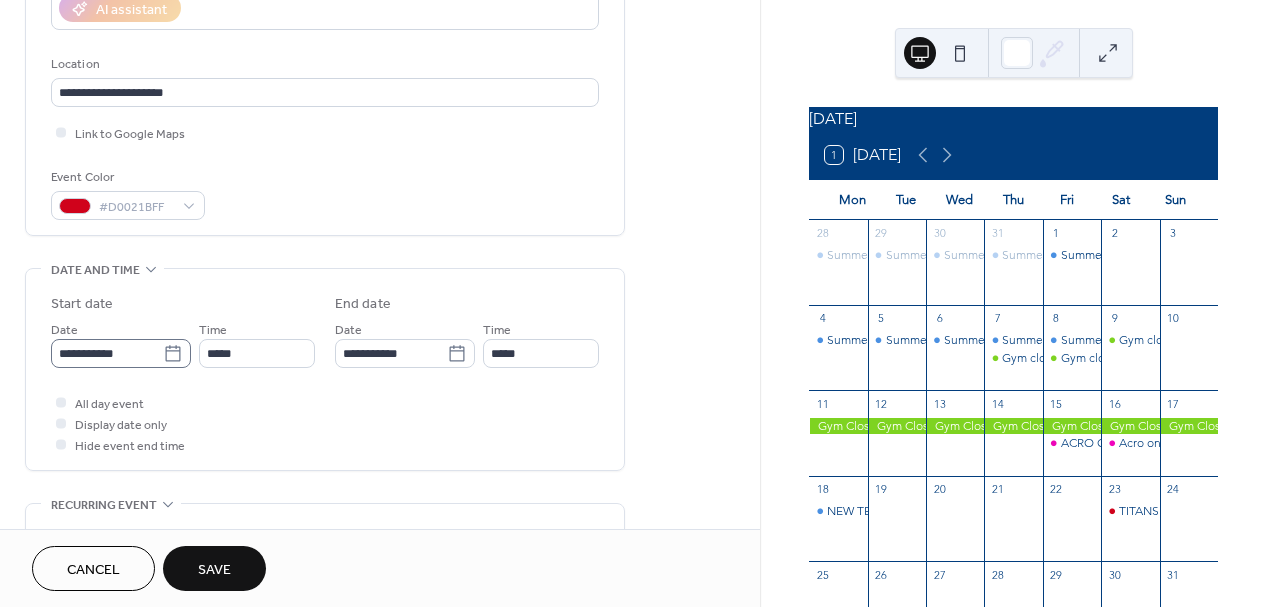 click 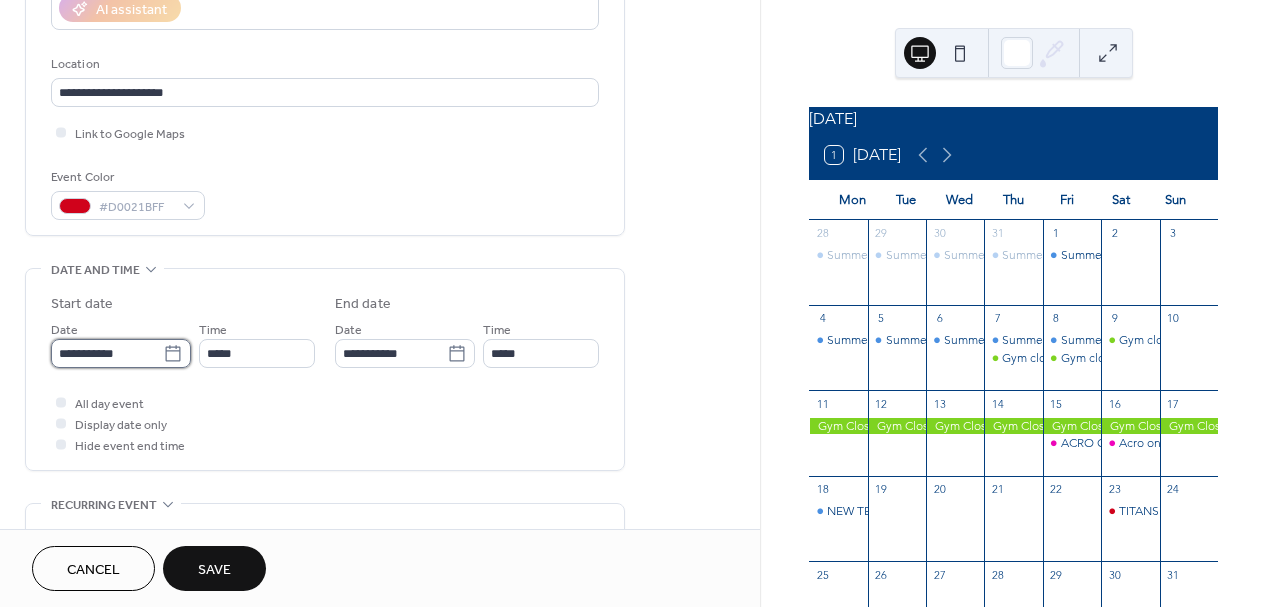 click on "**********" at bounding box center [107, 353] 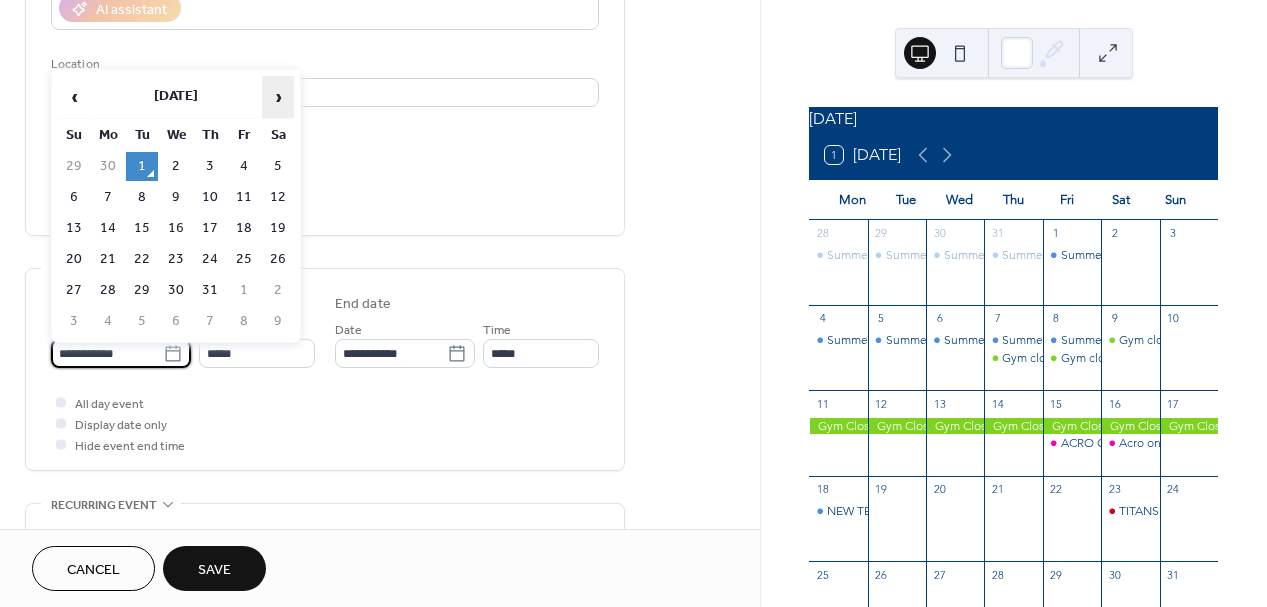 click on "›" at bounding box center [278, 97] 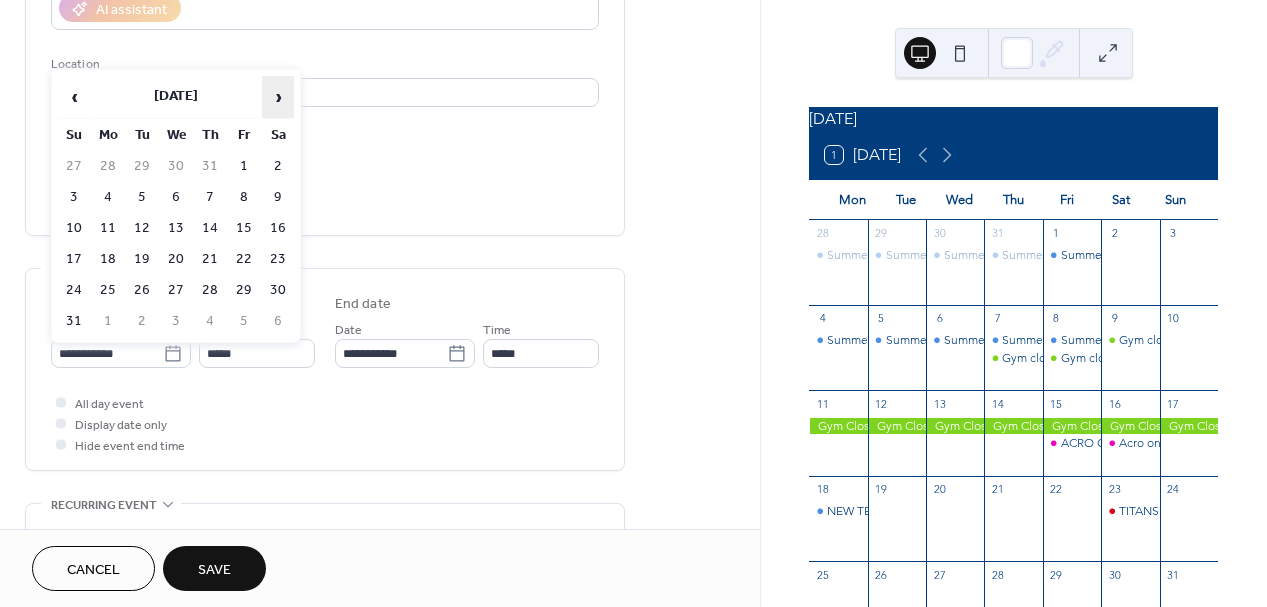 click on "›" at bounding box center [278, 97] 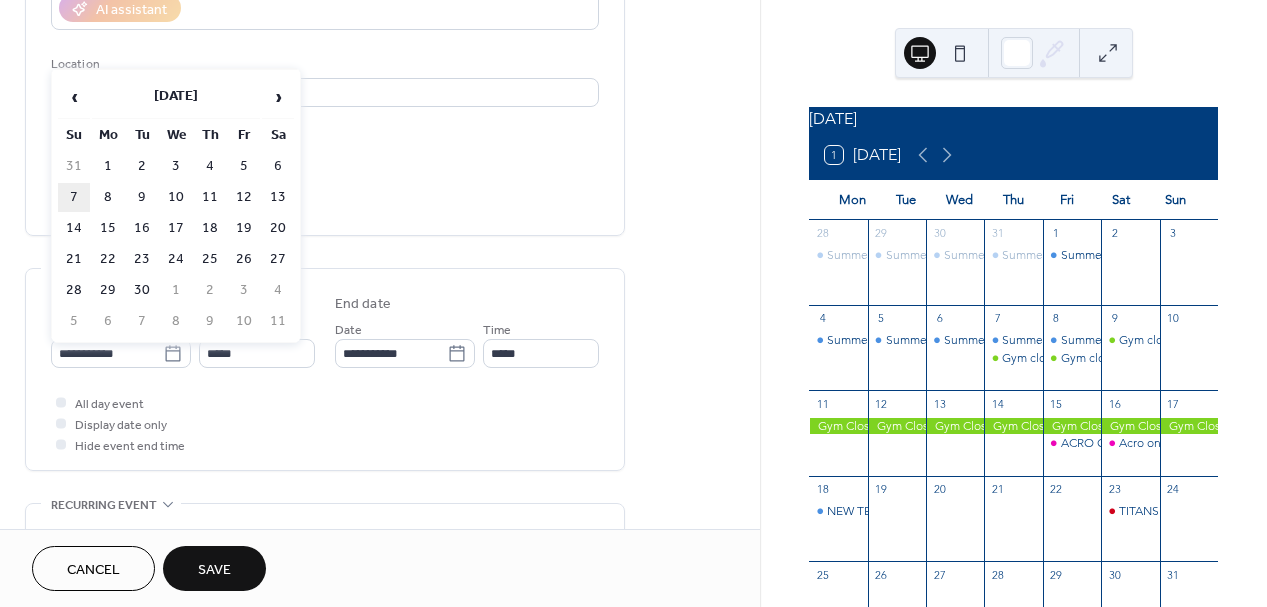 click on "7" at bounding box center (74, 197) 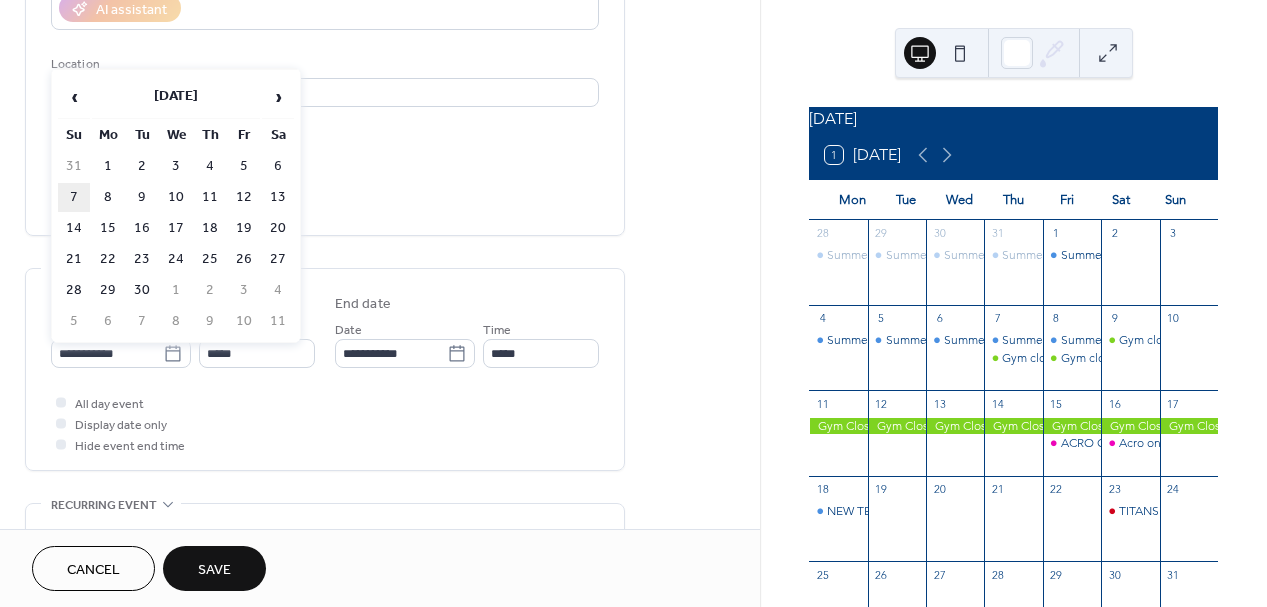 type on "**********" 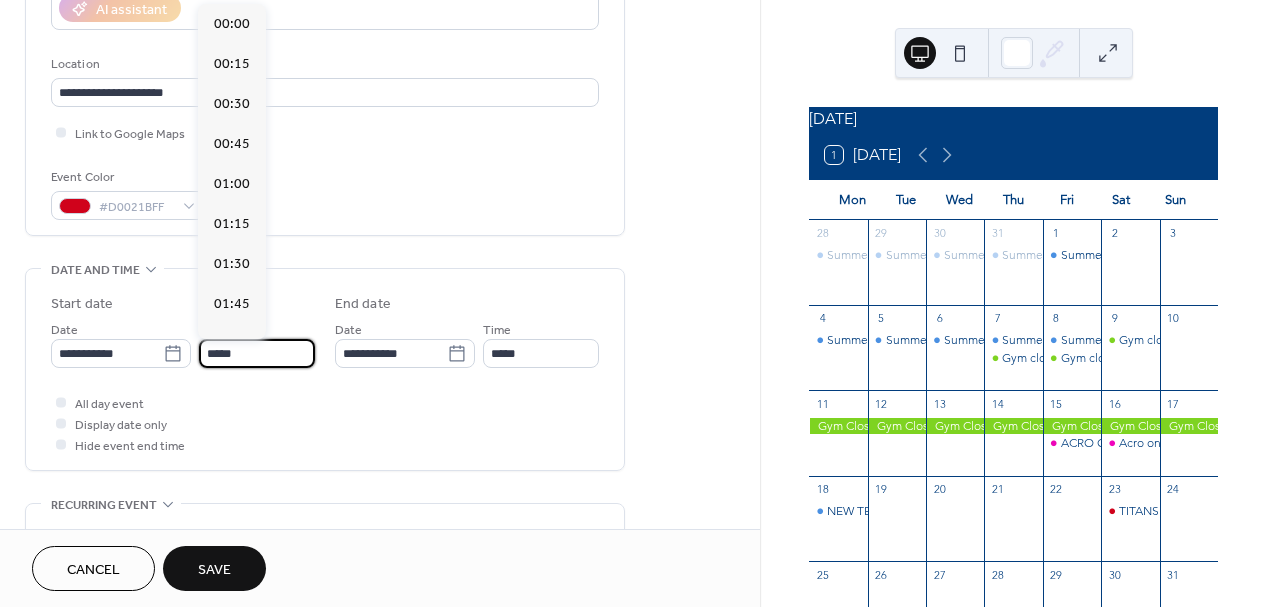 click on "*****" at bounding box center [257, 353] 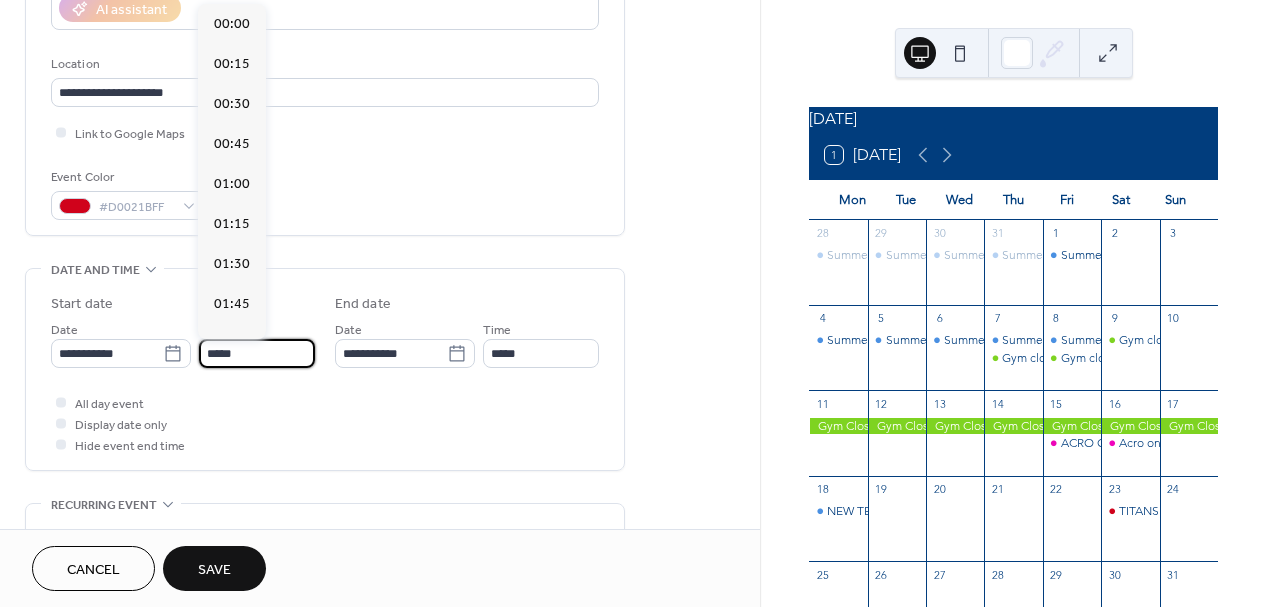 scroll, scrollTop: 1944, scrollLeft: 0, axis: vertical 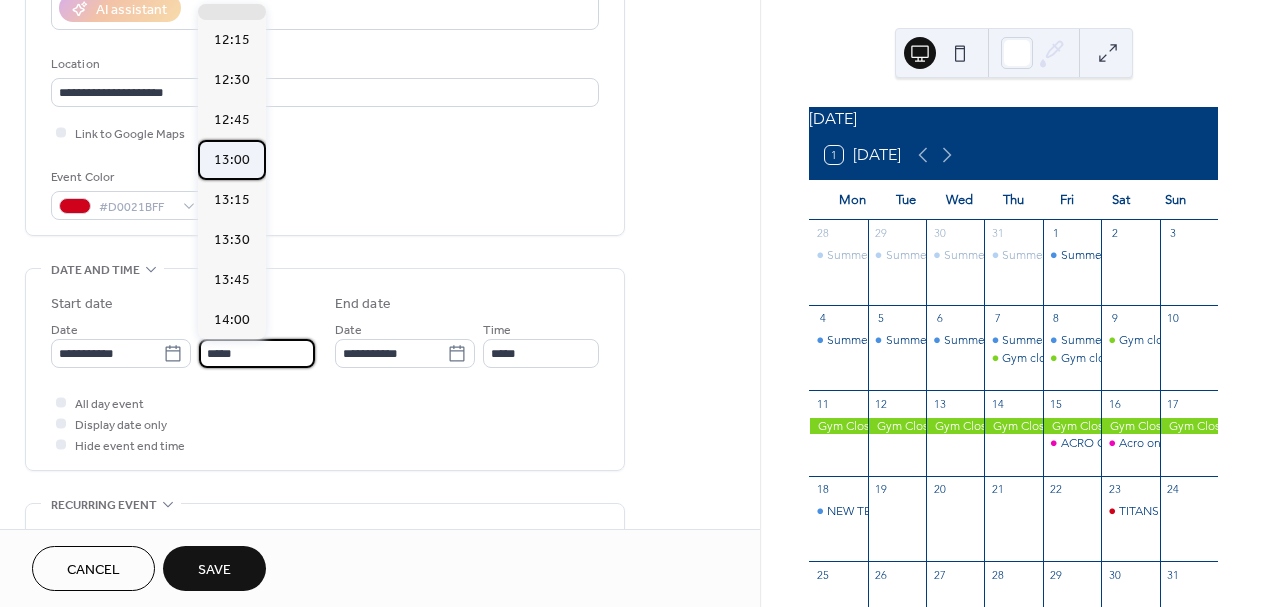 click on "13:00" at bounding box center (232, 160) 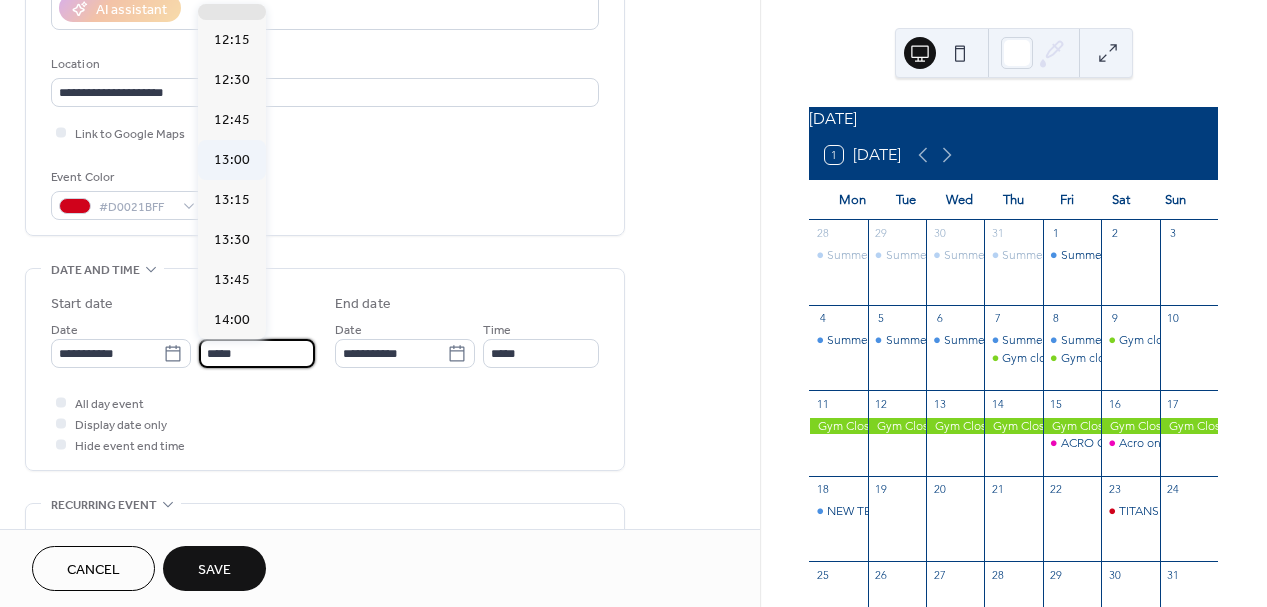 type on "*****" 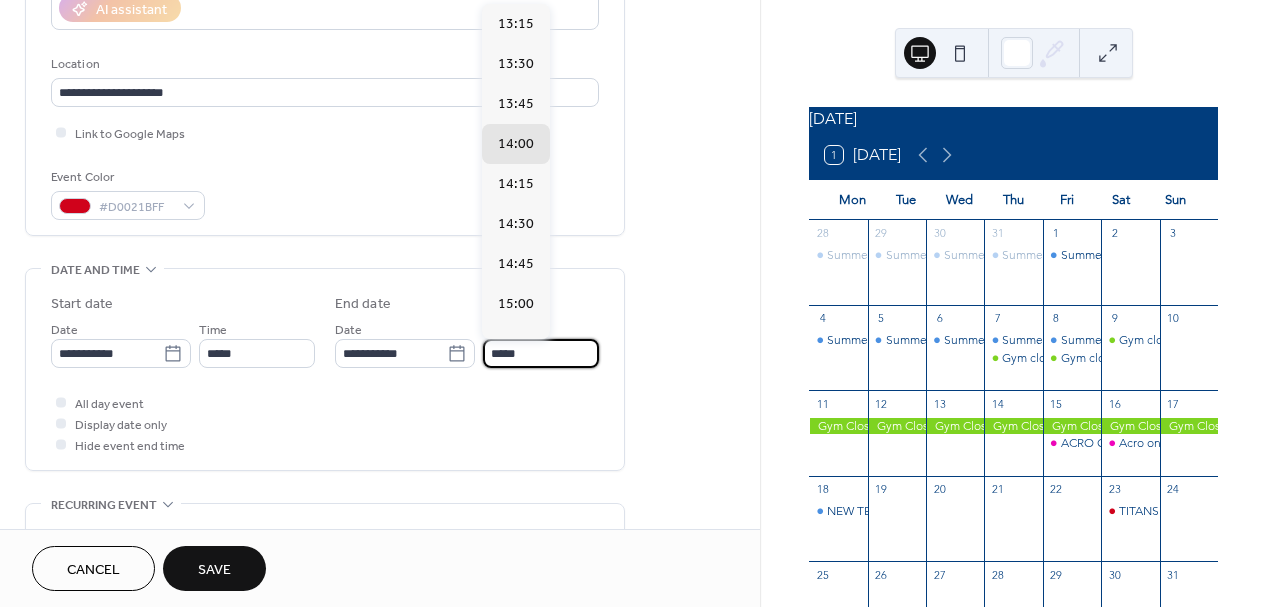 click on "*****" at bounding box center (541, 353) 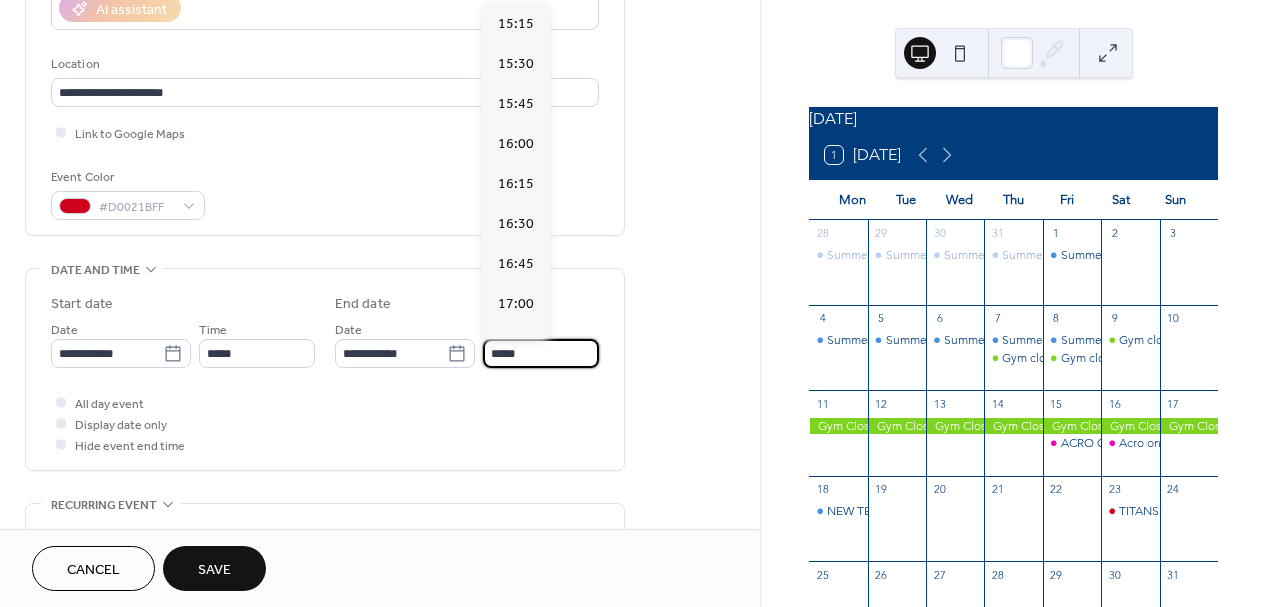 scroll, scrollTop: 332, scrollLeft: 0, axis: vertical 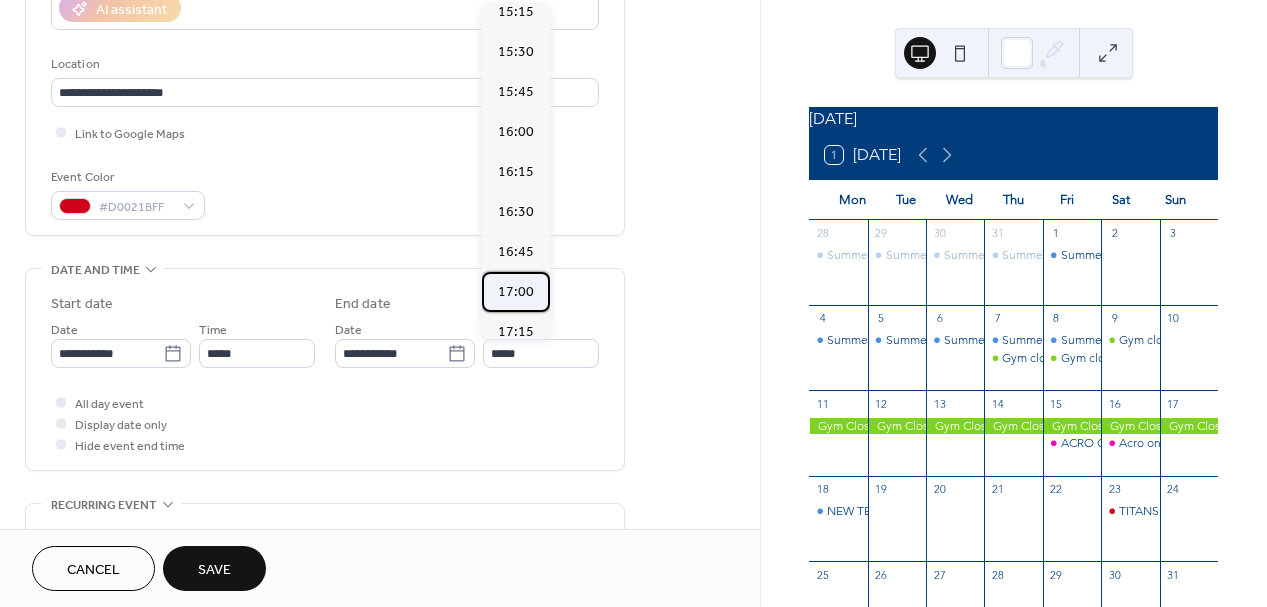 click on "17:00" at bounding box center (516, 292) 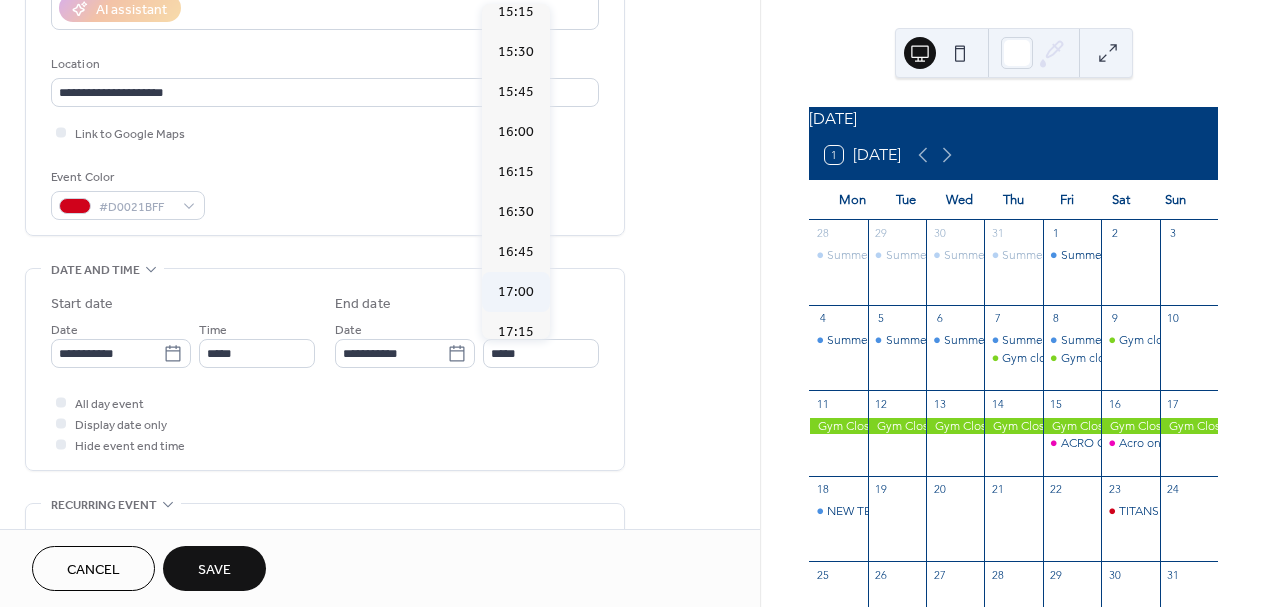 type on "*****" 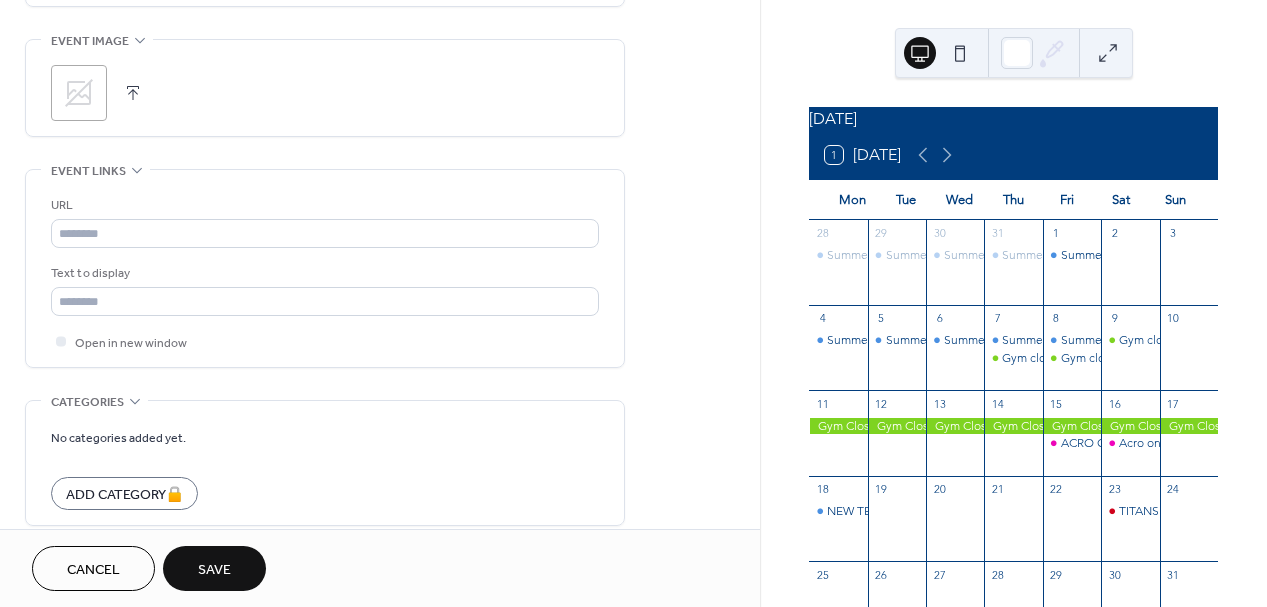 scroll, scrollTop: 953, scrollLeft: 0, axis: vertical 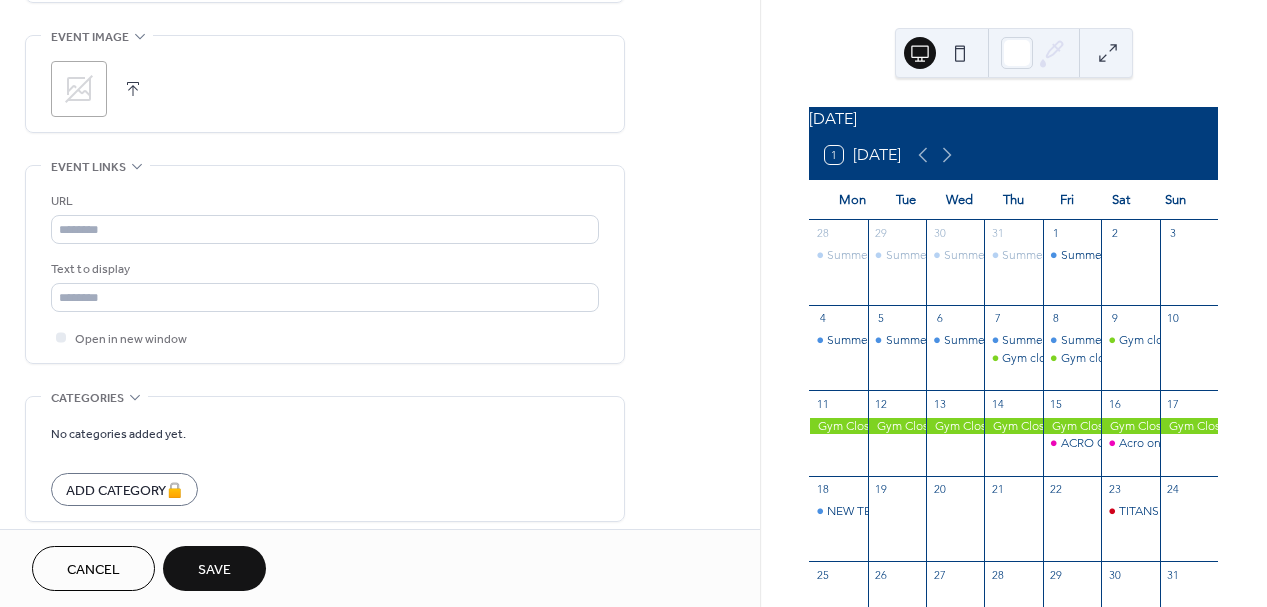 click on "Save" at bounding box center (214, 570) 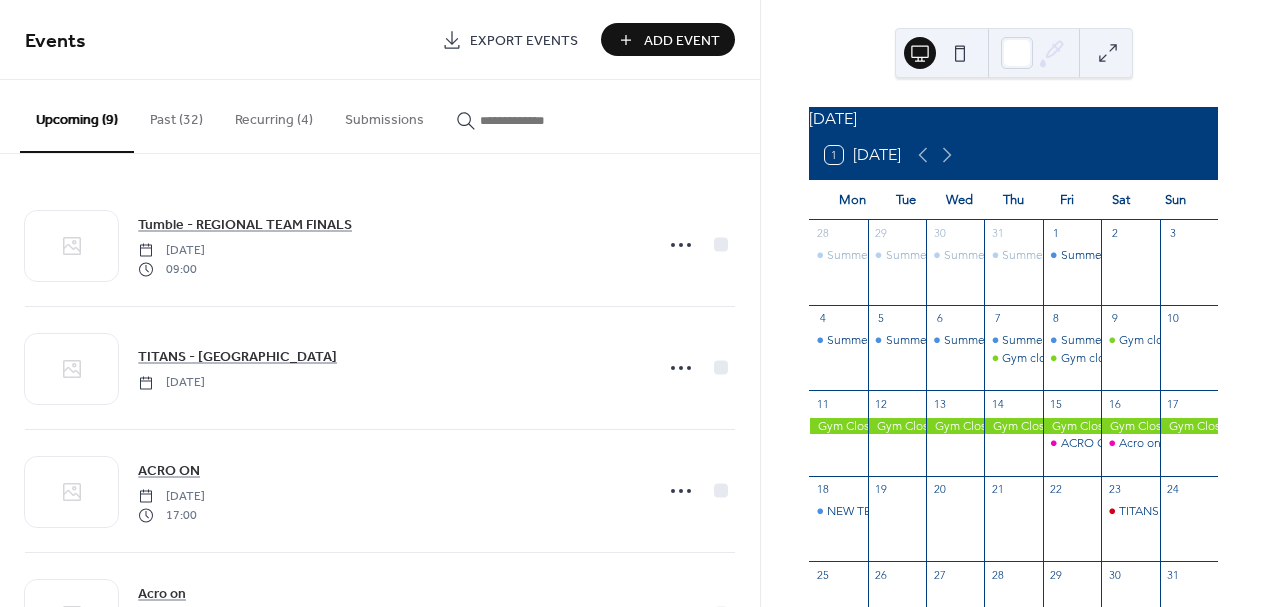 click on "Add Event" at bounding box center [682, 41] 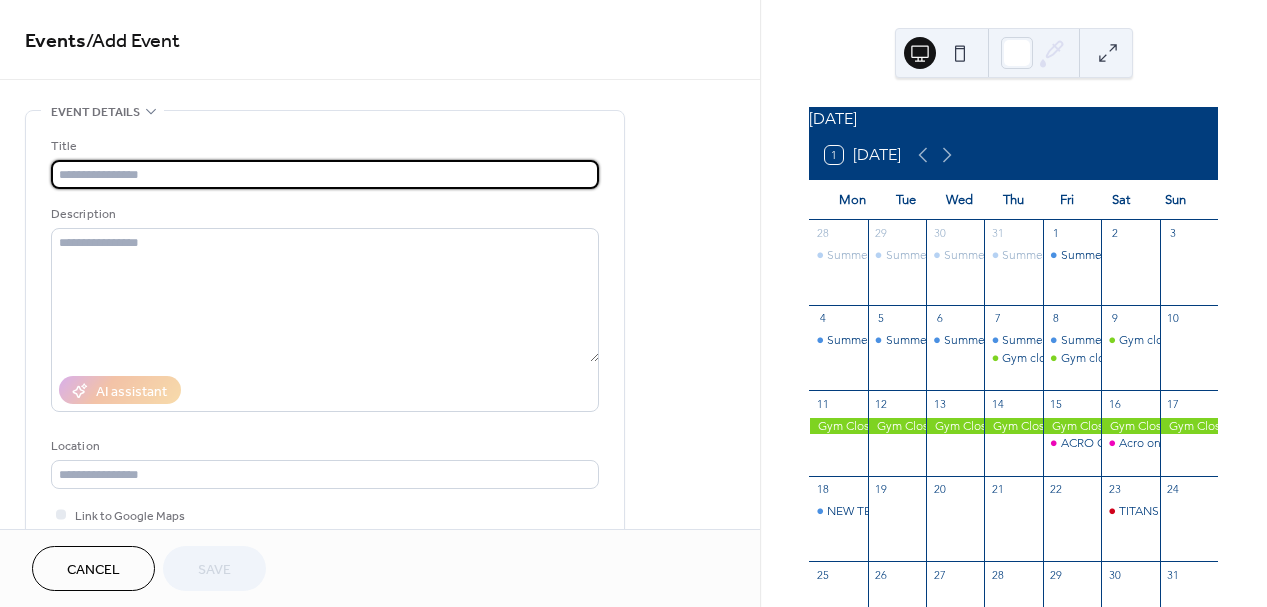 click at bounding box center [325, 174] 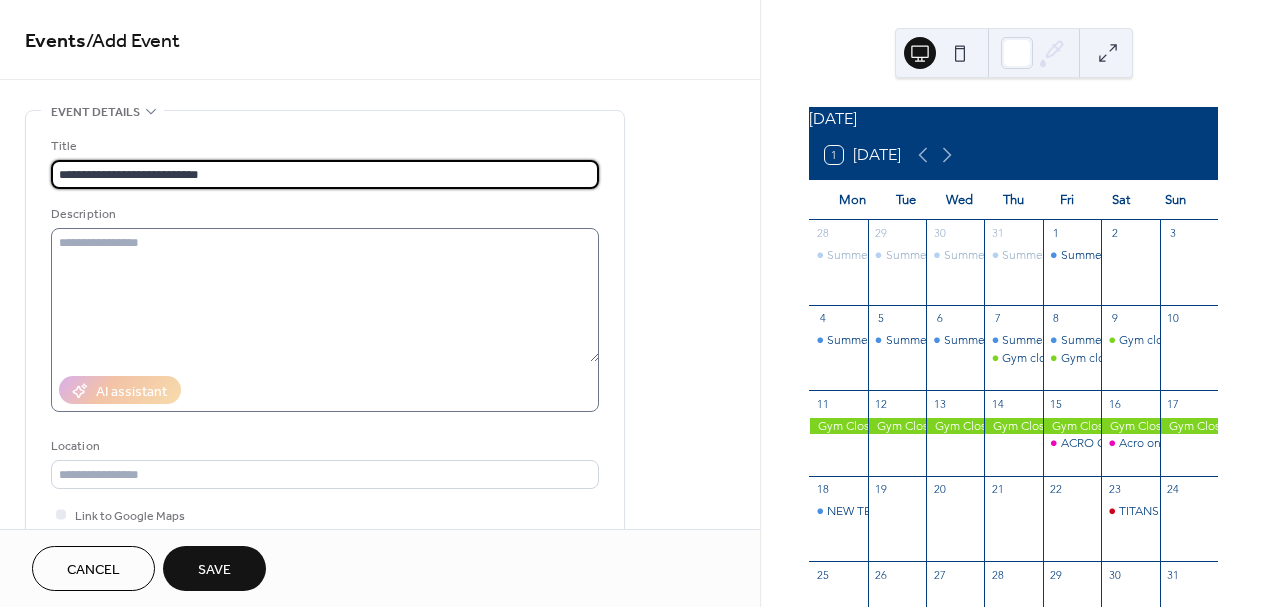 type on "**********" 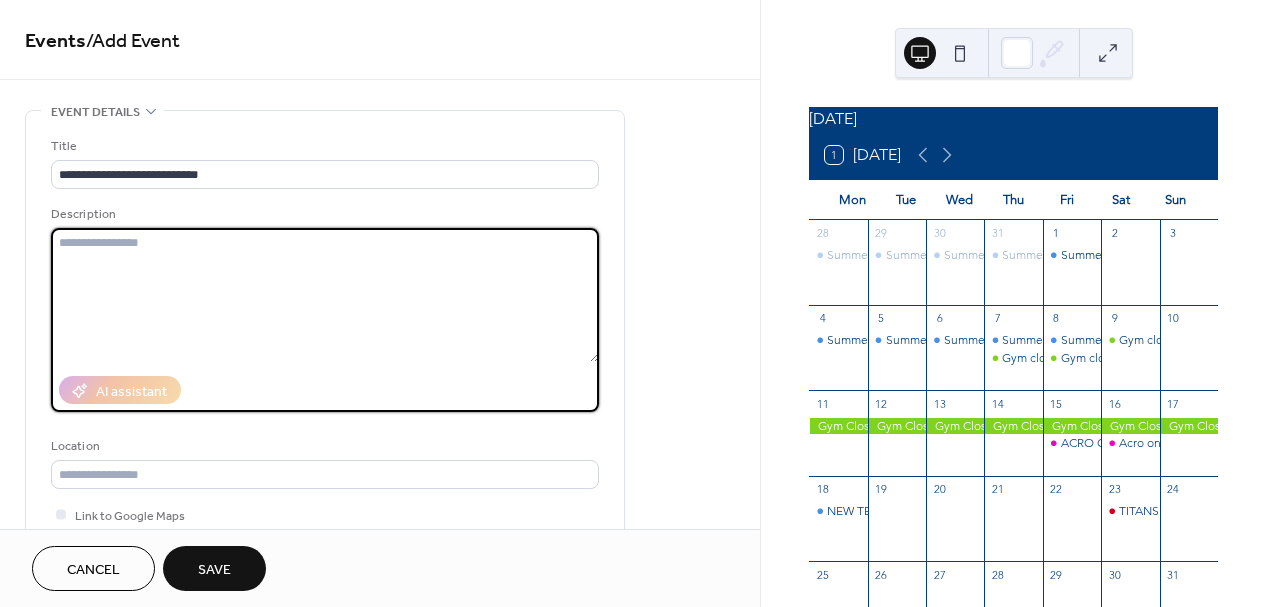 click at bounding box center (325, 295) 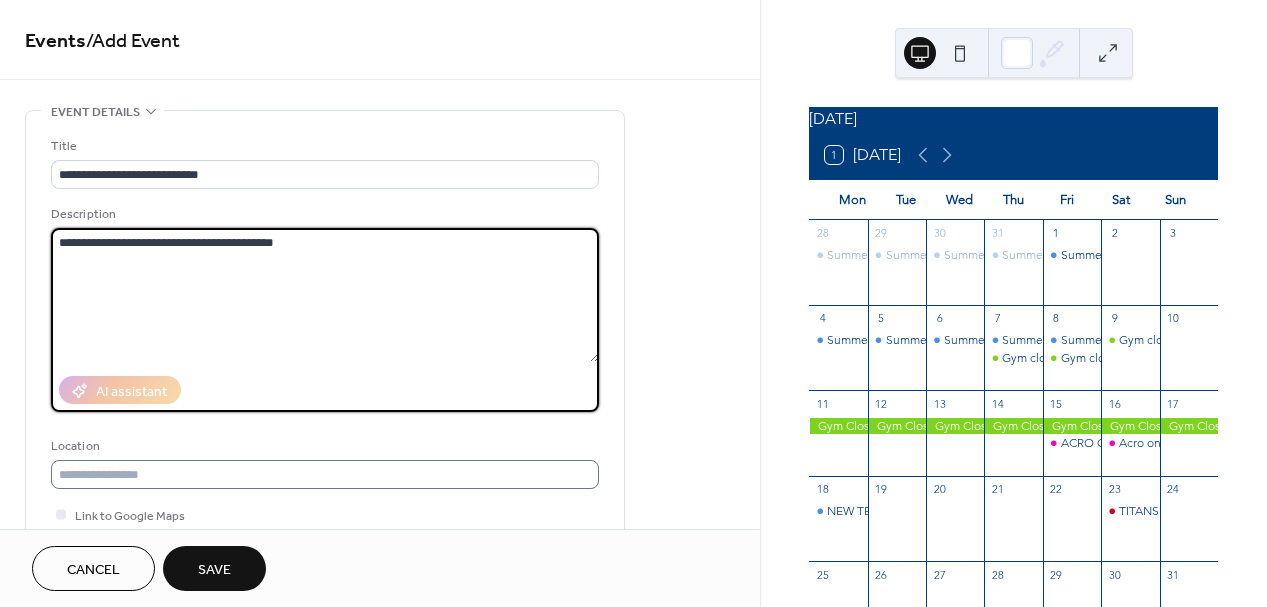 type on "**********" 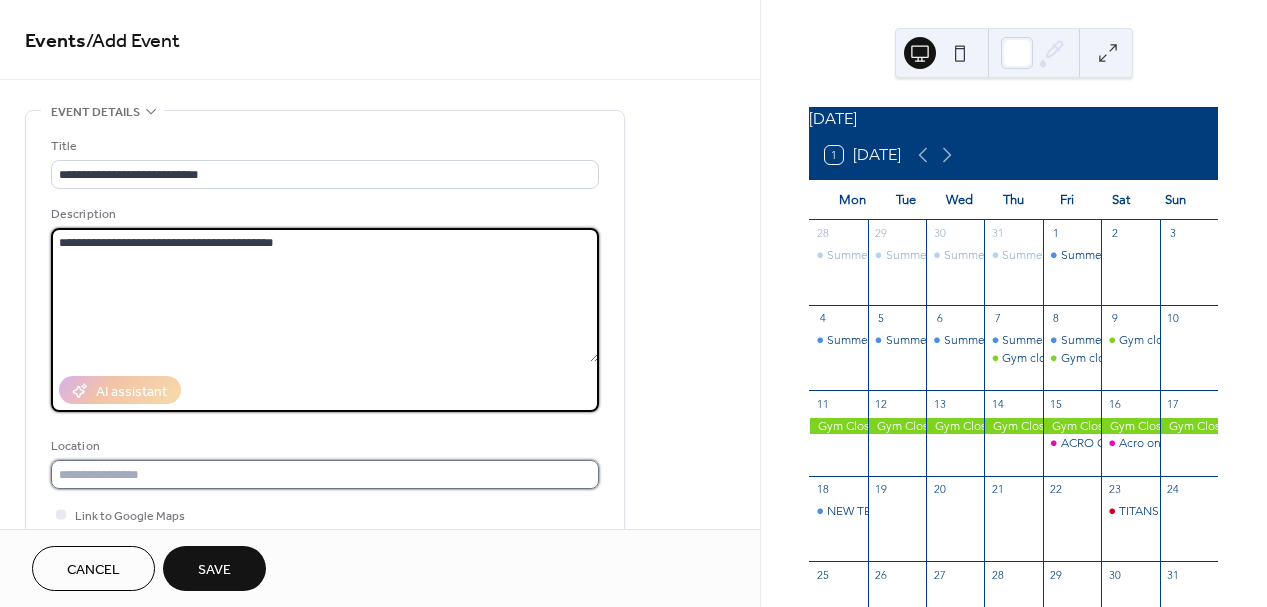 click at bounding box center (325, 474) 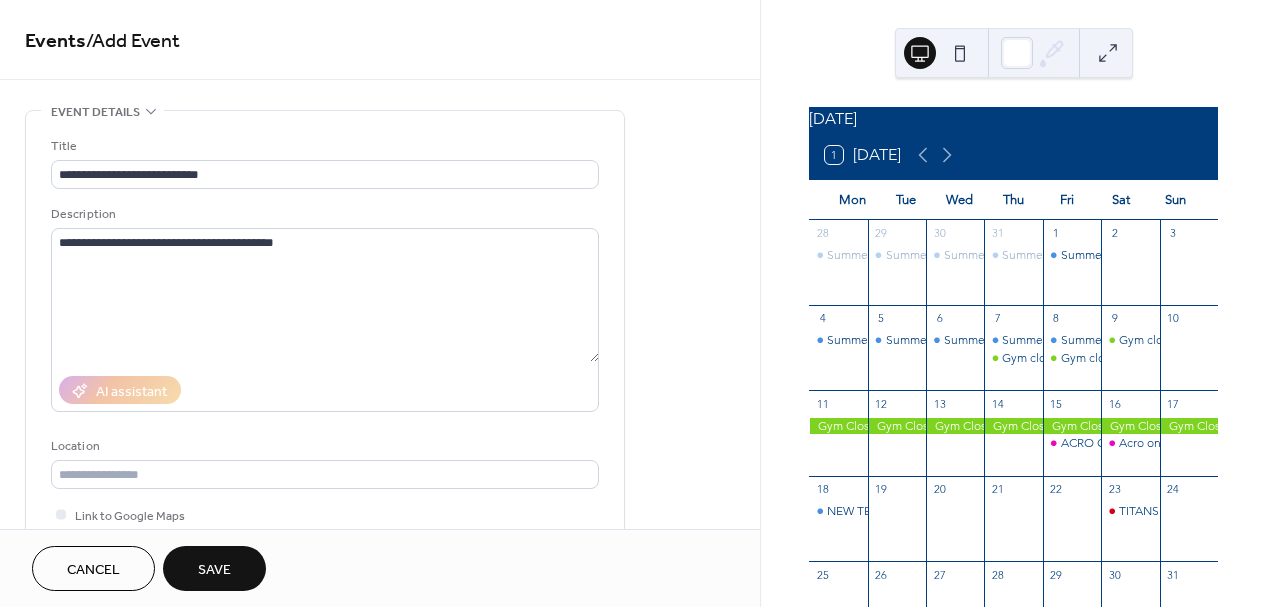 click on "**********" at bounding box center (380, 839) 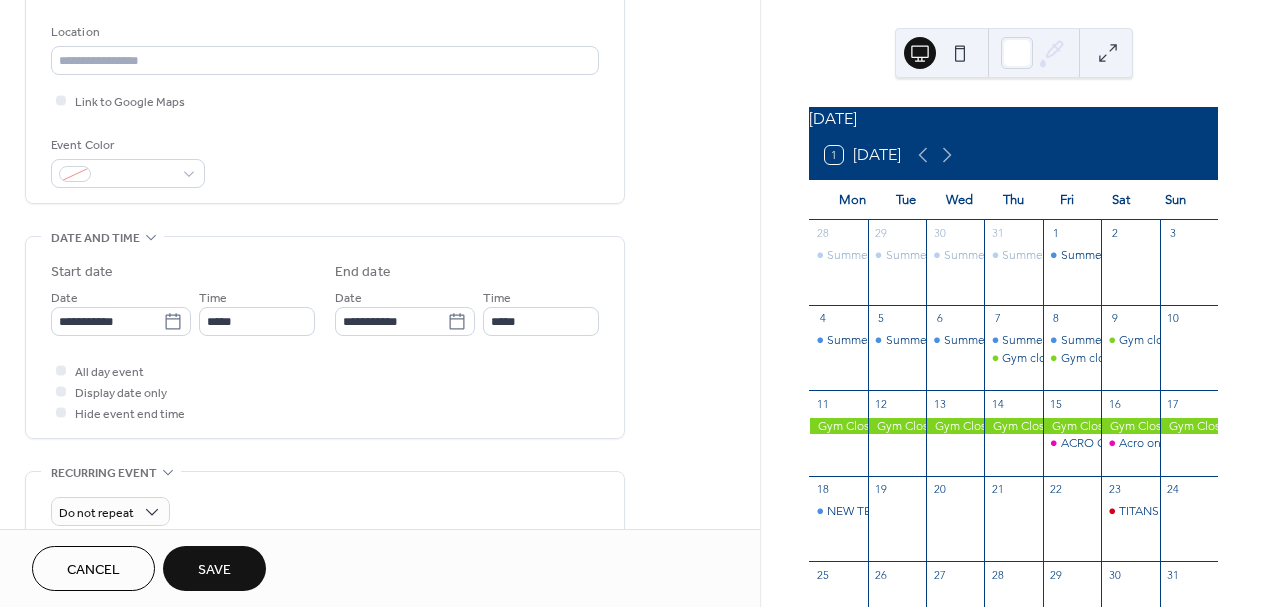 scroll, scrollTop: 415, scrollLeft: 0, axis: vertical 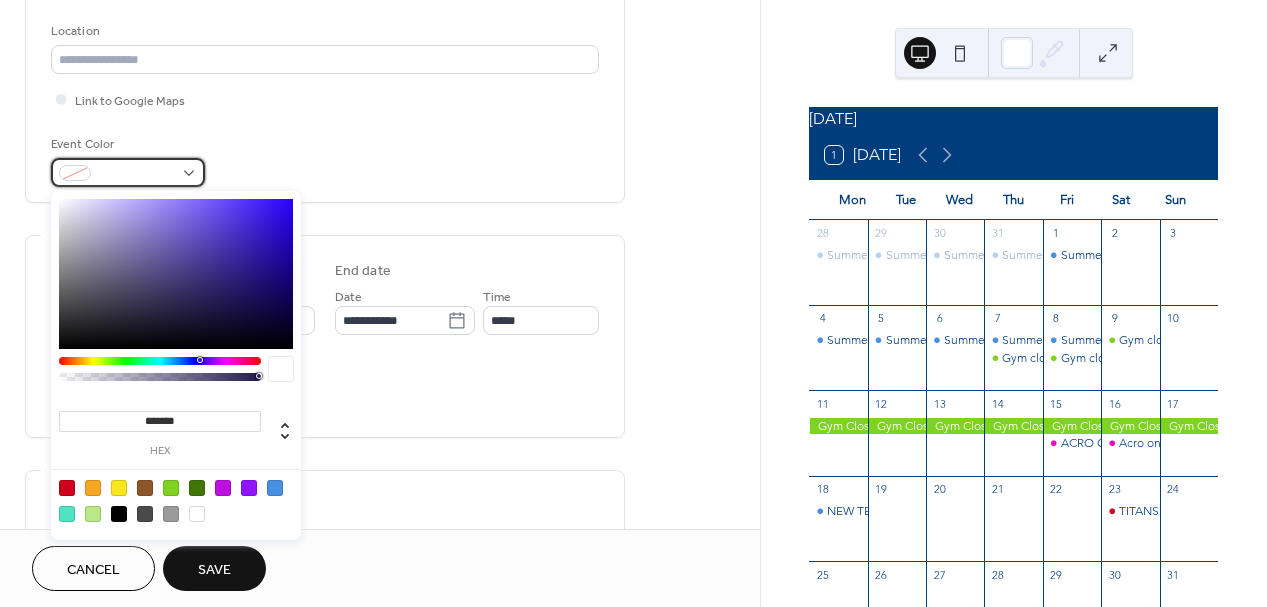 click at bounding box center [128, 172] 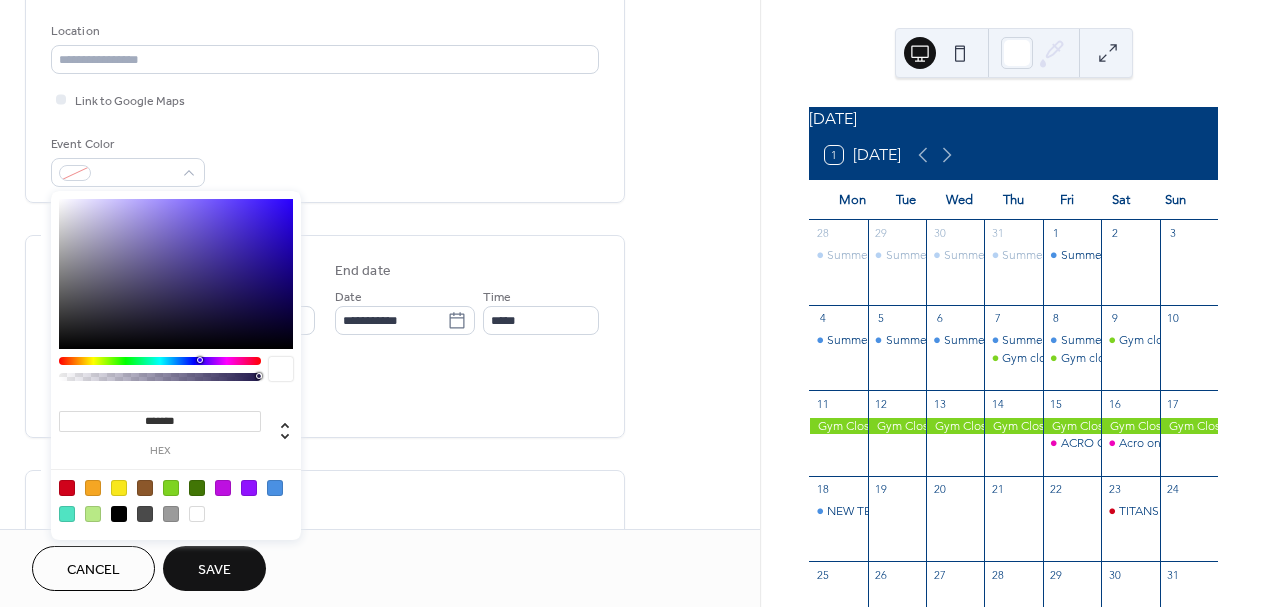 click at bounding box center (160, 361) 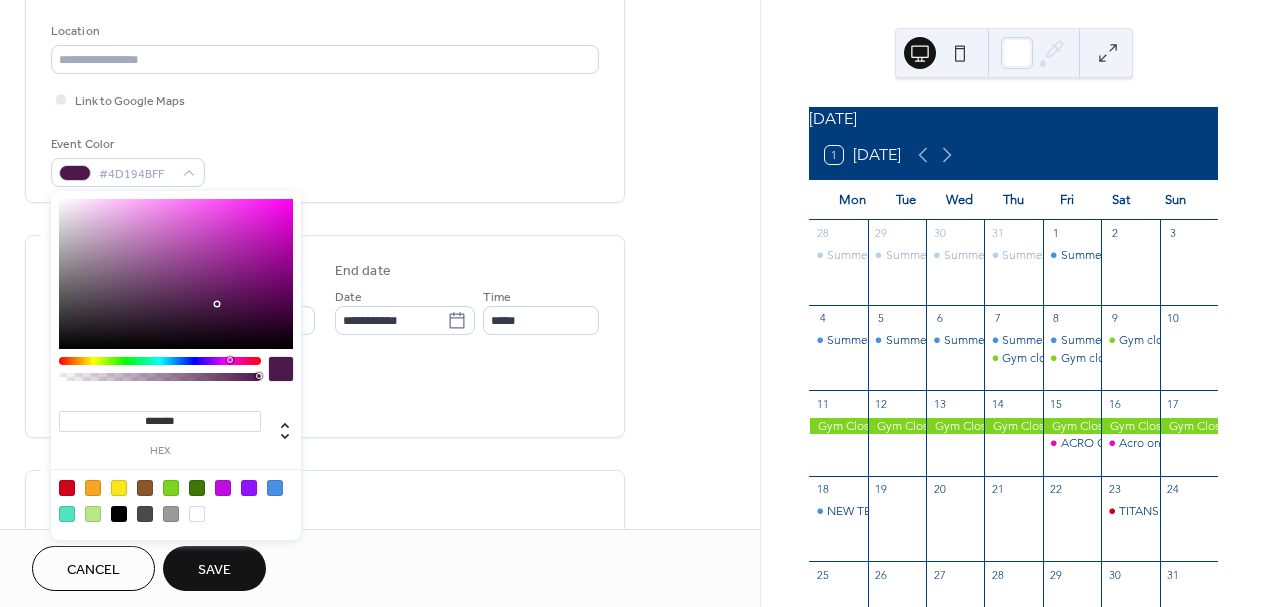 click at bounding box center (160, 361) 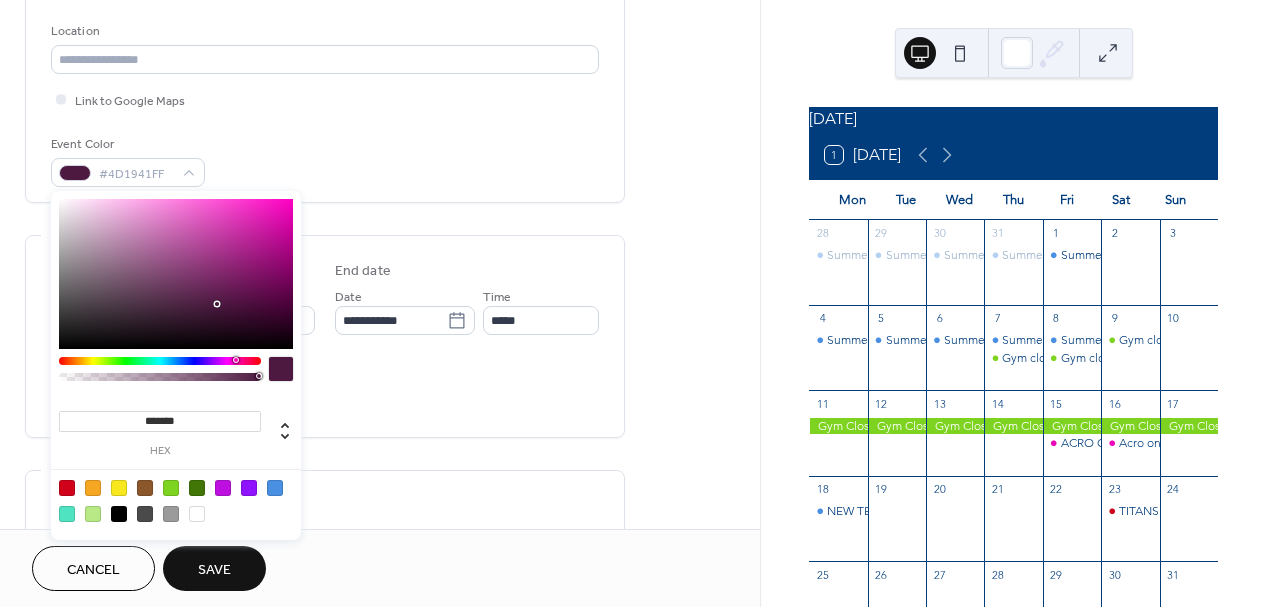 click at bounding box center [160, 374] 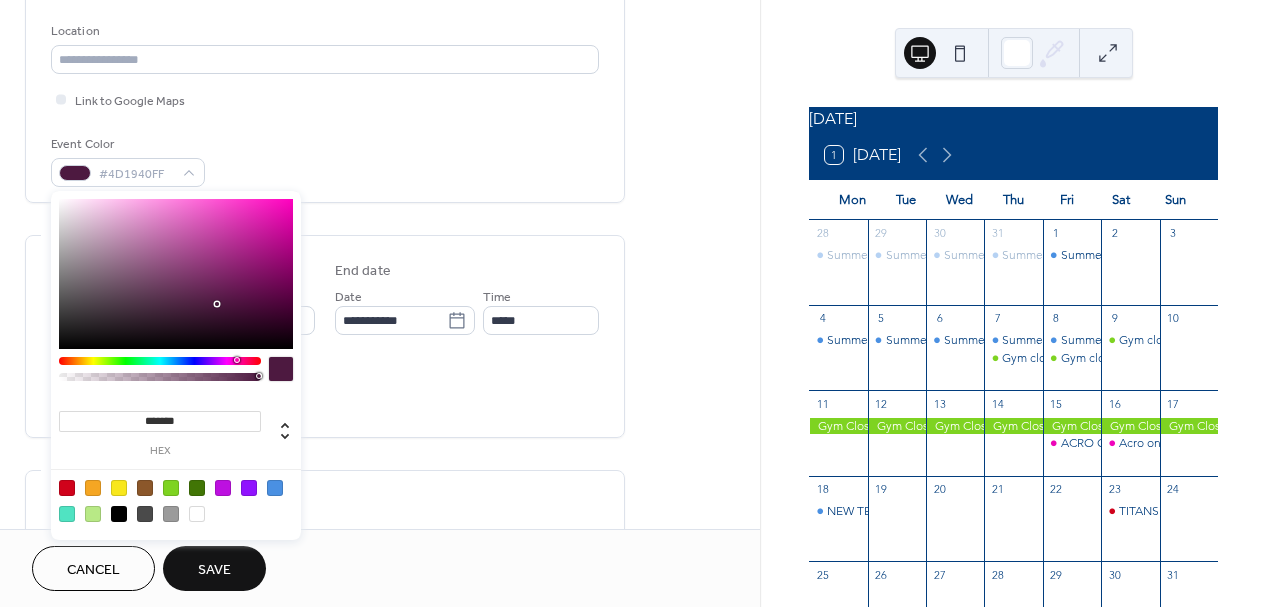 click at bounding box center (160, 361) 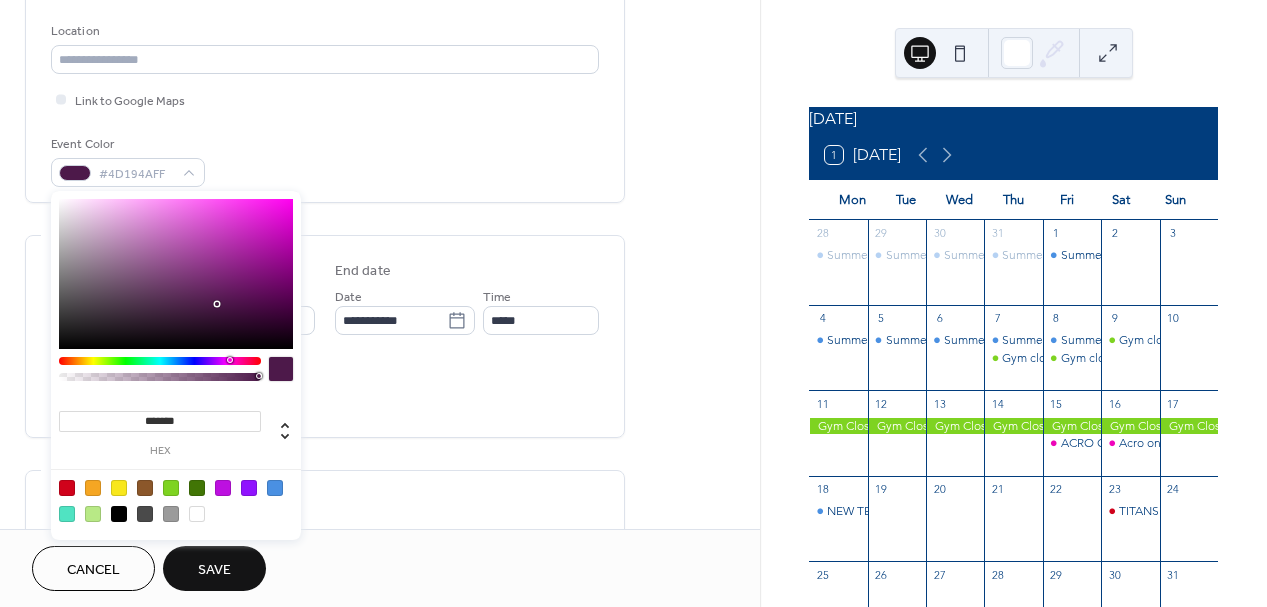 click at bounding box center [160, 361] 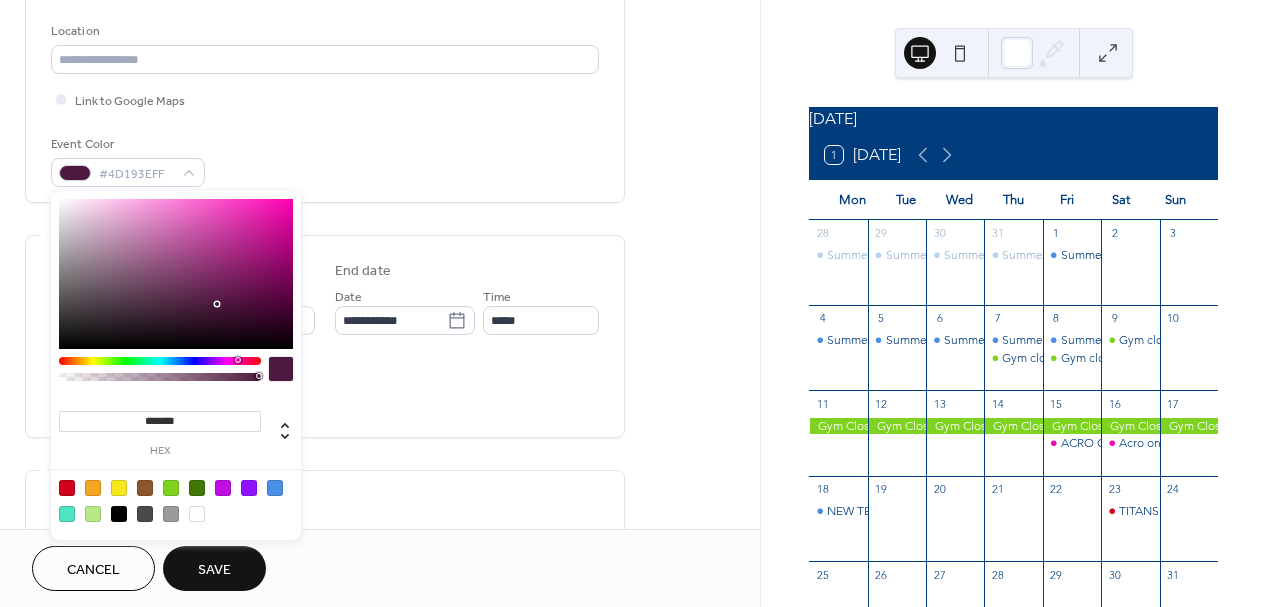 click at bounding box center (160, 361) 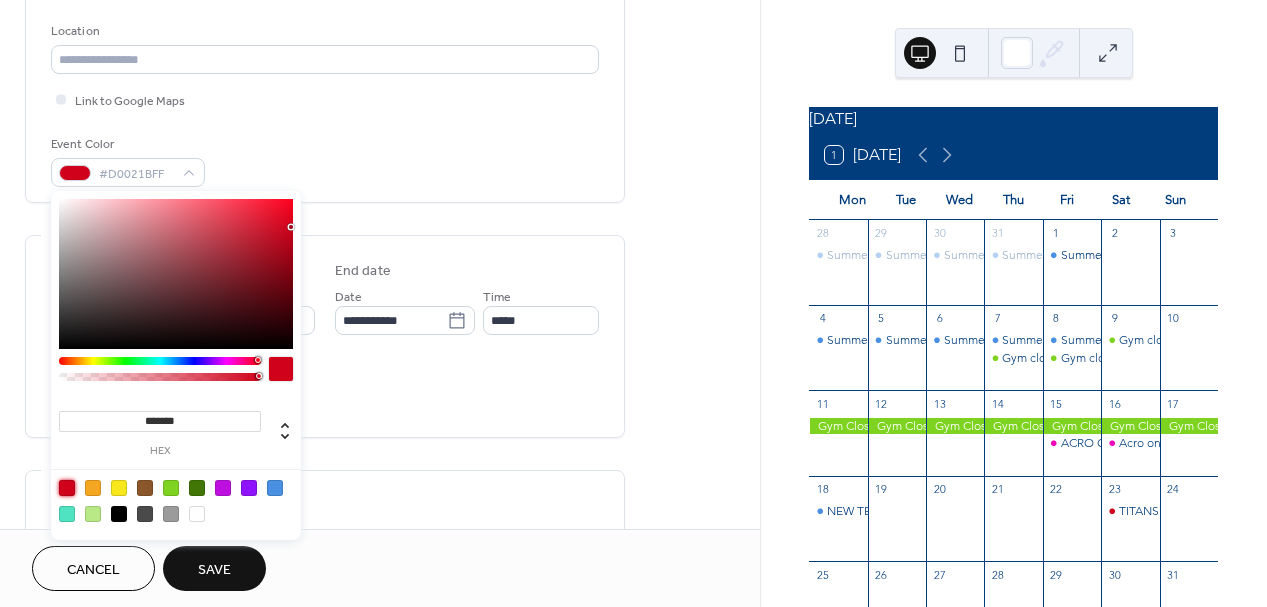 click at bounding box center [160, 361] 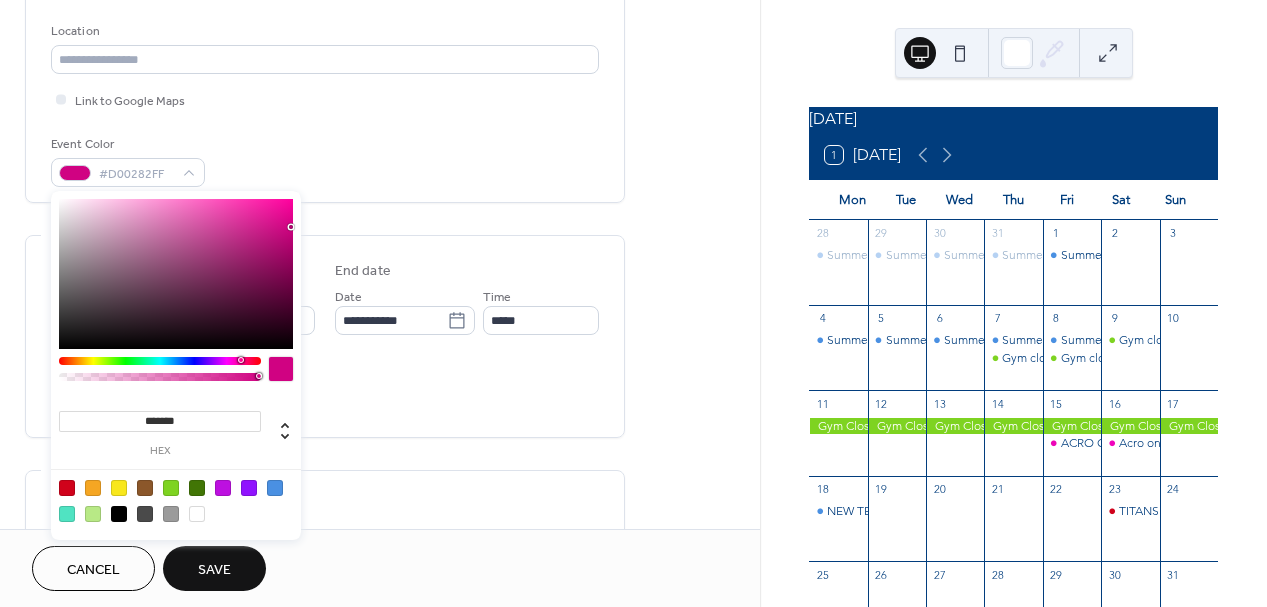drag, startPoint x: 228, startPoint y: 359, endPoint x: 240, endPoint y: 360, distance: 12.0415945 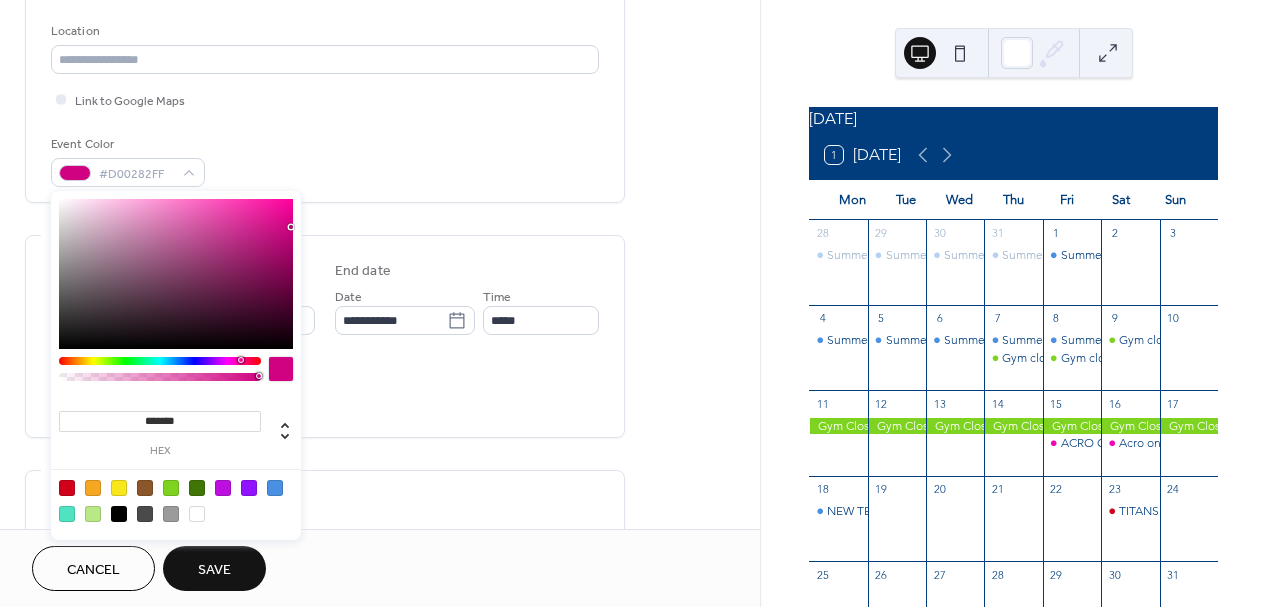 click at bounding box center (241, 360) 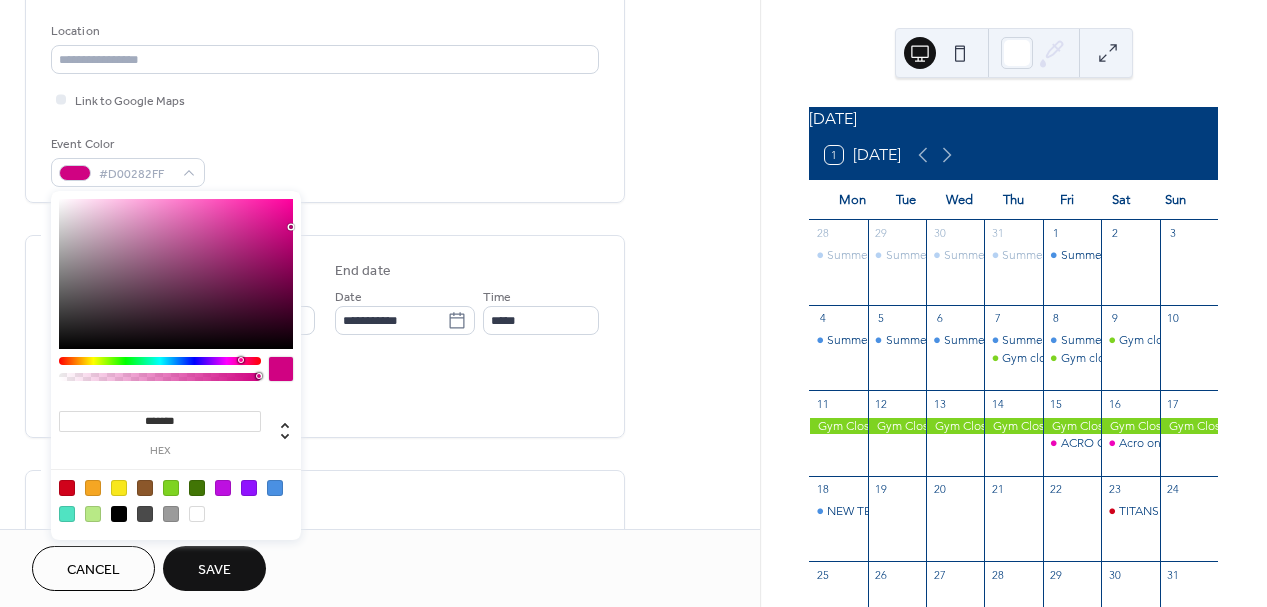 click on "*******" at bounding box center (160, 421) 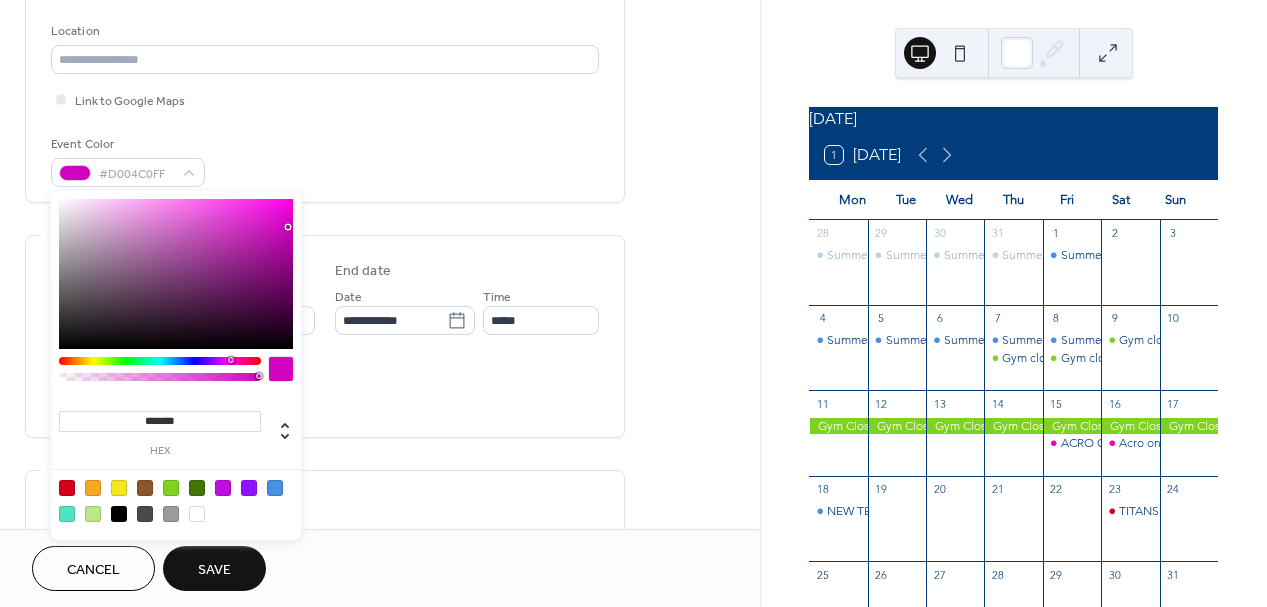 type on "*******" 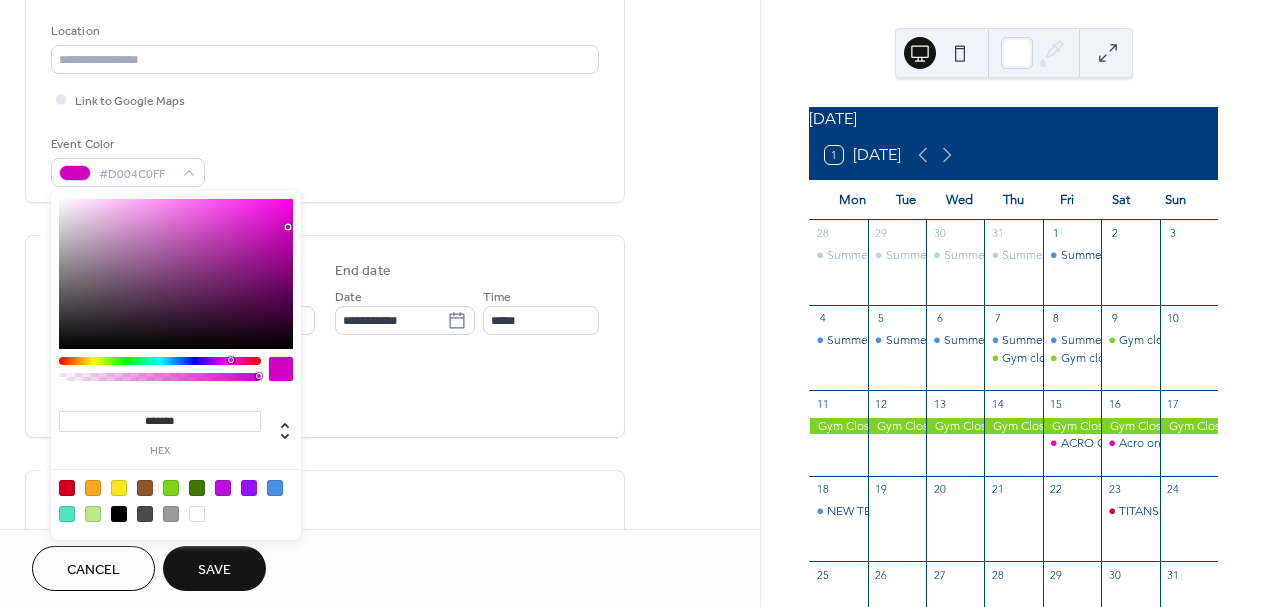 click at bounding box center [160, 361] 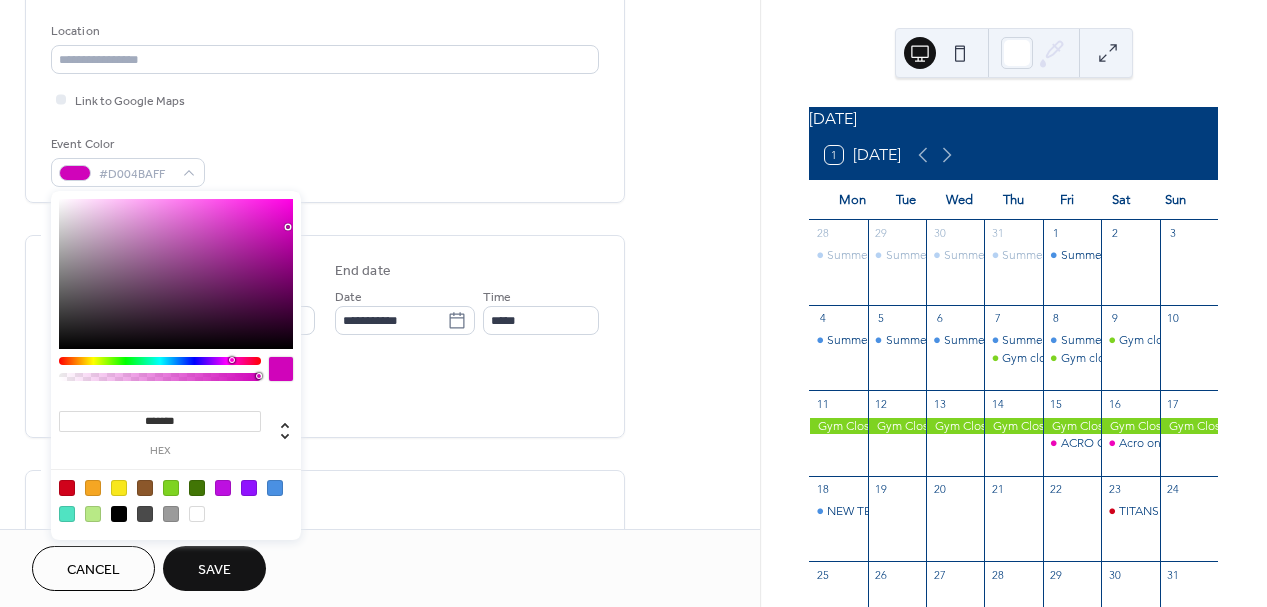 click on "**********" at bounding box center [325, 341] 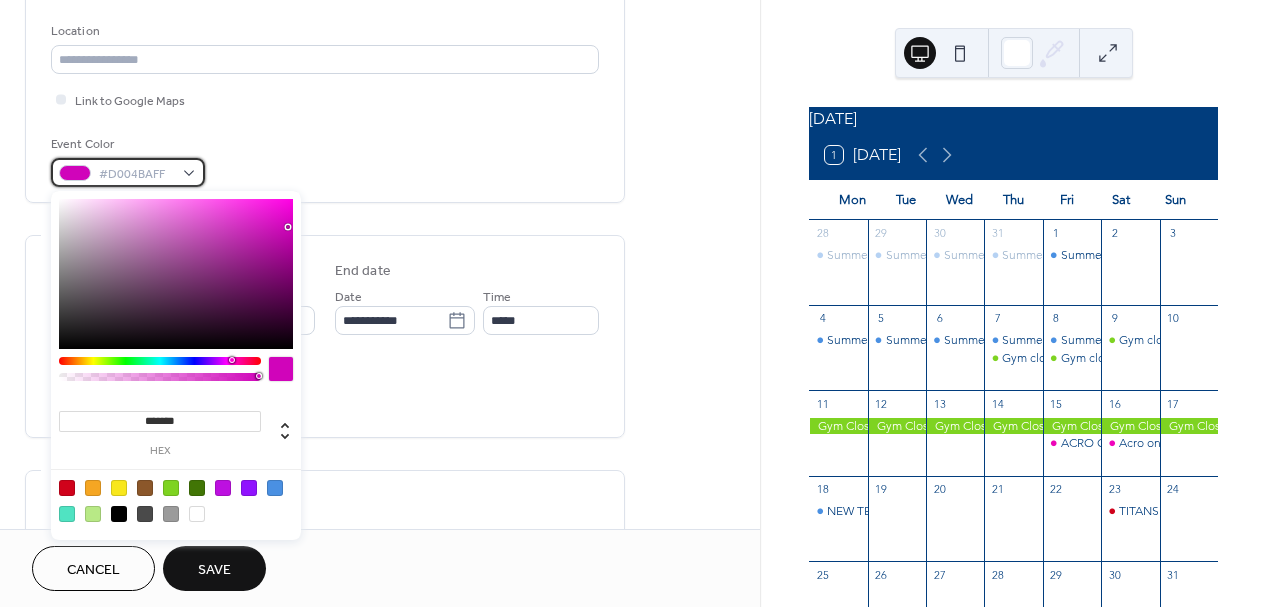 click on "#D004BAFF" at bounding box center (128, 172) 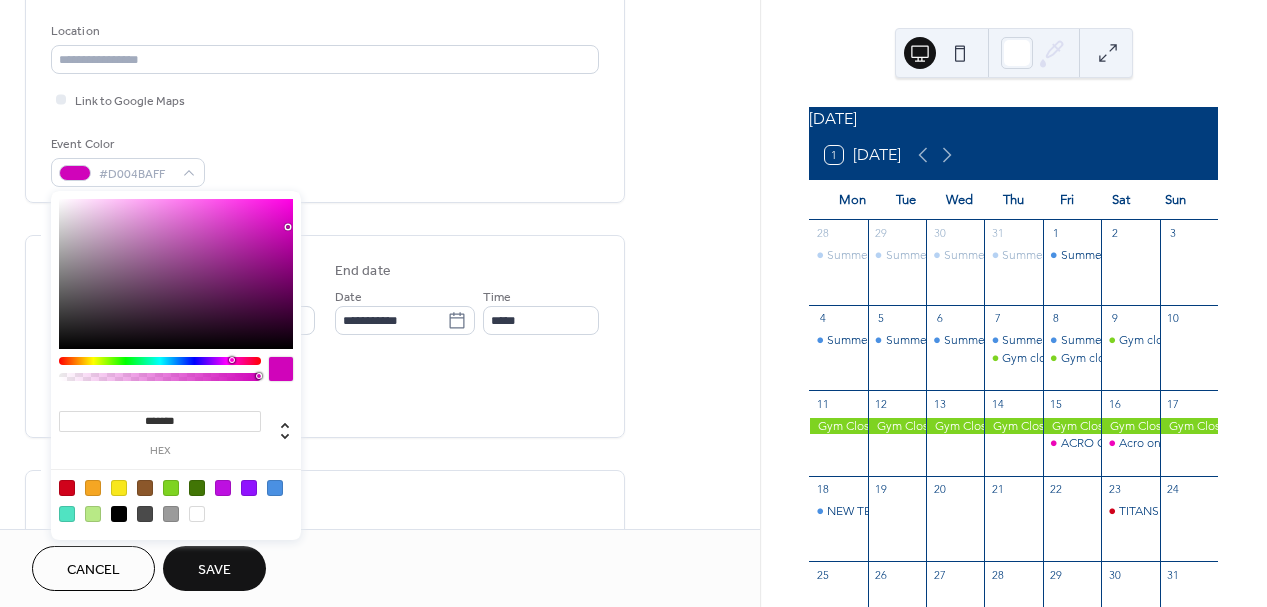 click on "*******" at bounding box center (160, 421) 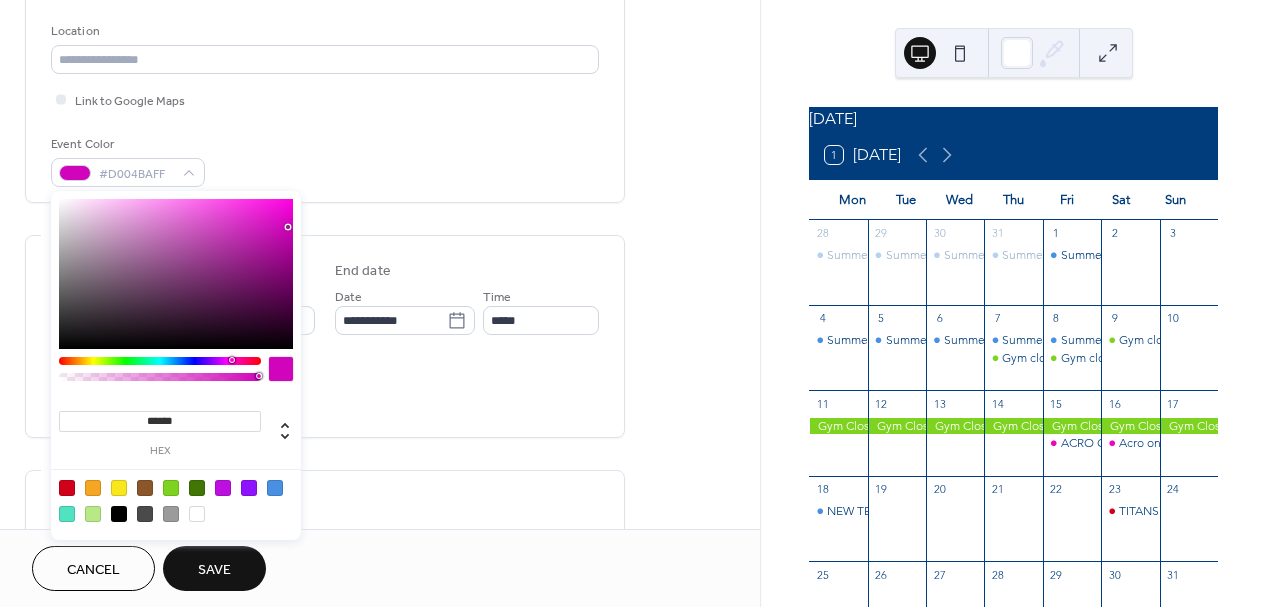 type on "*******" 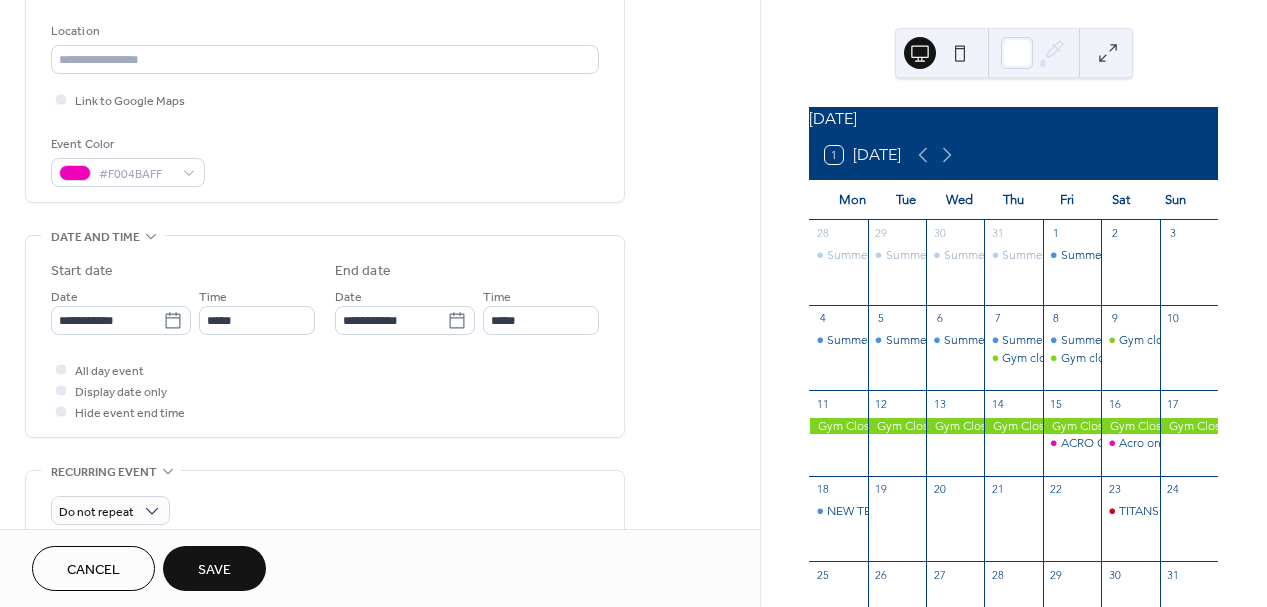 click on "All day event Display date only Hide event end time" at bounding box center [325, 390] 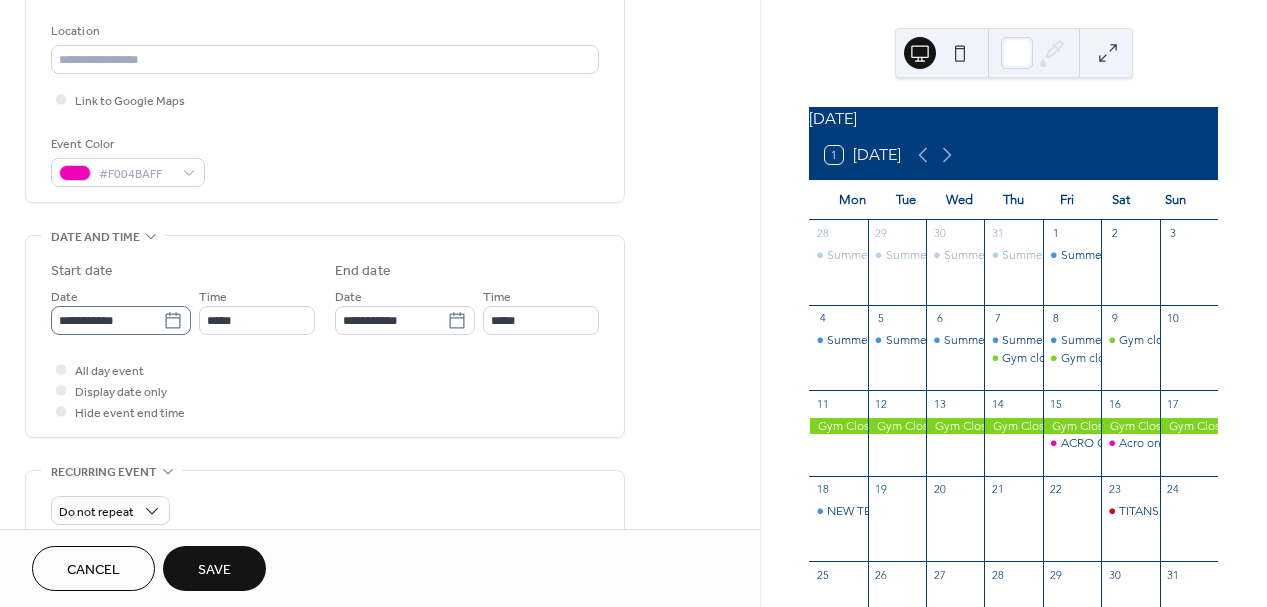 click 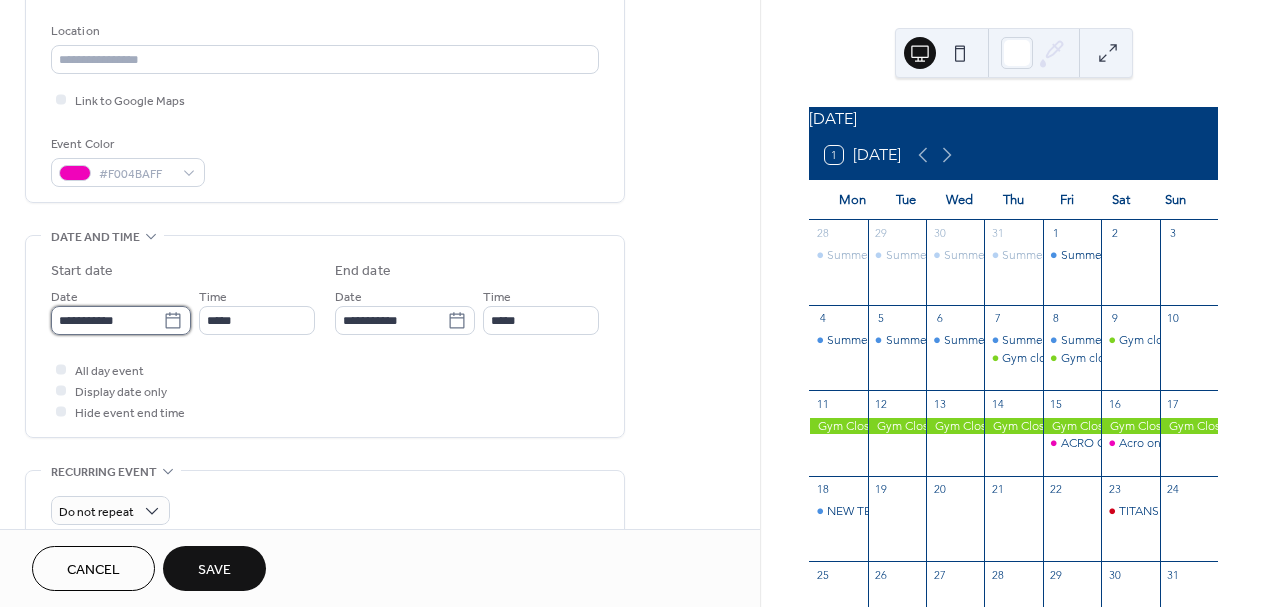 click on "**********" at bounding box center [107, 320] 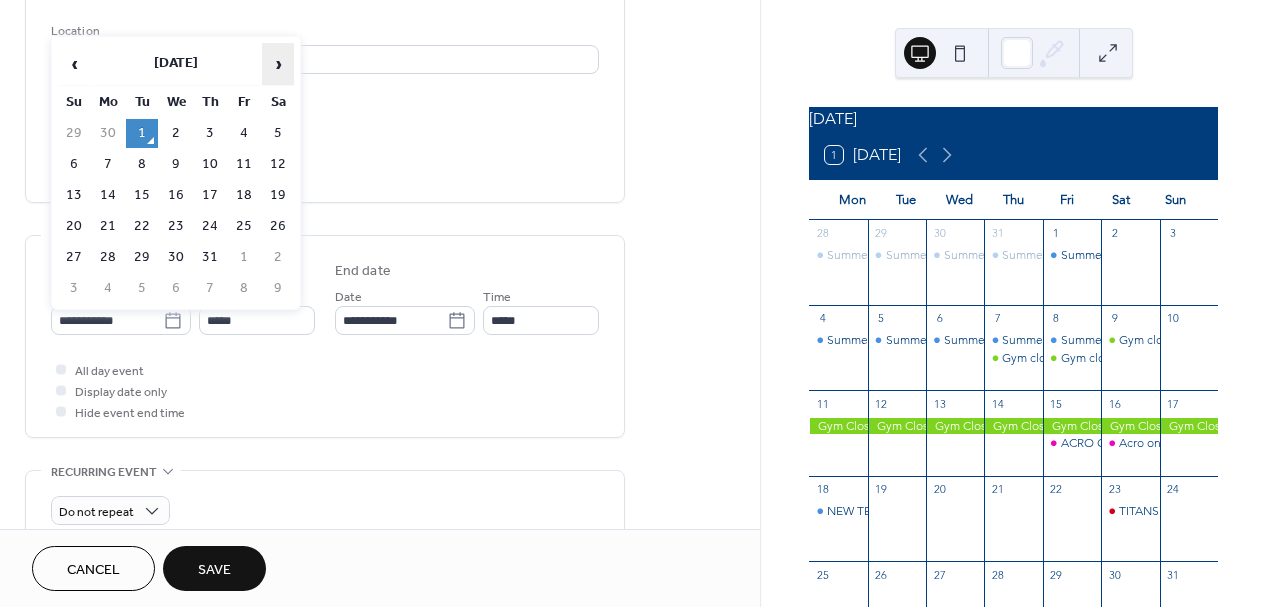 click on "›" at bounding box center [278, 64] 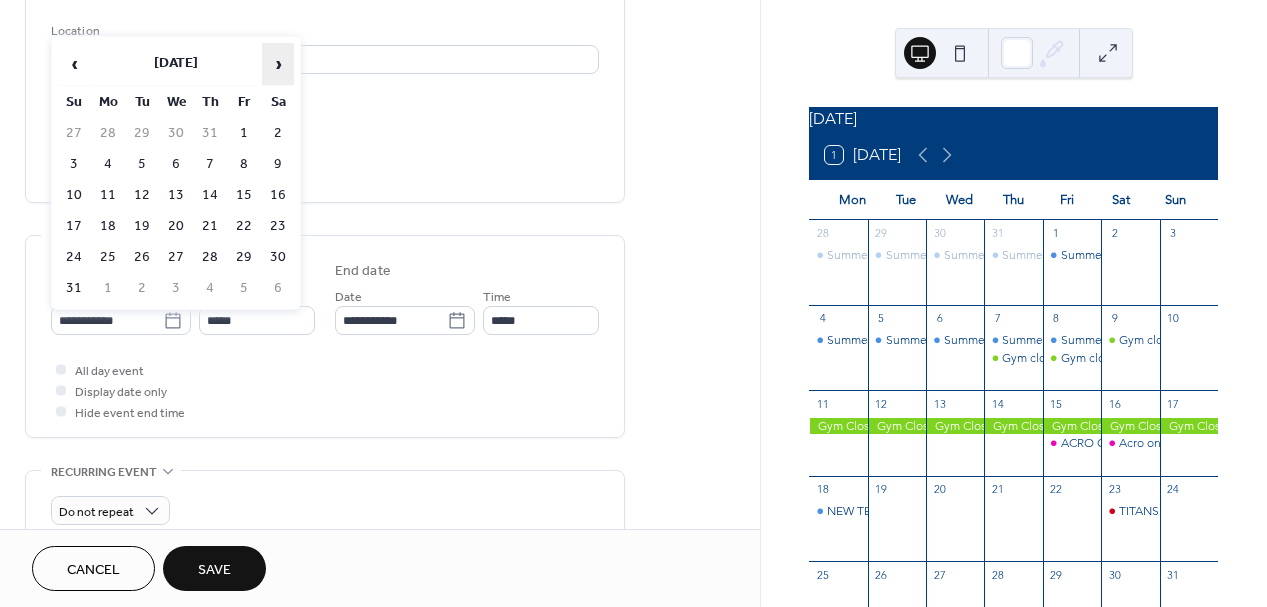 click on "›" at bounding box center (278, 64) 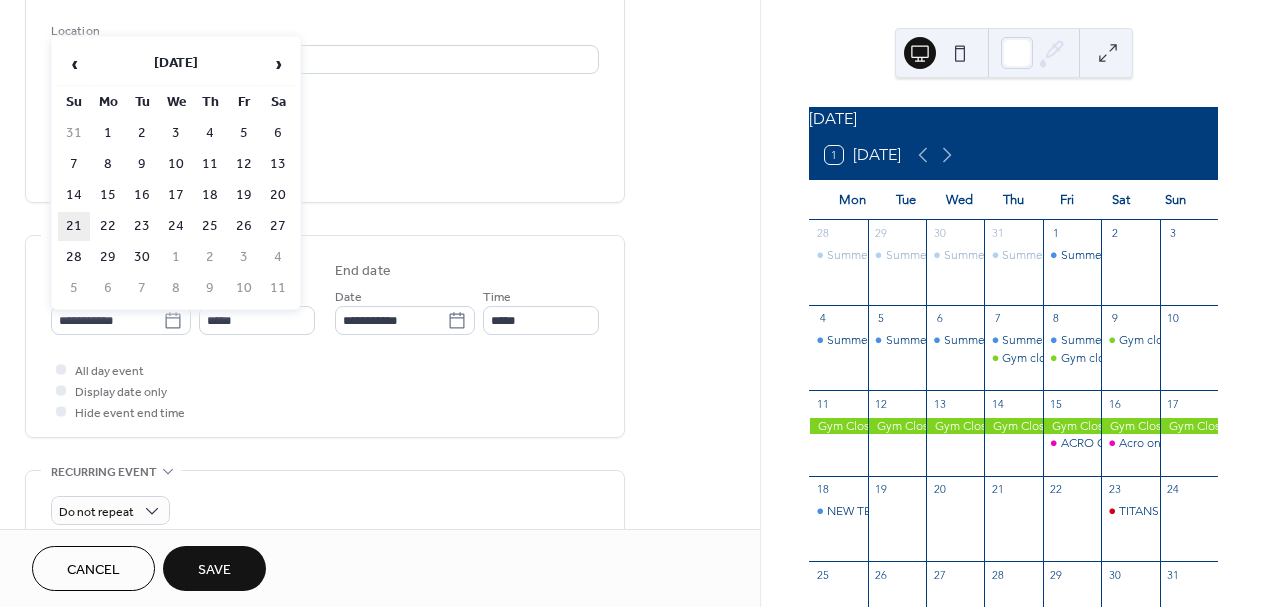 click on "21" at bounding box center [74, 226] 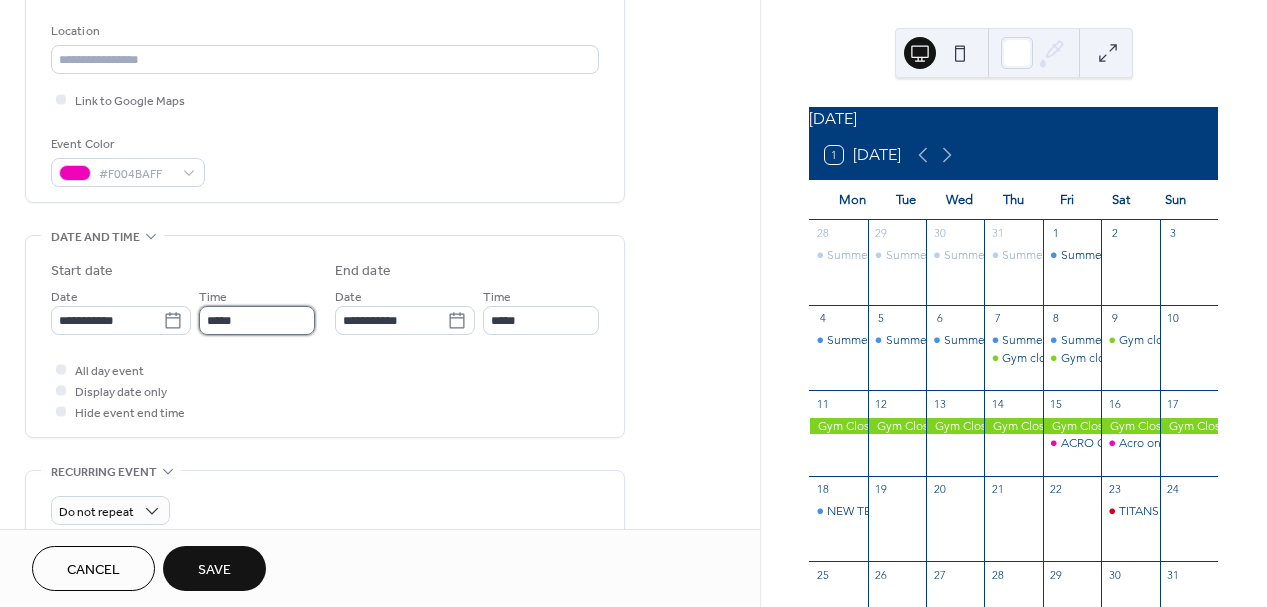 click on "*****" at bounding box center (257, 320) 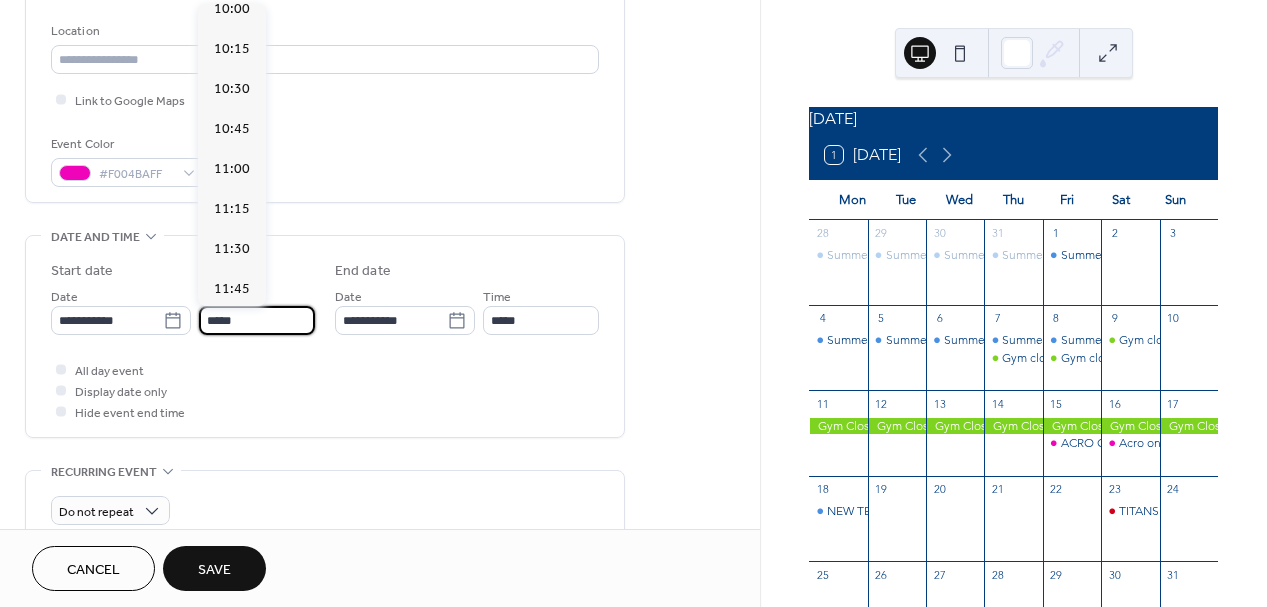 scroll, scrollTop: 1614, scrollLeft: 0, axis: vertical 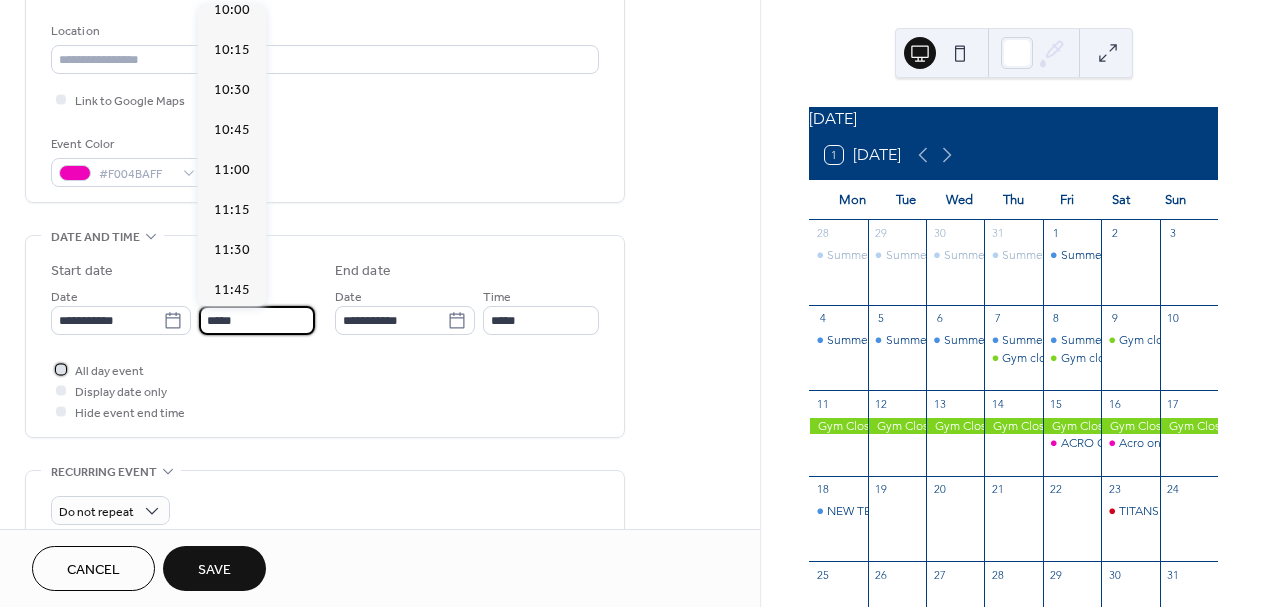 click at bounding box center [61, 369] 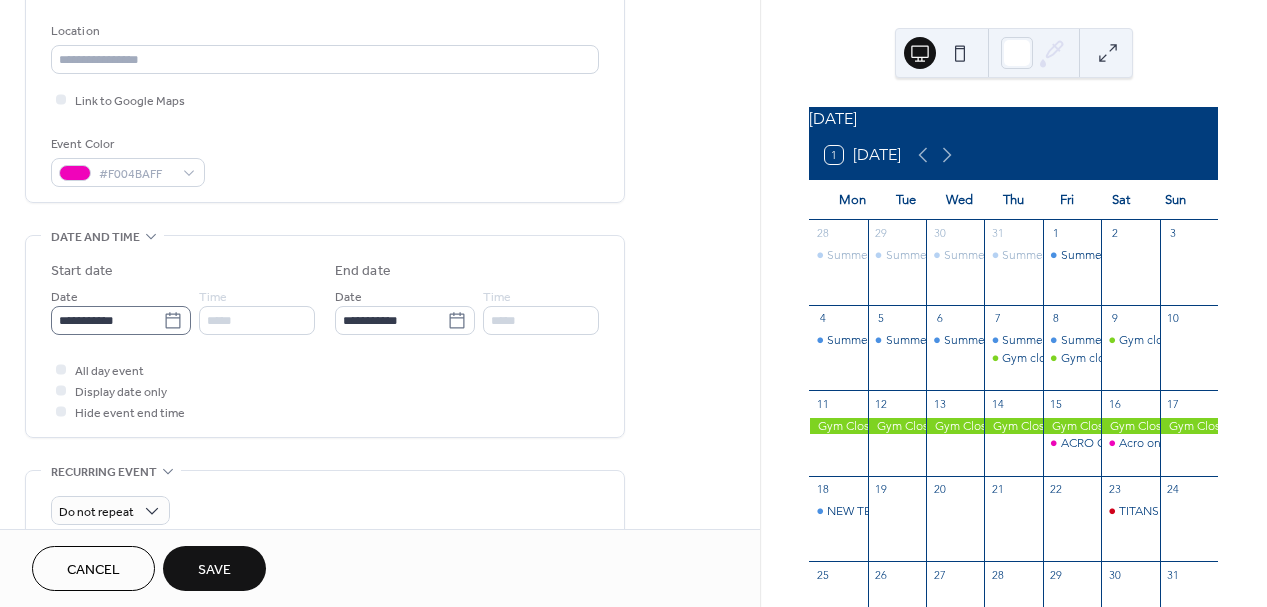 click 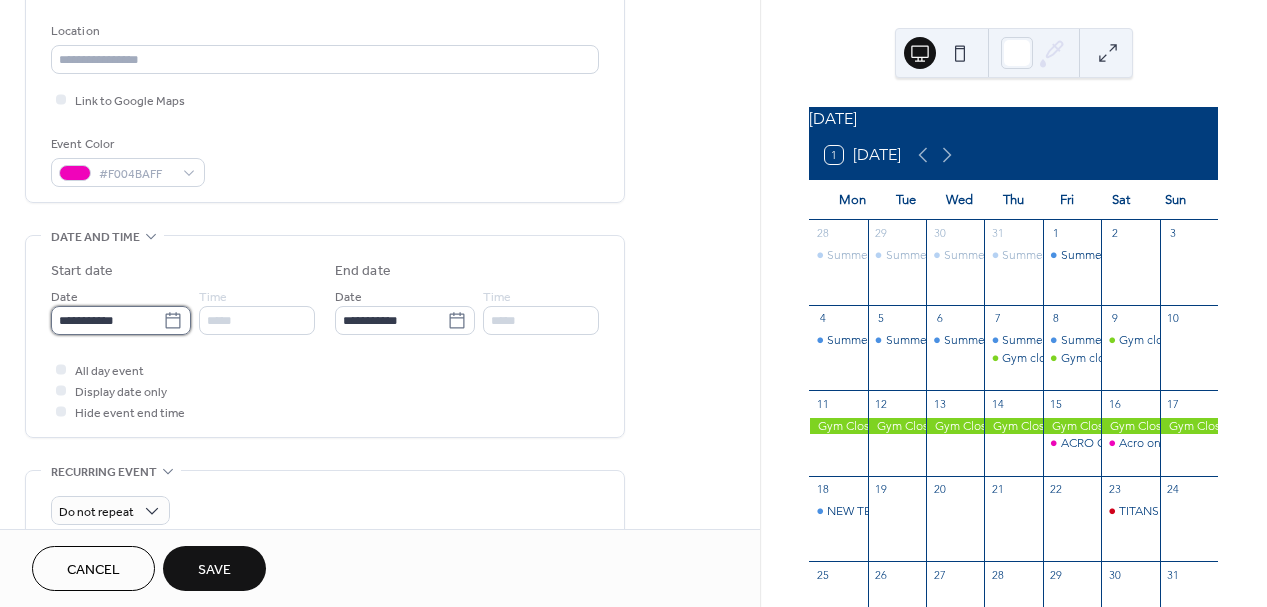 click on "**********" at bounding box center (107, 320) 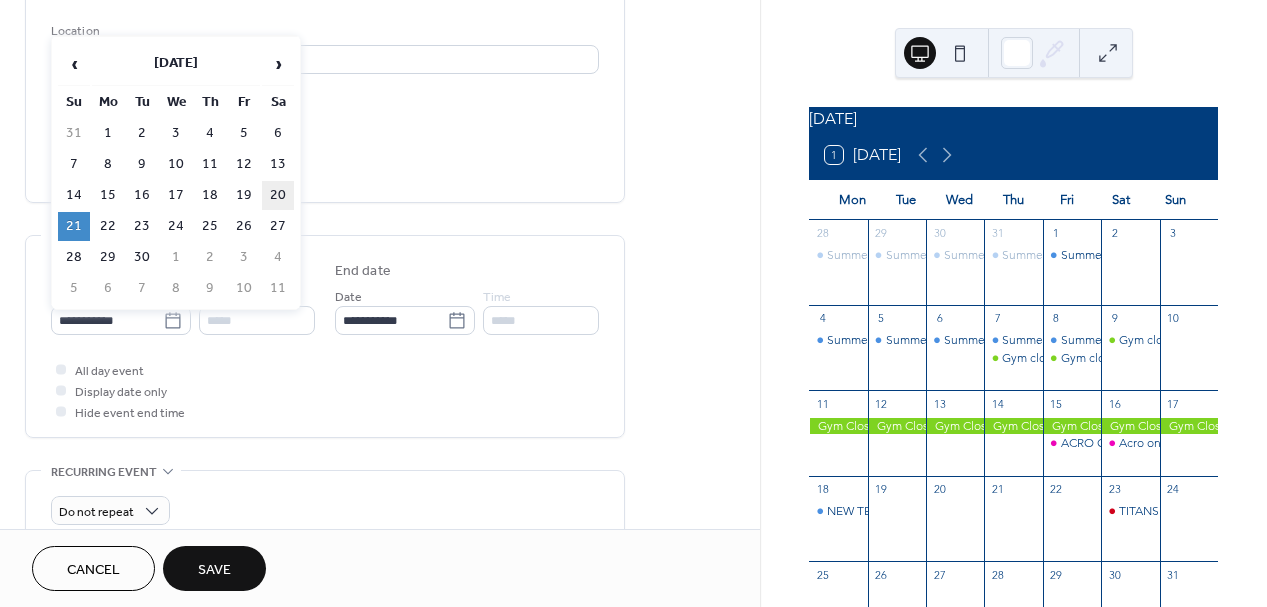 click on "20" at bounding box center [278, 195] 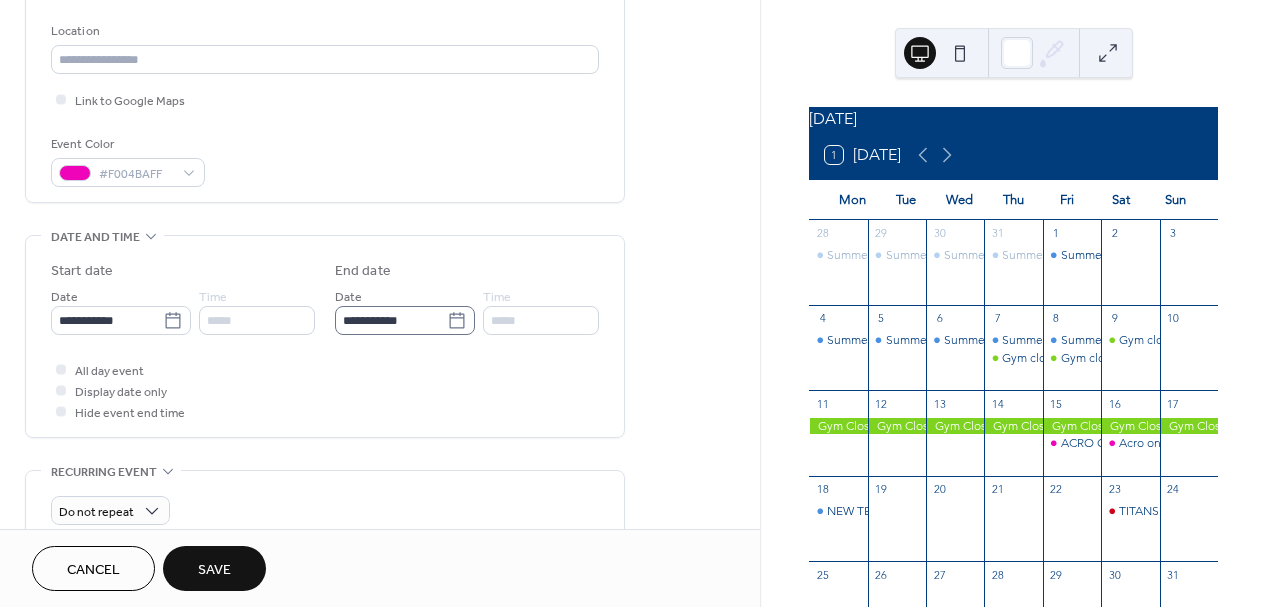 click 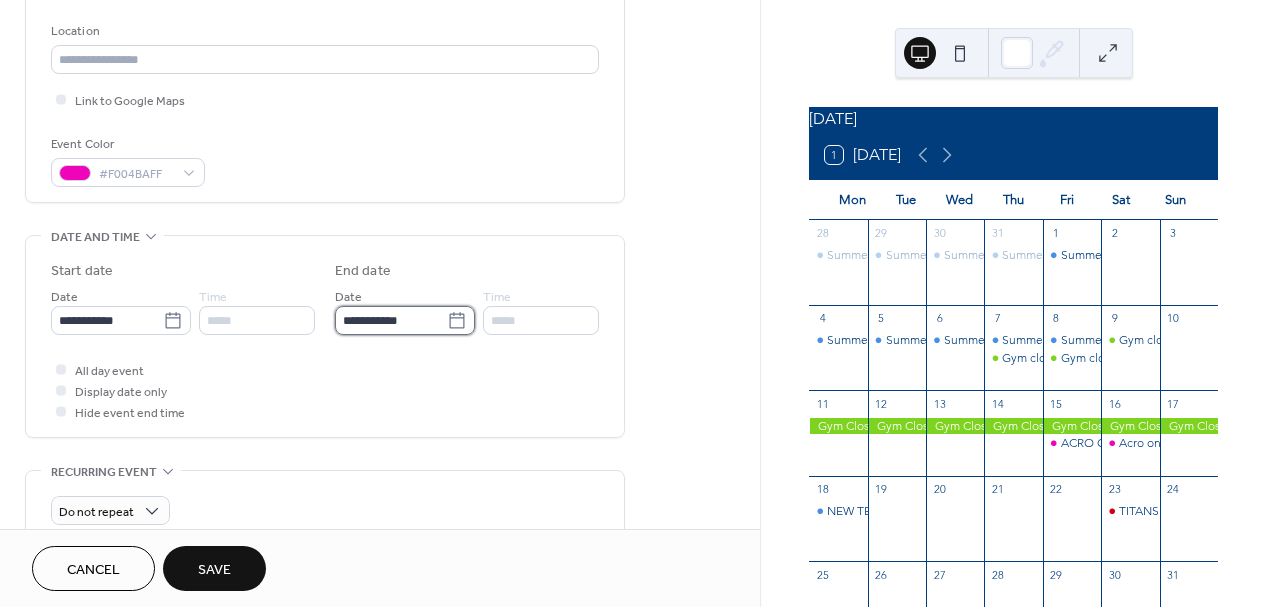 click on "**********" at bounding box center [391, 320] 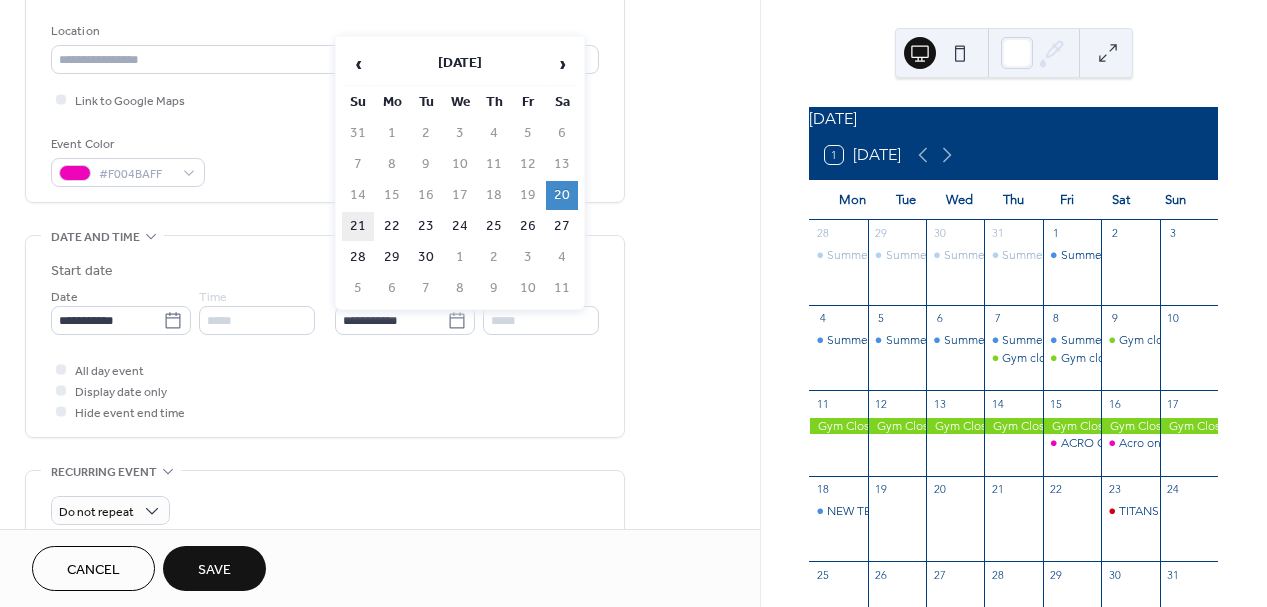 click on "21" at bounding box center (358, 226) 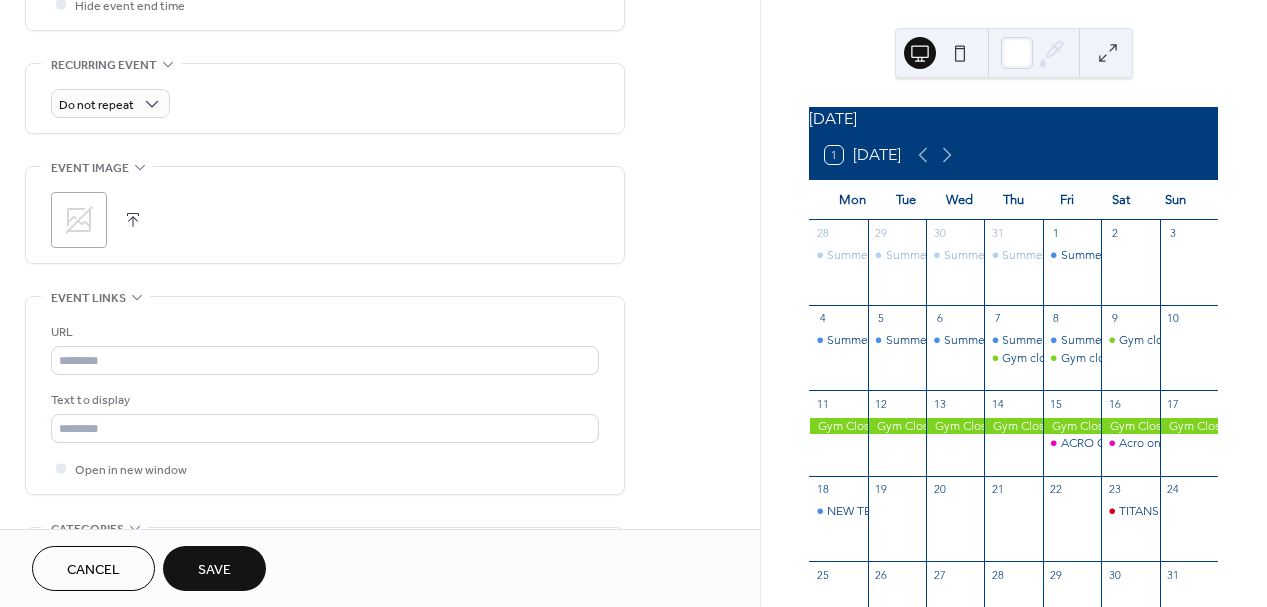 scroll, scrollTop: 848, scrollLeft: 0, axis: vertical 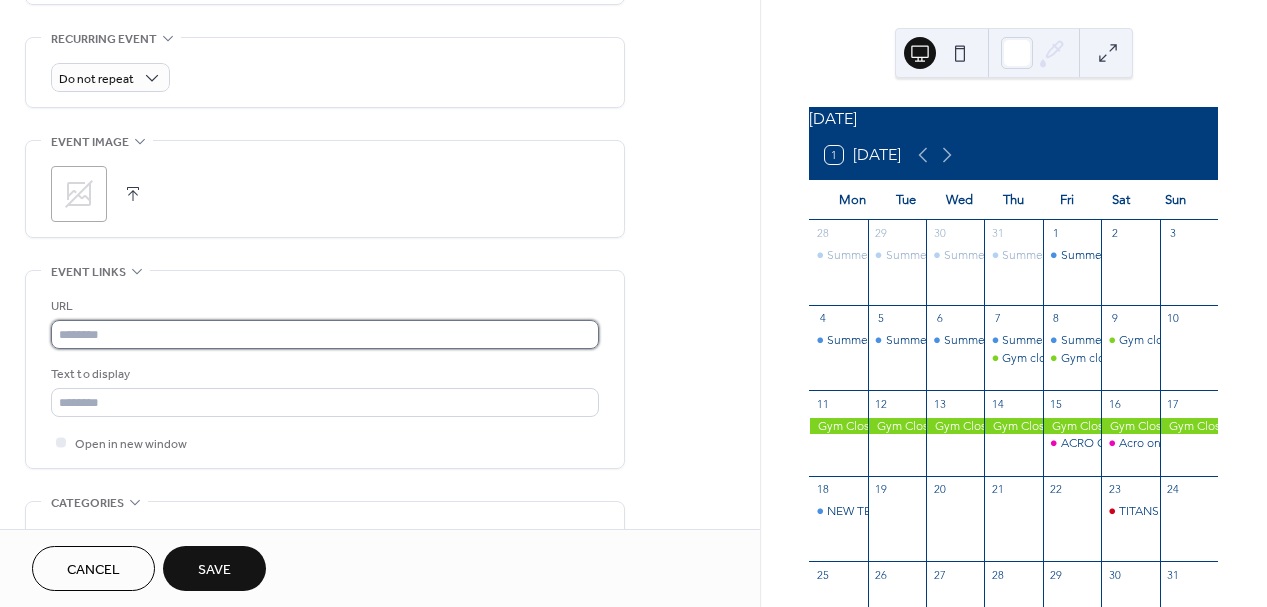 click at bounding box center (325, 334) 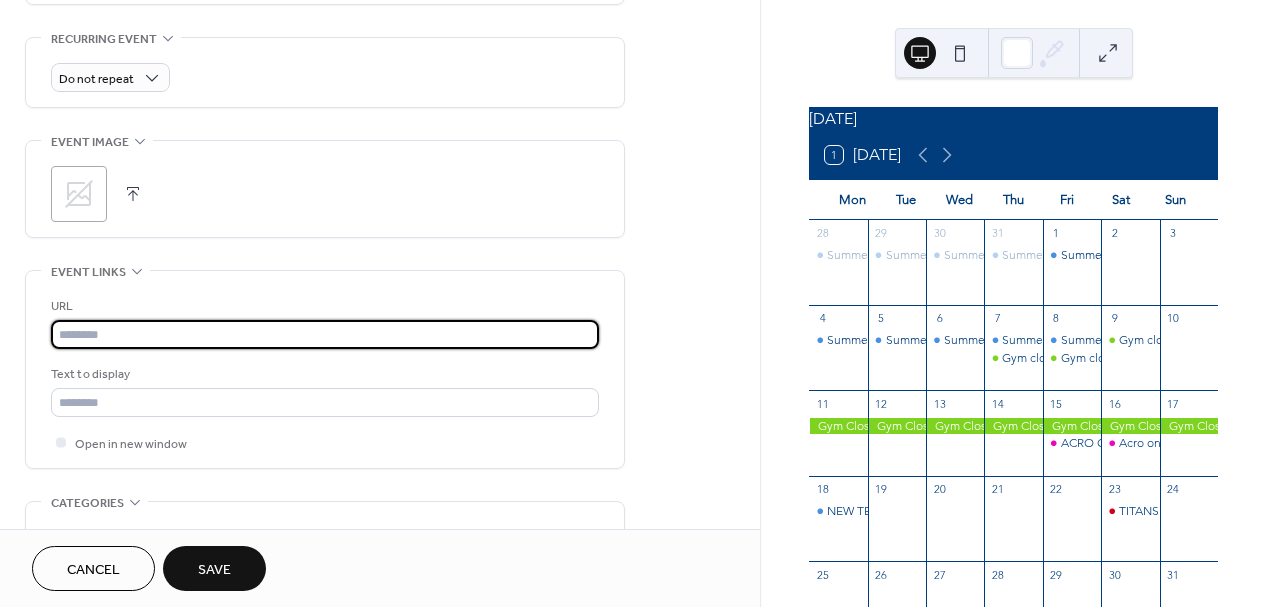 paste on "**********" 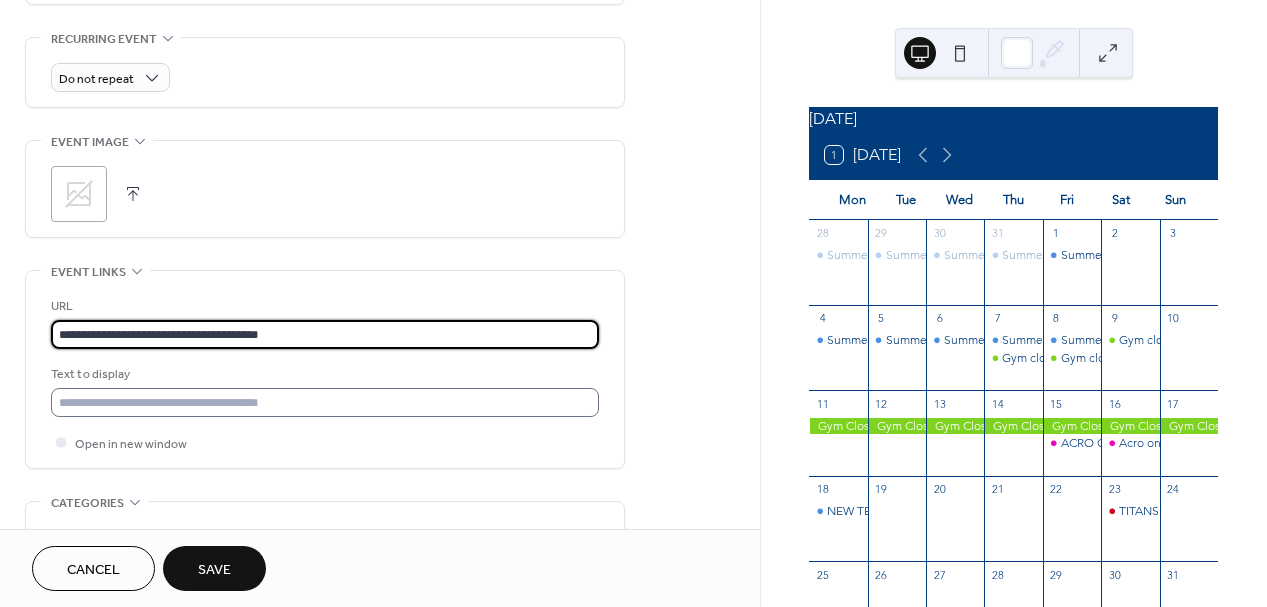 type on "**********" 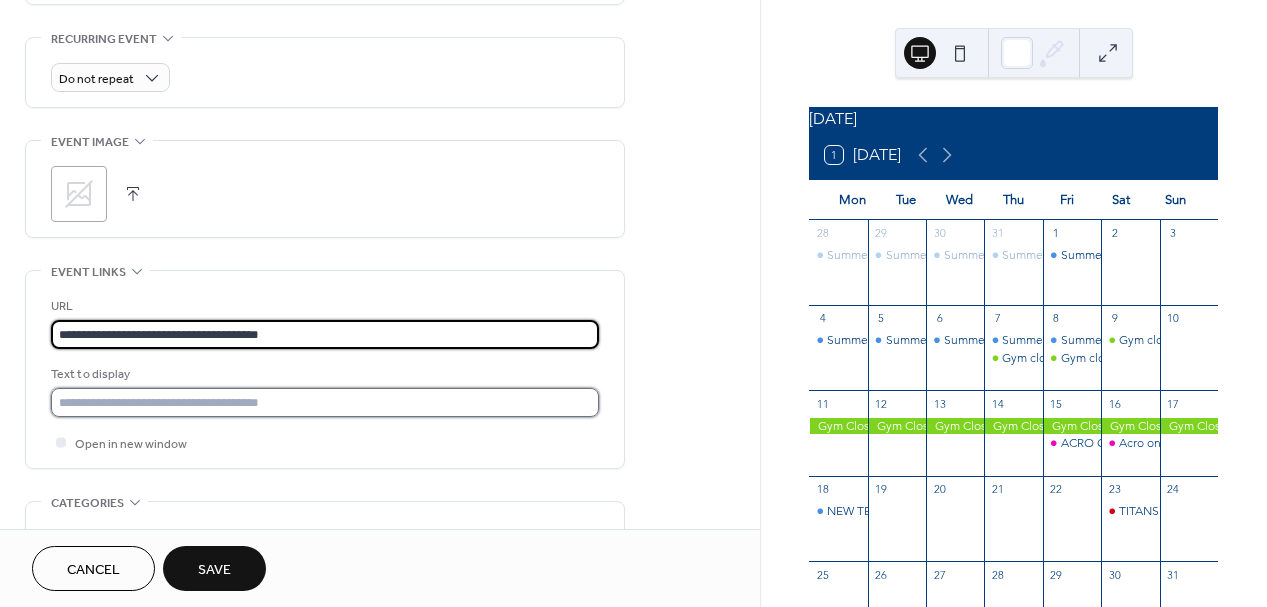 click at bounding box center [325, 402] 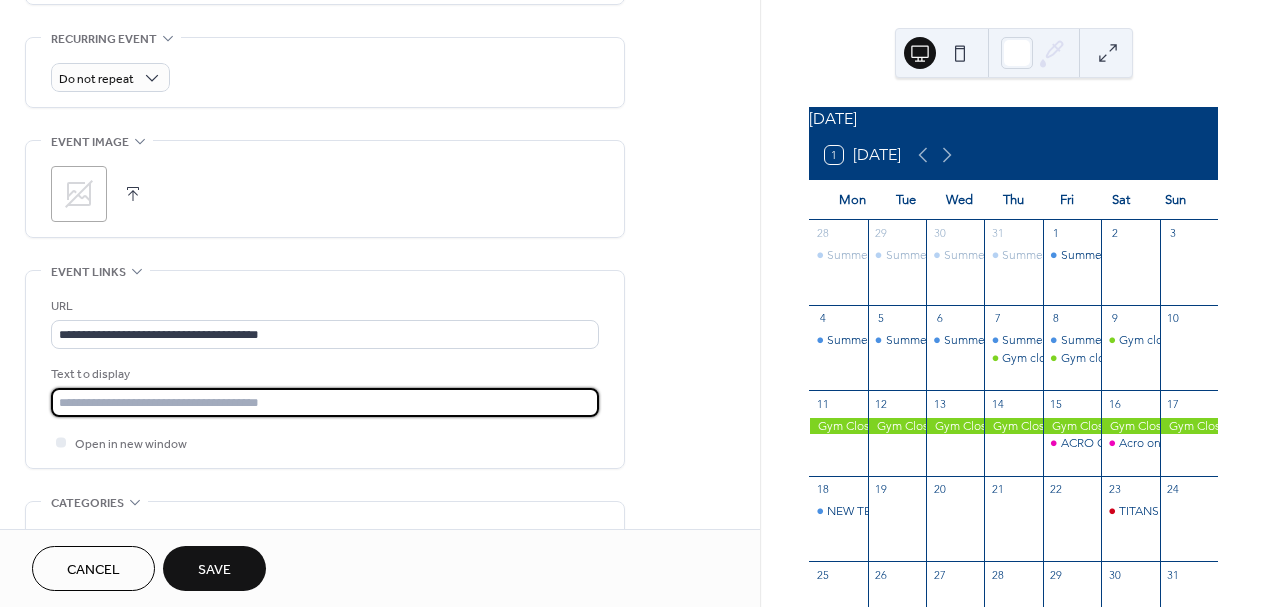 type on "*" 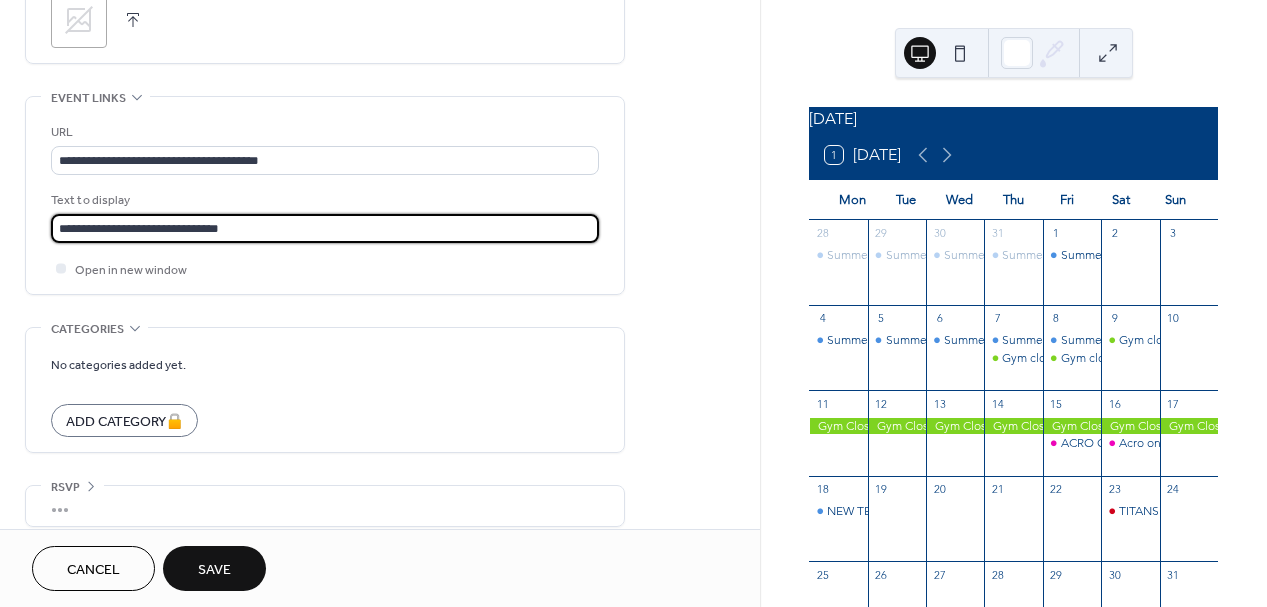 scroll, scrollTop: 1040, scrollLeft: 0, axis: vertical 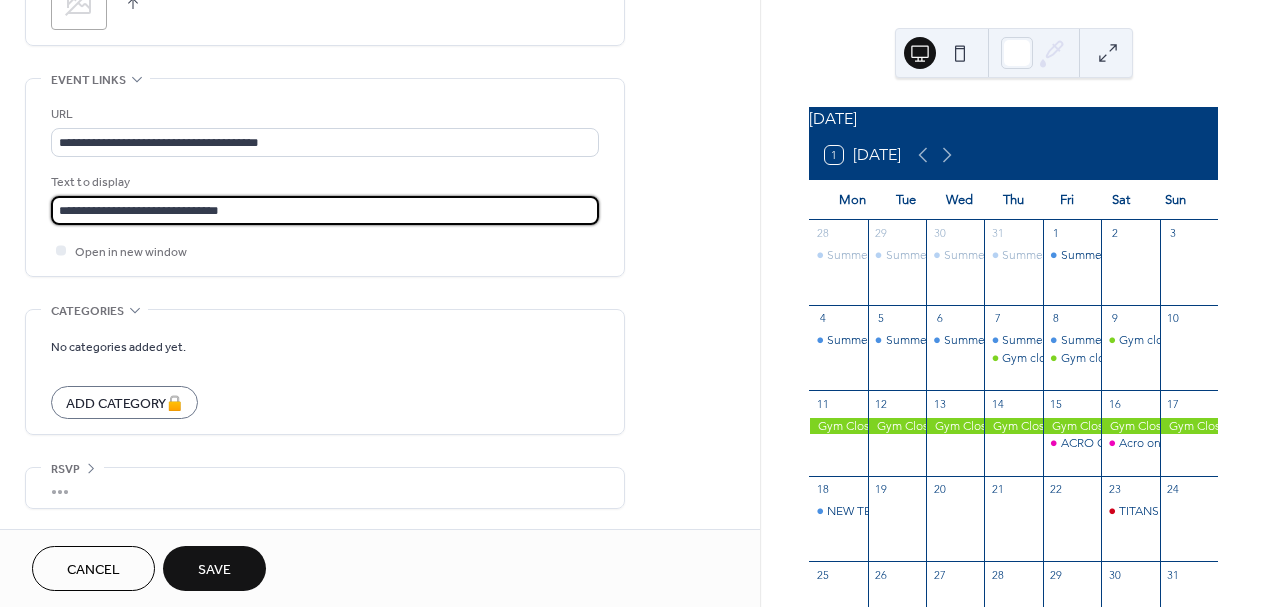 type on "**********" 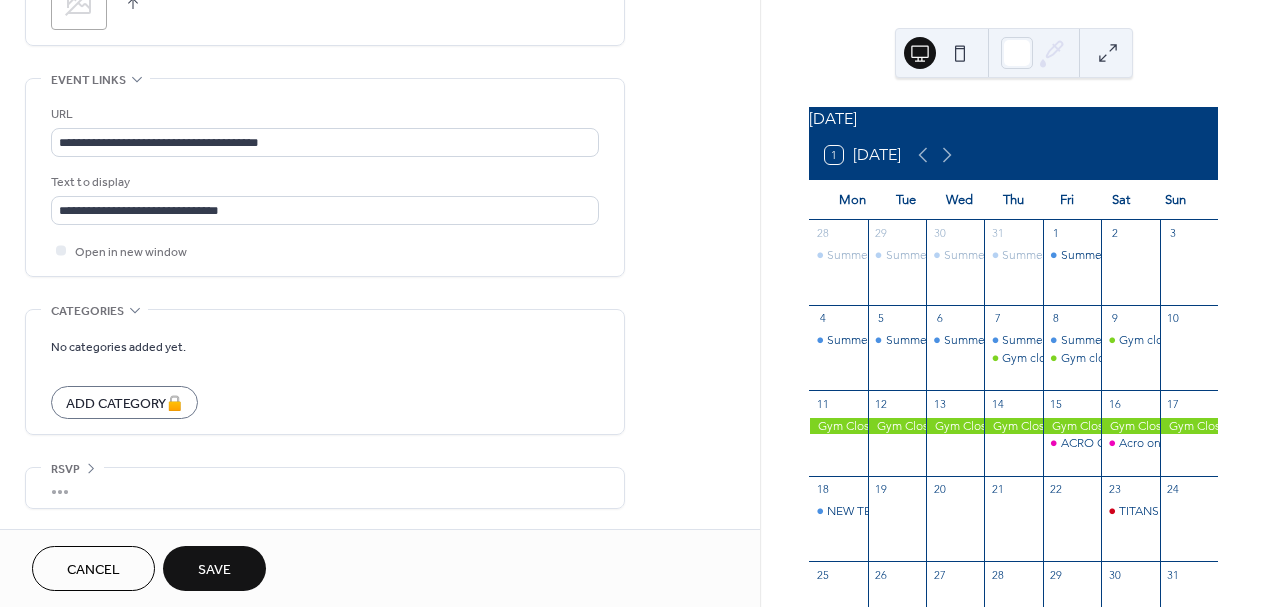 click on "Save" at bounding box center [214, 568] 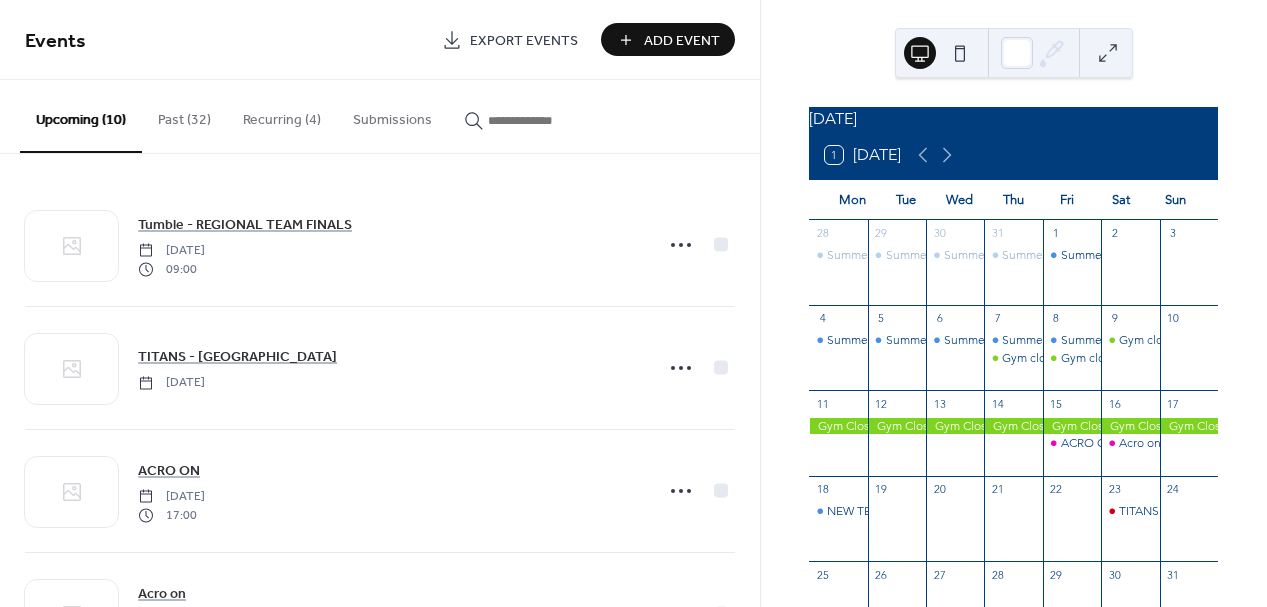 click on "Add Event" at bounding box center (682, 41) 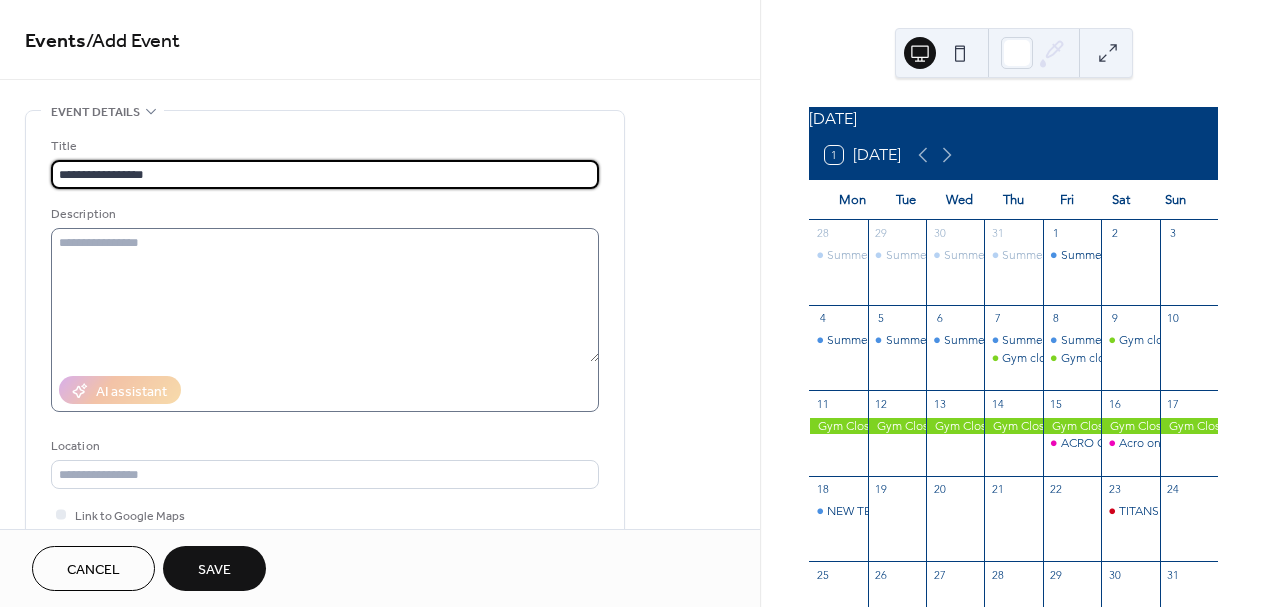 type on "**********" 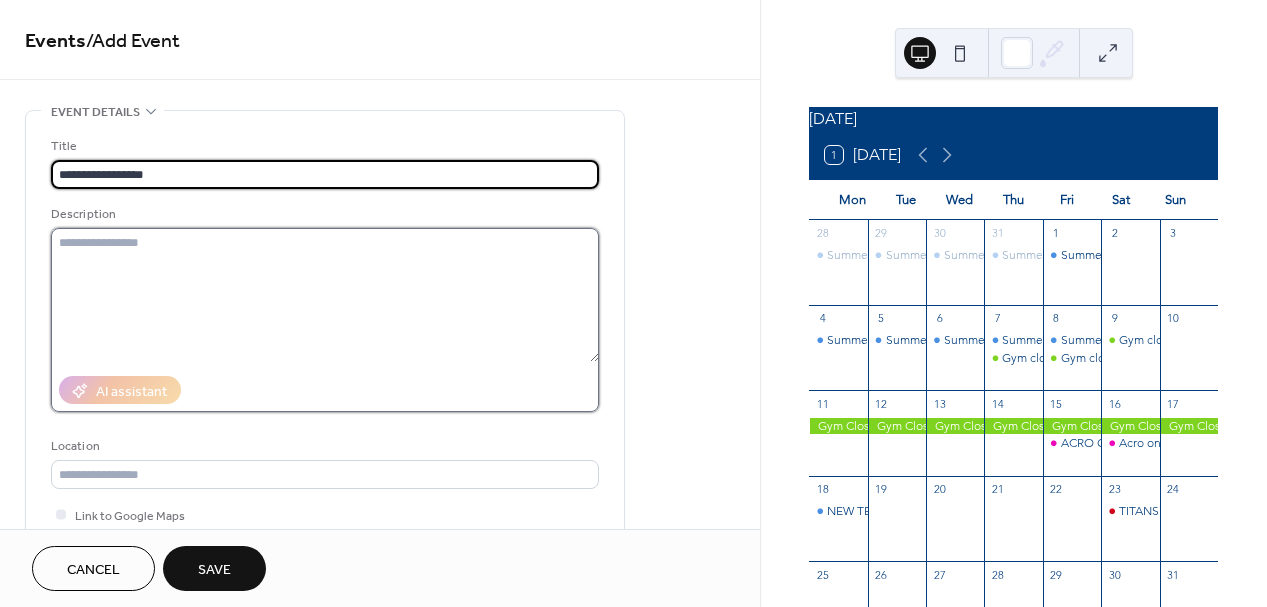 click at bounding box center [325, 295] 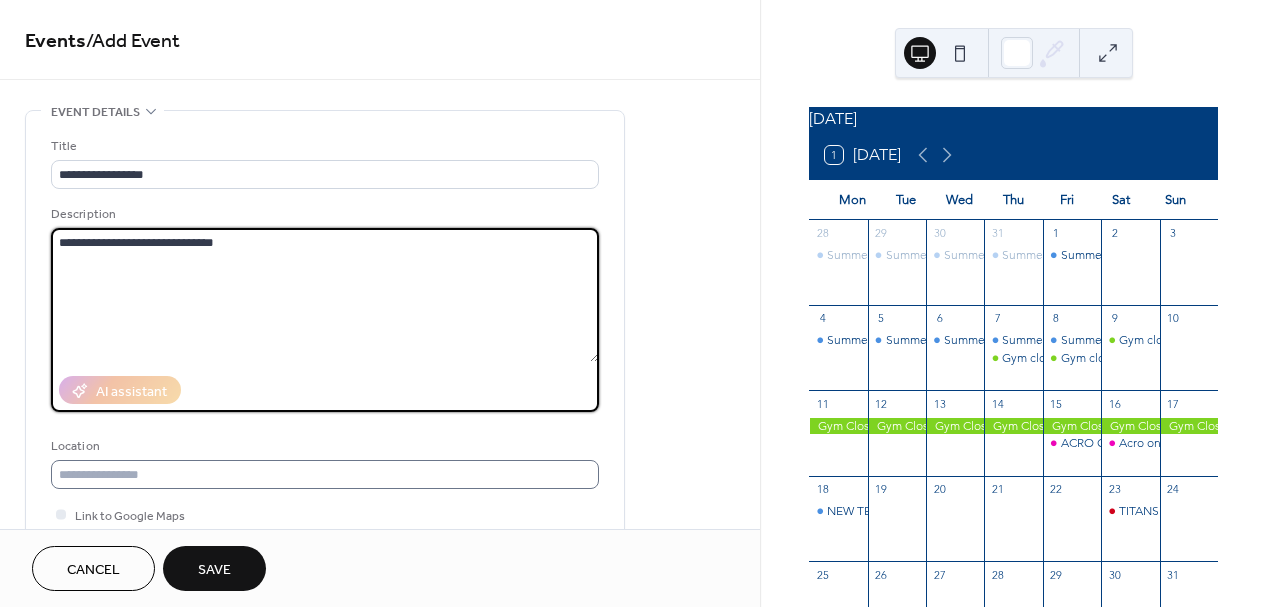 type on "**********" 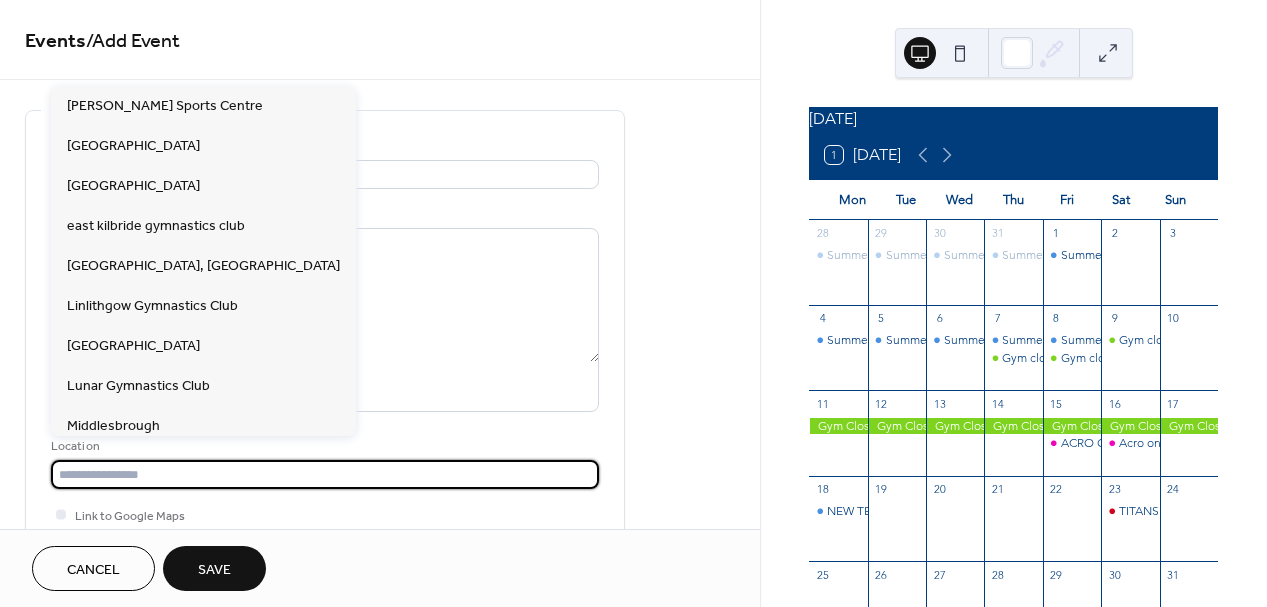 click at bounding box center [325, 474] 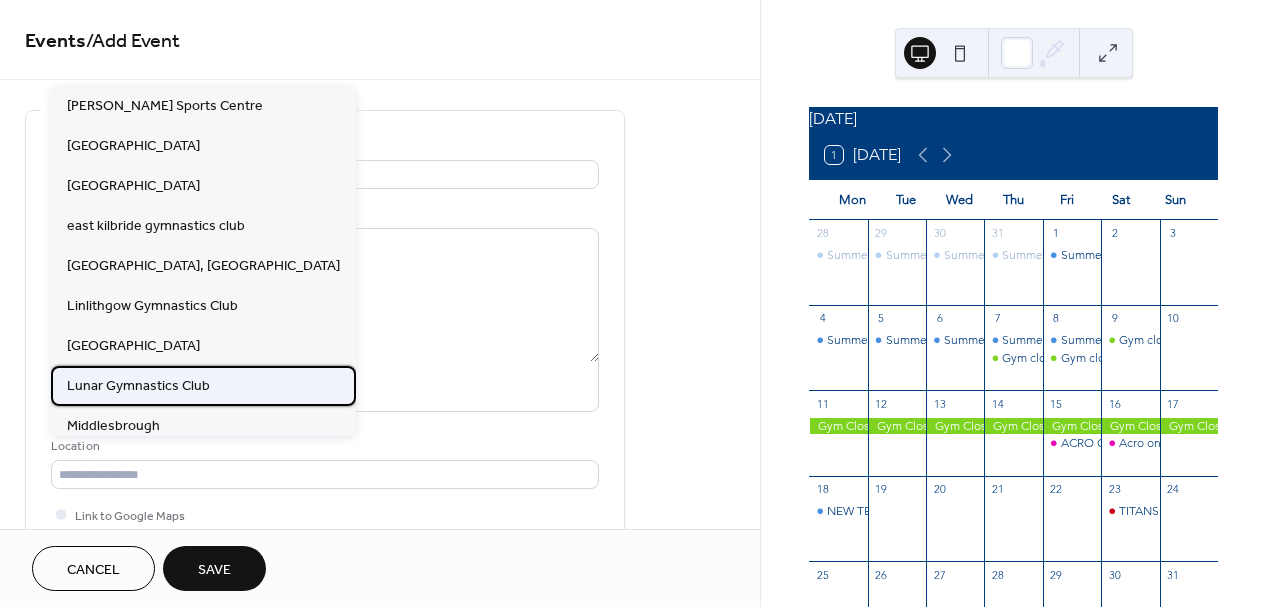 click on "Lunar Gymnastics Club" at bounding box center [138, 386] 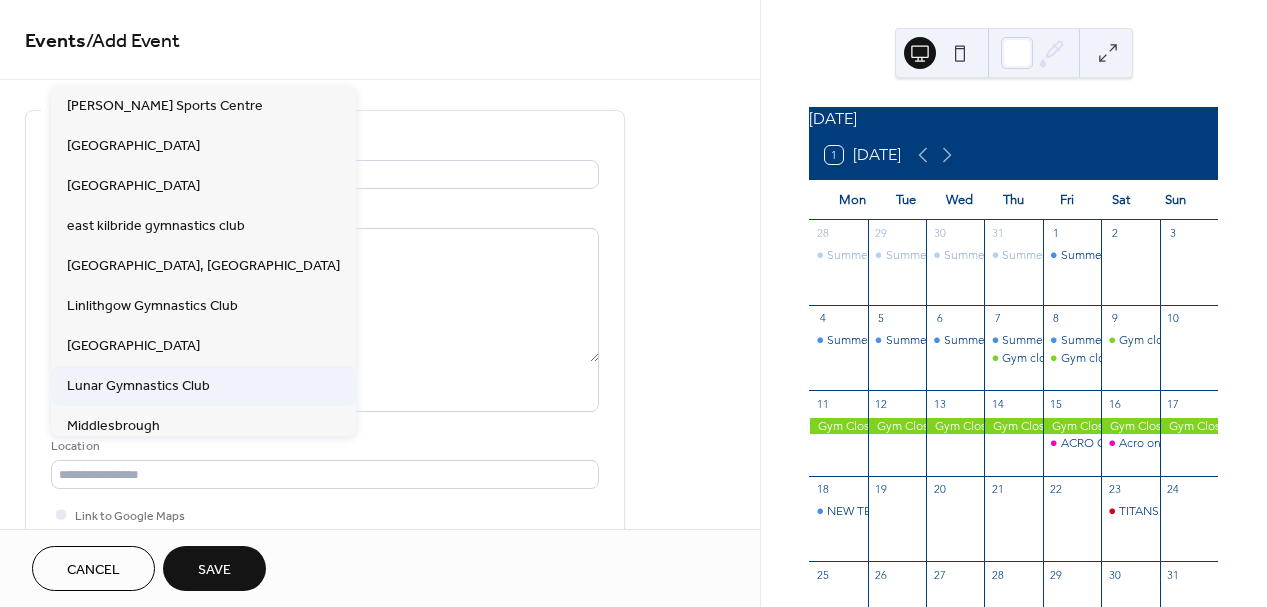 type on "**********" 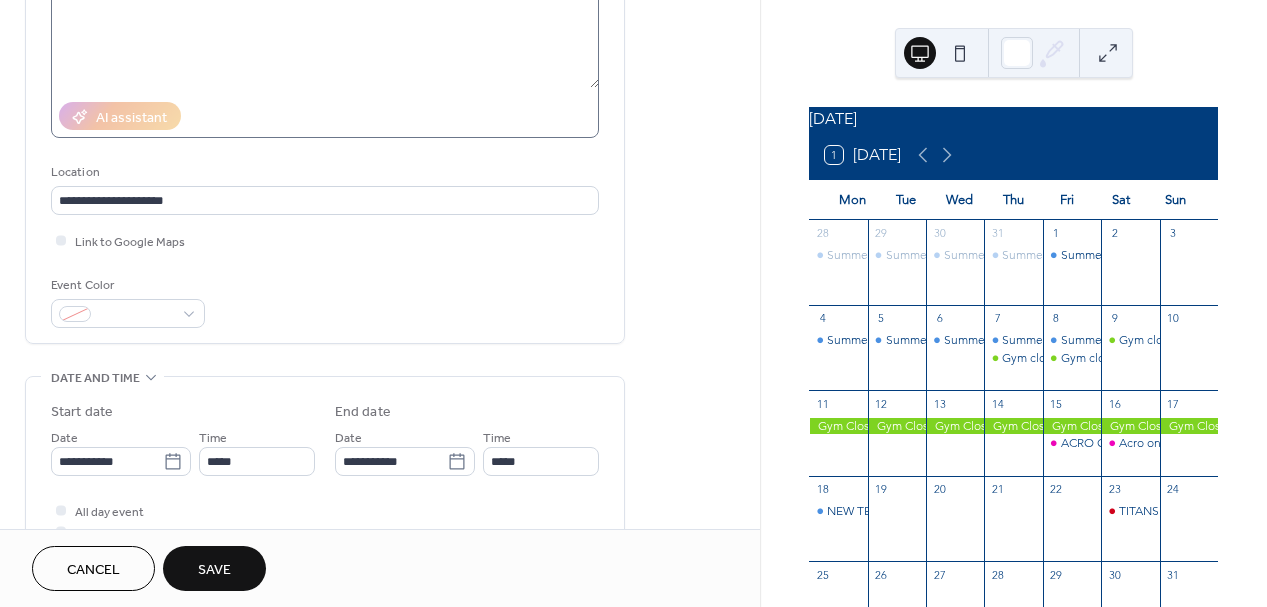 scroll, scrollTop: 287, scrollLeft: 0, axis: vertical 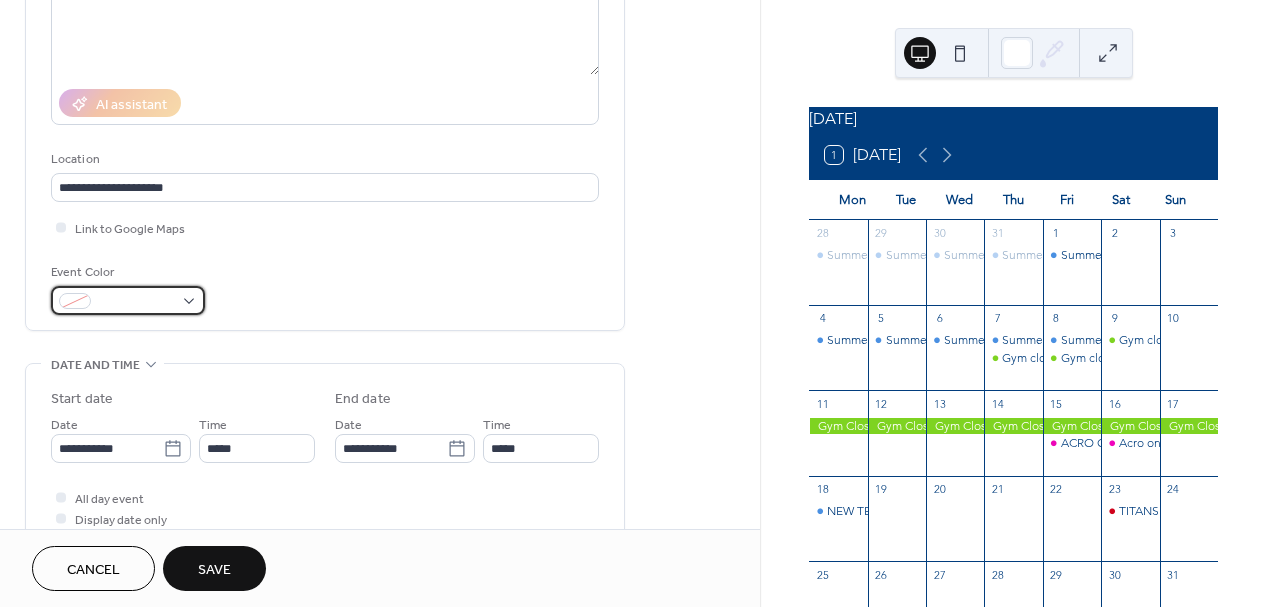 click at bounding box center (128, 300) 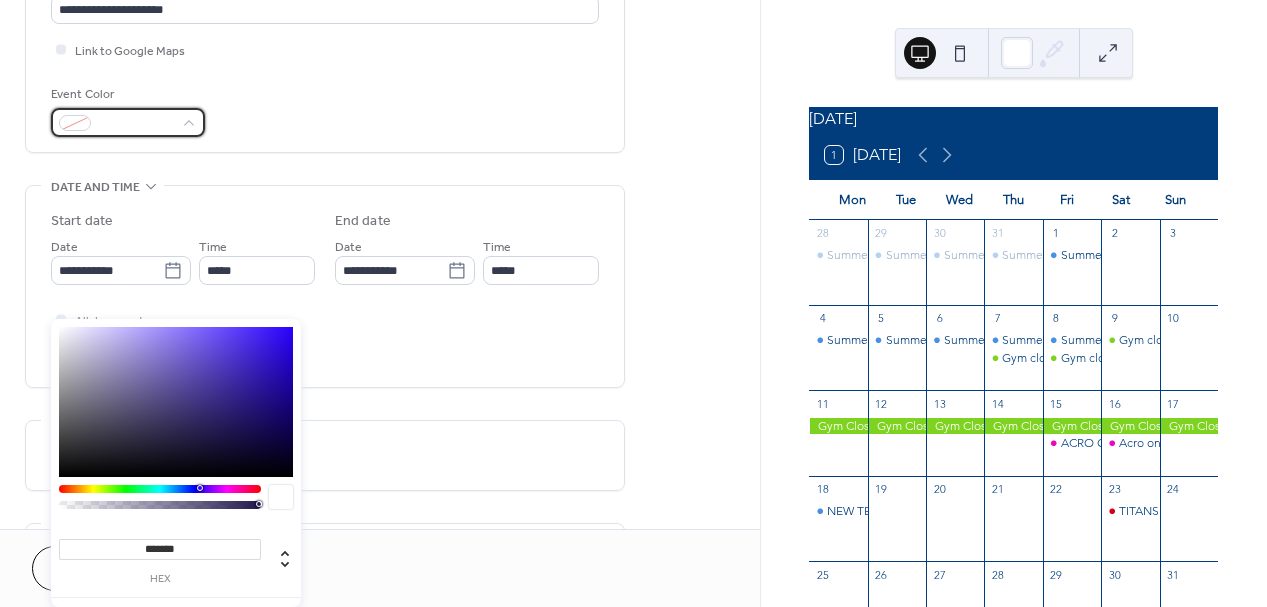 scroll, scrollTop: 467, scrollLeft: 0, axis: vertical 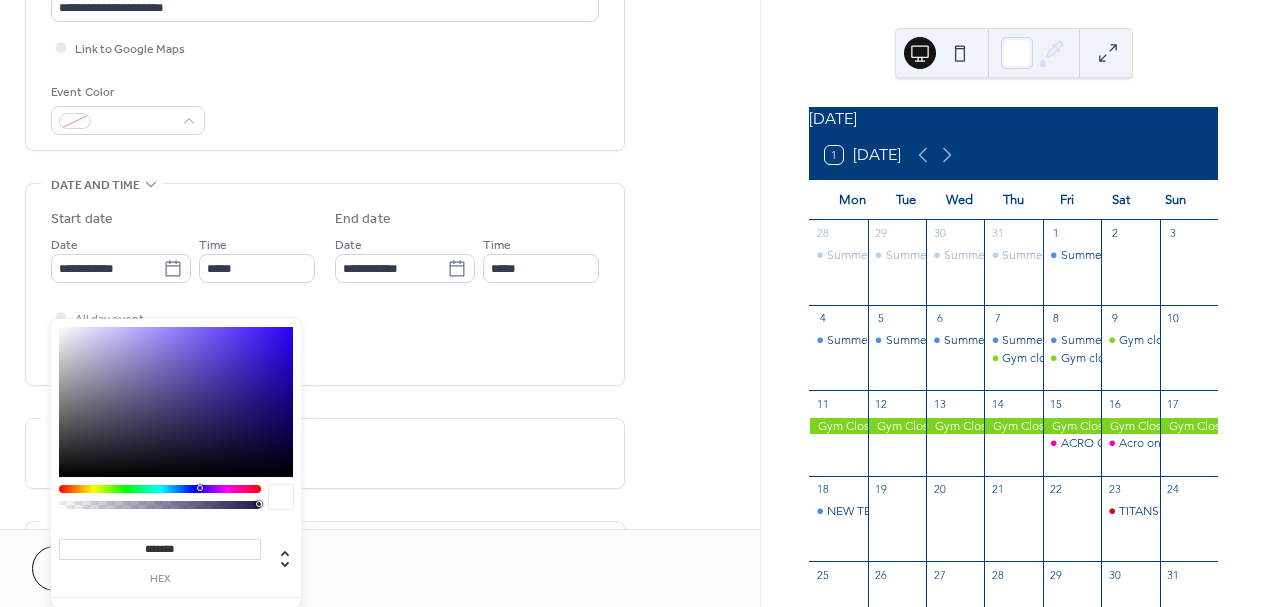 click on "All day event Display date only Hide event end time" at bounding box center (325, 338) 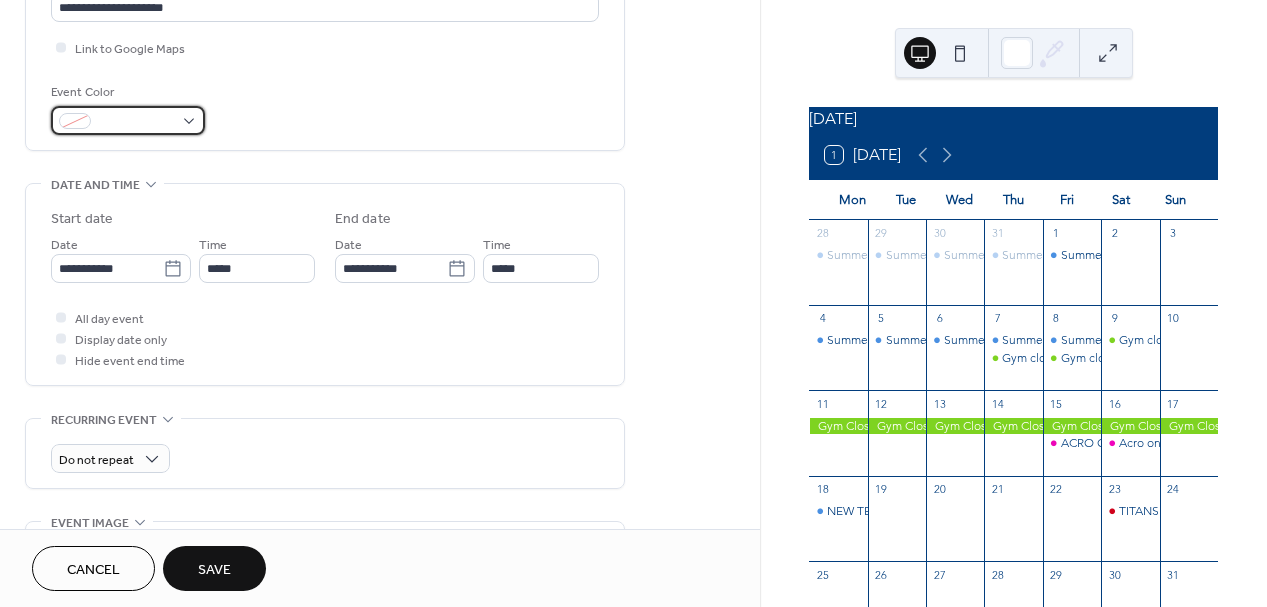 click at bounding box center [128, 120] 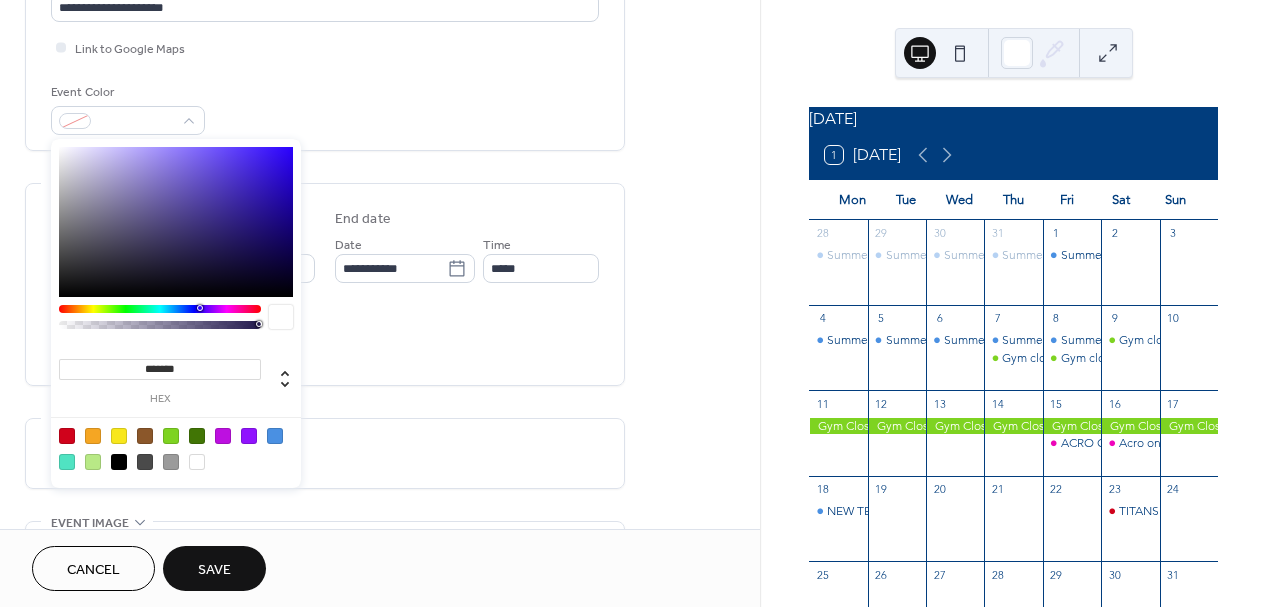 click at bounding box center [171, 436] 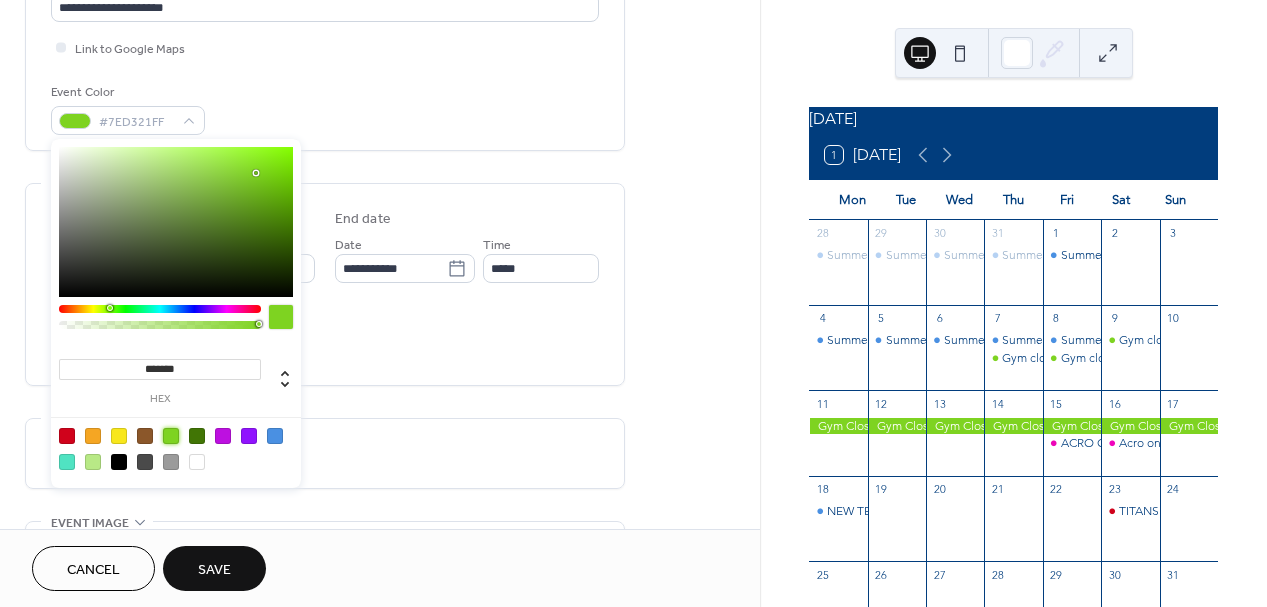 click on "All day event Display date only Hide event end time" at bounding box center (325, 338) 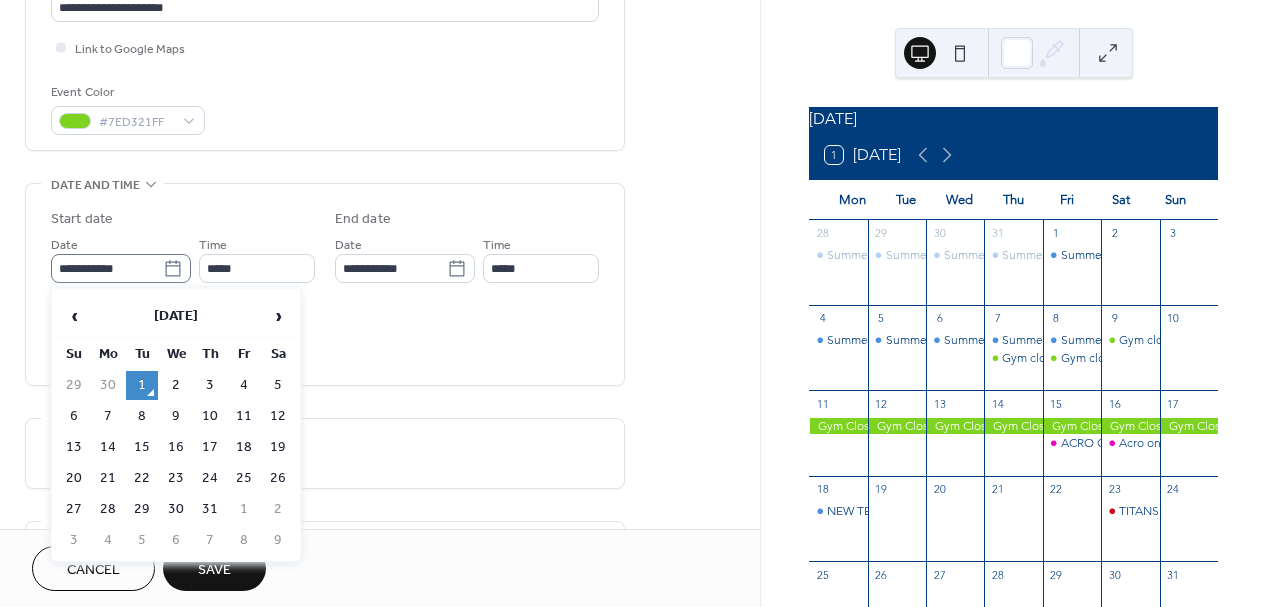 click 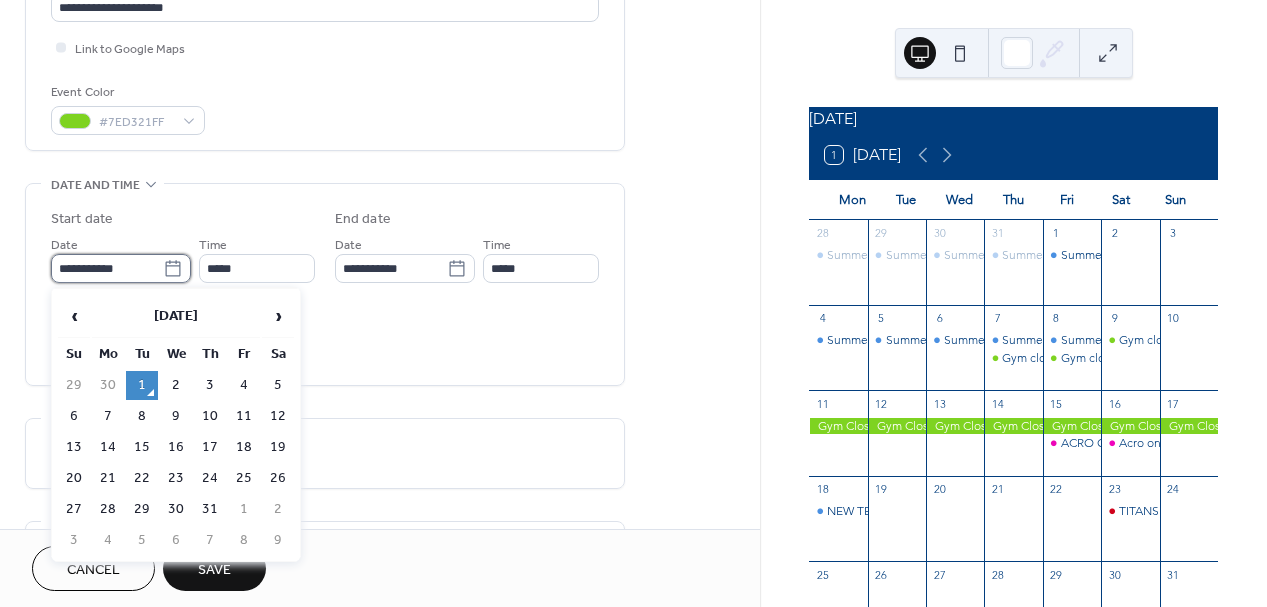 click on "**********" at bounding box center [107, 268] 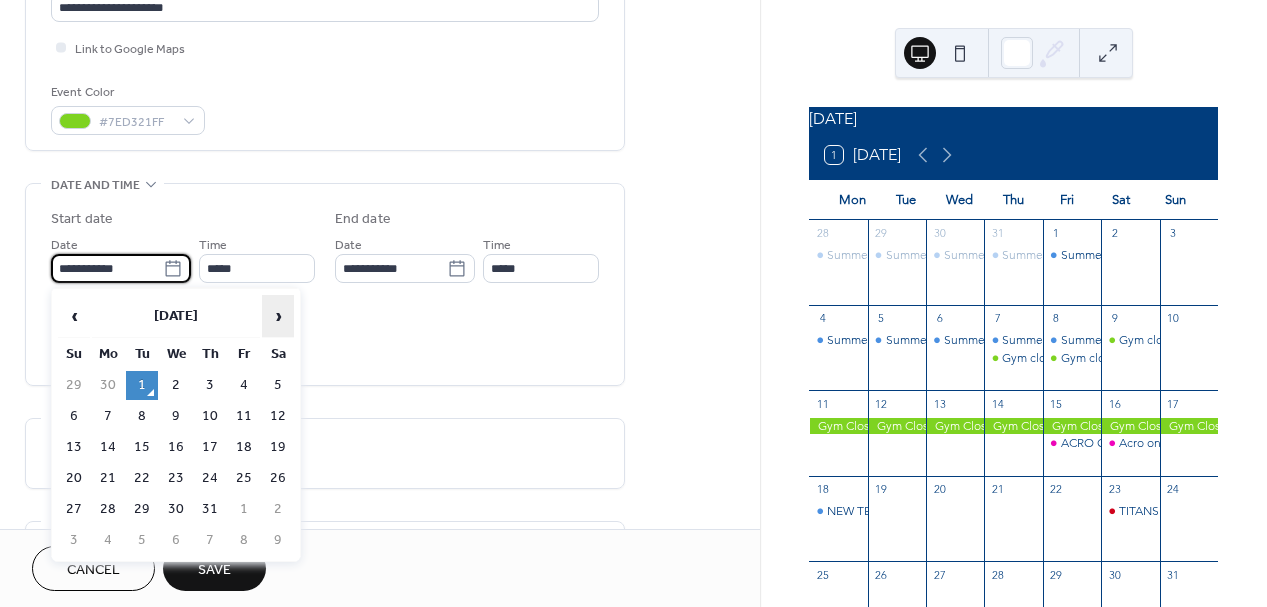 click on "›" at bounding box center [278, 316] 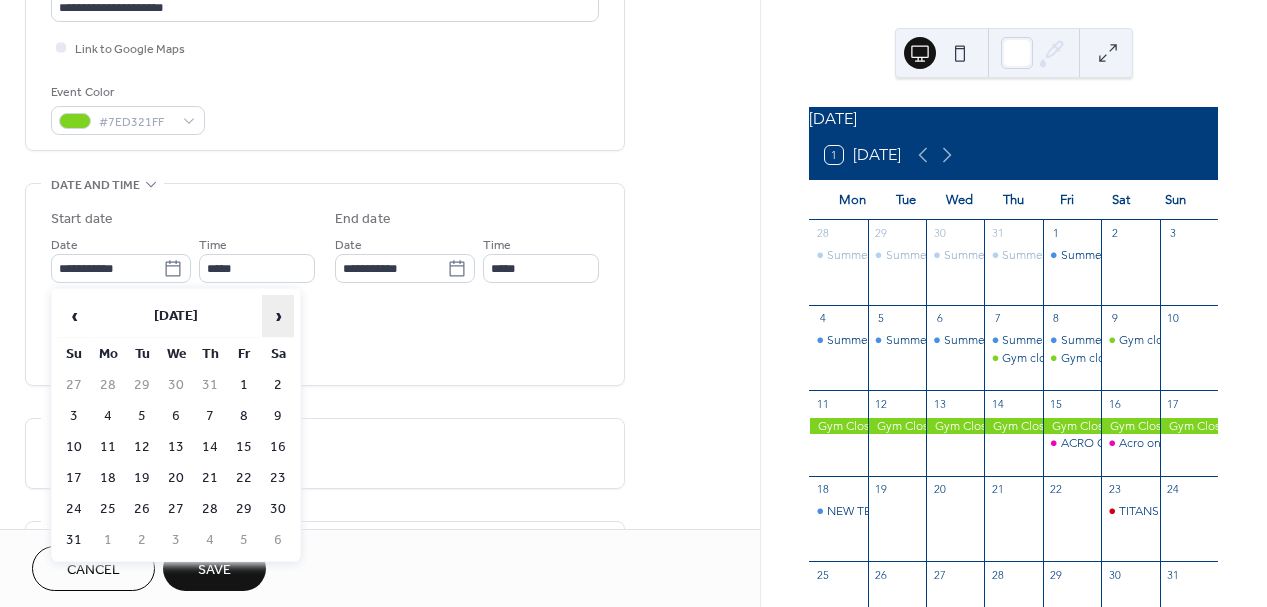 click on "›" at bounding box center (278, 316) 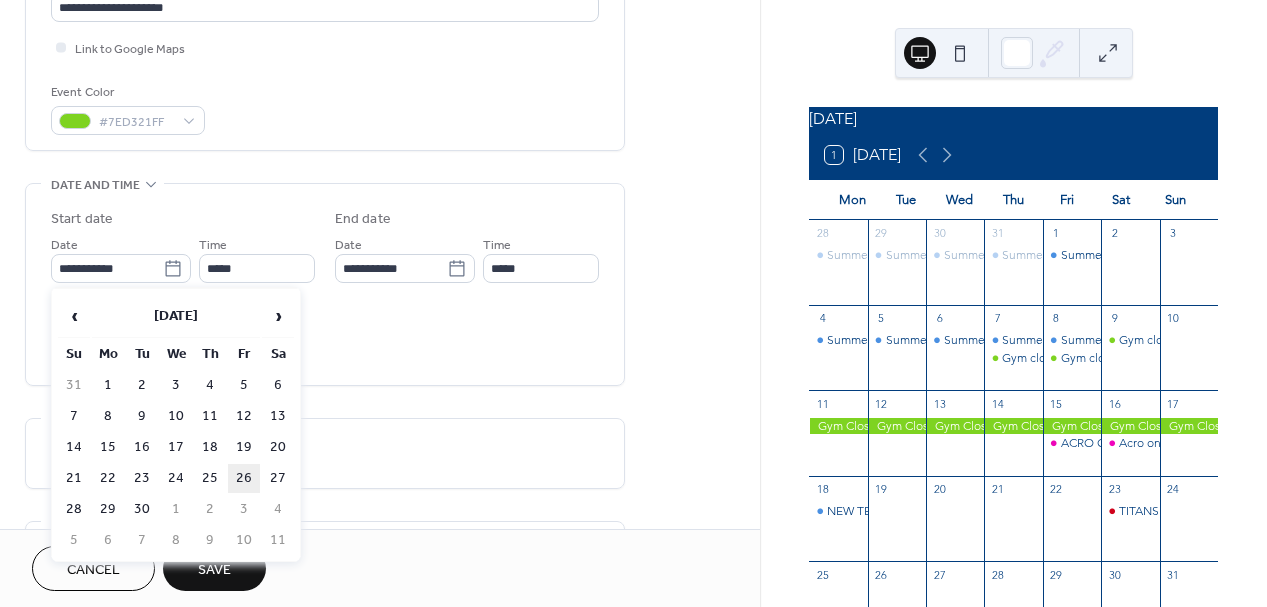 click on "26" at bounding box center (244, 478) 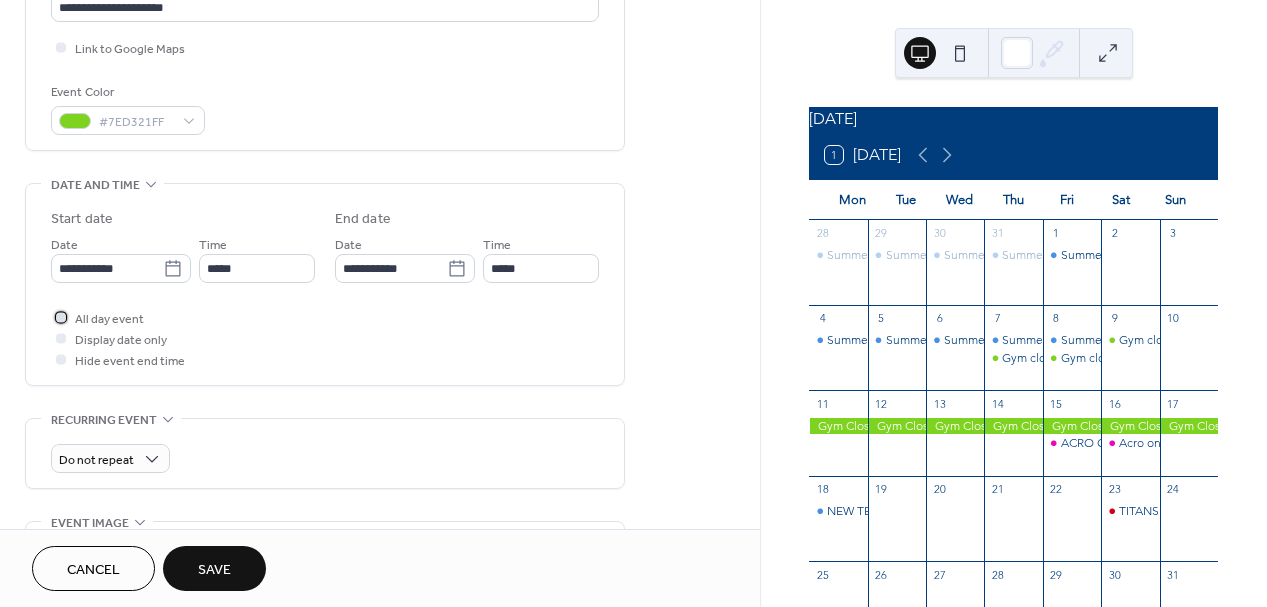 click at bounding box center [61, 317] 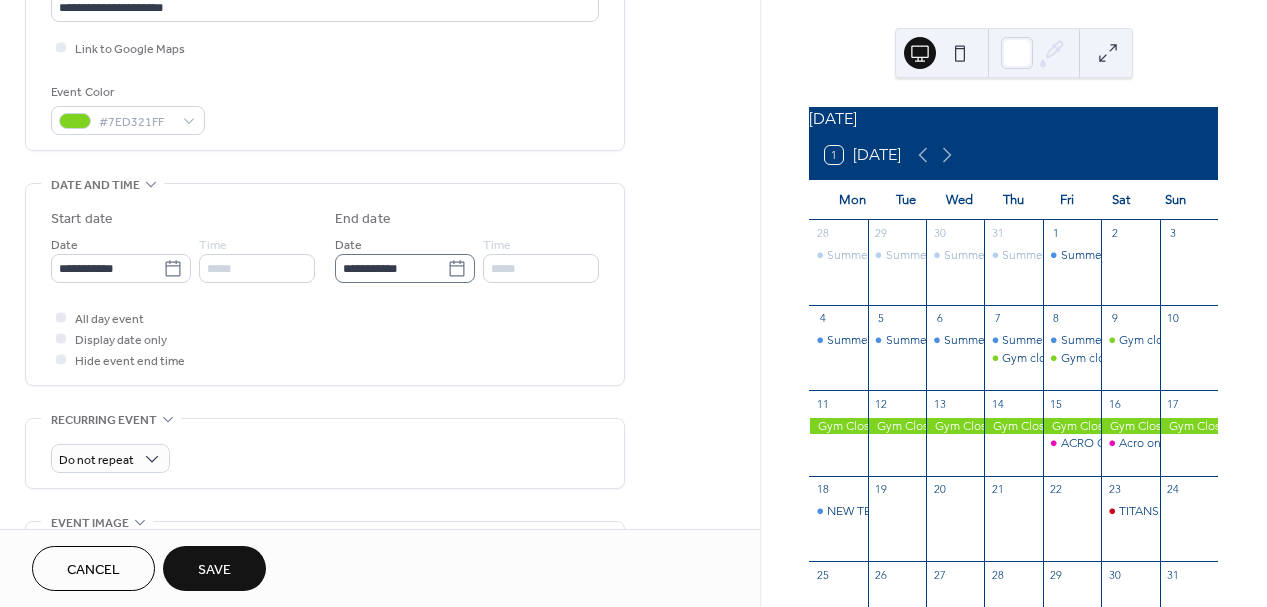click 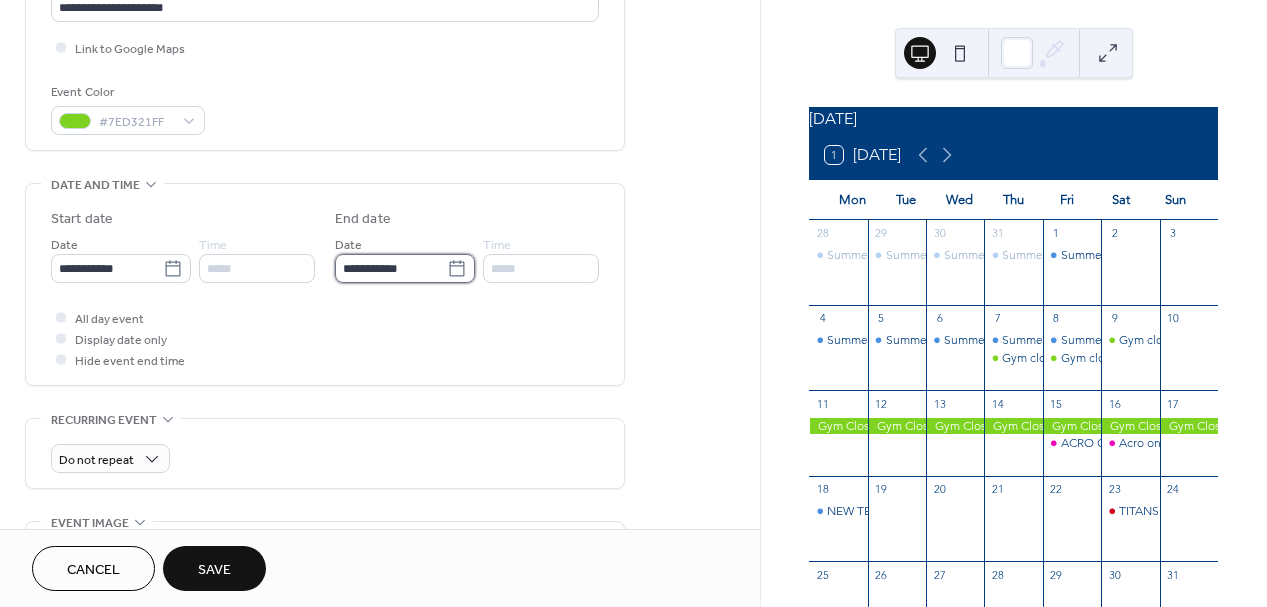 click on "**********" at bounding box center (391, 268) 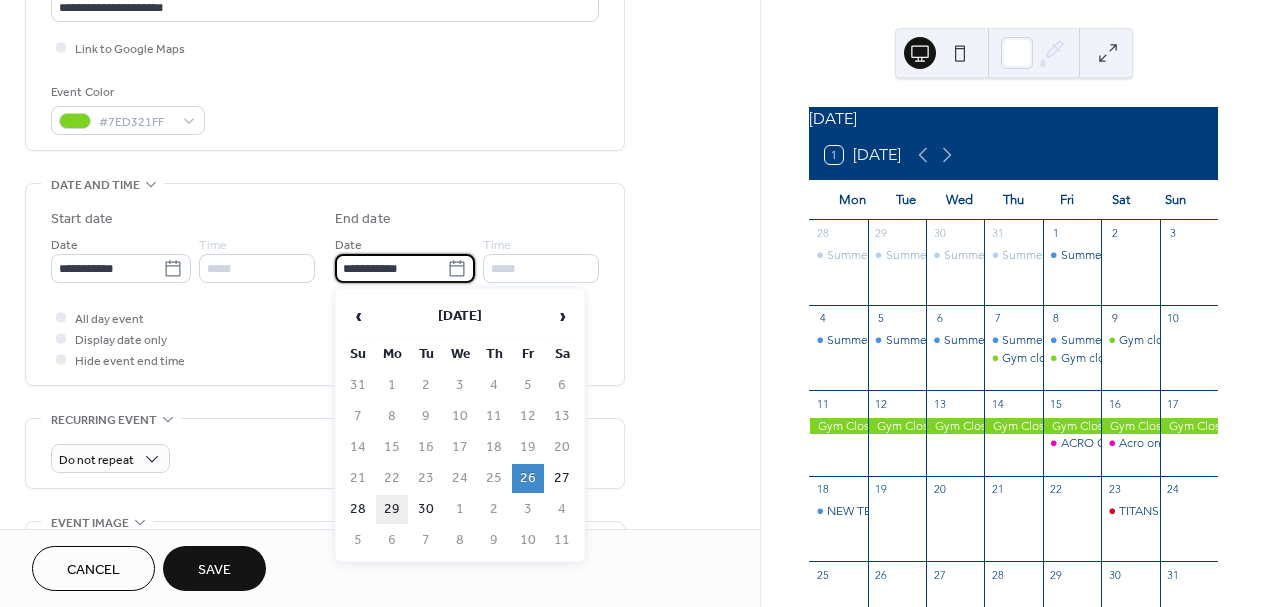 click on "29" at bounding box center (392, 509) 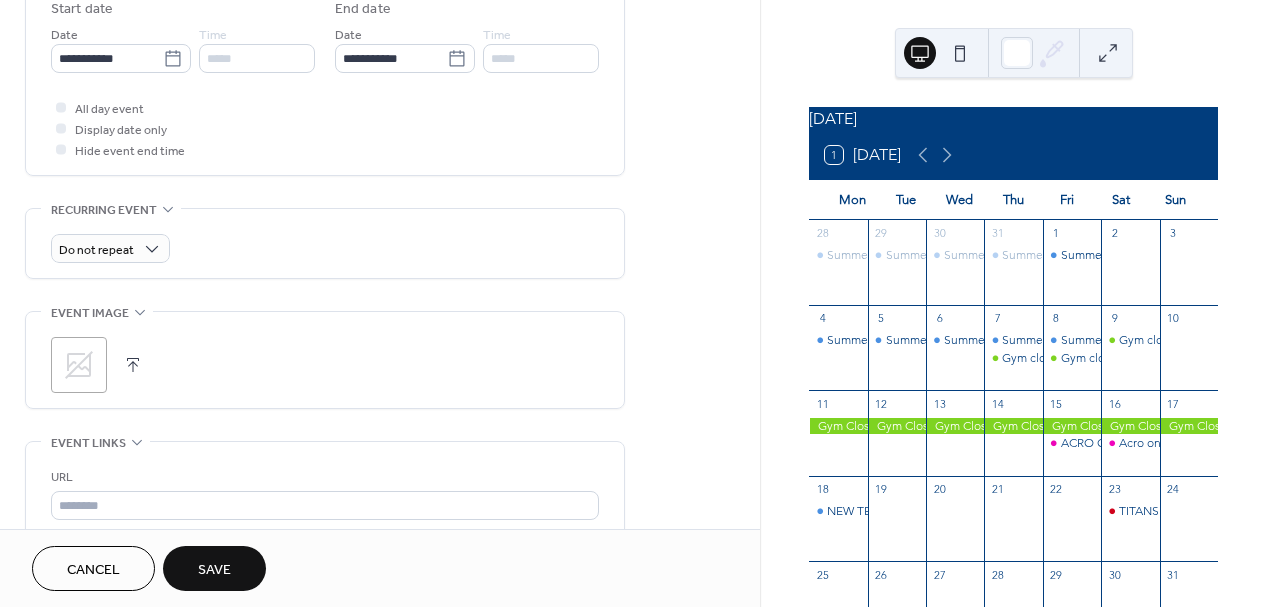scroll, scrollTop: 686, scrollLeft: 0, axis: vertical 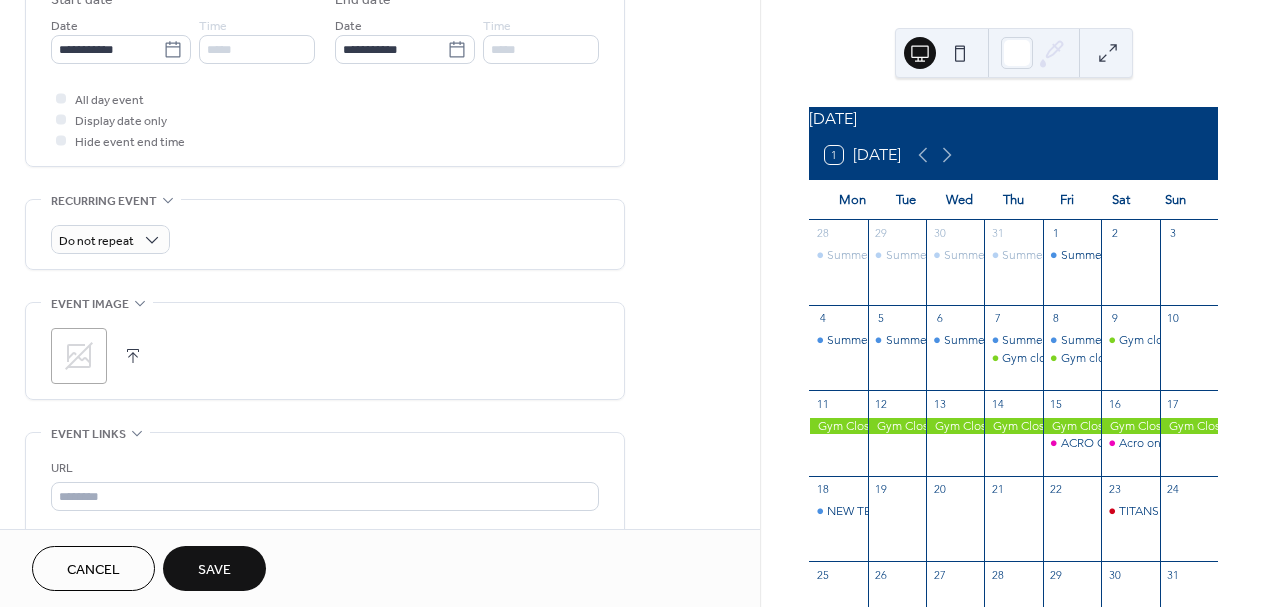 click on "Save" at bounding box center [214, 570] 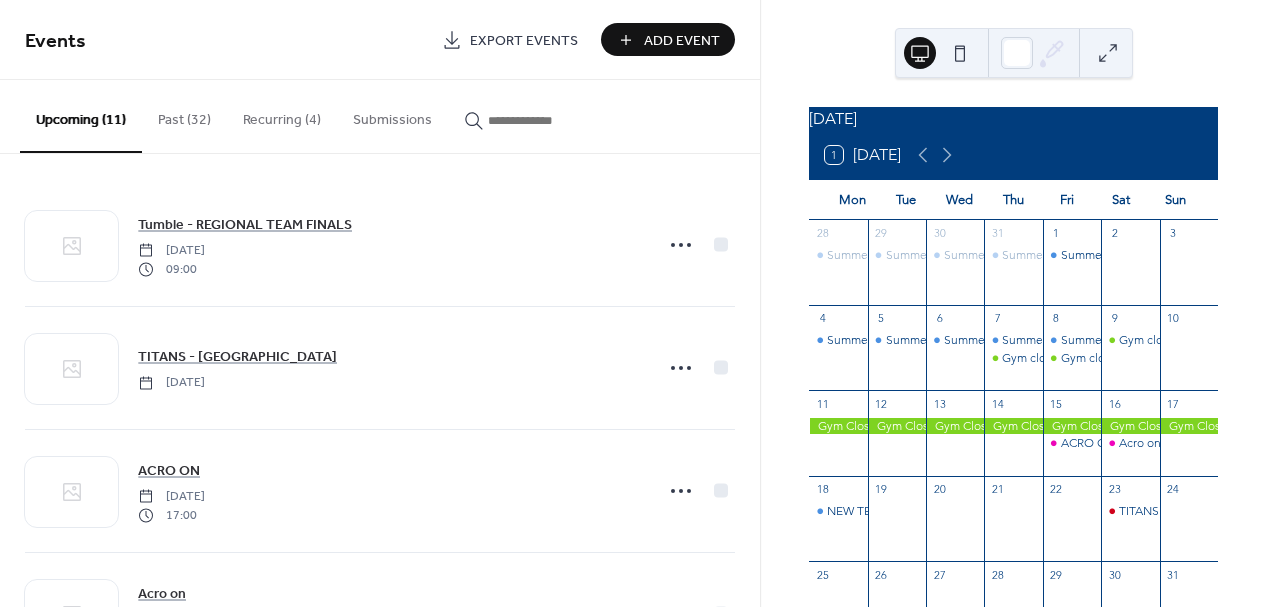 click on "Add Event" at bounding box center [682, 41] 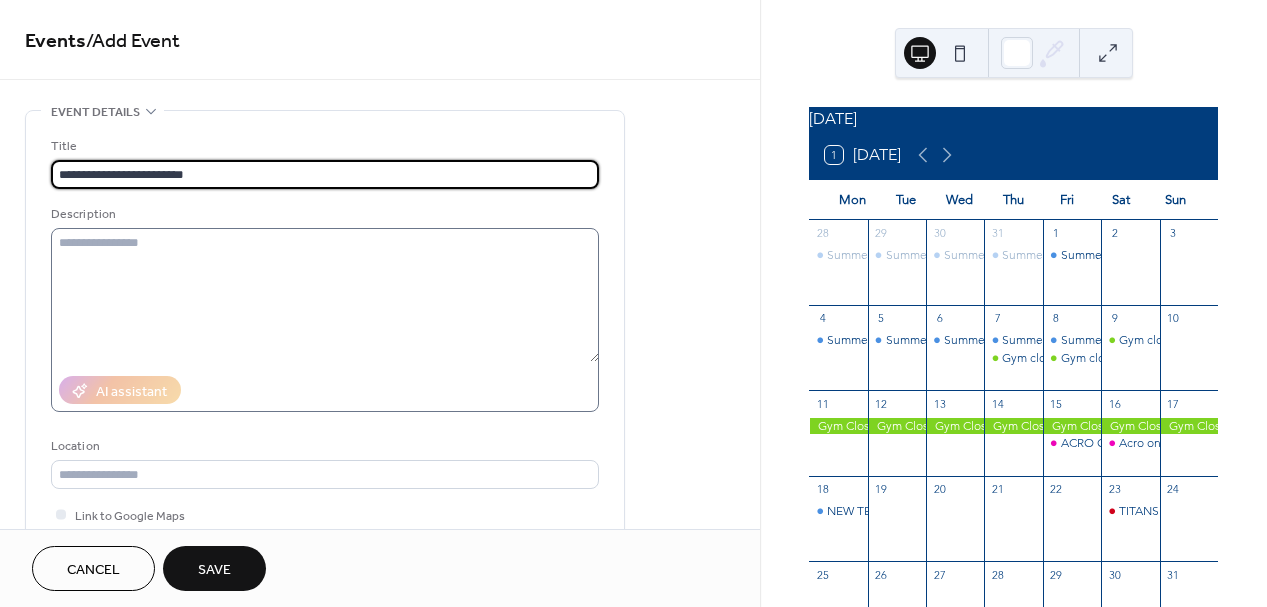 type on "**********" 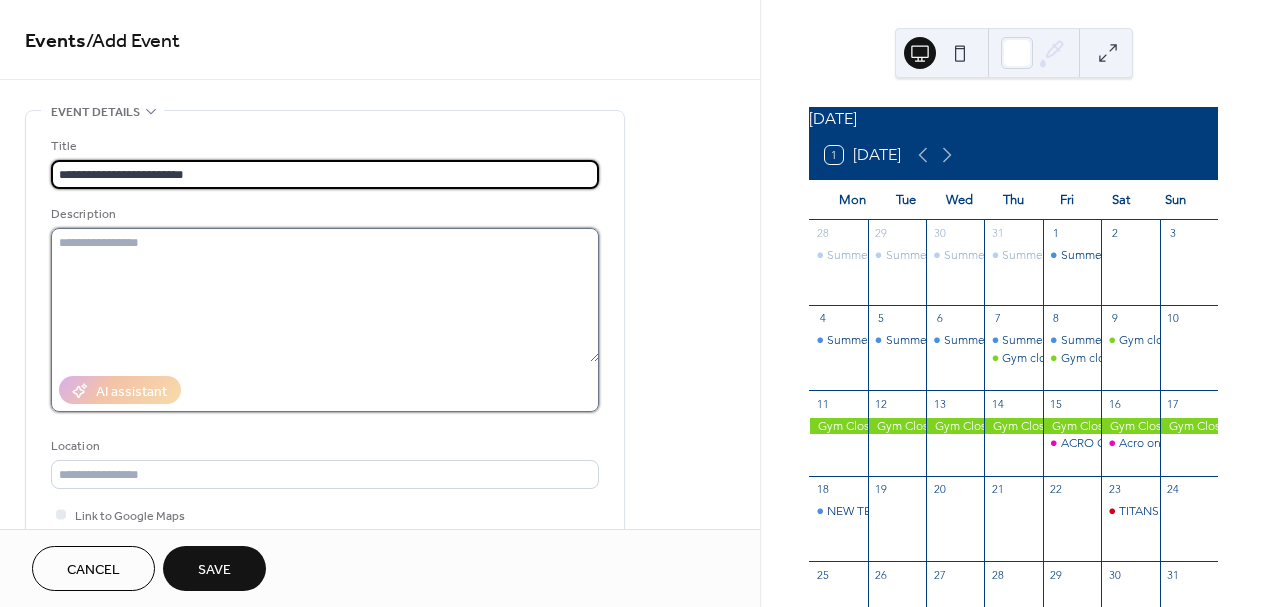 click at bounding box center (325, 295) 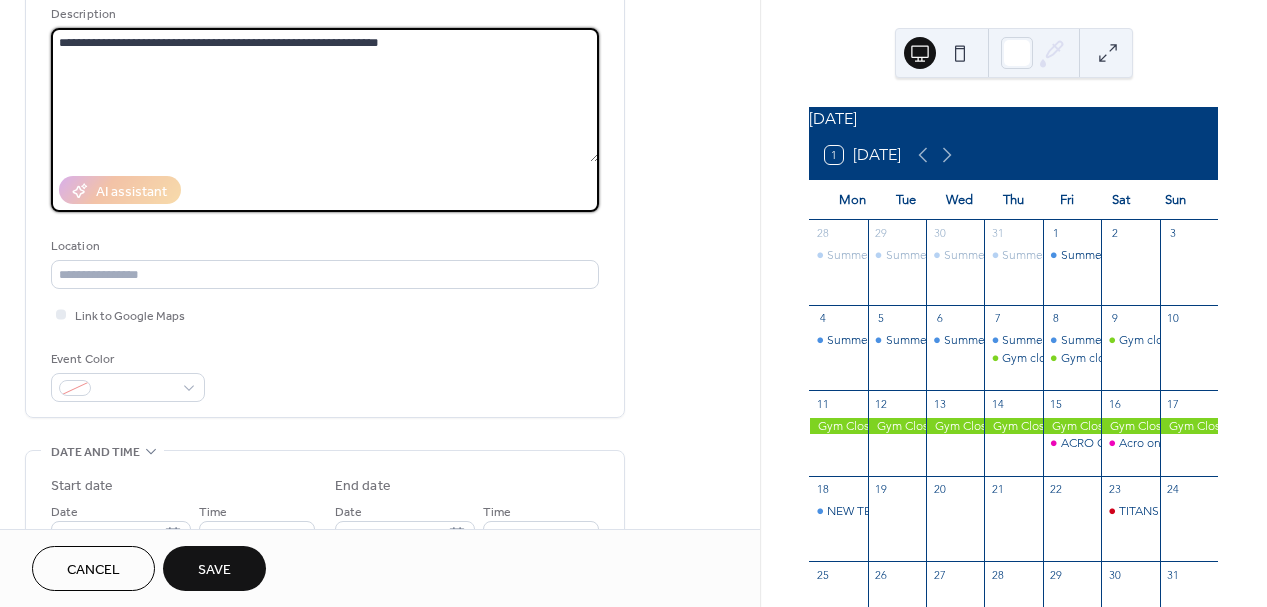 scroll, scrollTop: 206, scrollLeft: 0, axis: vertical 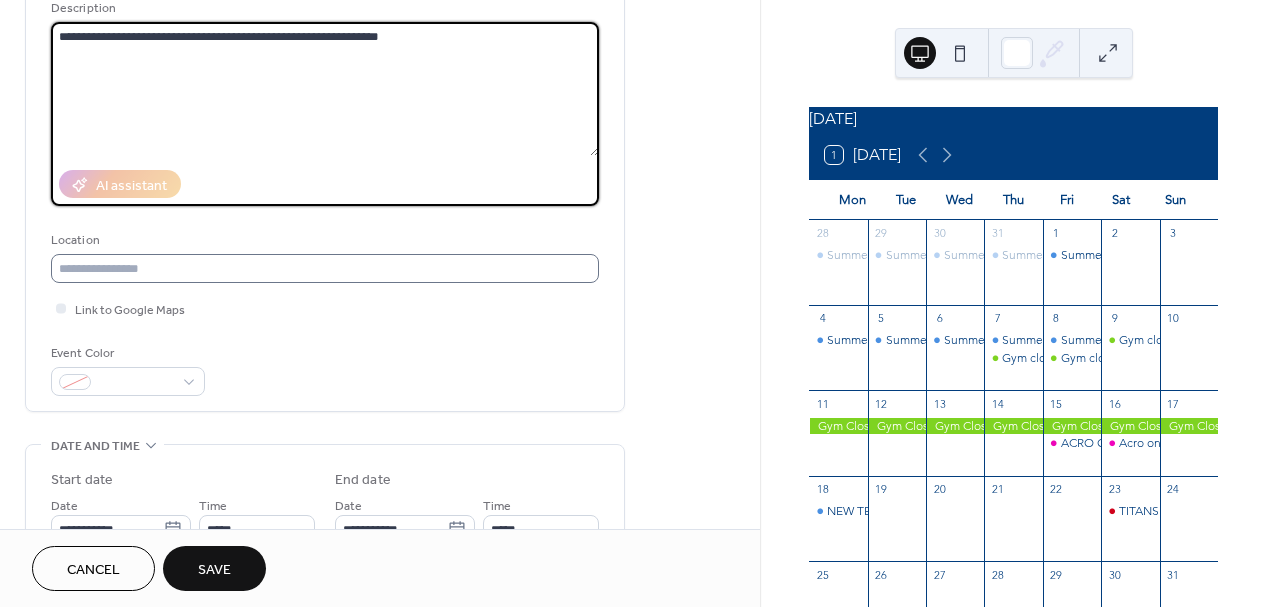 type on "**********" 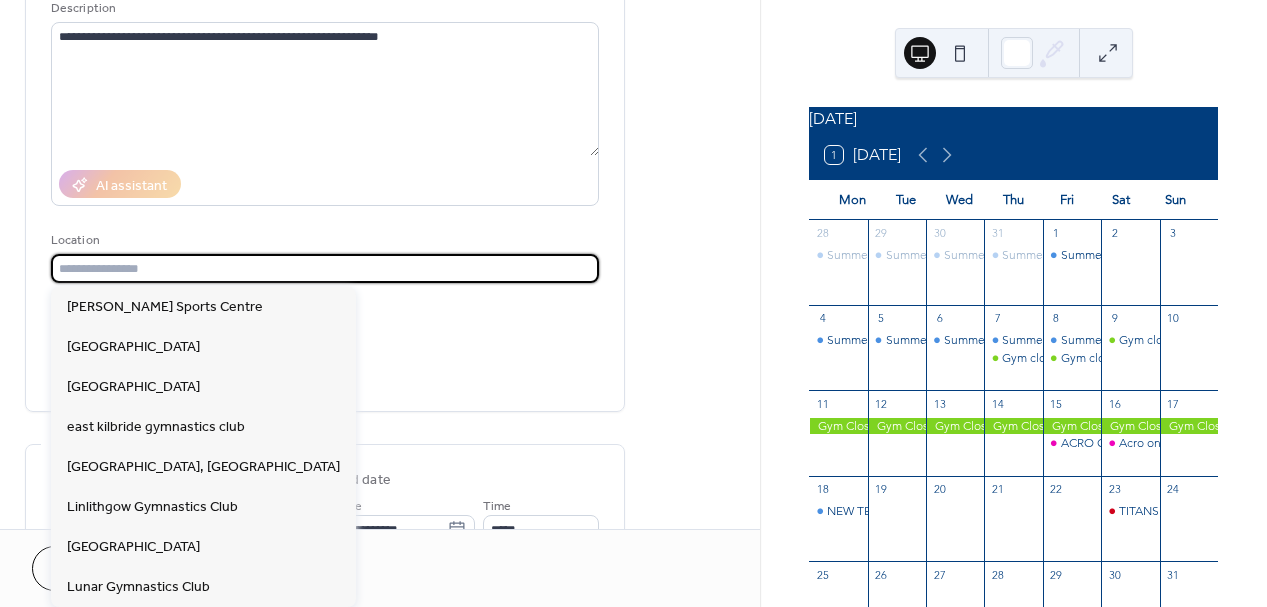click at bounding box center [325, 268] 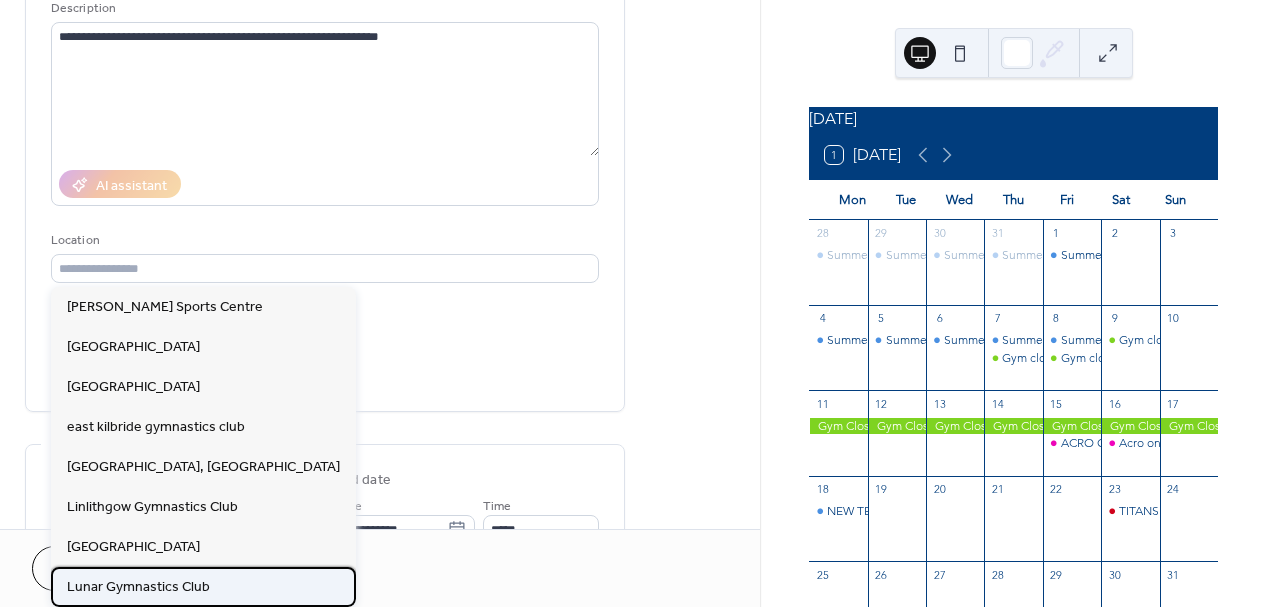 click on "Lunar Gymnastics Club" at bounding box center [138, 587] 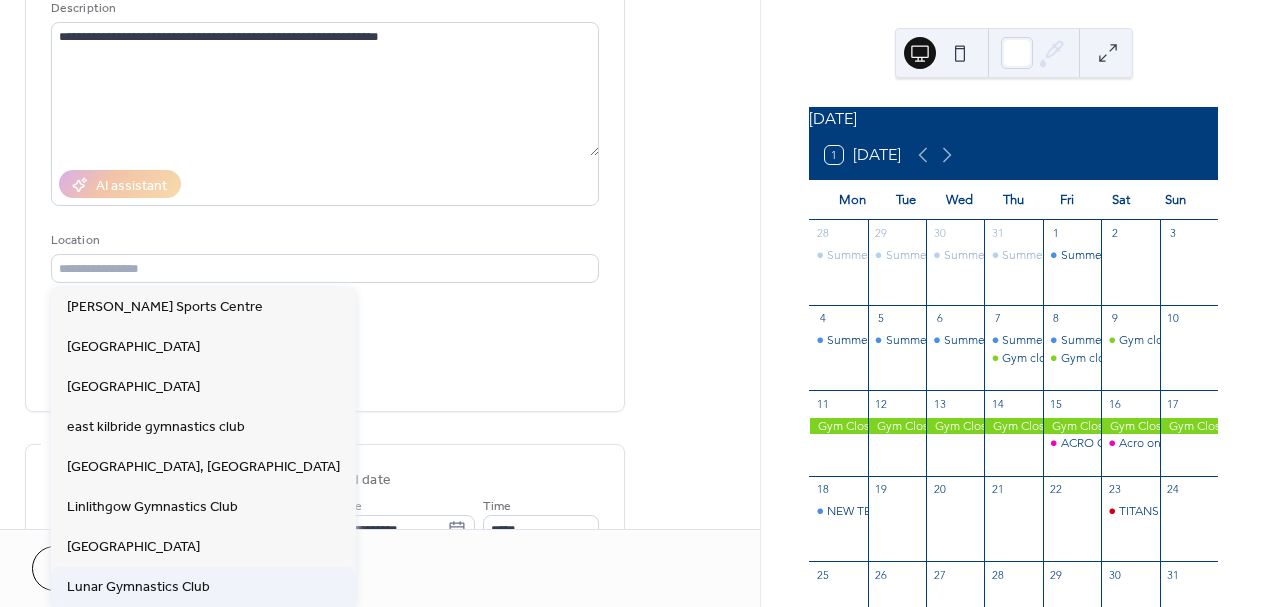 type on "**********" 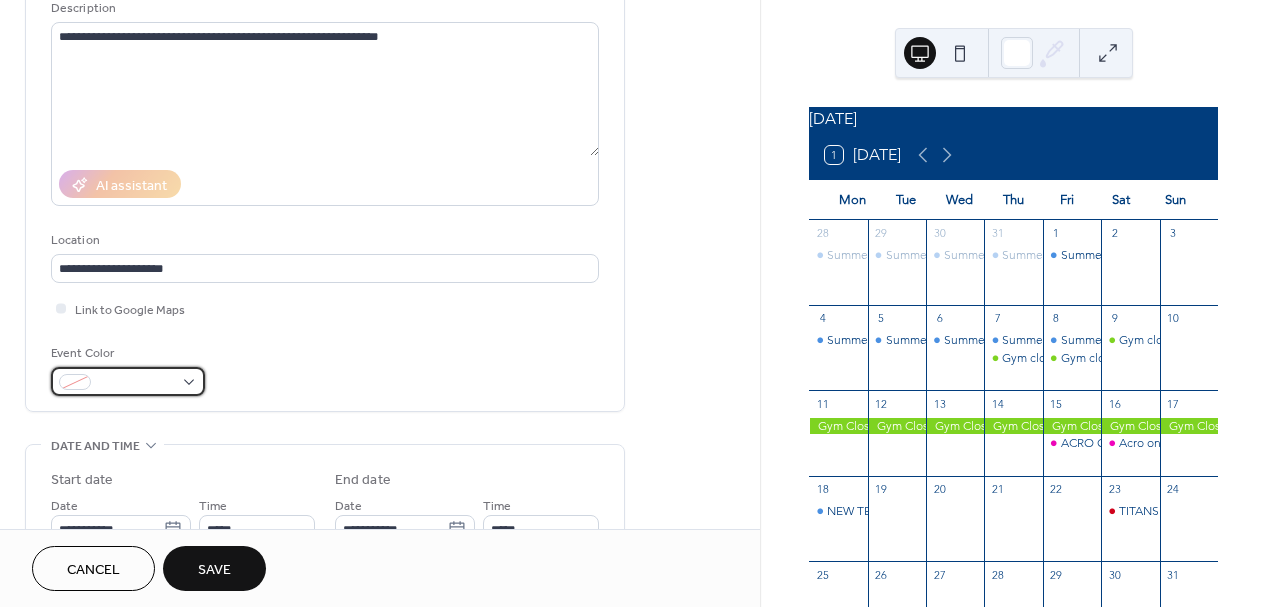 click at bounding box center (128, 381) 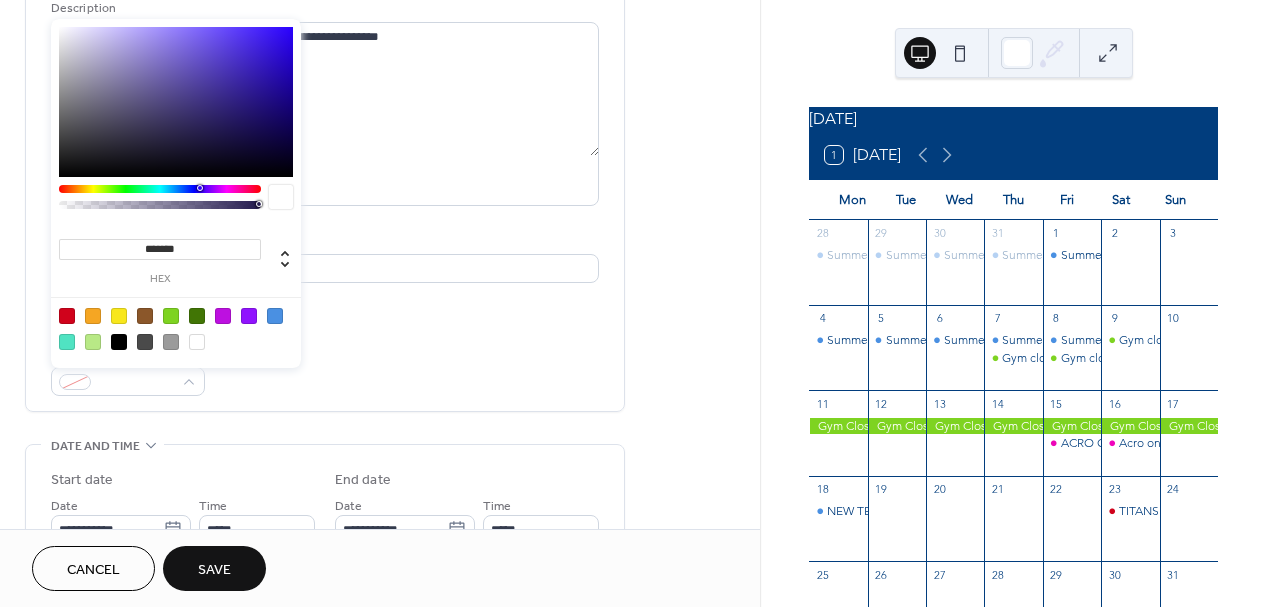 click at bounding box center [67, 316] 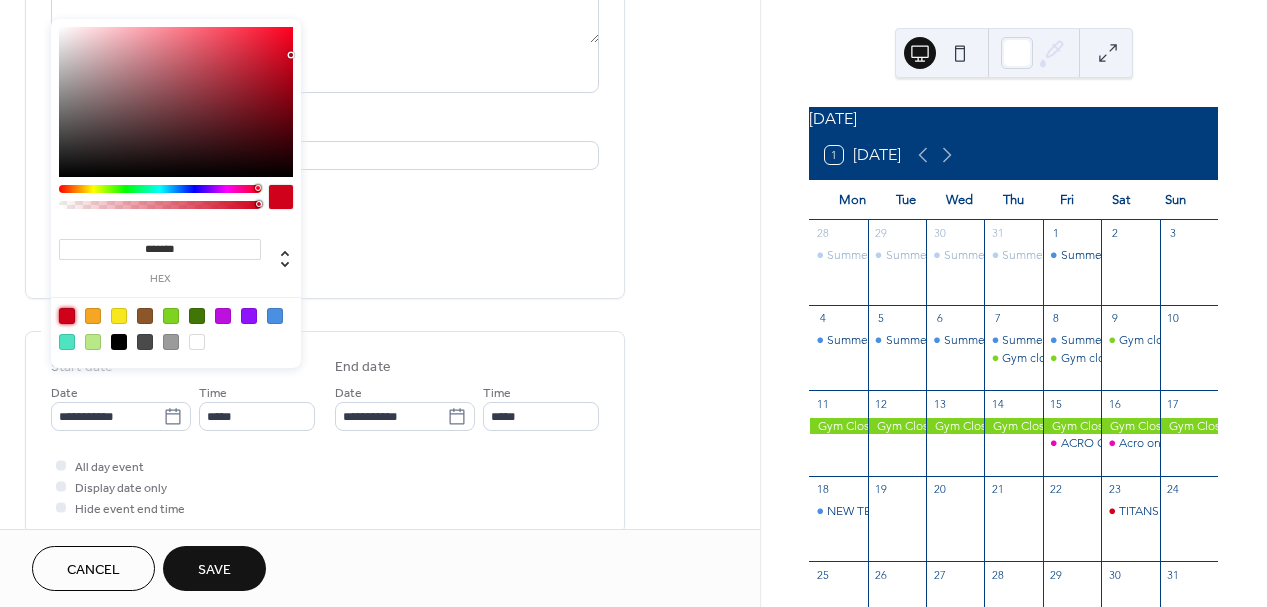 scroll, scrollTop: 312, scrollLeft: 0, axis: vertical 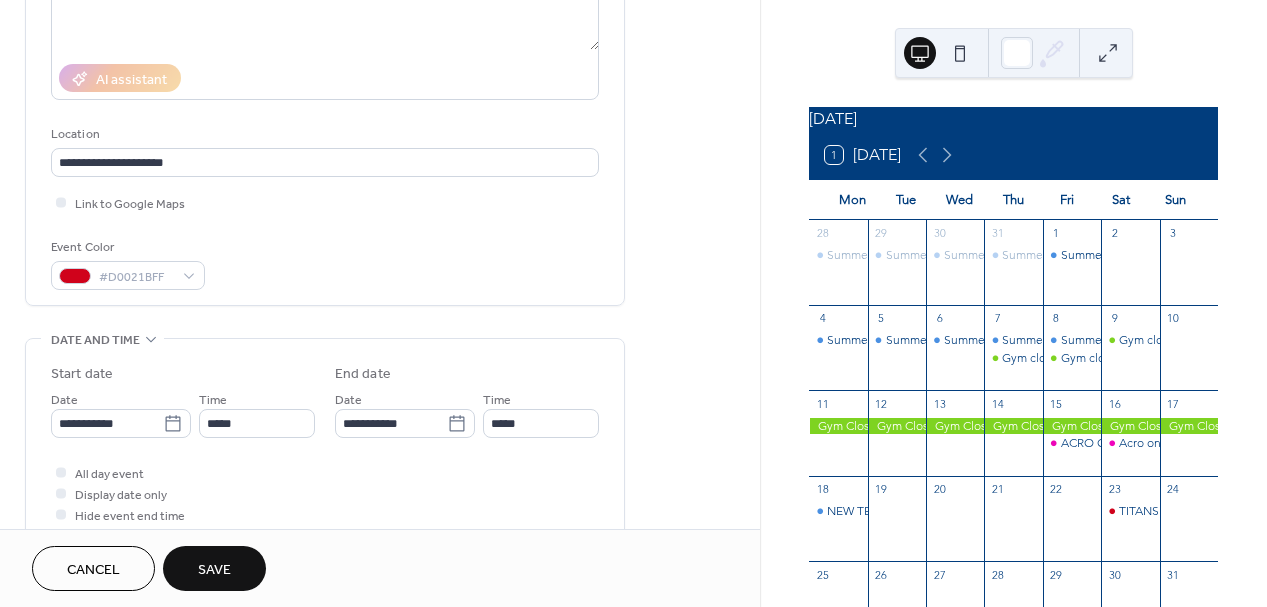 click on "Event Color #D0021BFF" at bounding box center (325, 263) 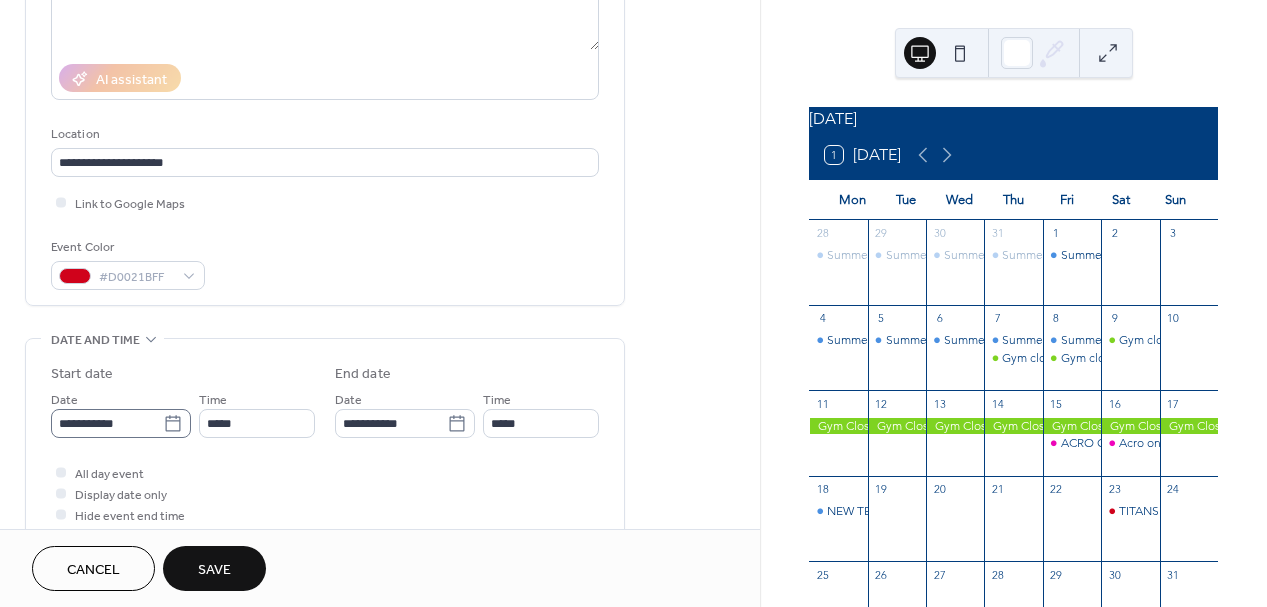 click 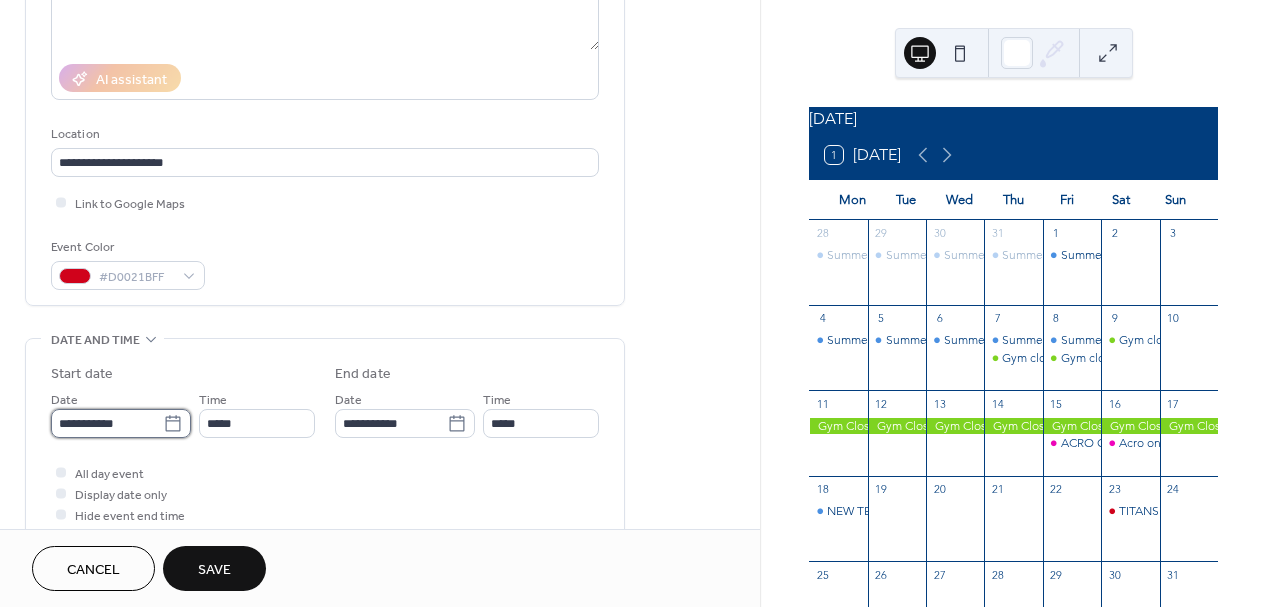 click on "**********" at bounding box center (107, 423) 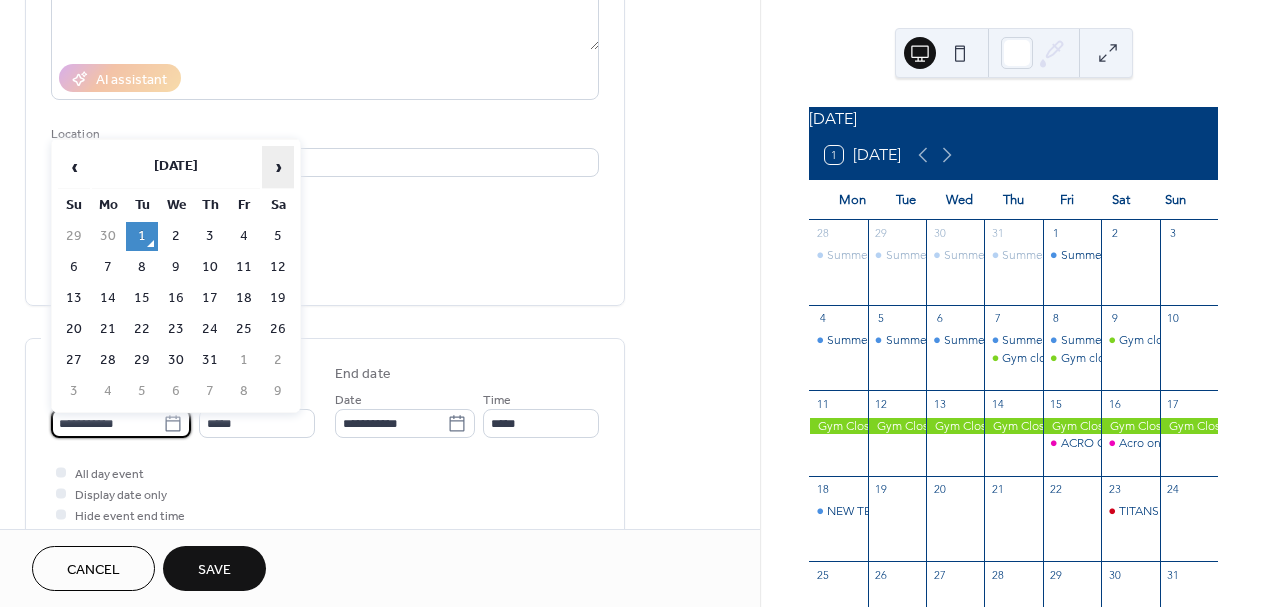 click on "›" at bounding box center (278, 167) 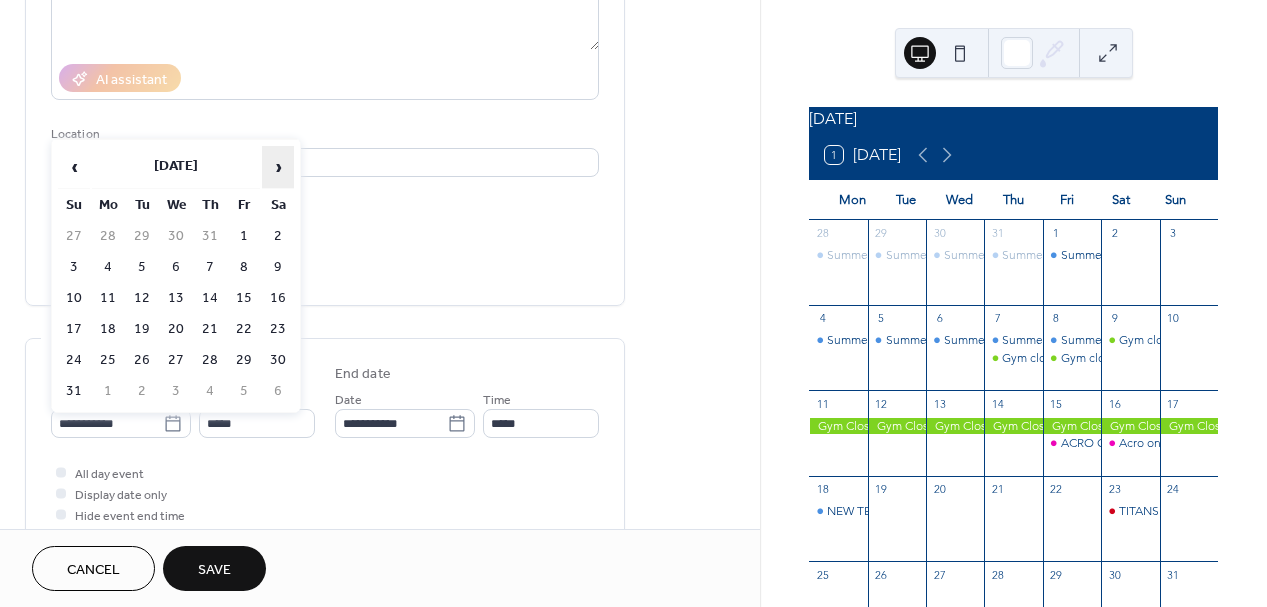click on "›" at bounding box center (278, 167) 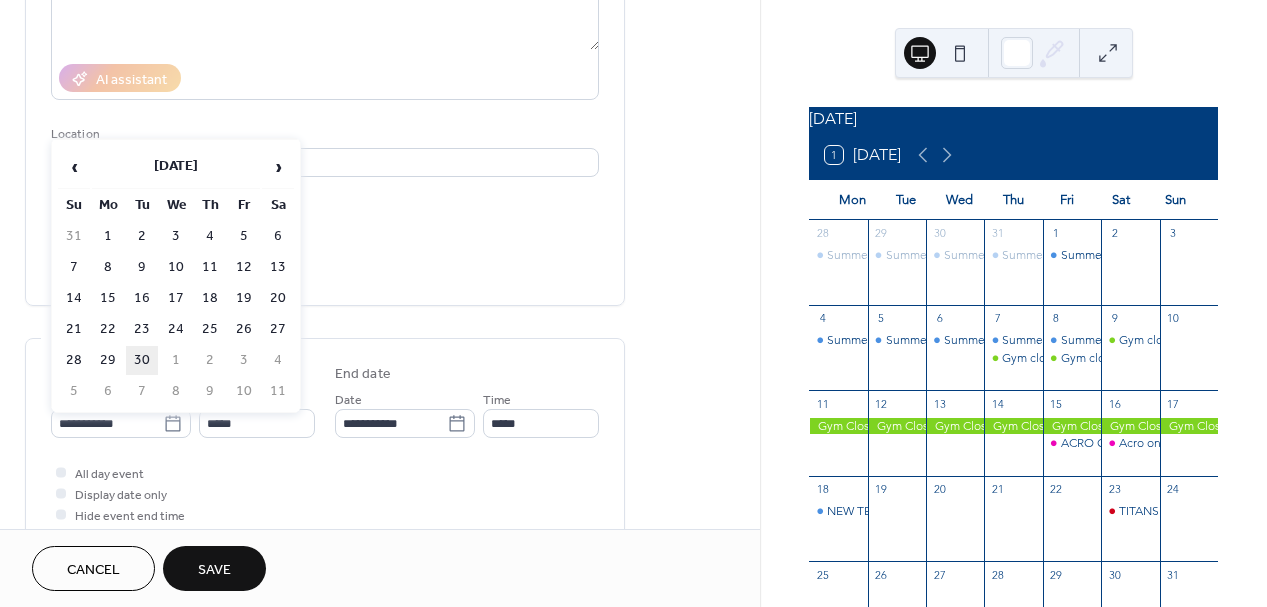 click on "30" at bounding box center (142, 360) 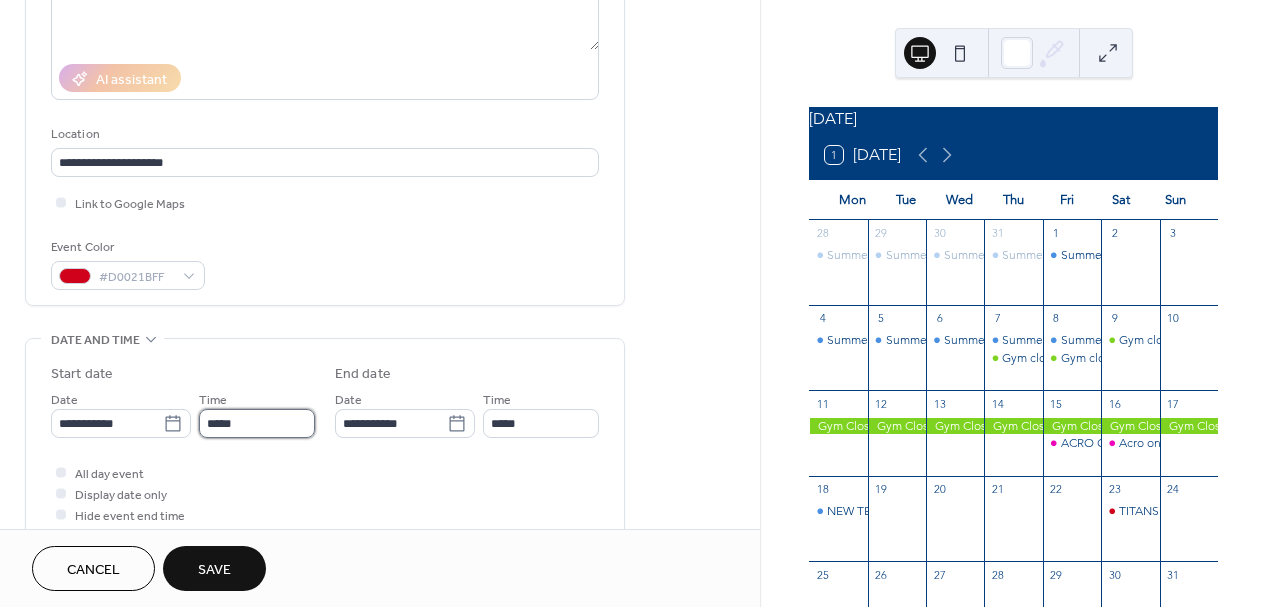 click on "*****" at bounding box center [257, 423] 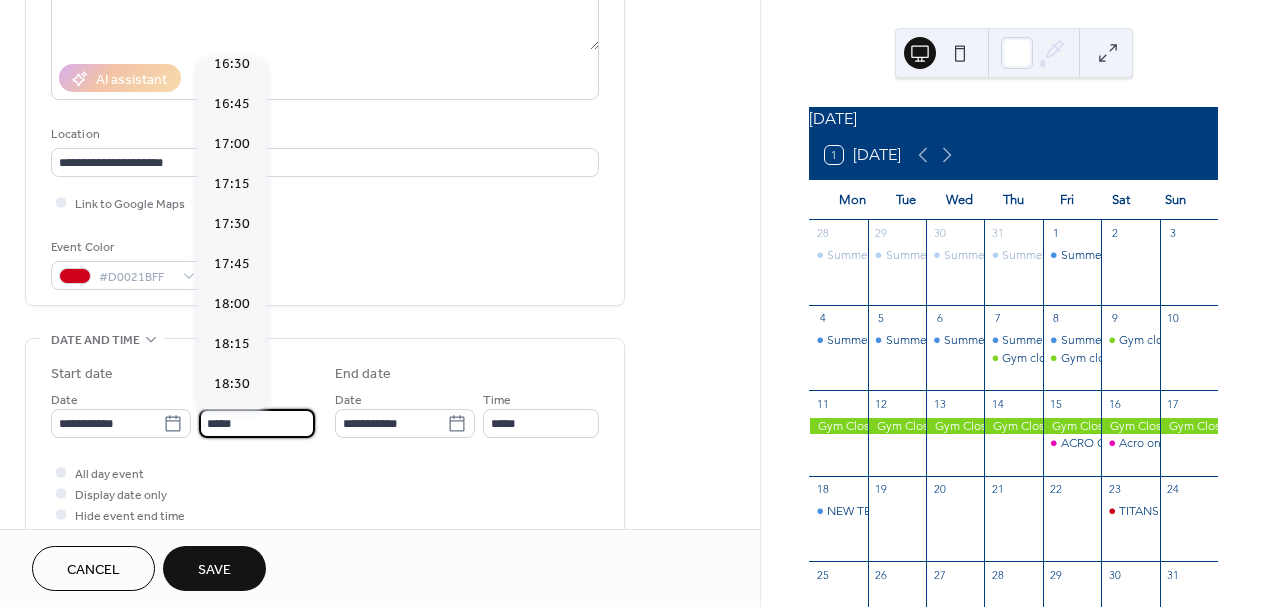 scroll, scrollTop: 2656, scrollLeft: 0, axis: vertical 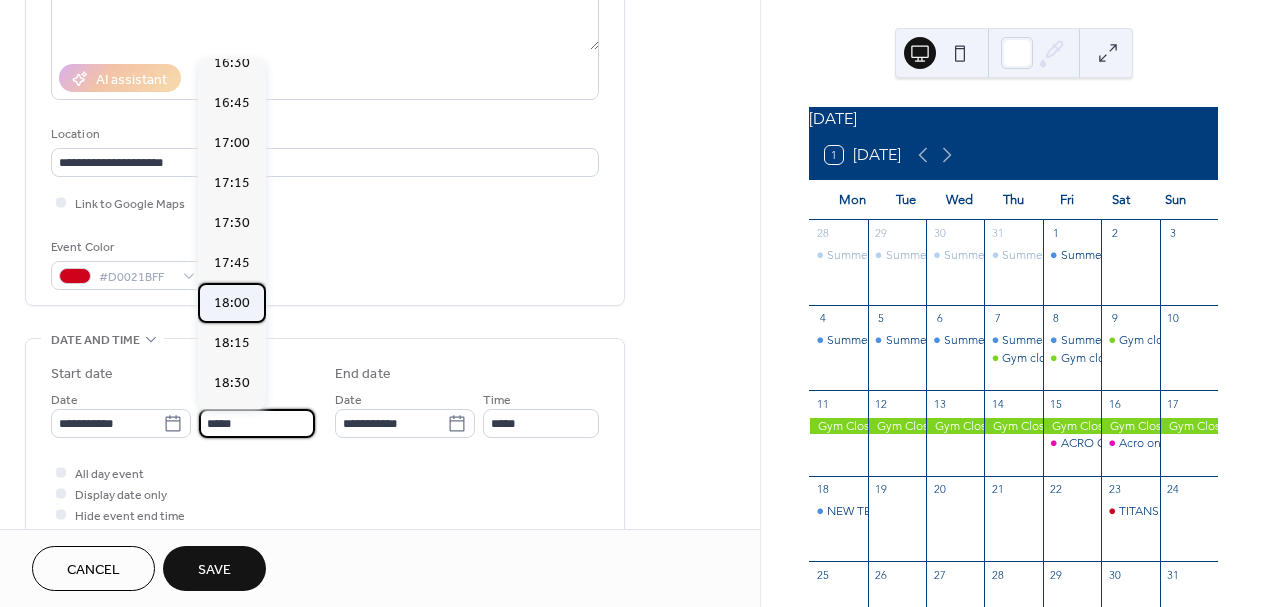 click on "18:00" at bounding box center [232, 303] 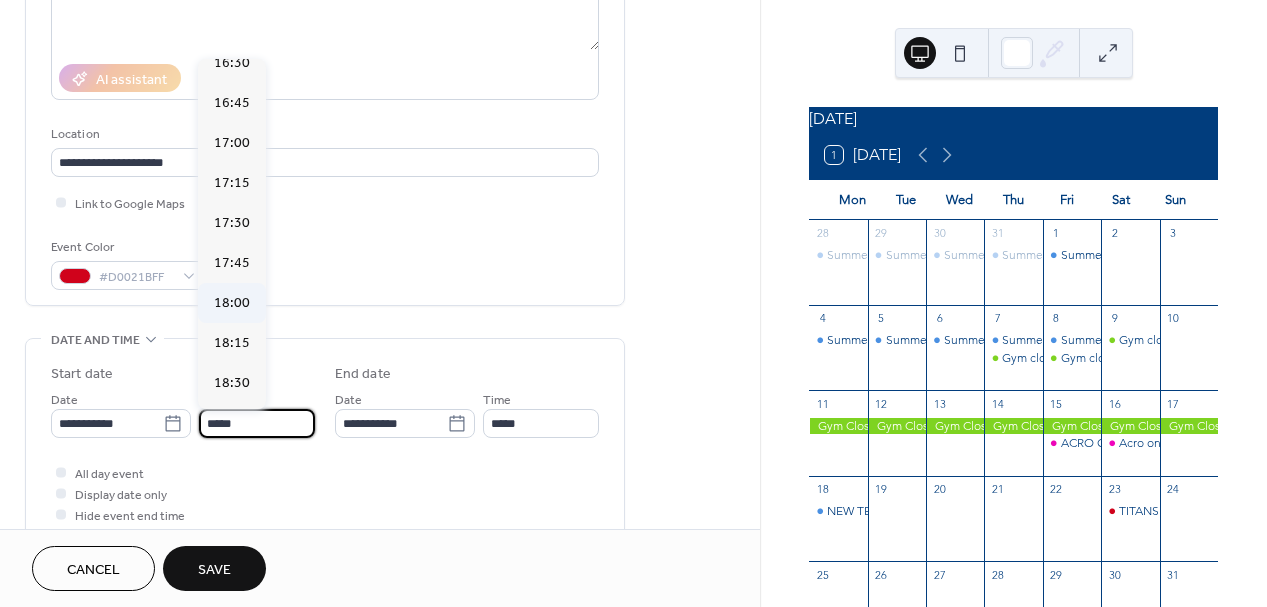 type on "*****" 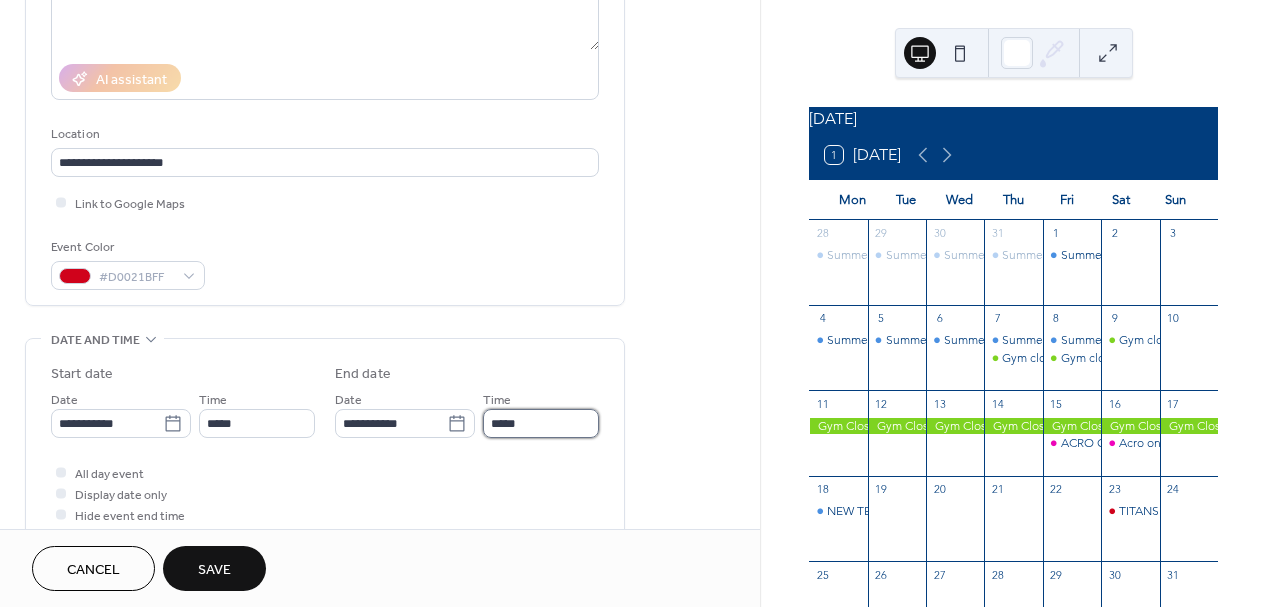 click on "*****" at bounding box center (541, 423) 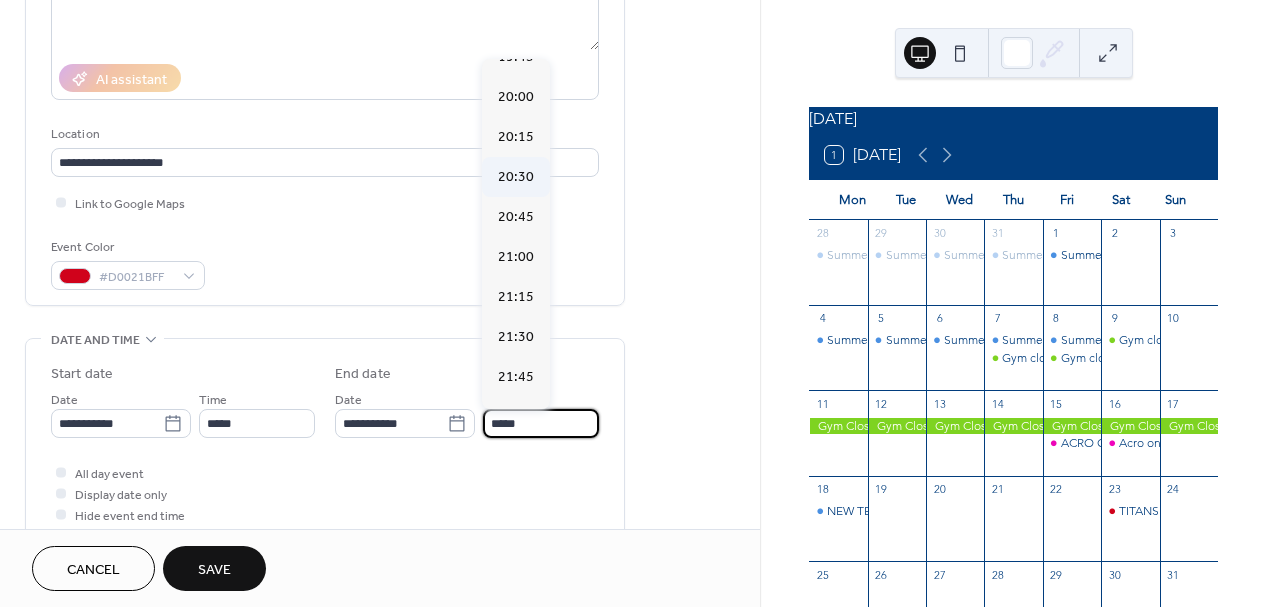scroll, scrollTop: 261, scrollLeft: 0, axis: vertical 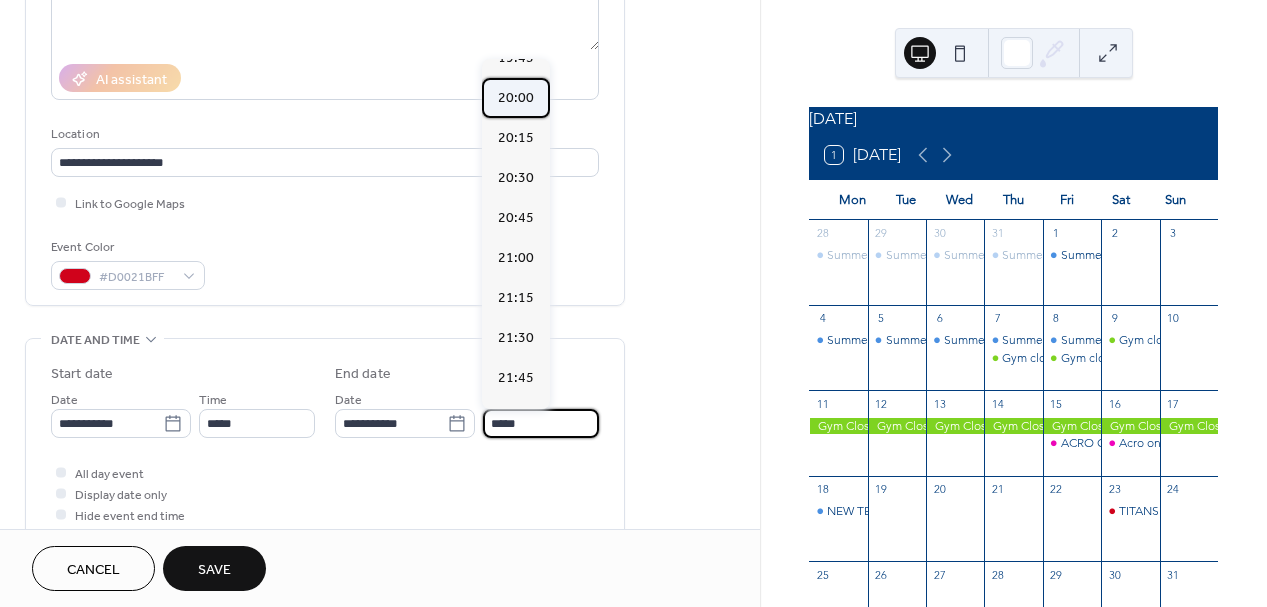 click on "20:00" at bounding box center (516, 98) 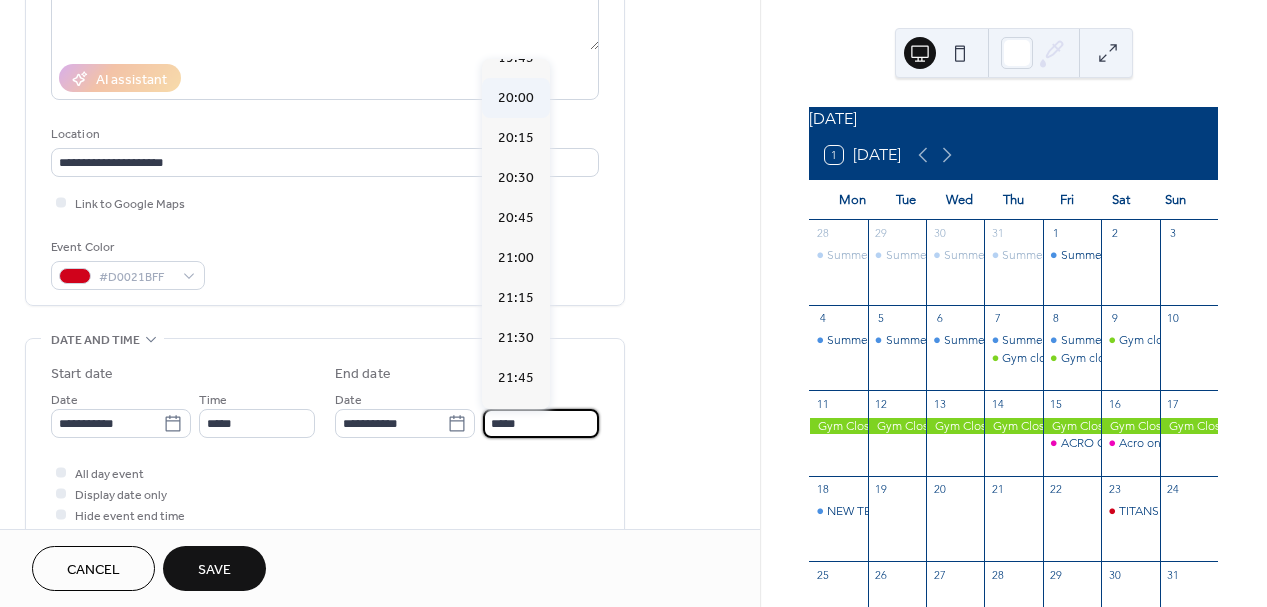 type on "*****" 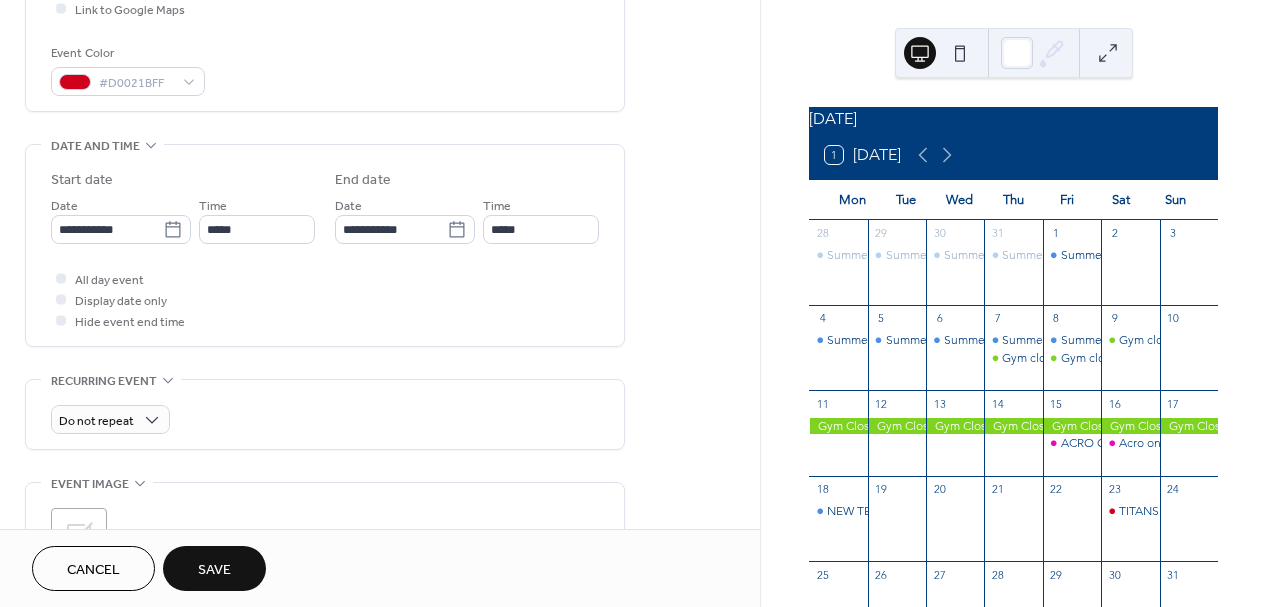 scroll, scrollTop: 636, scrollLeft: 0, axis: vertical 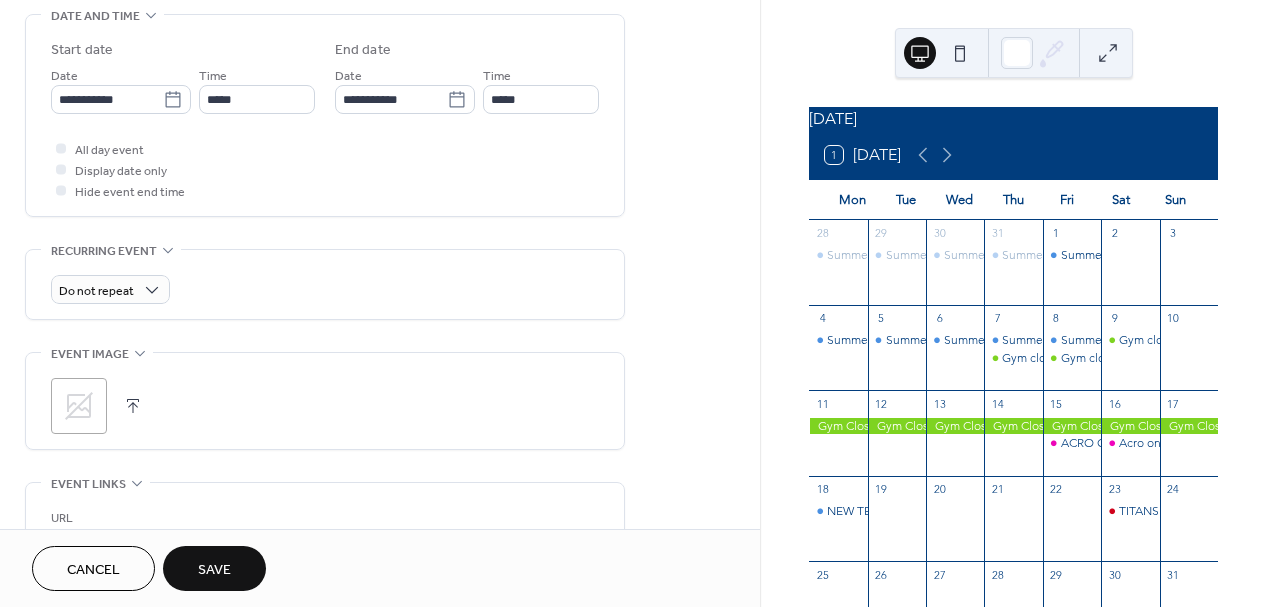 click on "Save" at bounding box center [214, 568] 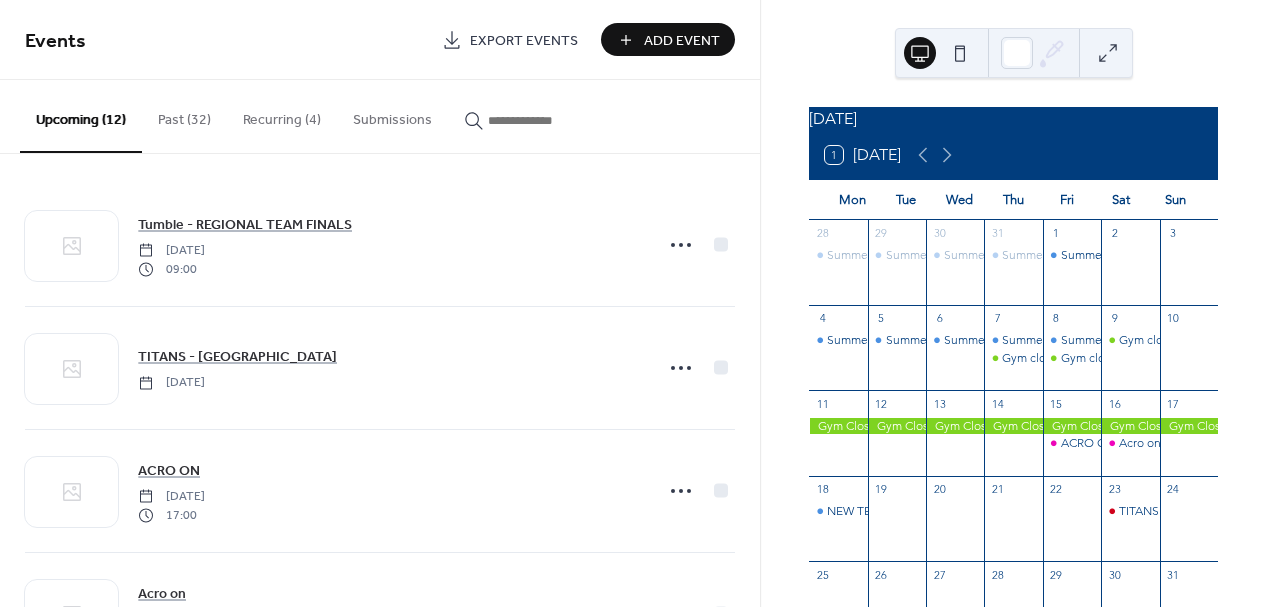 click on "Add Event" at bounding box center (682, 41) 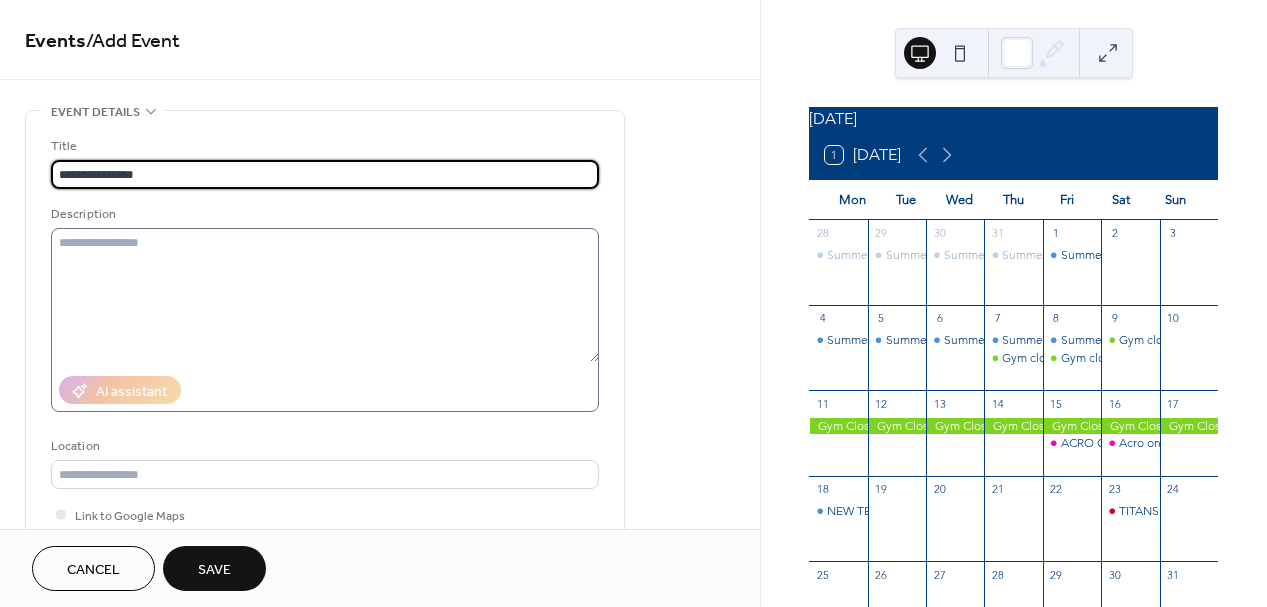 type on "**********" 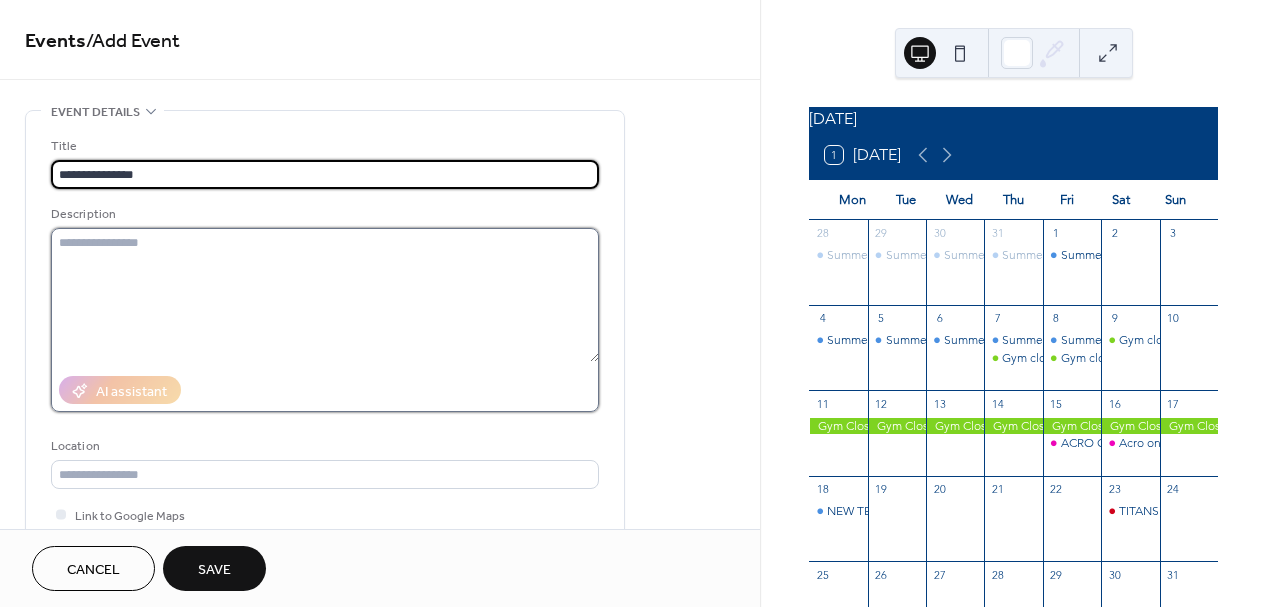 click at bounding box center (325, 295) 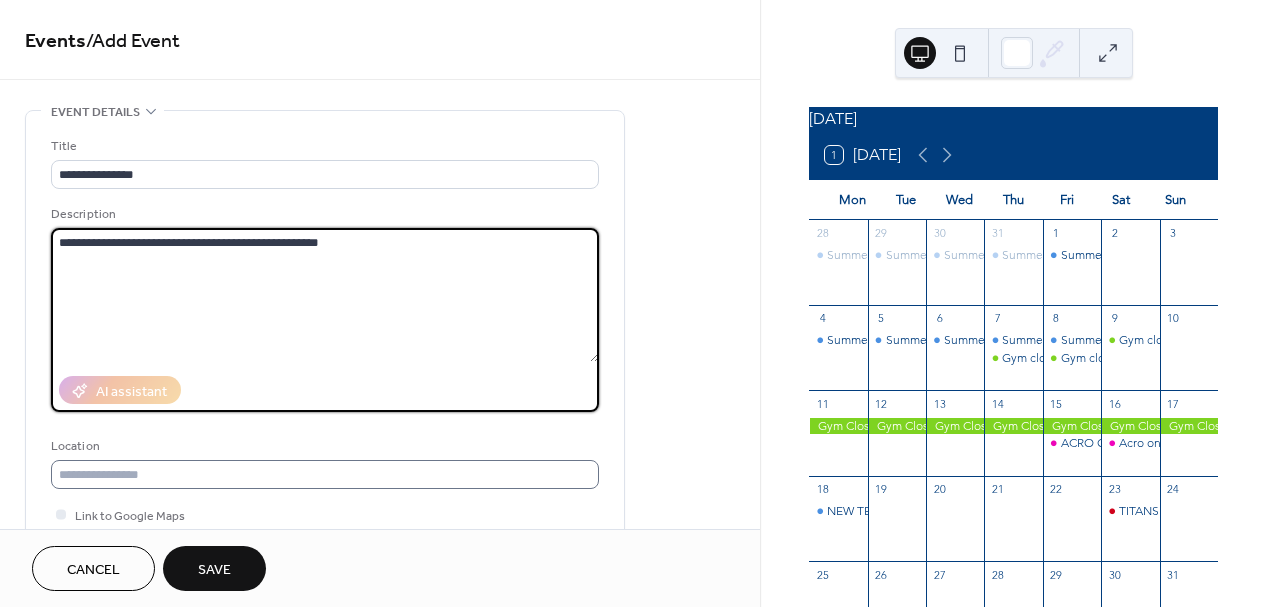 type on "**********" 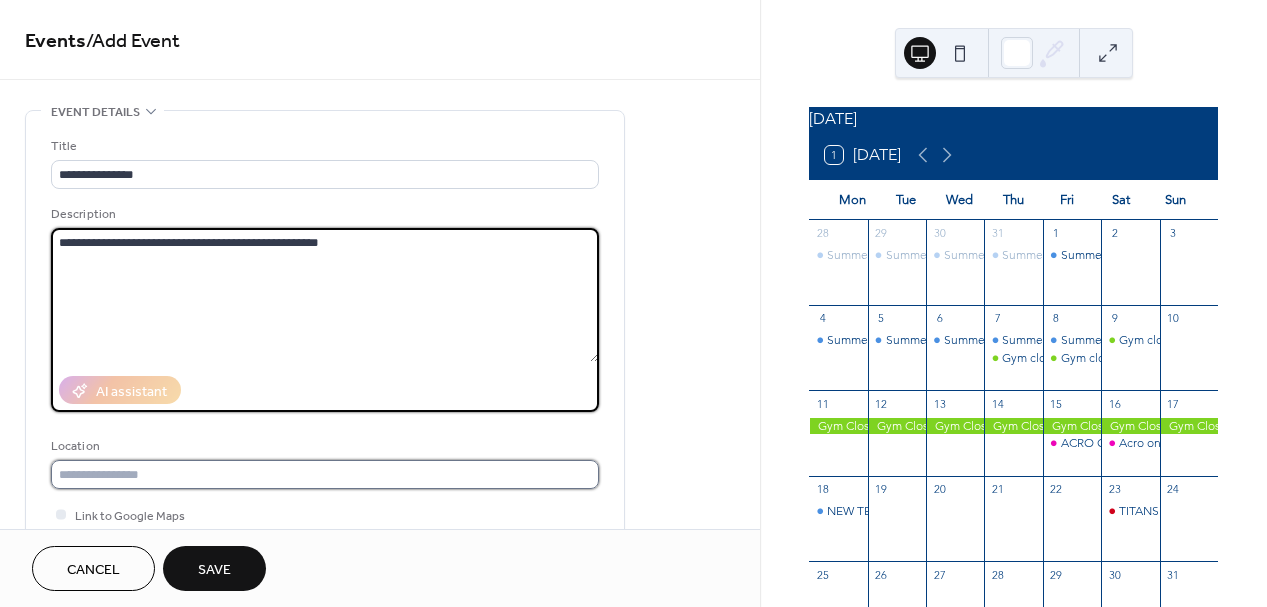 click at bounding box center [325, 474] 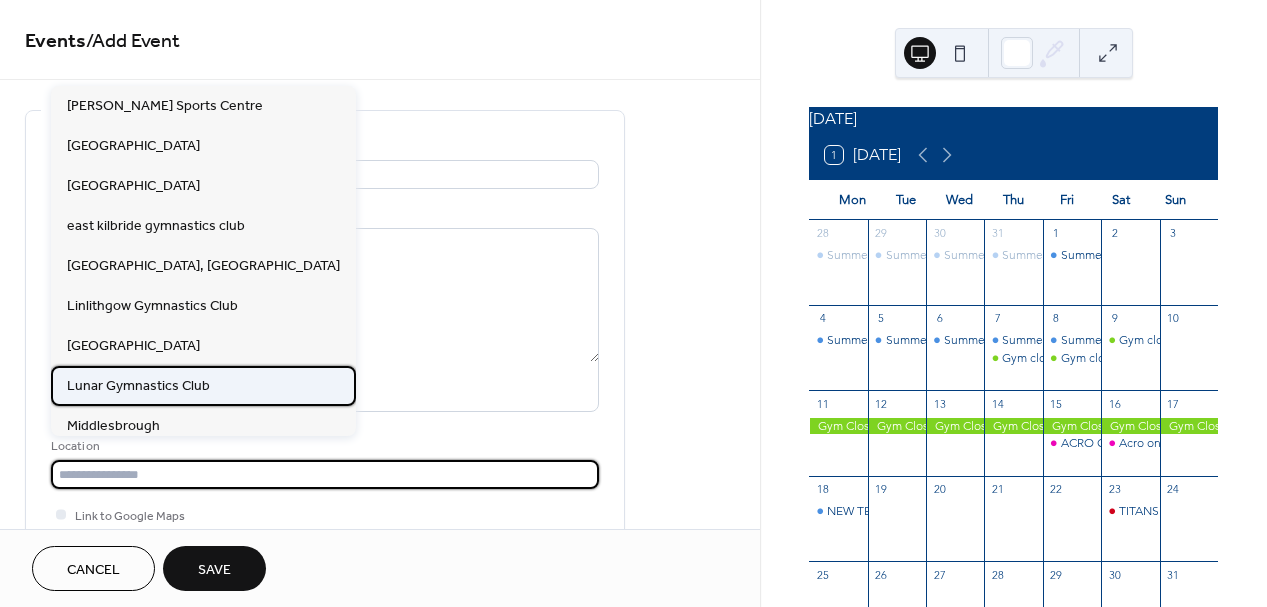 click on "Lunar Gymnastics Club" at bounding box center [138, 386] 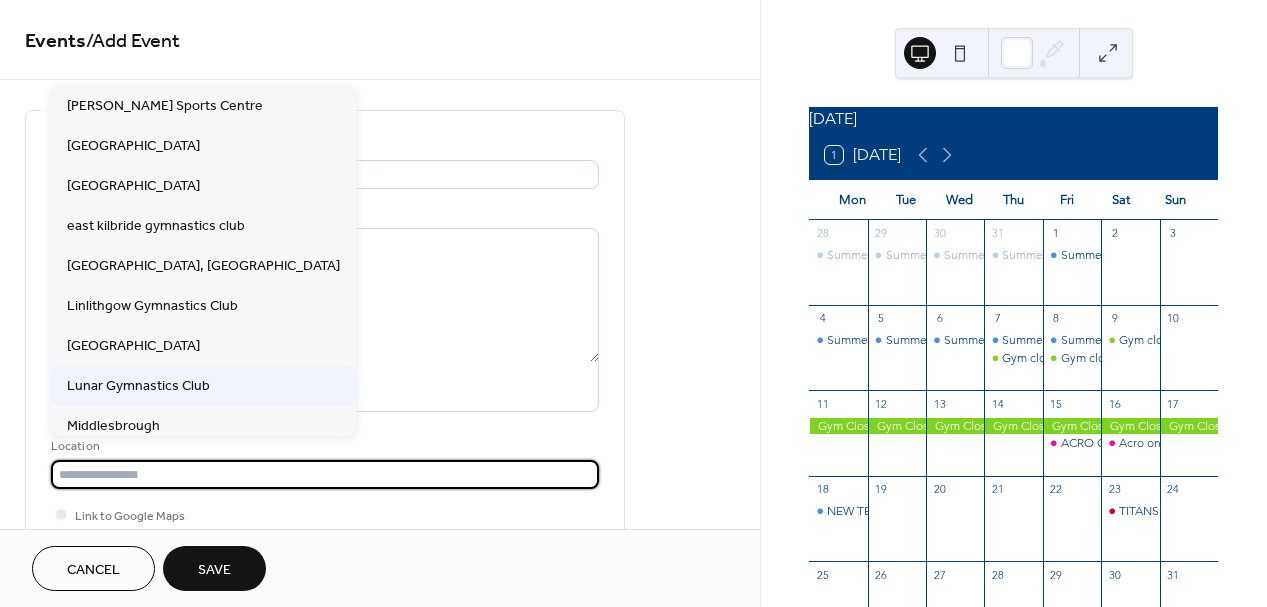 type on "**********" 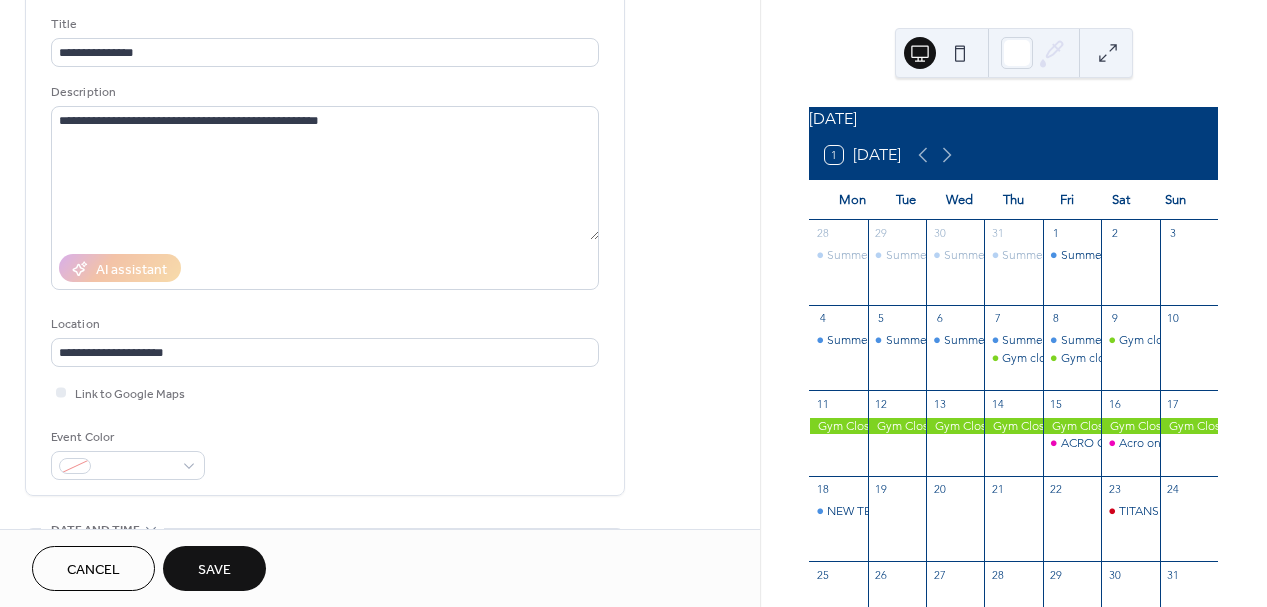 scroll, scrollTop: 134, scrollLeft: 0, axis: vertical 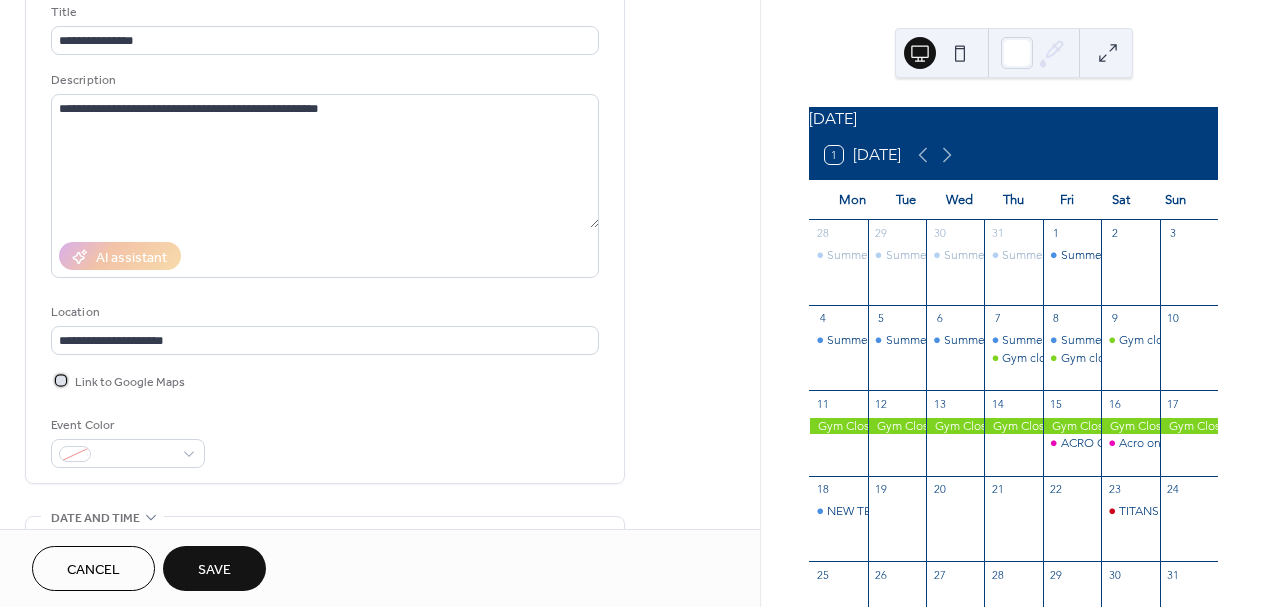 click at bounding box center [61, 380] 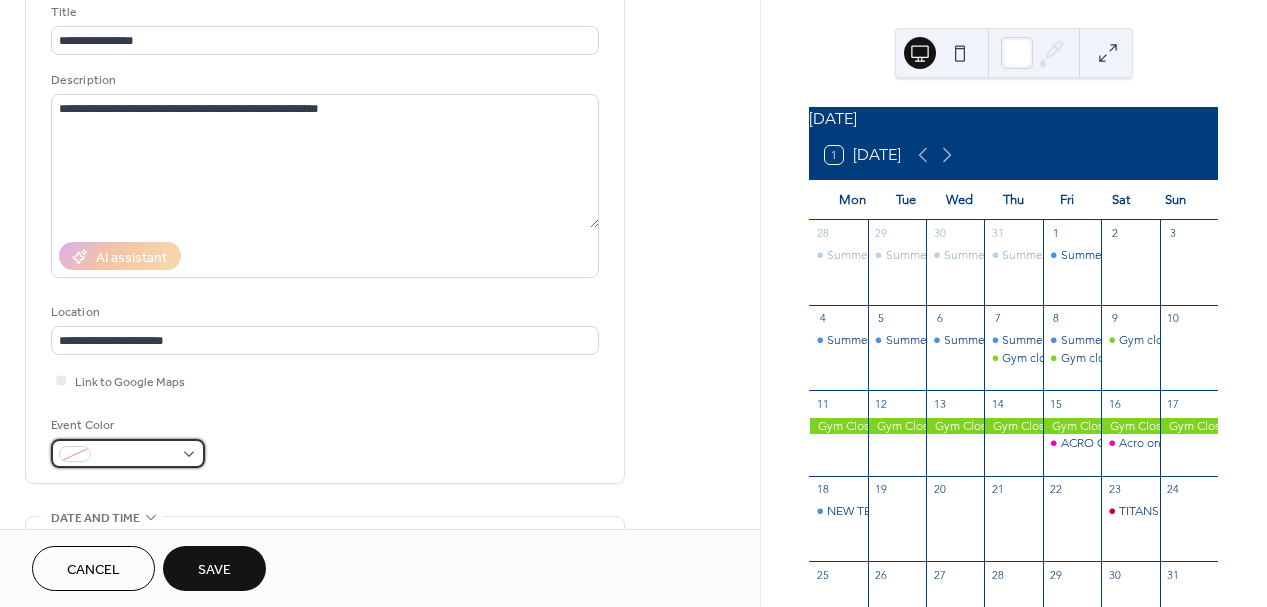click at bounding box center [128, 453] 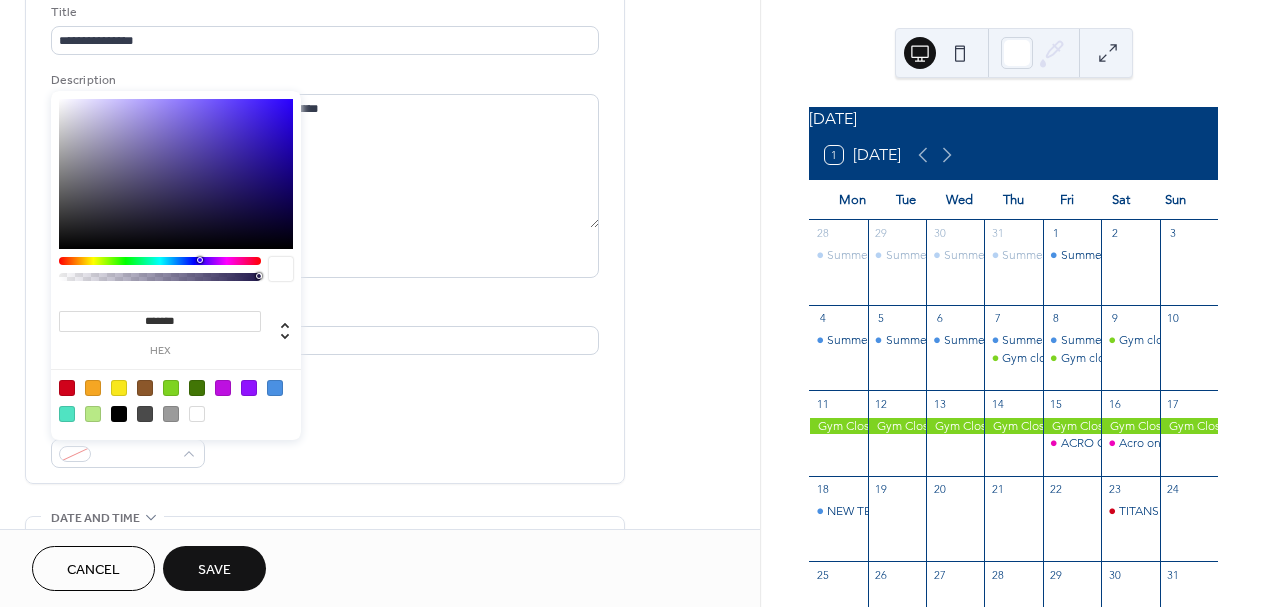 click on "*******" at bounding box center (160, 321) 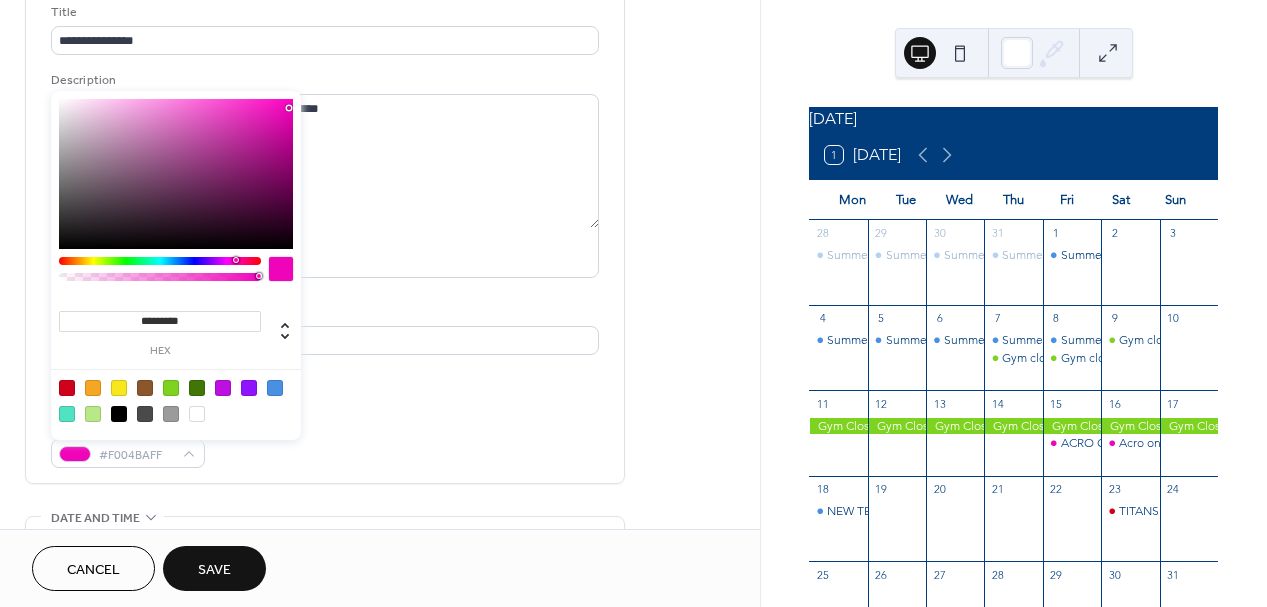 type on "*******" 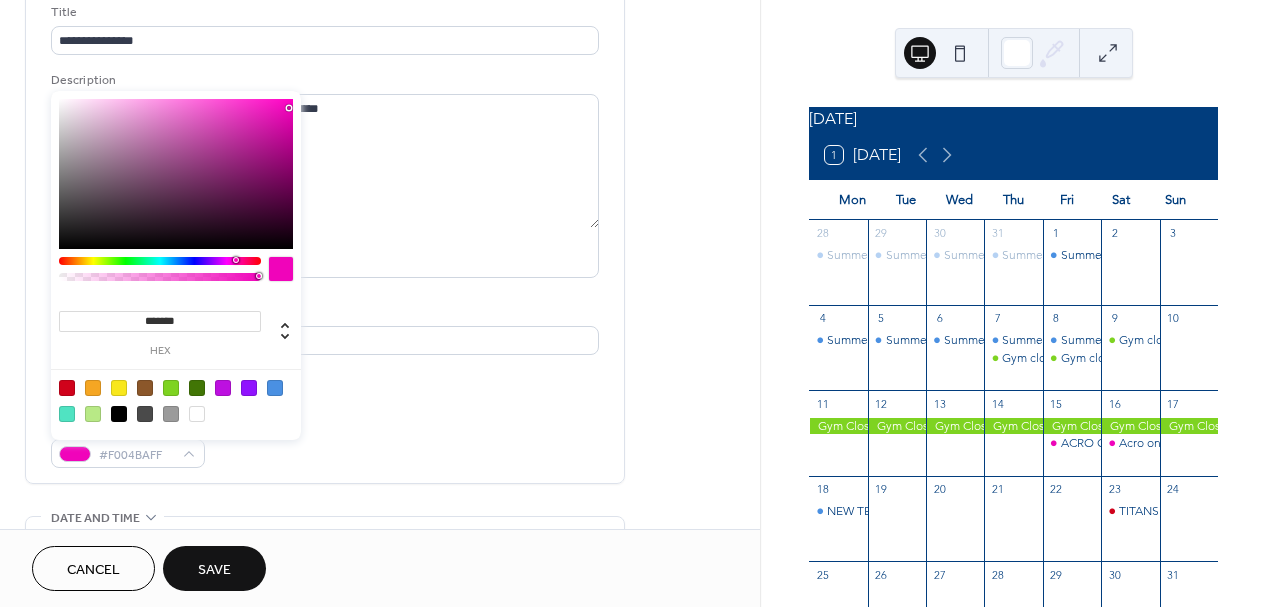 click at bounding box center (281, 269) 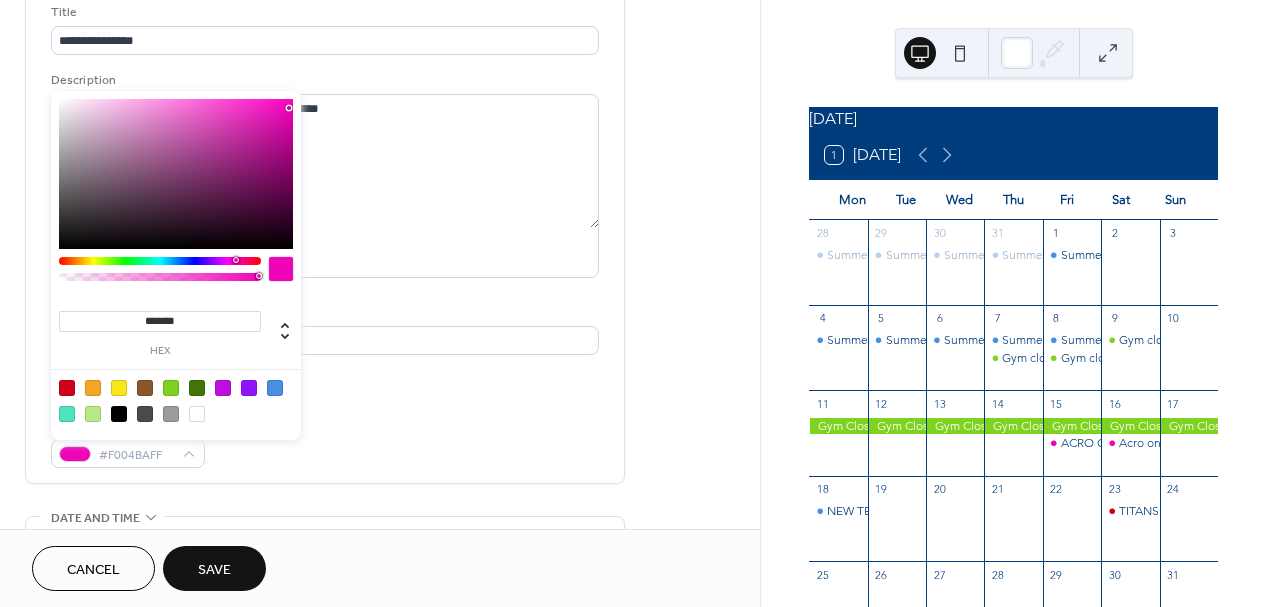 click at bounding box center (281, 269) 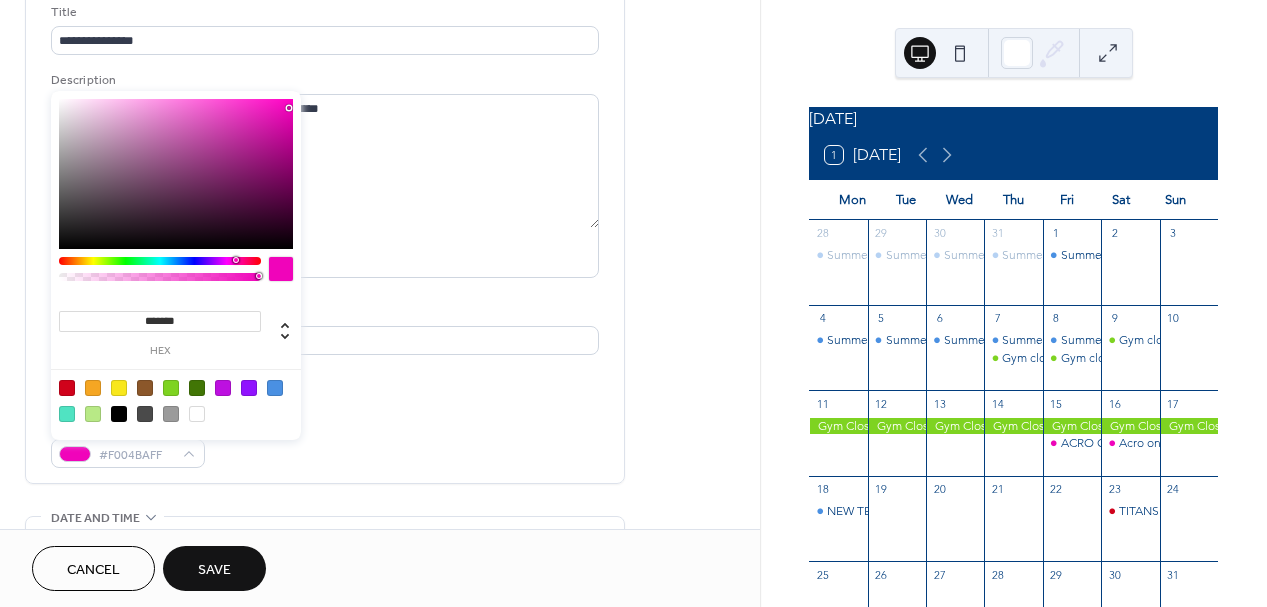 click on "Location" at bounding box center [323, 312] 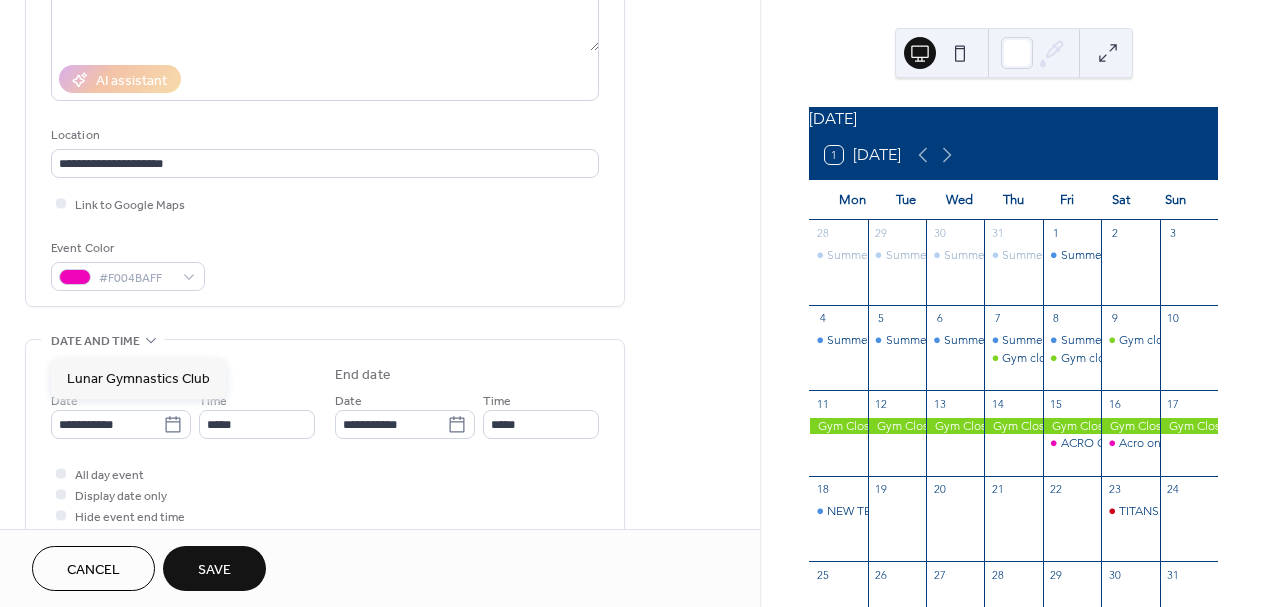 scroll, scrollTop: 323, scrollLeft: 0, axis: vertical 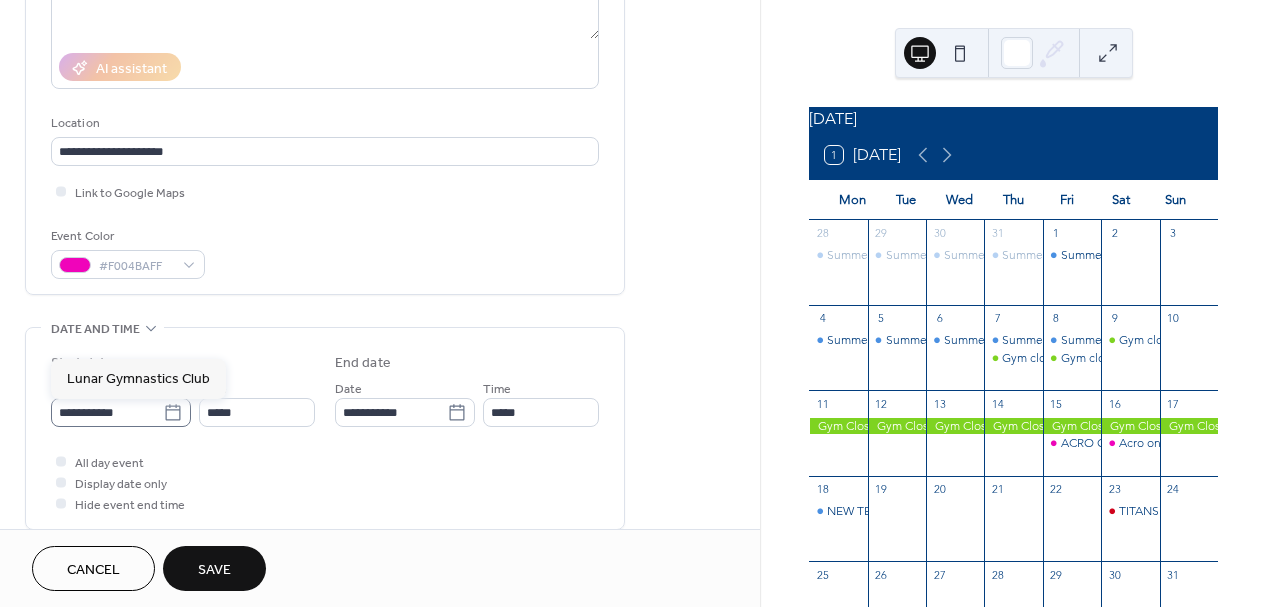 click 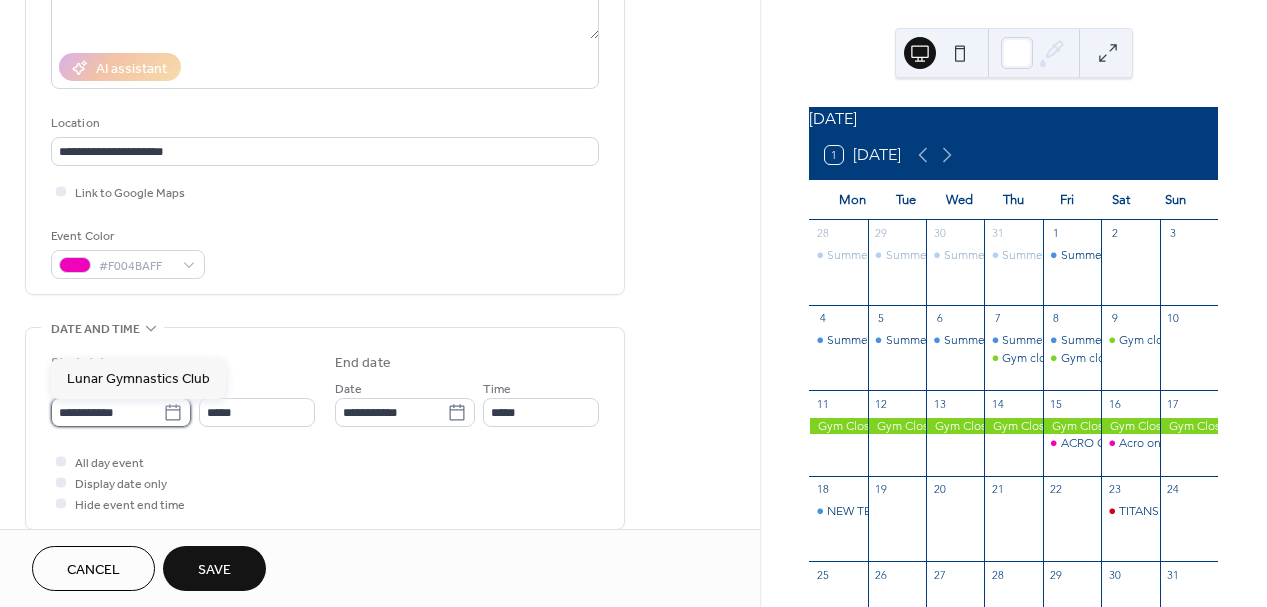 click on "**********" at bounding box center (107, 412) 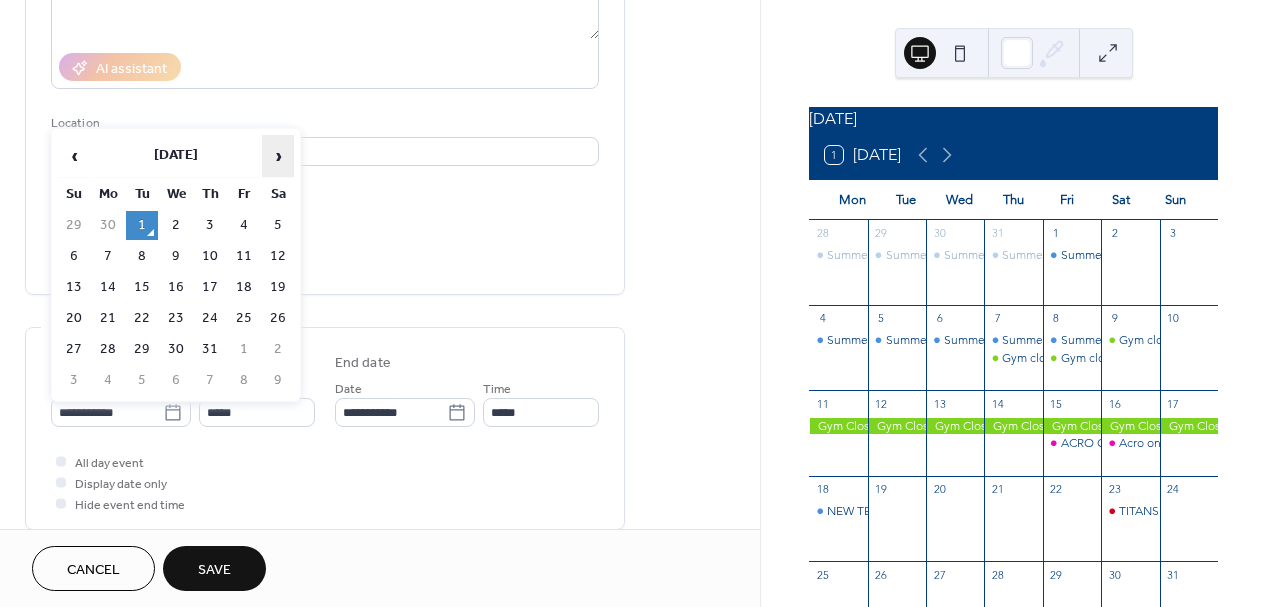 click on "›" at bounding box center [278, 156] 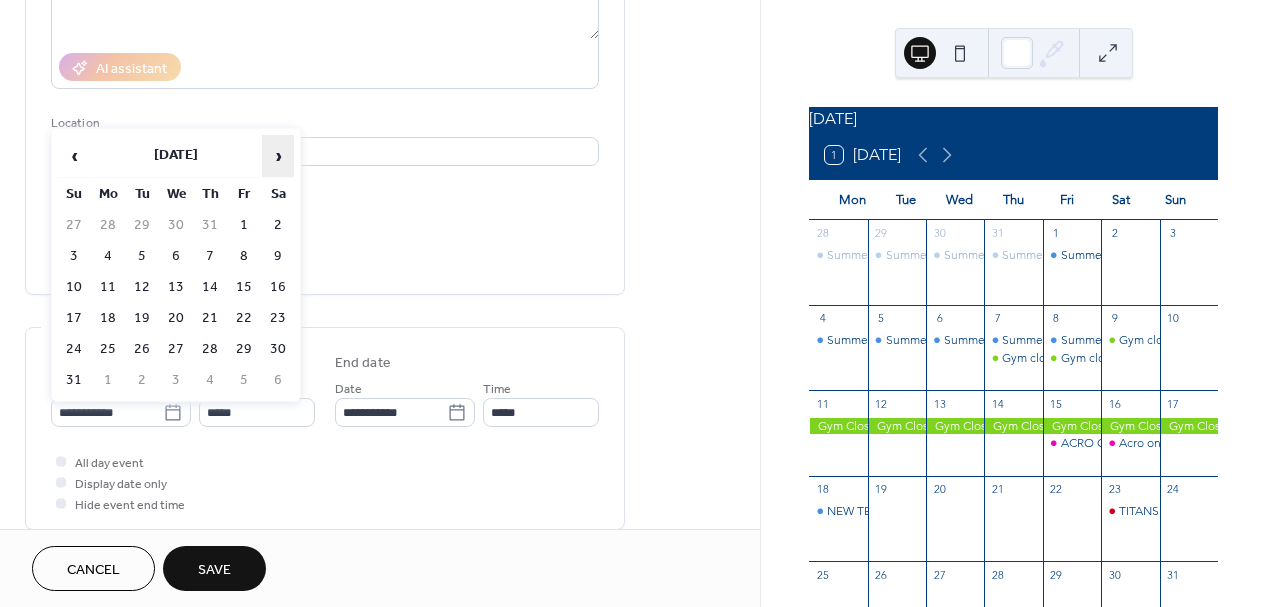 click on "›" at bounding box center [278, 156] 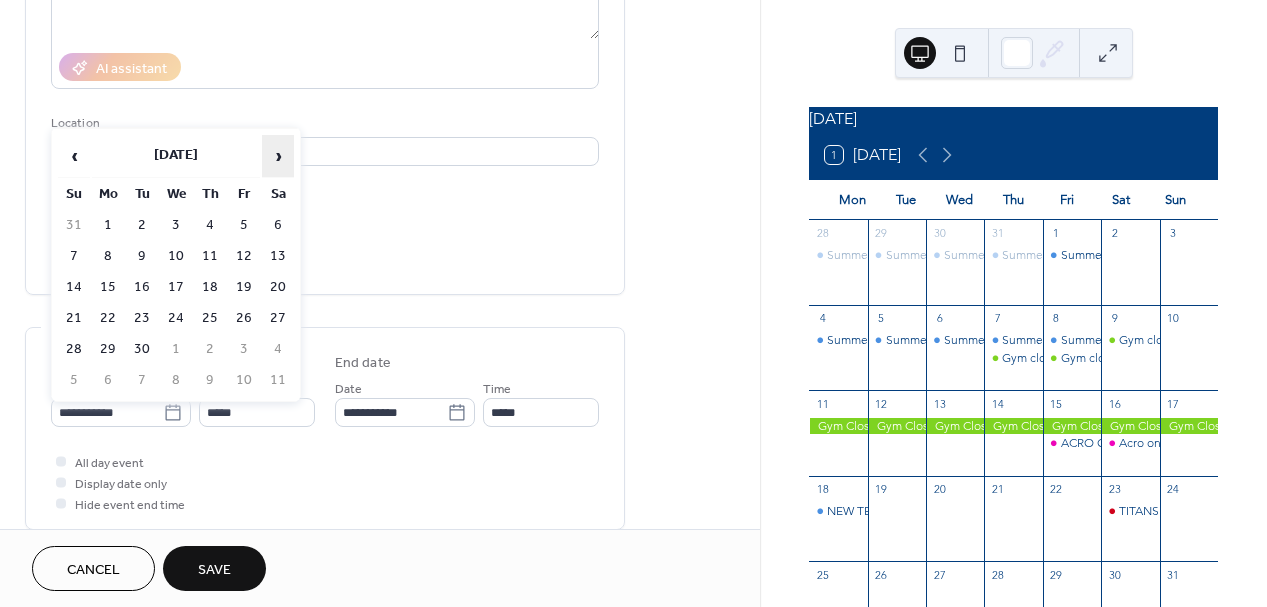 click on "›" at bounding box center [278, 156] 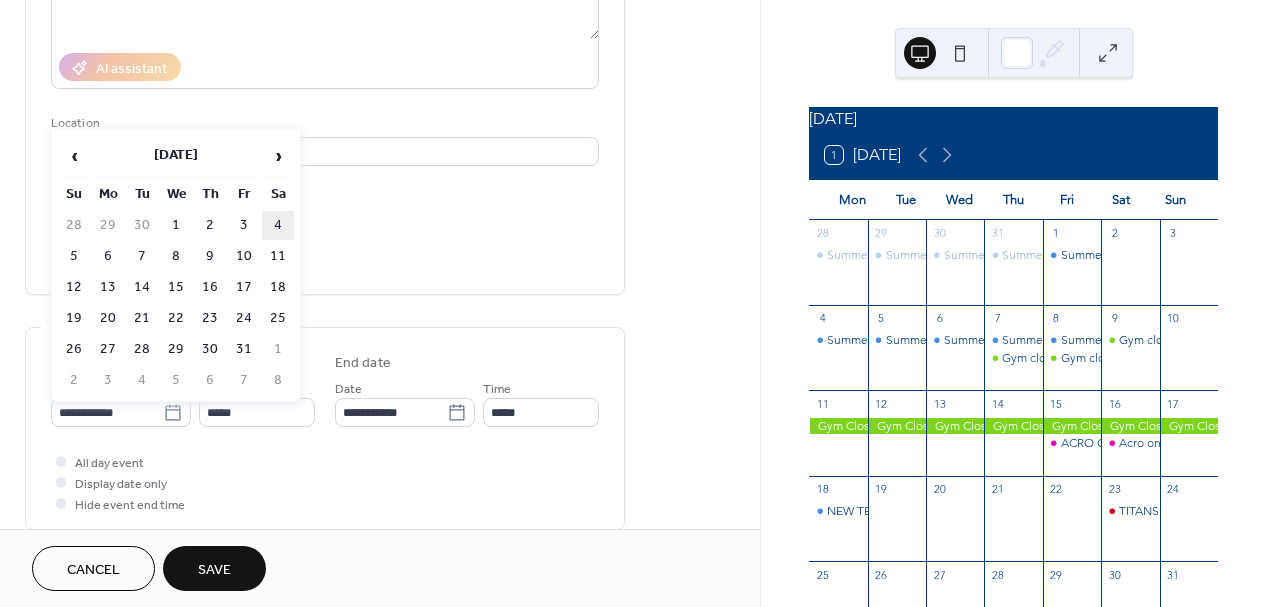 click on "4" at bounding box center (278, 225) 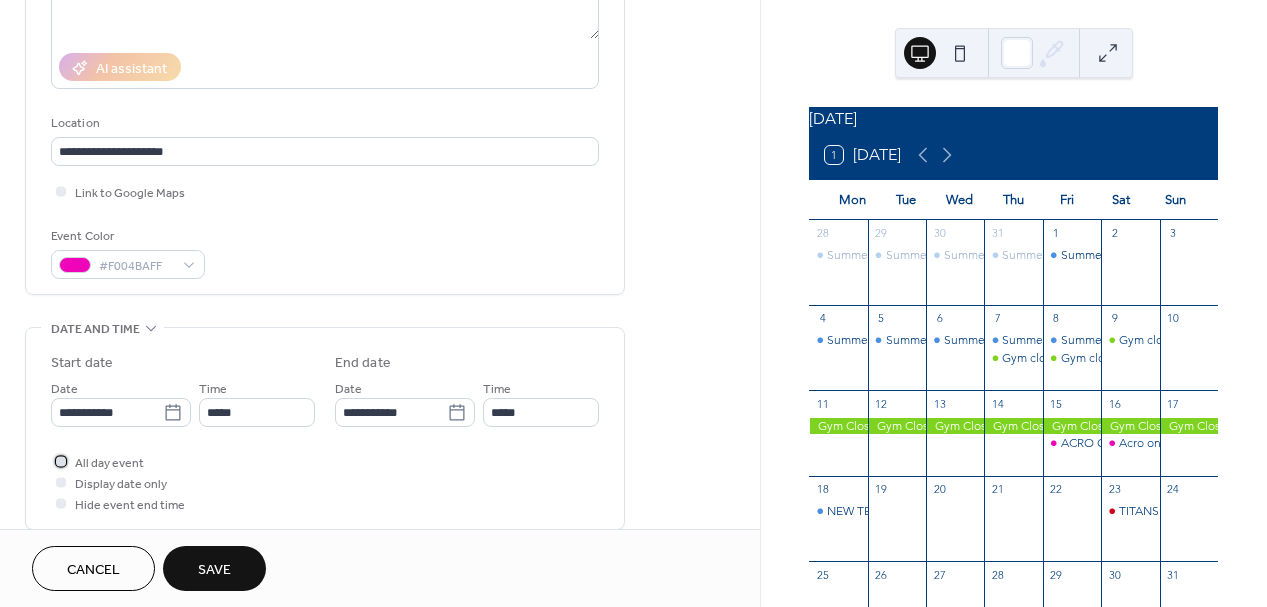 click at bounding box center (61, 461) 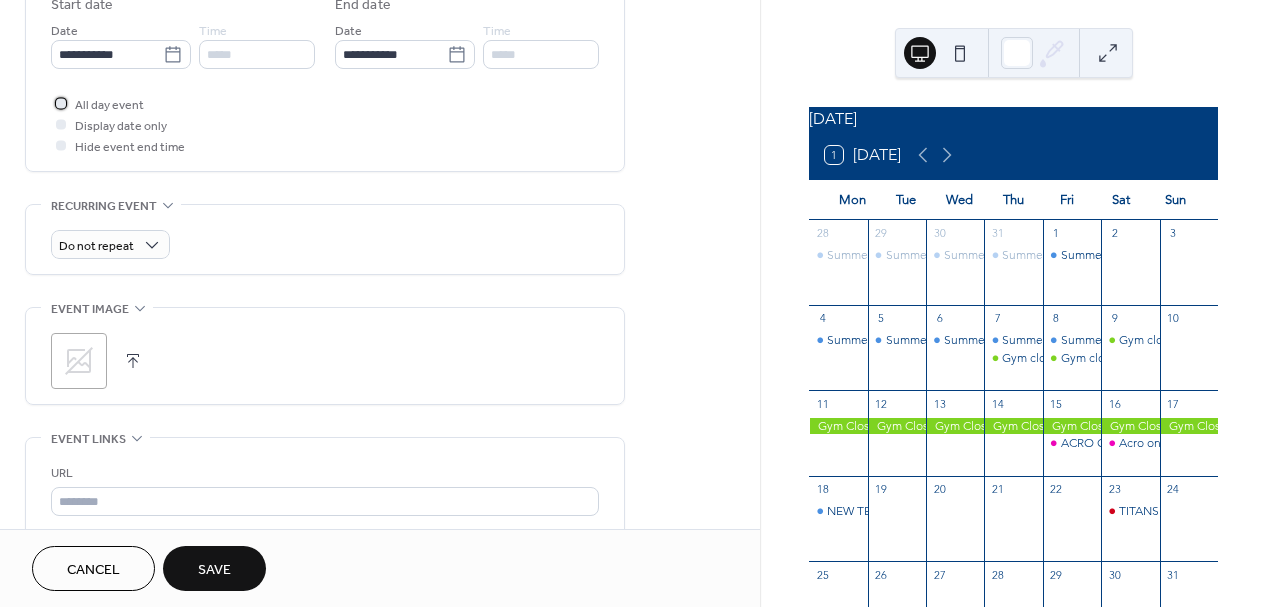 scroll, scrollTop: 683, scrollLeft: 0, axis: vertical 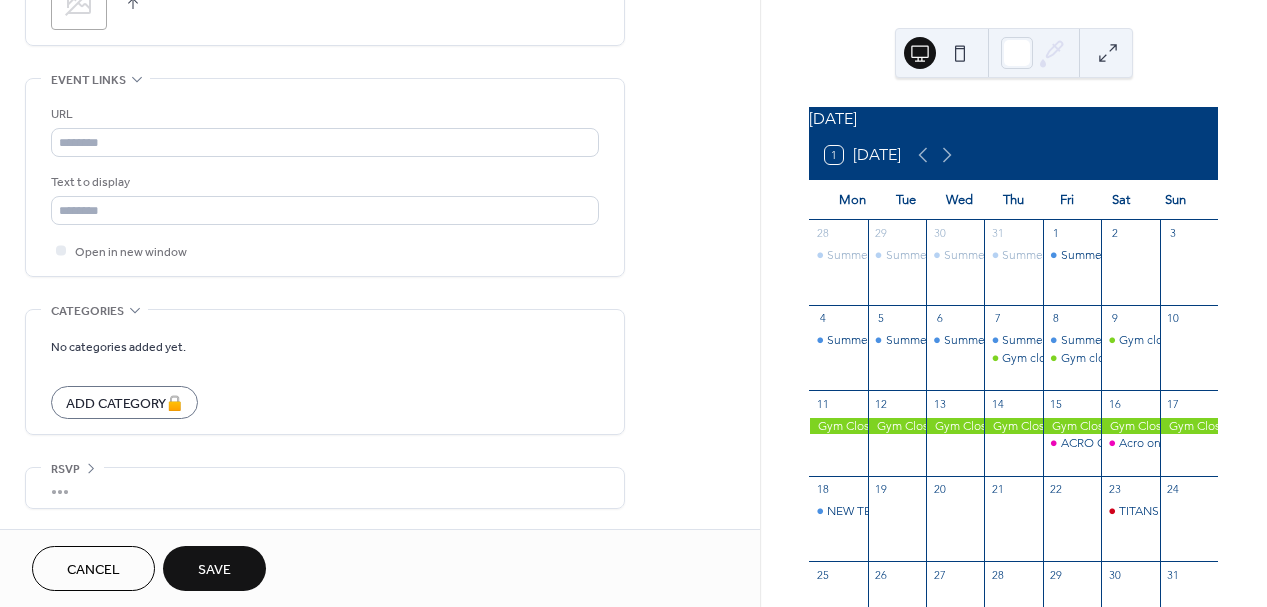 click on "Save" at bounding box center (214, 570) 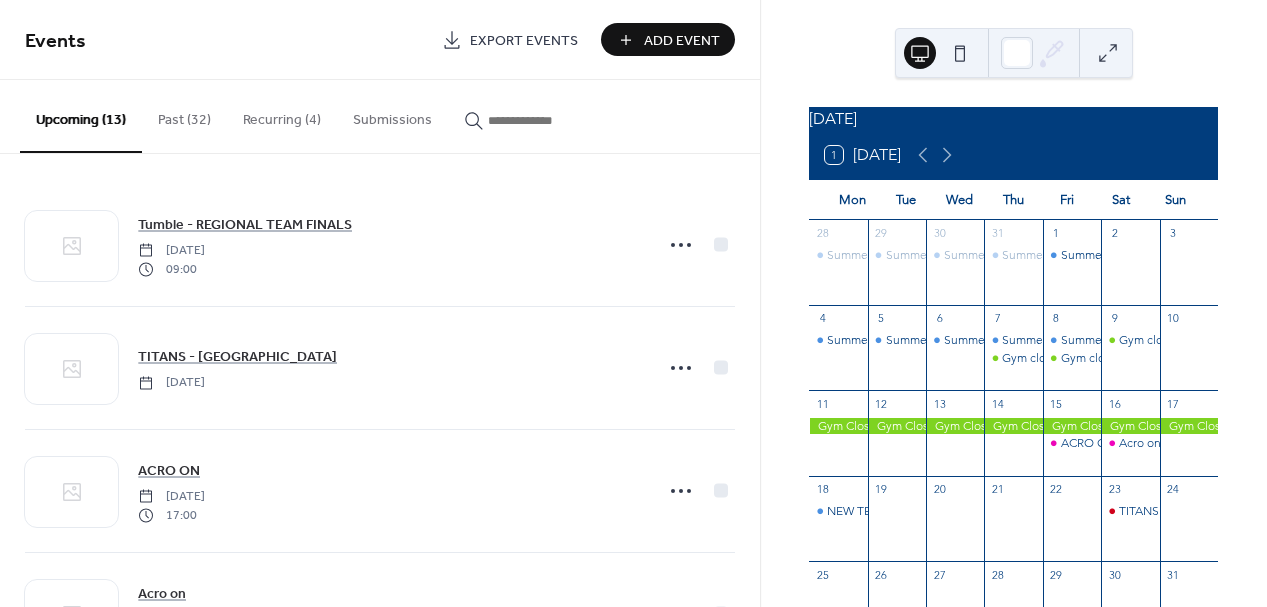 click on "Add Event" at bounding box center (668, 39) 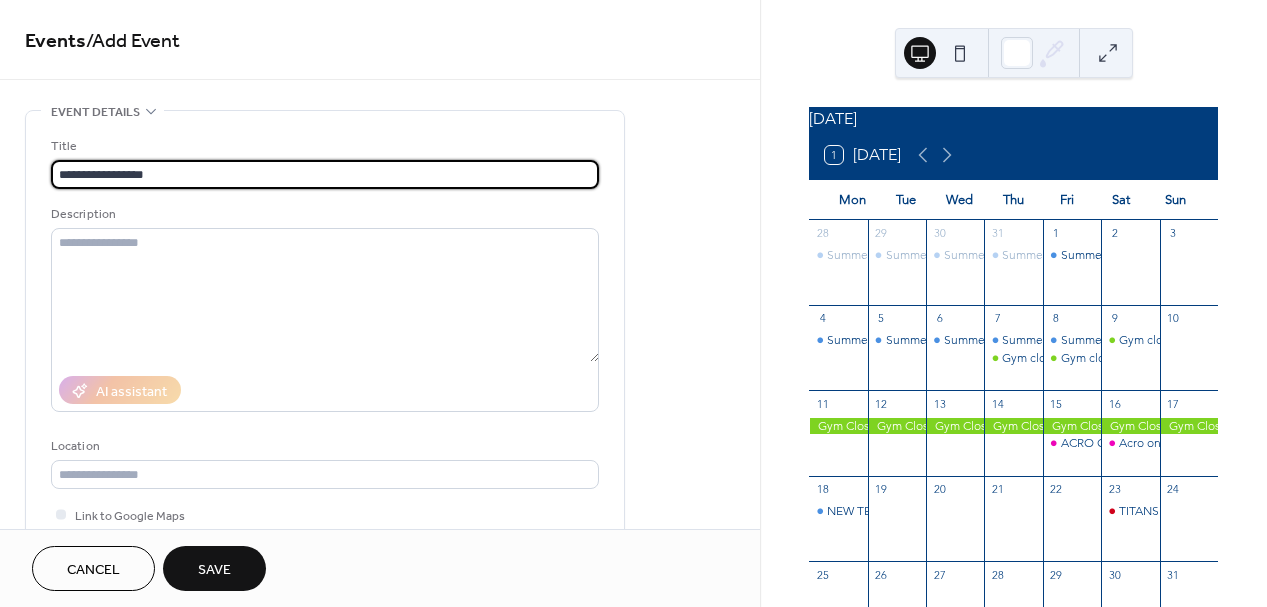 click on "**********" at bounding box center [325, 174] 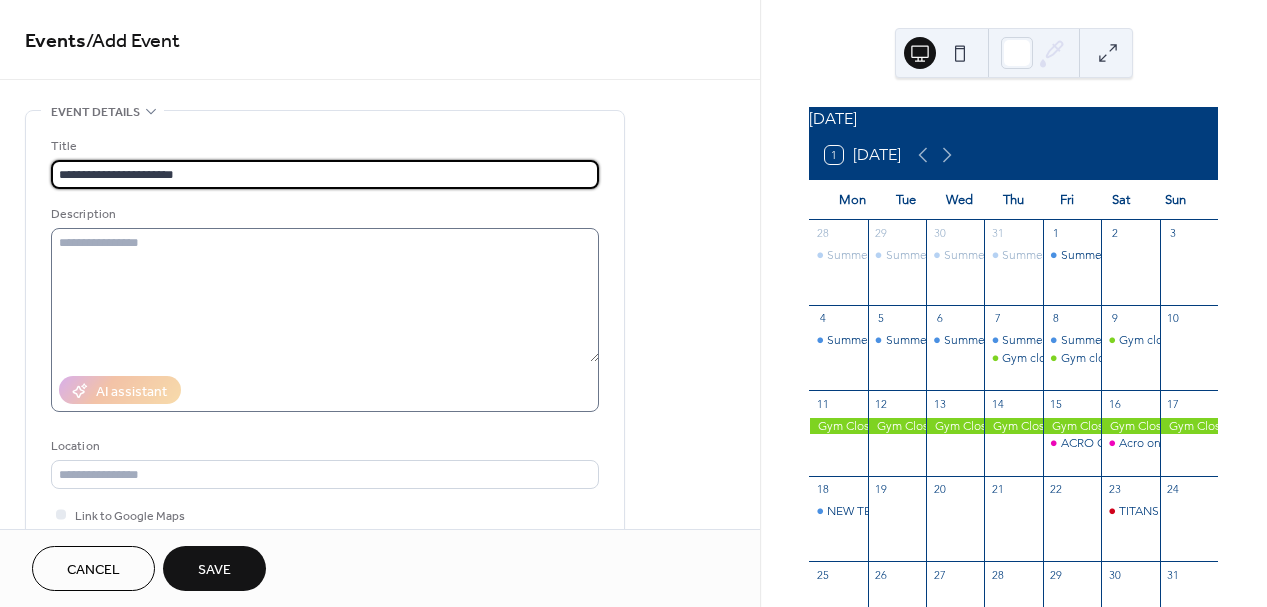 type on "**********" 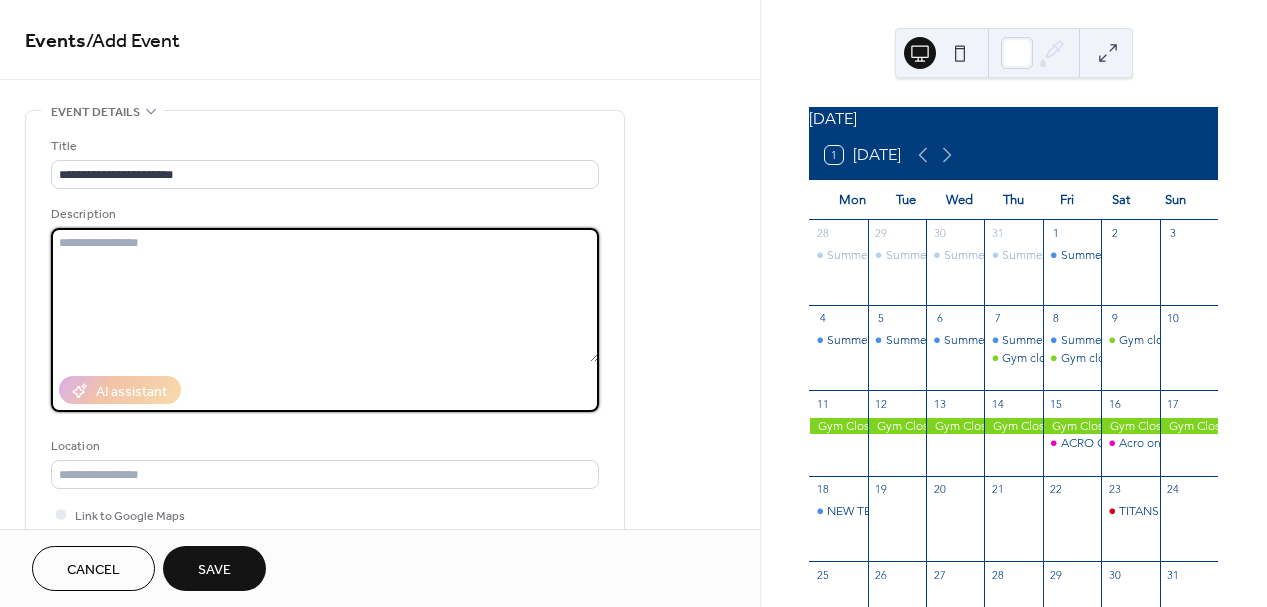 click at bounding box center [325, 295] 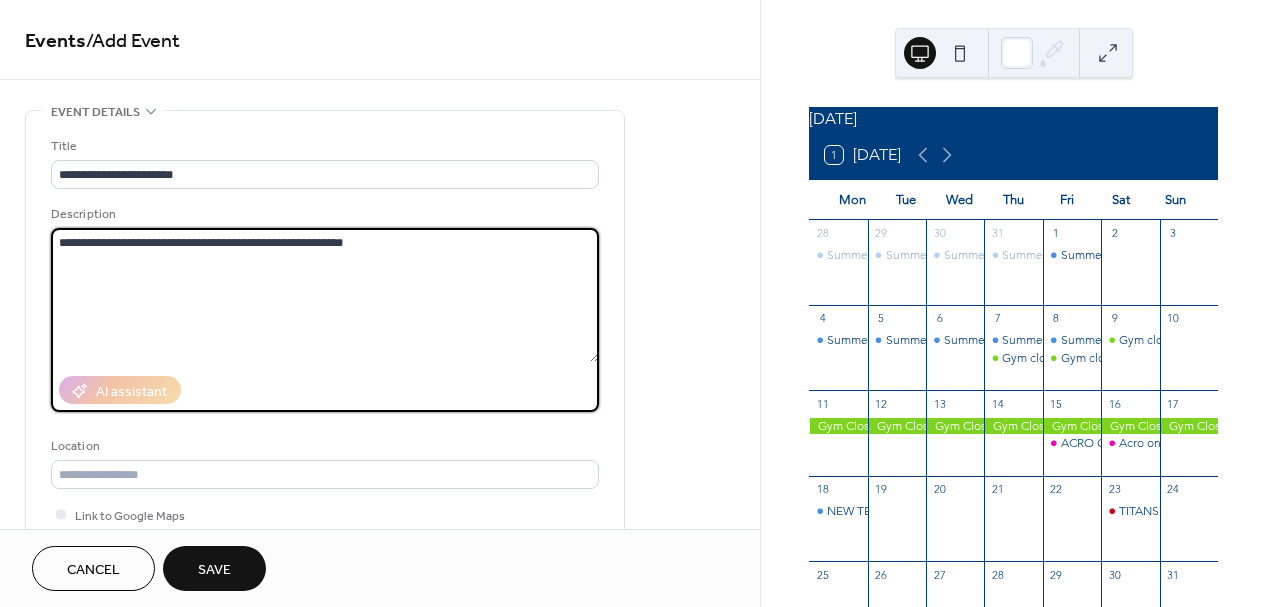 scroll, scrollTop: 143, scrollLeft: 0, axis: vertical 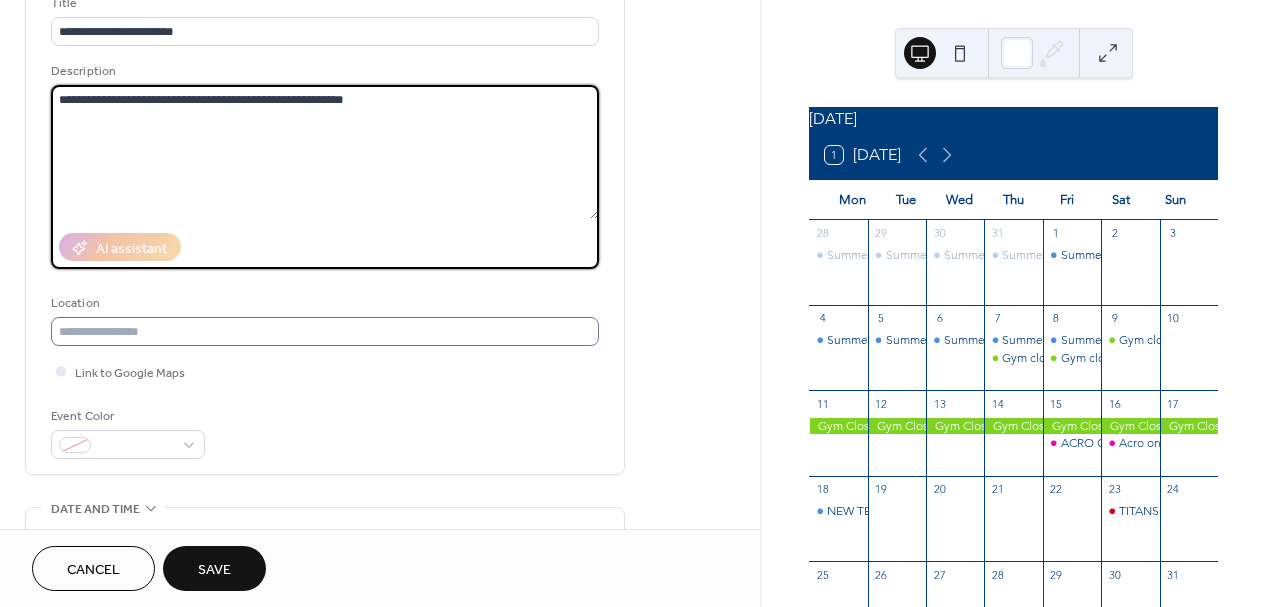 type on "**********" 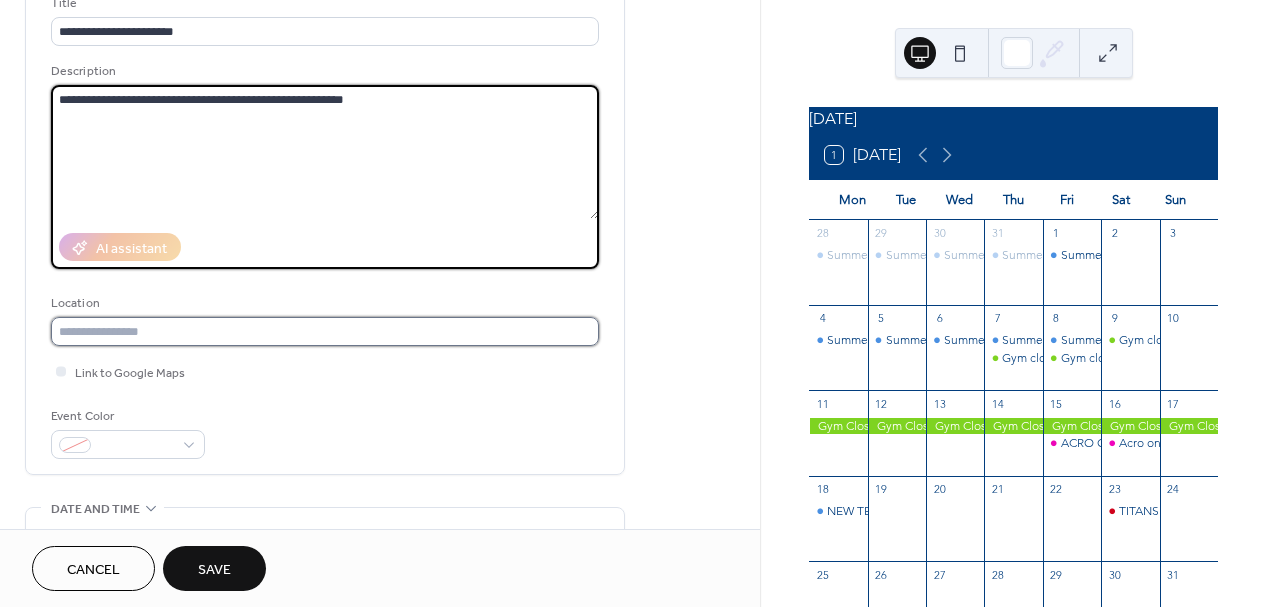 click at bounding box center (325, 331) 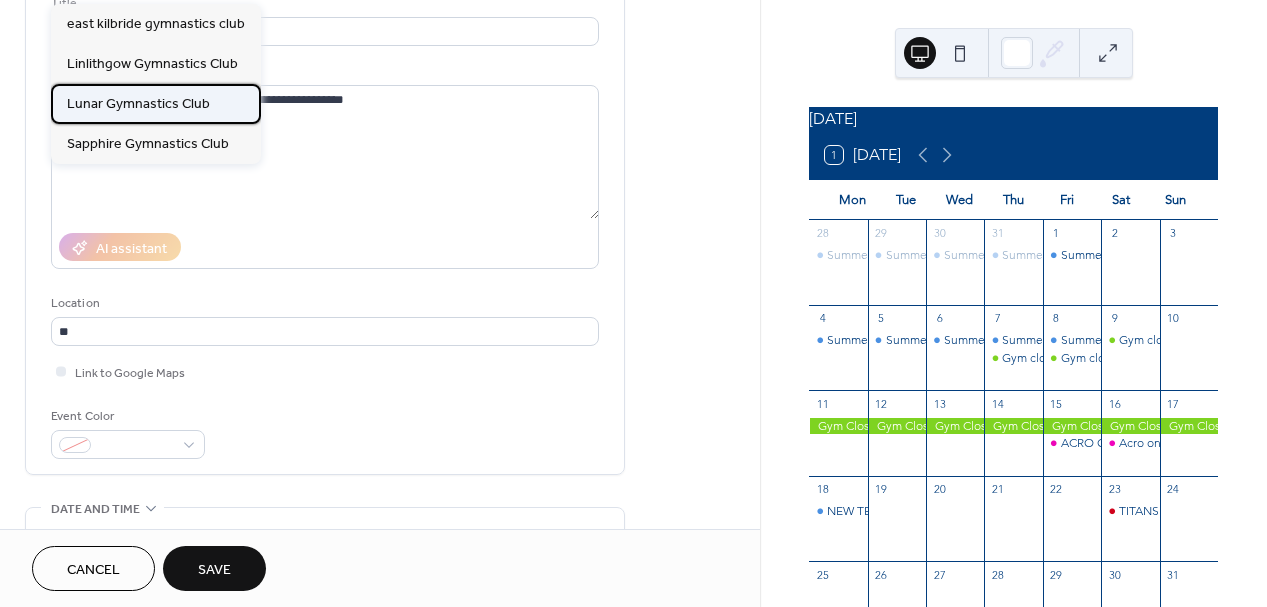 click on "Lunar Gymnastics Club" at bounding box center [138, 104] 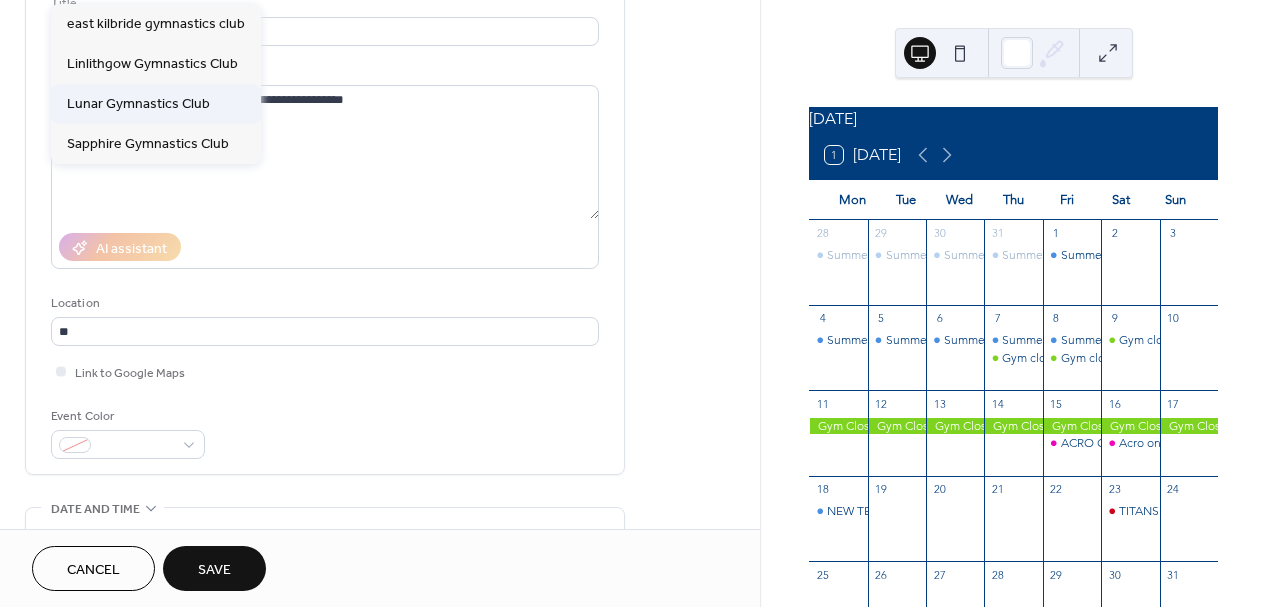 type on "**********" 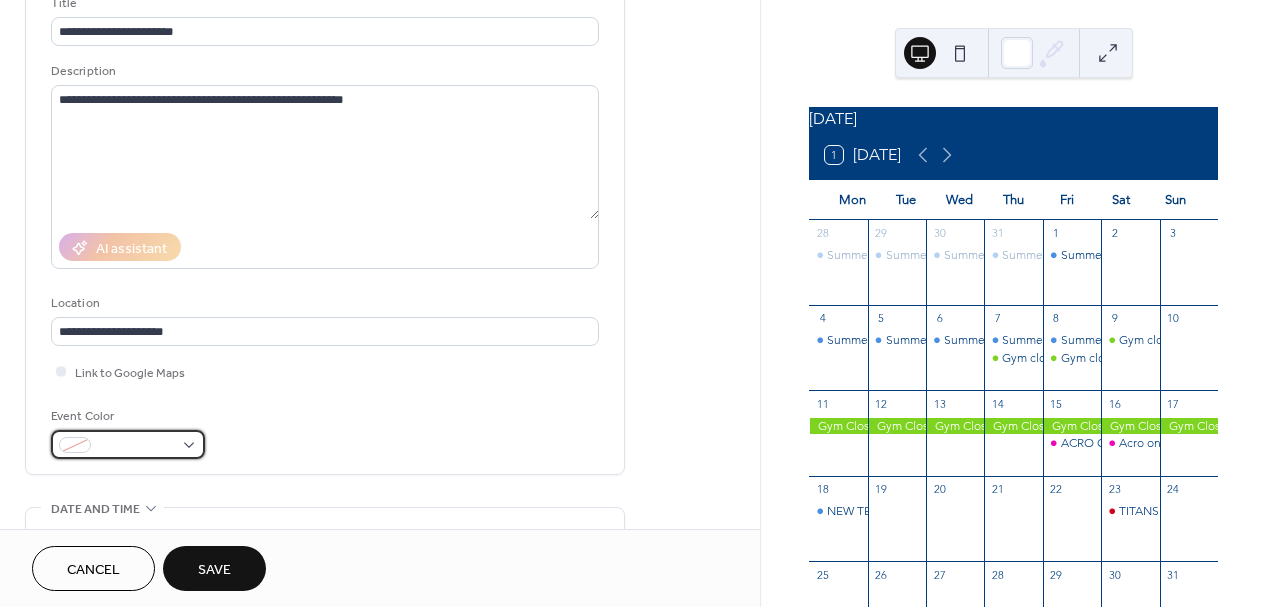 click at bounding box center [128, 444] 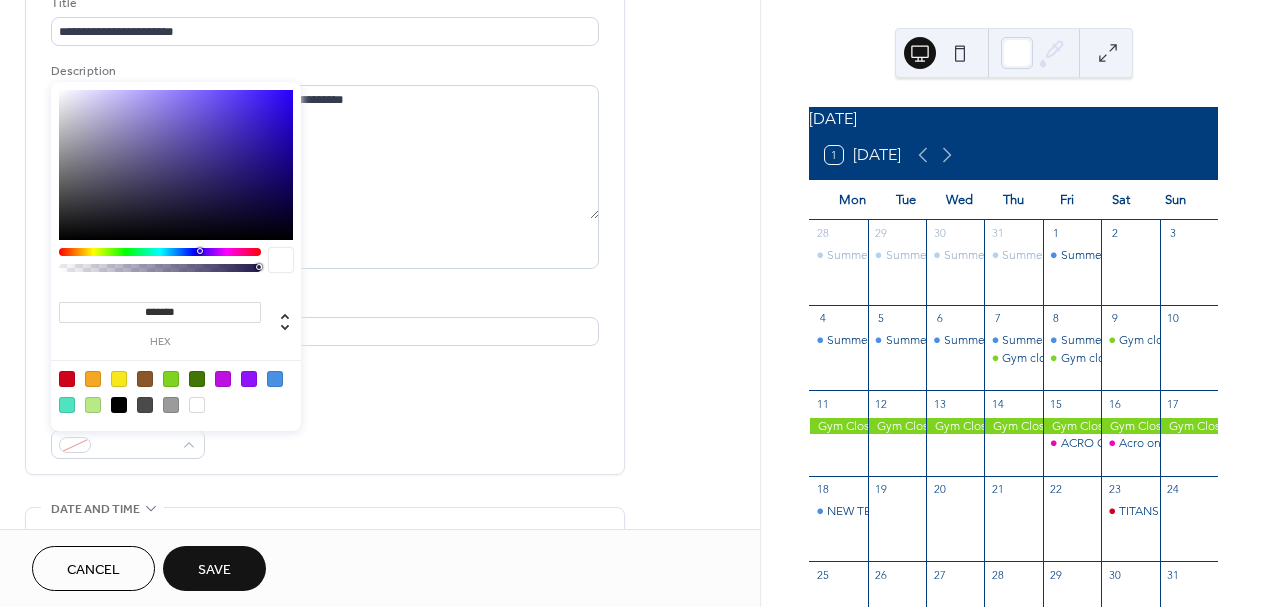 click at bounding box center (249, 379) 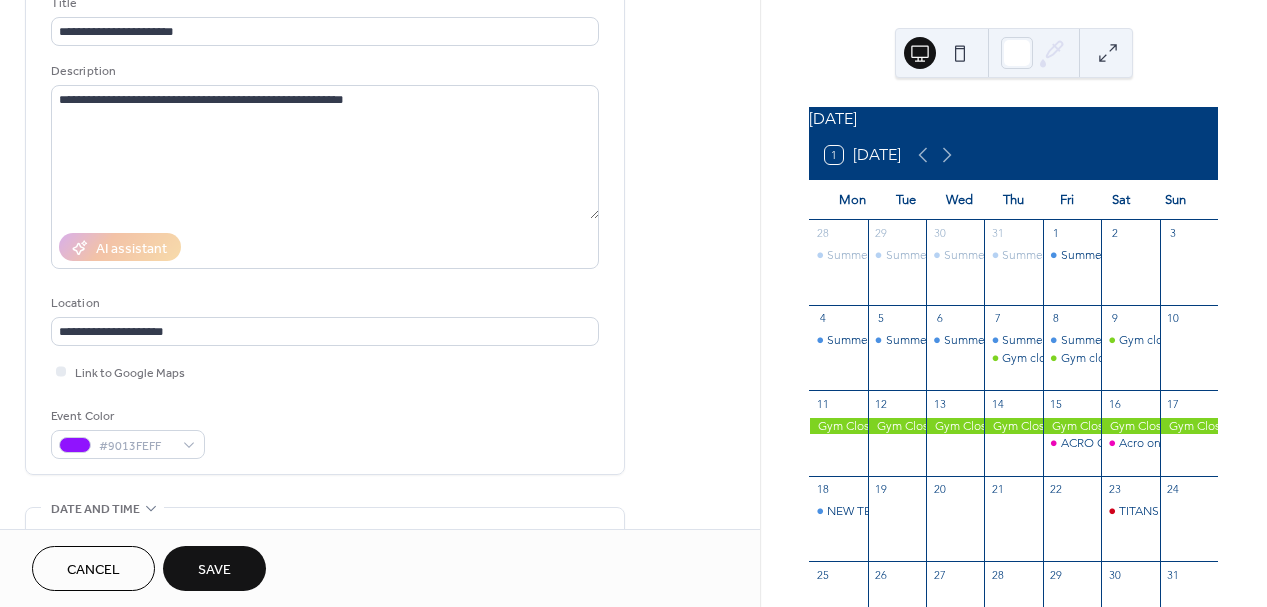 click on "**********" at bounding box center (325, 226) 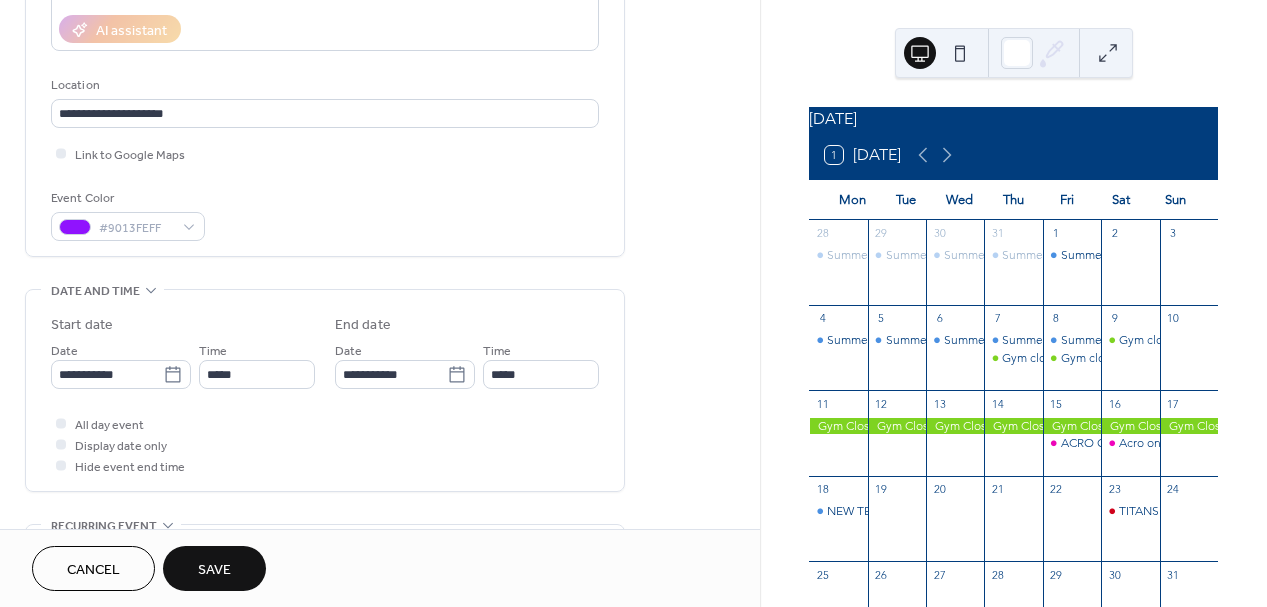 scroll, scrollTop: 365, scrollLeft: 0, axis: vertical 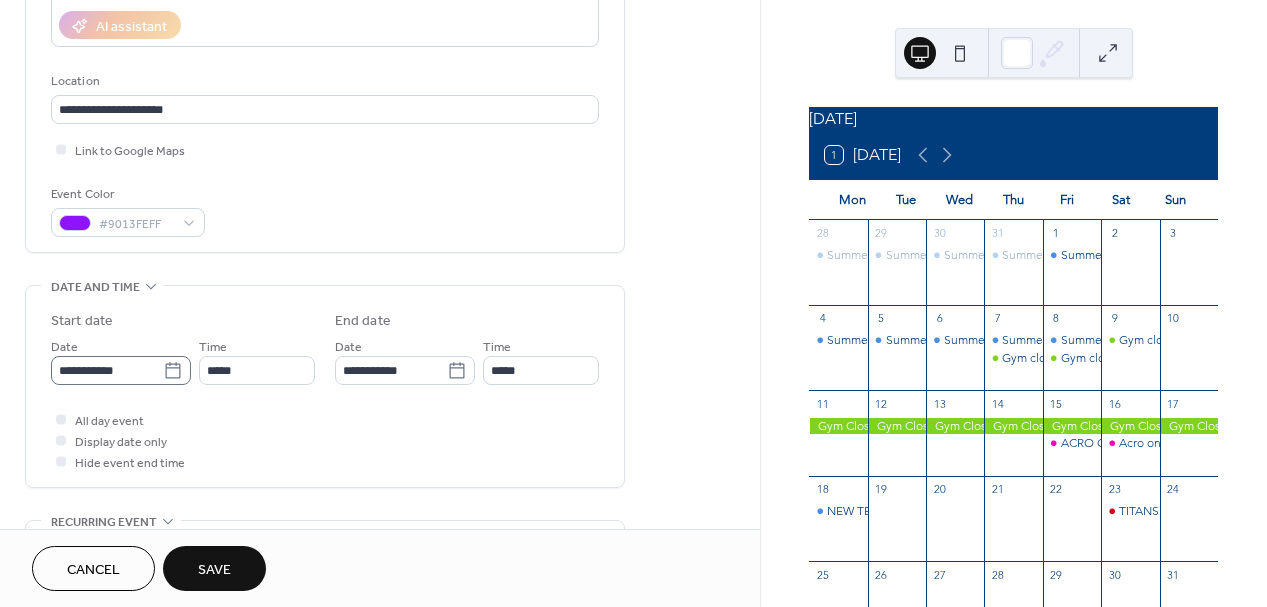click 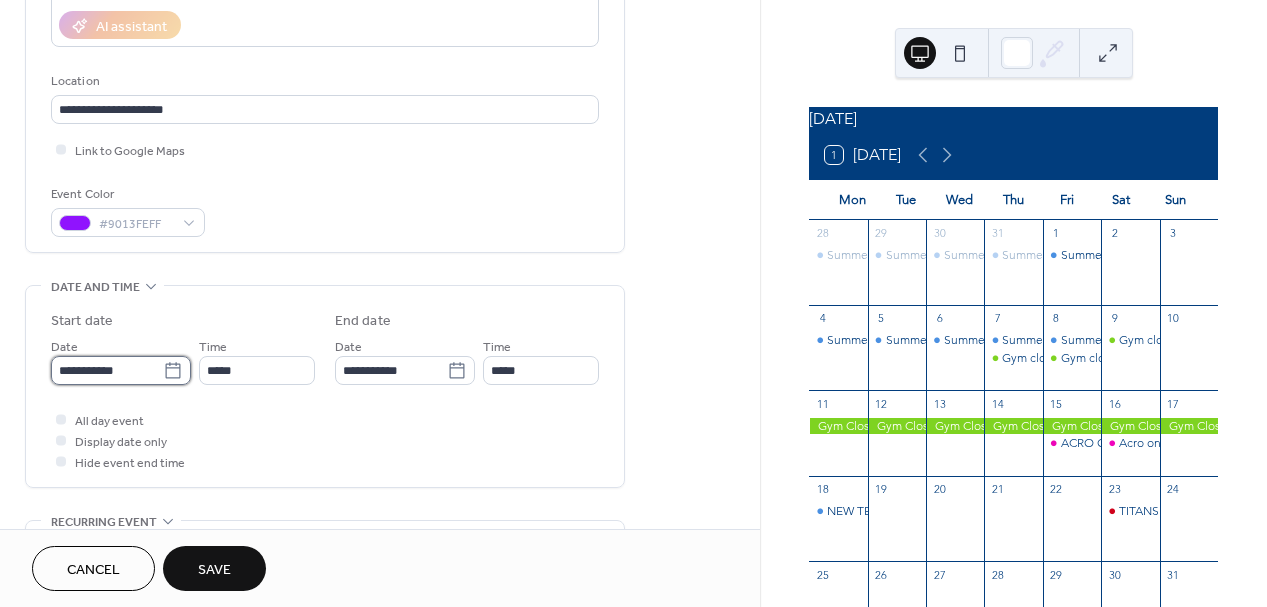click on "**********" at bounding box center [107, 370] 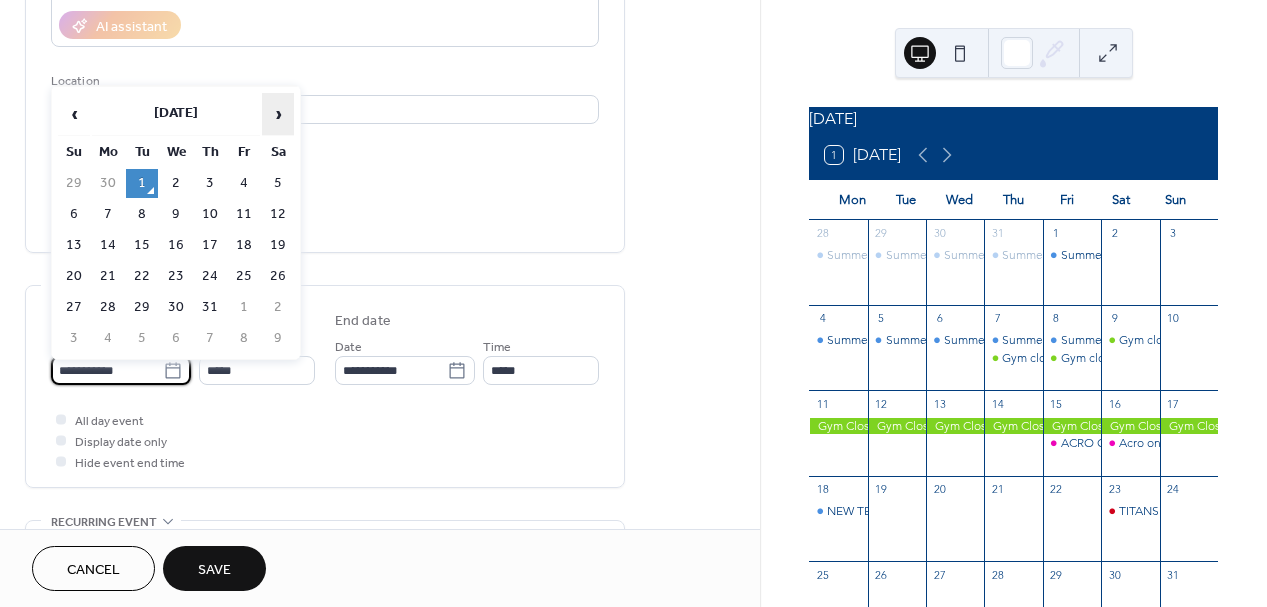 click on "›" at bounding box center (278, 114) 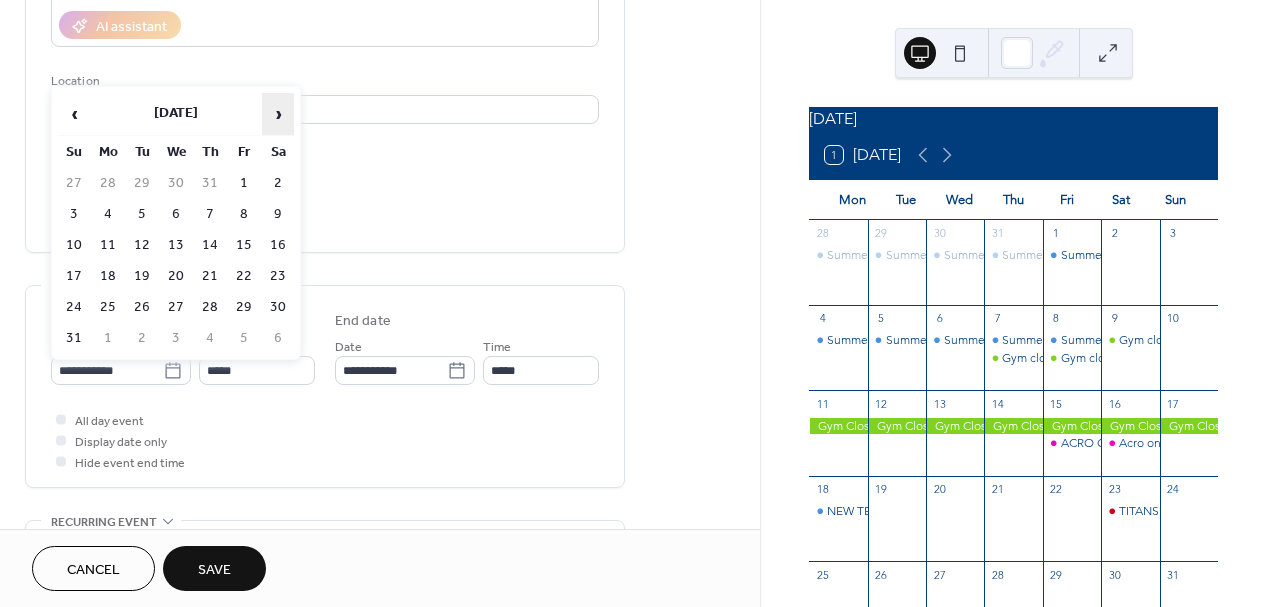 click on "›" at bounding box center [278, 114] 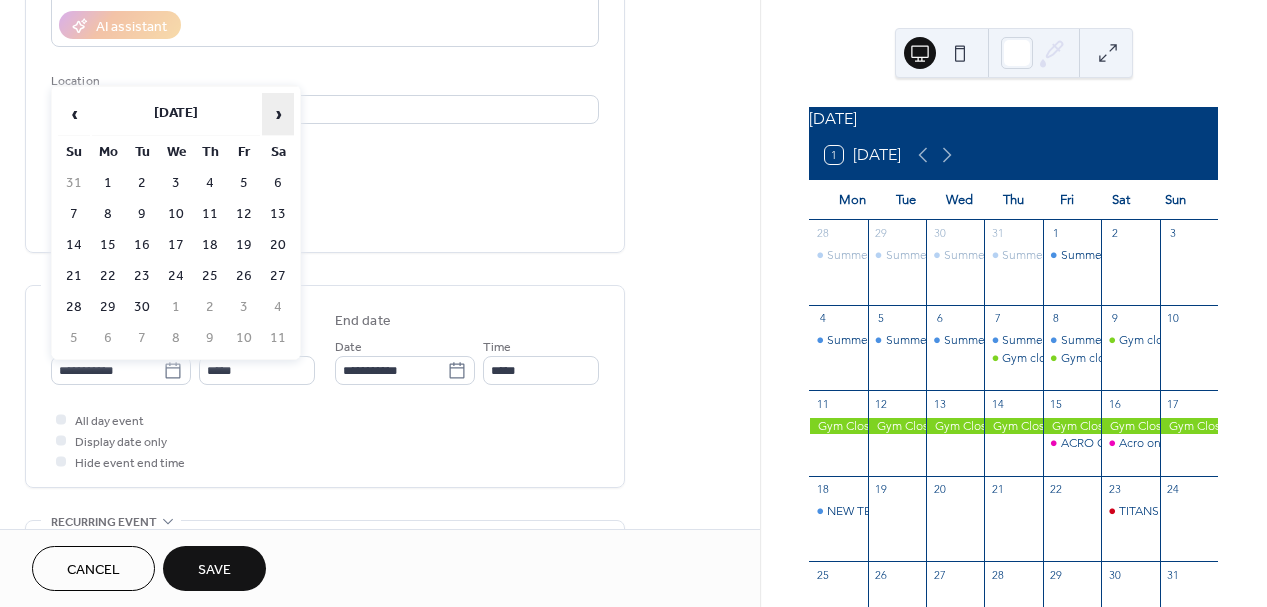 click on "›" at bounding box center [278, 114] 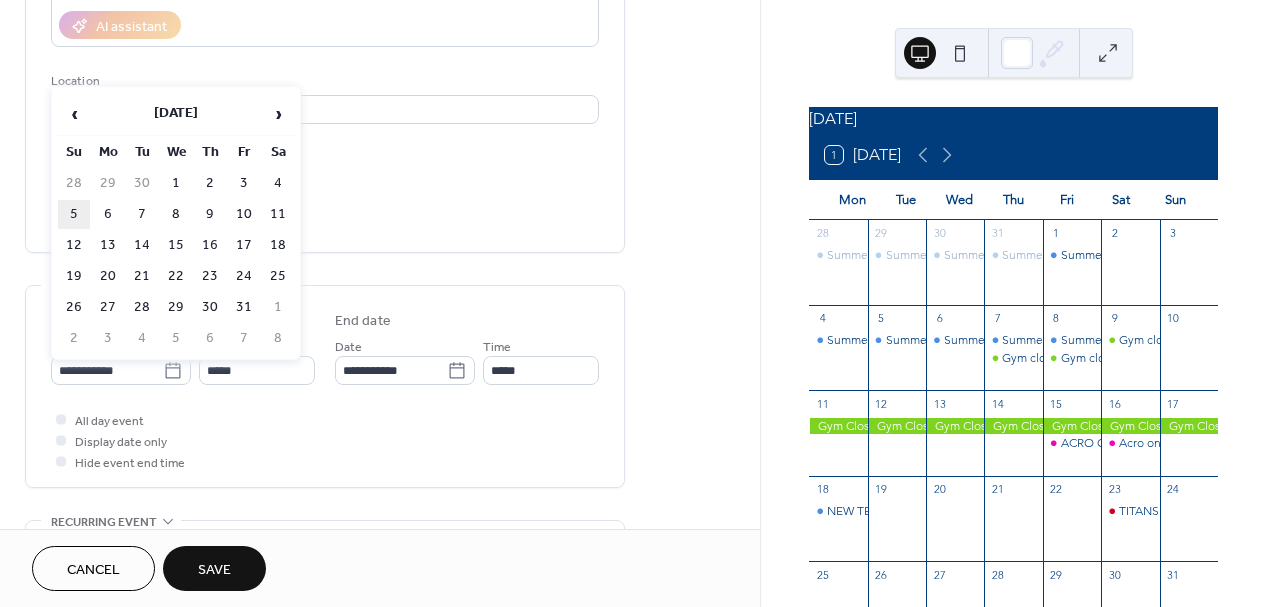 click on "5" at bounding box center (74, 214) 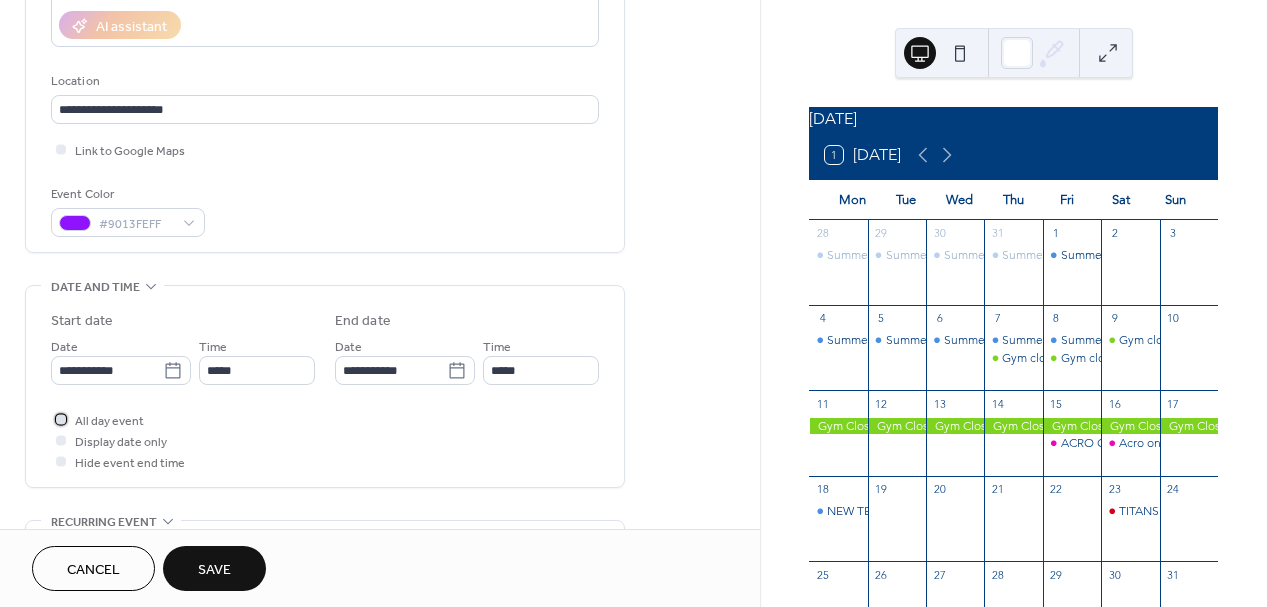 click at bounding box center (61, 419) 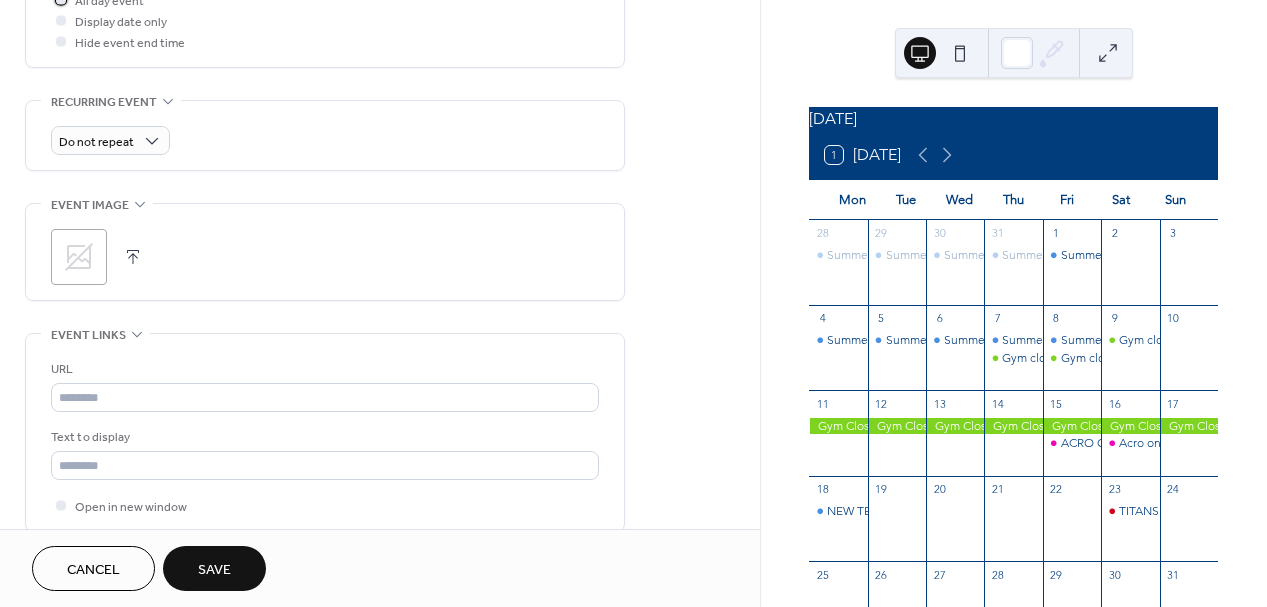 scroll, scrollTop: 787, scrollLeft: 0, axis: vertical 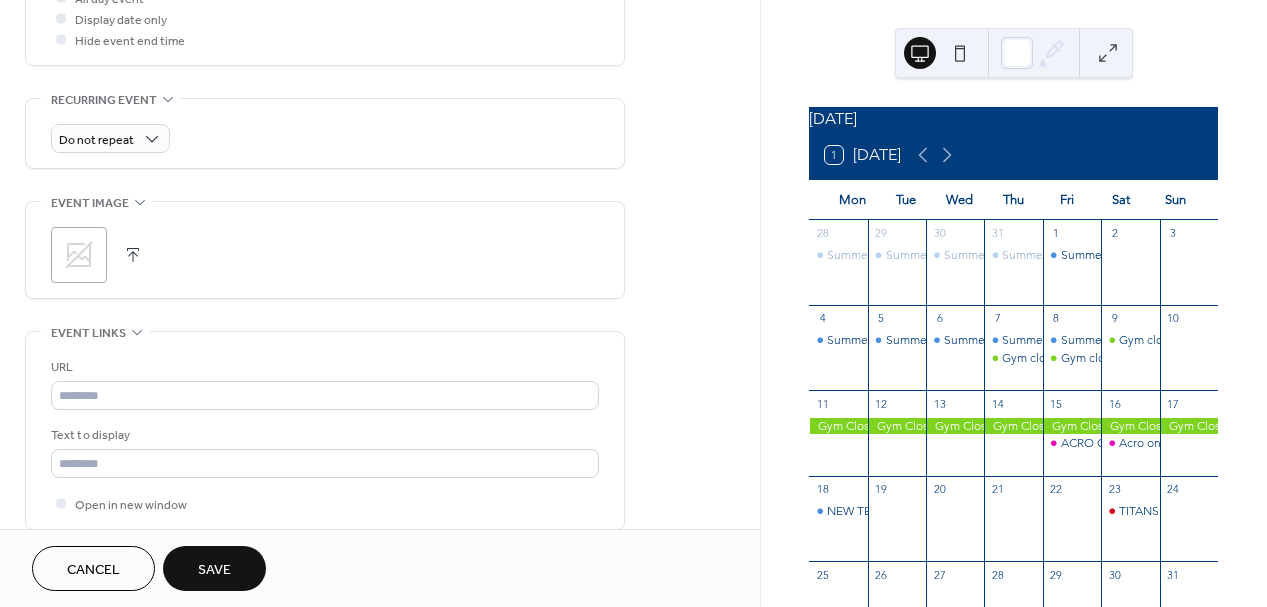click on "Save" at bounding box center [214, 570] 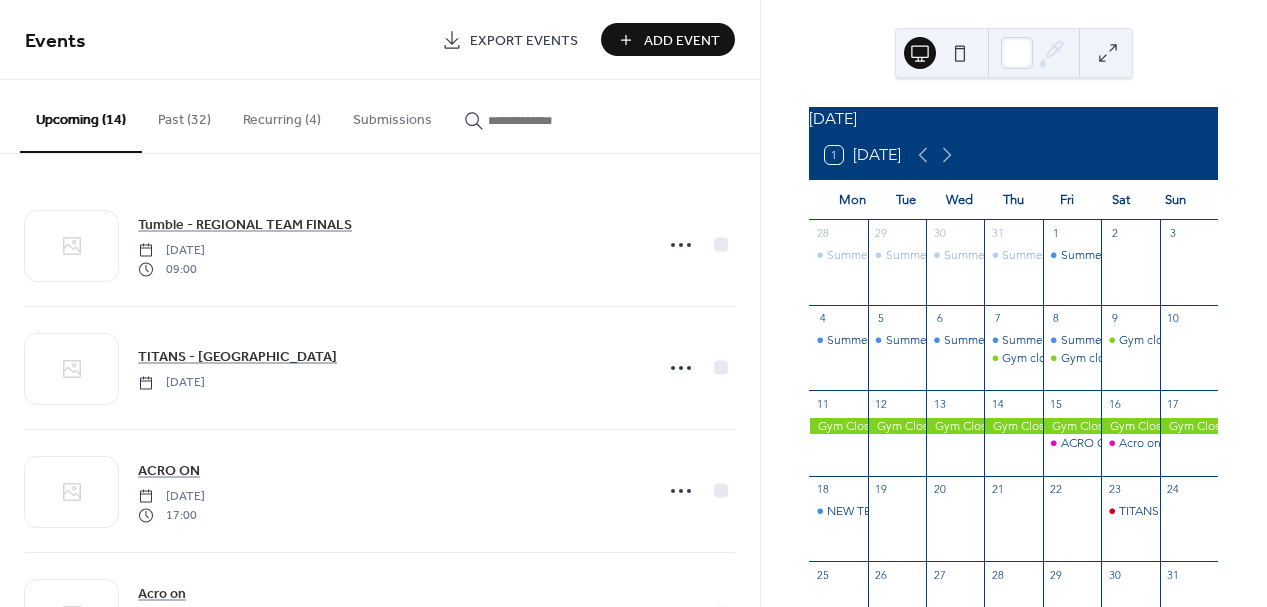 click on "Add Event" at bounding box center (682, 41) 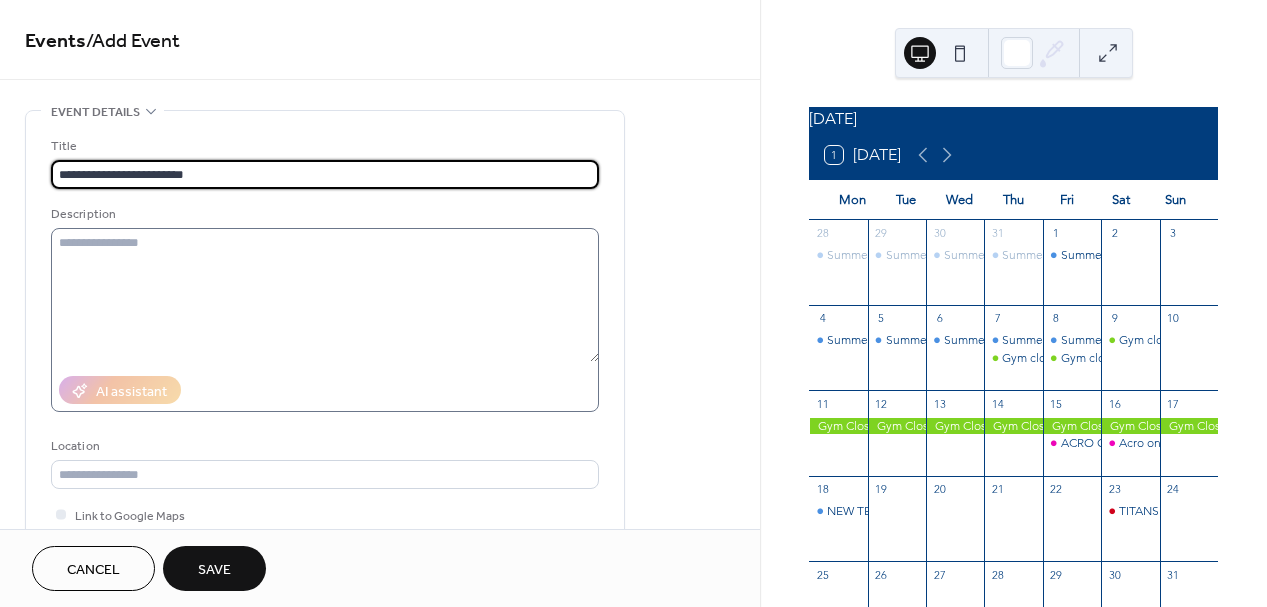 type on "**********" 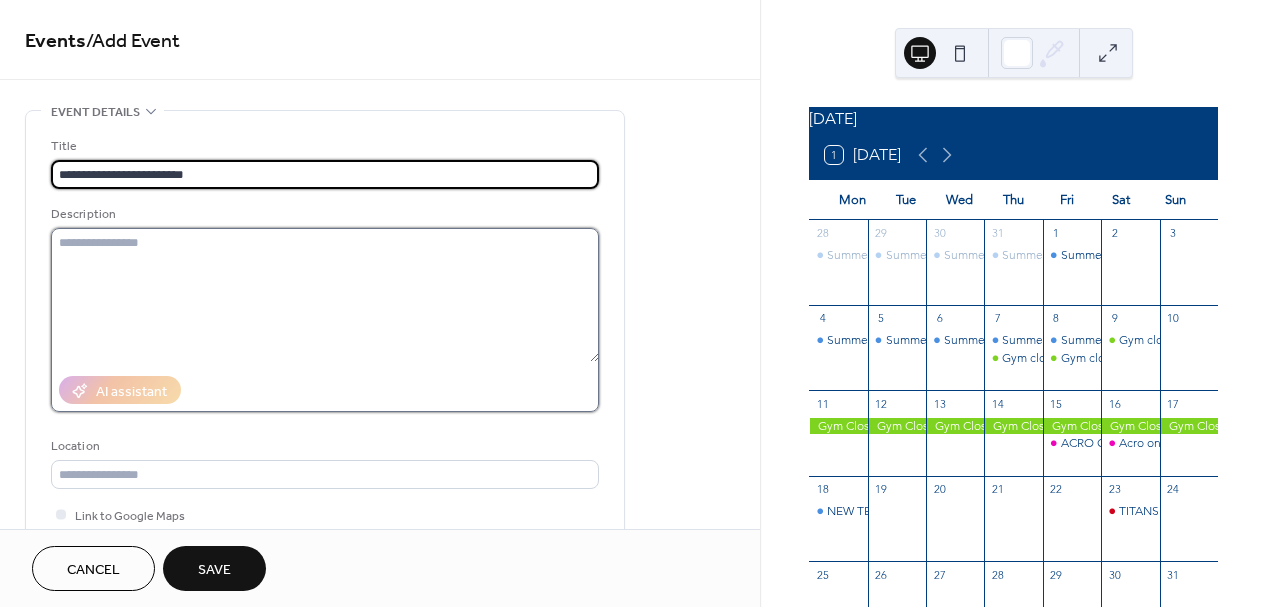 click at bounding box center (325, 295) 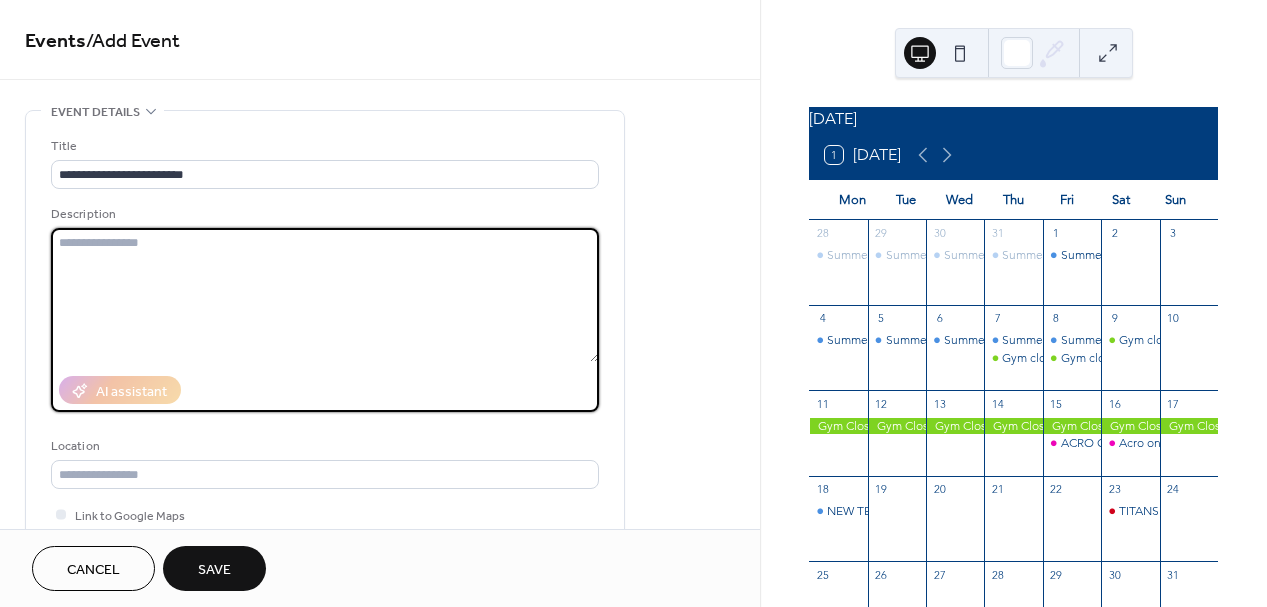type on "*" 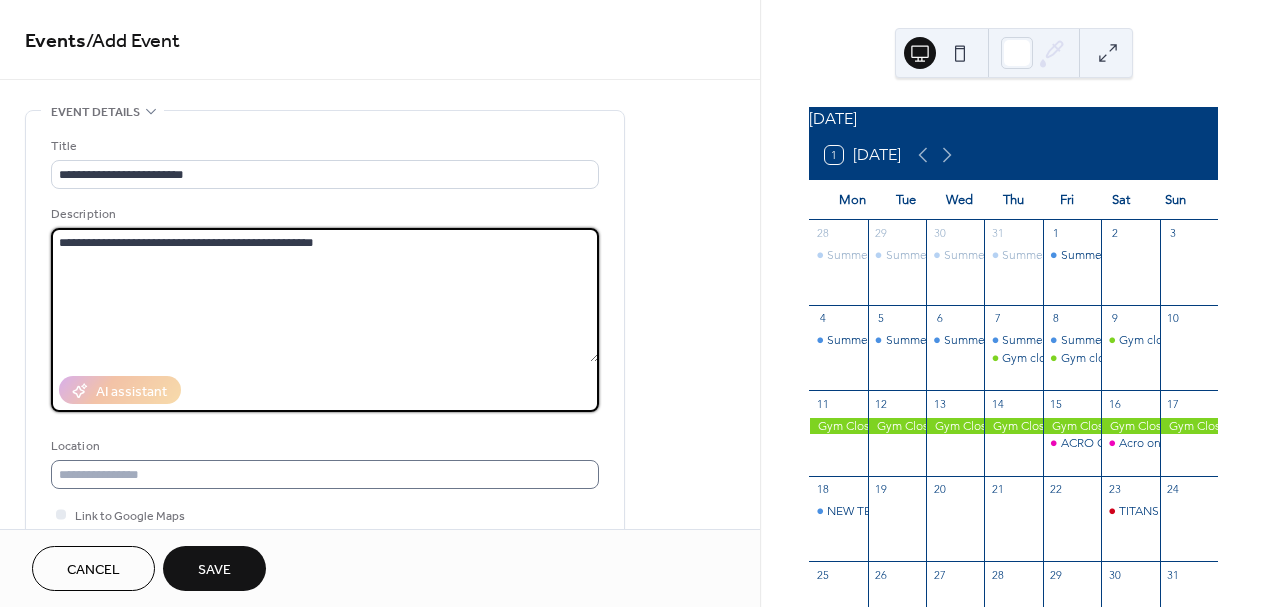 type on "**********" 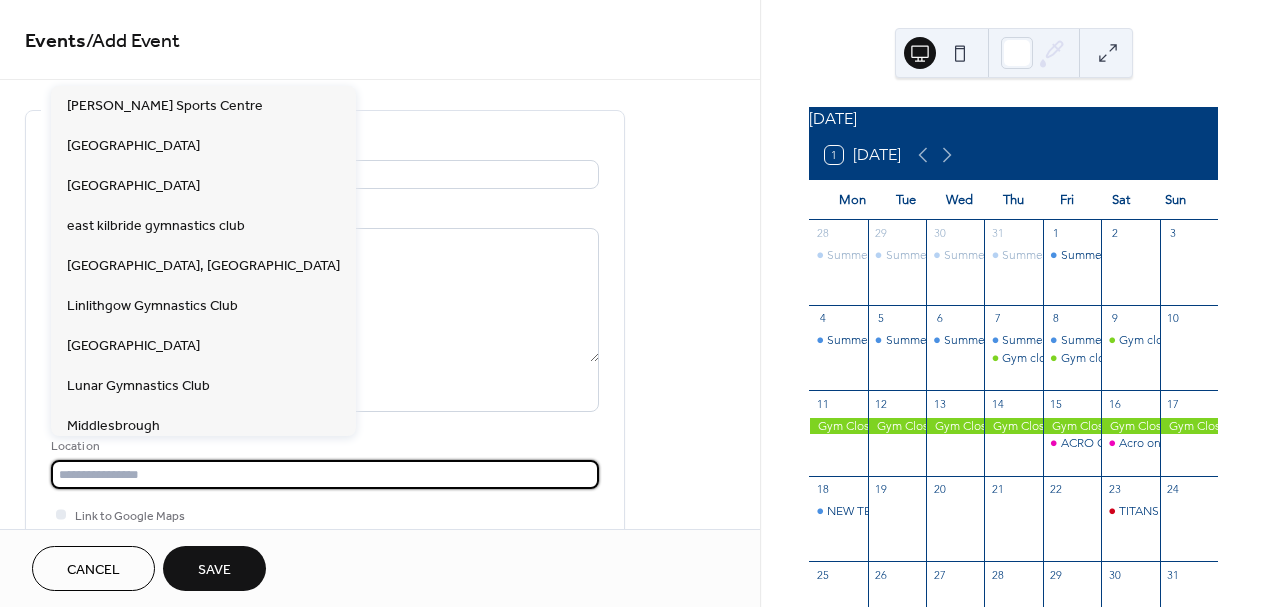 click at bounding box center (325, 474) 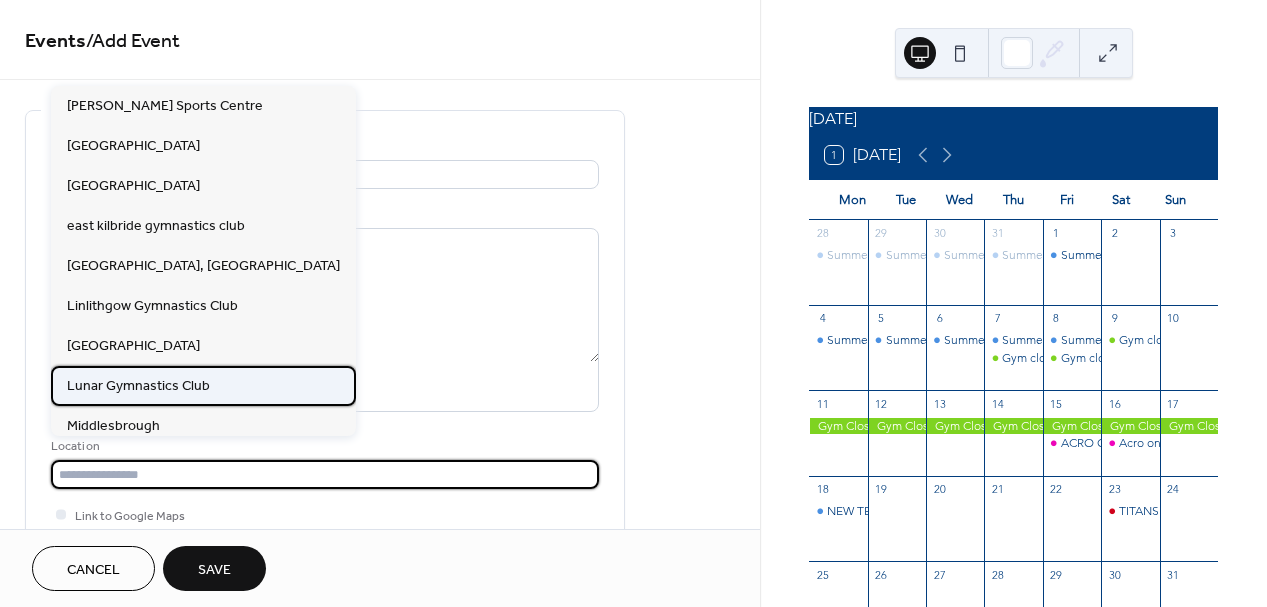 click on "Lunar Gymnastics Club" at bounding box center [138, 386] 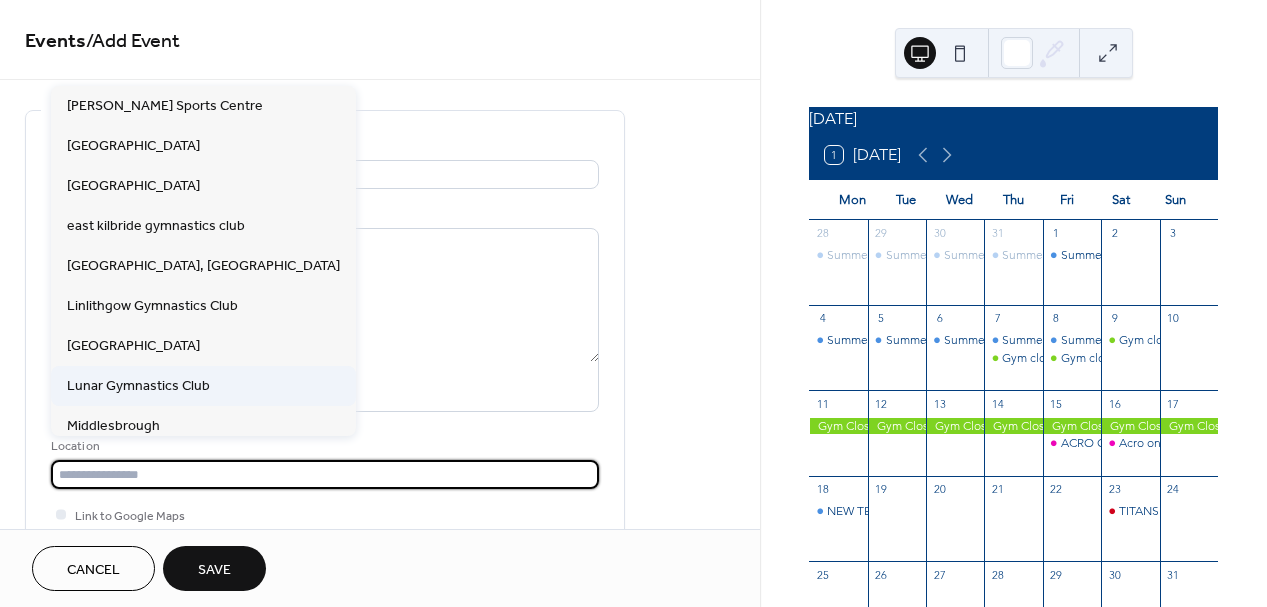 type on "**********" 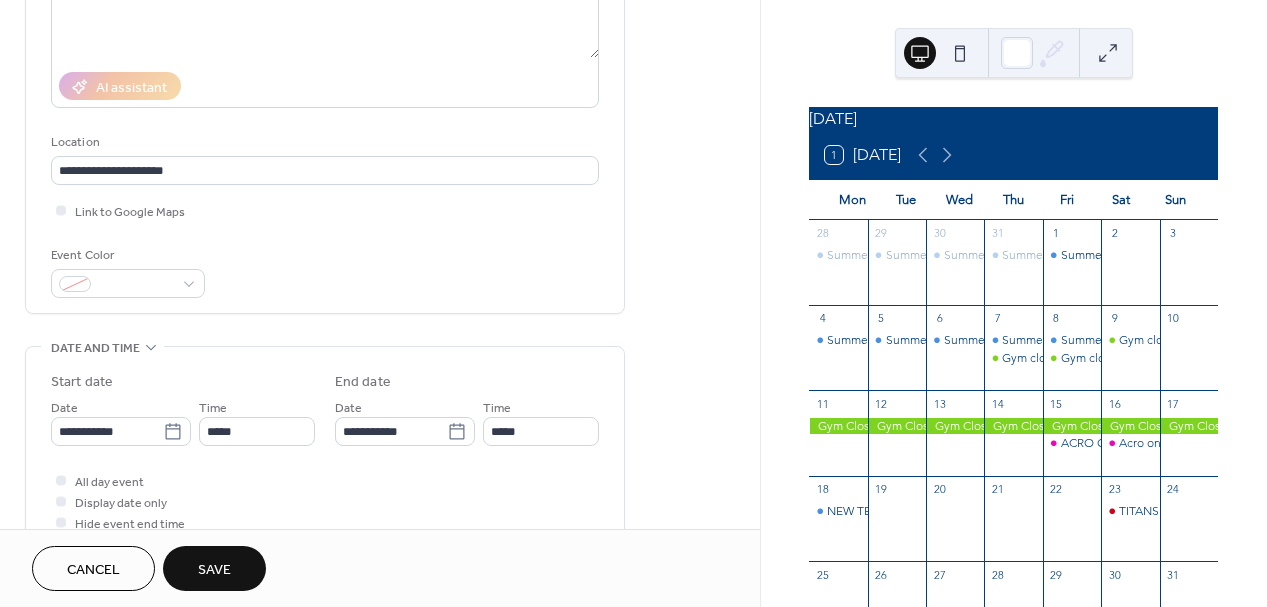 scroll, scrollTop: 337, scrollLeft: 0, axis: vertical 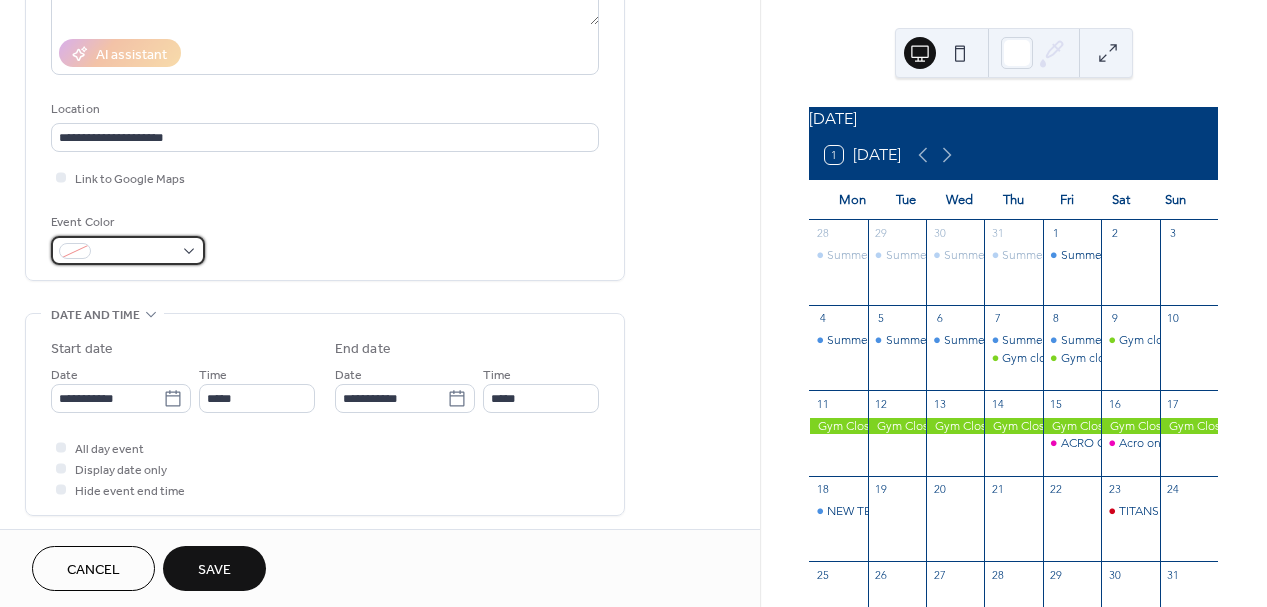 click at bounding box center [128, 250] 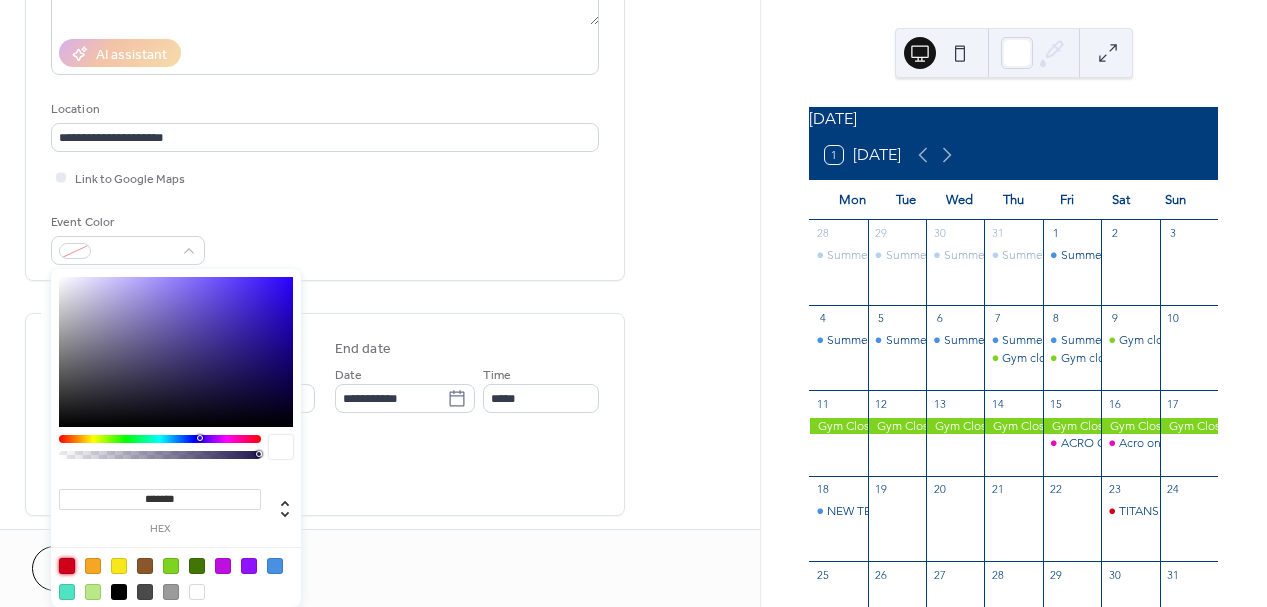 click at bounding box center [67, 566] 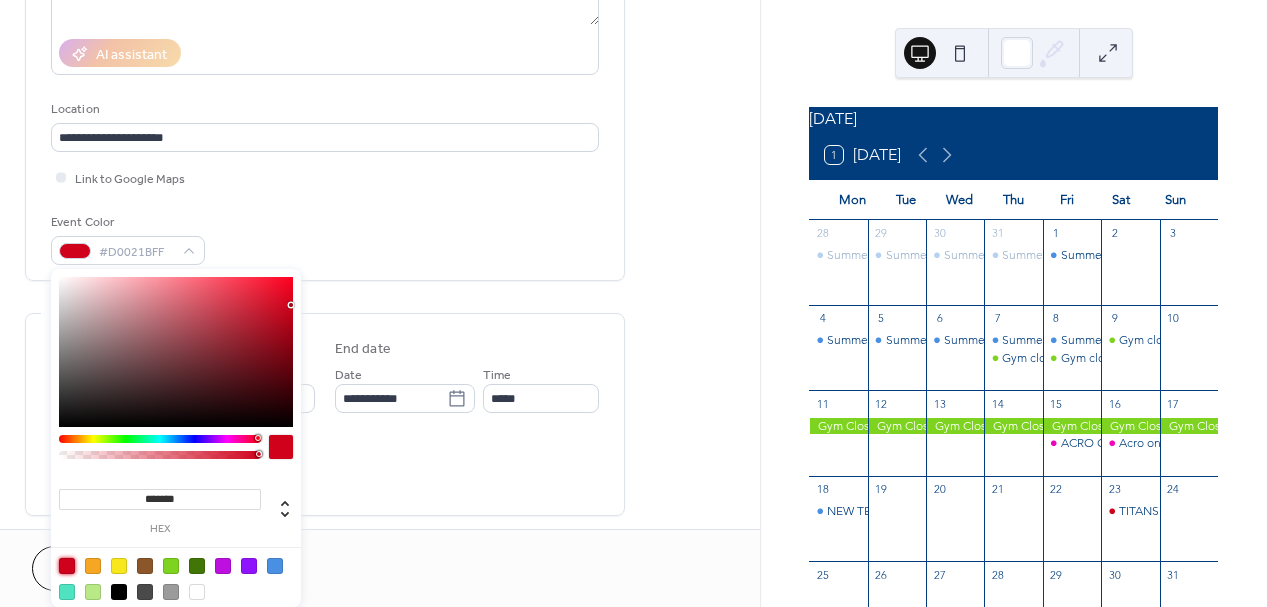 click on "All day event Display date only Hide event end time" at bounding box center [325, 468] 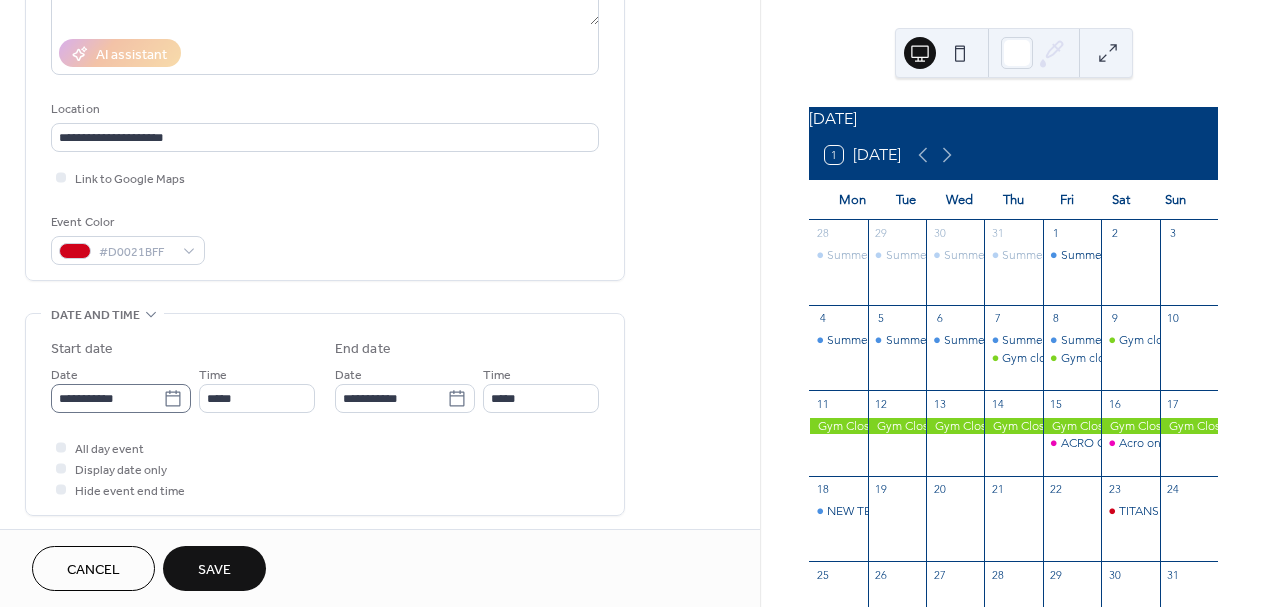 click 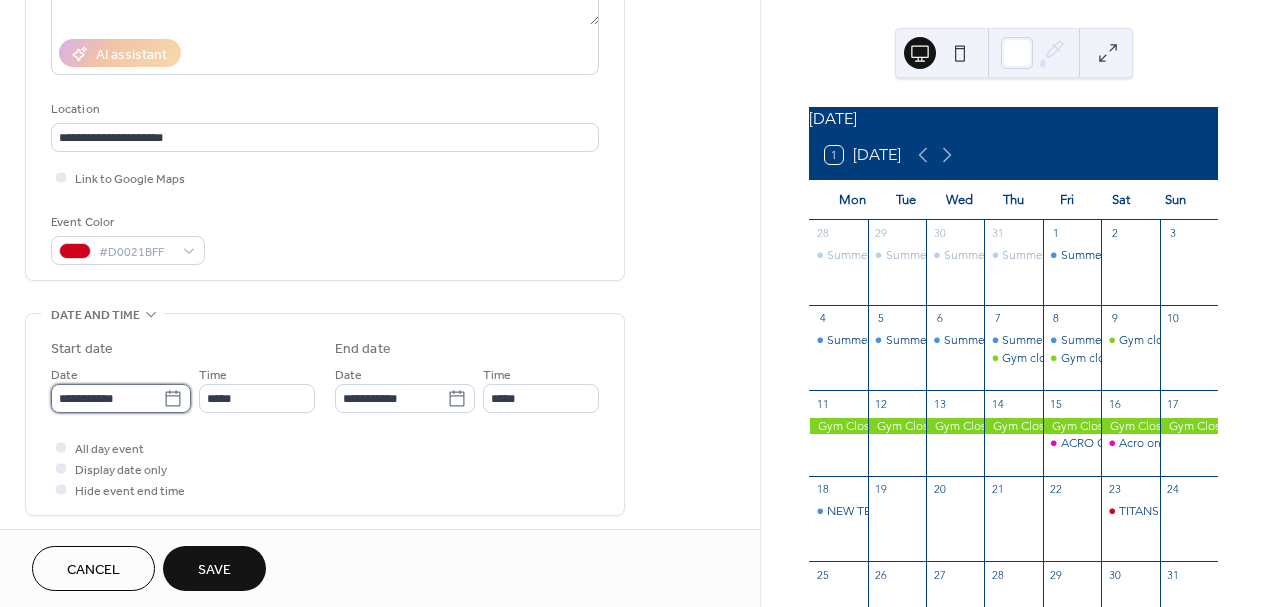 click on "**********" at bounding box center [107, 398] 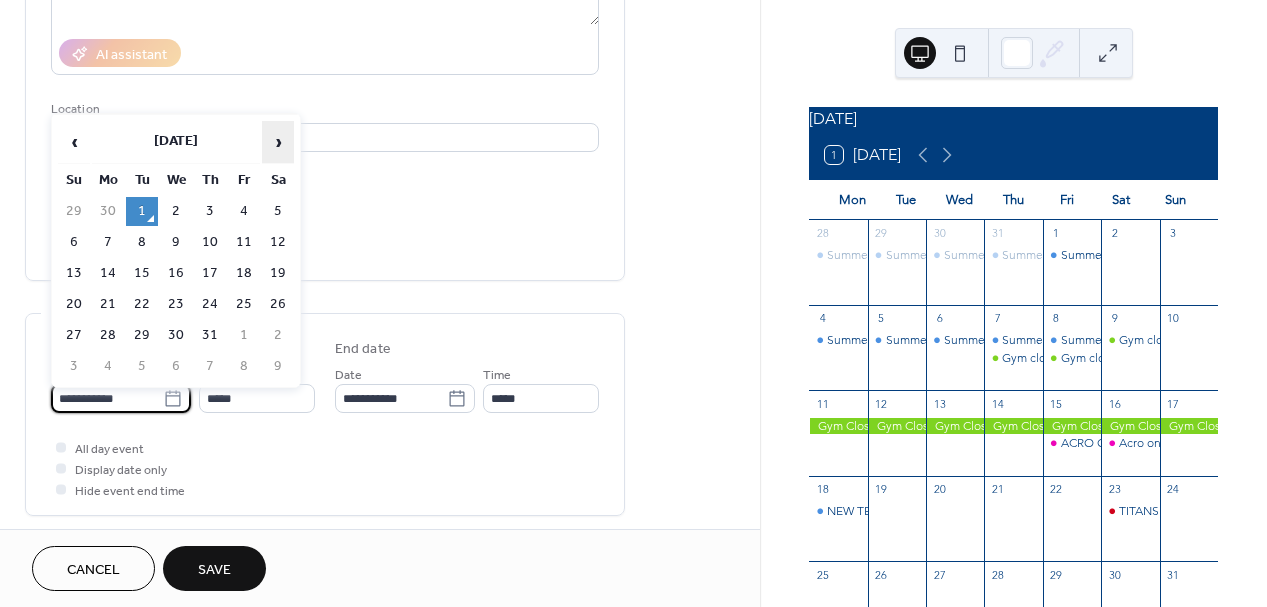 click on "›" at bounding box center (278, 142) 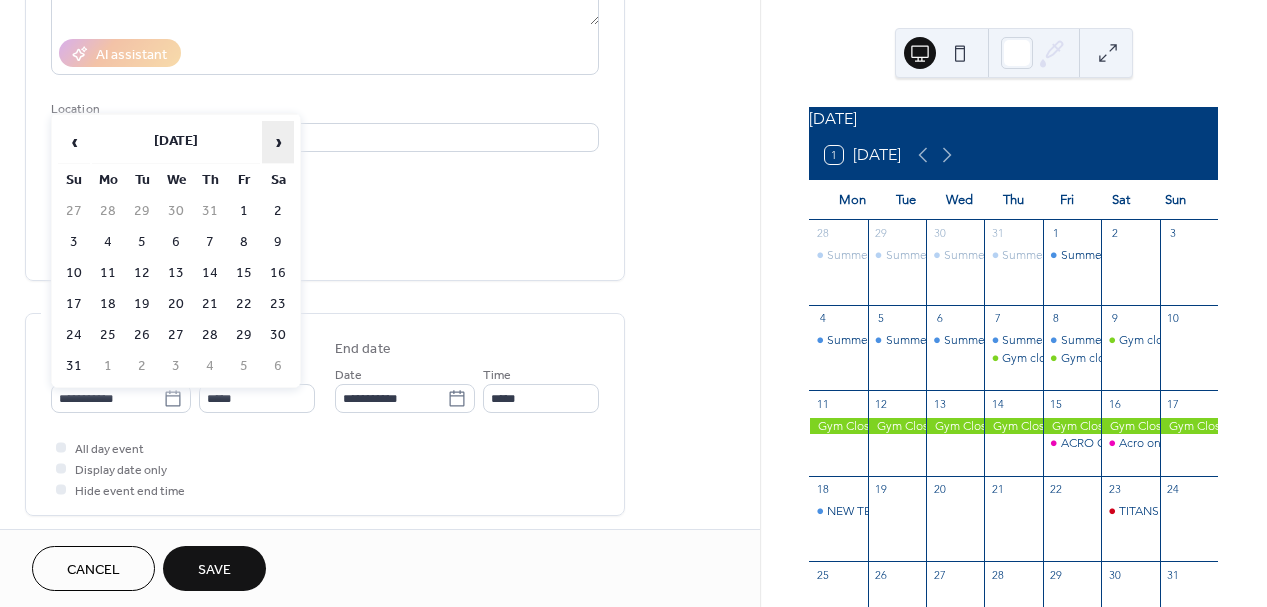 click on "›" at bounding box center (278, 142) 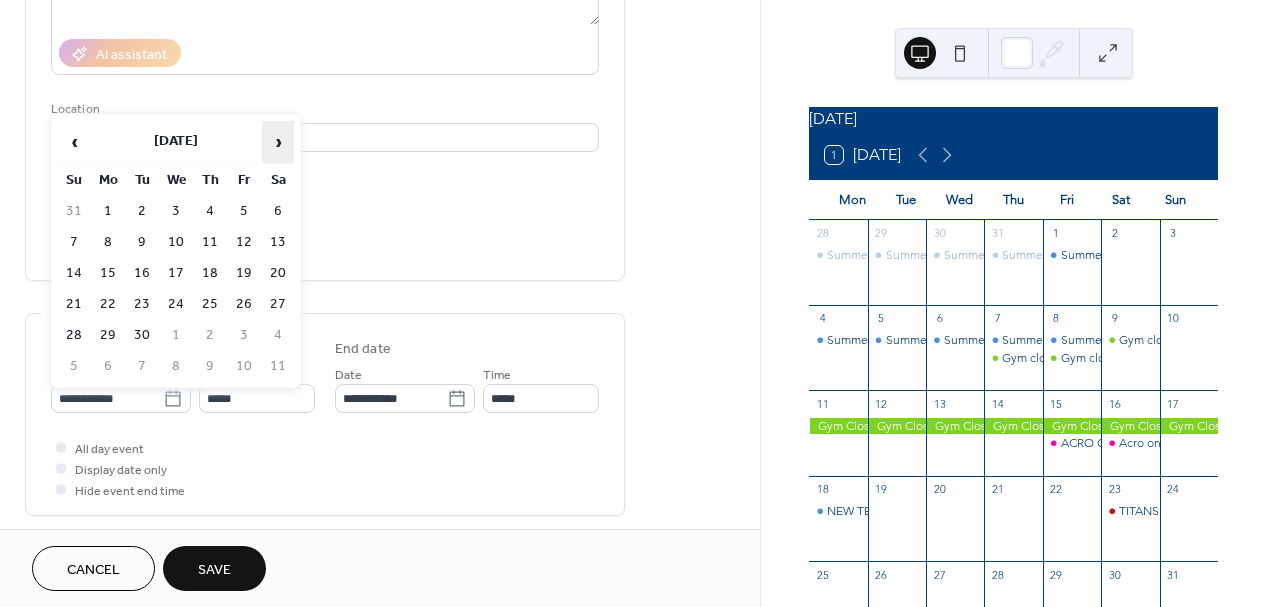 click on "›" at bounding box center [278, 142] 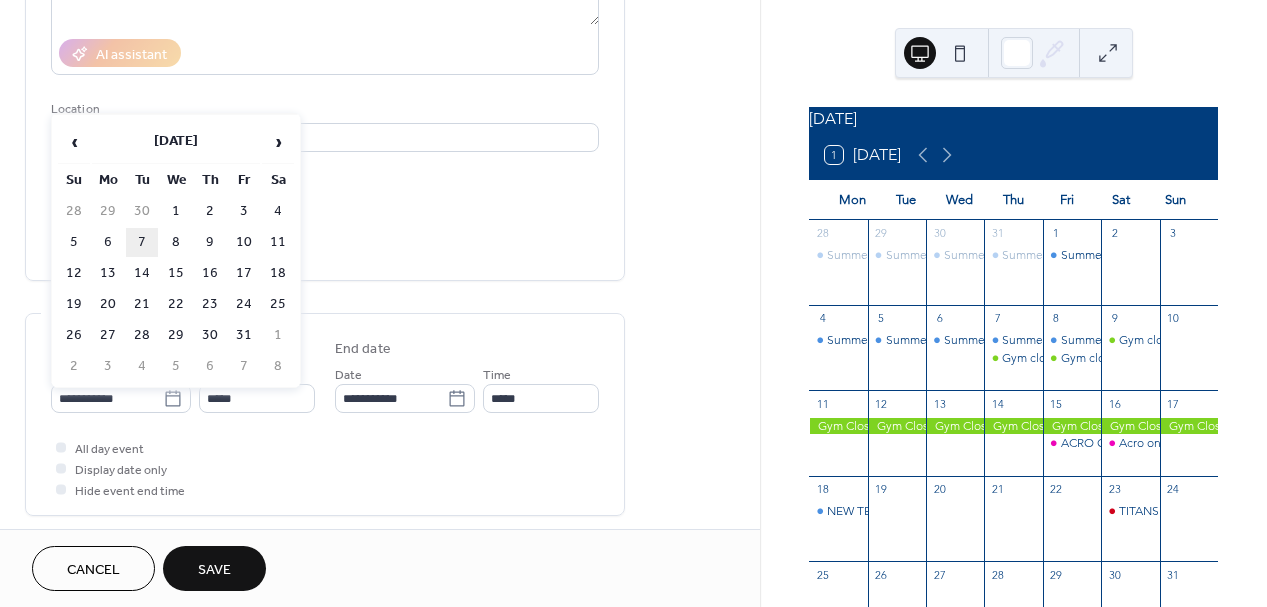 click on "7" at bounding box center [142, 242] 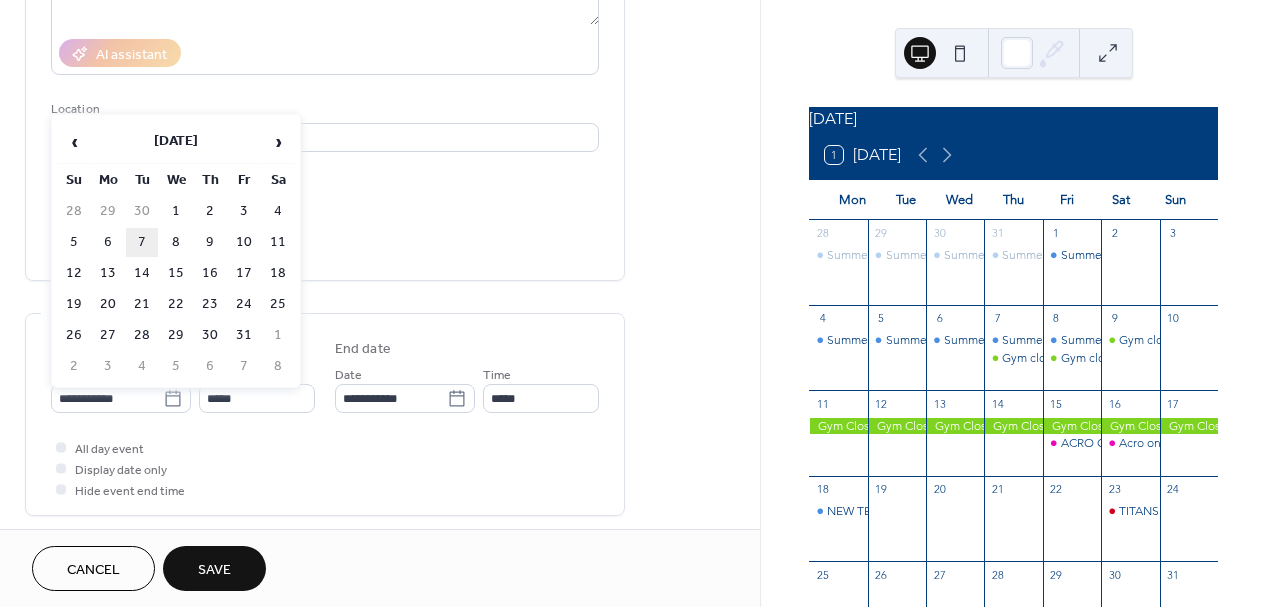 type on "**********" 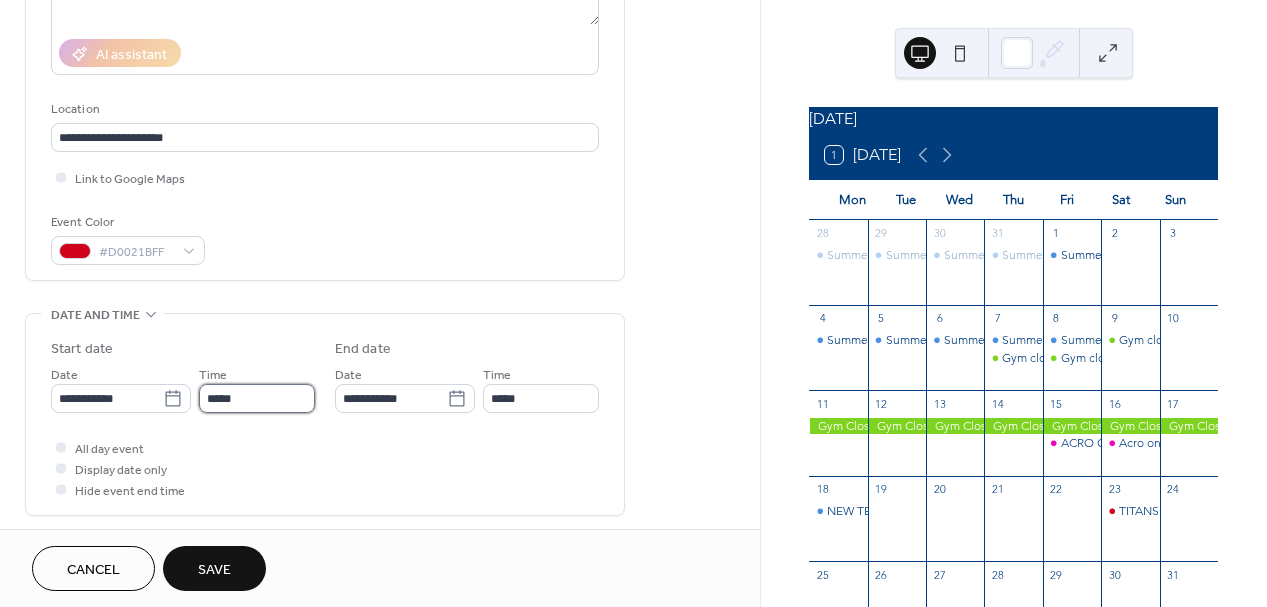 click on "*****" at bounding box center (257, 398) 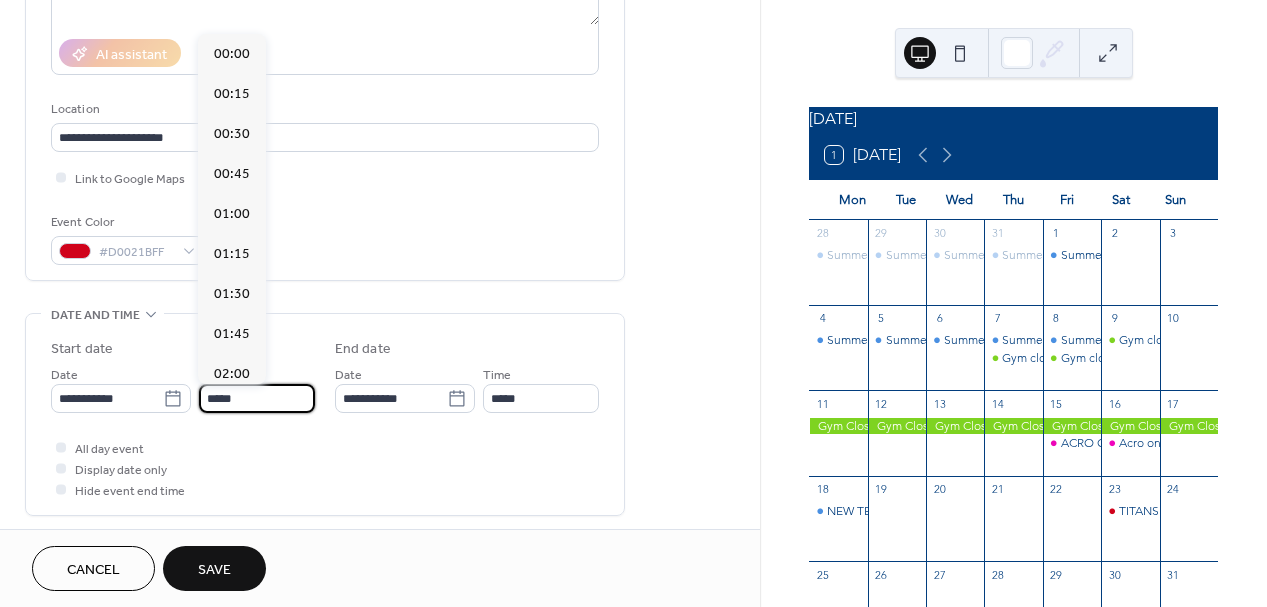 scroll, scrollTop: 1944, scrollLeft: 0, axis: vertical 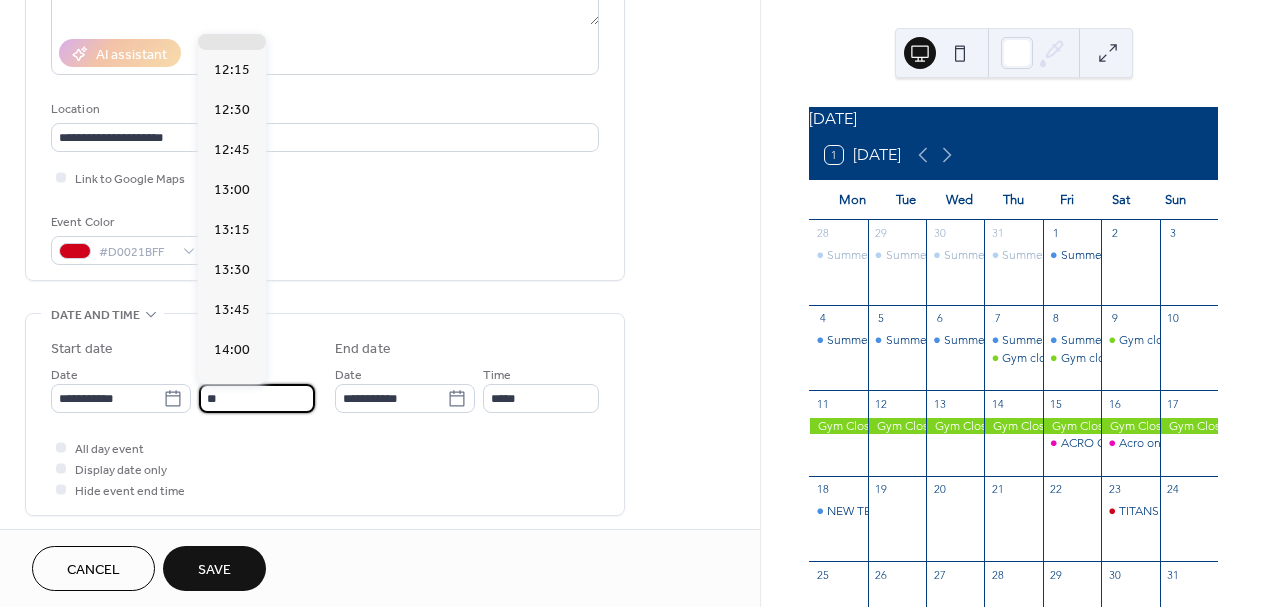 type on "*" 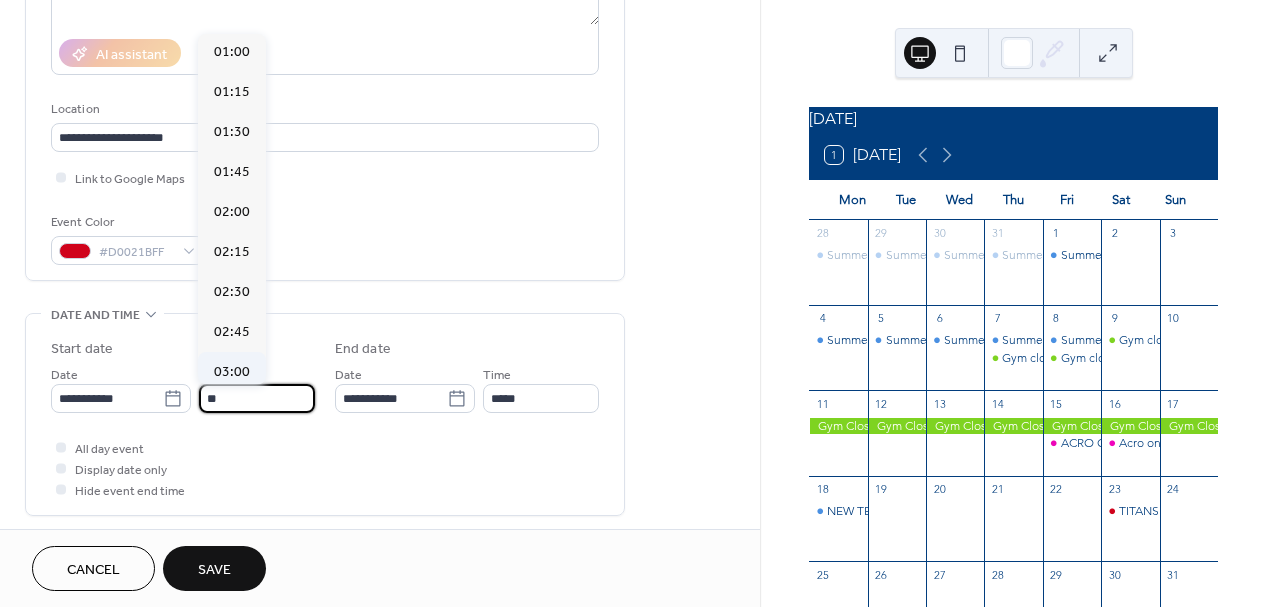 scroll, scrollTop: 2916, scrollLeft: 0, axis: vertical 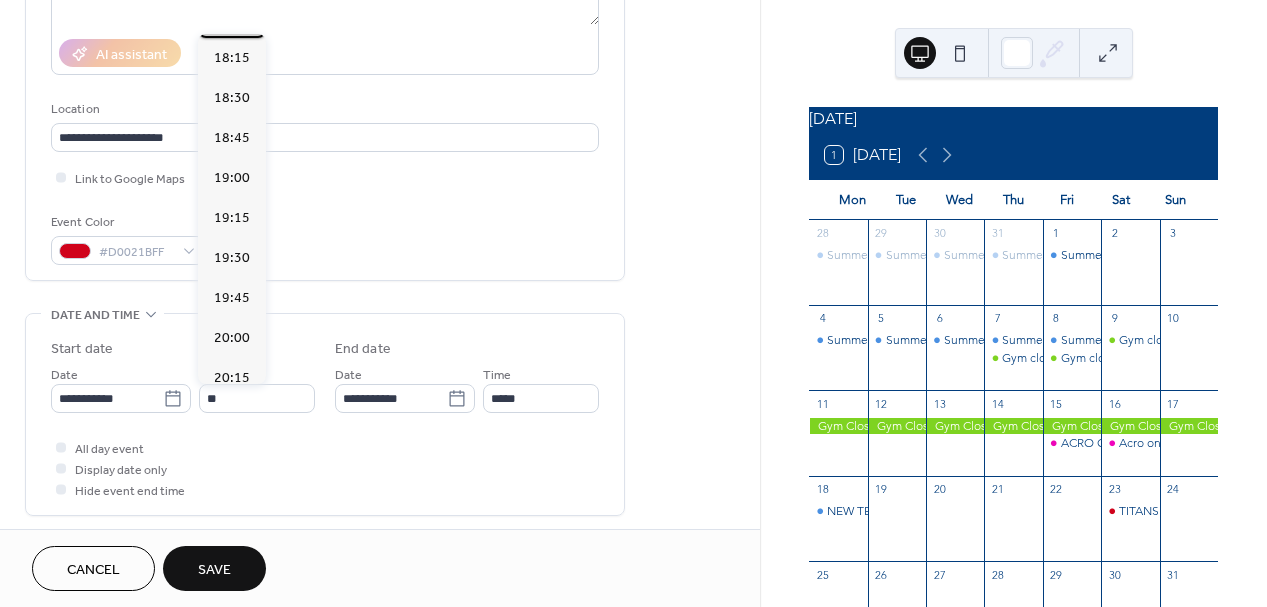 click on "18:00" at bounding box center (232, 18) 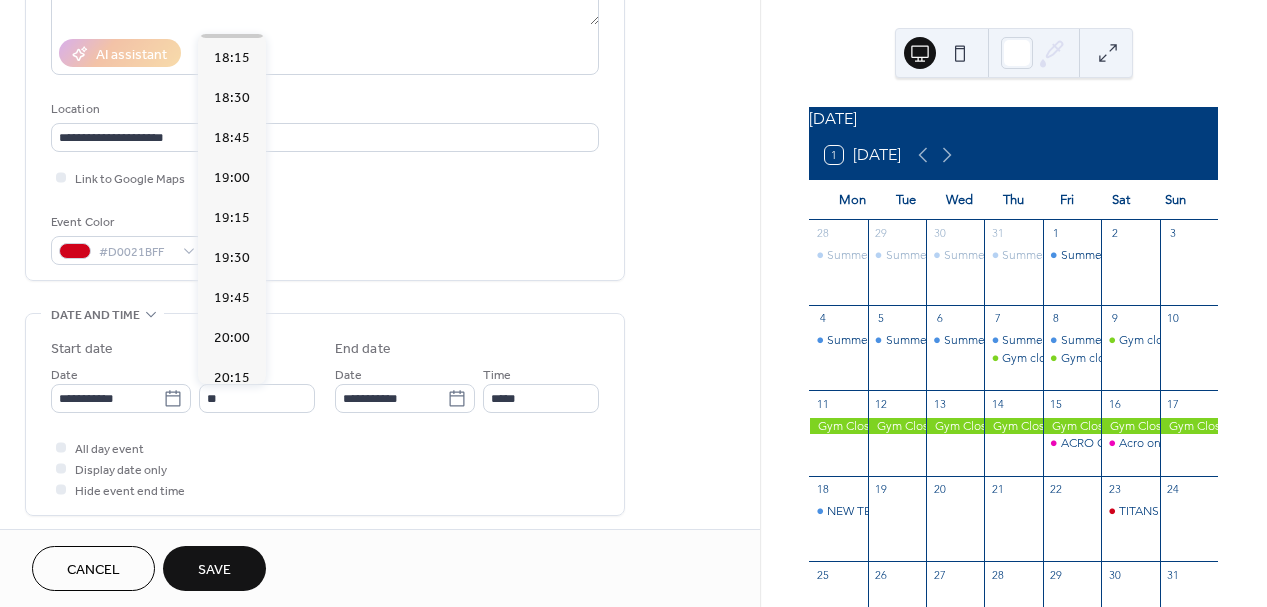 type on "*****" 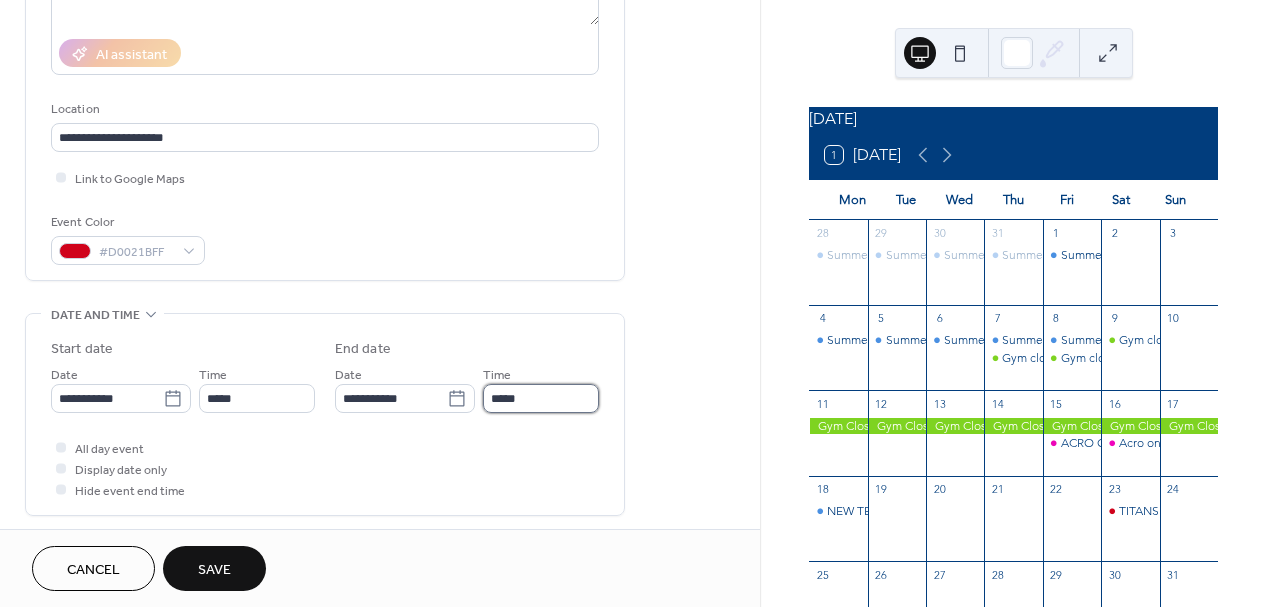 click on "*****" at bounding box center (541, 398) 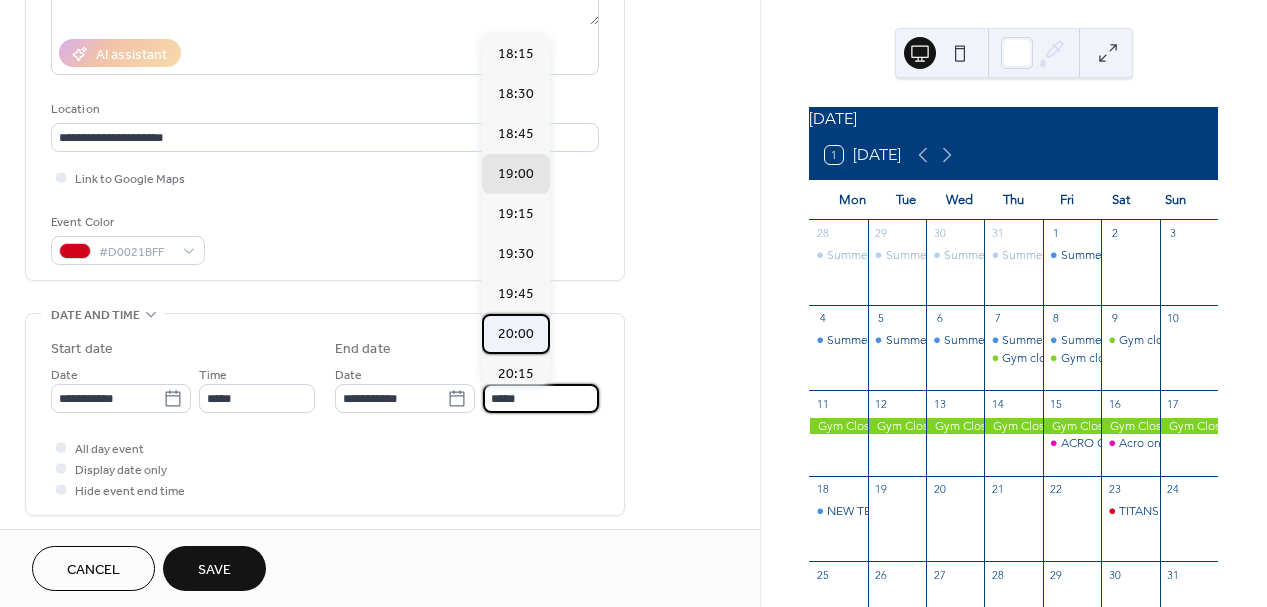 click on "20:00" at bounding box center [516, 334] 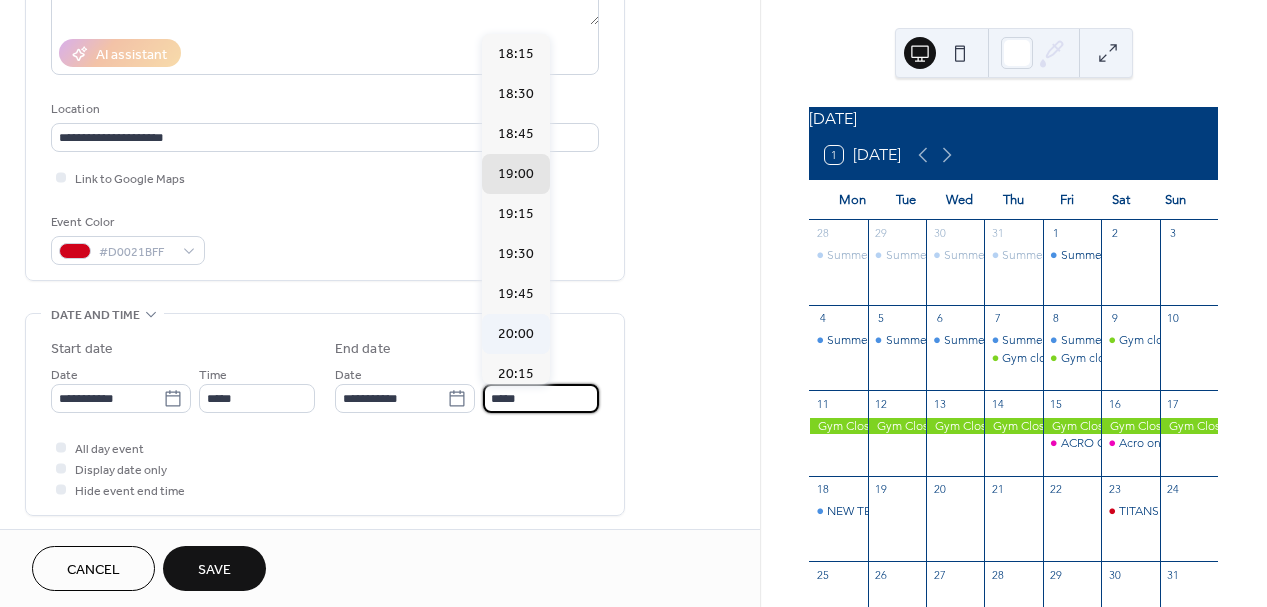 type on "*****" 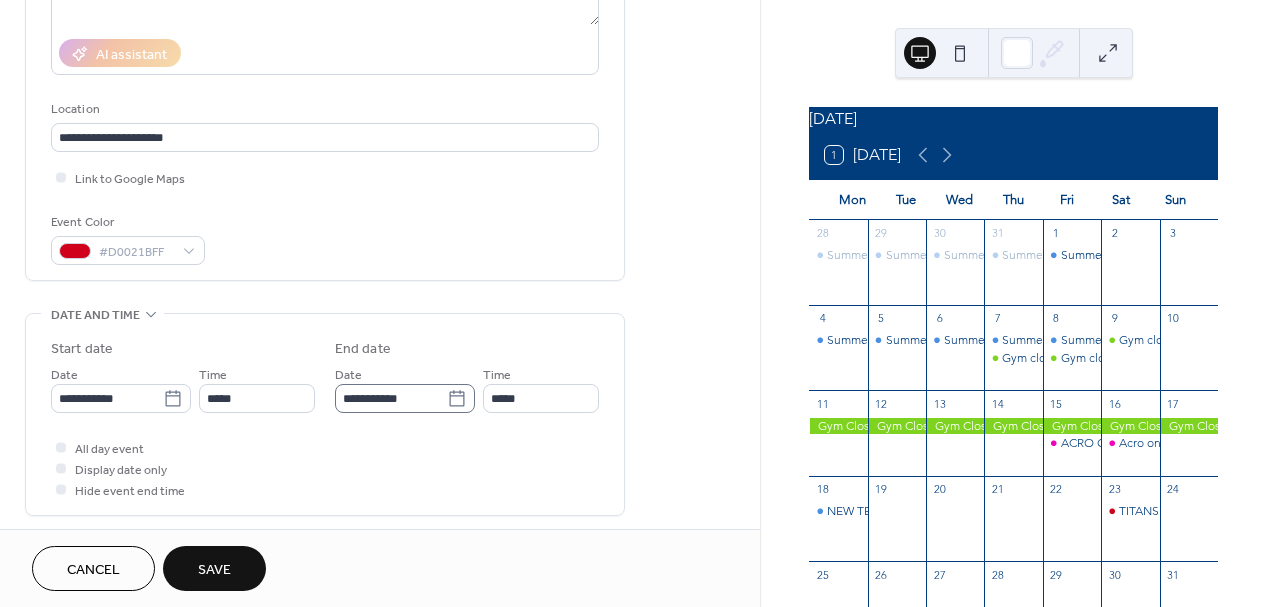 scroll, scrollTop: 1, scrollLeft: 0, axis: vertical 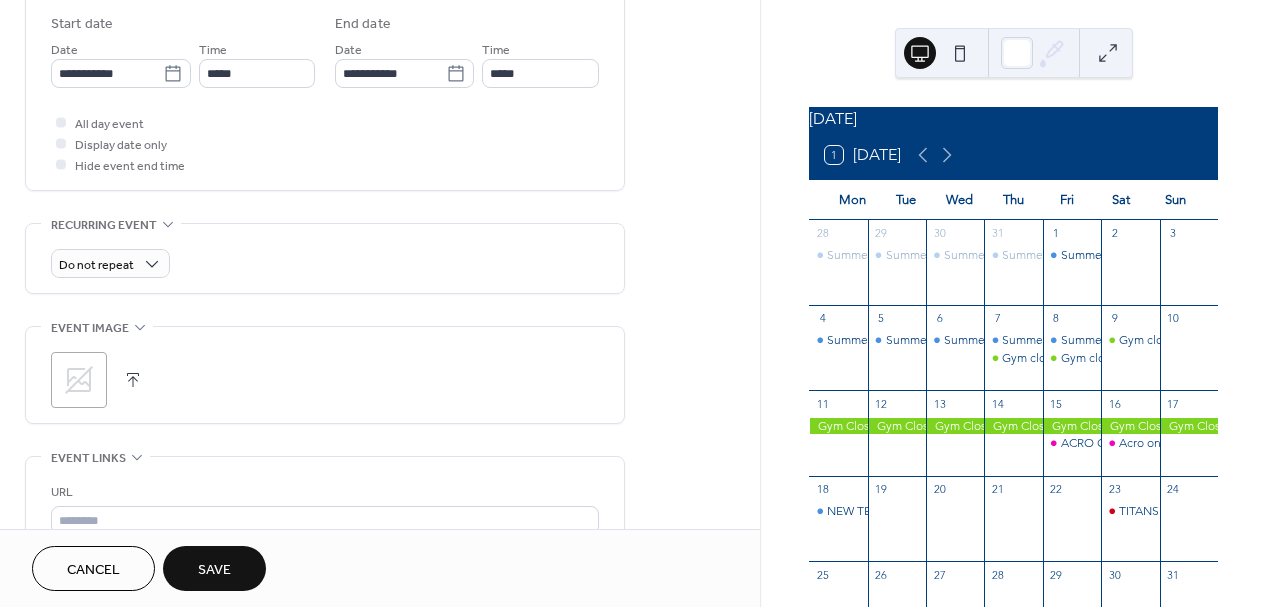 click on "Save" at bounding box center [214, 570] 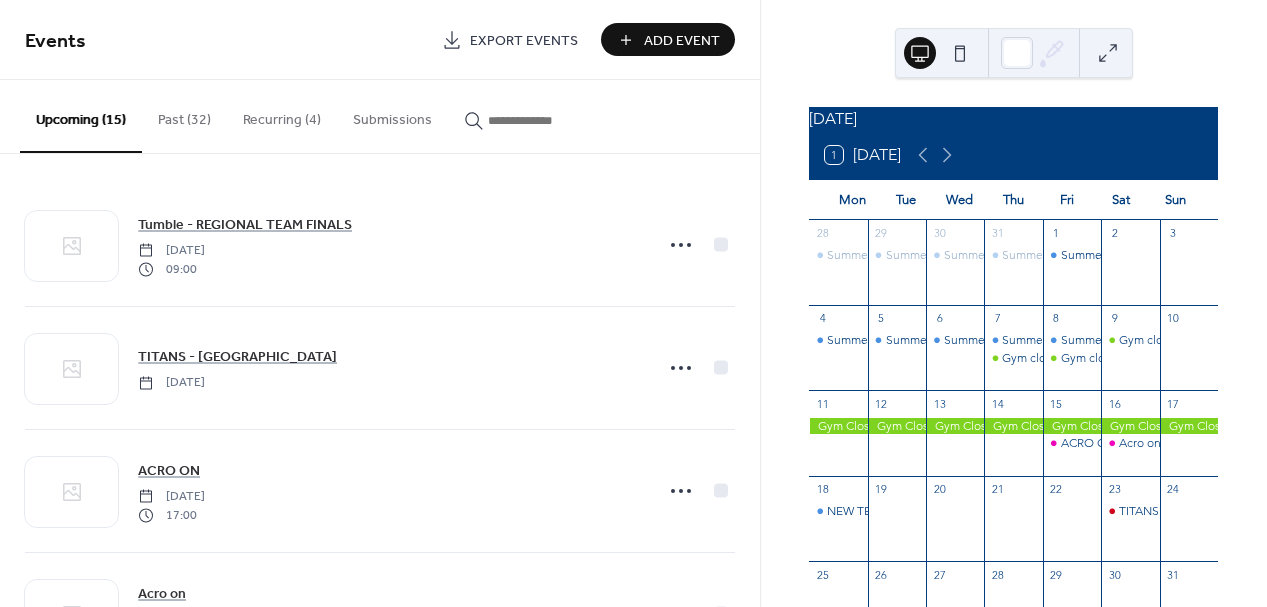 click on "Add Event" at bounding box center (682, 41) 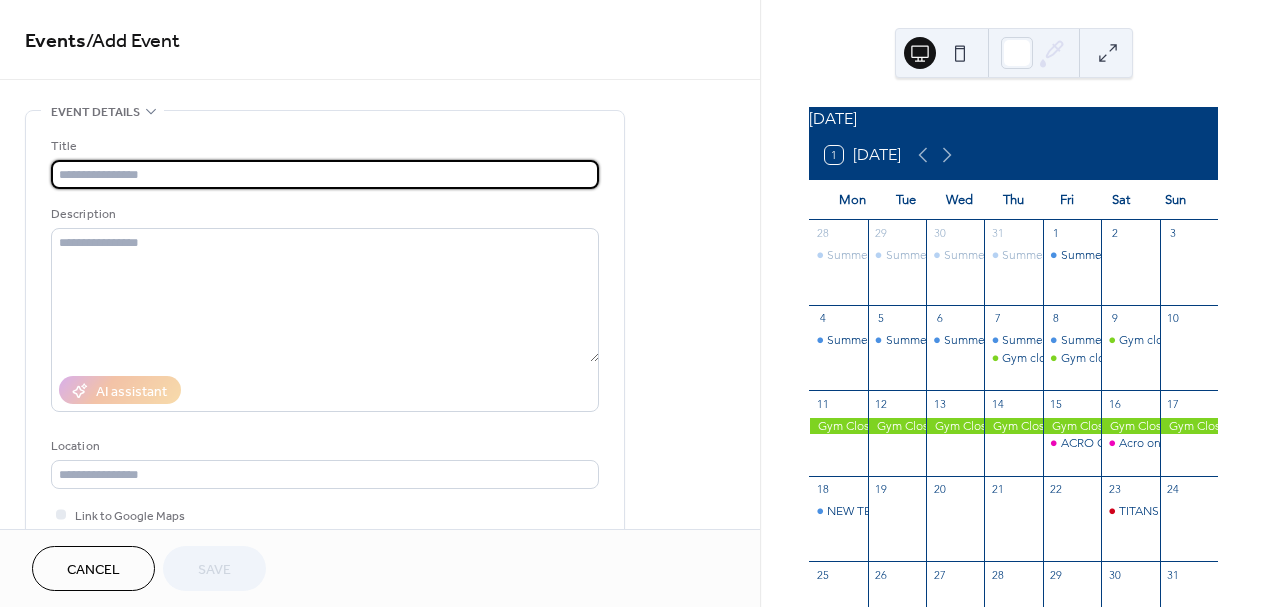 click at bounding box center (325, 174) 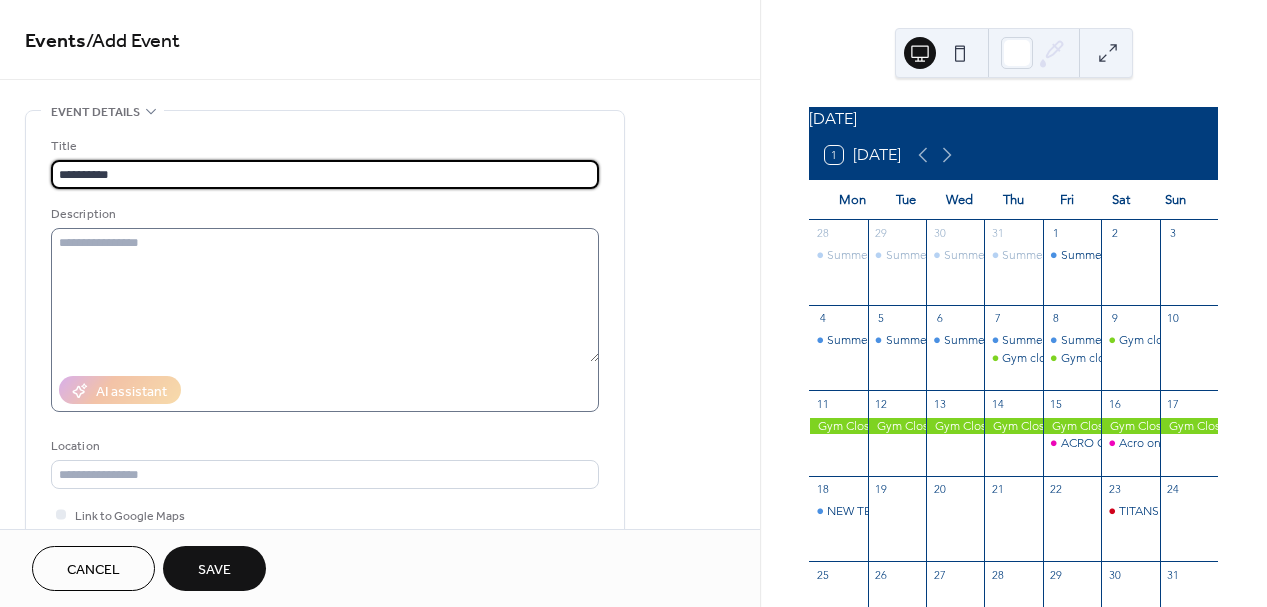 type on "**********" 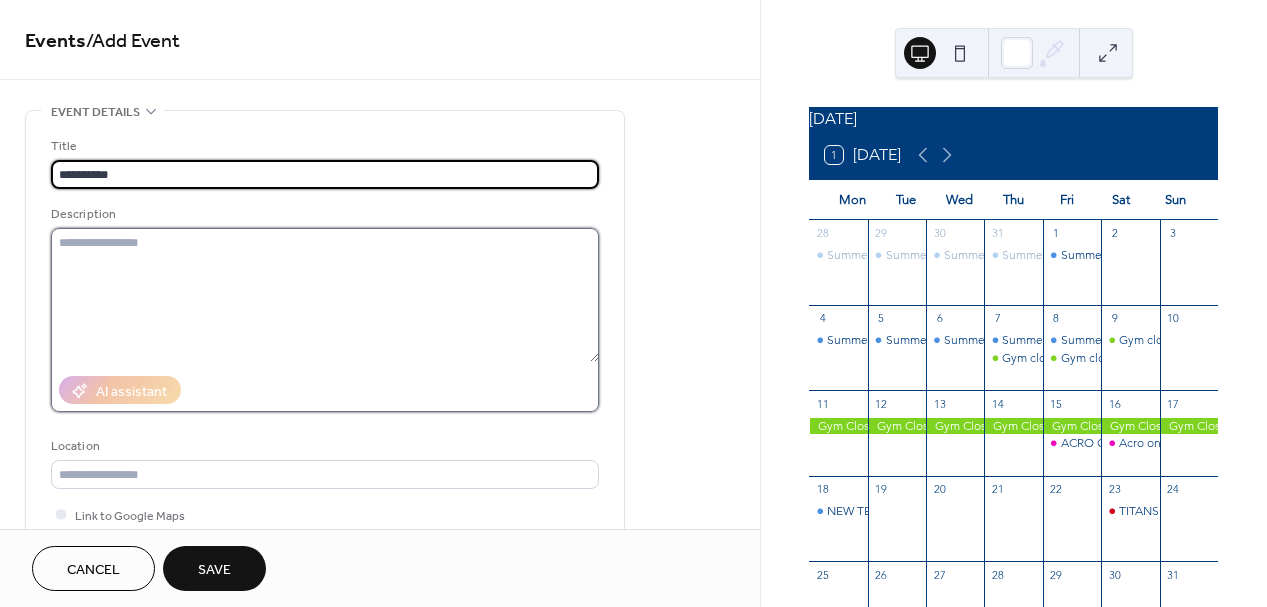 click at bounding box center (325, 295) 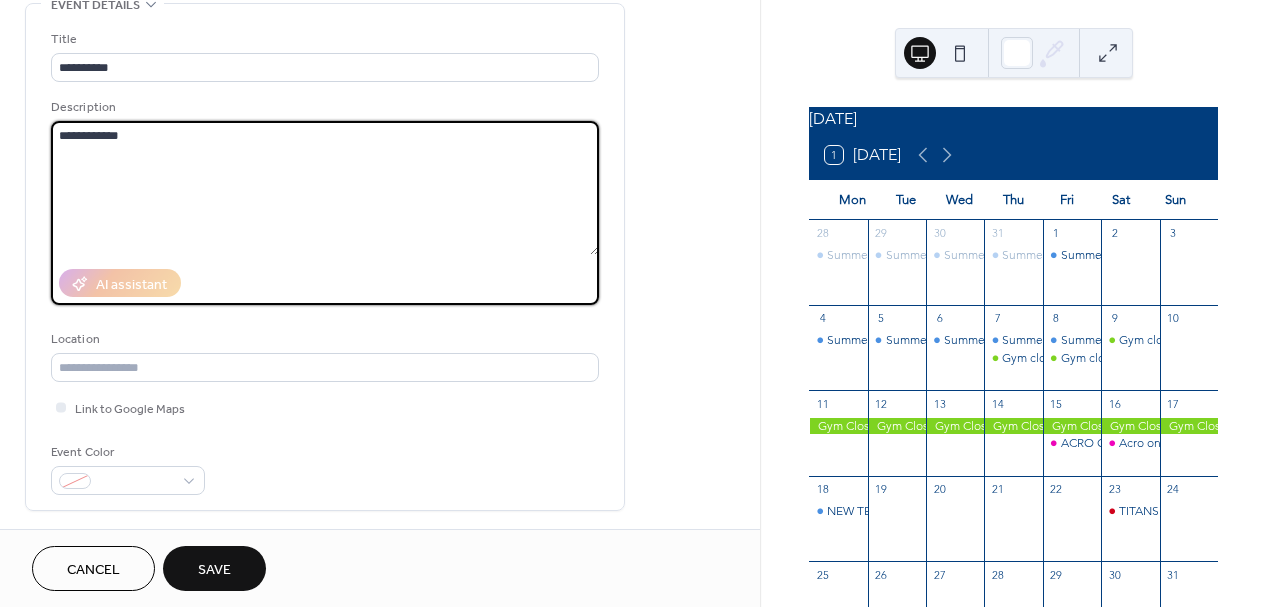 scroll, scrollTop: 109, scrollLeft: 0, axis: vertical 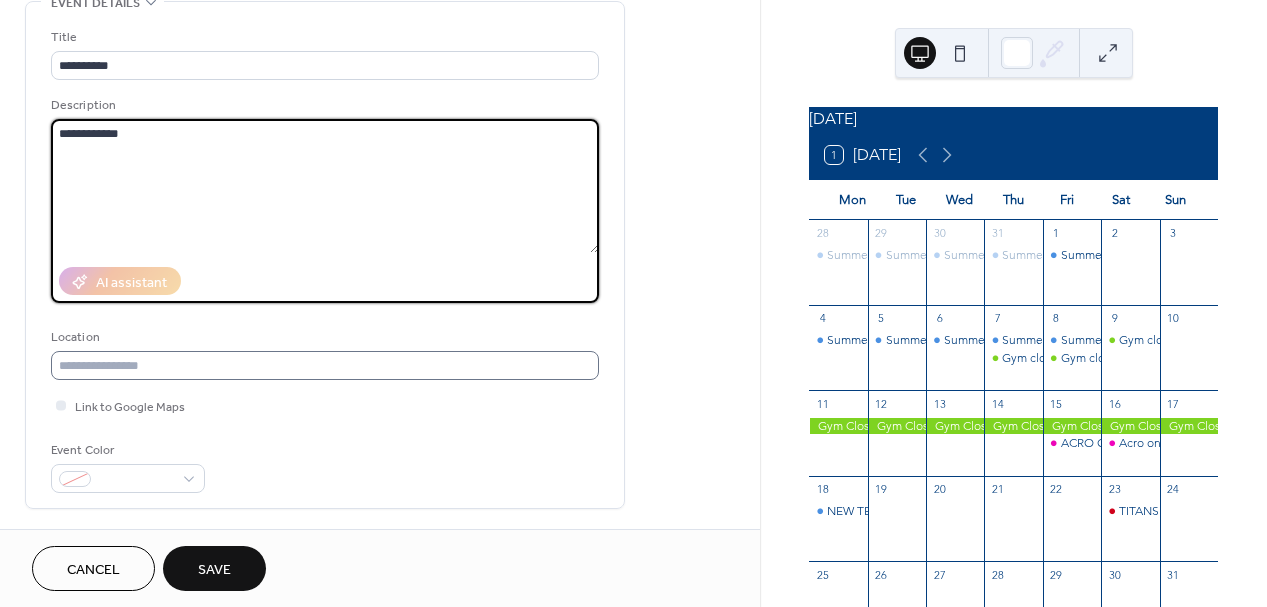 type on "**********" 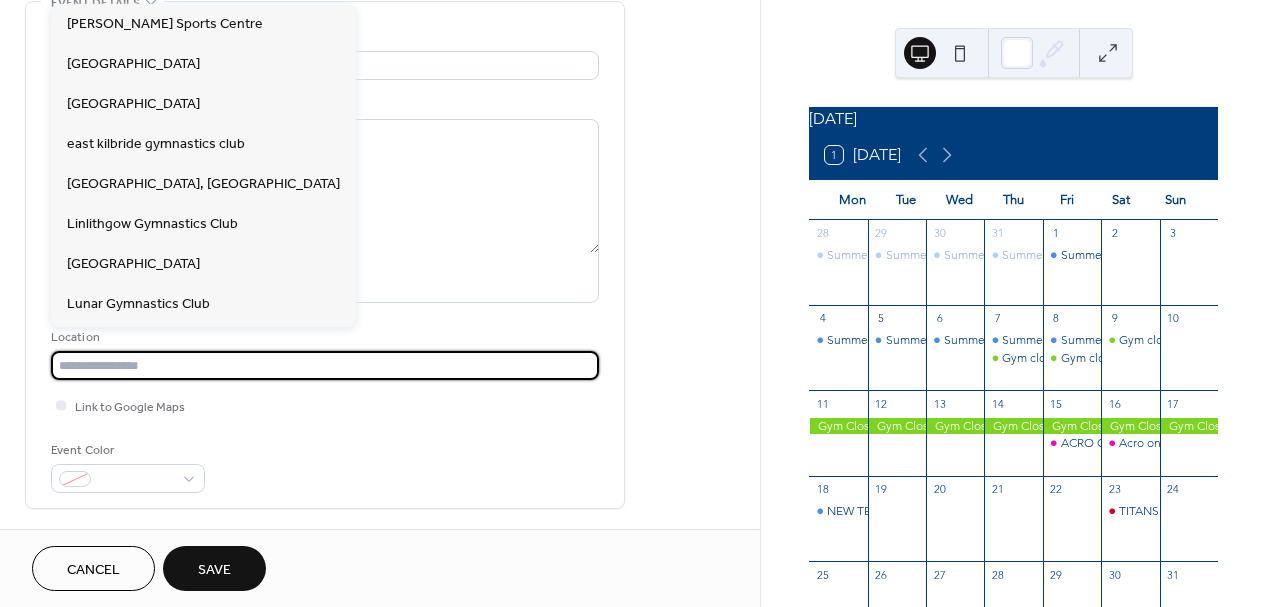 click at bounding box center [325, 365] 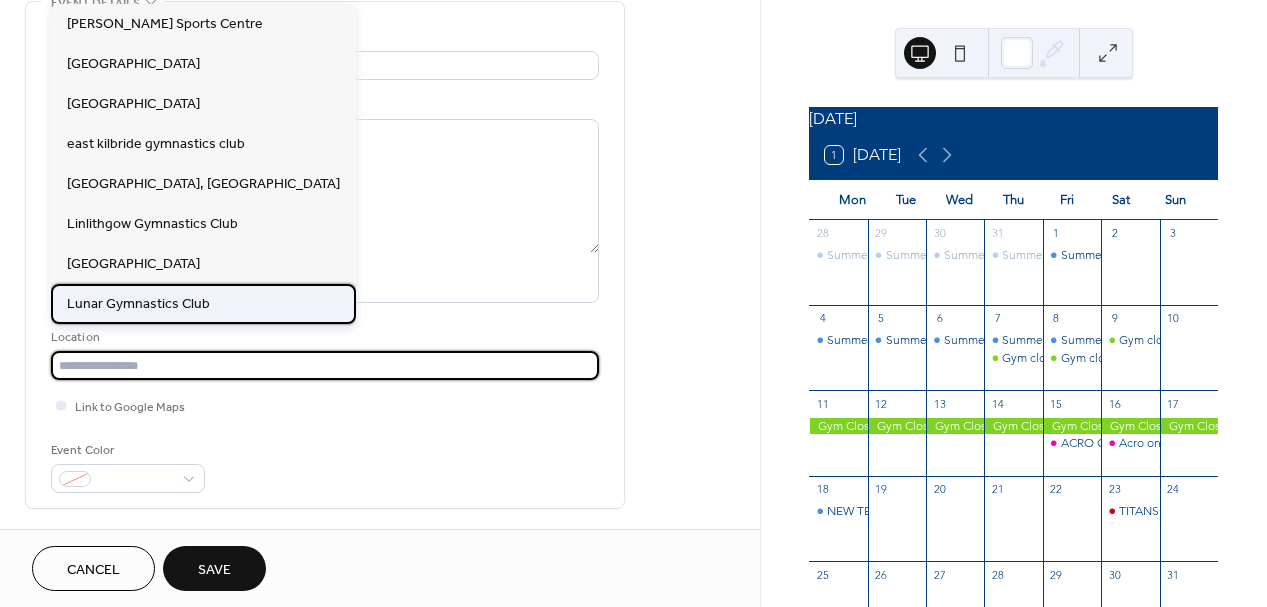 click on "Lunar Gymnastics Club" at bounding box center (138, 304) 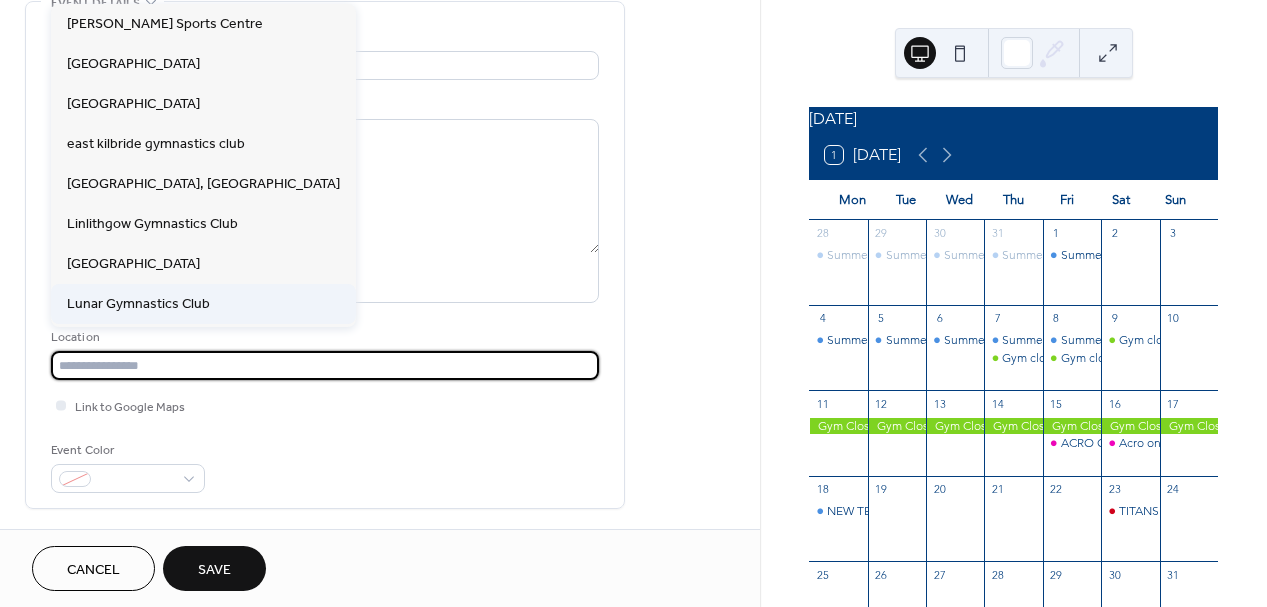 type on "**********" 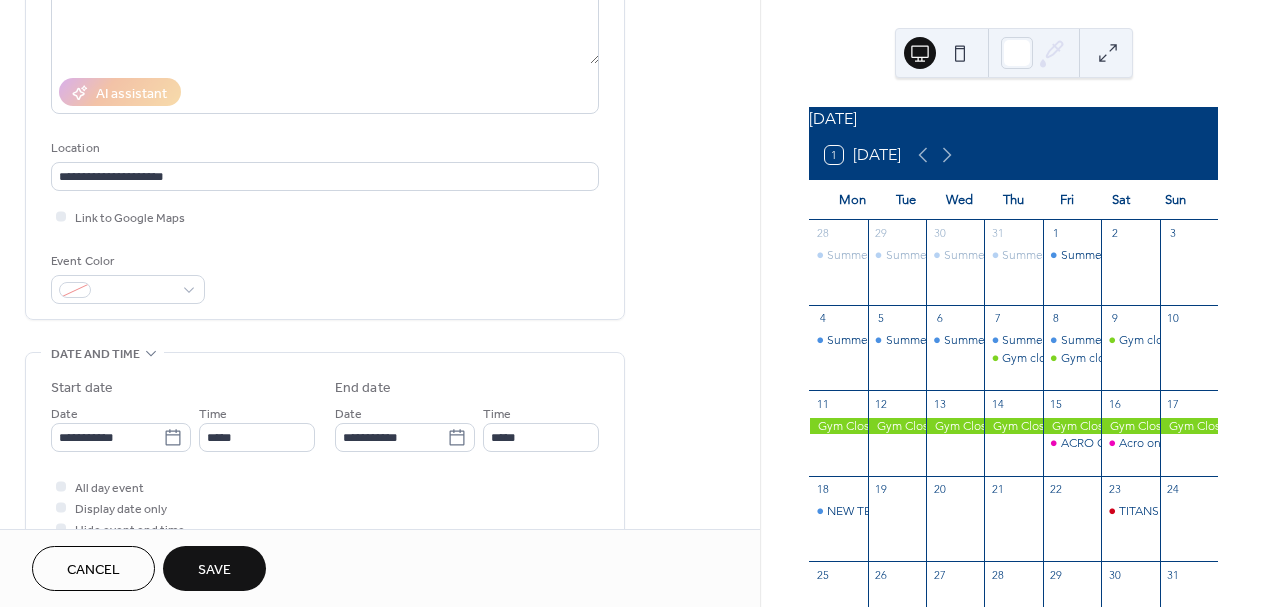scroll, scrollTop: 299, scrollLeft: 0, axis: vertical 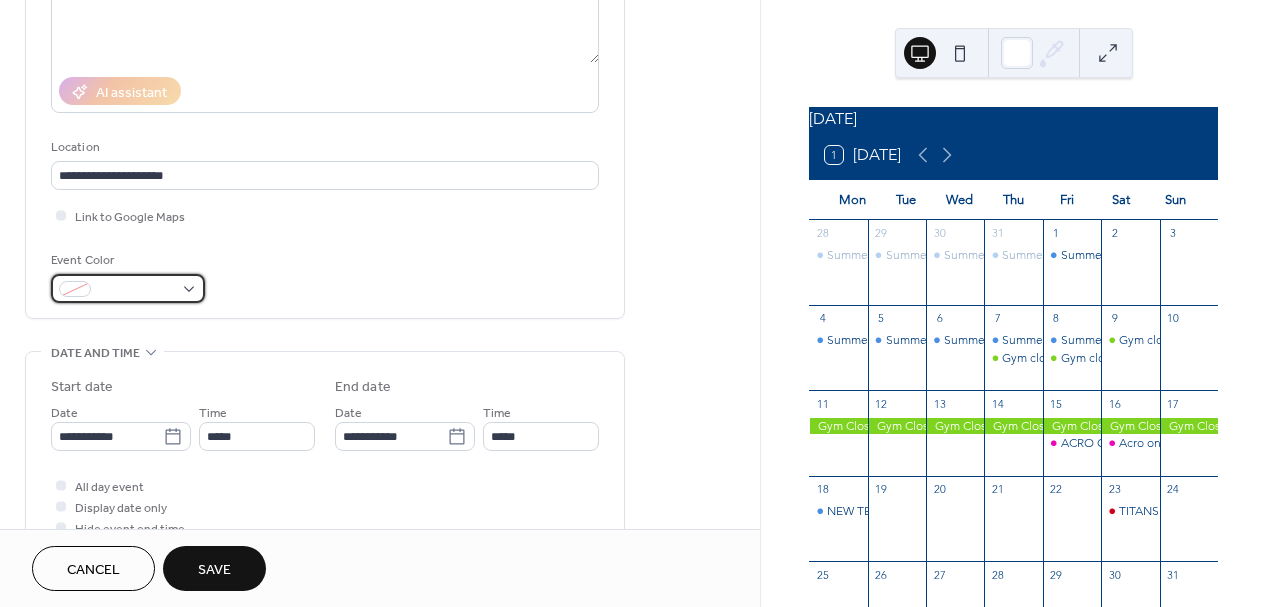 click at bounding box center (128, 288) 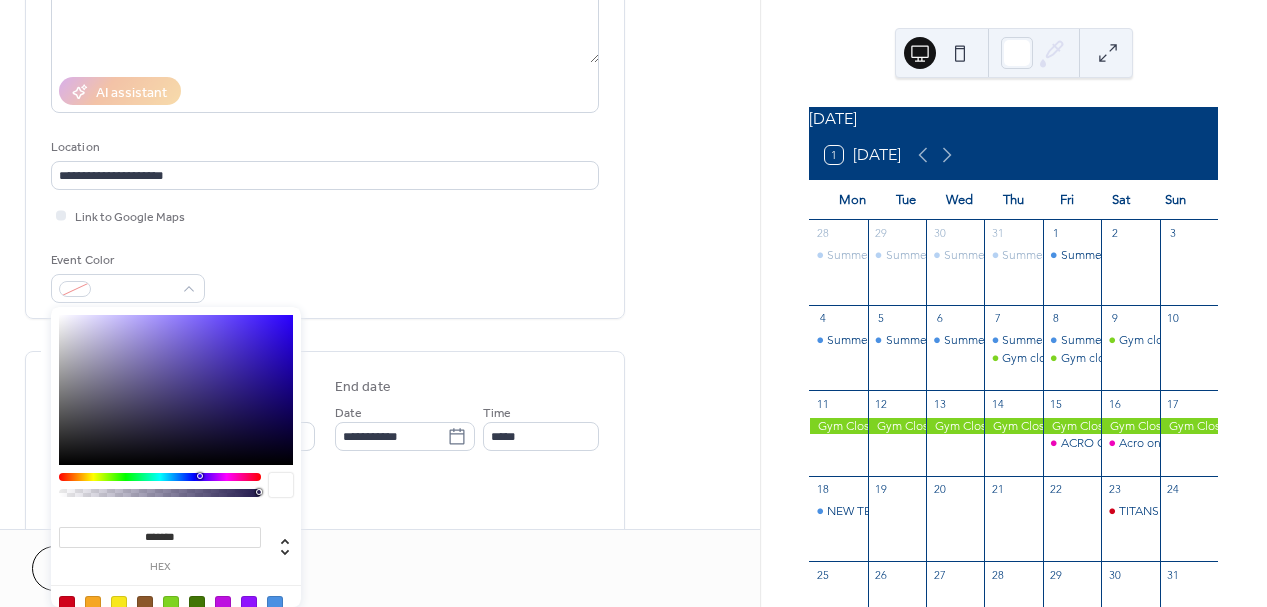 click at bounding box center [171, 604] 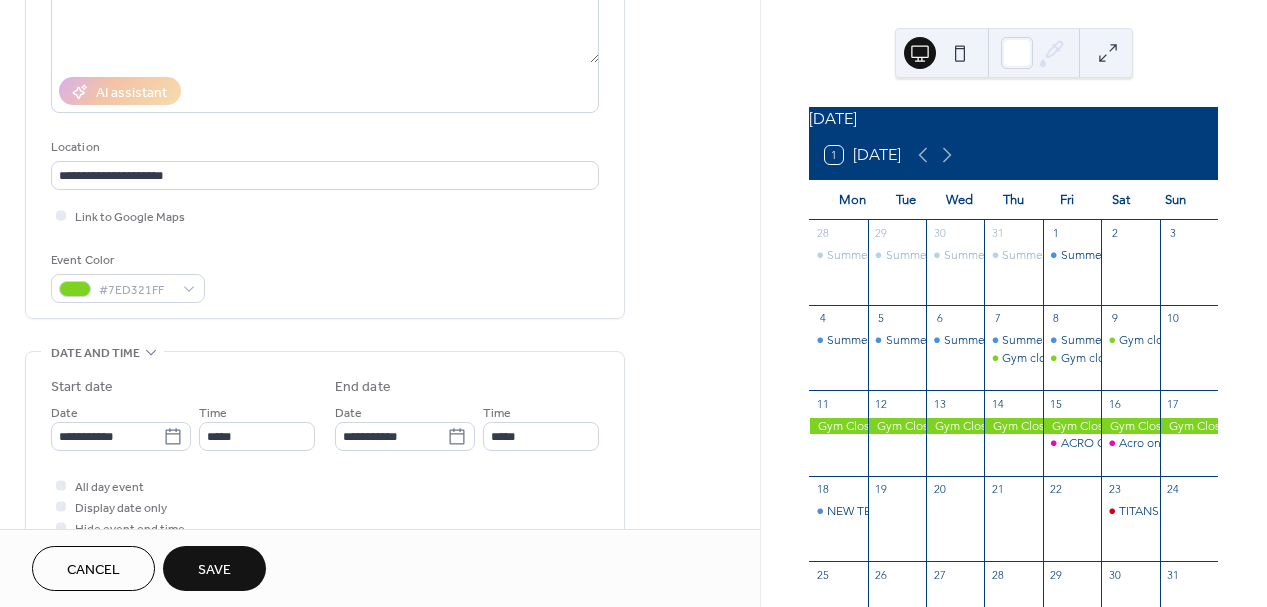 click on "Event Color #7ED321FF" at bounding box center (325, 276) 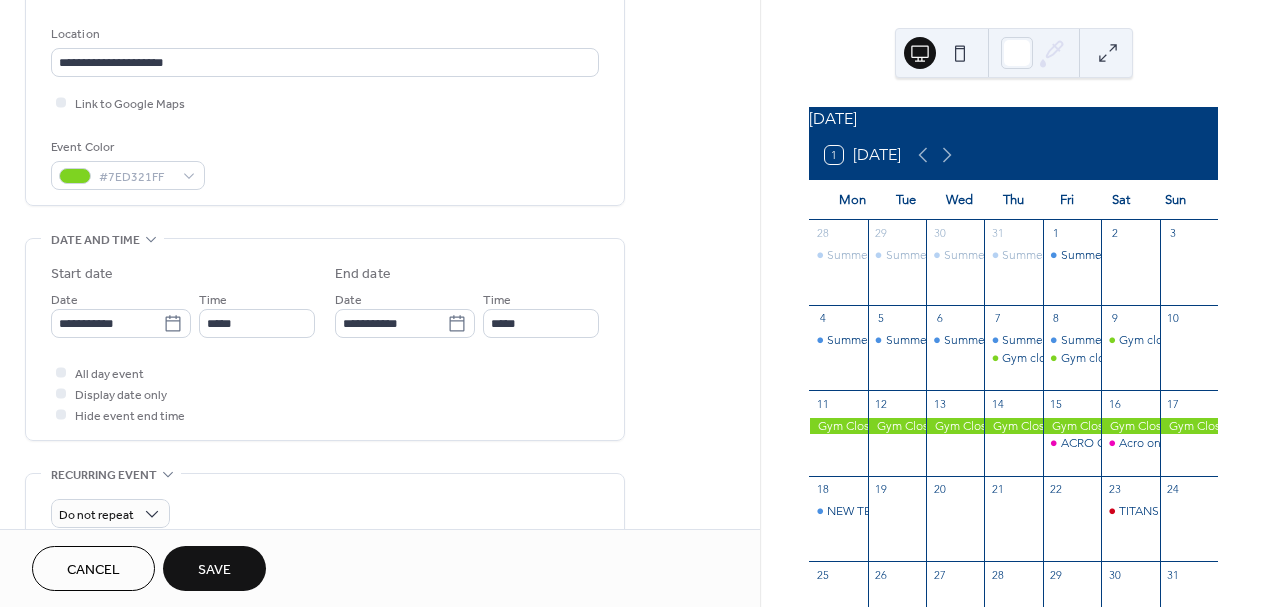 scroll, scrollTop: 426, scrollLeft: 0, axis: vertical 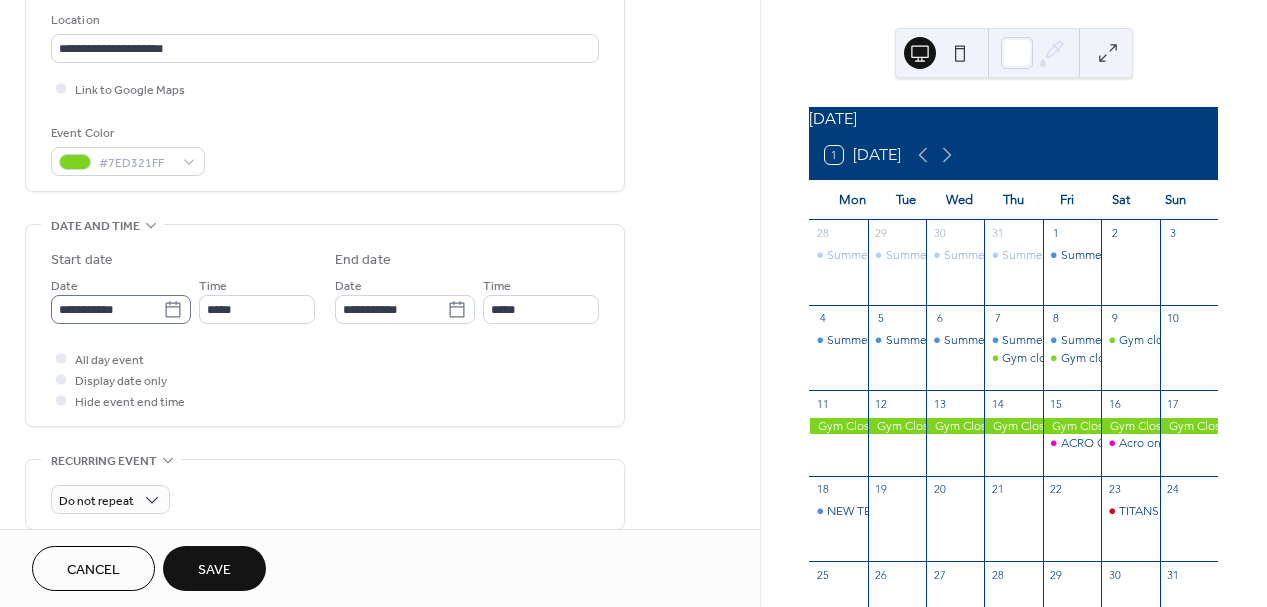 click 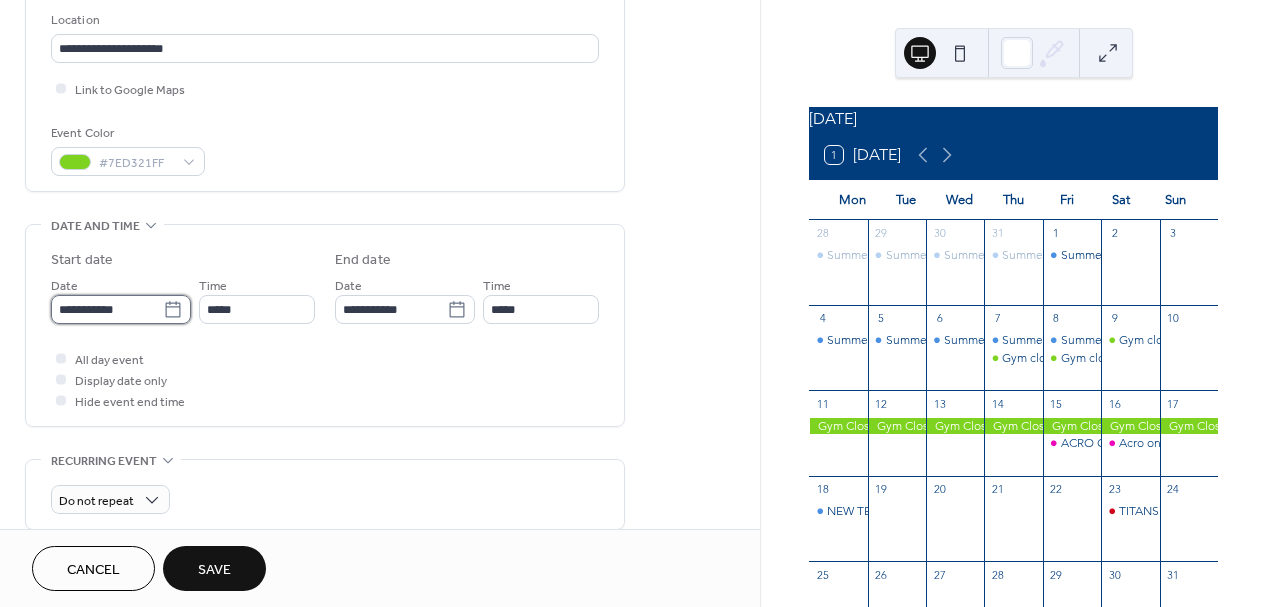 click on "**********" at bounding box center (107, 309) 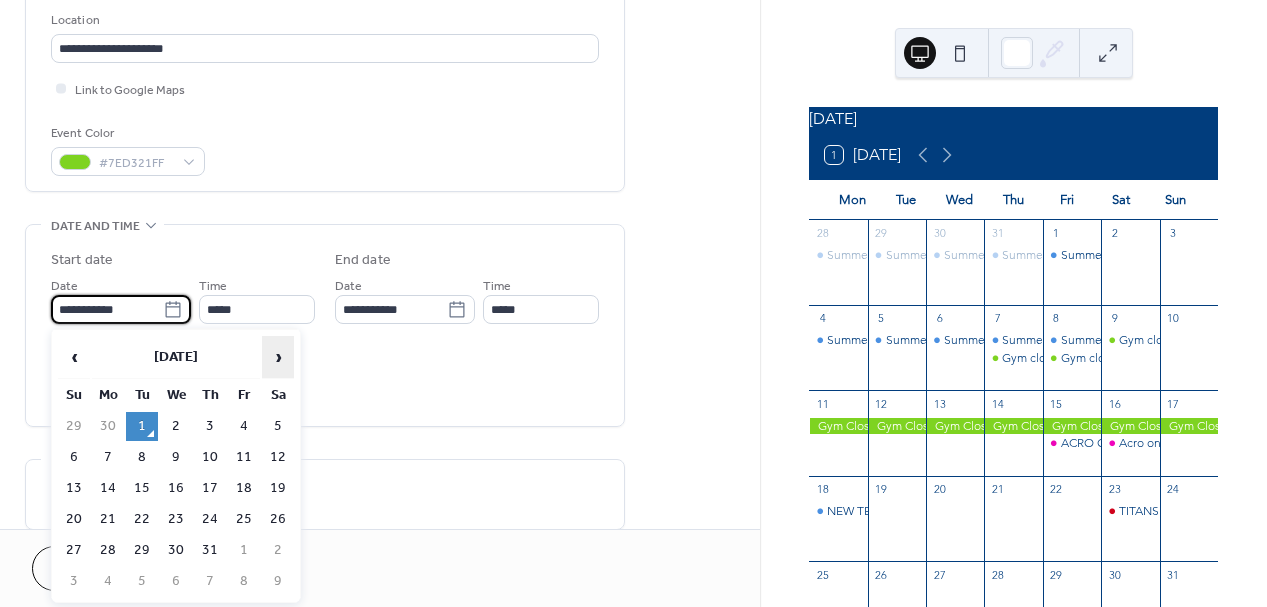 click on "›" at bounding box center [278, 357] 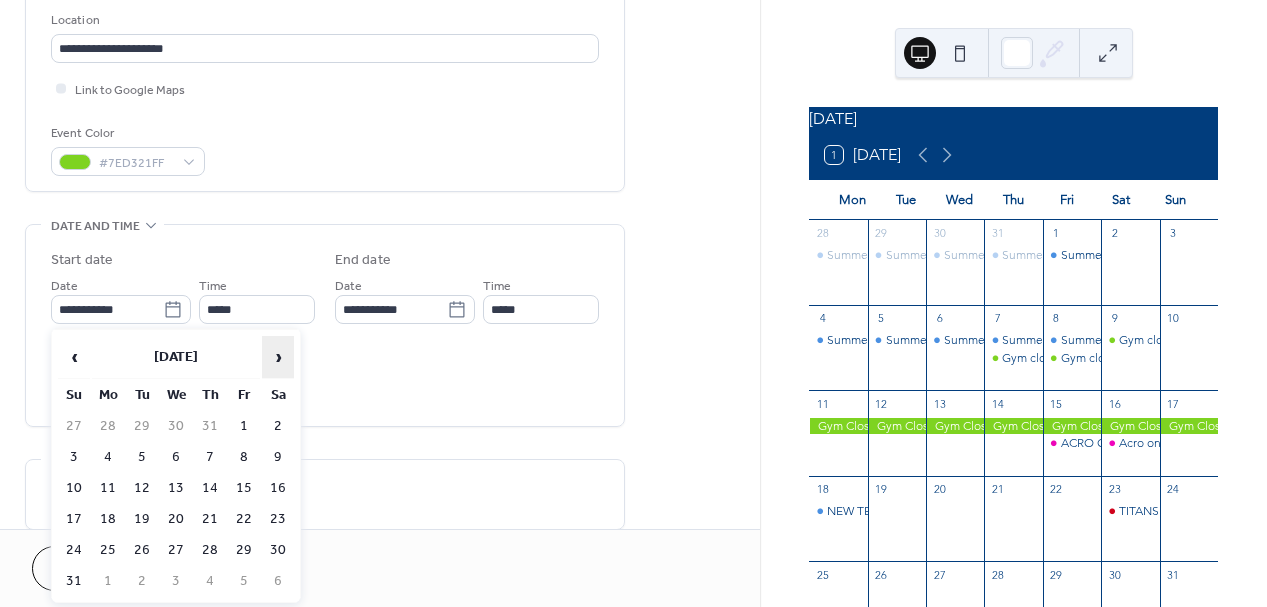 click on "›" at bounding box center [278, 357] 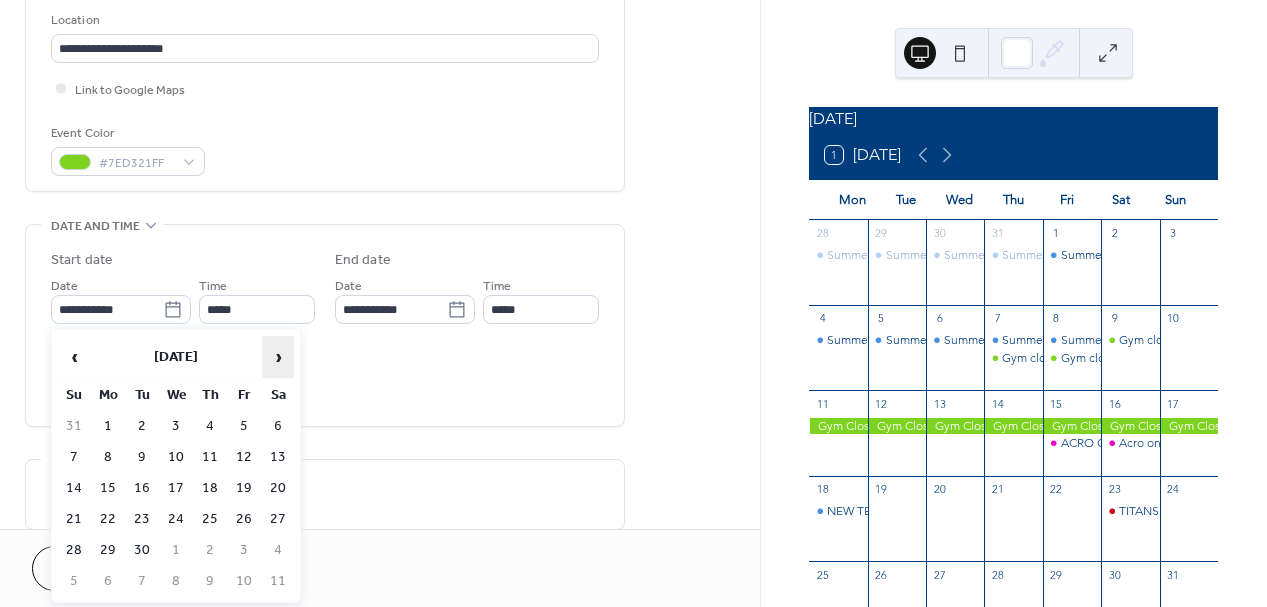 click on "›" at bounding box center (278, 357) 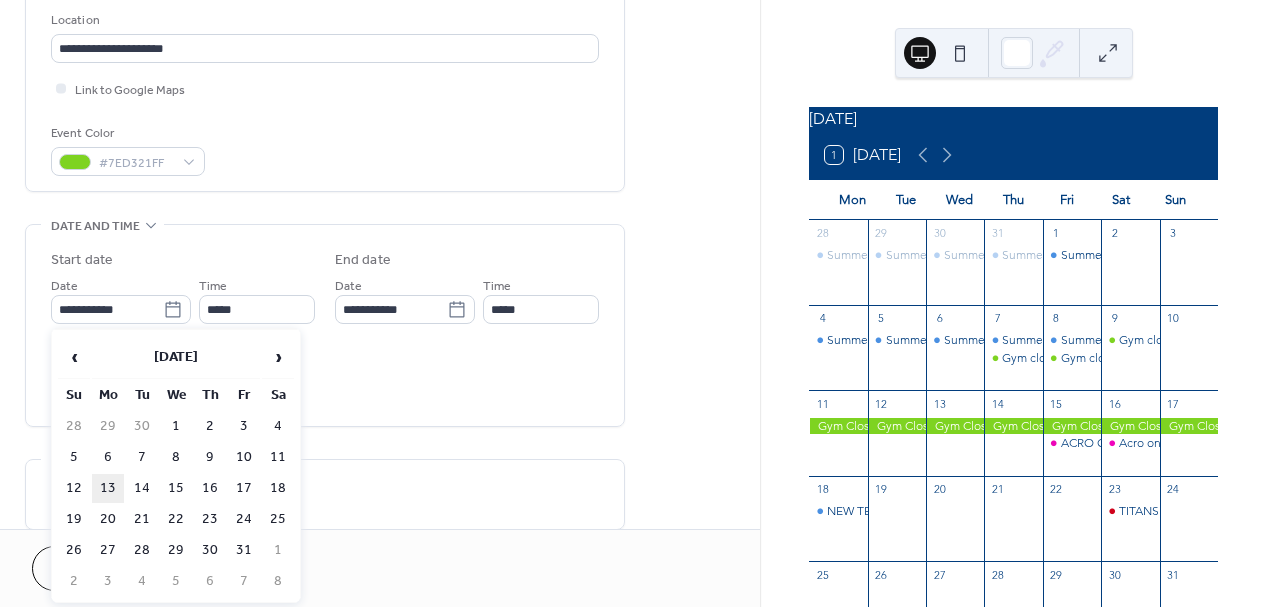 click on "13" at bounding box center (108, 488) 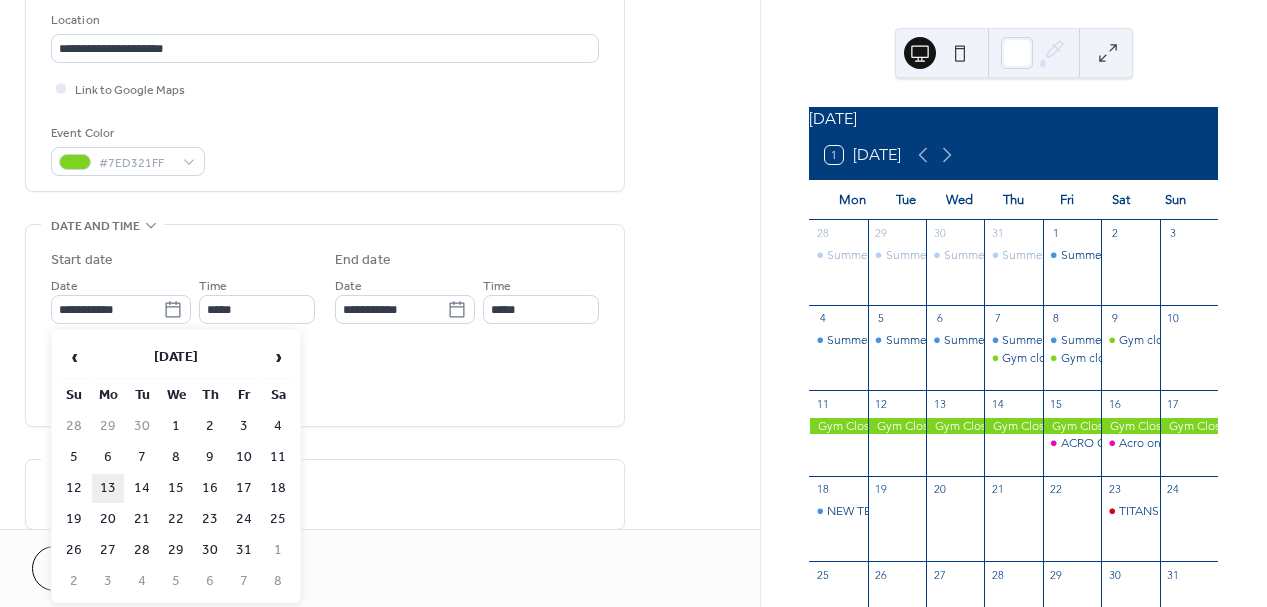 type on "**********" 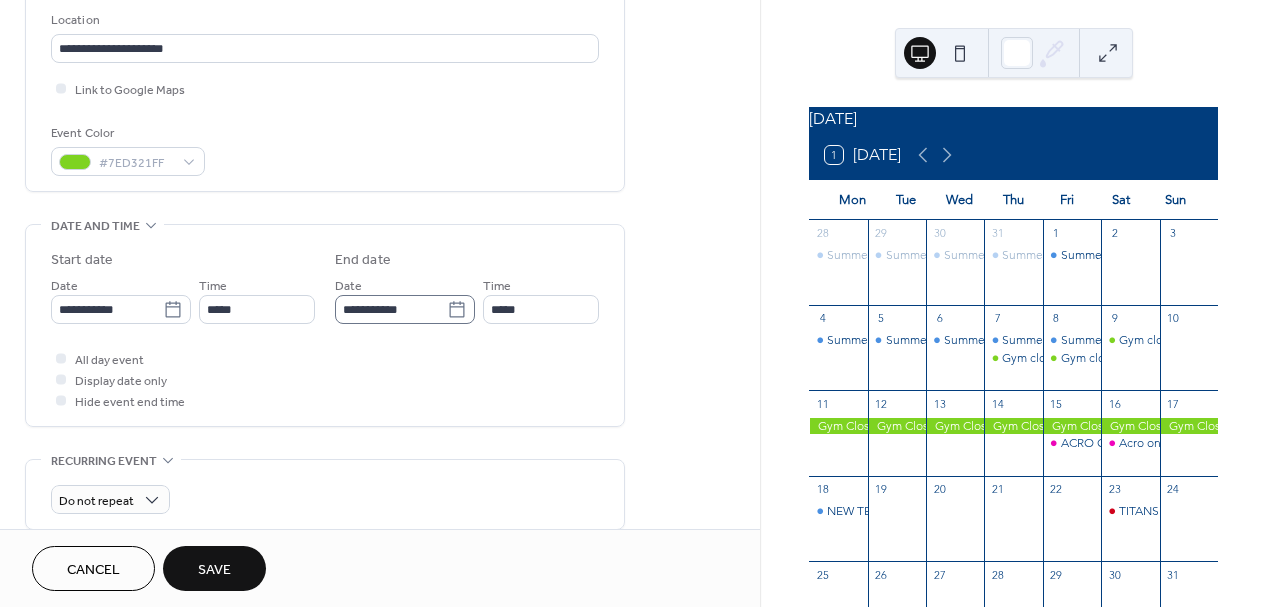click 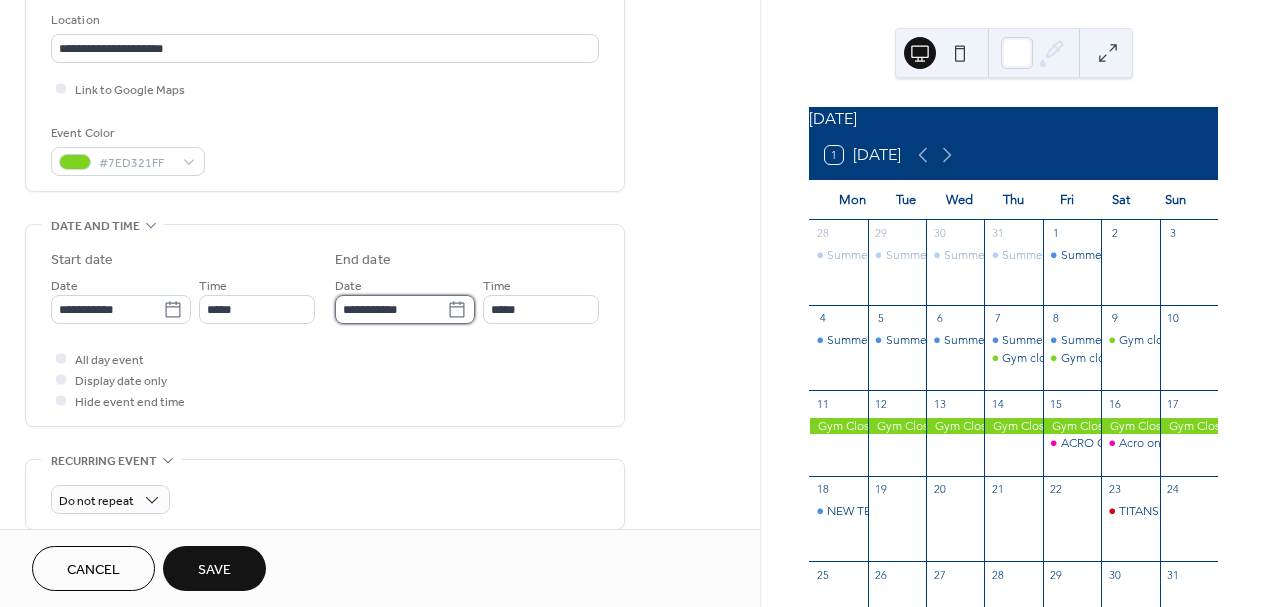 click on "**********" at bounding box center [391, 309] 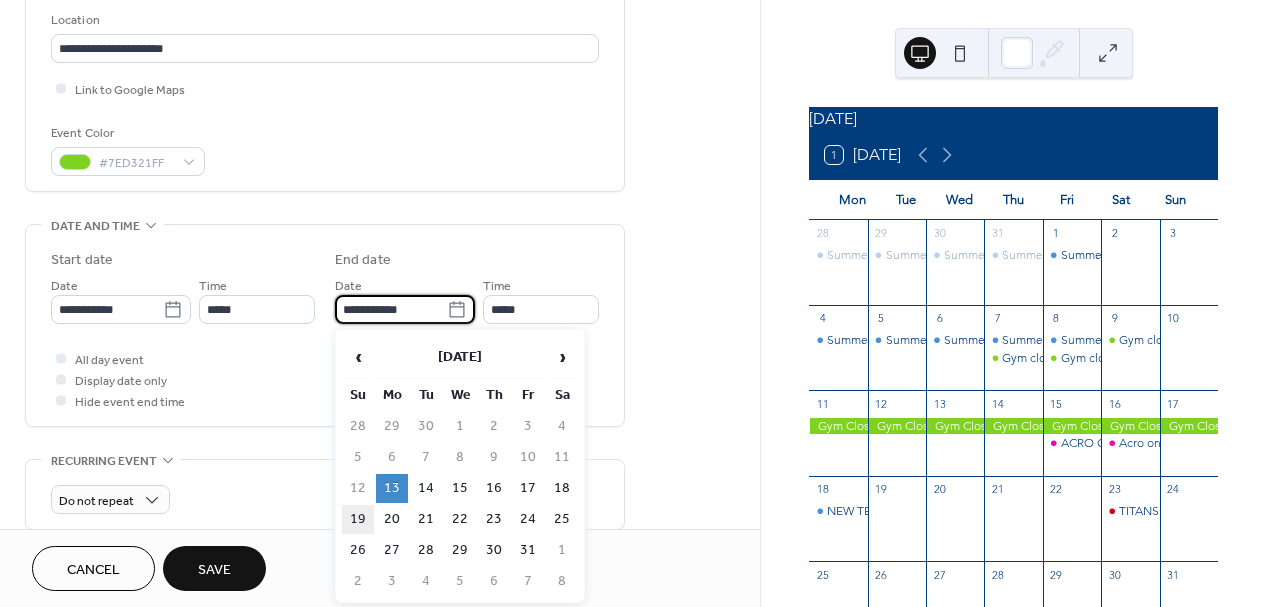 click on "19" at bounding box center (358, 519) 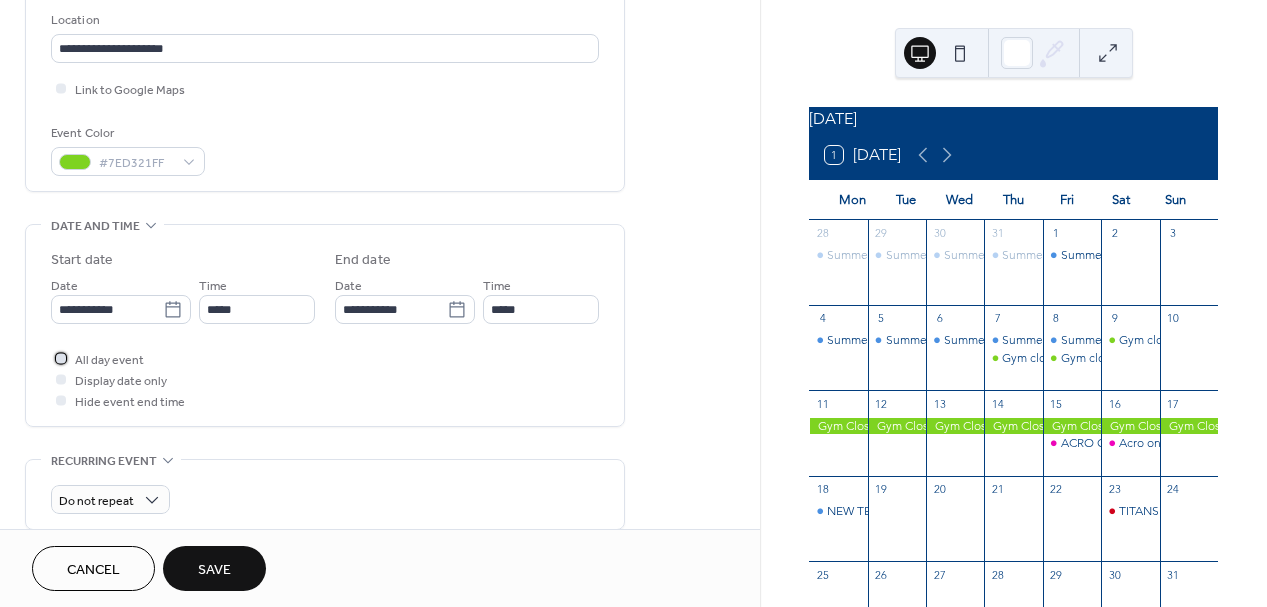 click at bounding box center (61, 358) 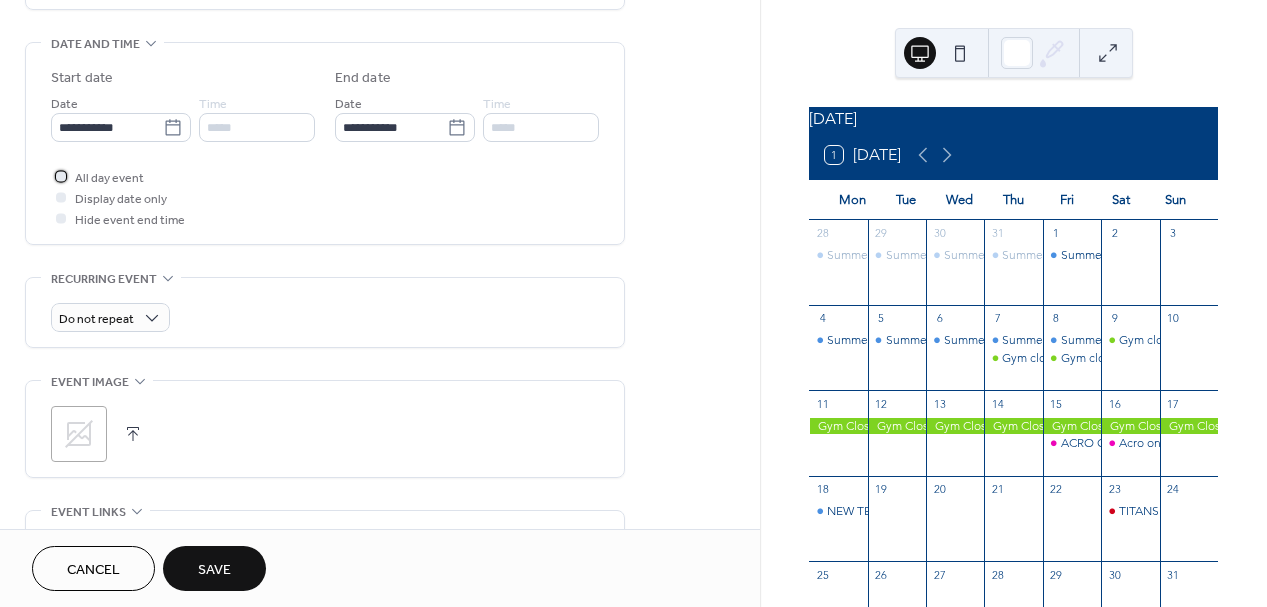 scroll, scrollTop: 706, scrollLeft: 0, axis: vertical 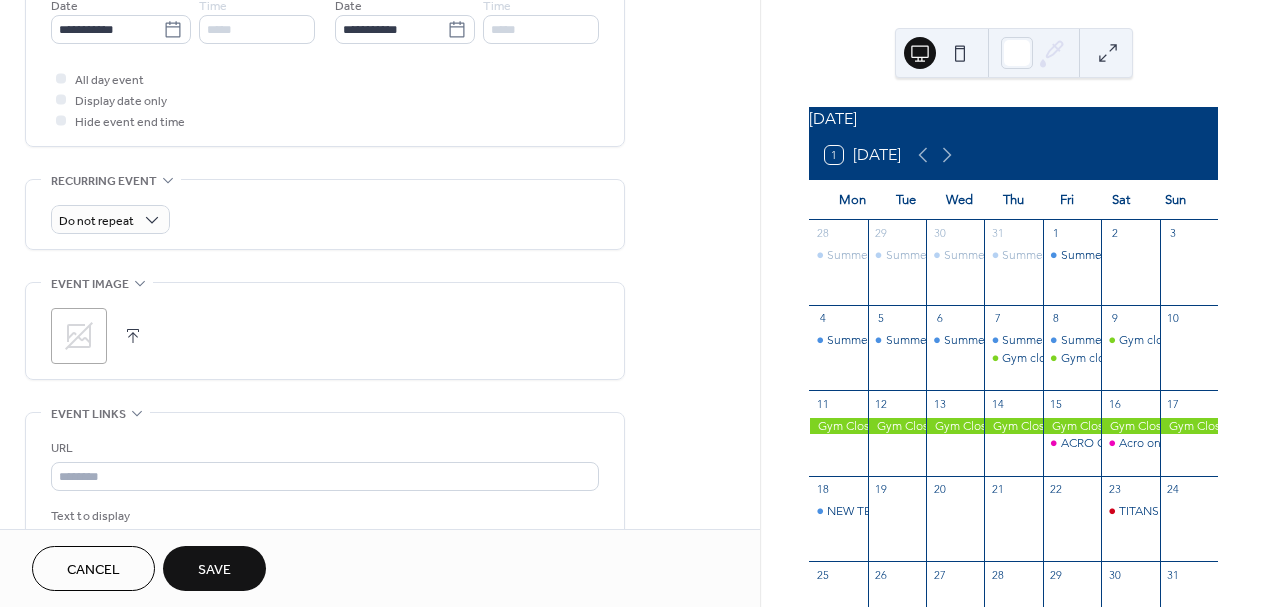click on "Save" at bounding box center [214, 570] 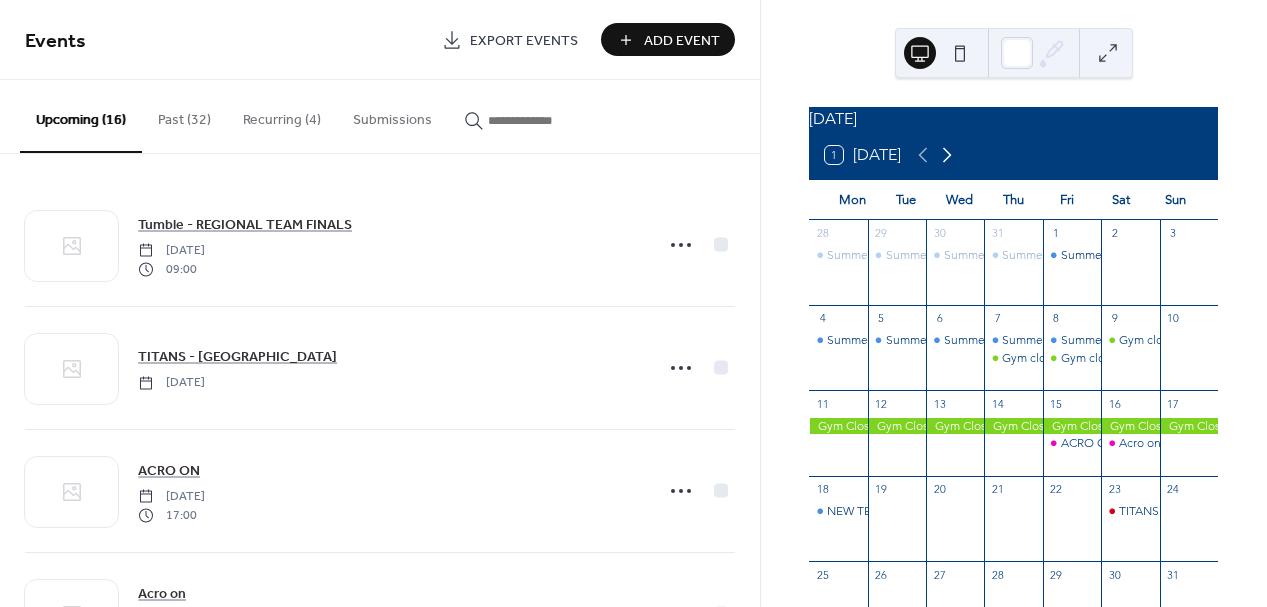 click 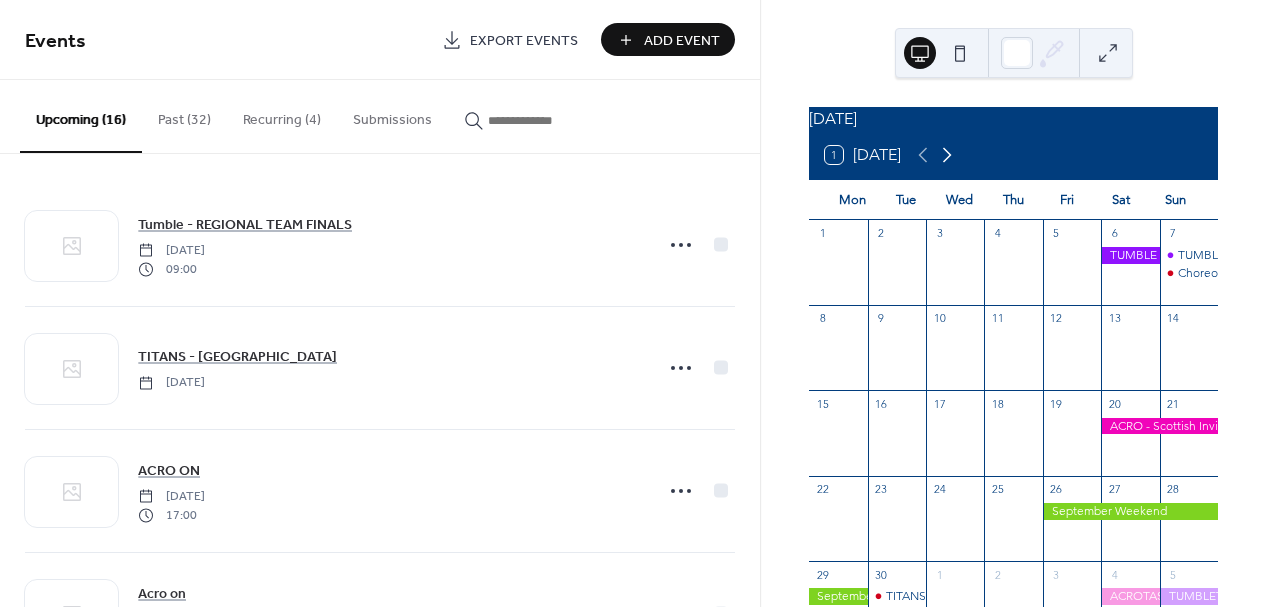 click 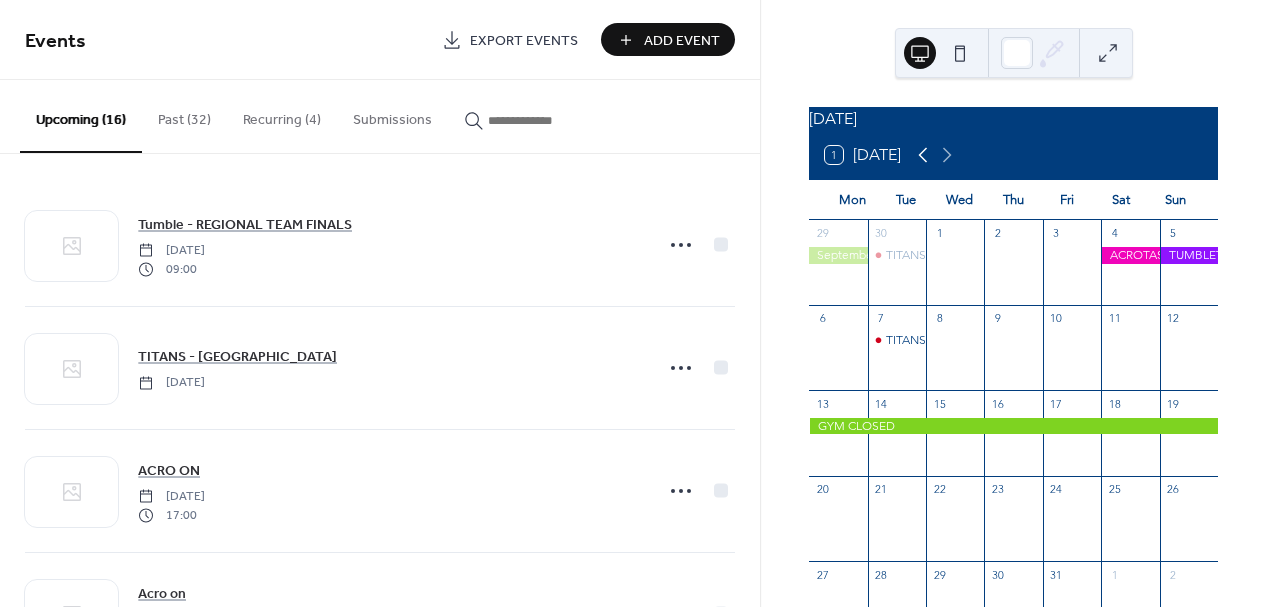 click 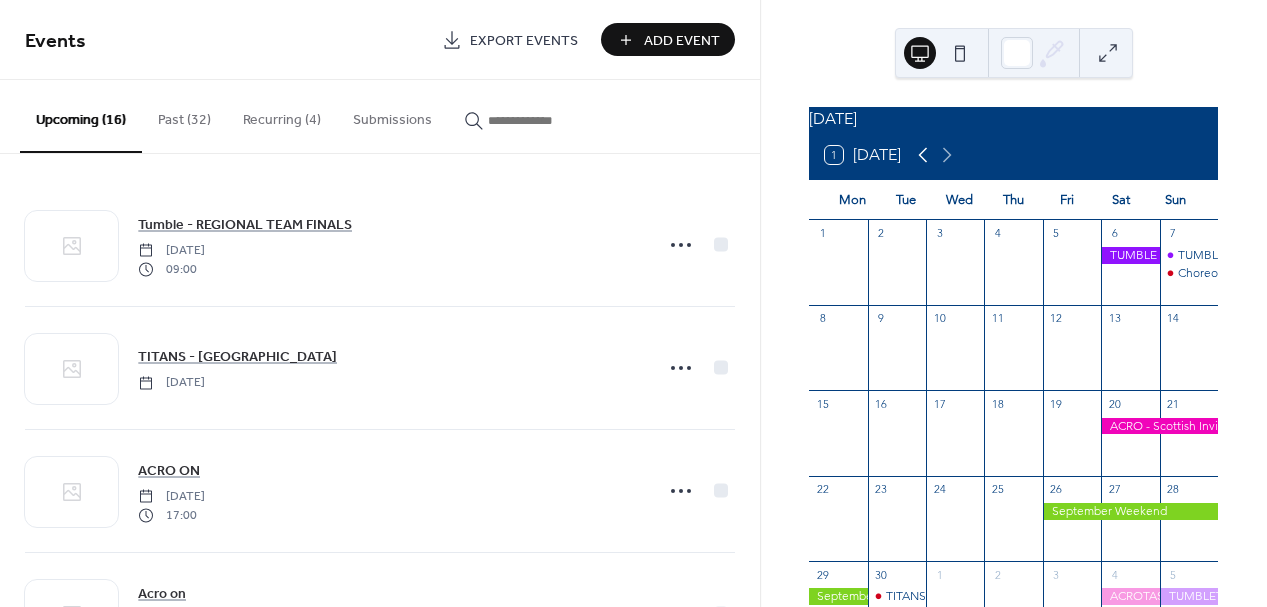 click 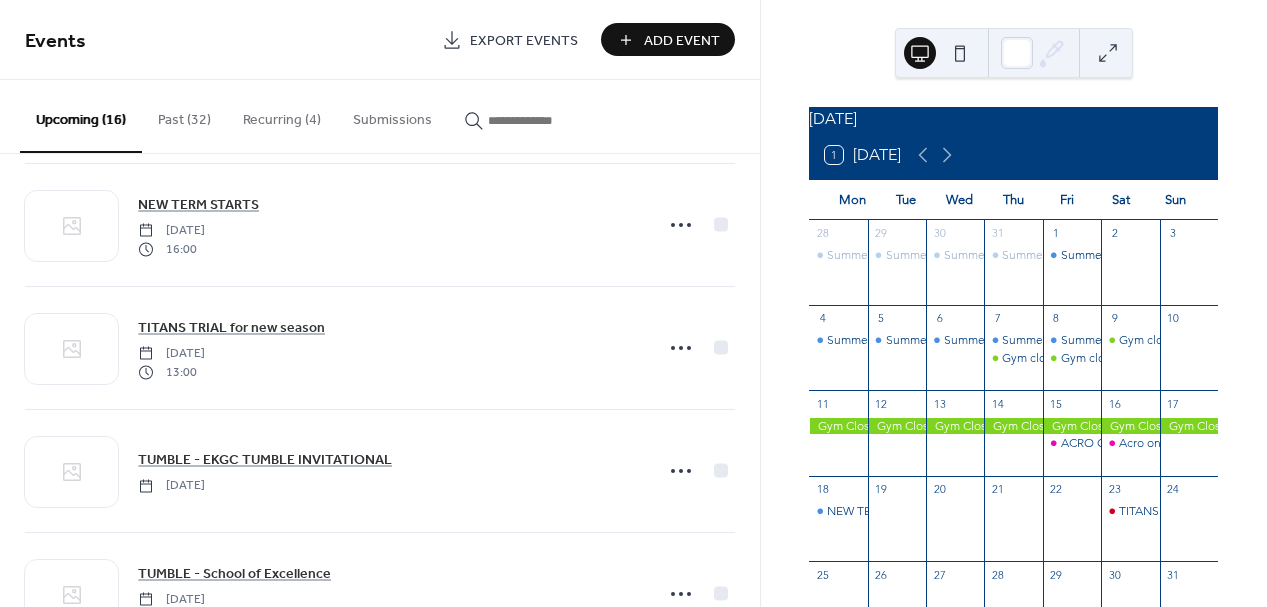scroll, scrollTop: 513, scrollLeft: 0, axis: vertical 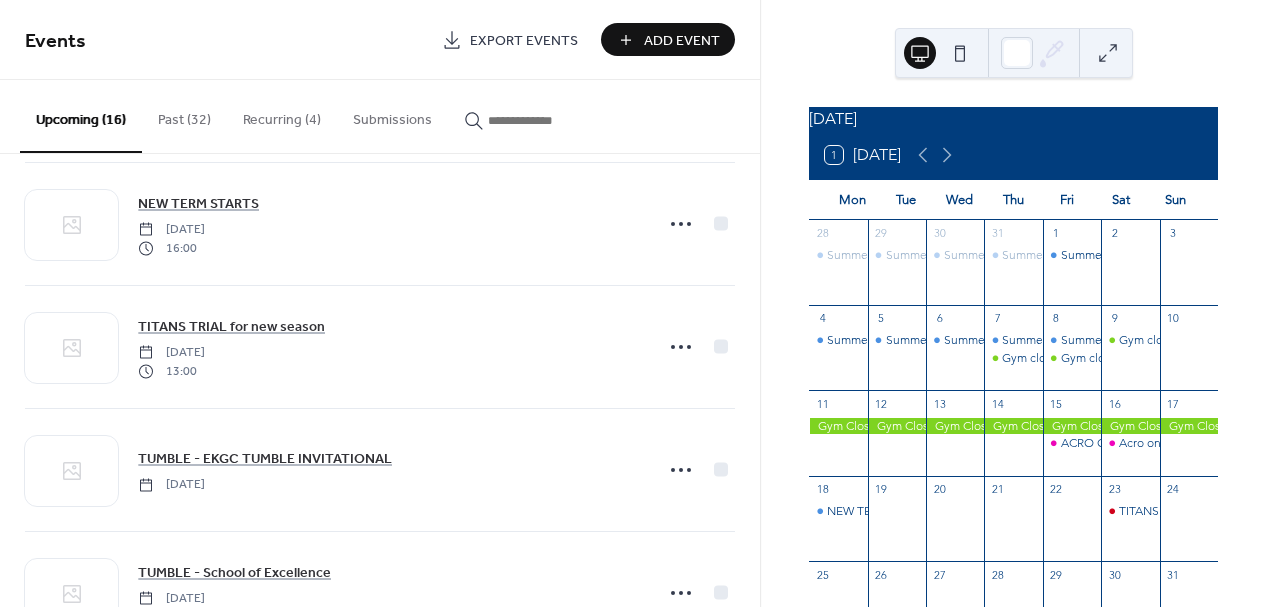 click on "Recurring  (4)" at bounding box center [282, 115] 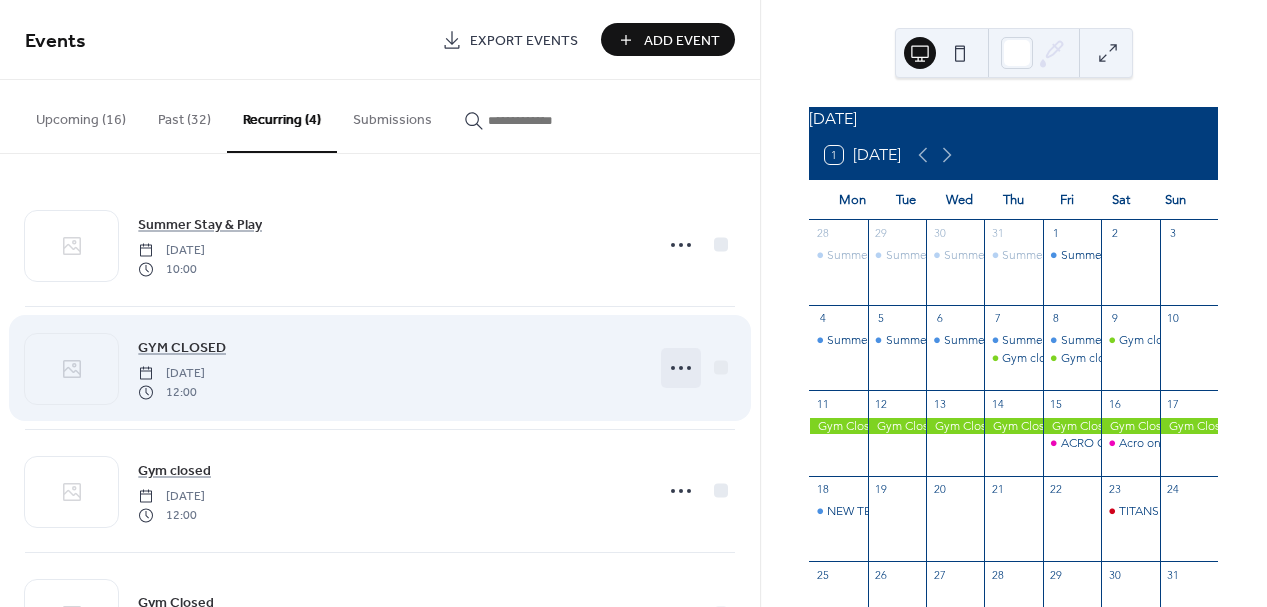 click 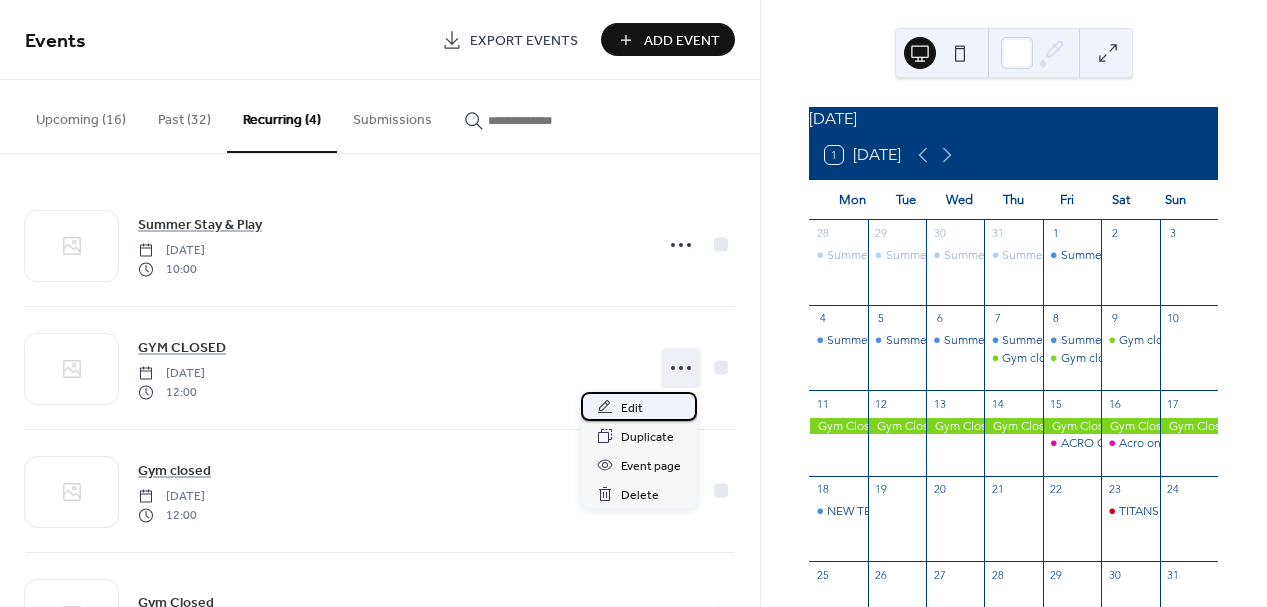 click on "Edit" at bounding box center (632, 408) 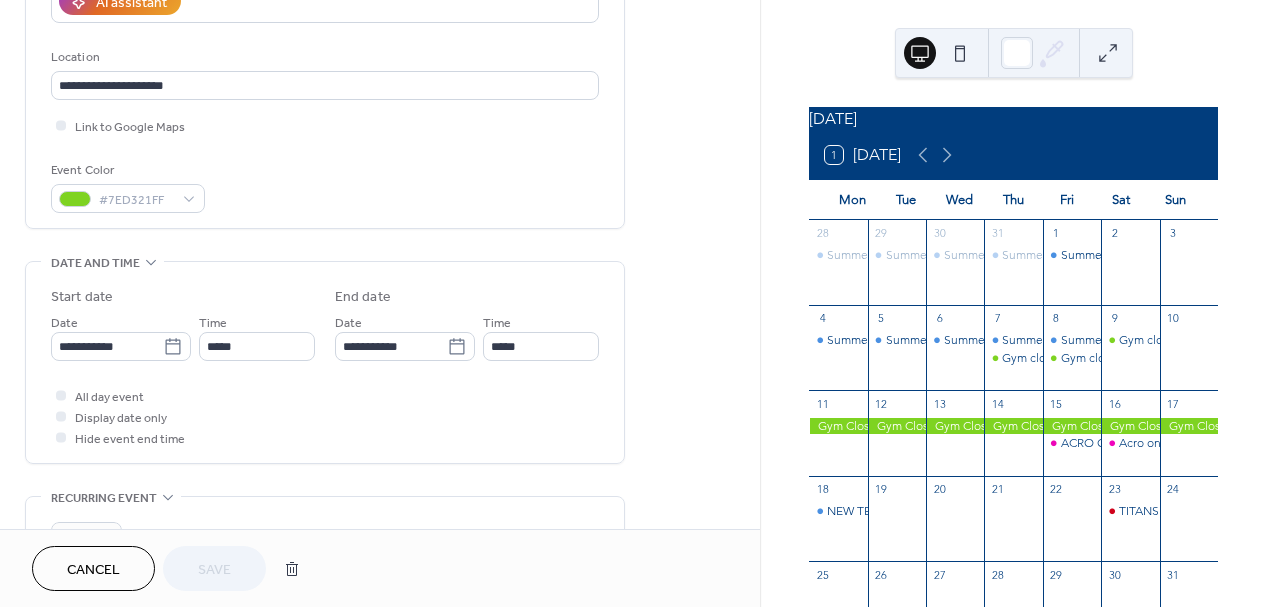 scroll, scrollTop: 390, scrollLeft: 0, axis: vertical 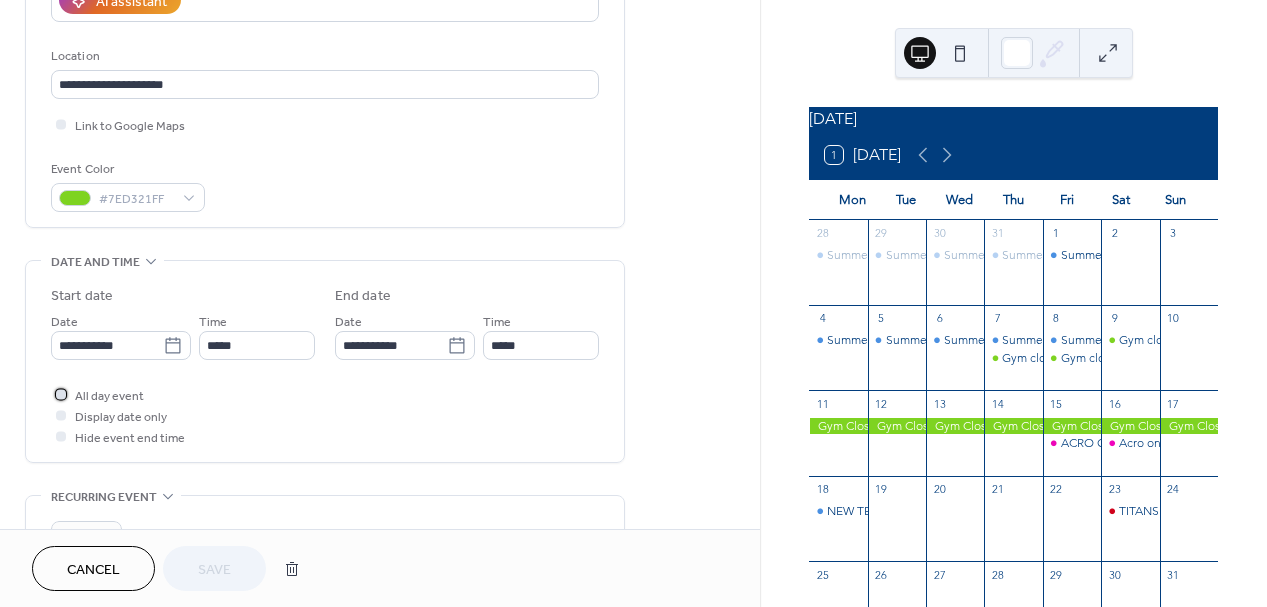 click at bounding box center (61, 394) 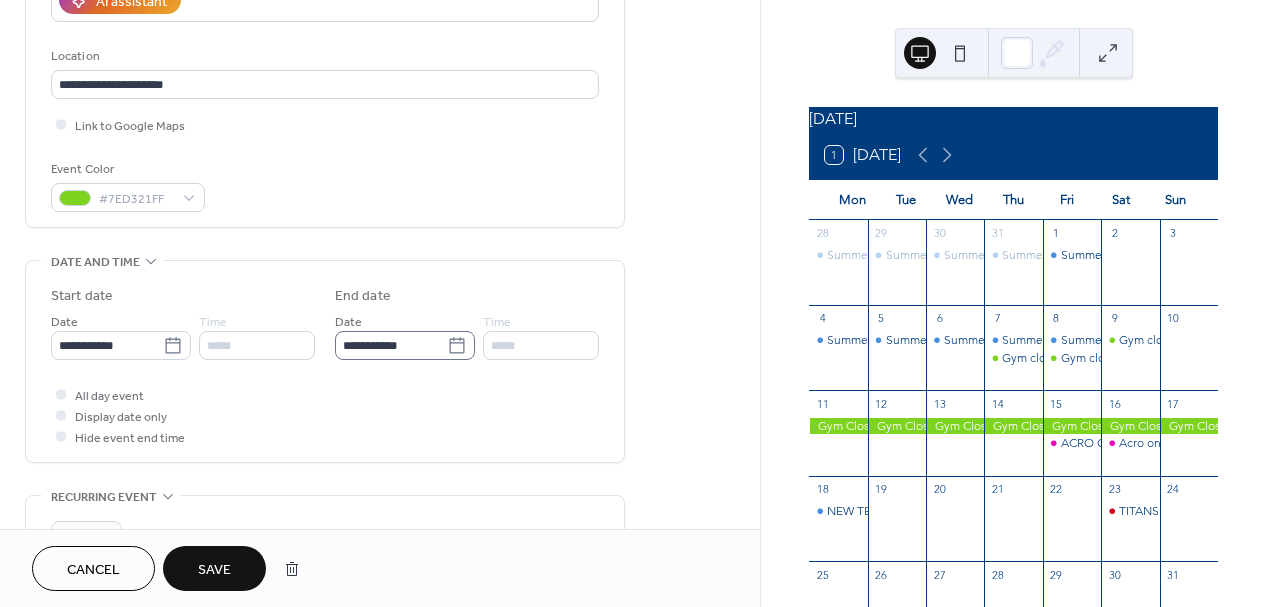 click 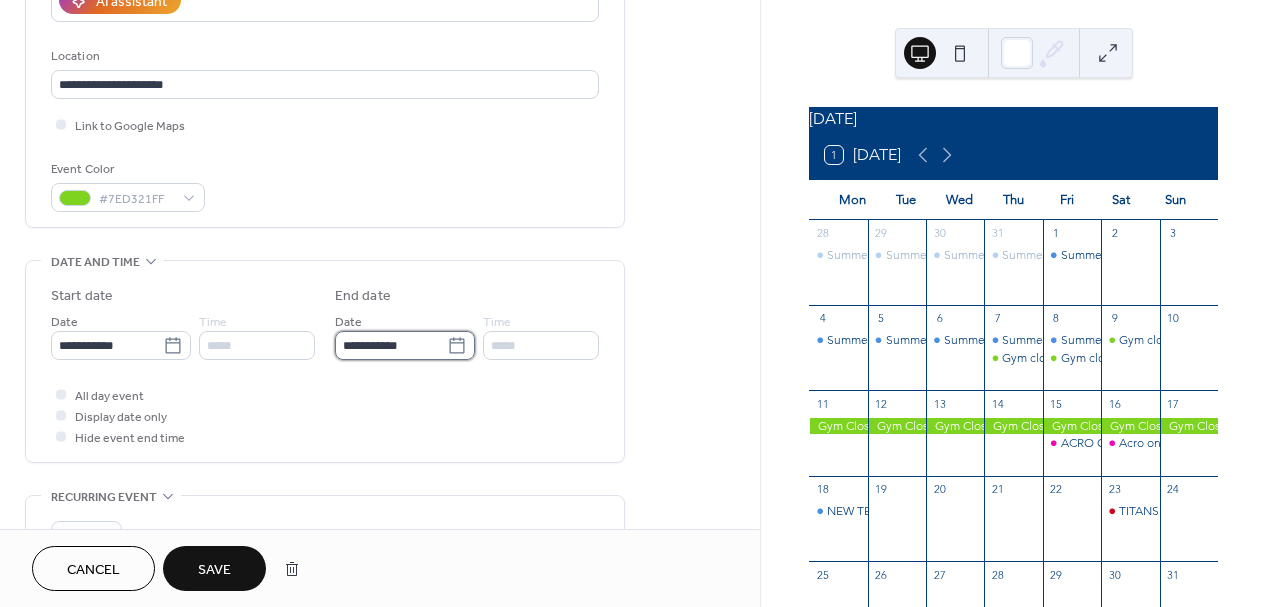 click on "**********" at bounding box center (391, 345) 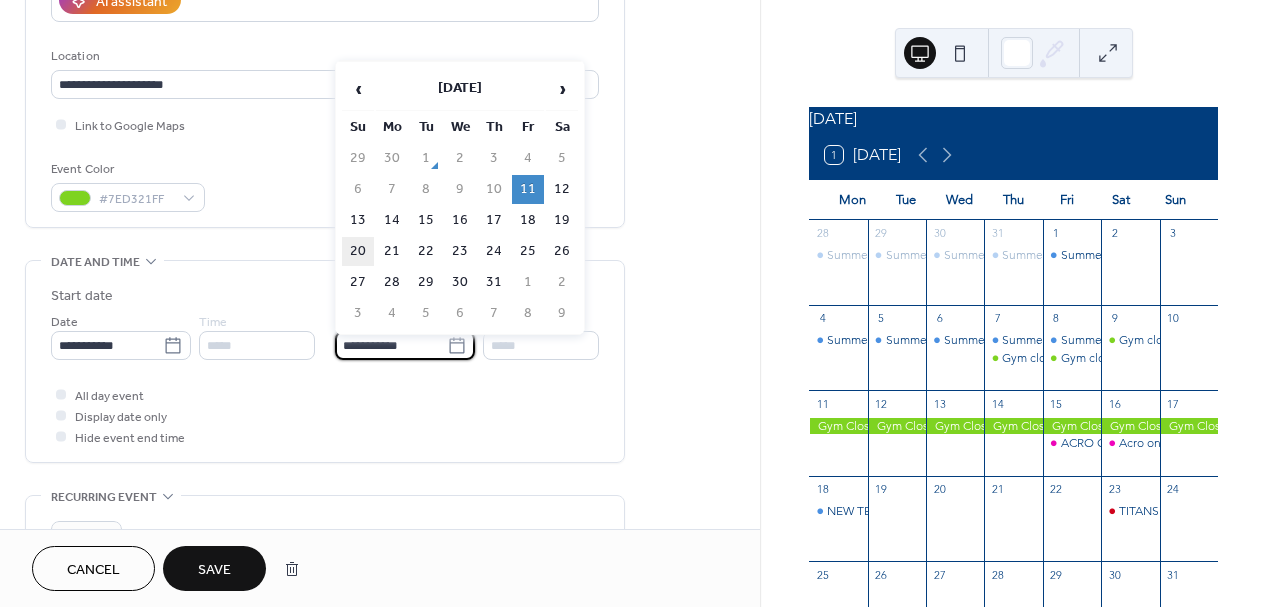 click on "20" at bounding box center (358, 251) 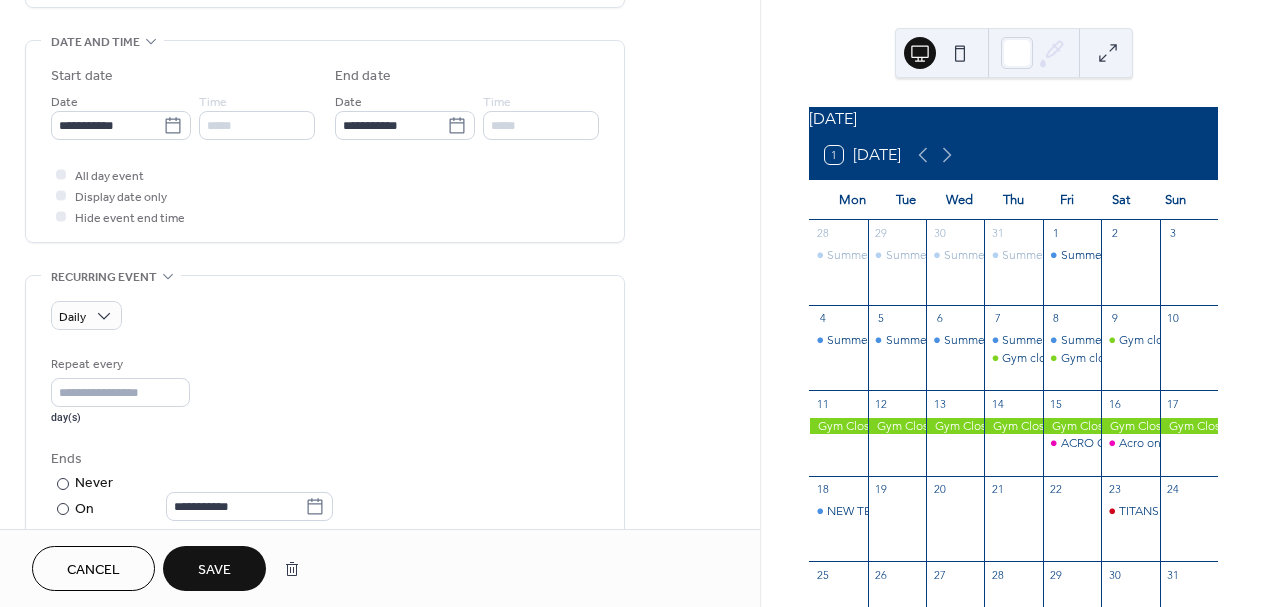 scroll, scrollTop: 611, scrollLeft: 0, axis: vertical 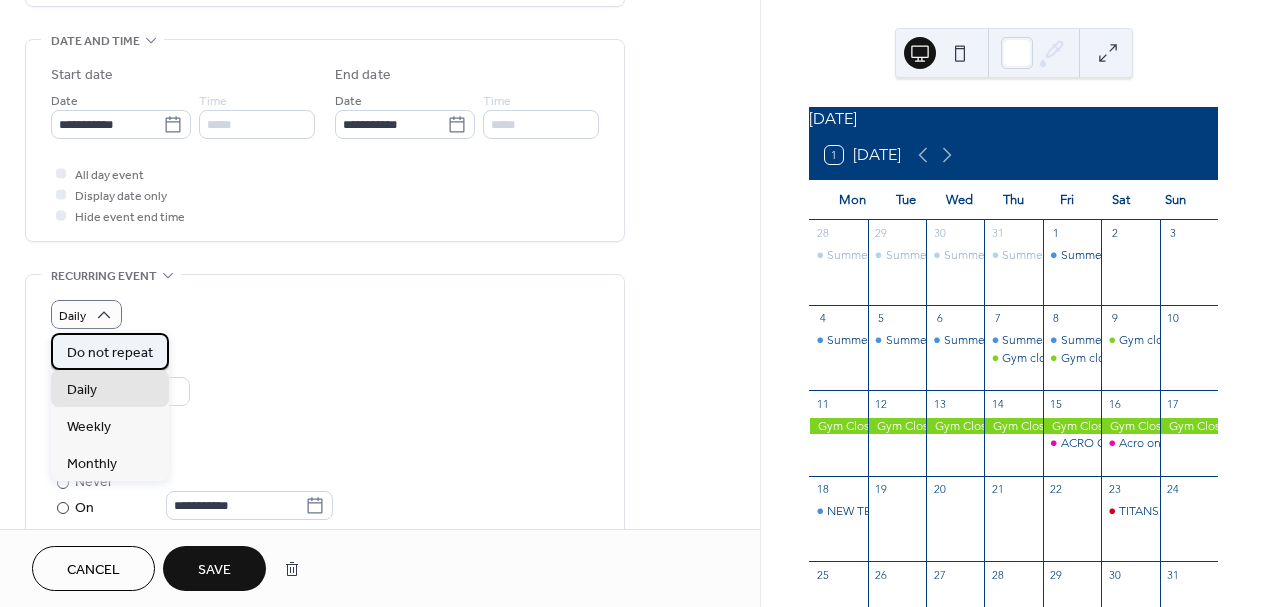 click on "Do not repeat" at bounding box center (110, 353) 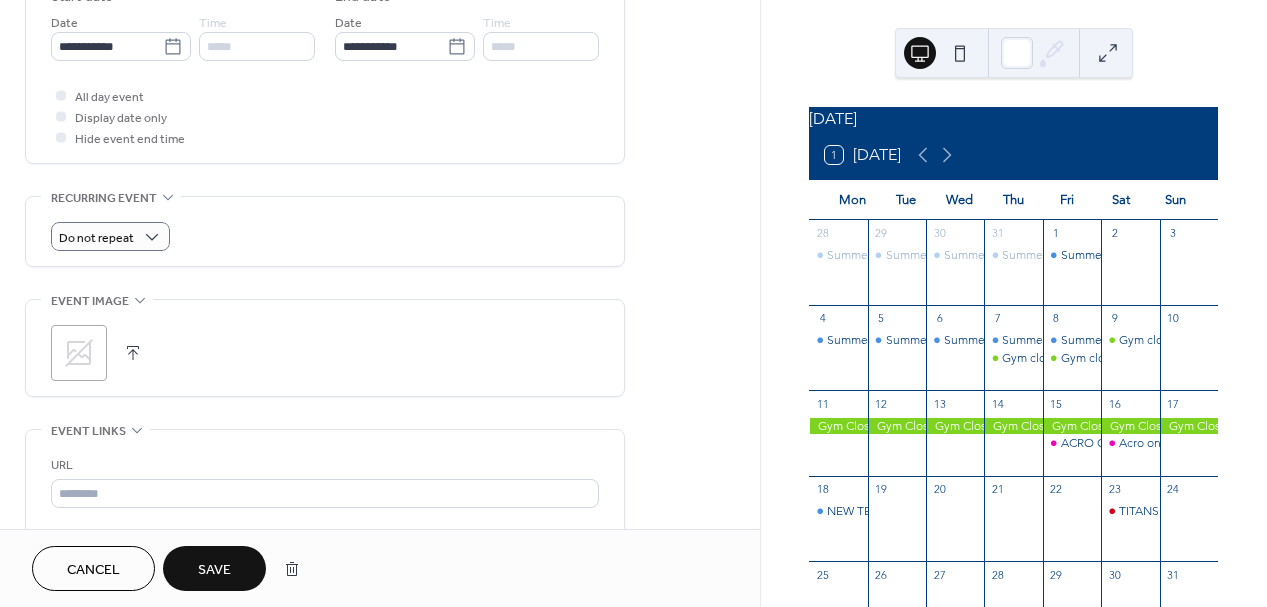 scroll, scrollTop: 692, scrollLeft: 0, axis: vertical 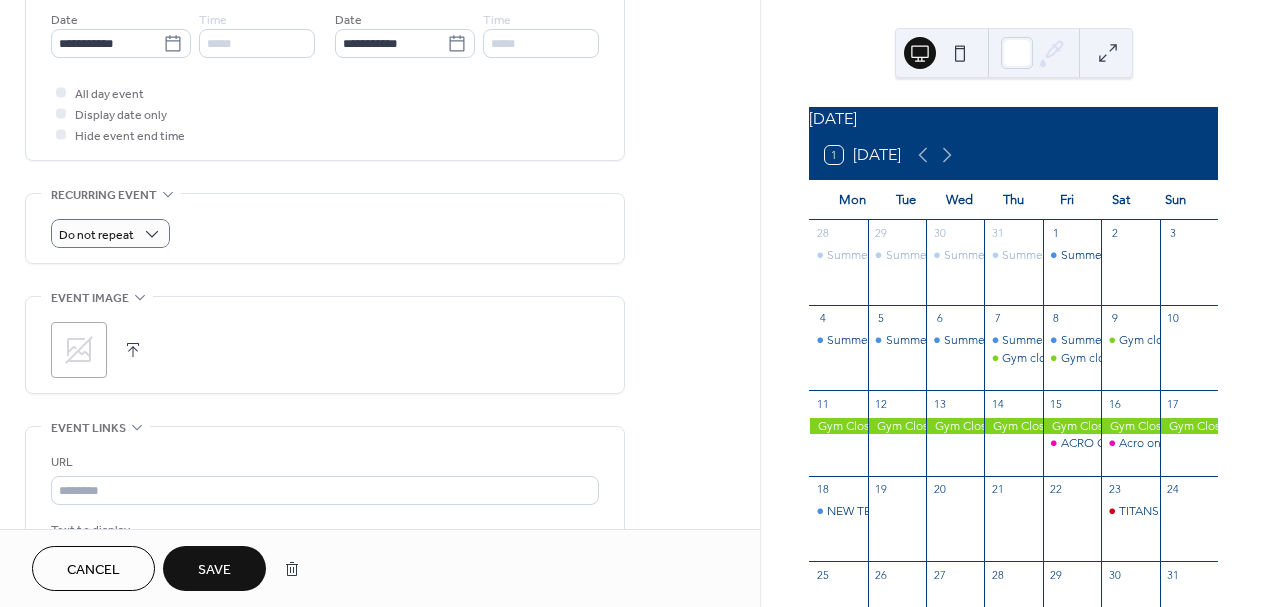 click on "Save" at bounding box center [214, 570] 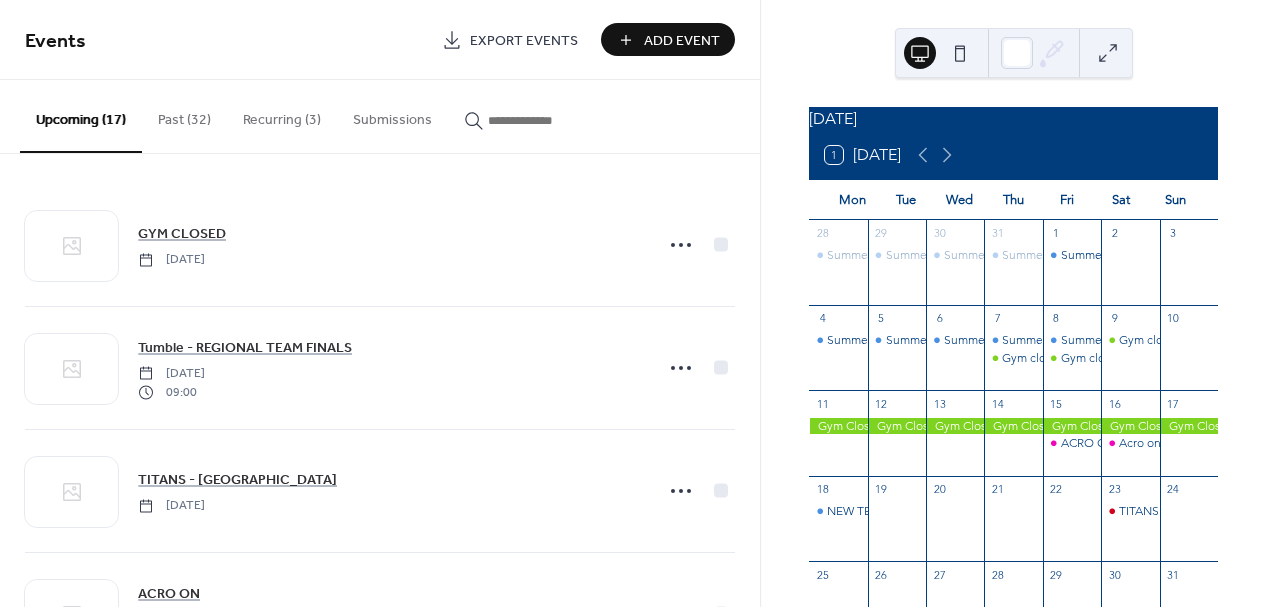 click on "Recurring  (3)" at bounding box center [282, 115] 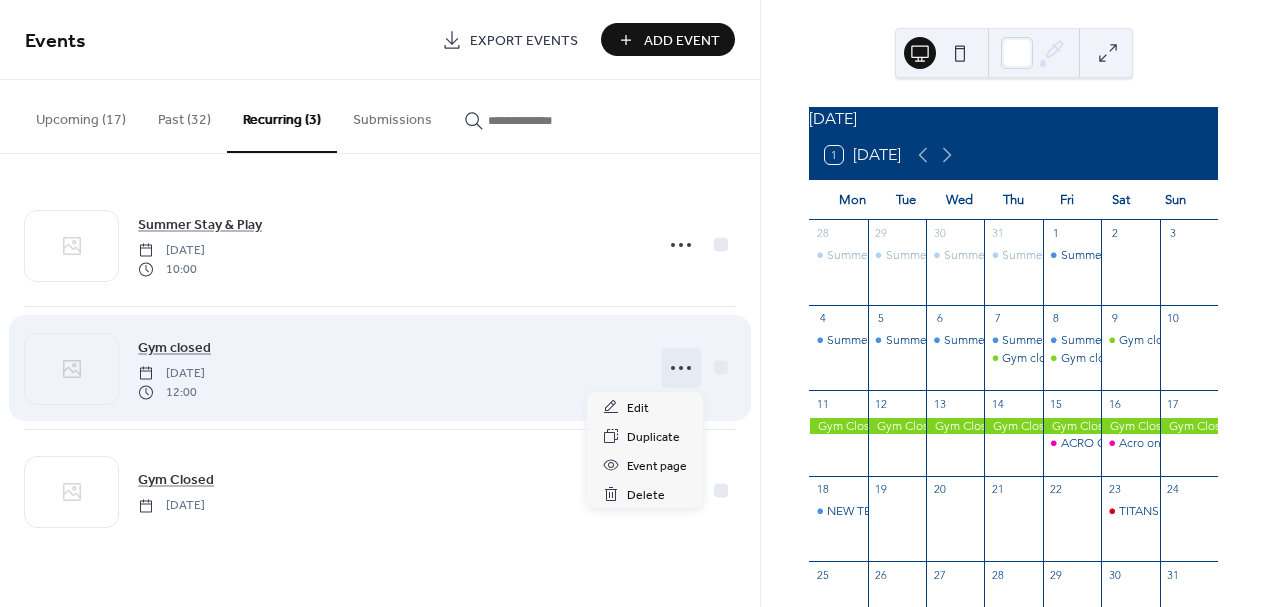 click 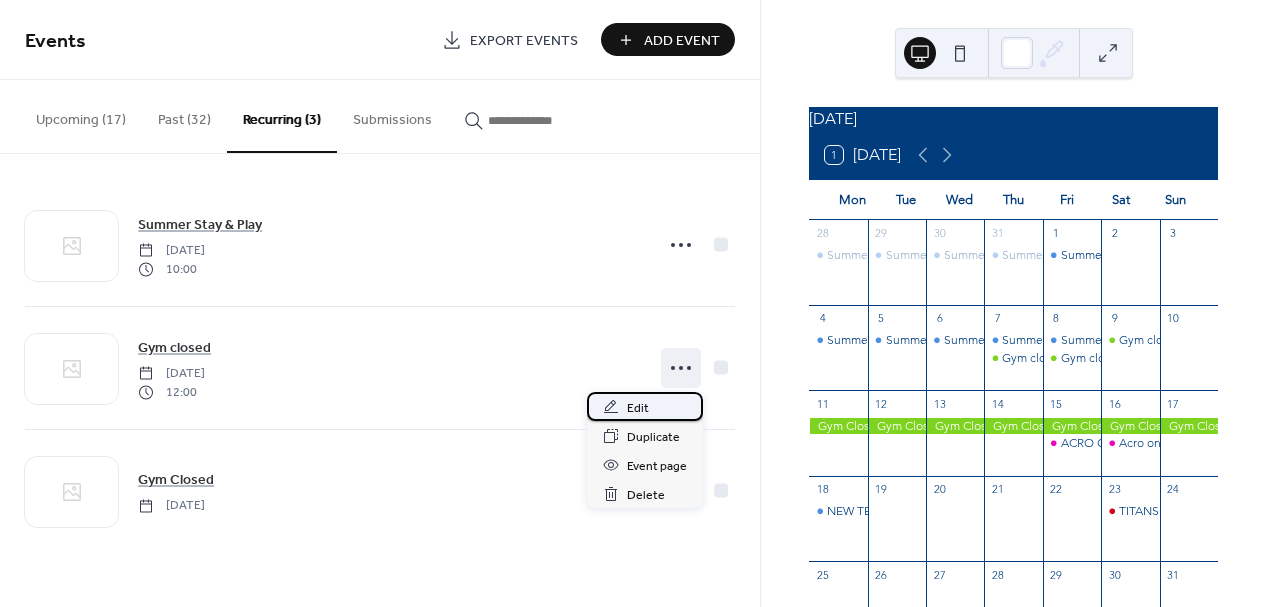 click on "Edit" at bounding box center (638, 408) 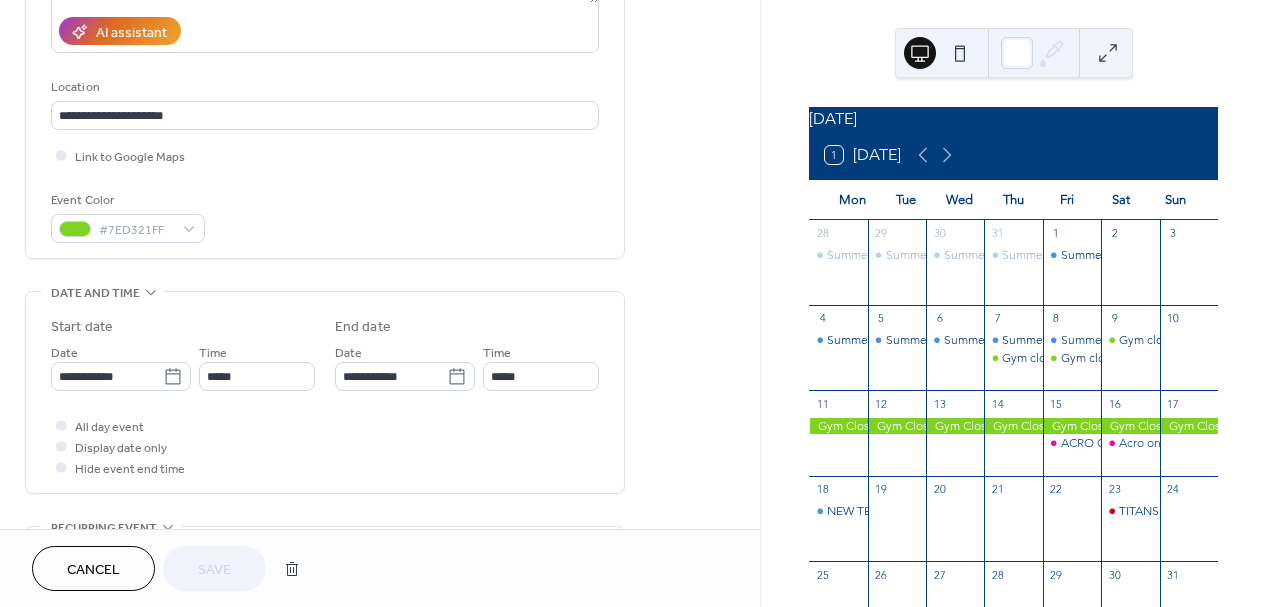 scroll, scrollTop: 365, scrollLeft: 0, axis: vertical 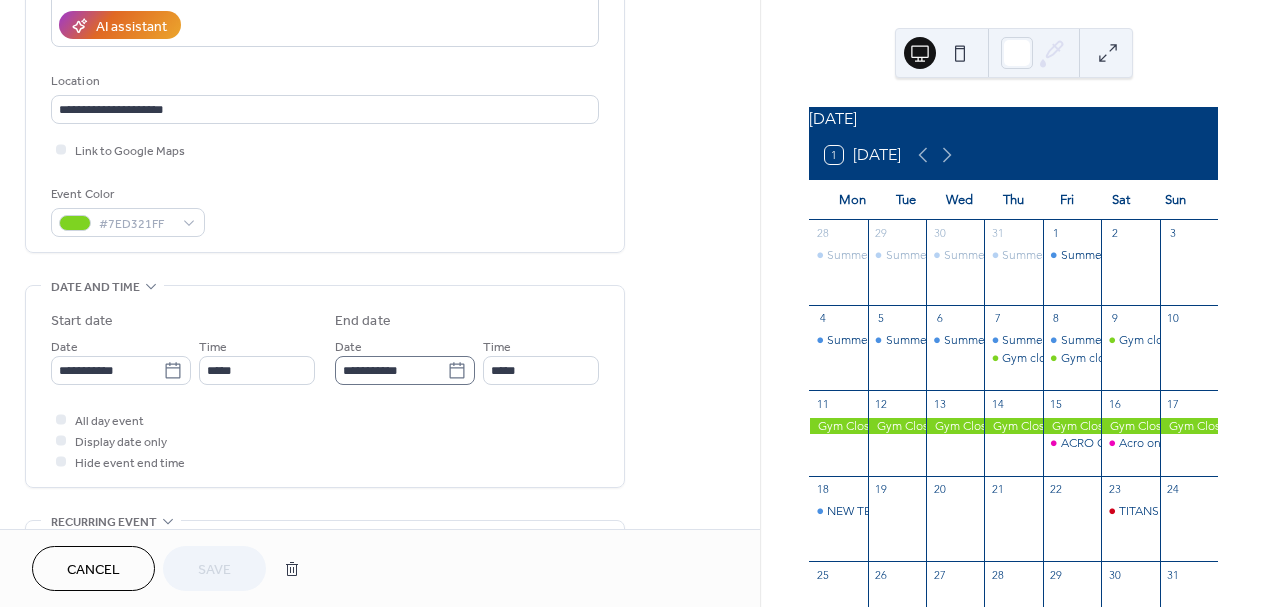 click 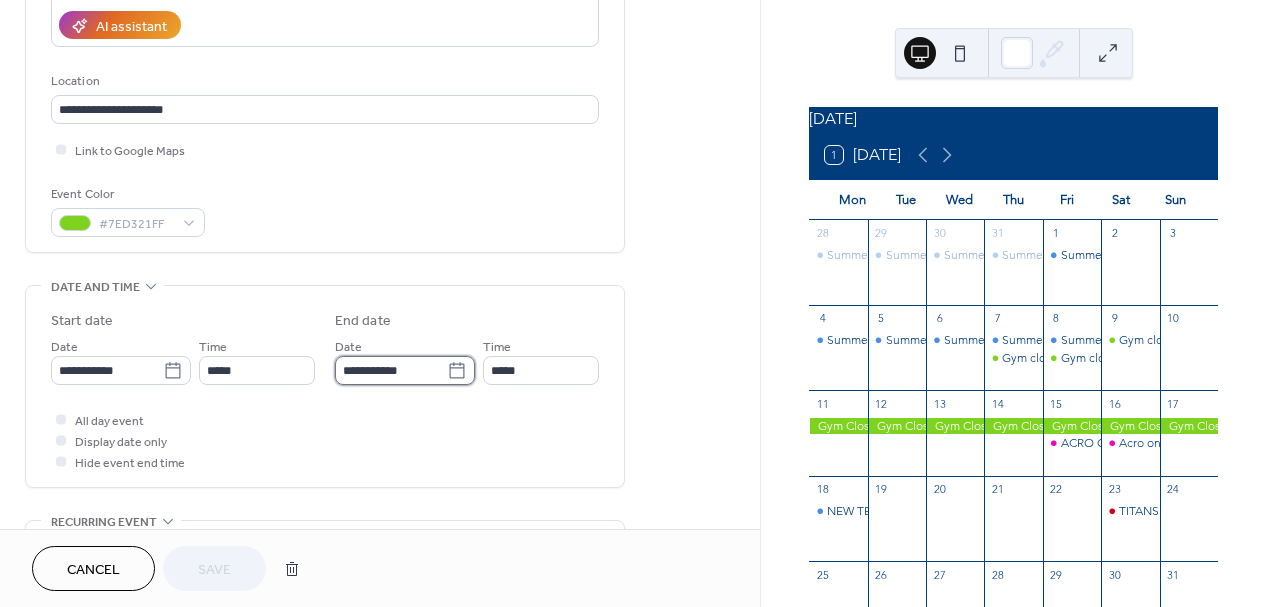 click on "**********" at bounding box center (391, 370) 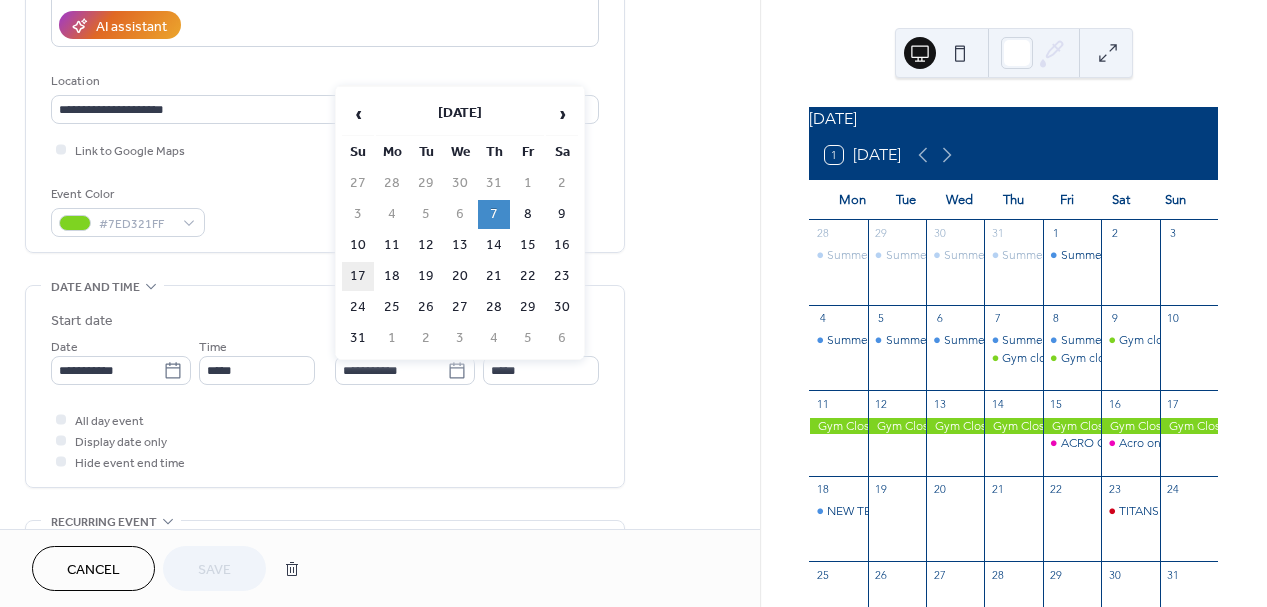 click on "17" at bounding box center [358, 276] 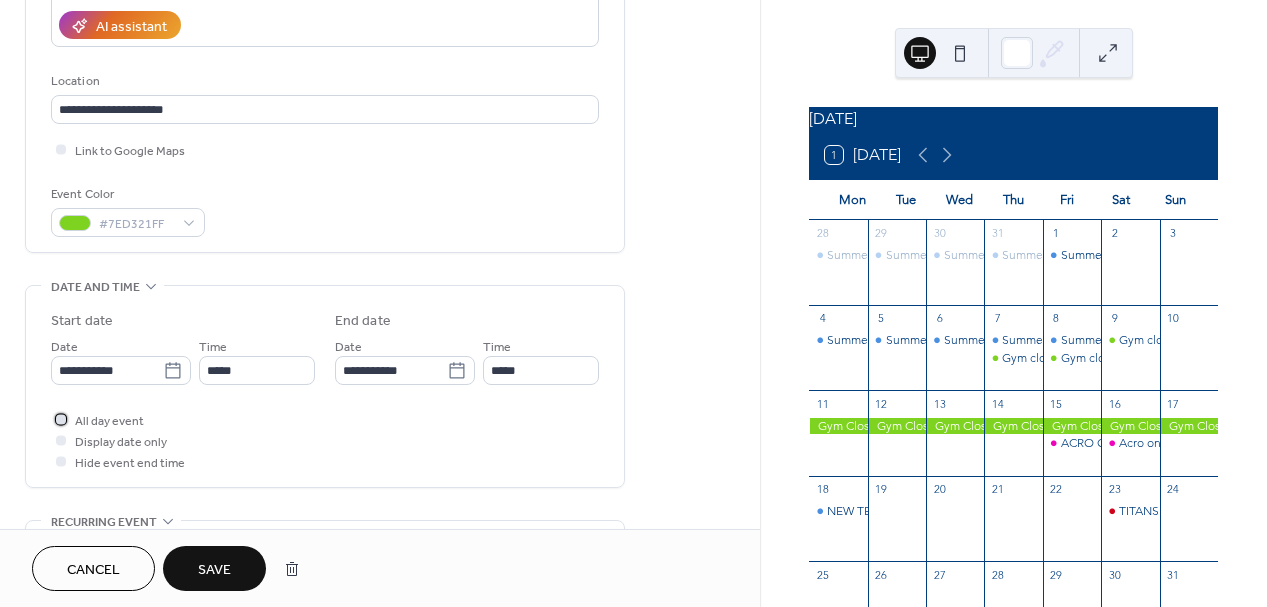 click at bounding box center [61, 419] 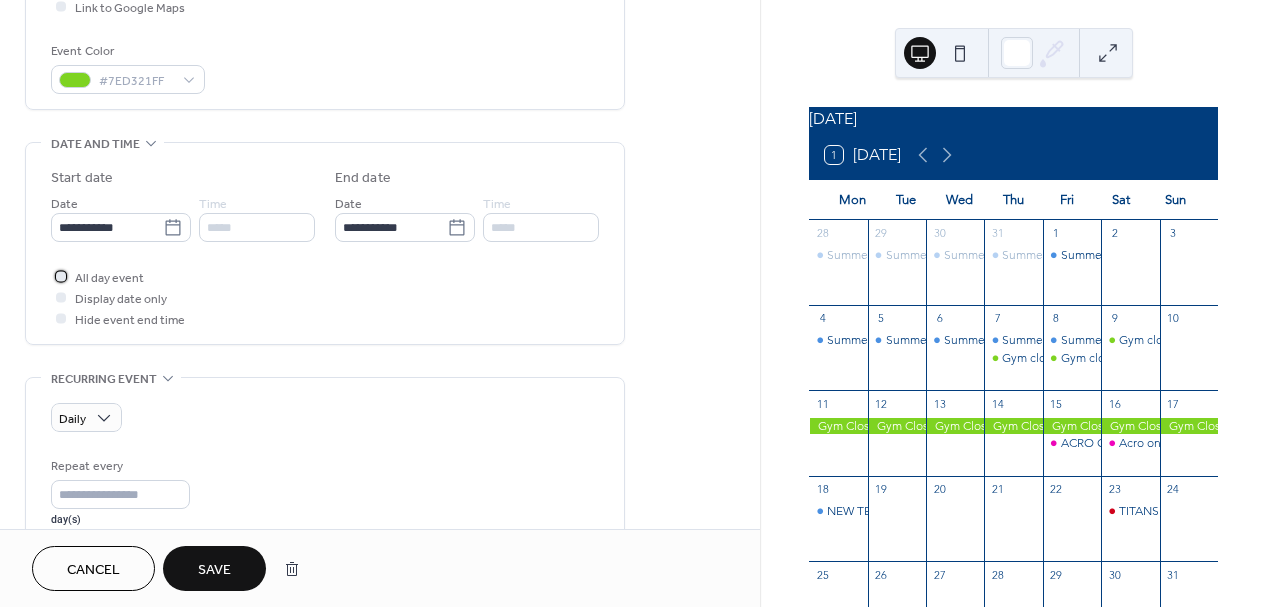 scroll, scrollTop: 532, scrollLeft: 0, axis: vertical 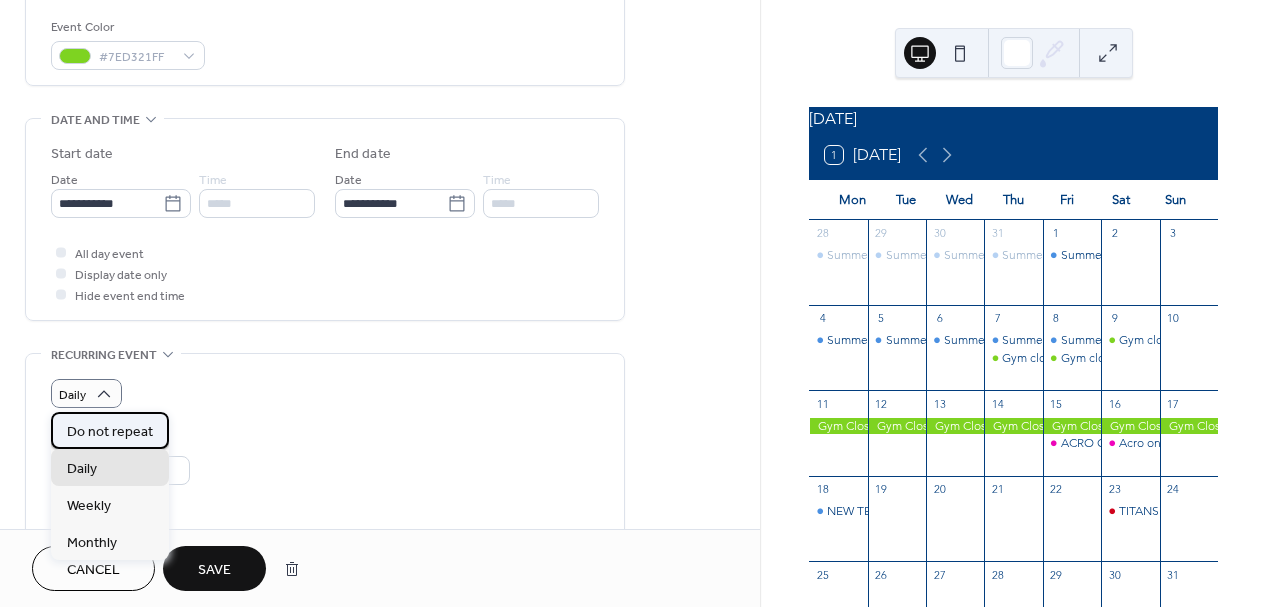 click on "Do not repeat" at bounding box center [110, 432] 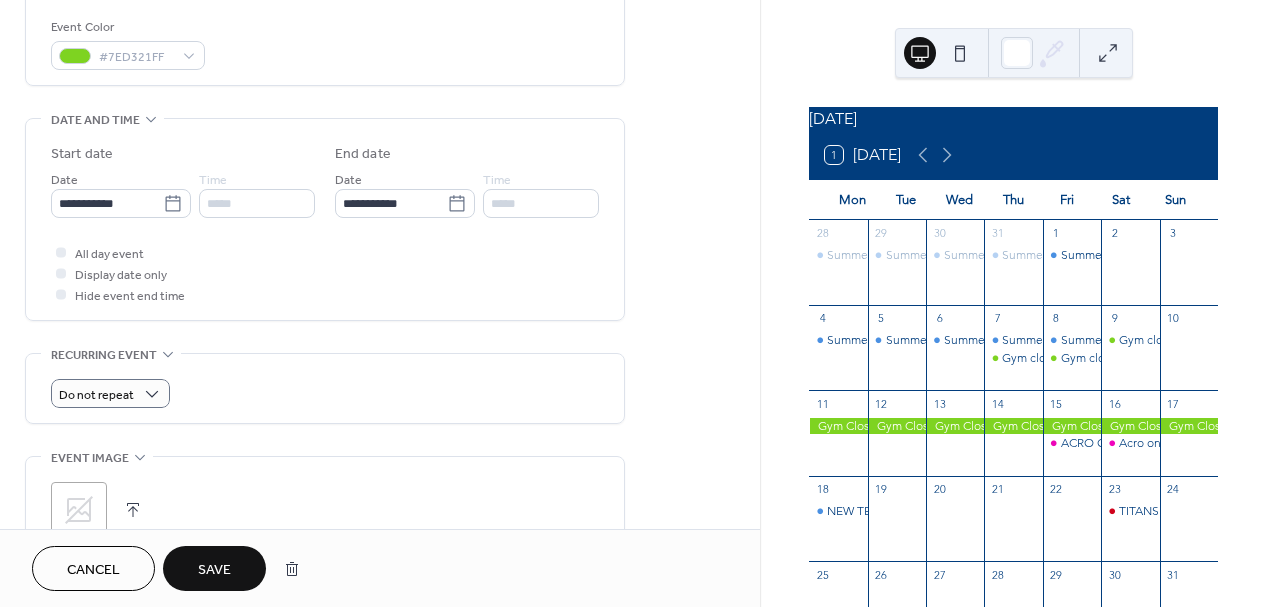 click on "Save" at bounding box center [214, 570] 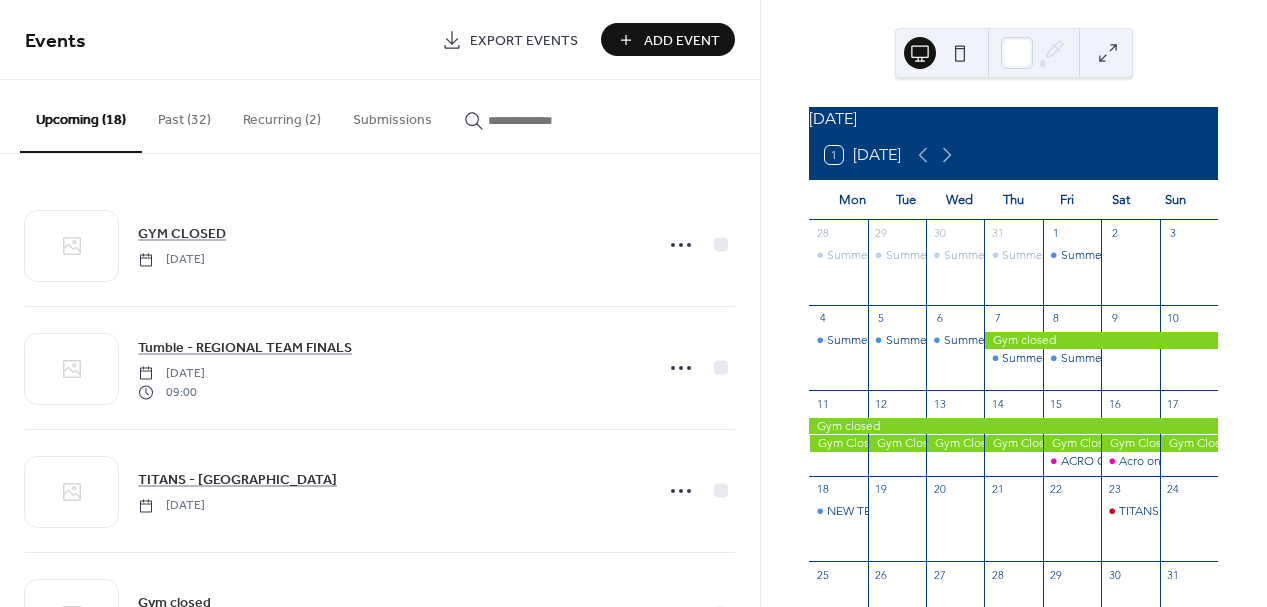 click on "Recurring  (2)" at bounding box center [282, 115] 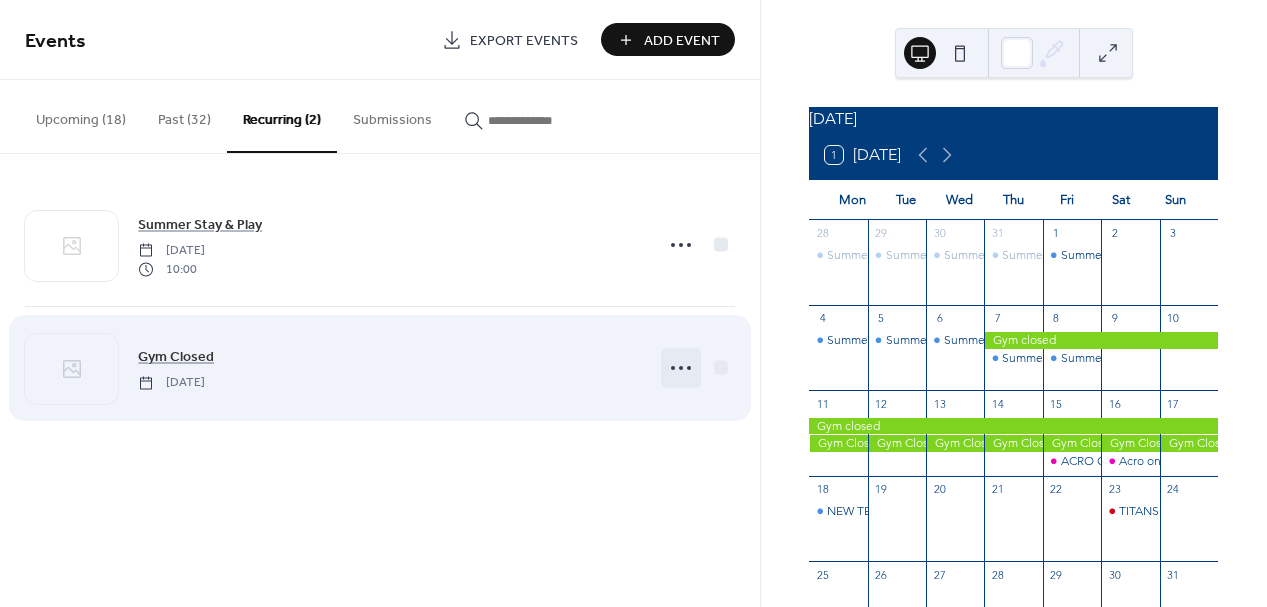 click 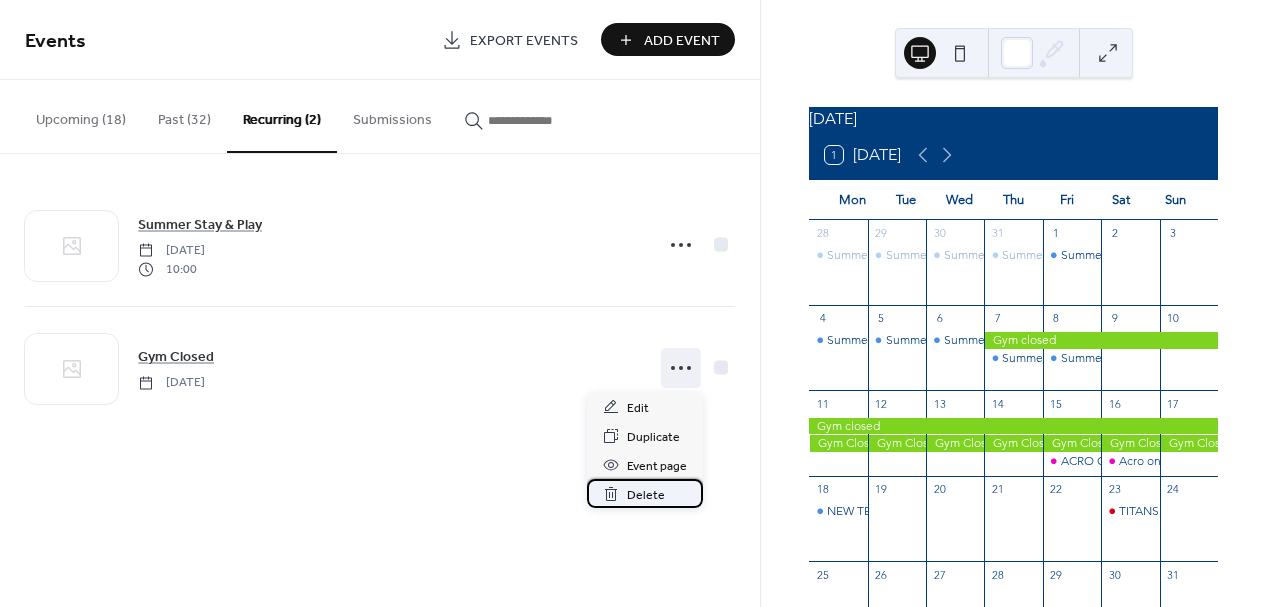 click on "Delete" at bounding box center [646, 495] 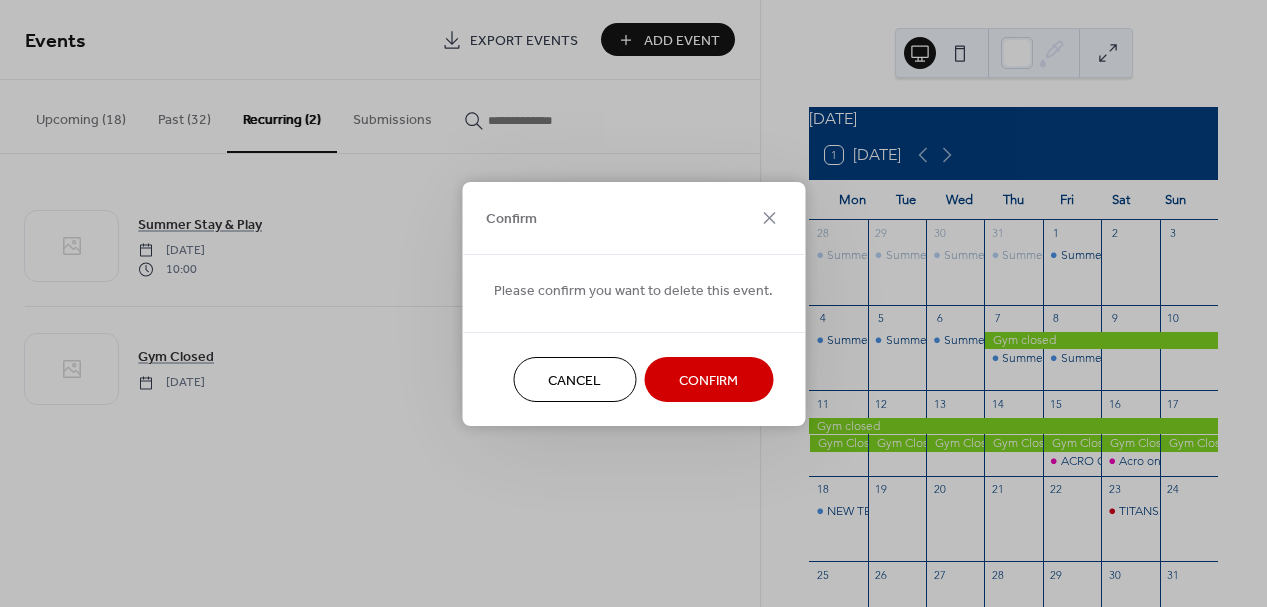 click on "Confirm" at bounding box center (708, 380) 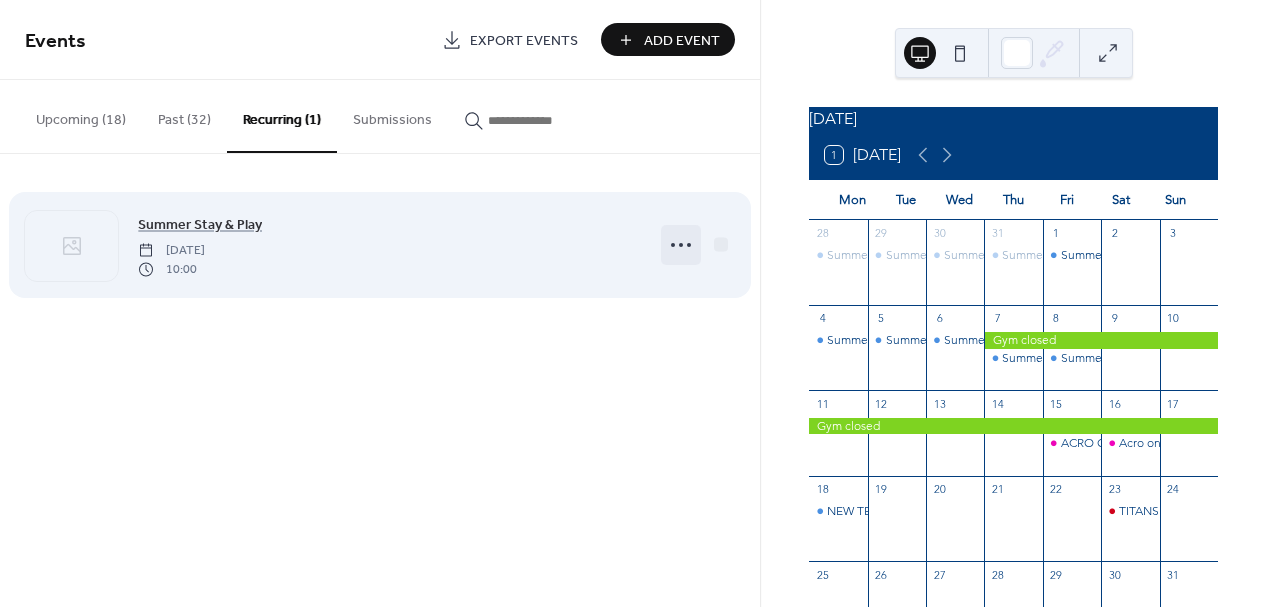 click 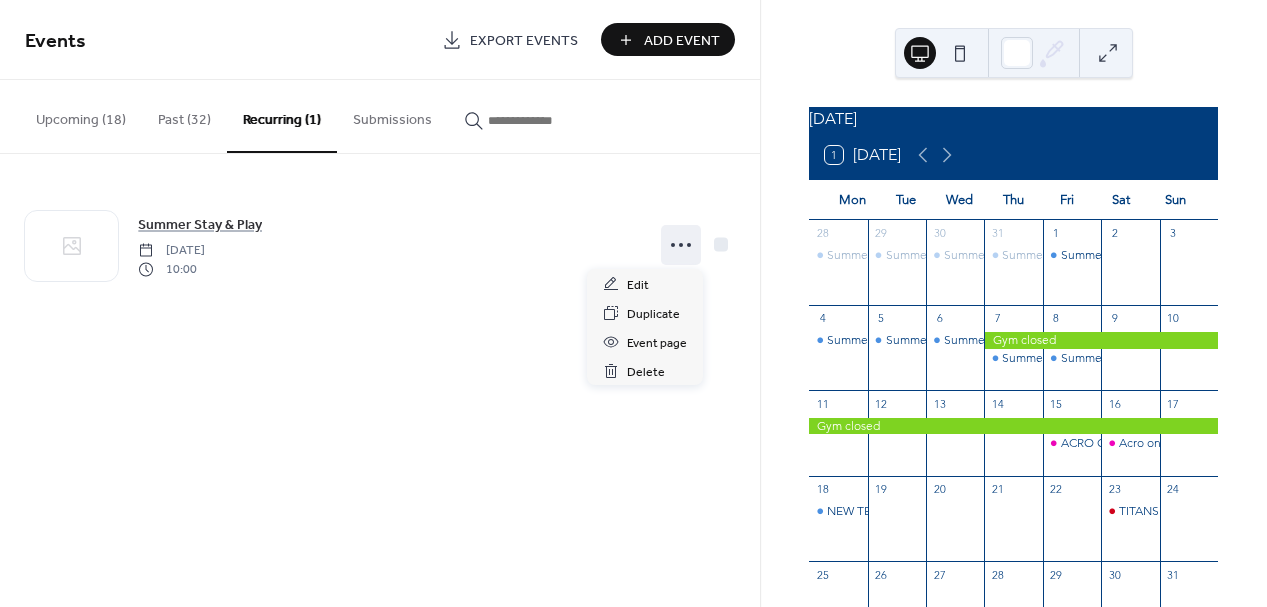 click on "Upcoming  (18)" at bounding box center [81, 115] 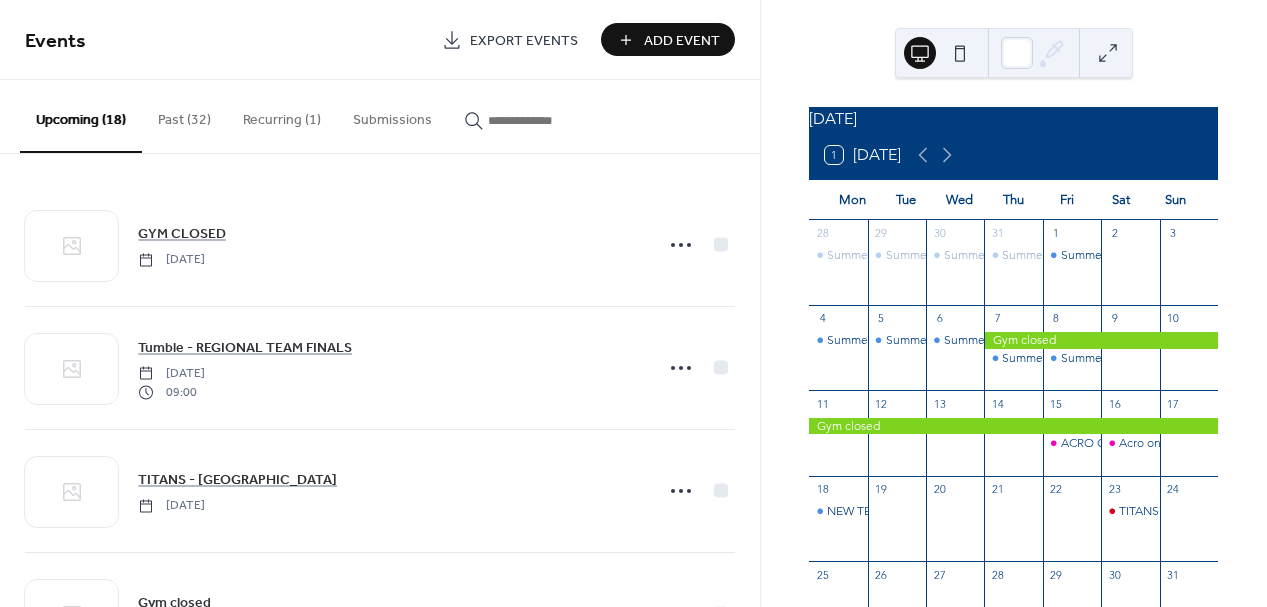 click on "Add Event" at bounding box center [682, 41] 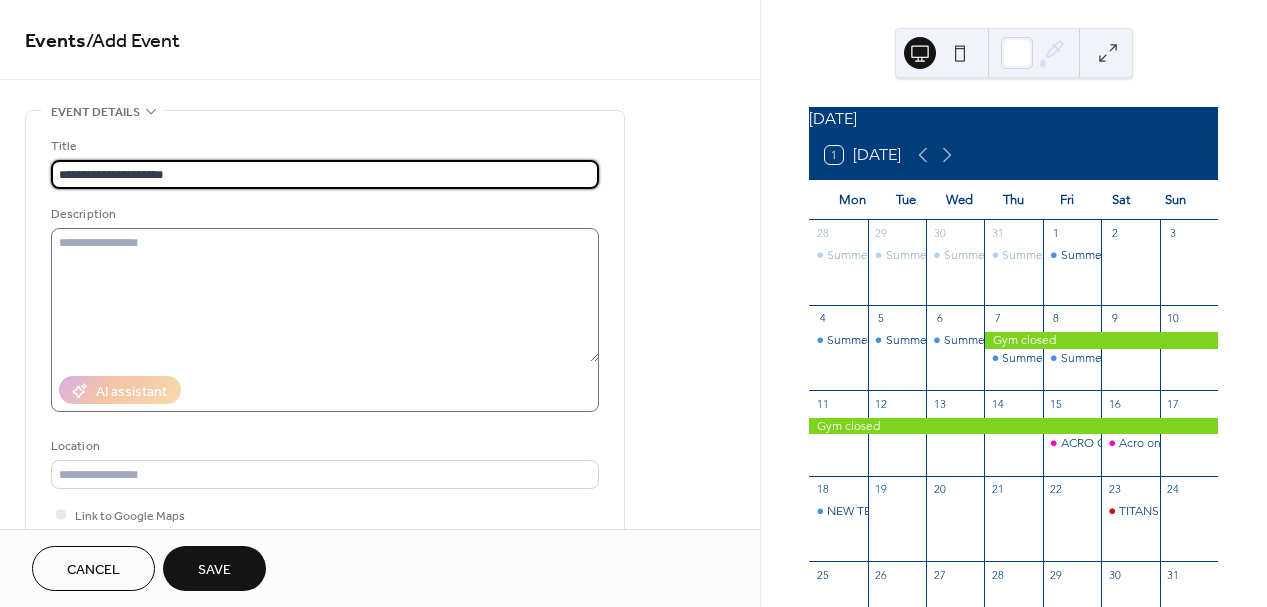 type on "**********" 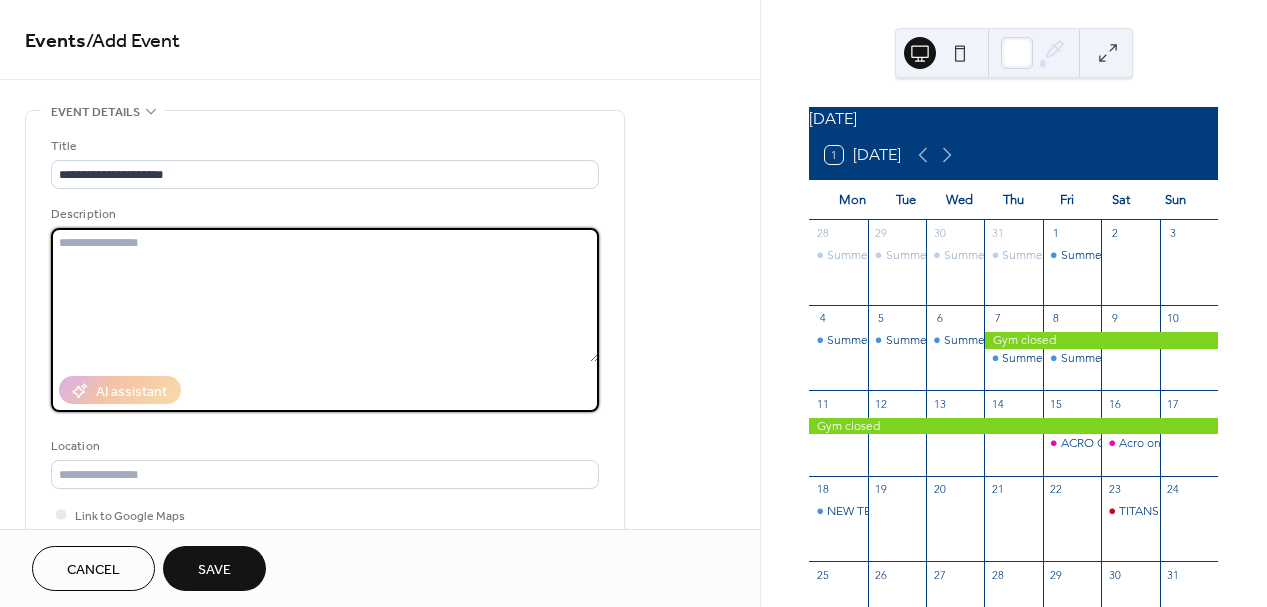 click at bounding box center (325, 295) 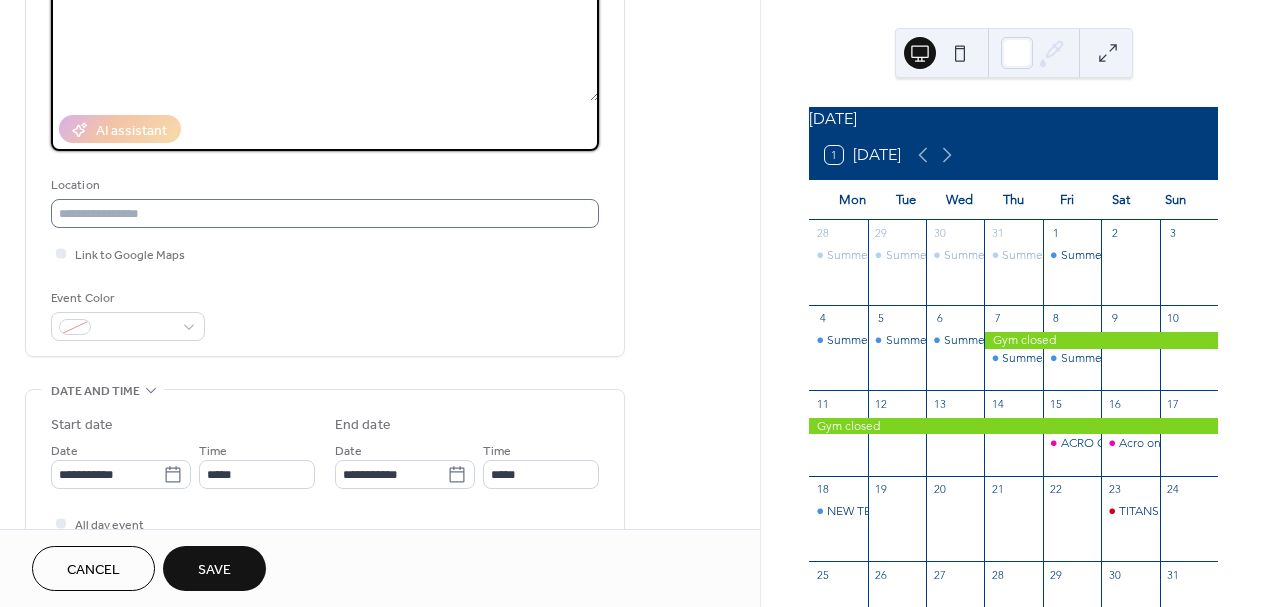 scroll, scrollTop: 262, scrollLeft: 0, axis: vertical 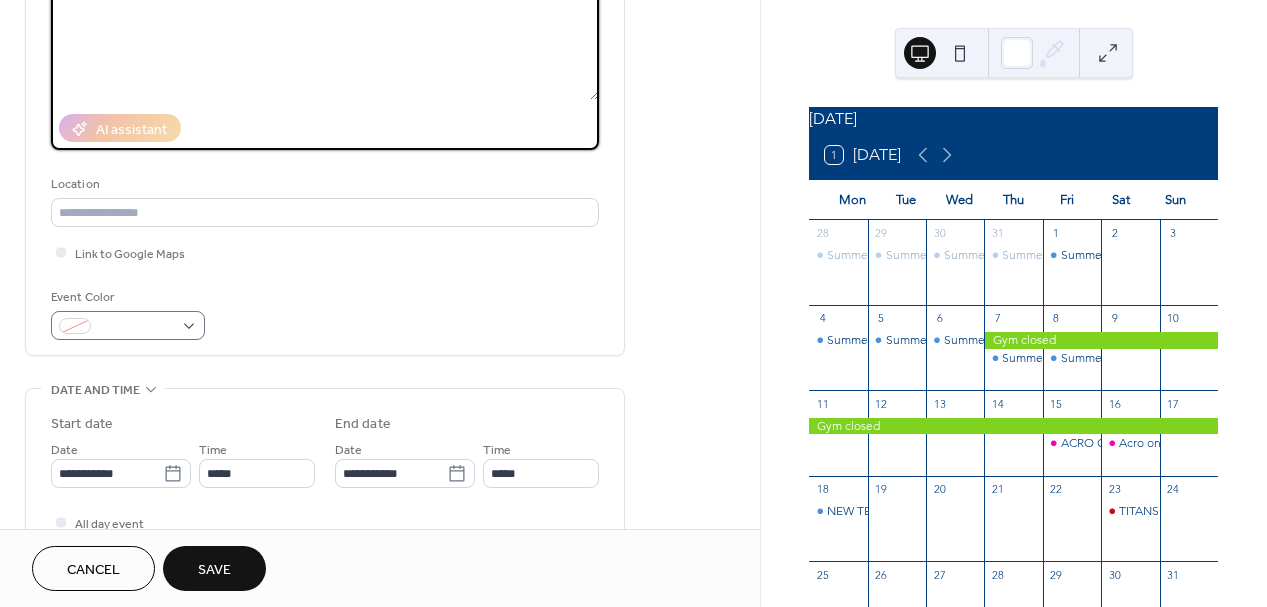 type on "**********" 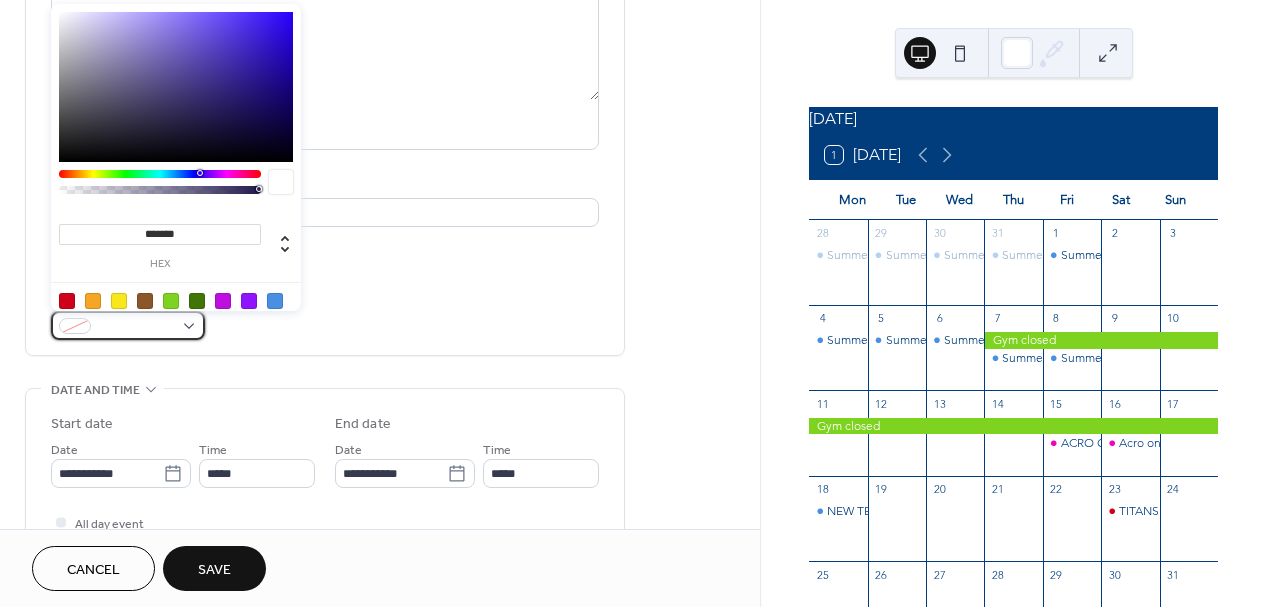 click at bounding box center (128, 325) 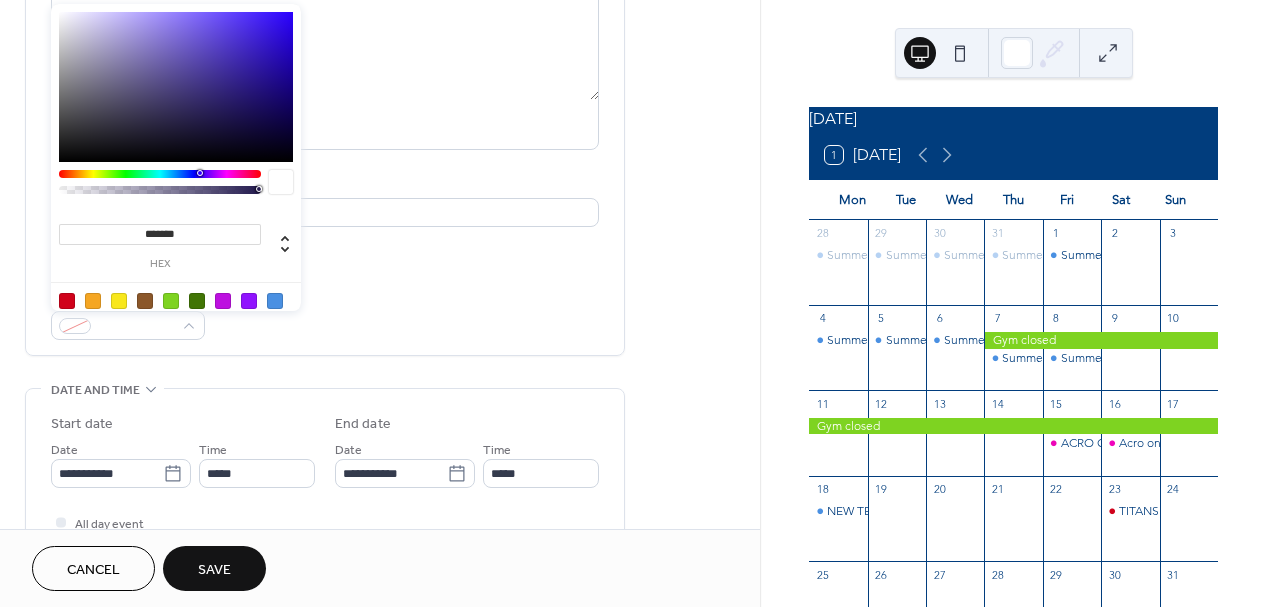 click on "*******" at bounding box center (160, 234) 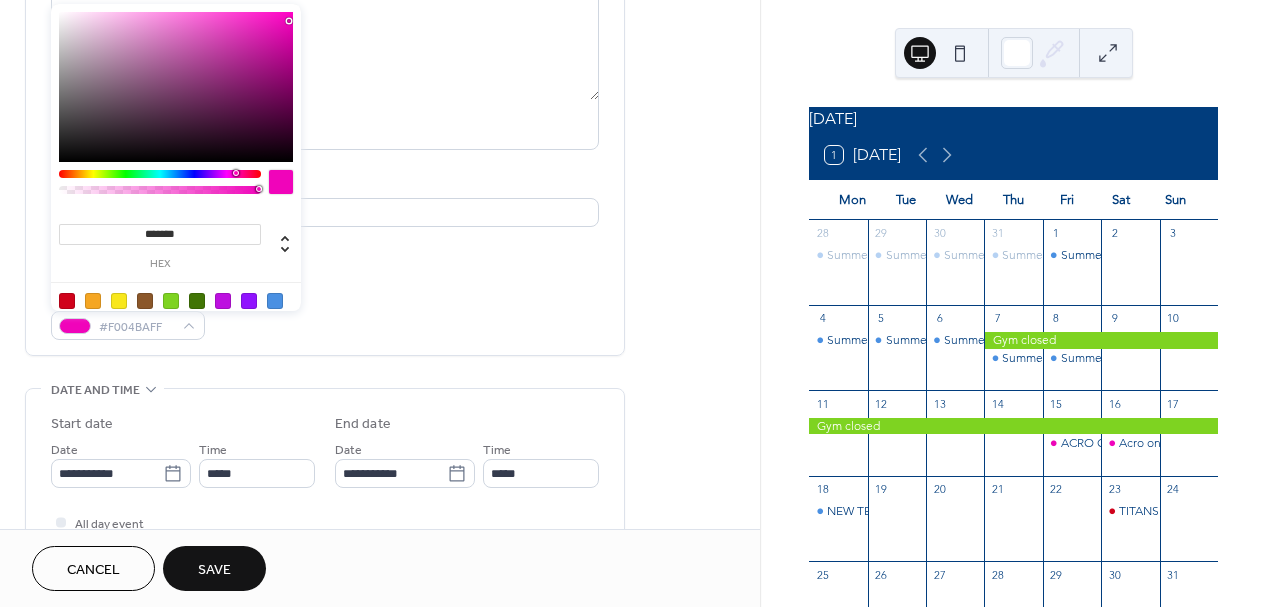 type on "*******" 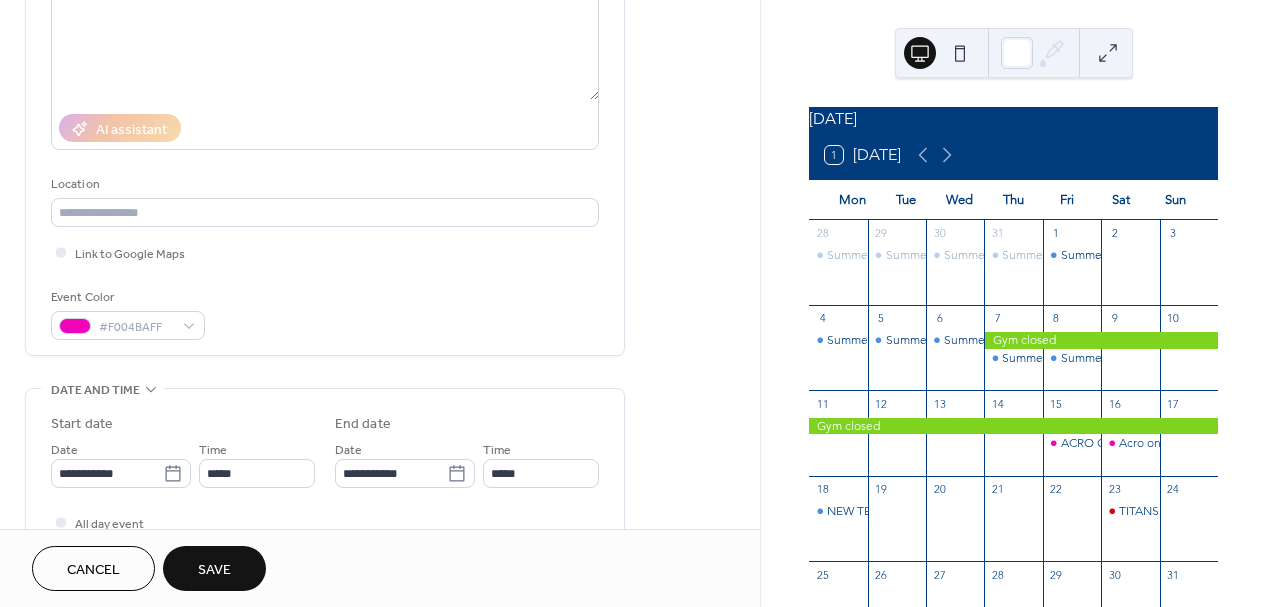 click on "Event Color #F004BAFF" at bounding box center [325, 313] 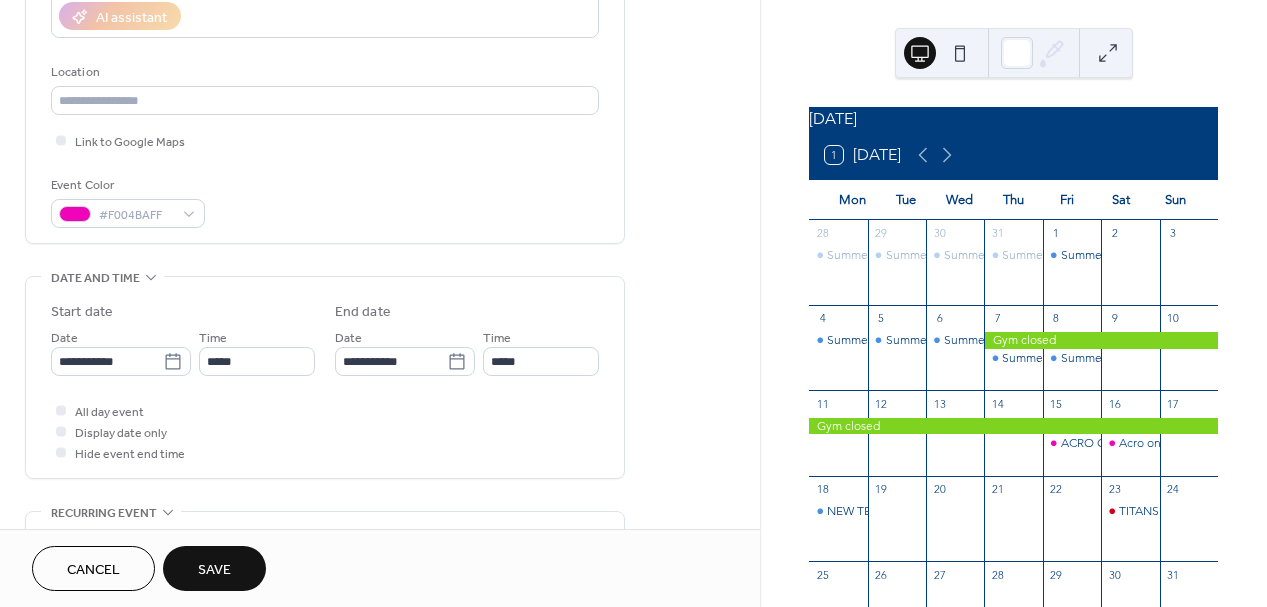 scroll, scrollTop: 380, scrollLeft: 0, axis: vertical 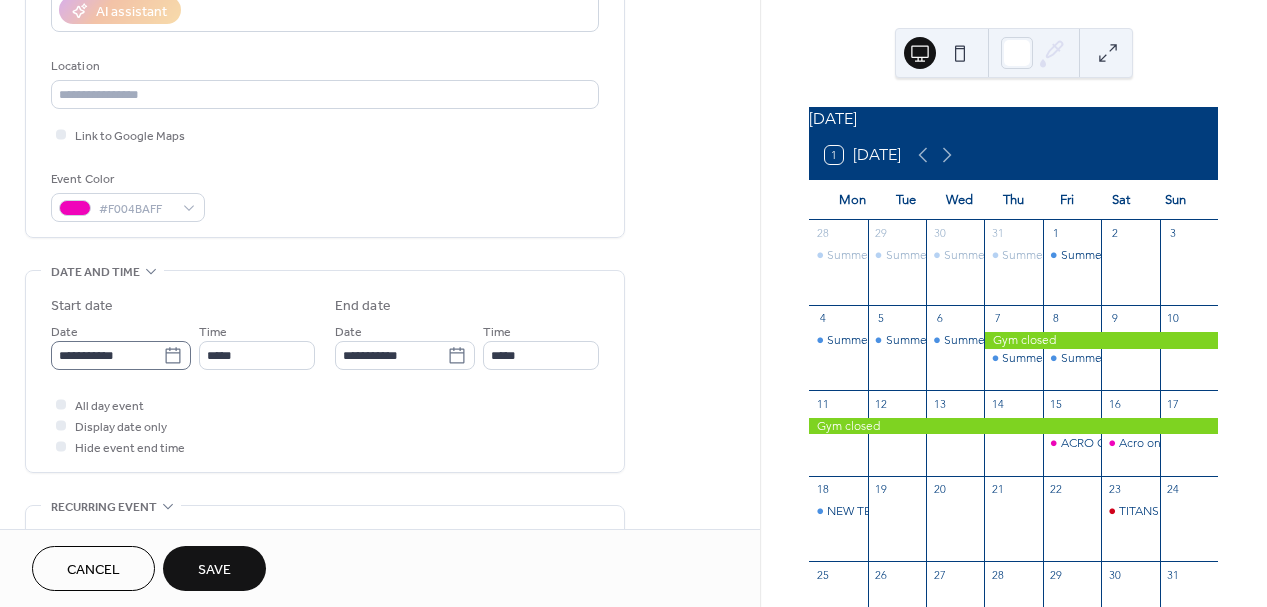 click 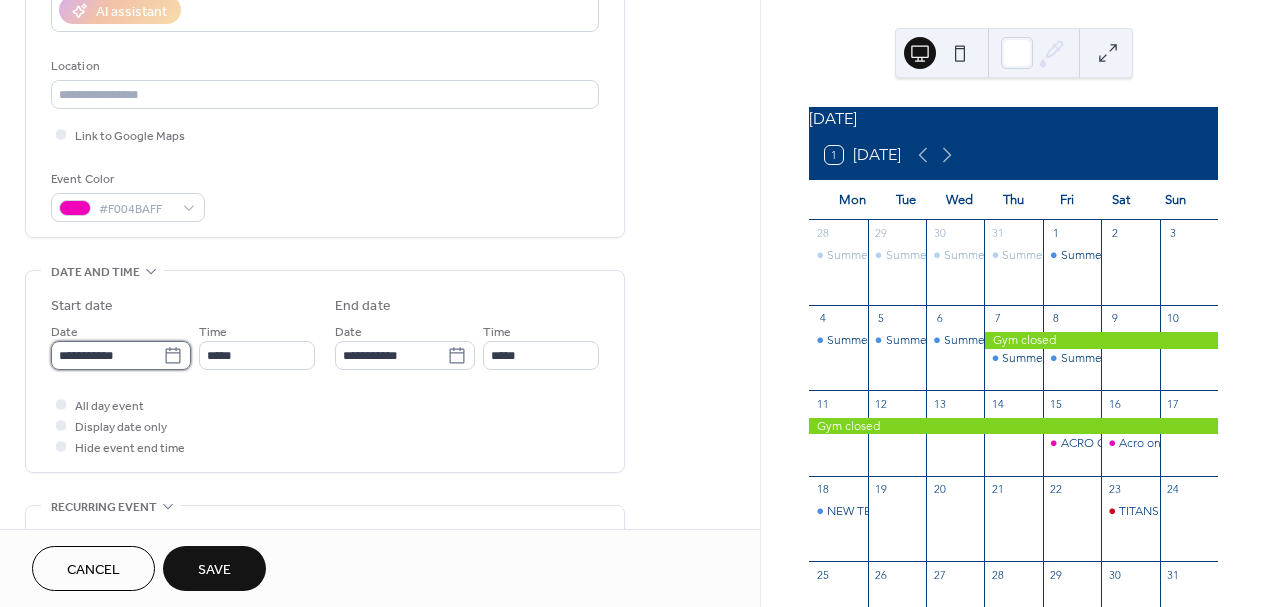 click on "**********" at bounding box center (107, 355) 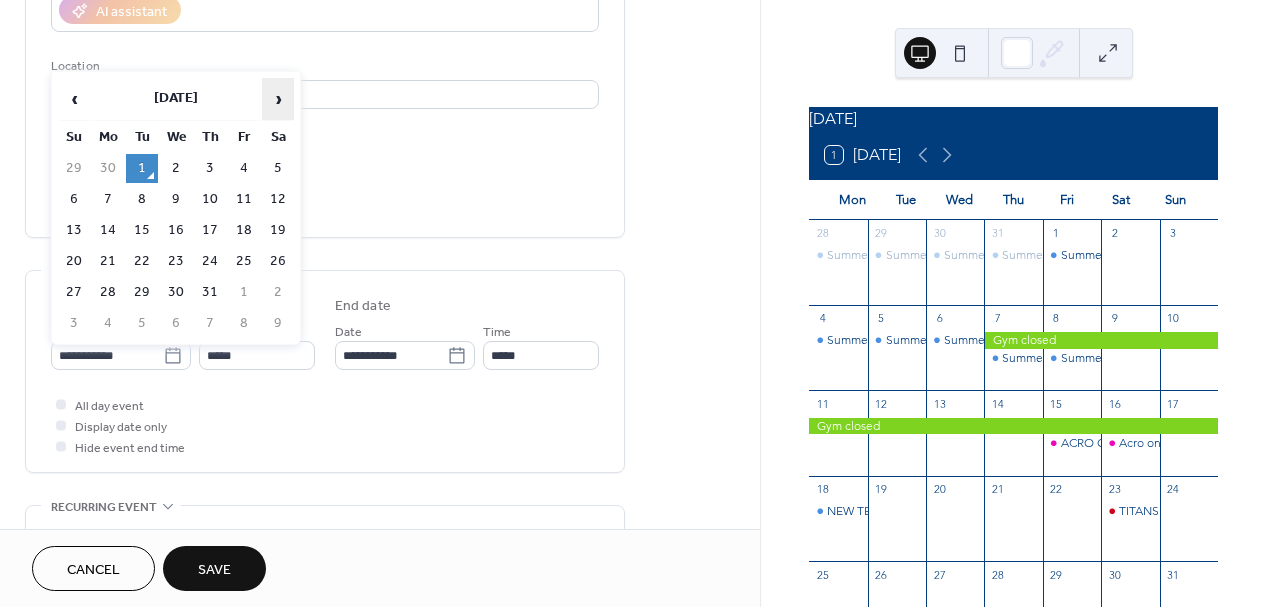 click on "›" at bounding box center [278, 99] 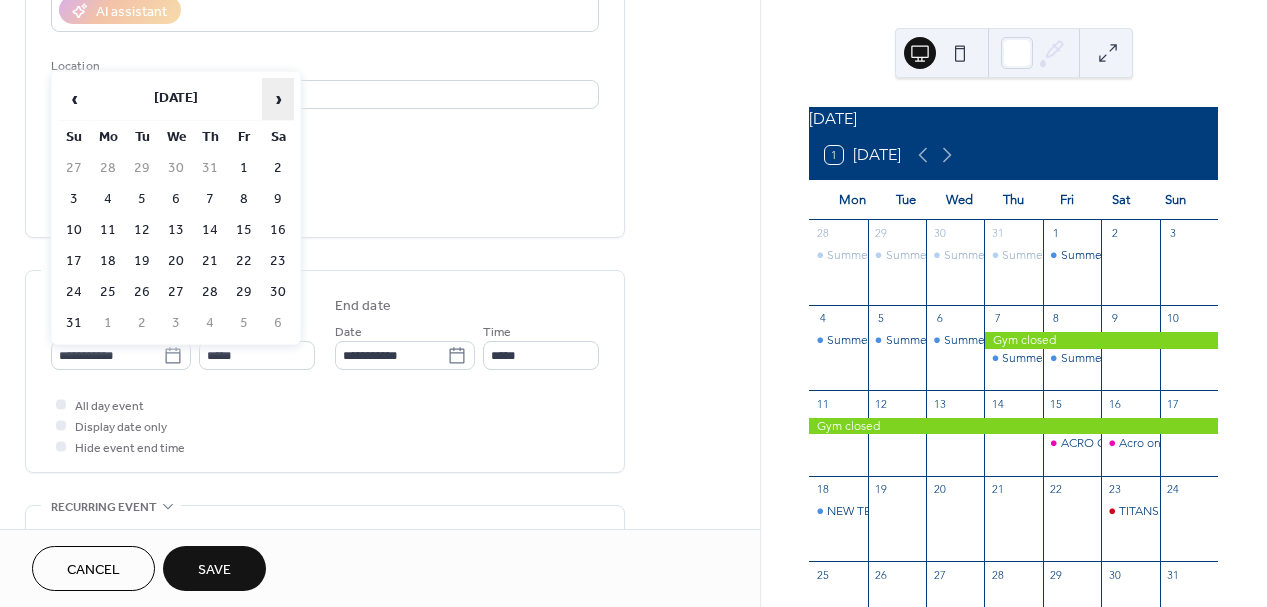 click on "›" at bounding box center (278, 99) 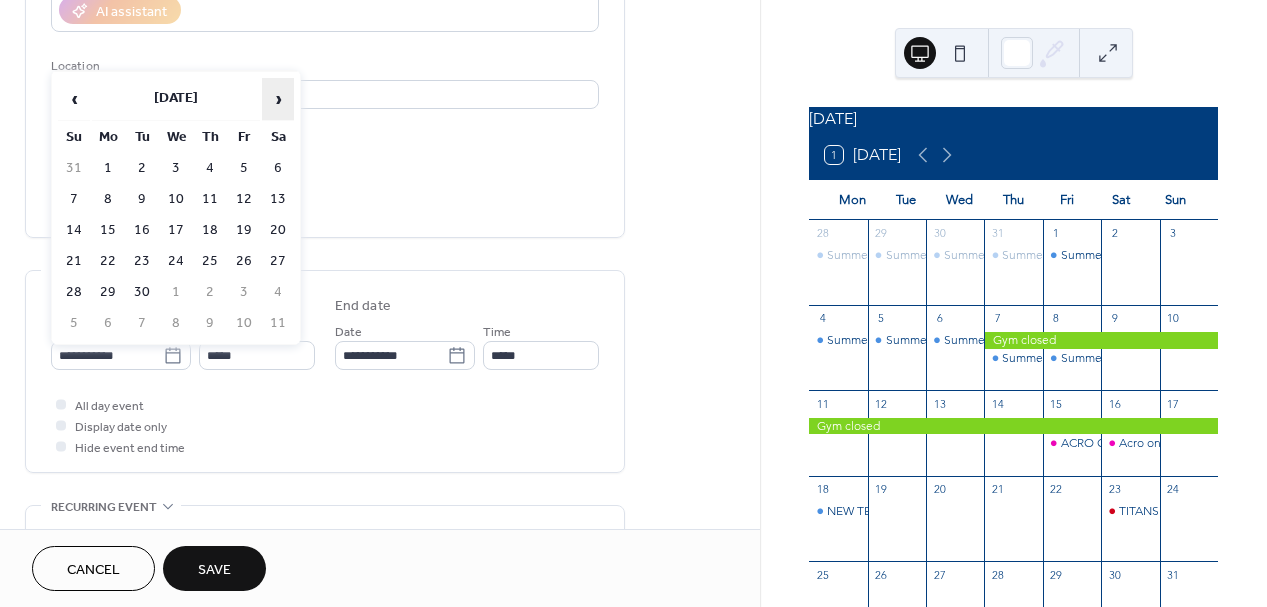 click on "›" at bounding box center [278, 99] 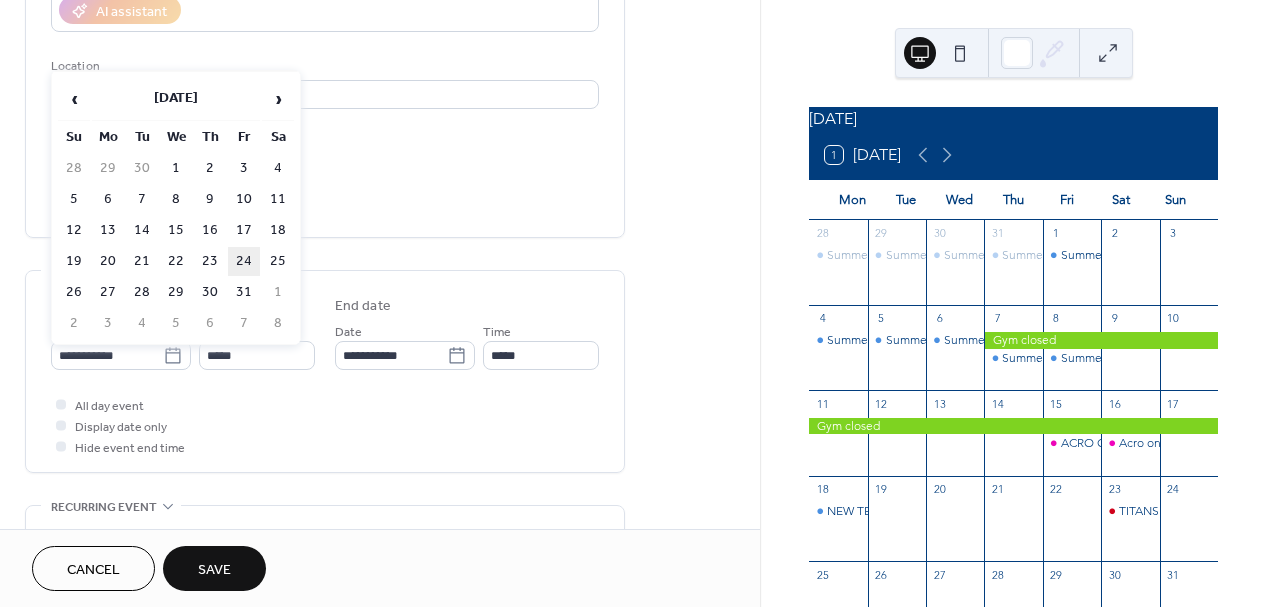 click on "24" at bounding box center (244, 261) 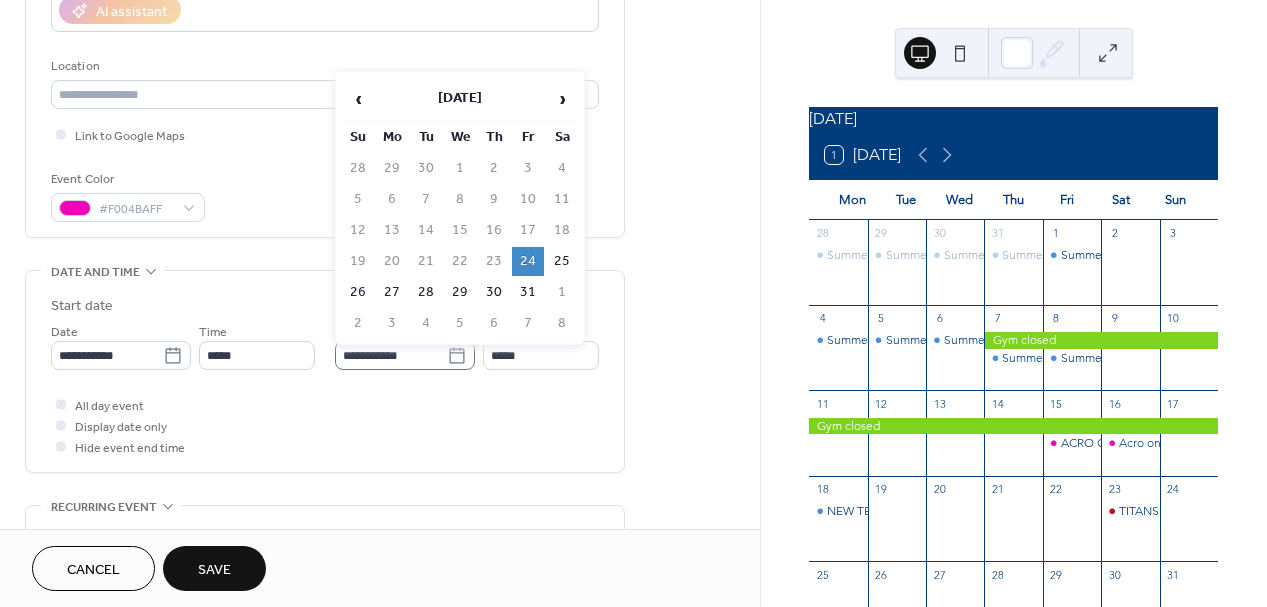 click 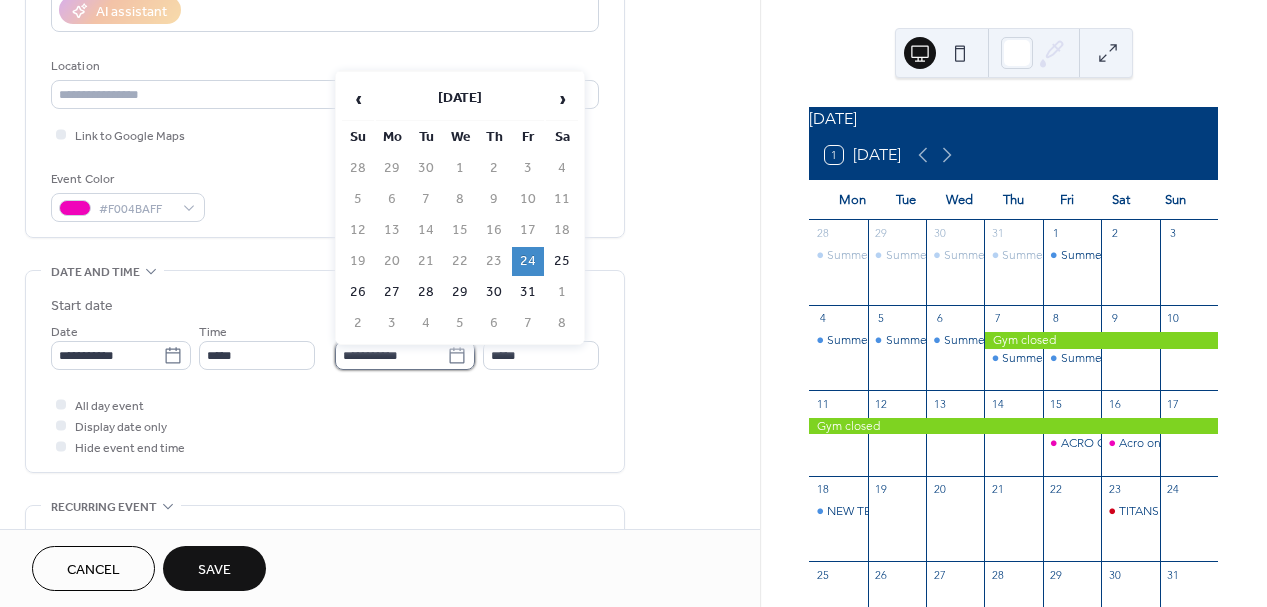 click on "**********" at bounding box center [391, 355] 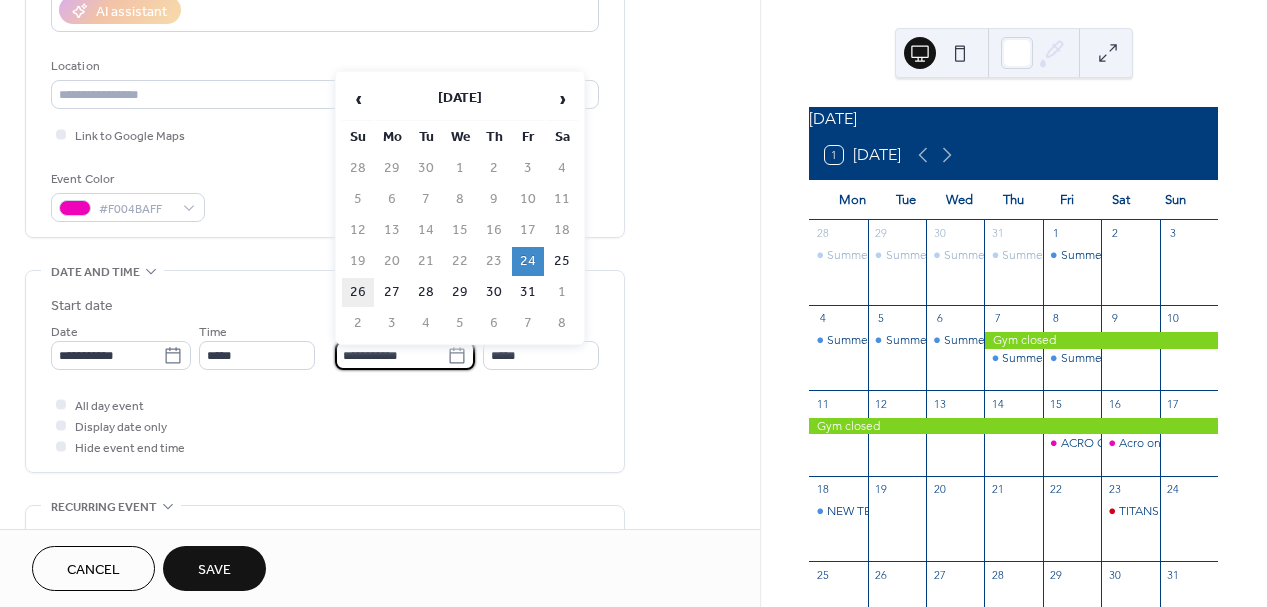 click on "26" at bounding box center (358, 292) 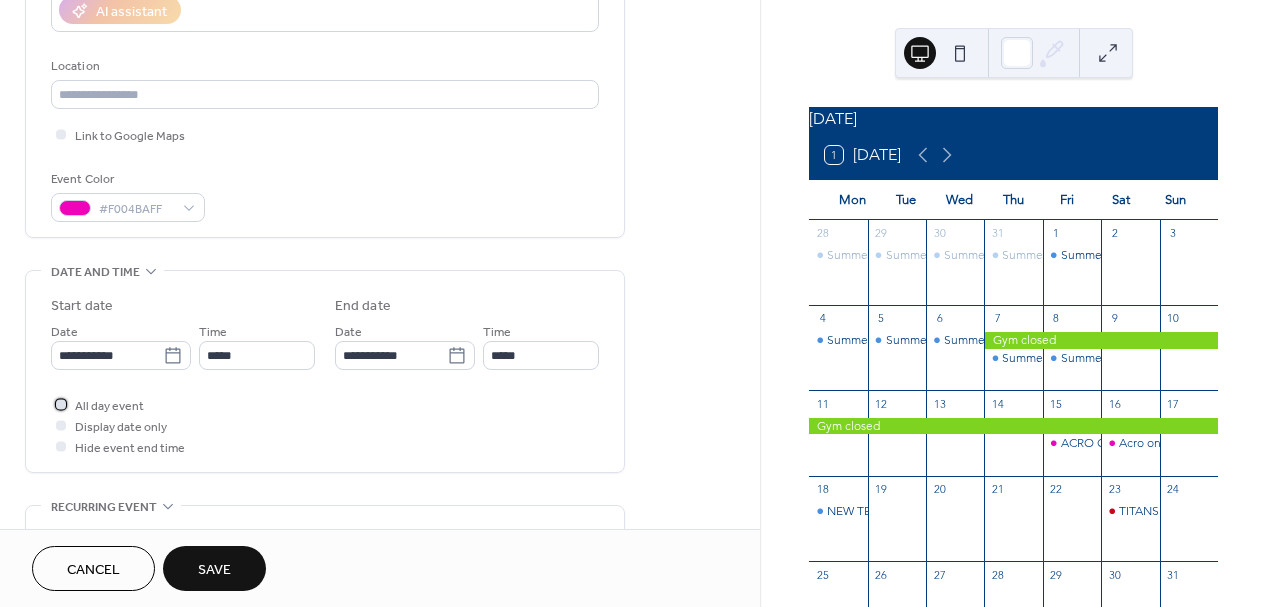 click at bounding box center [61, 404] 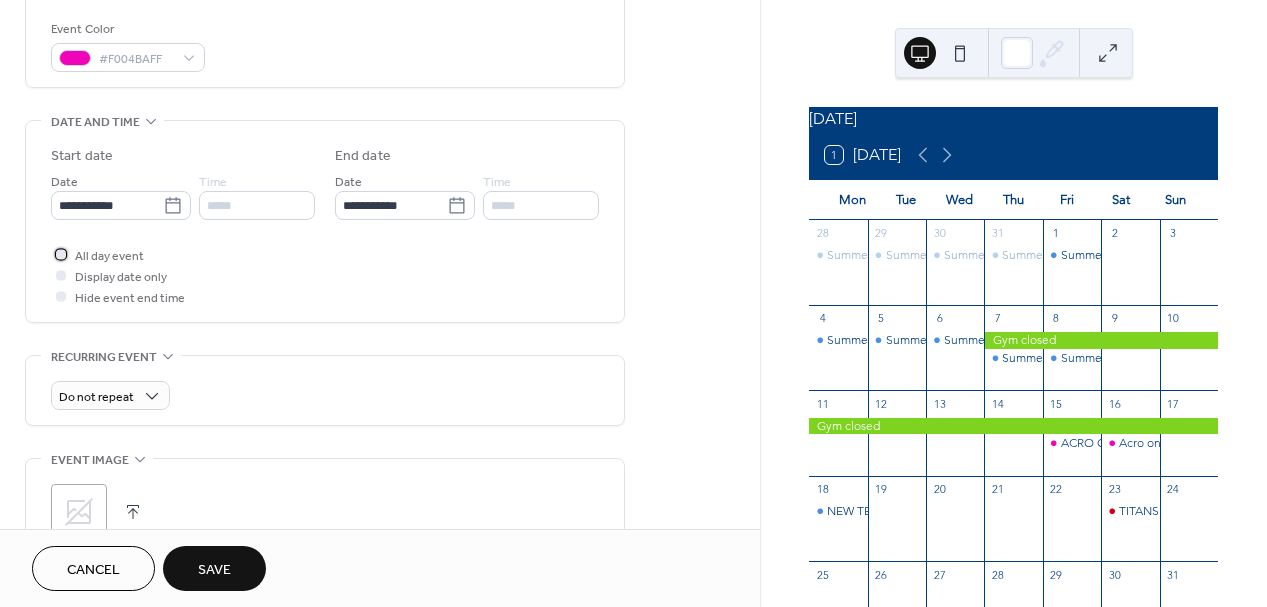scroll, scrollTop: 626, scrollLeft: 0, axis: vertical 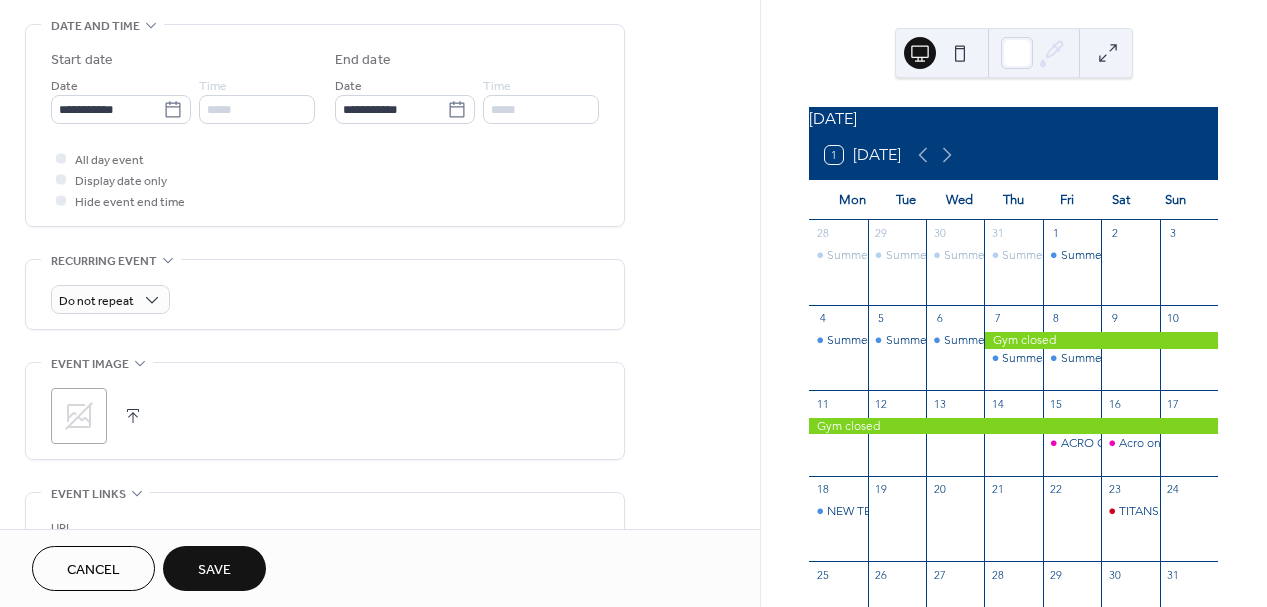 click on "Save" at bounding box center [214, 570] 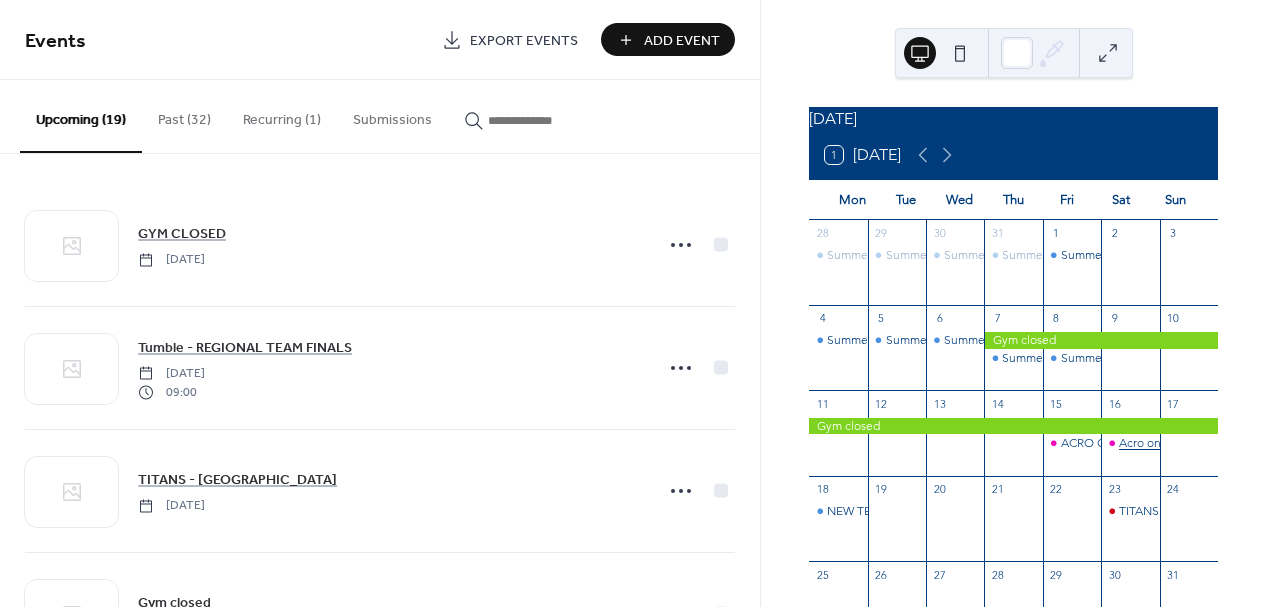 click on "Acro on" at bounding box center [1140, 443] 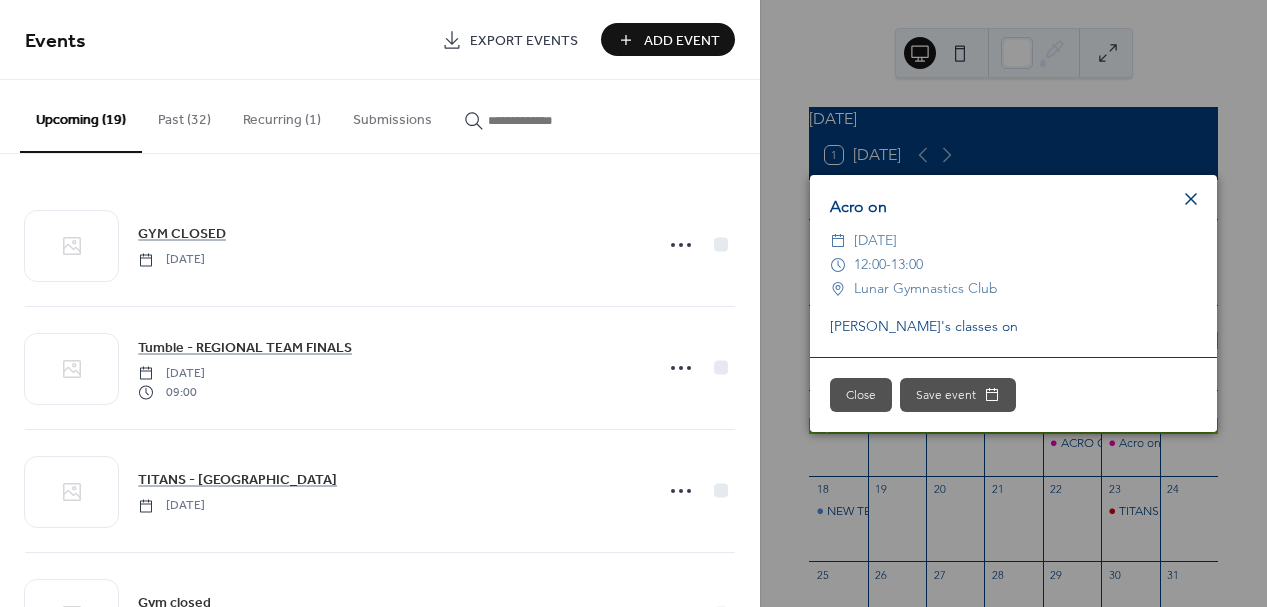 click 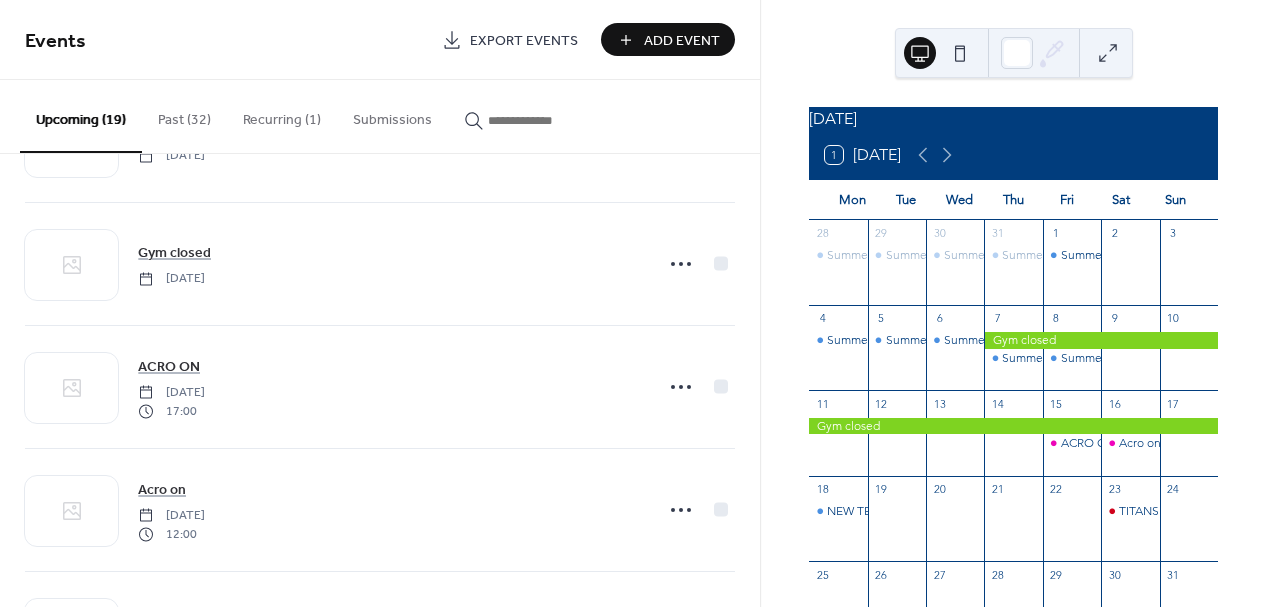 scroll, scrollTop: 364, scrollLeft: 0, axis: vertical 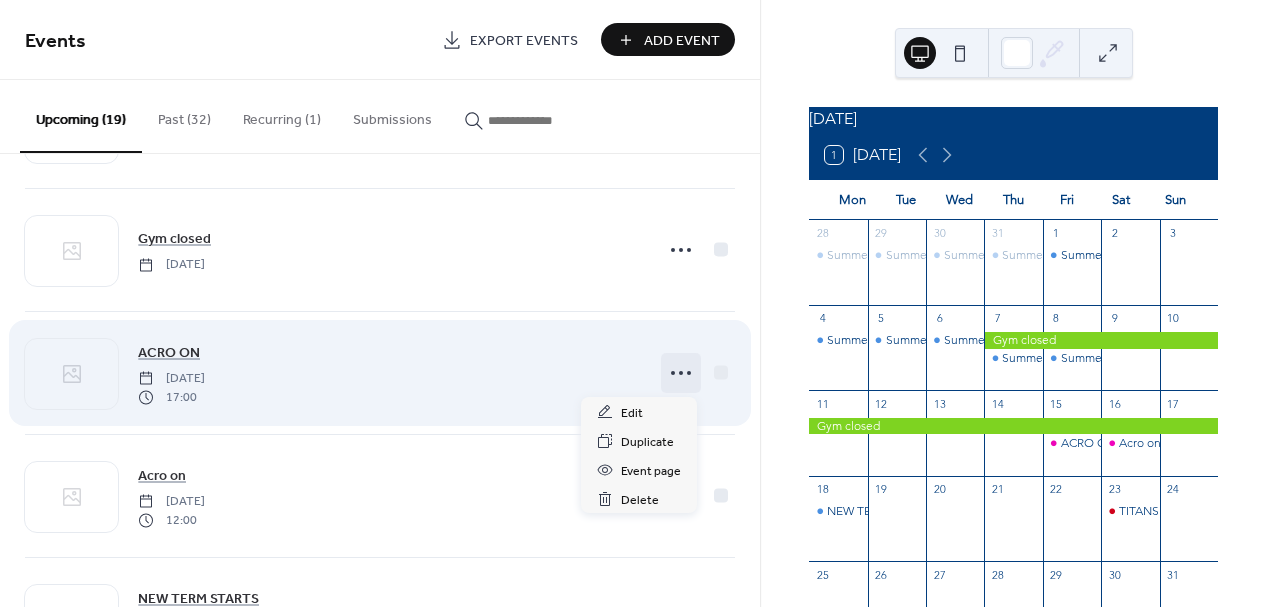 click 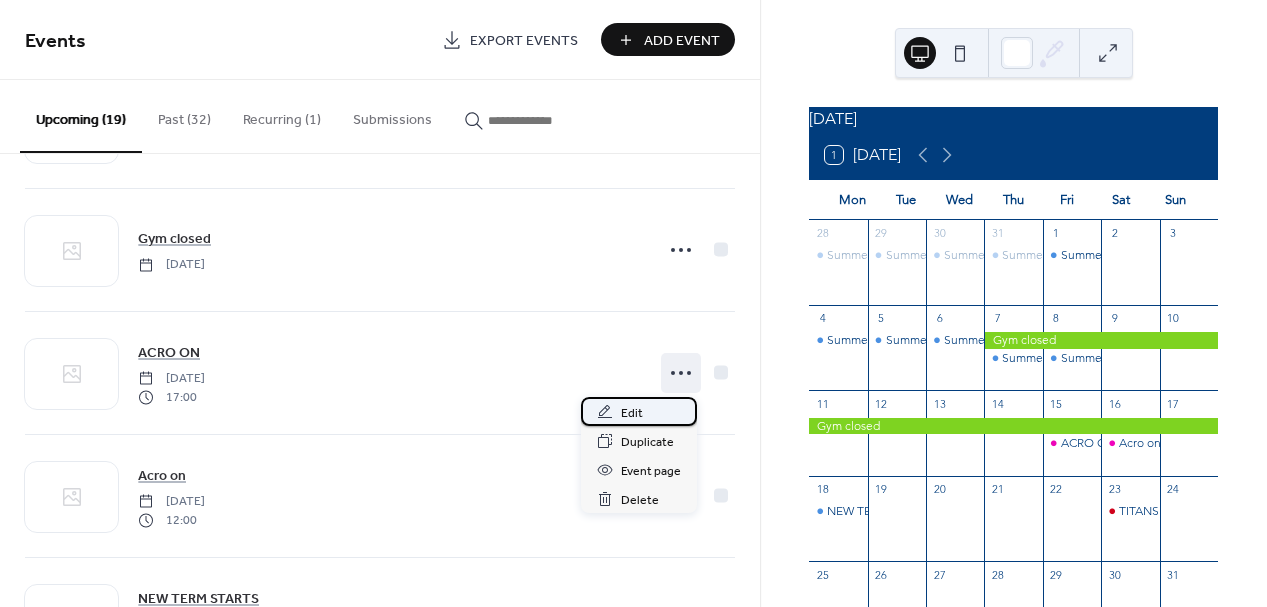 click on "Edit" at bounding box center [632, 413] 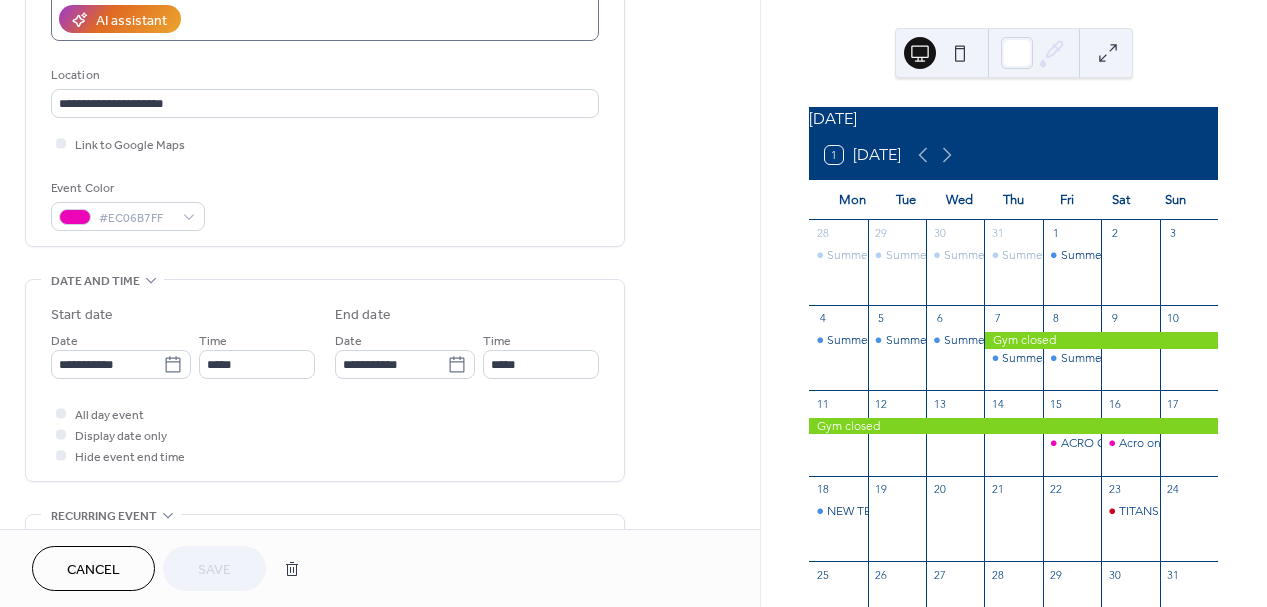 scroll, scrollTop: 389, scrollLeft: 0, axis: vertical 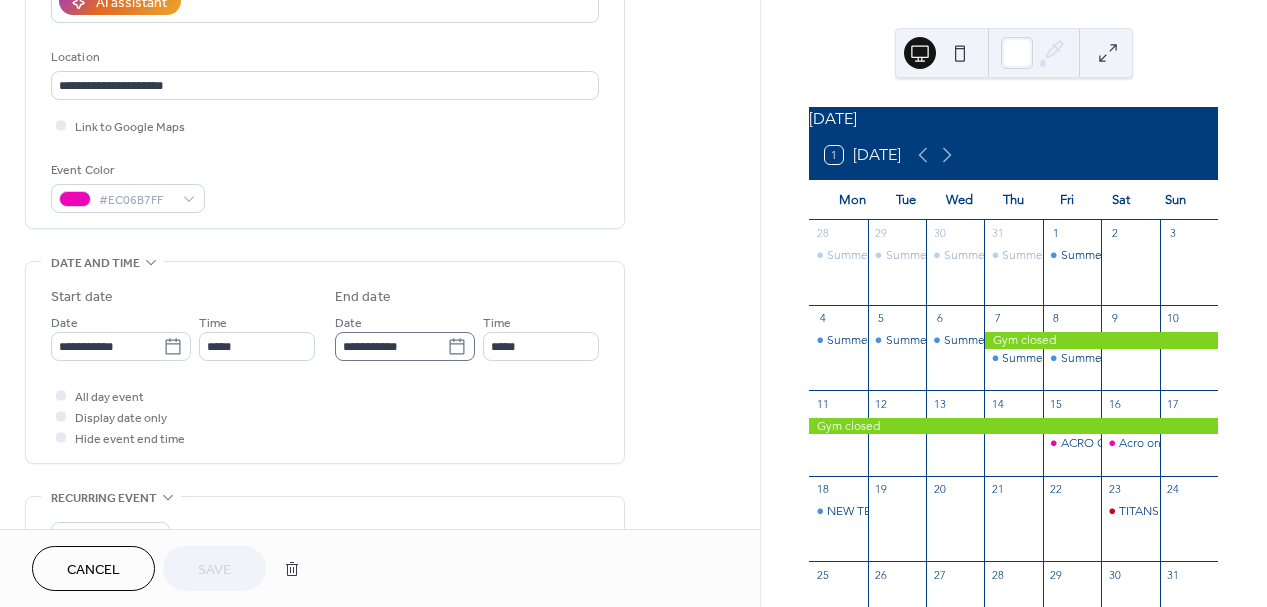 click 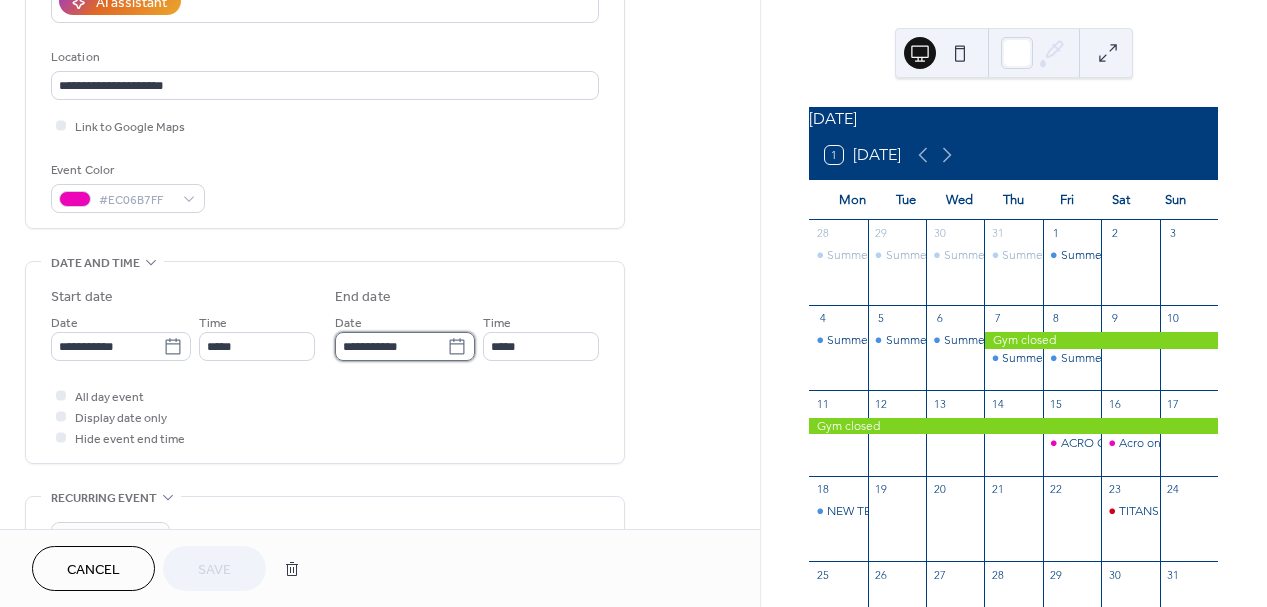 click on "**********" at bounding box center [391, 346] 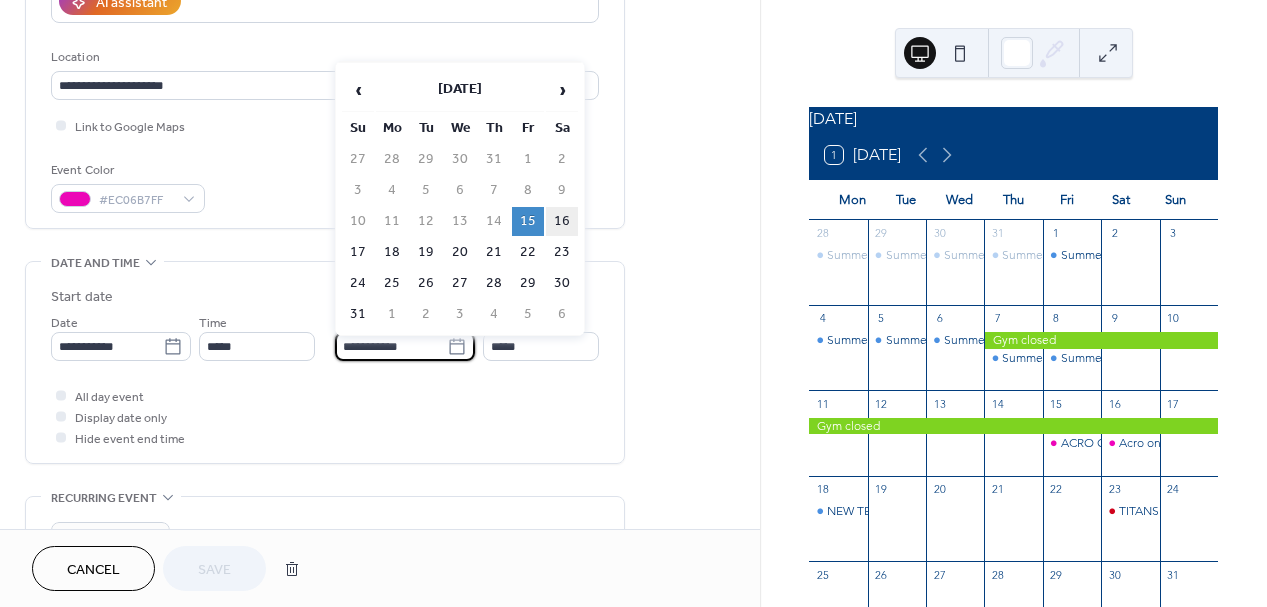 click on "16" at bounding box center (562, 221) 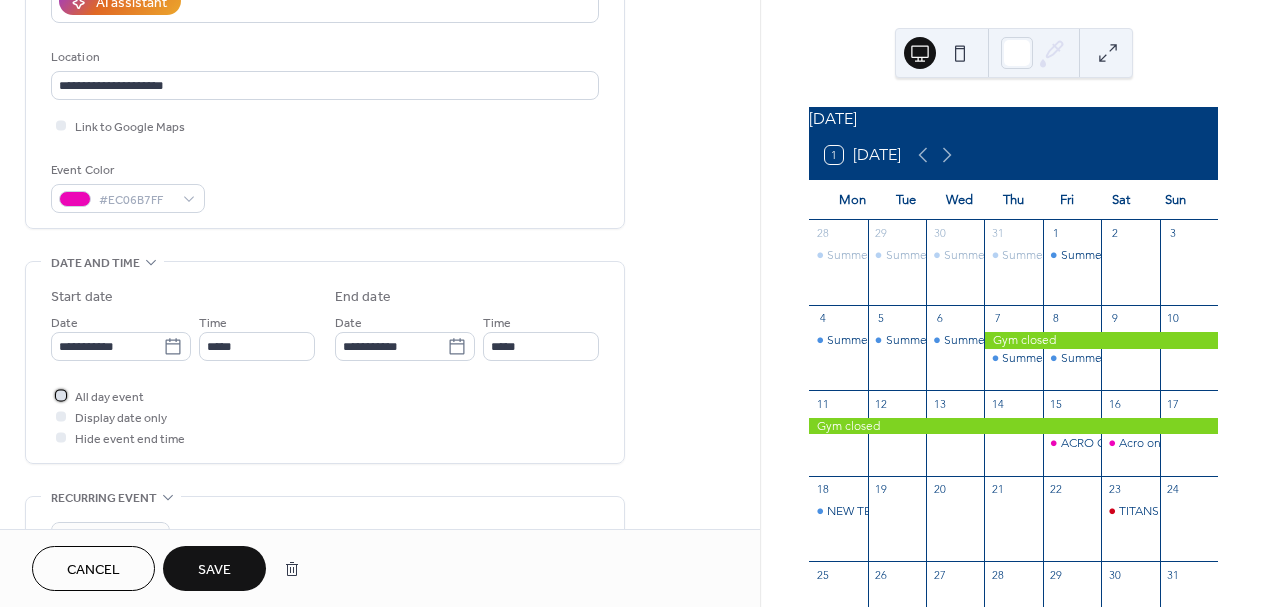 click at bounding box center [61, 395] 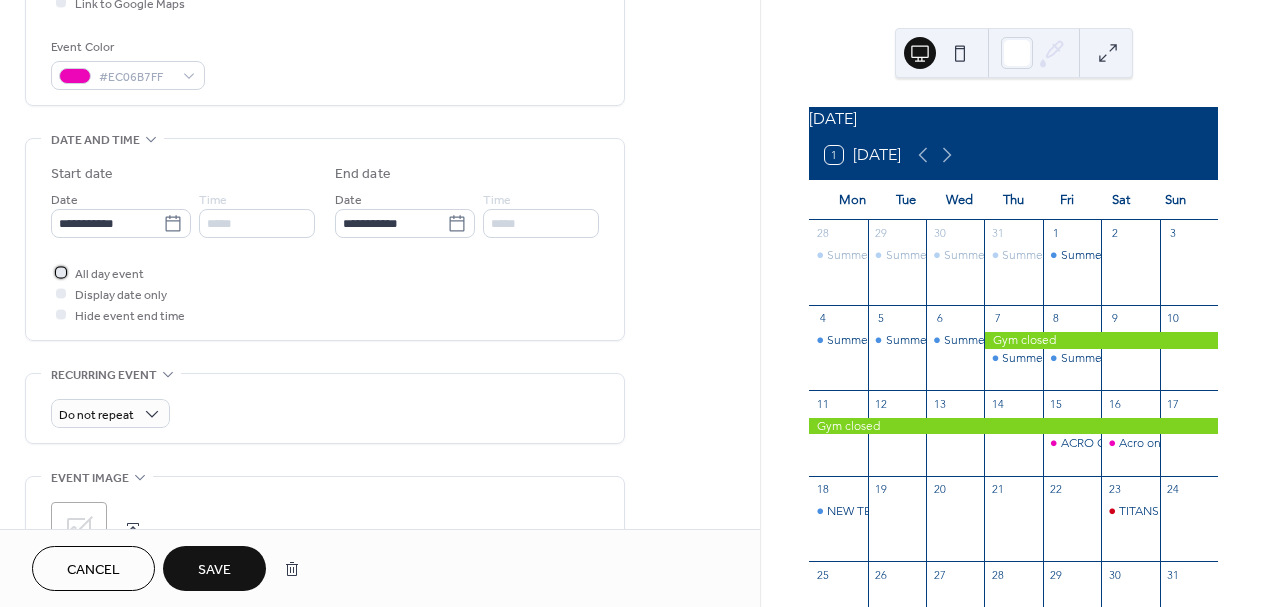 scroll, scrollTop: 514, scrollLeft: 0, axis: vertical 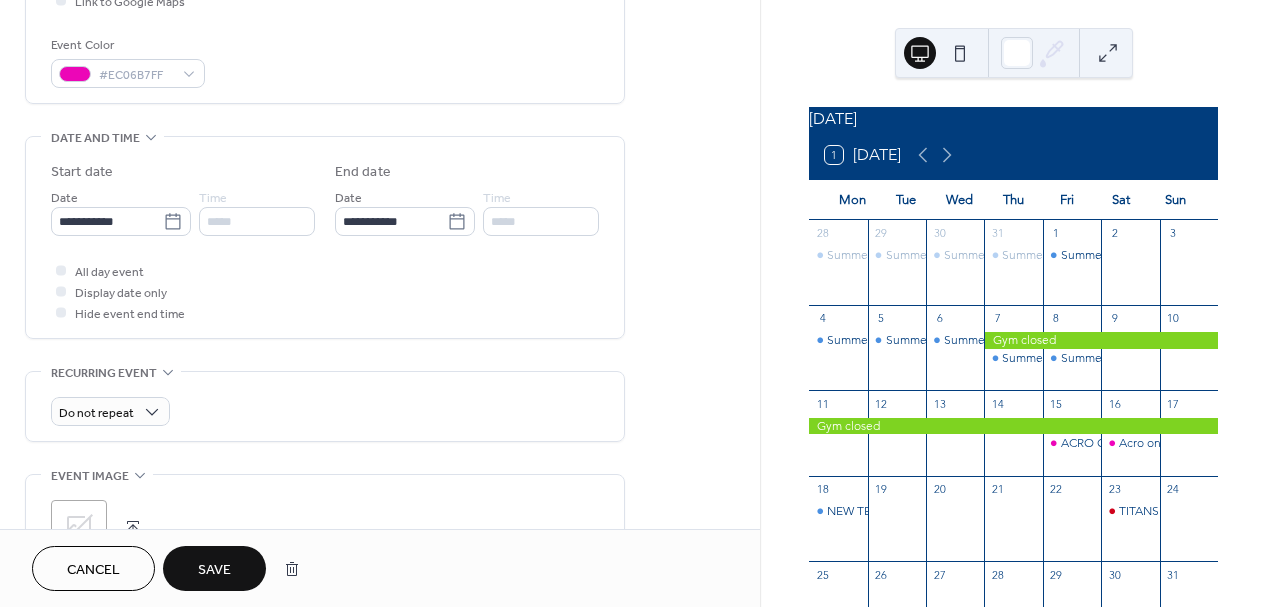 click on "Save" at bounding box center [214, 570] 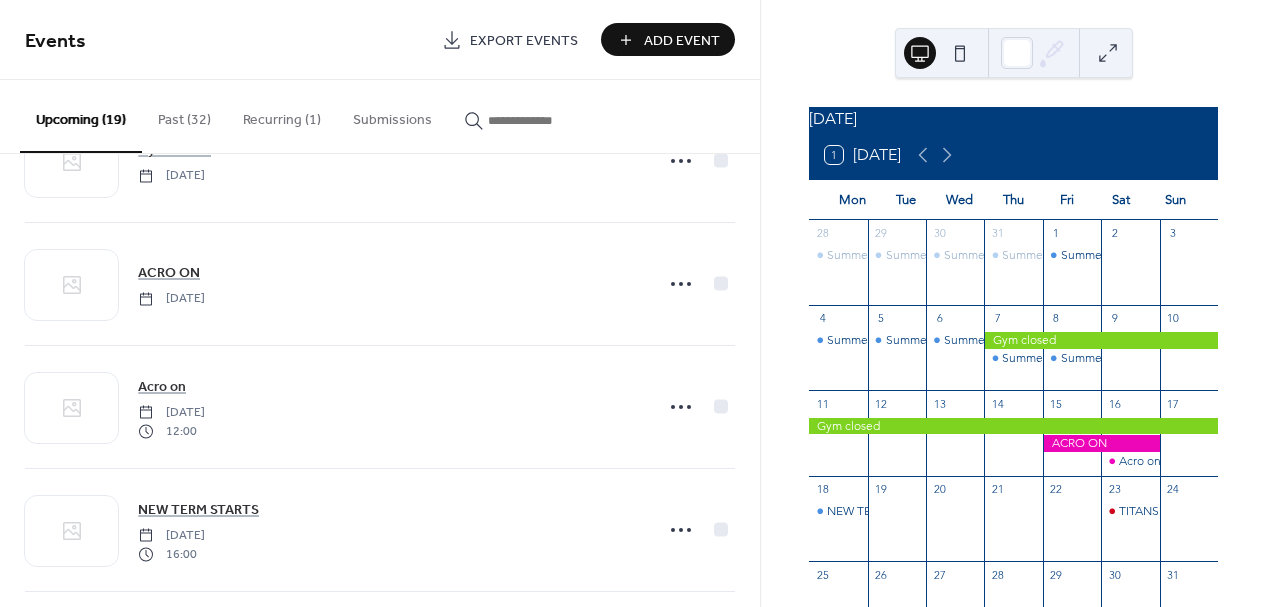scroll, scrollTop: 458, scrollLeft: 0, axis: vertical 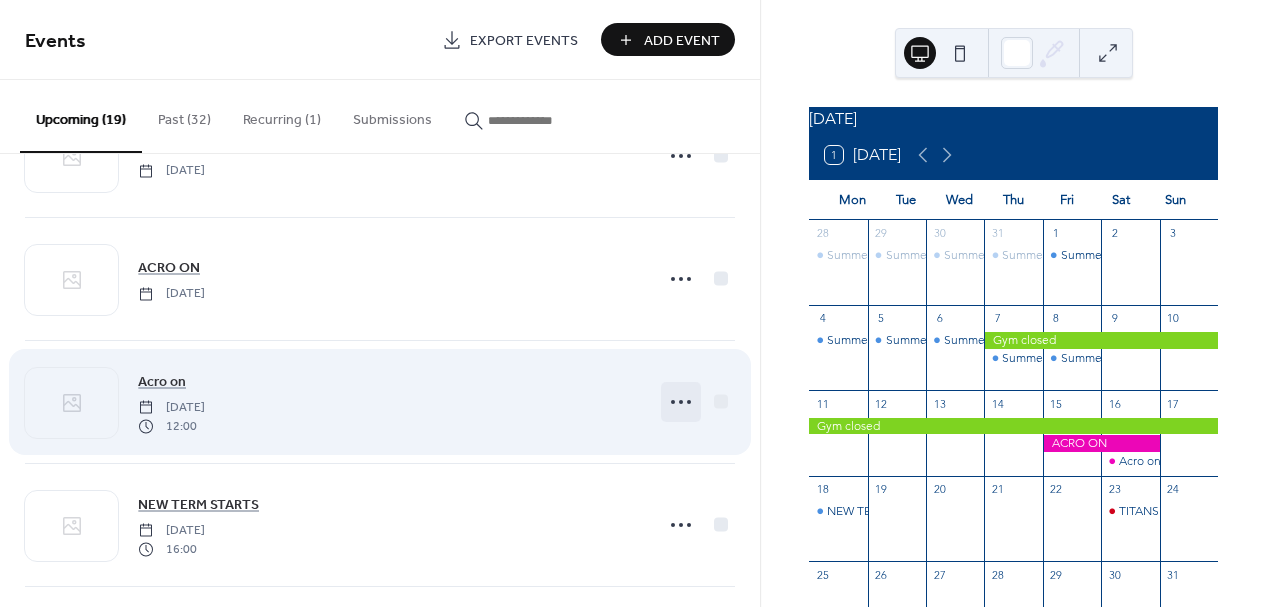 click 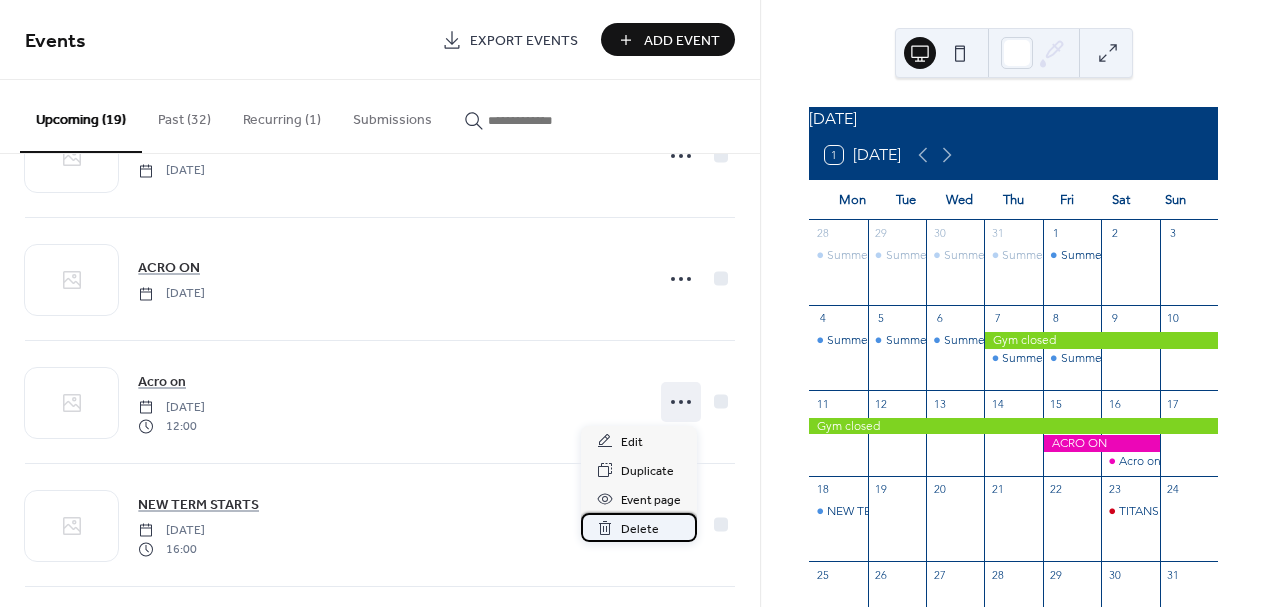 click on "Delete" at bounding box center [640, 529] 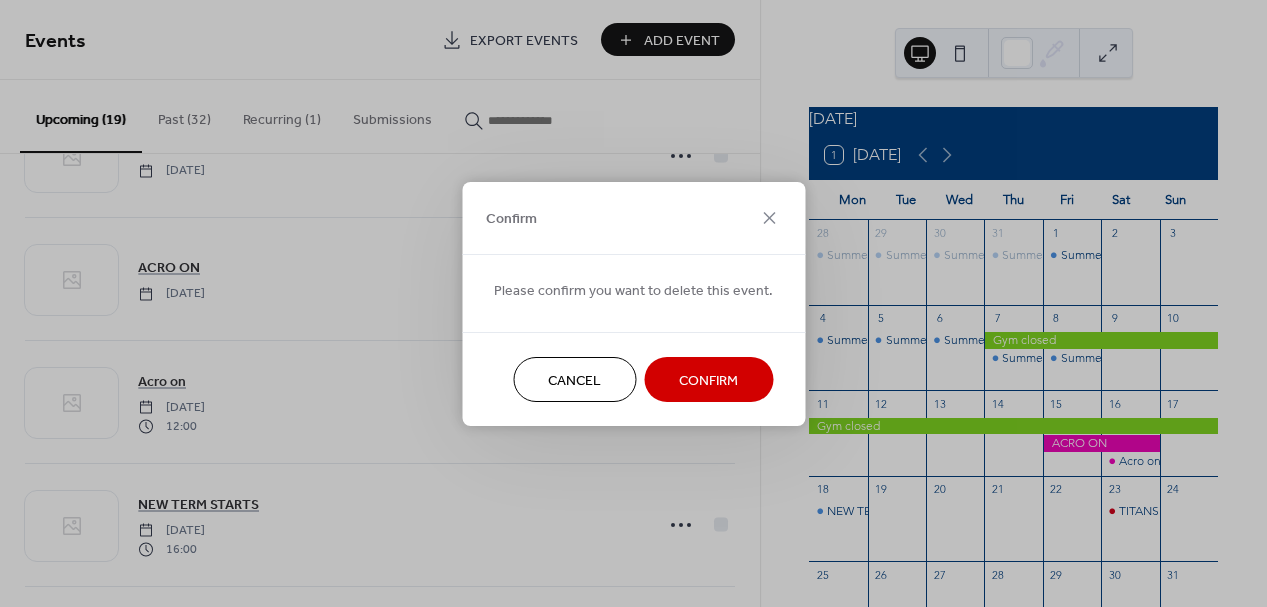 click on "Confirm" at bounding box center (708, 380) 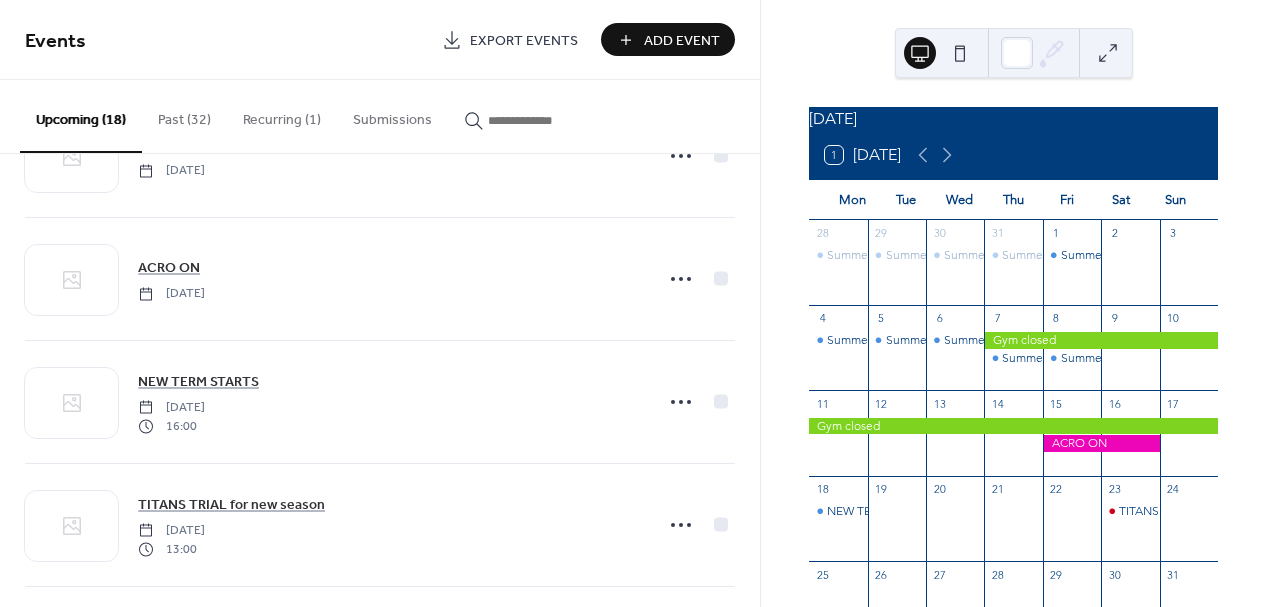 click on "Add Event" at bounding box center (668, 39) 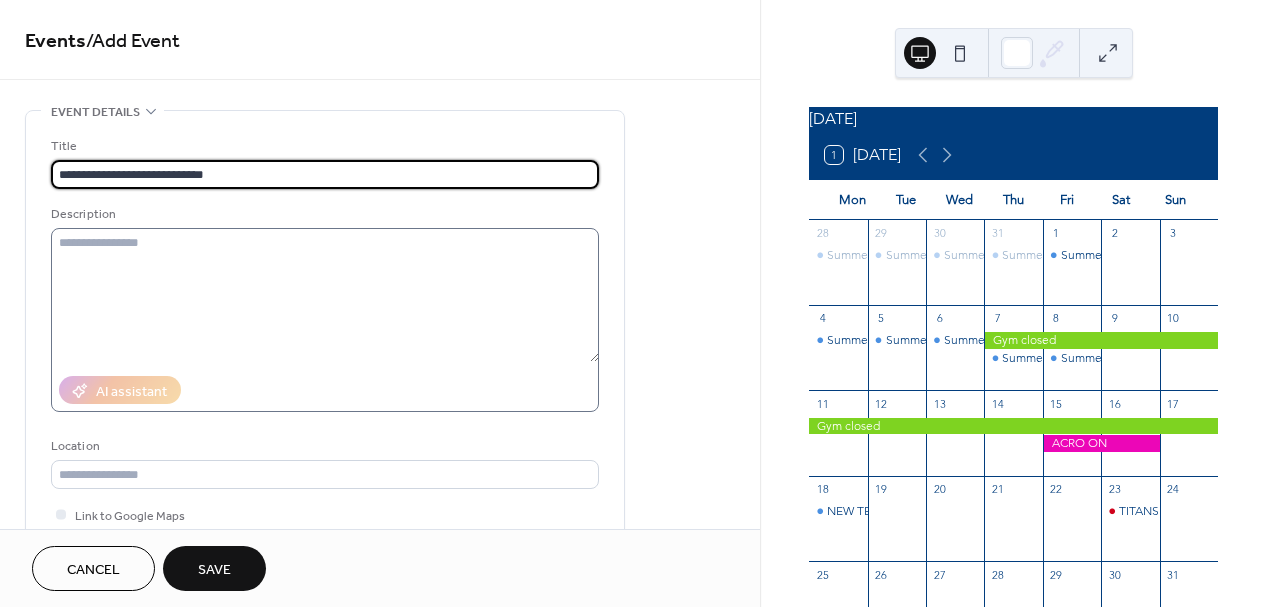 type on "**********" 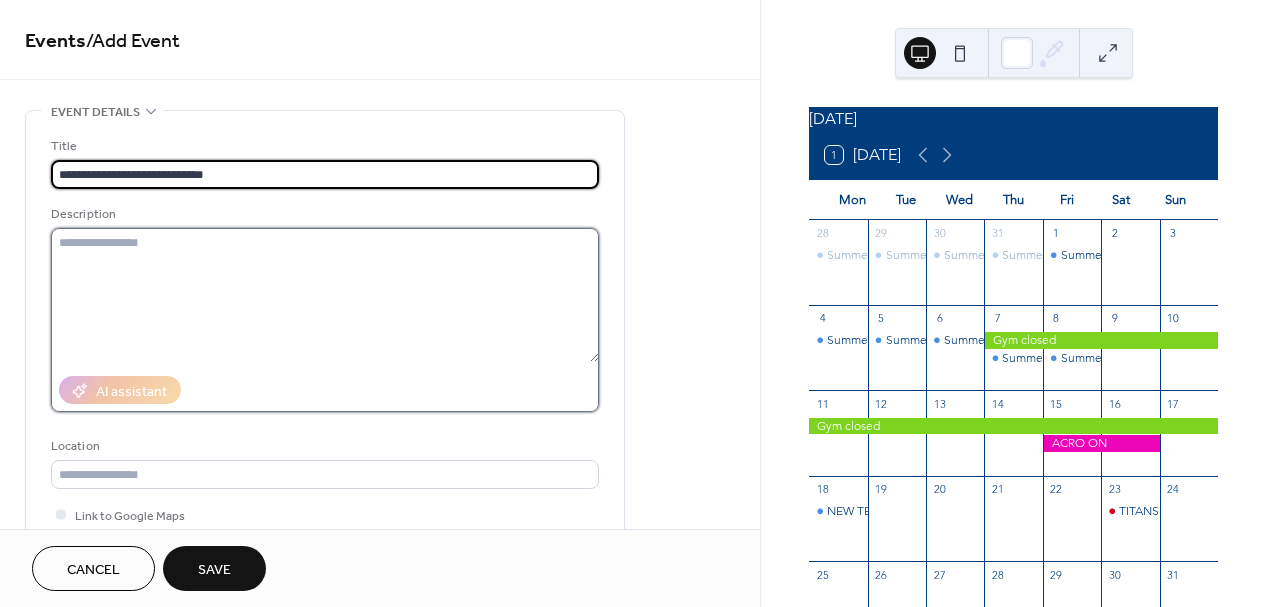 click at bounding box center [325, 295] 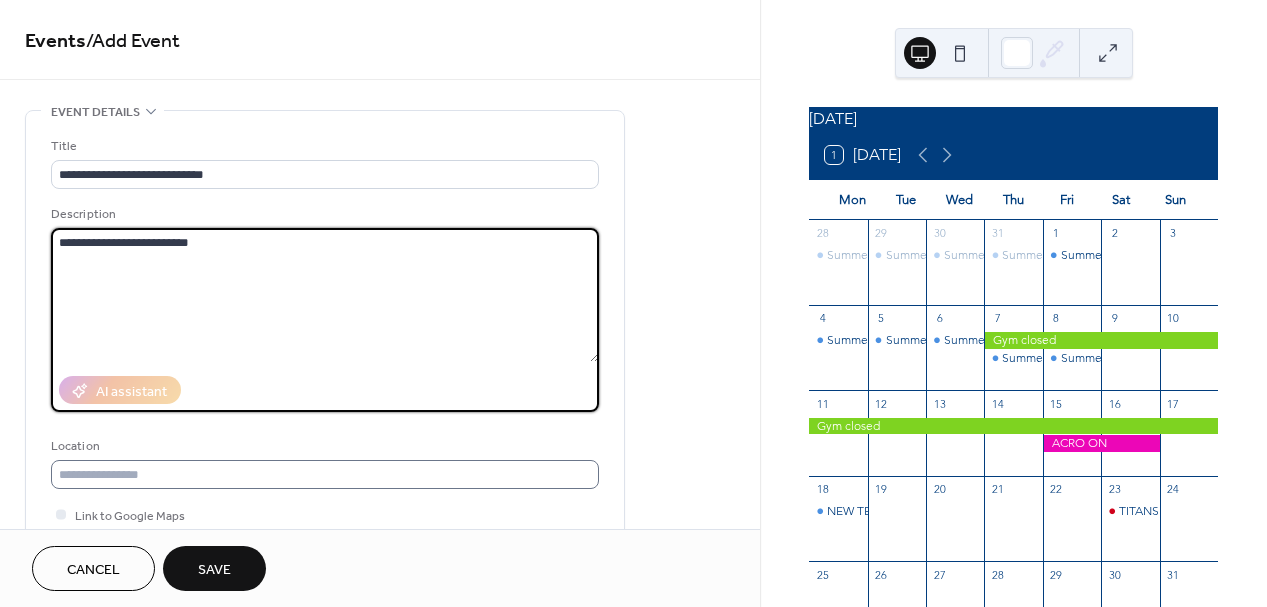 type on "**********" 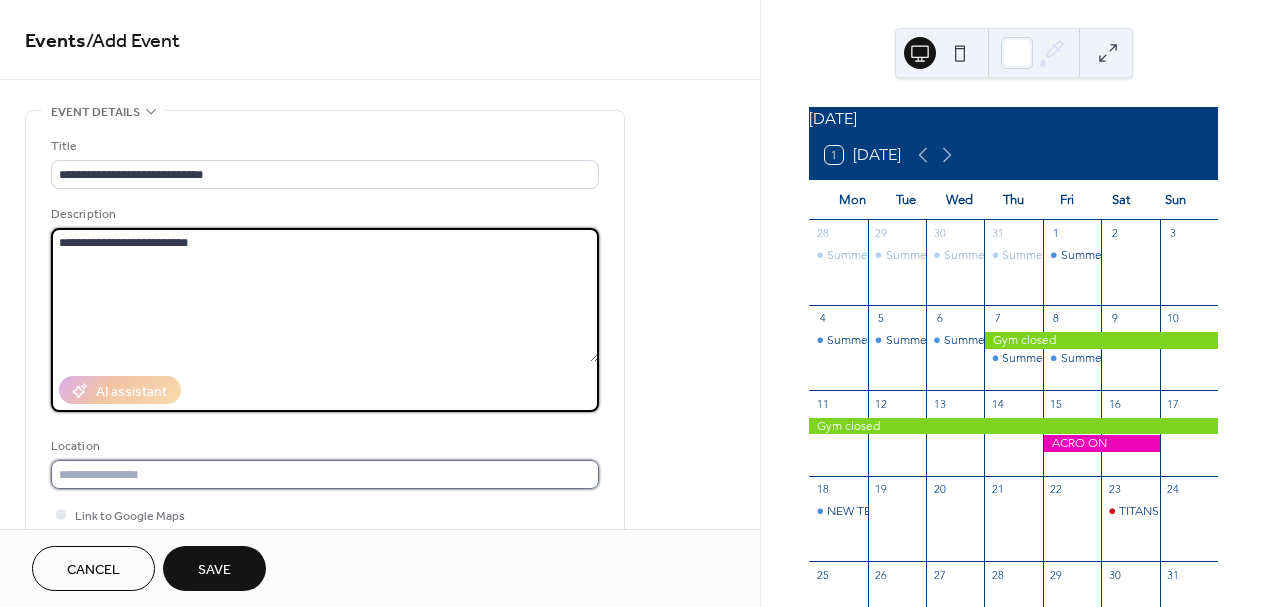 click at bounding box center (325, 474) 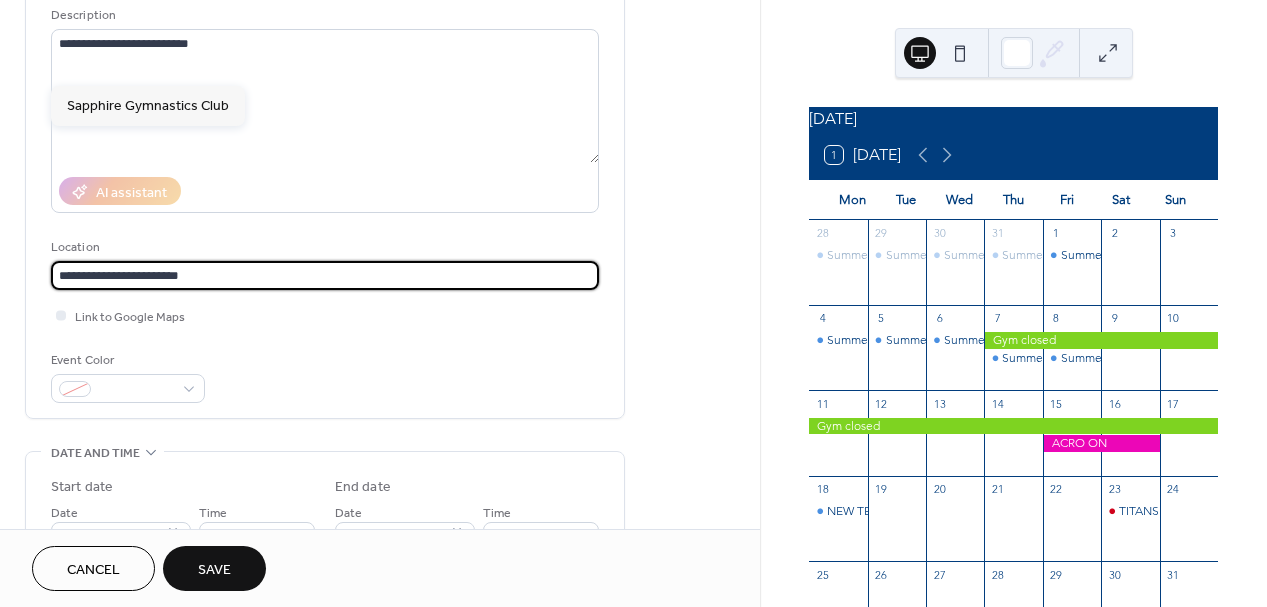 scroll, scrollTop: 277, scrollLeft: 0, axis: vertical 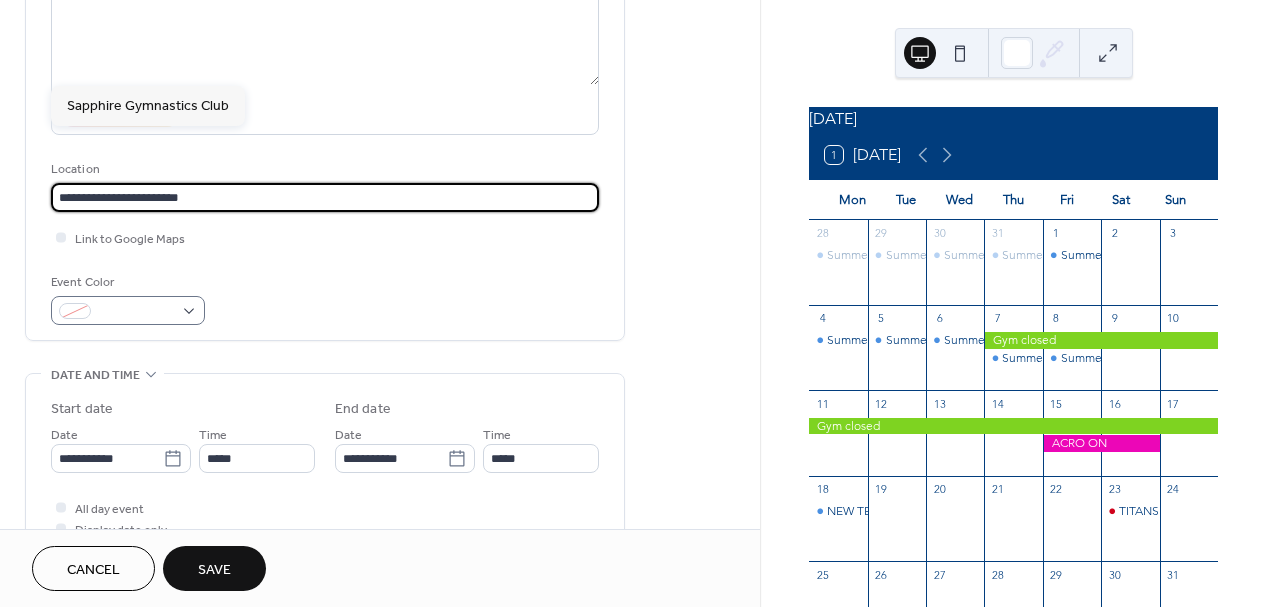type on "**********" 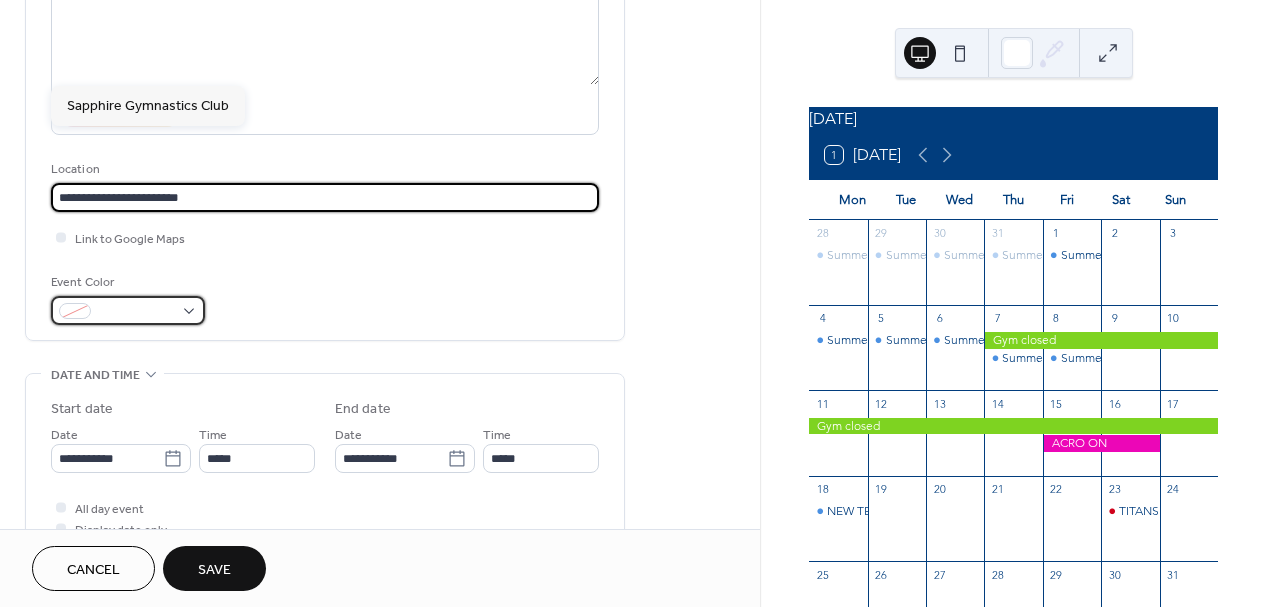 click at bounding box center (128, 310) 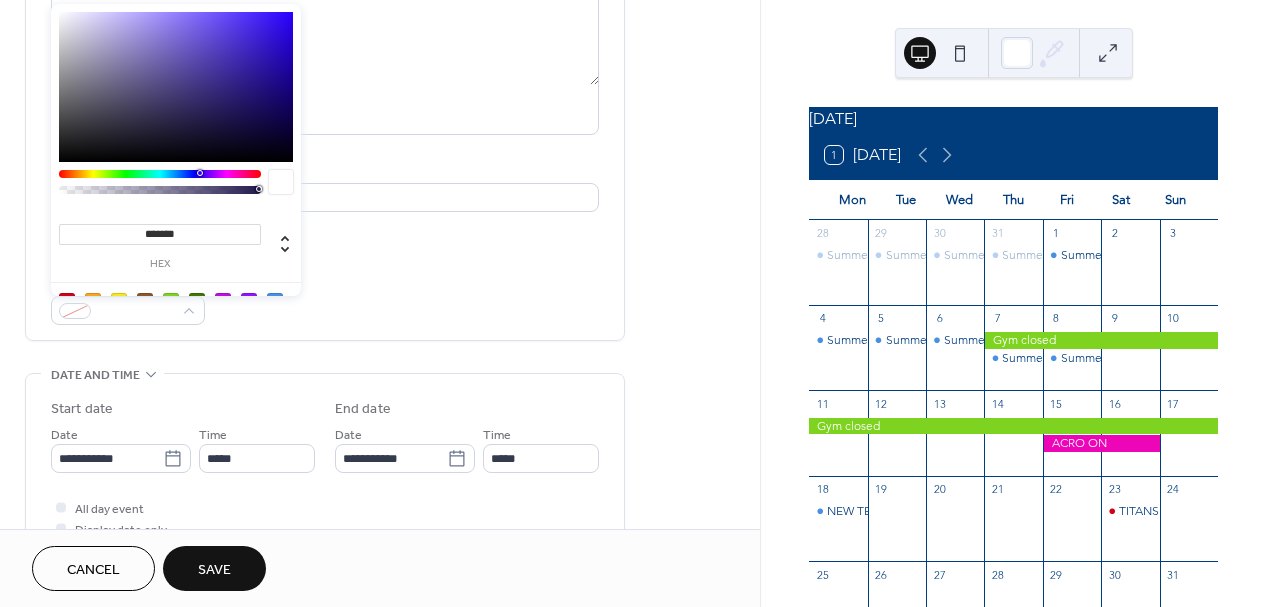click at bounding box center (176, 313) 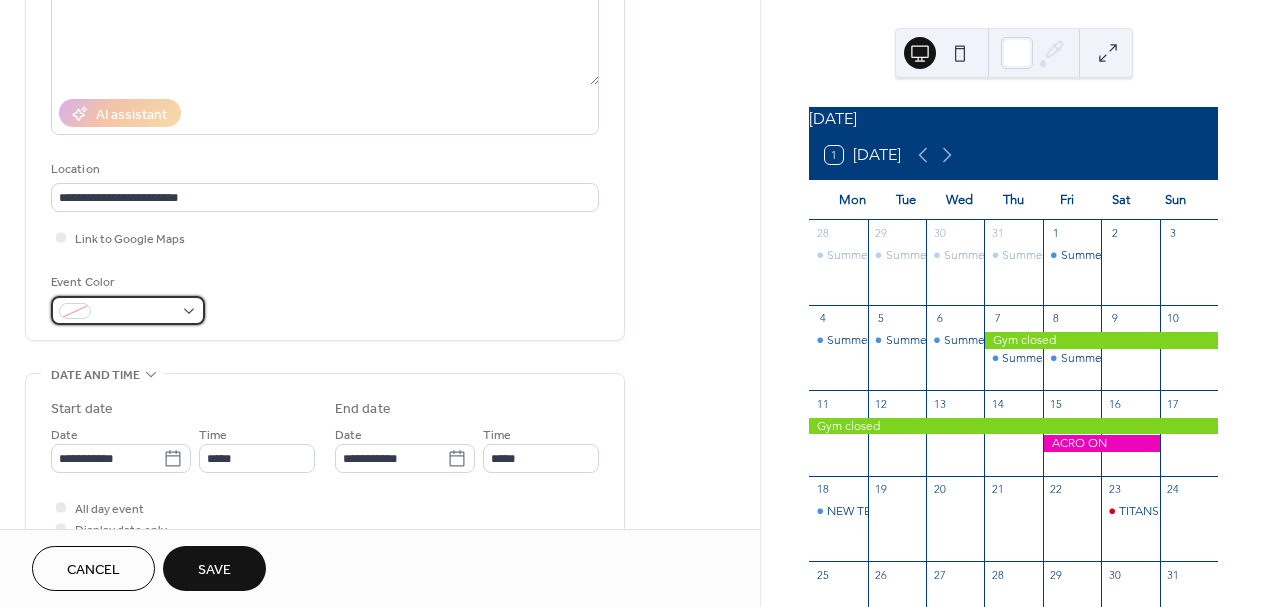 click at bounding box center [128, 310] 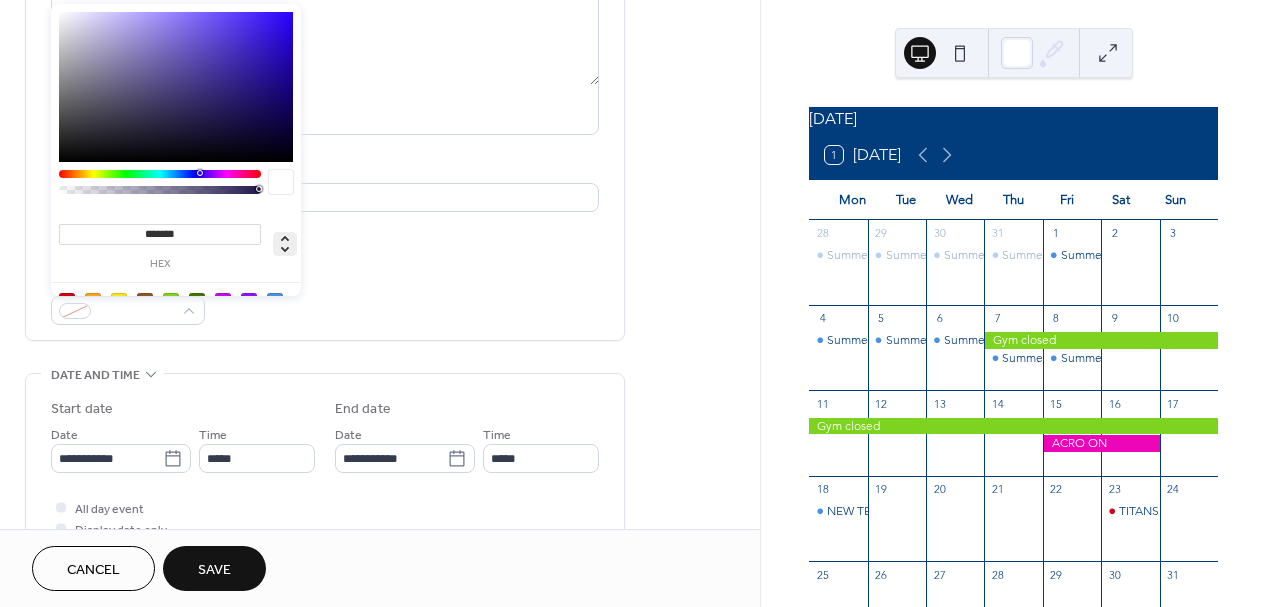 click 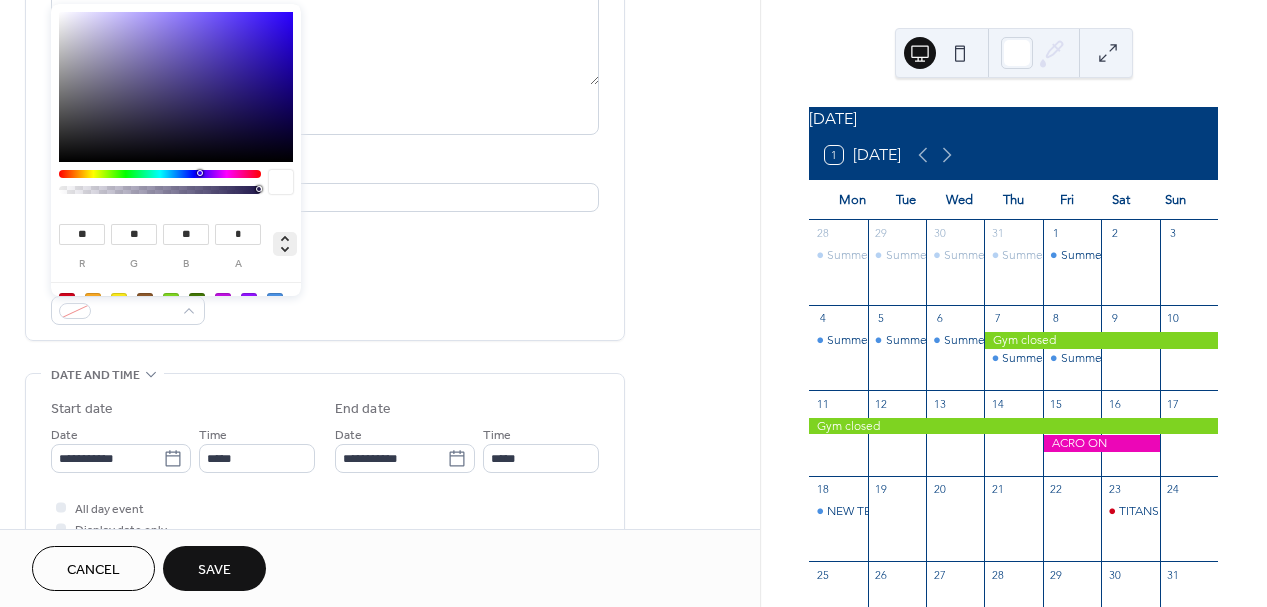 click 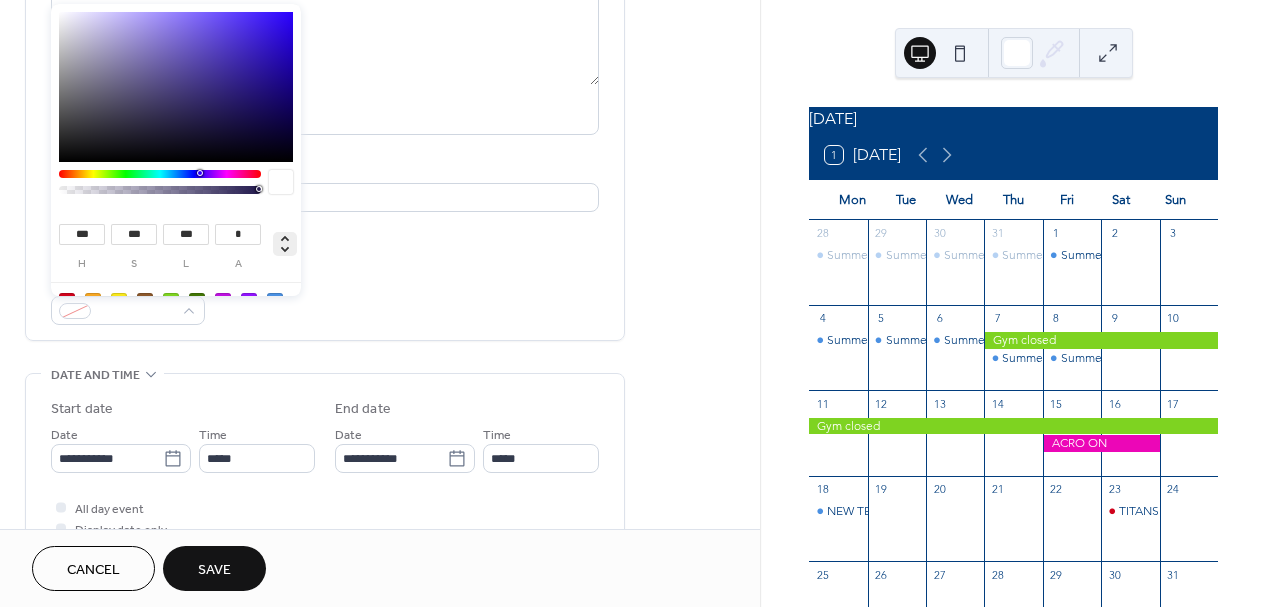 click 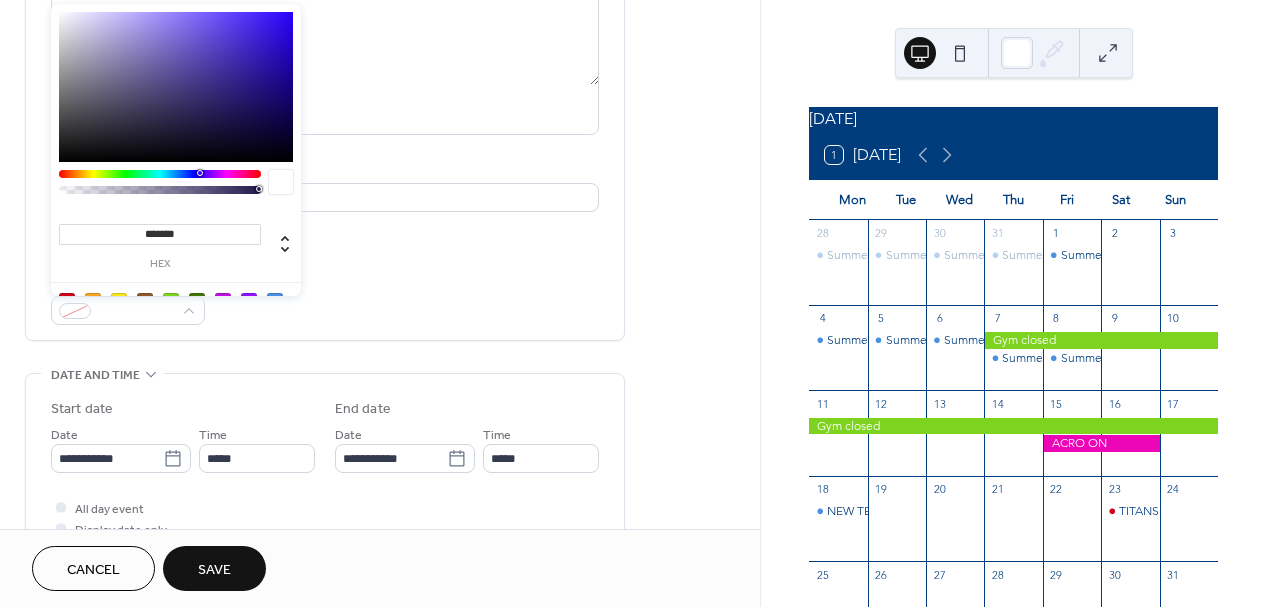 drag, startPoint x: 273, startPoint y: 275, endPoint x: 271, endPoint y: 228, distance: 47.042534 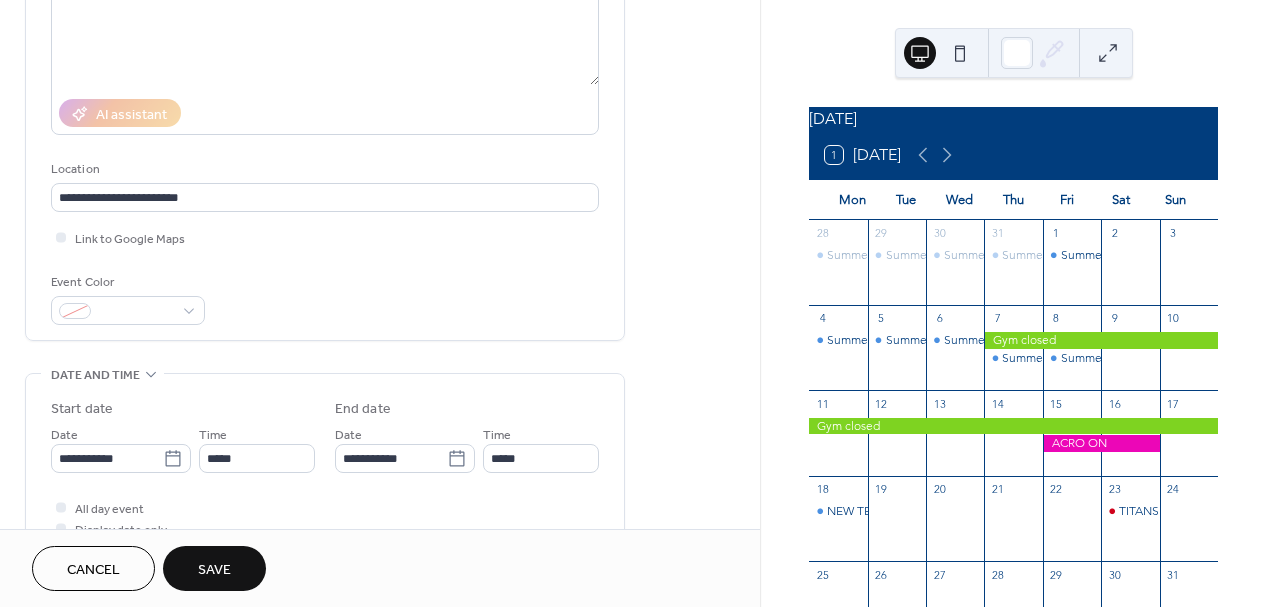click on "Event Color" at bounding box center (325, 298) 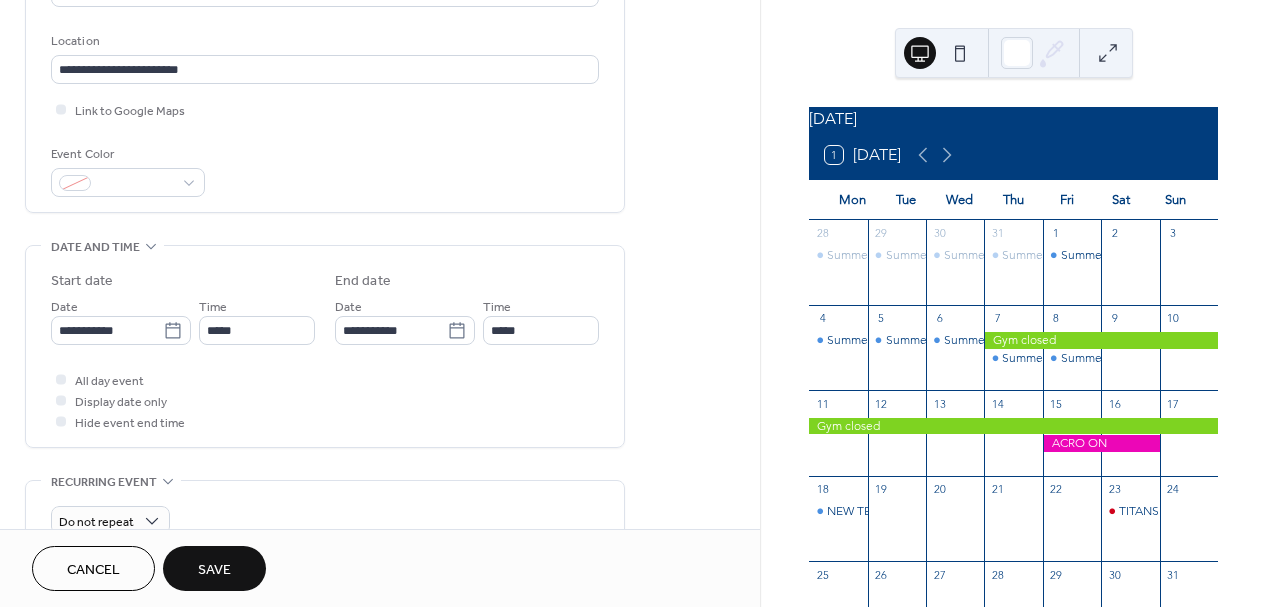 scroll, scrollTop: 410, scrollLeft: 0, axis: vertical 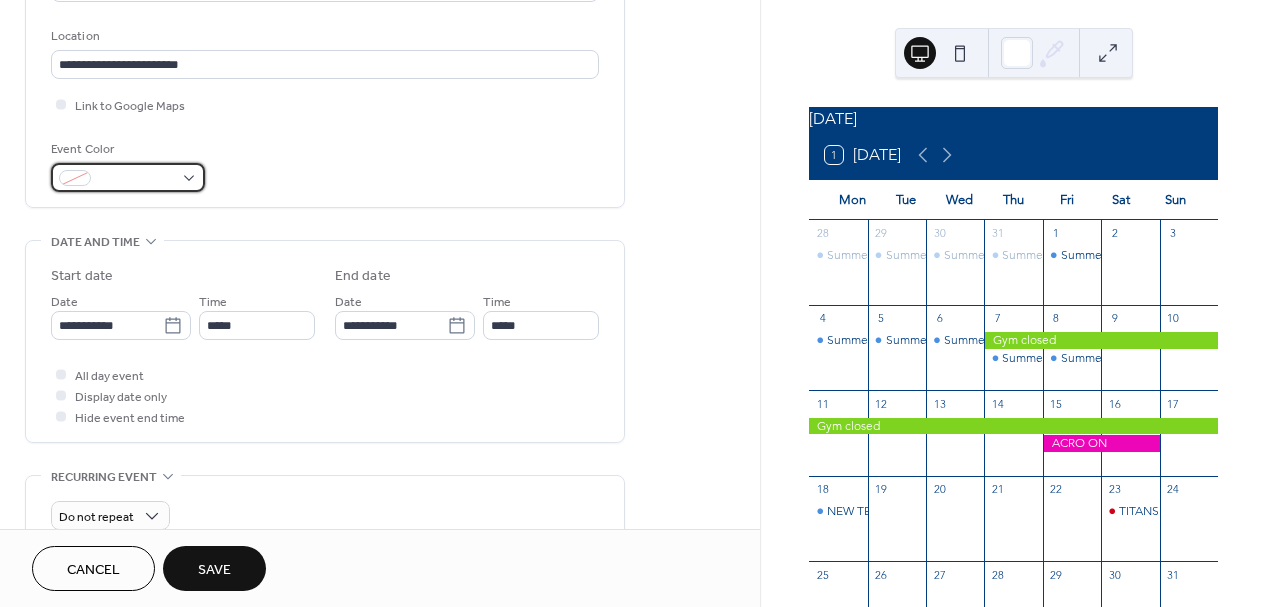 click at bounding box center [128, 177] 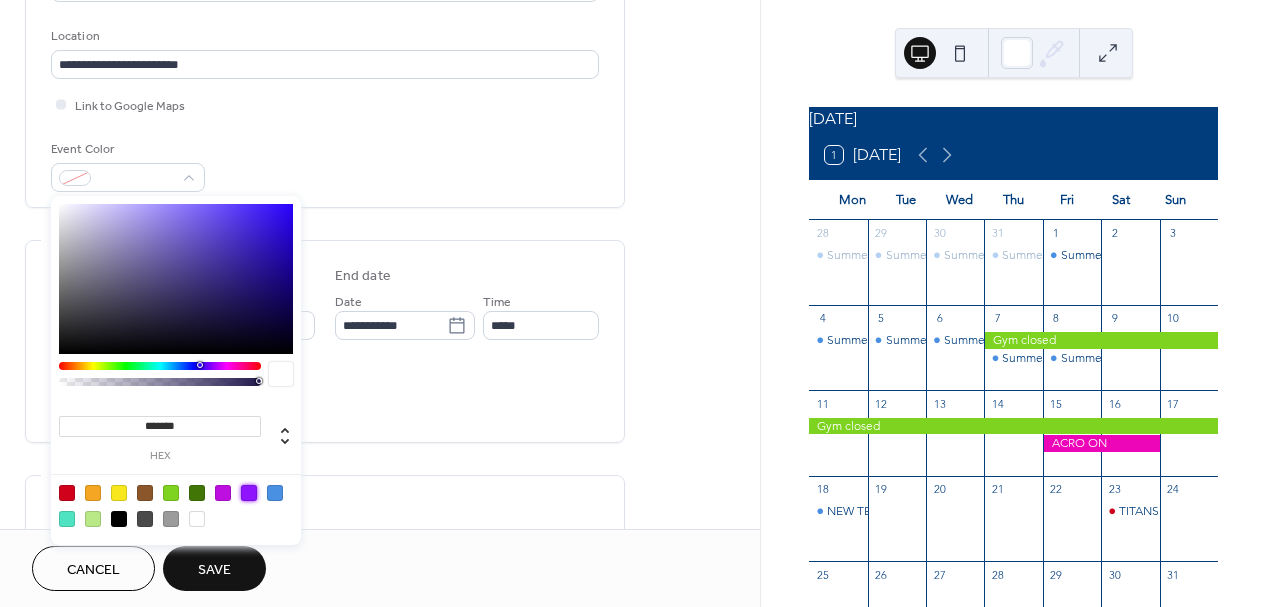 click at bounding box center [249, 493] 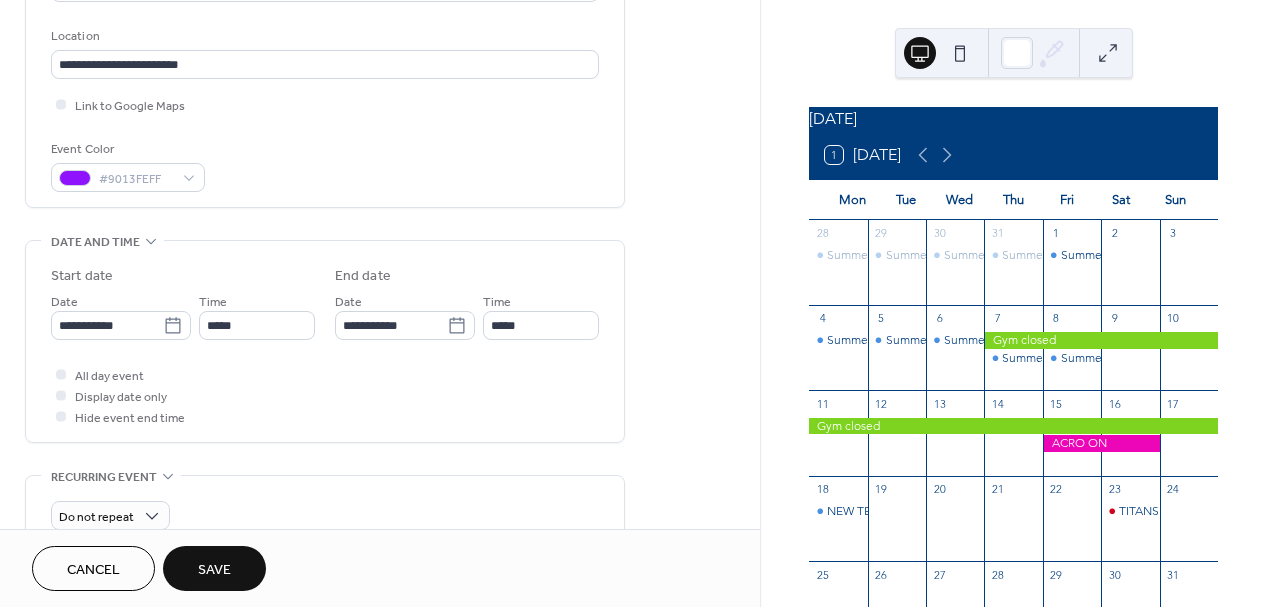 click on "Event Color #9013FEFF" at bounding box center (325, 165) 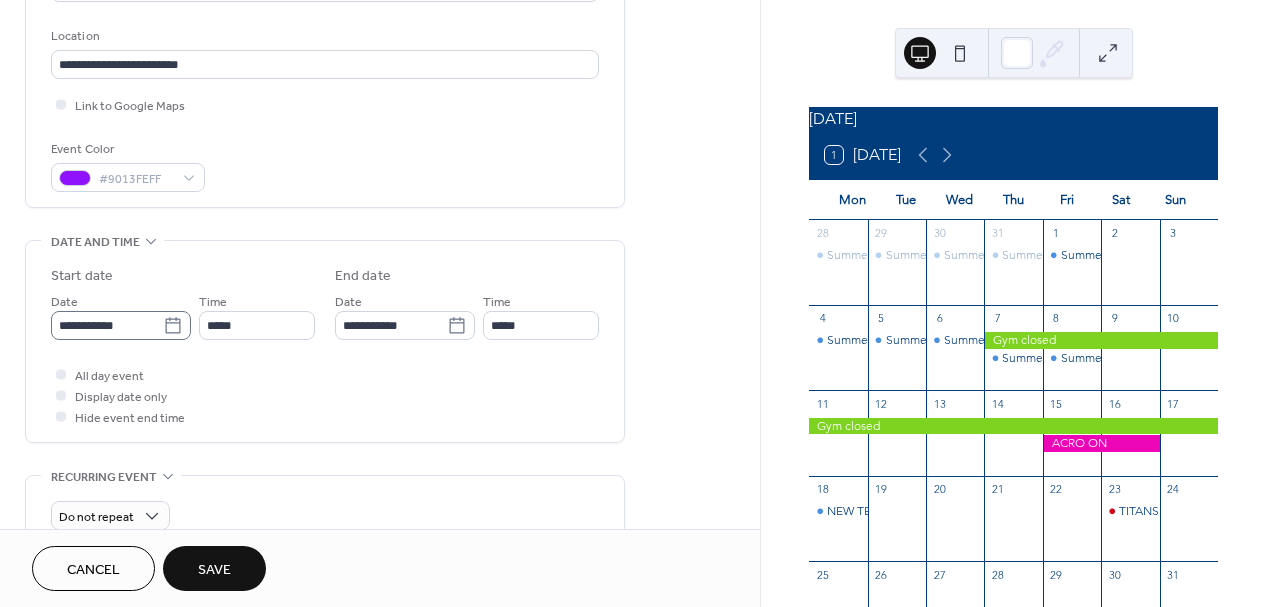 click 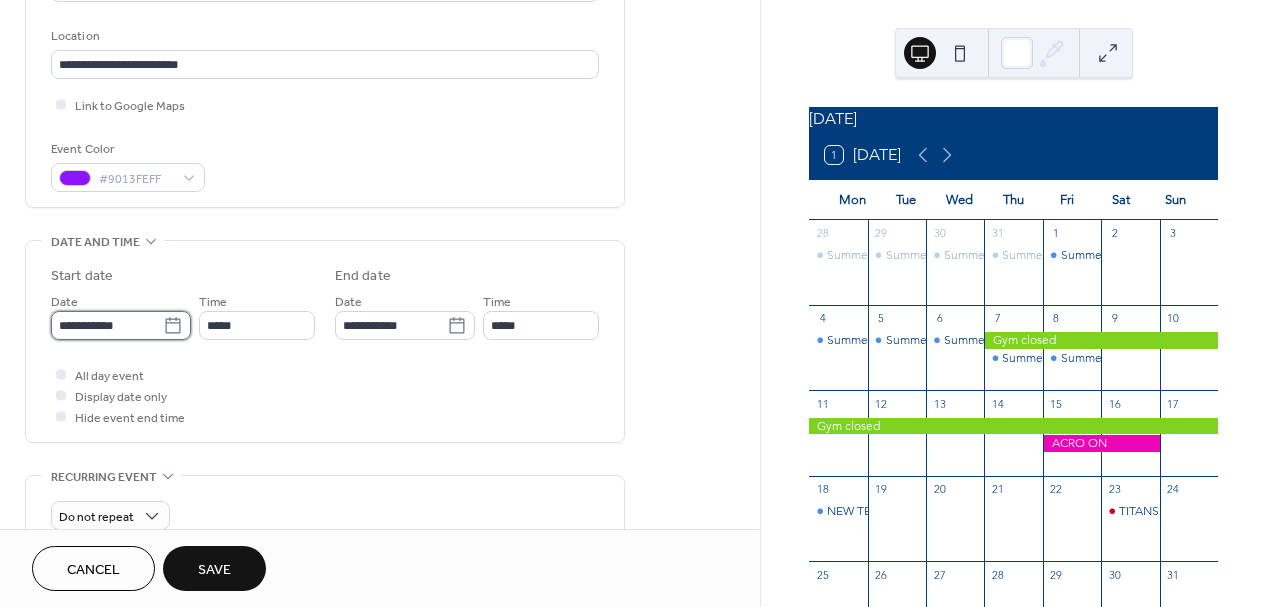 click on "**********" at bounding box center [107, 325] 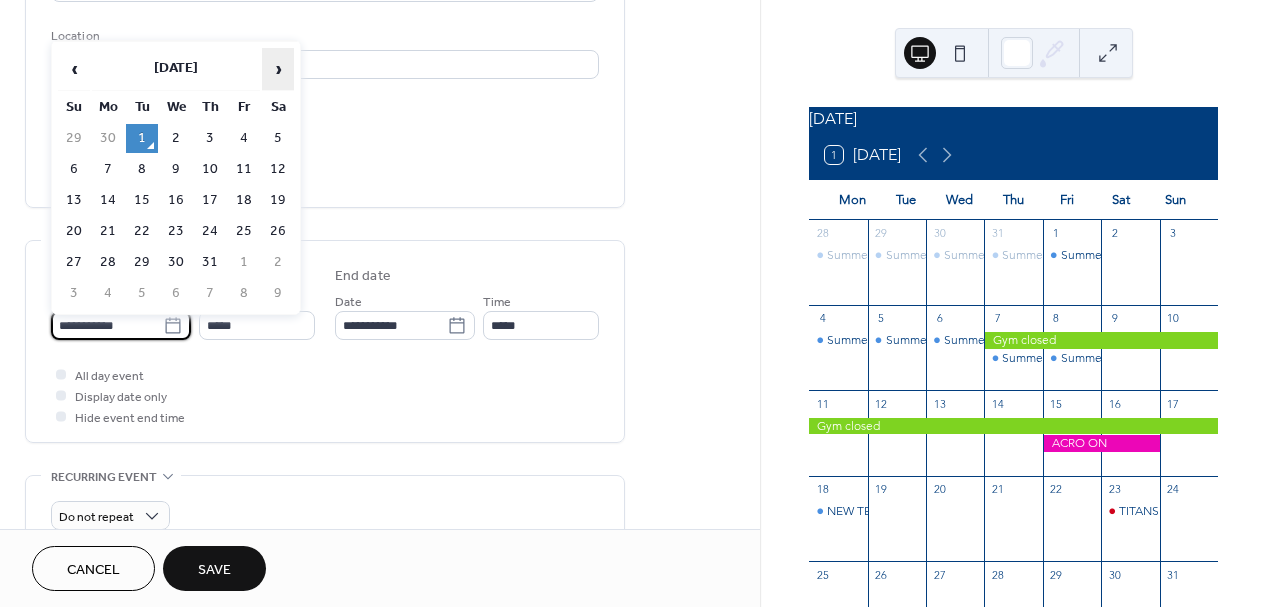 click on "›" at bounding box center (278, 69) 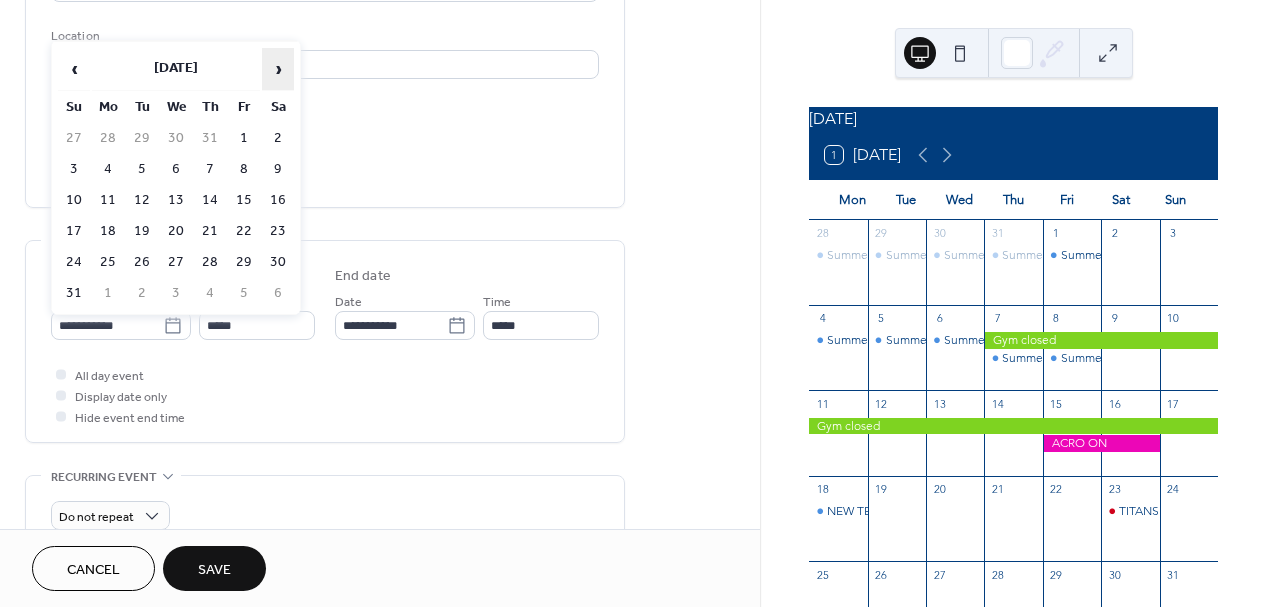 click on "›" at bounding box center [278, 69] 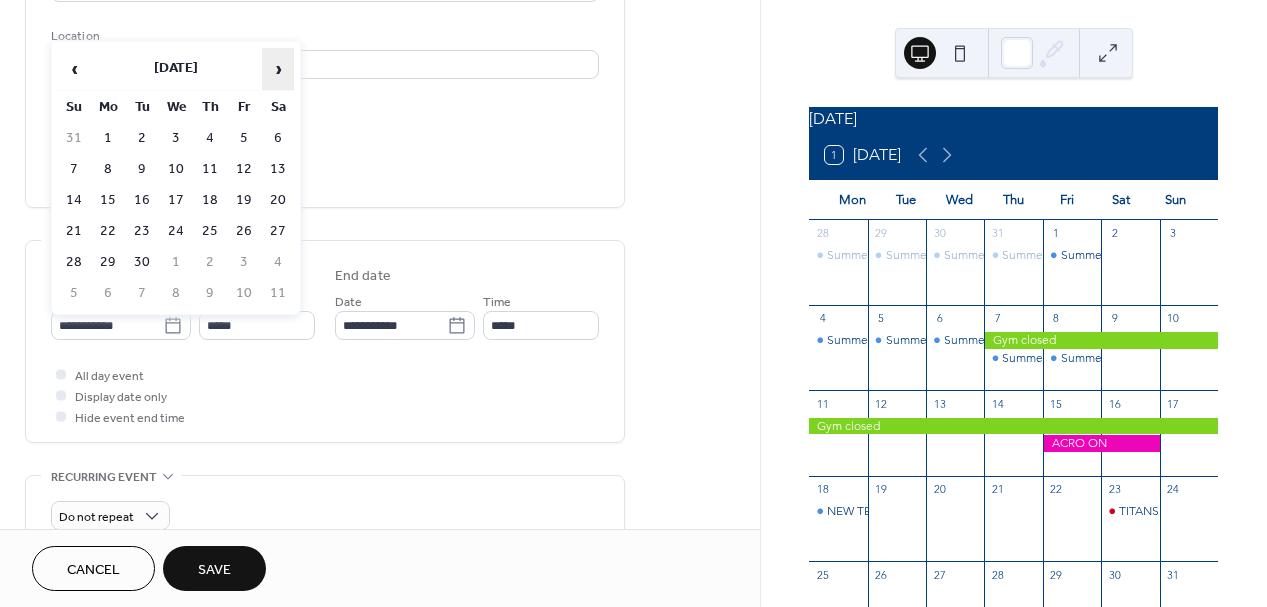 click on "›" at bounding box center [278, 69] 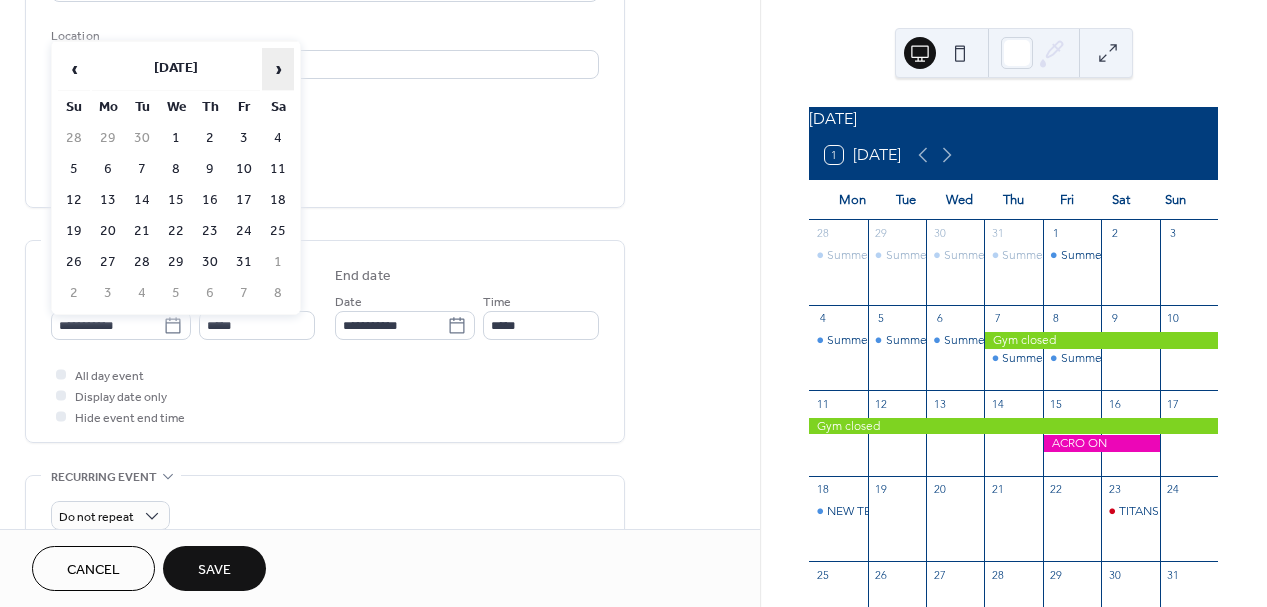 click on "›" at bounding box center [278, 69] 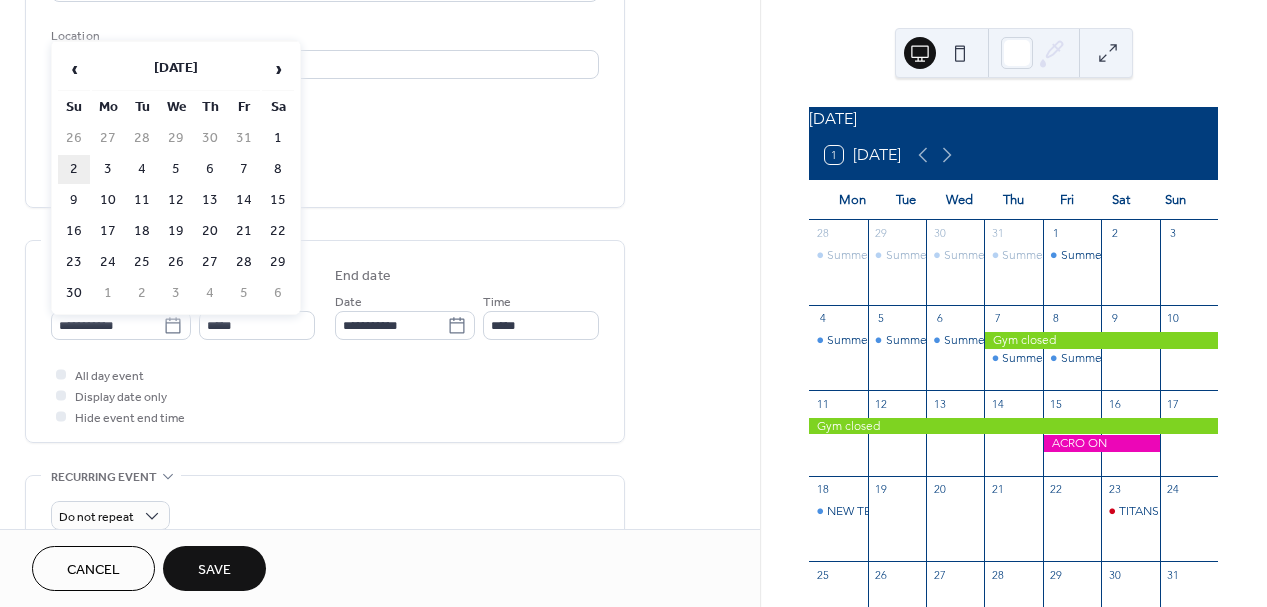 click on "2" at bounding box center (74, 169) 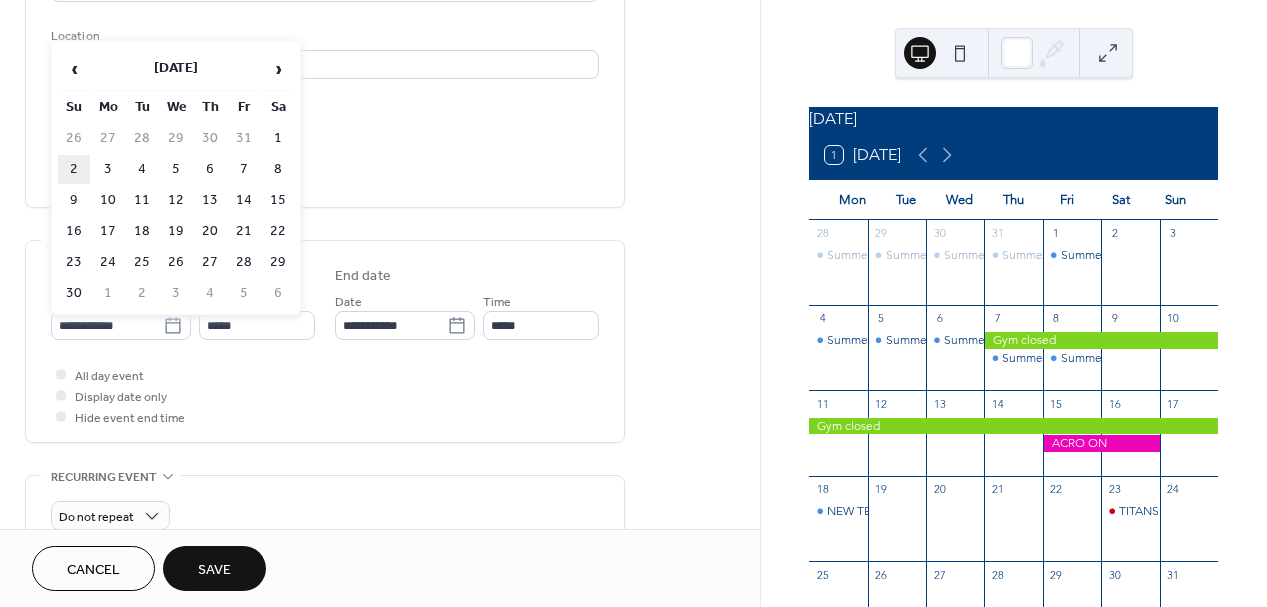 type on "**********" 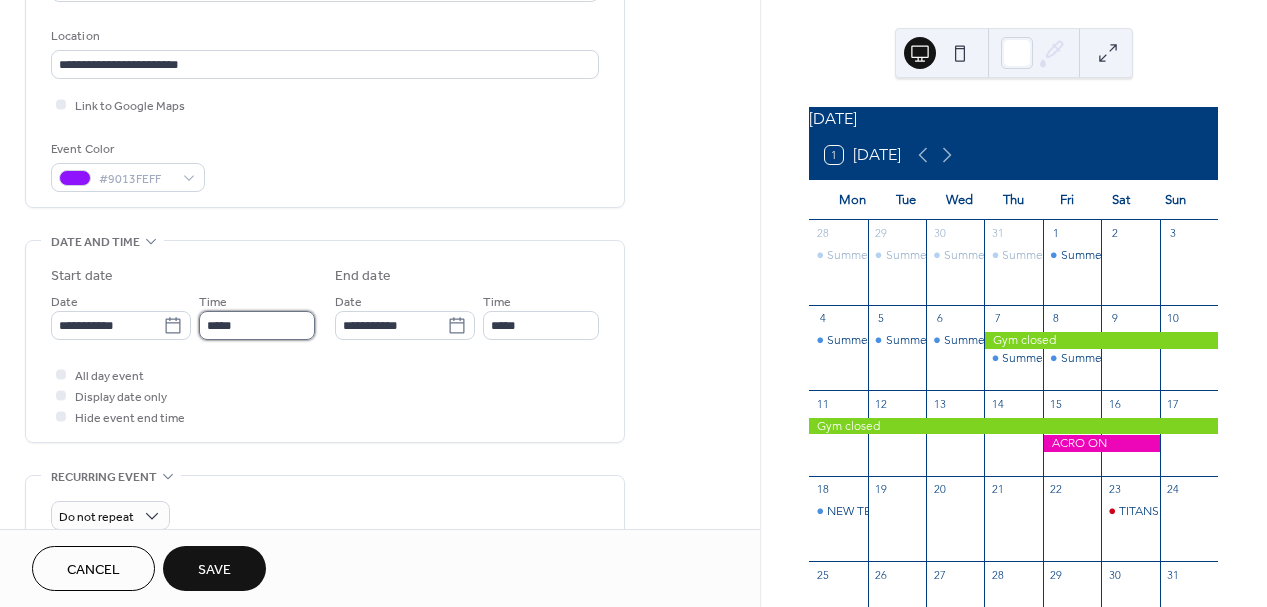 click on "*****" at bounding box center [257, 325] 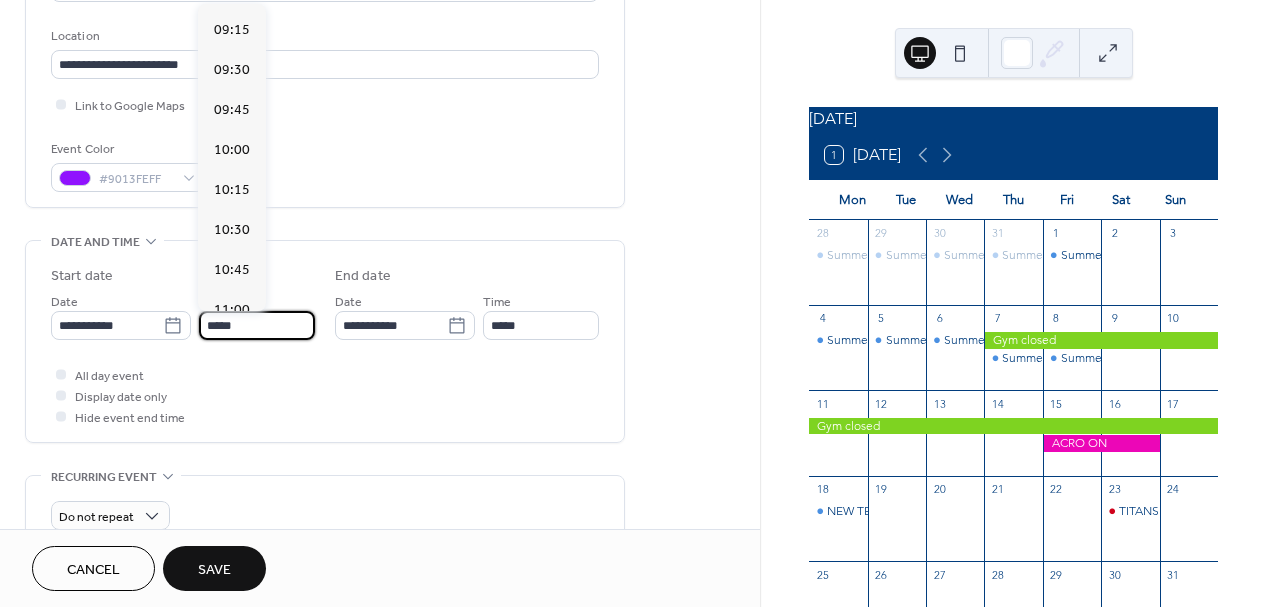 scroll, scrollTop: 1415, scrollLeft: 0, axis: vertical 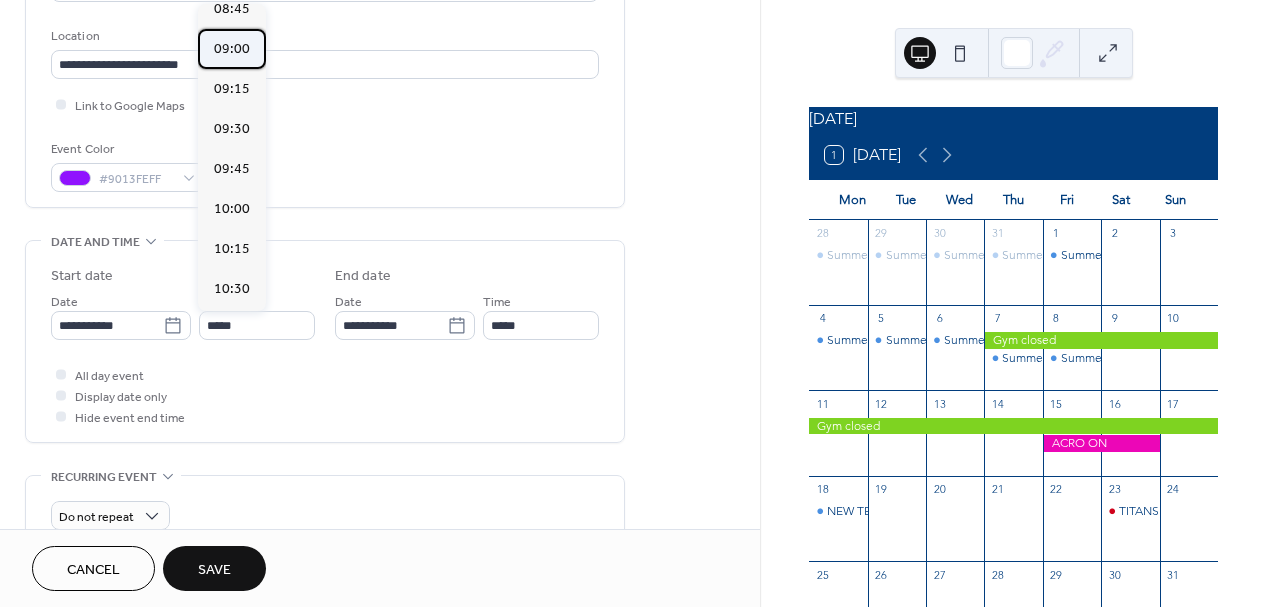 click on "09:00" at bounding box center (232, 49) 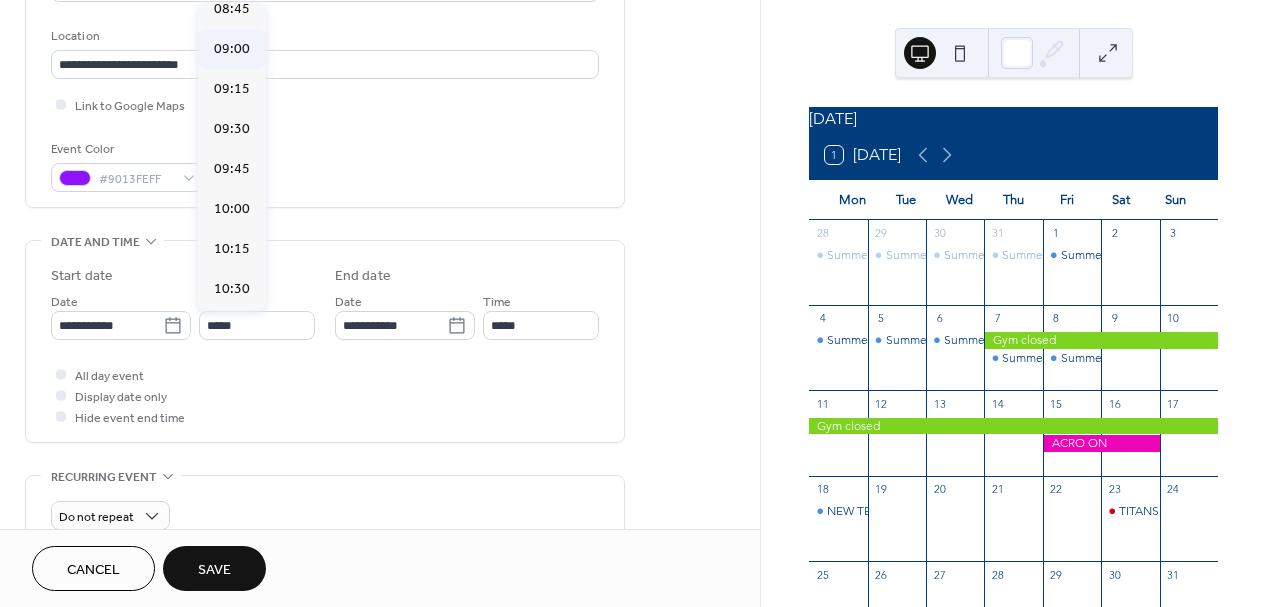 type on "*****" 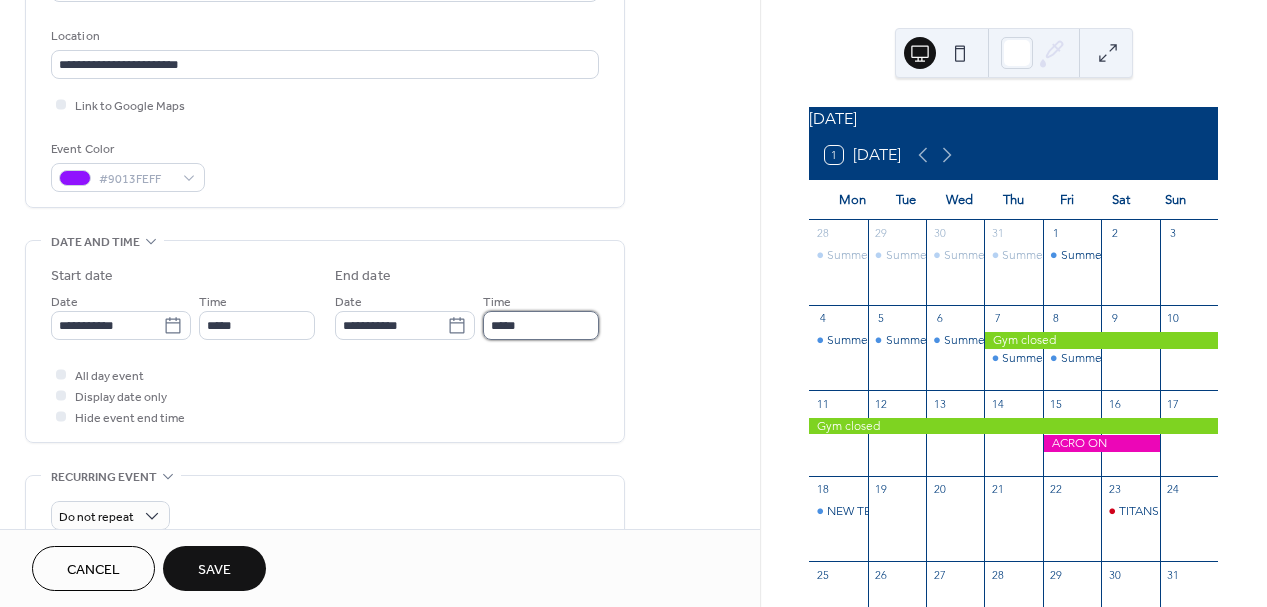 click on "*****" at bounding box center [541, 325] 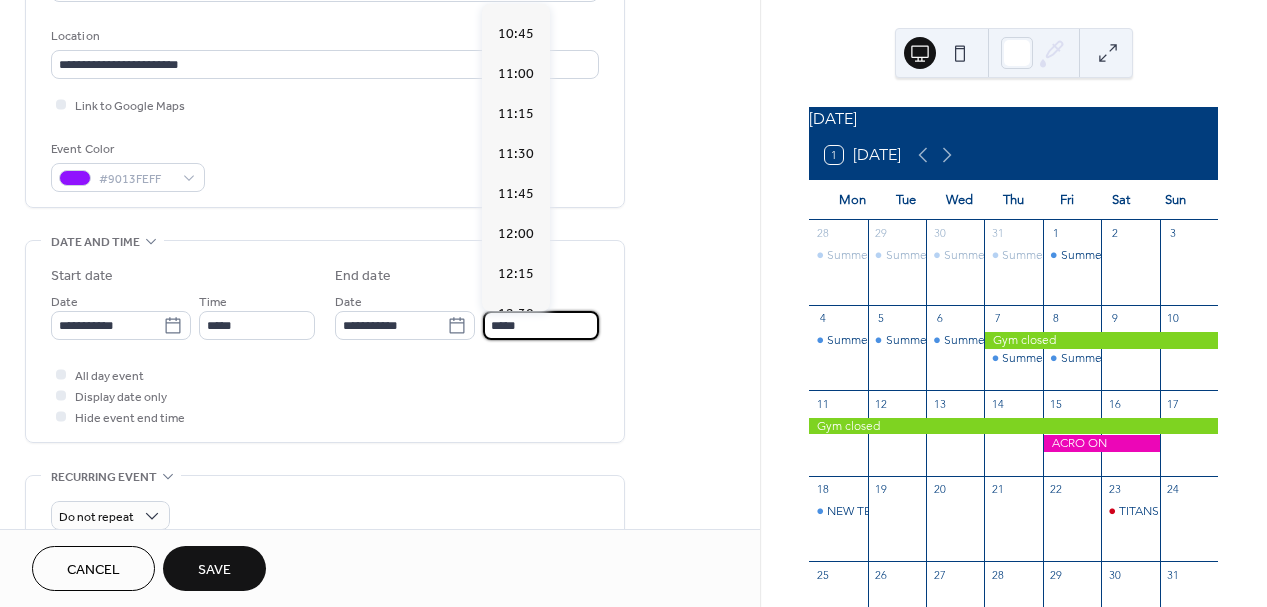 scroll, scrollTop: 249, scrollLeft: 0, axis: vertical 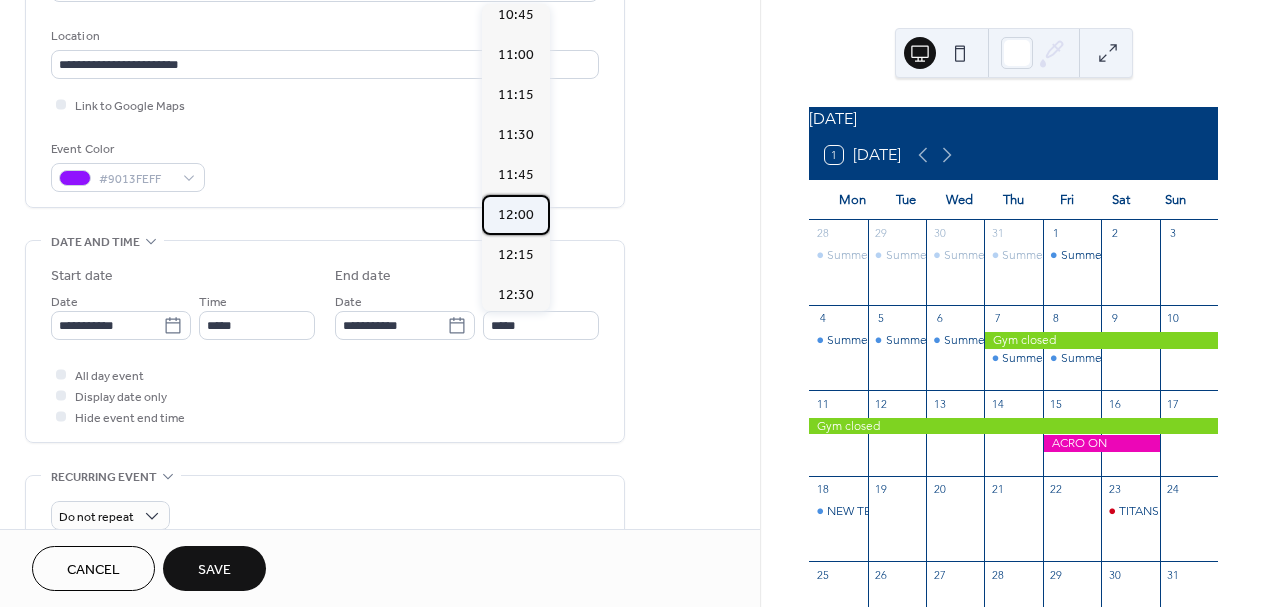 click on "12:00" at bounding box center (516, 215) 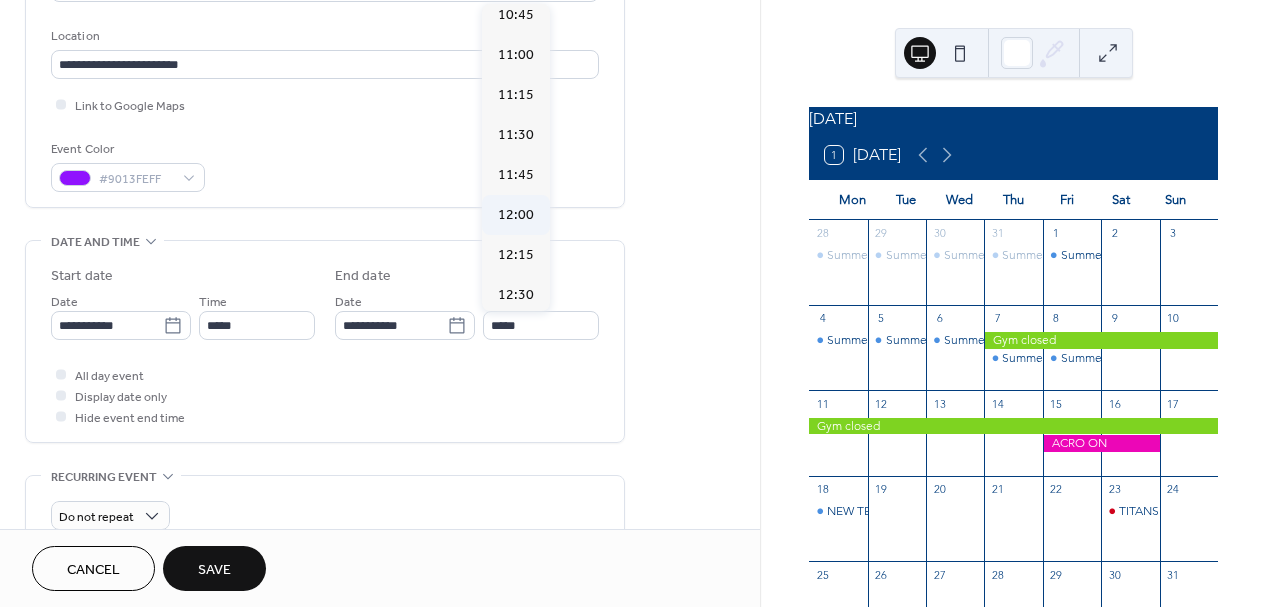 type on "*****" 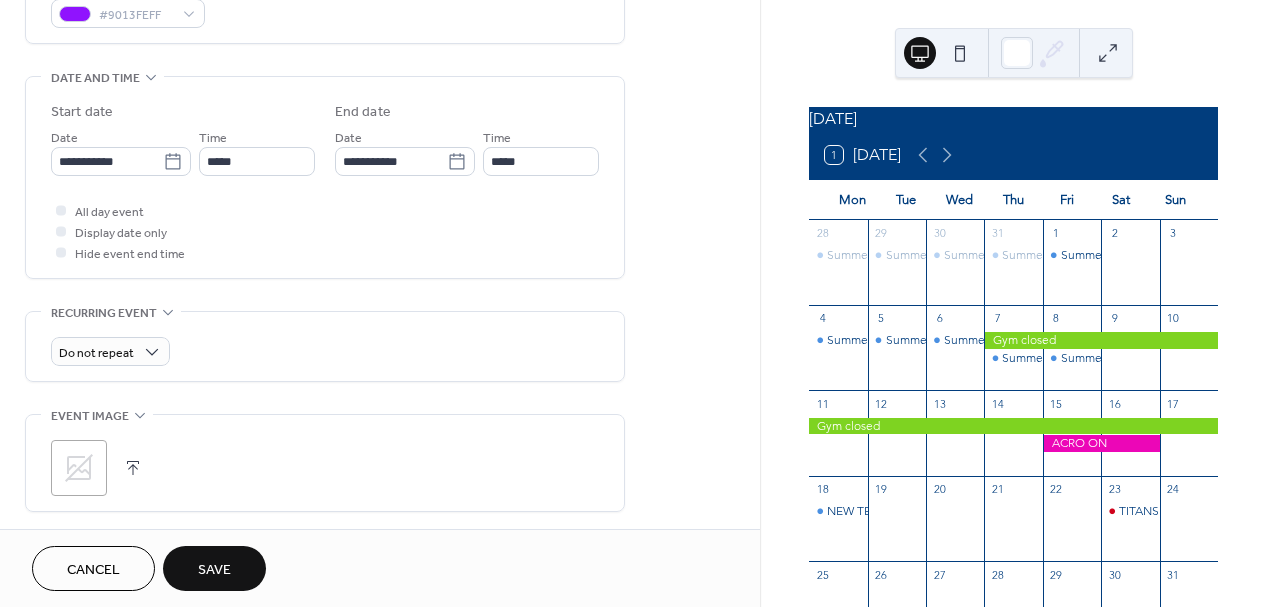 scroll, scrollTop: 584, scrollLeft: 0, axis: vertical 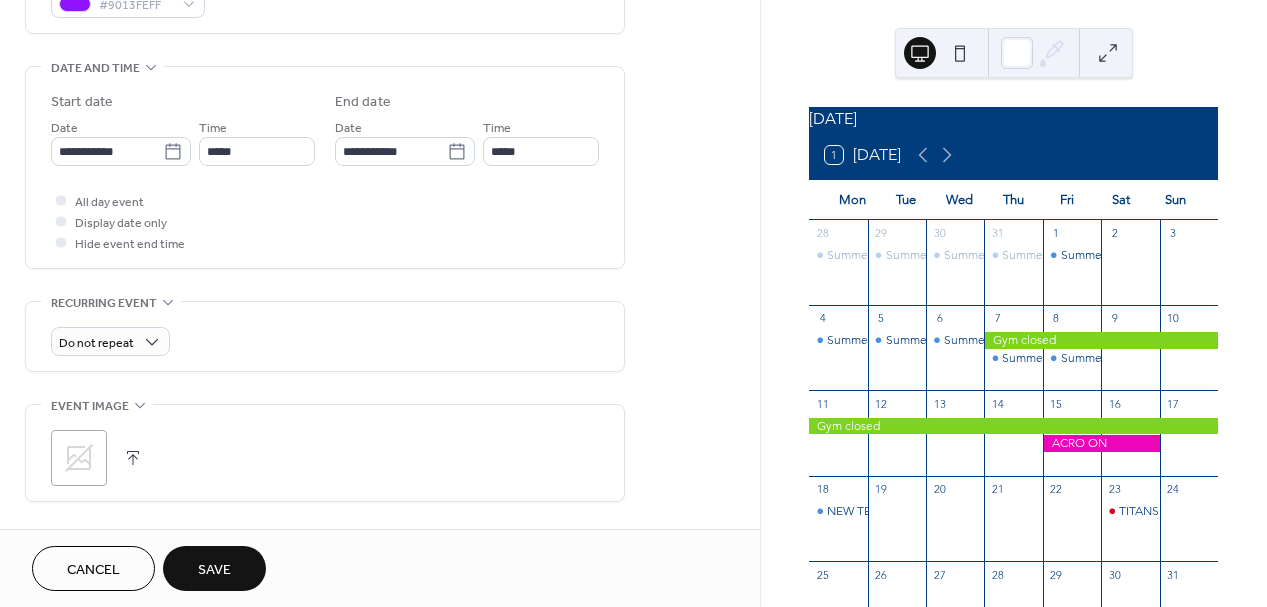 click on "Save" at bounding box center [214, 570] 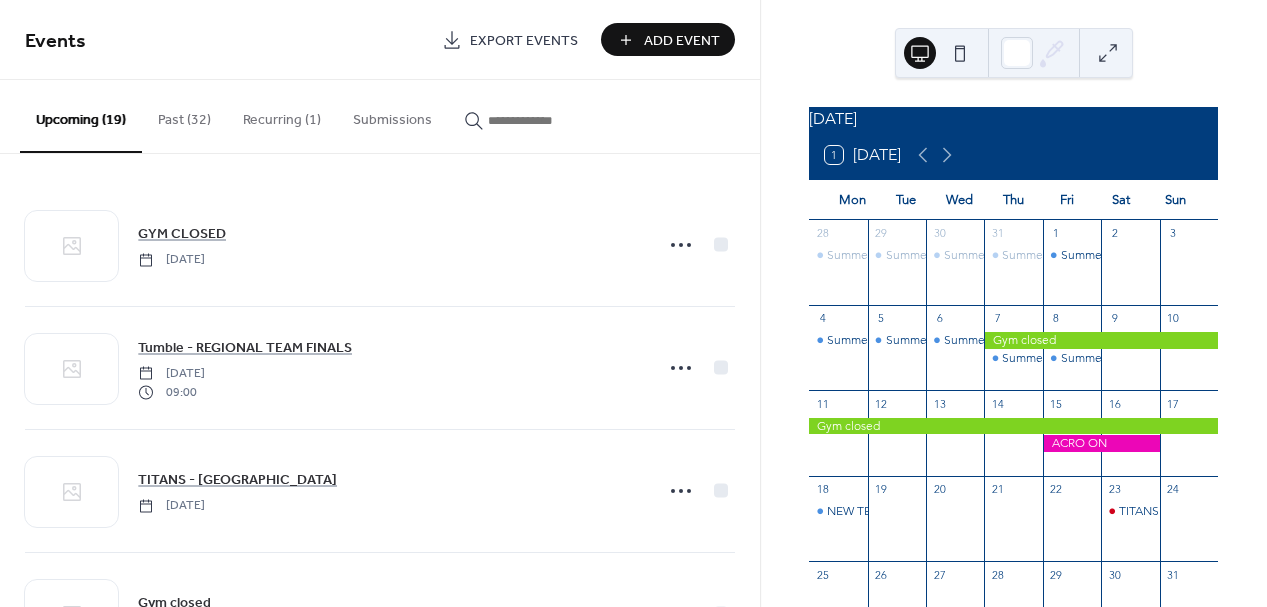 click on "Add Event" at bounding box center (682, 41) 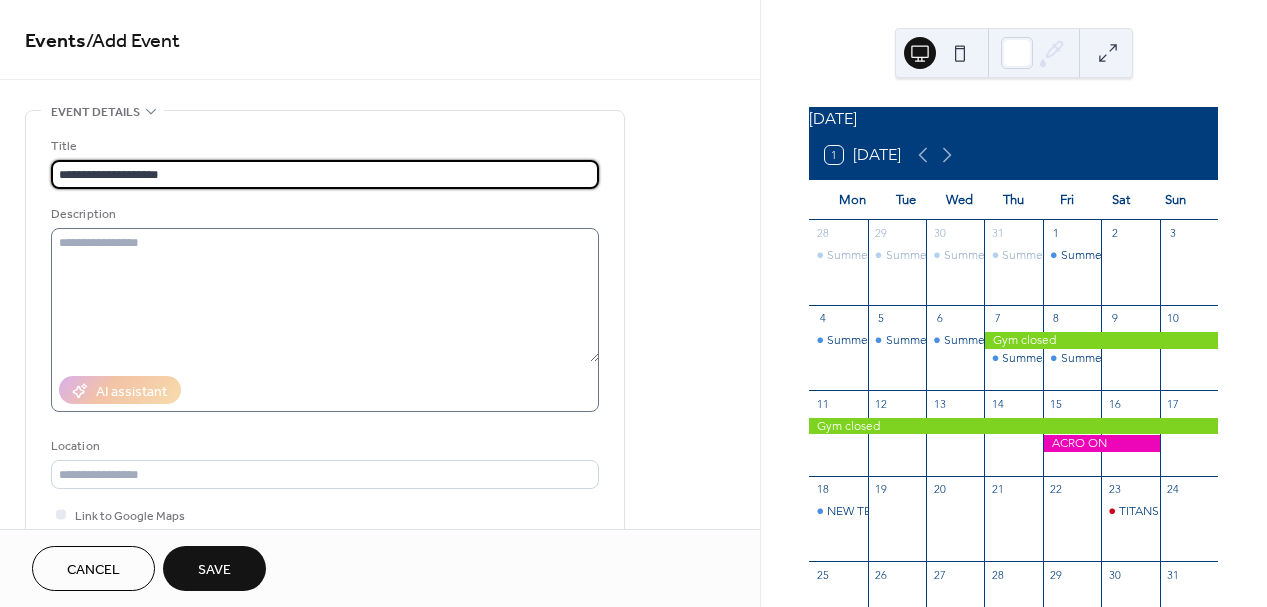 type on "**********" 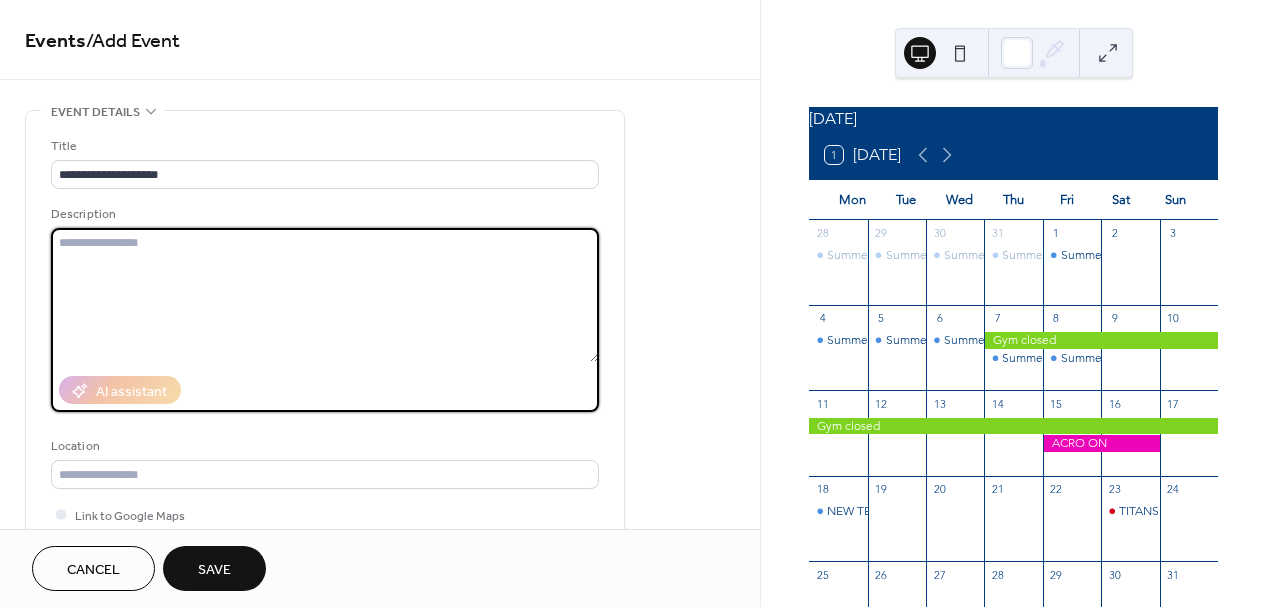 click at bounding box center [325, 295] 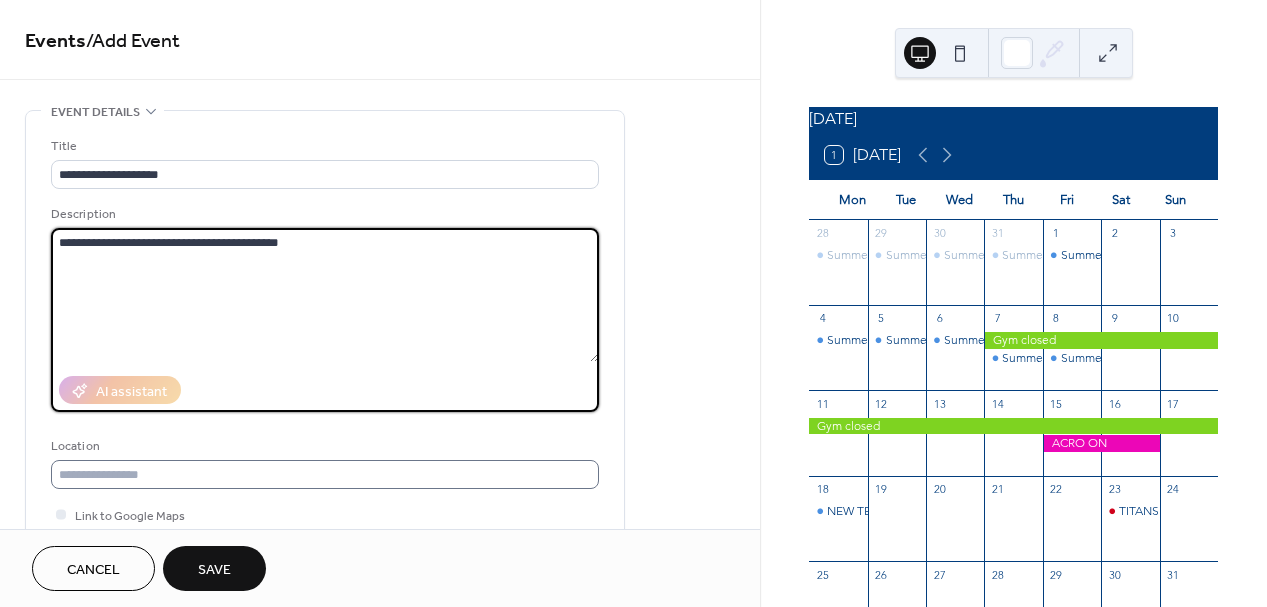 type on "**********" 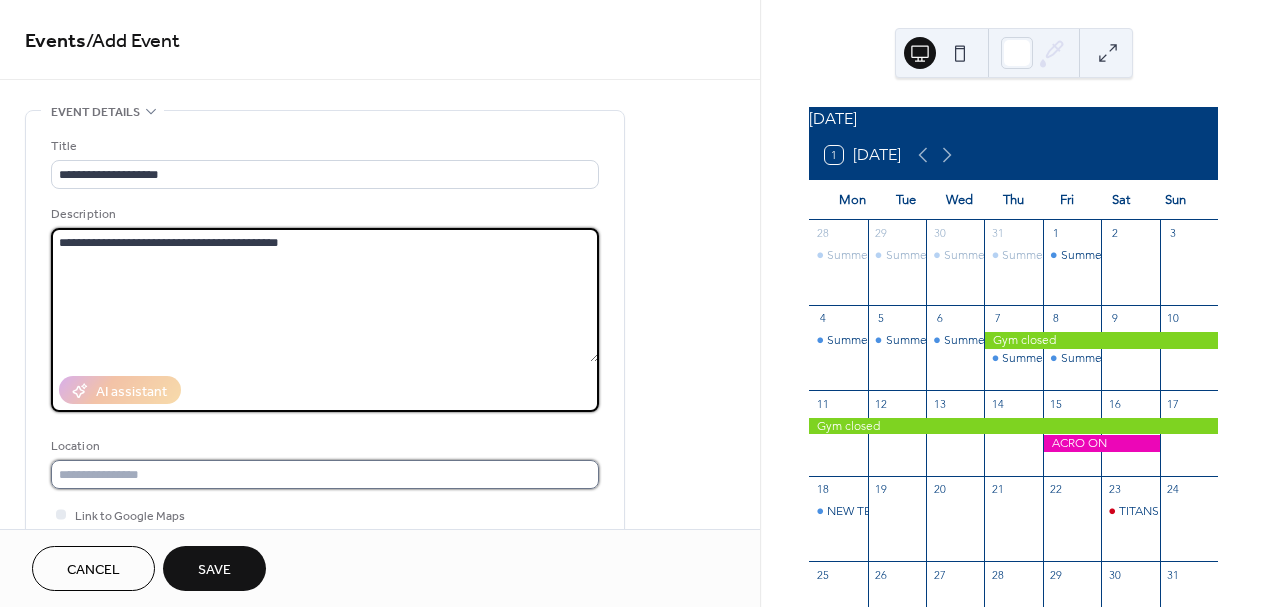 click at bounding box center [325, 474] 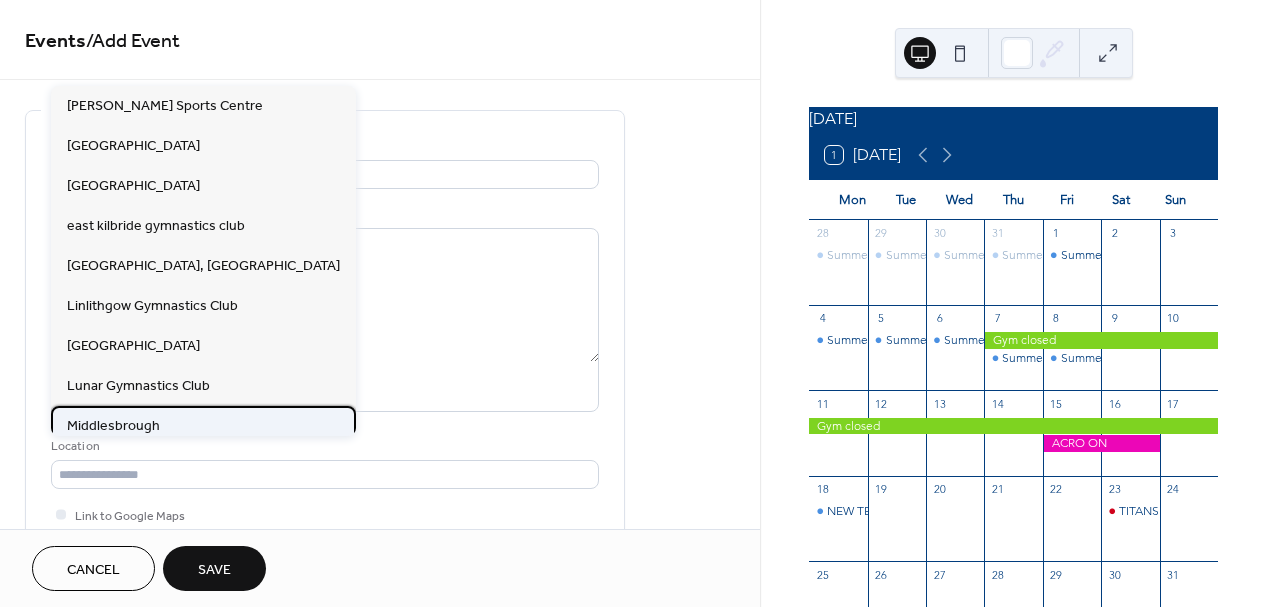 click on "Middlesbrough" at bounding box center (113, 426) 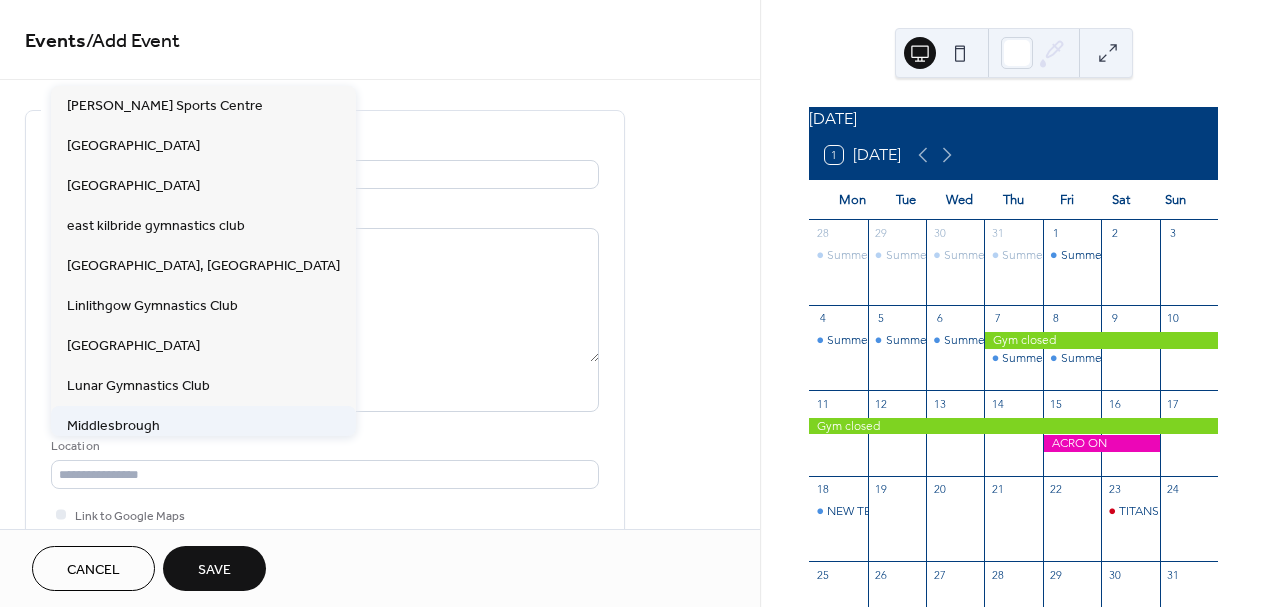type on "**********" 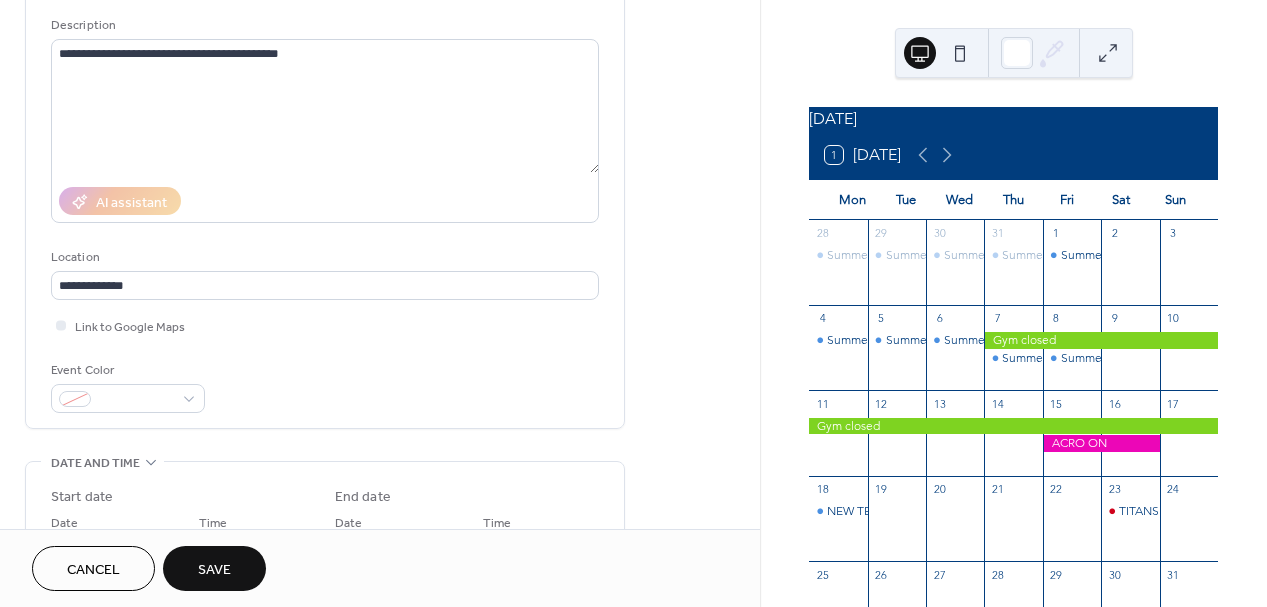 scroll, scrollTop: 366, scrollLeft: 0, axis: vertical 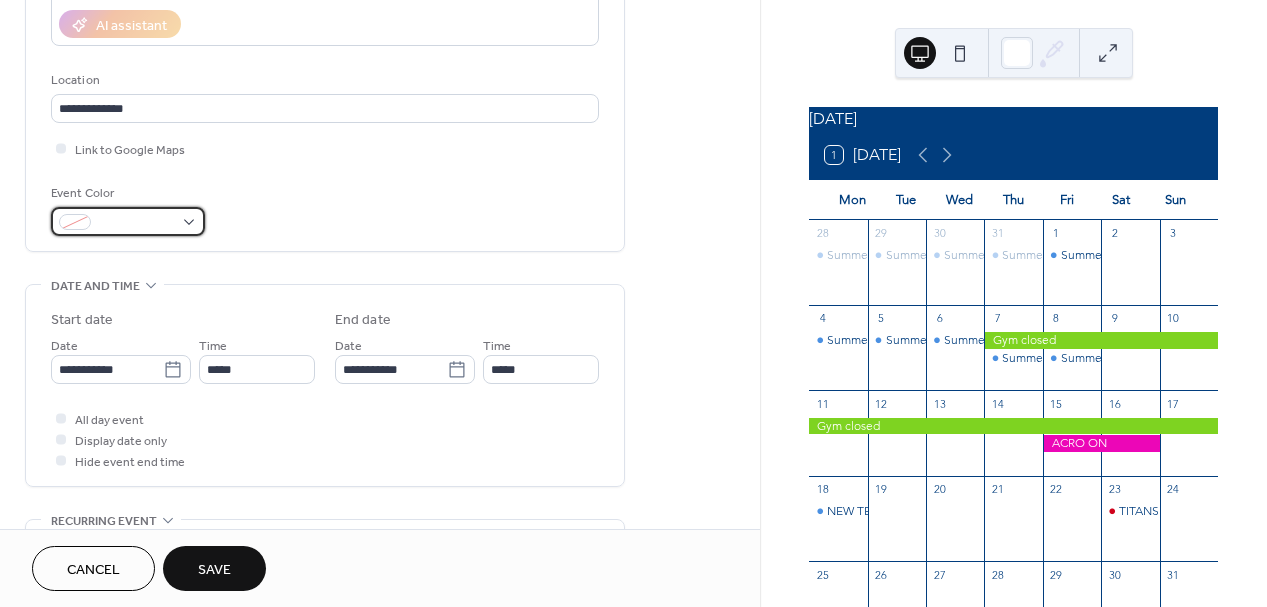 click at bounding box center (128, 221) 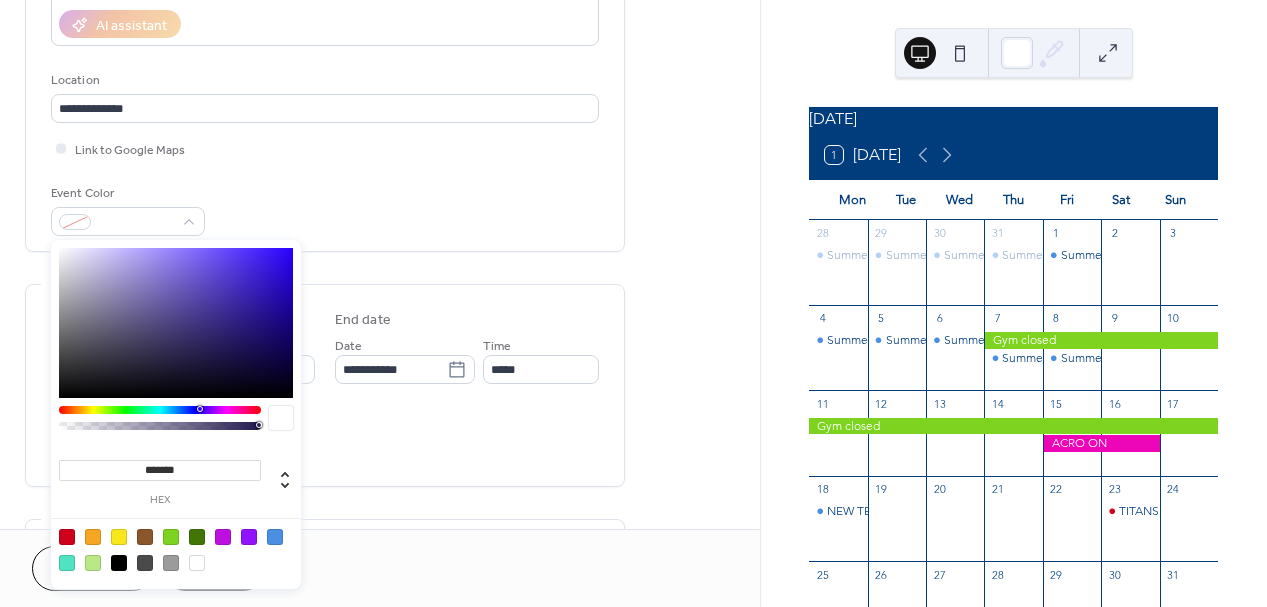 click on "*******" at bounding box center [160, 470] 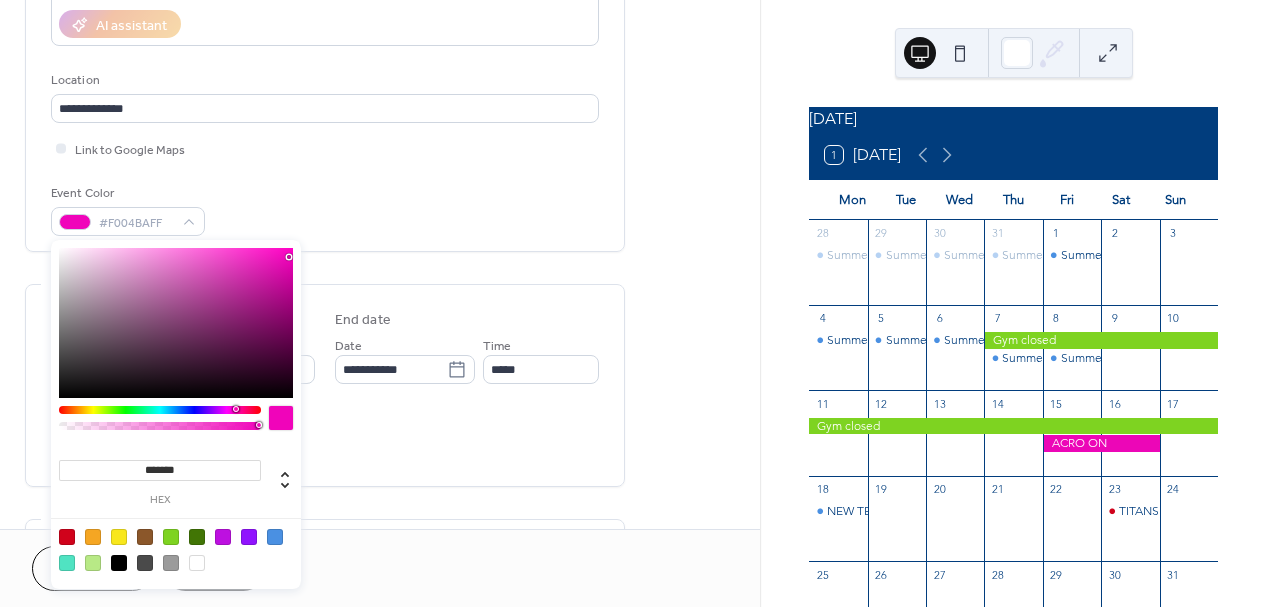 type on "*******" 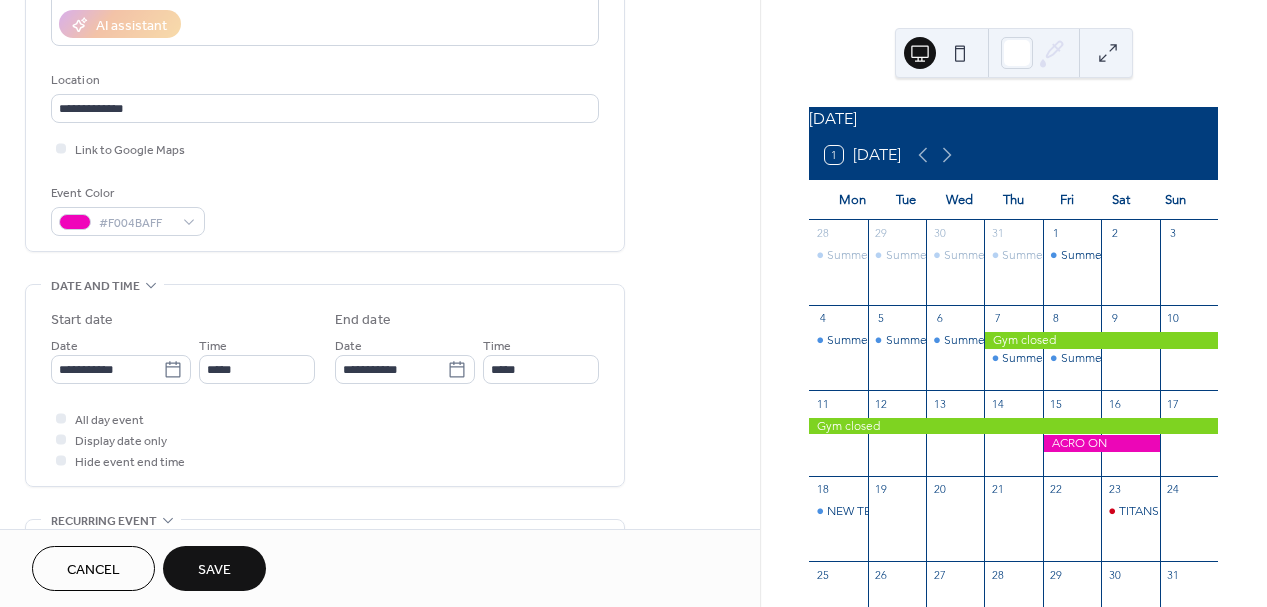 click on "All day event Display date only Hide event end time" at bounding box center [325, 439] 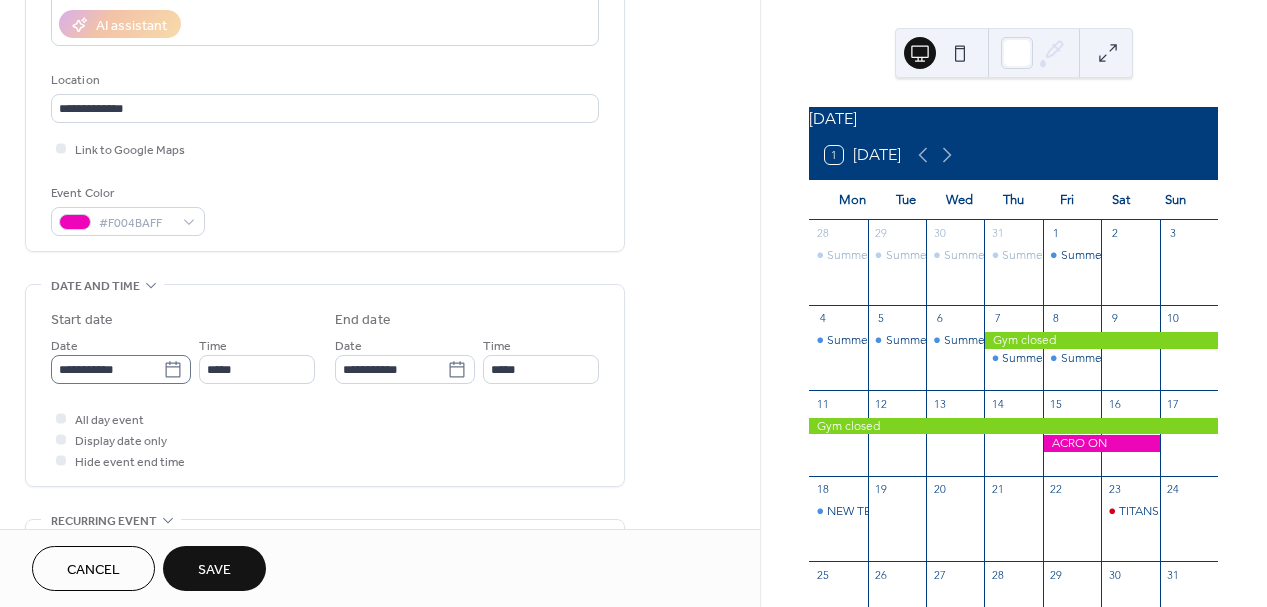 click 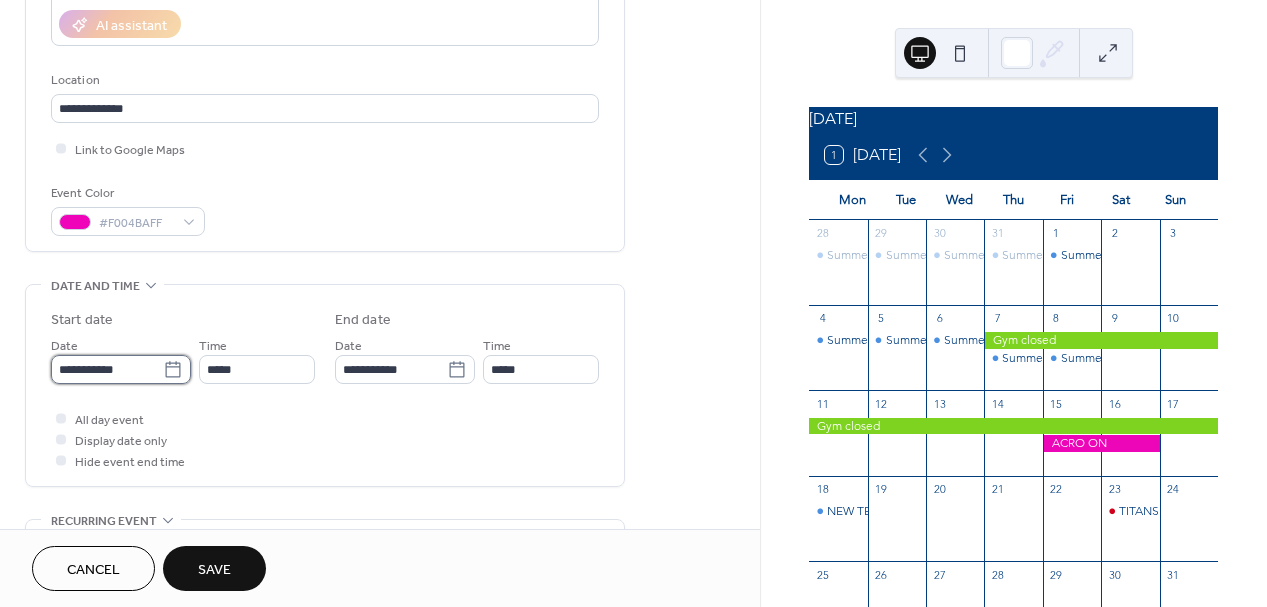 click on "**********" at bounding box center [107, 369] 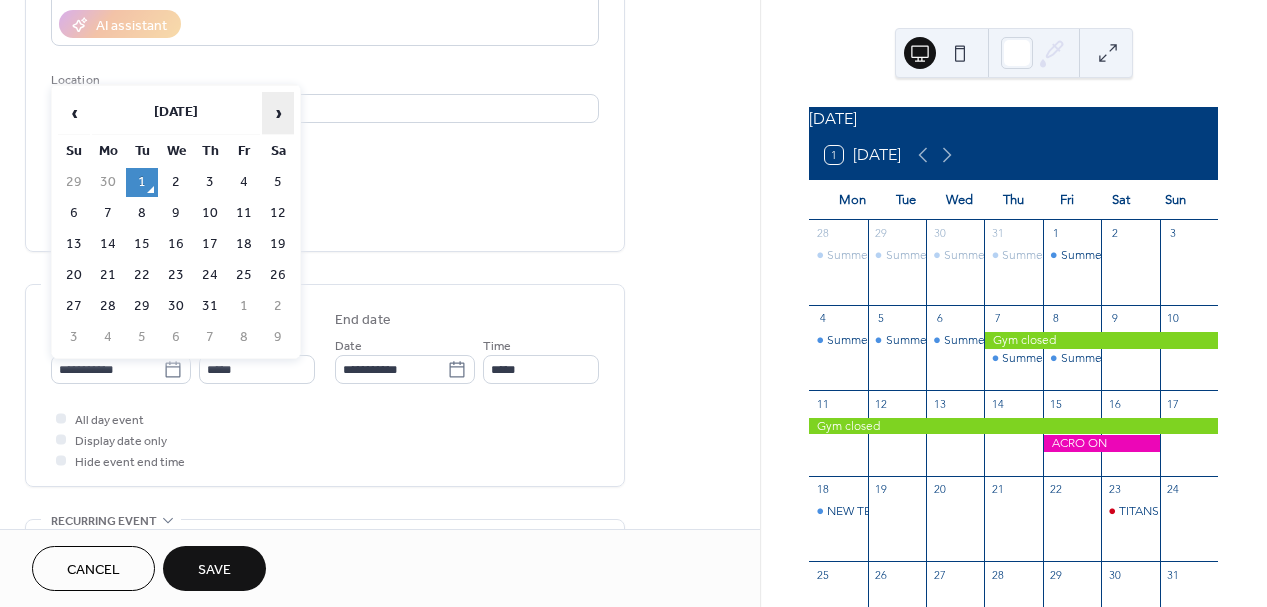 click on "›" at bounding box center [278, 113] 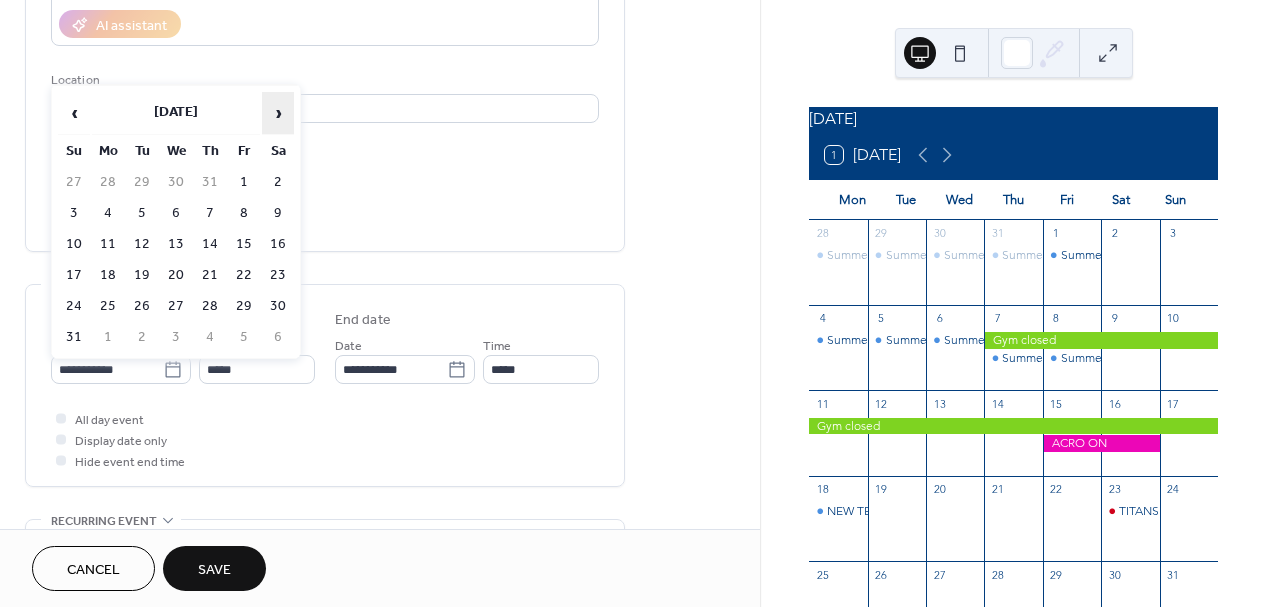click on "›" at bounding box center [278, 113] 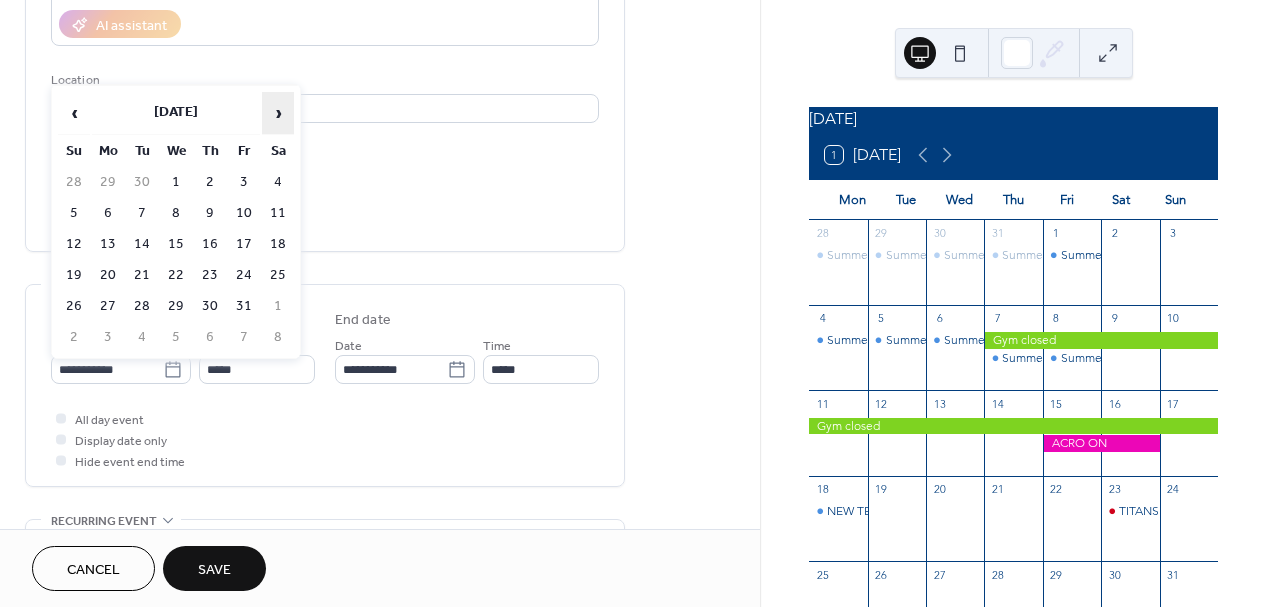 click on "›" at bounding box center (278, 113) 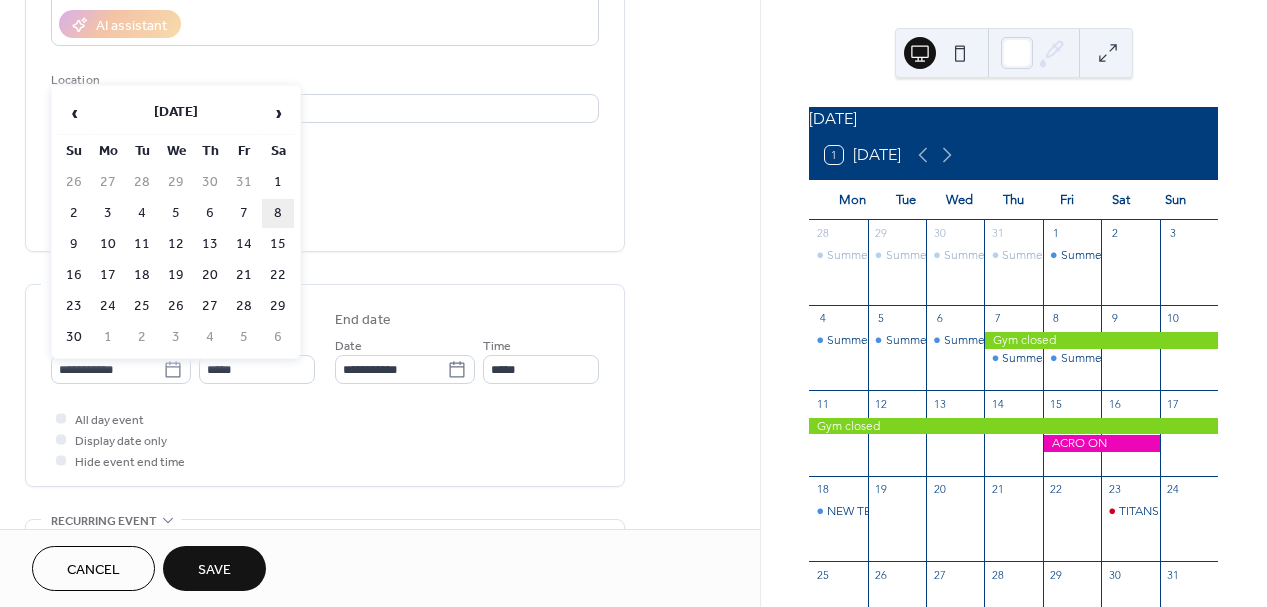 click on "8" at bounding box center (278, 213) 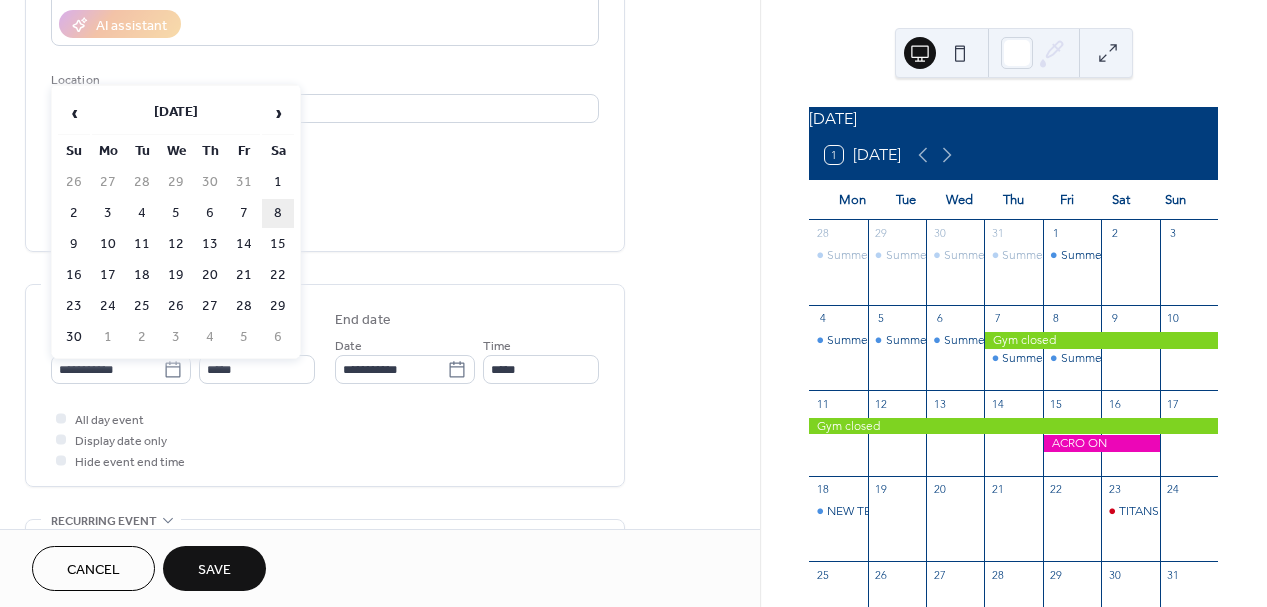 type on "**********" 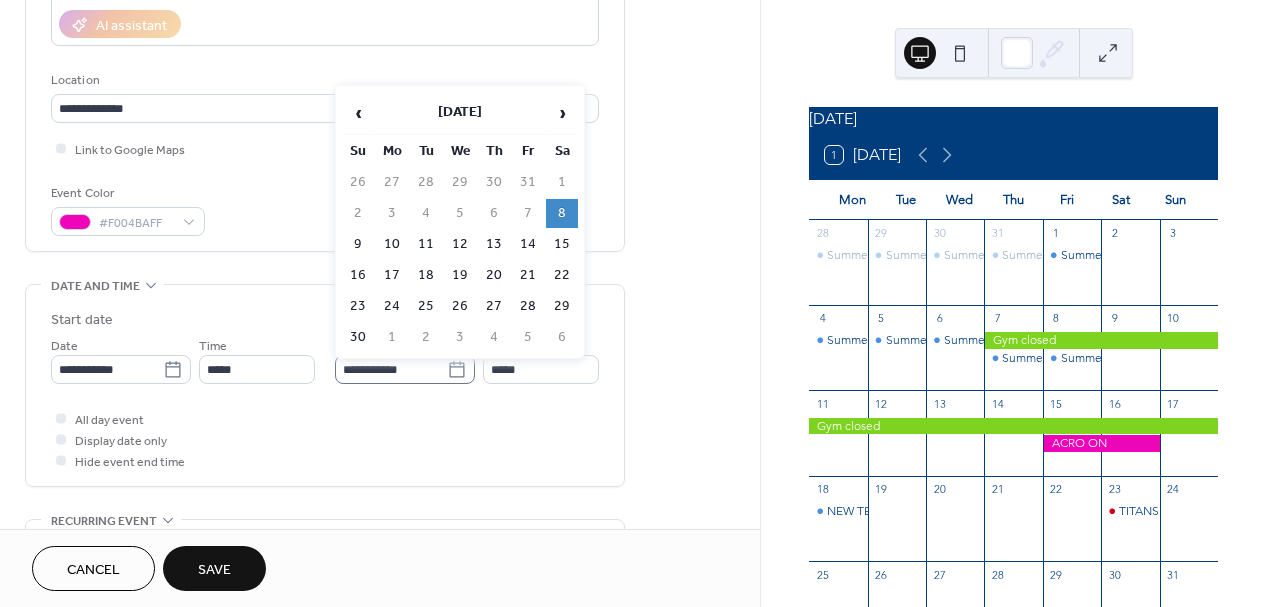click 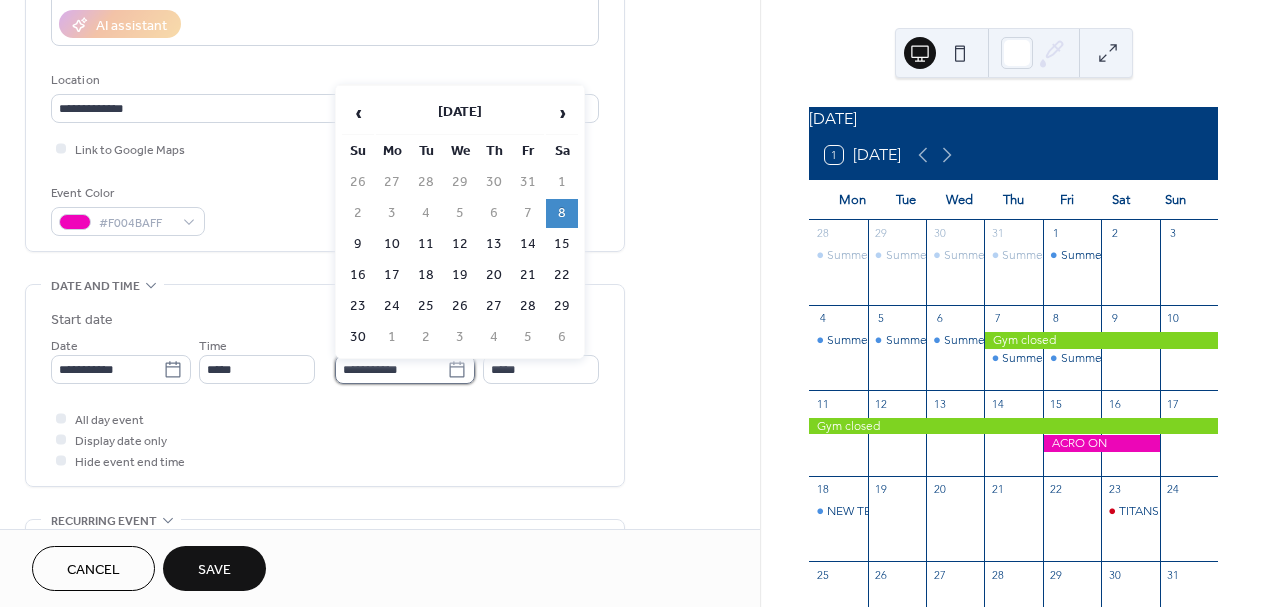 click on "**********" at bounding box center (391, 369) 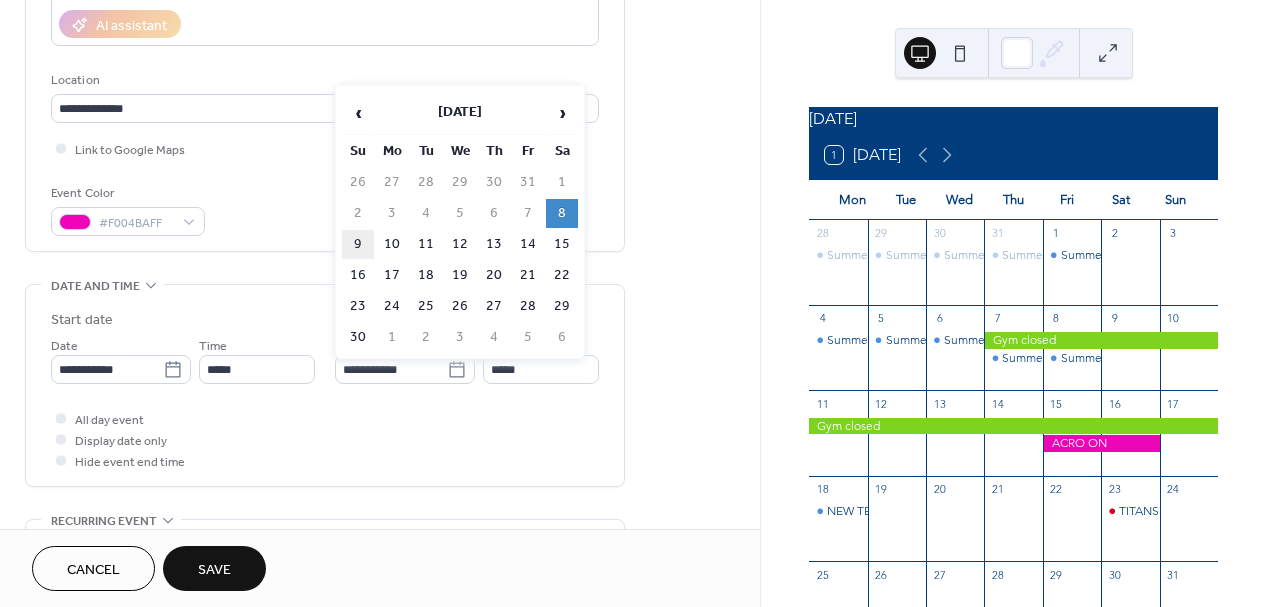 click on "9" at bounding box center [358, 244] 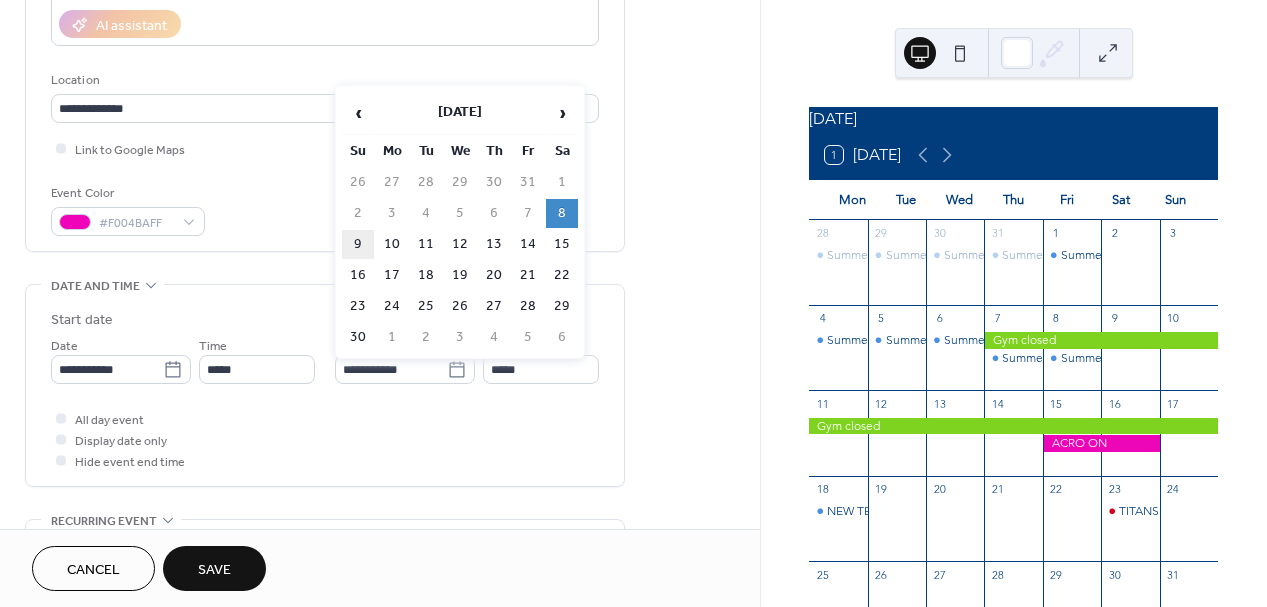 type on "**********" 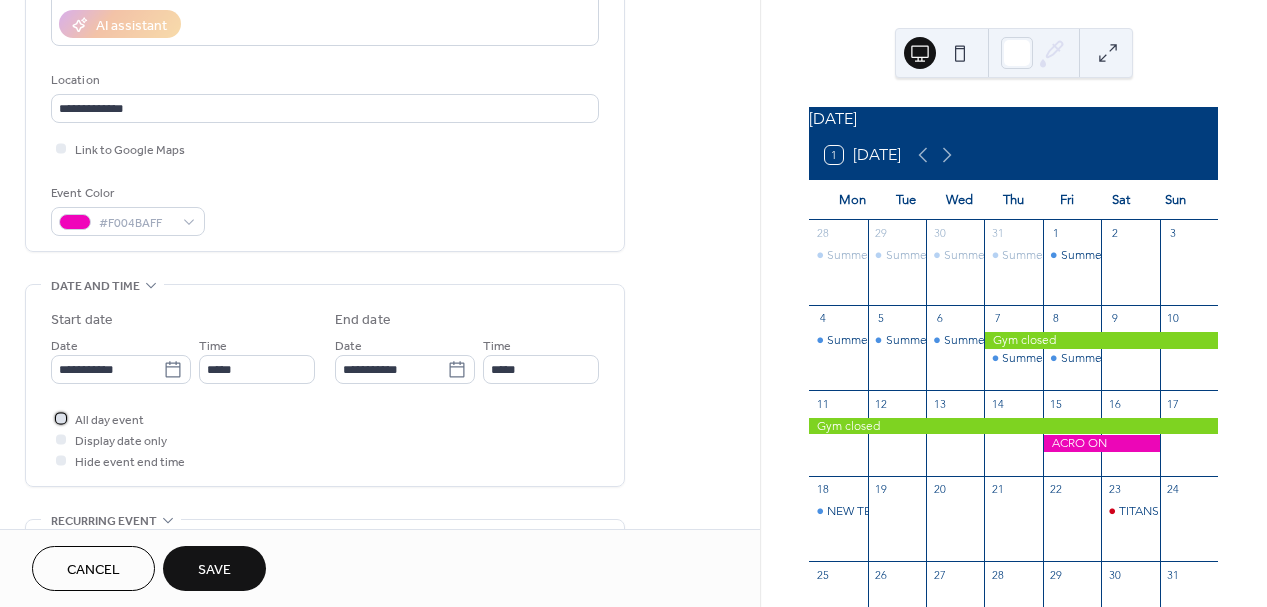 click at bounding box center [61, 418] 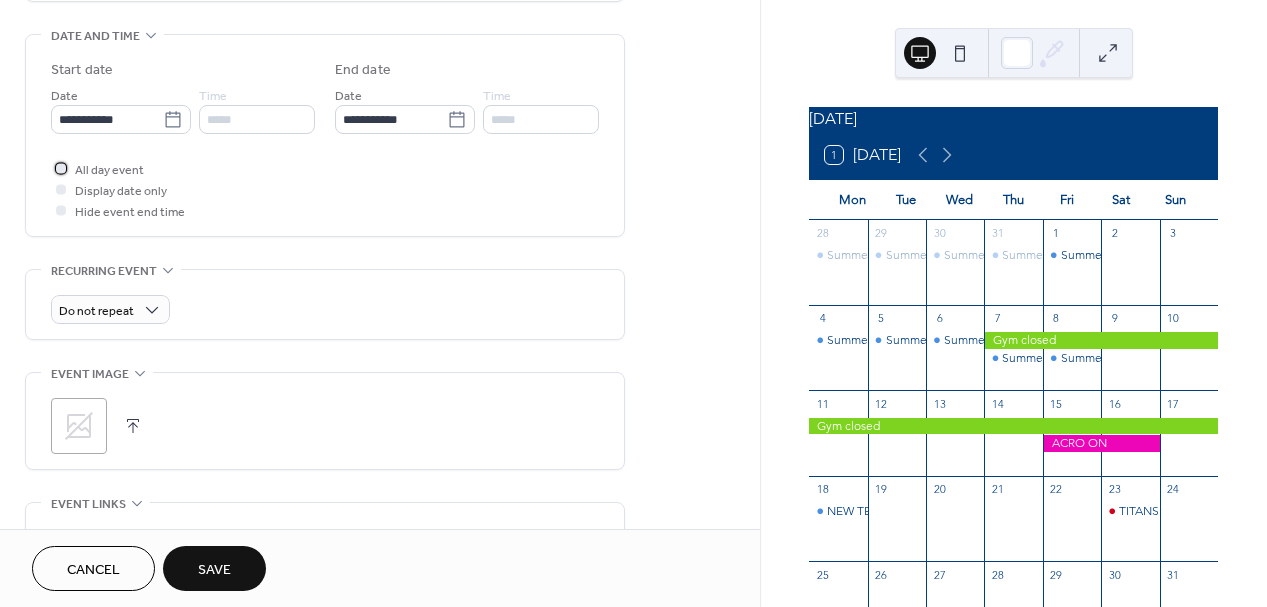 scroll, scrollTop: 625, scrollLeft: 0, axis: vertical 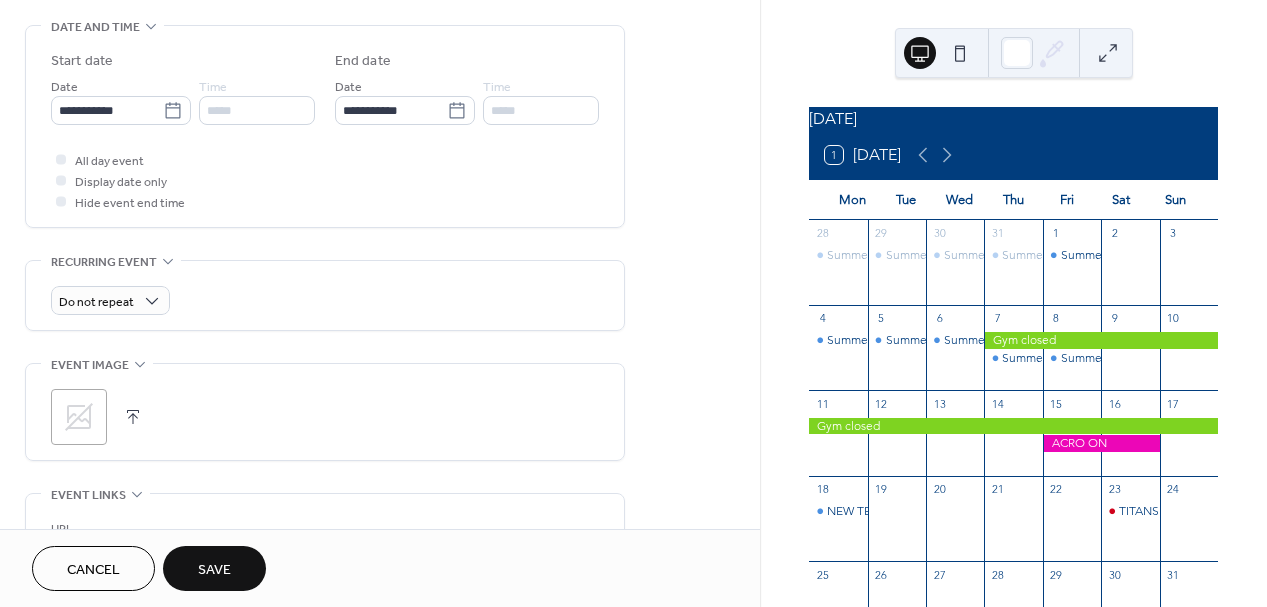 click on "Save" at bounding box center [214, 568] 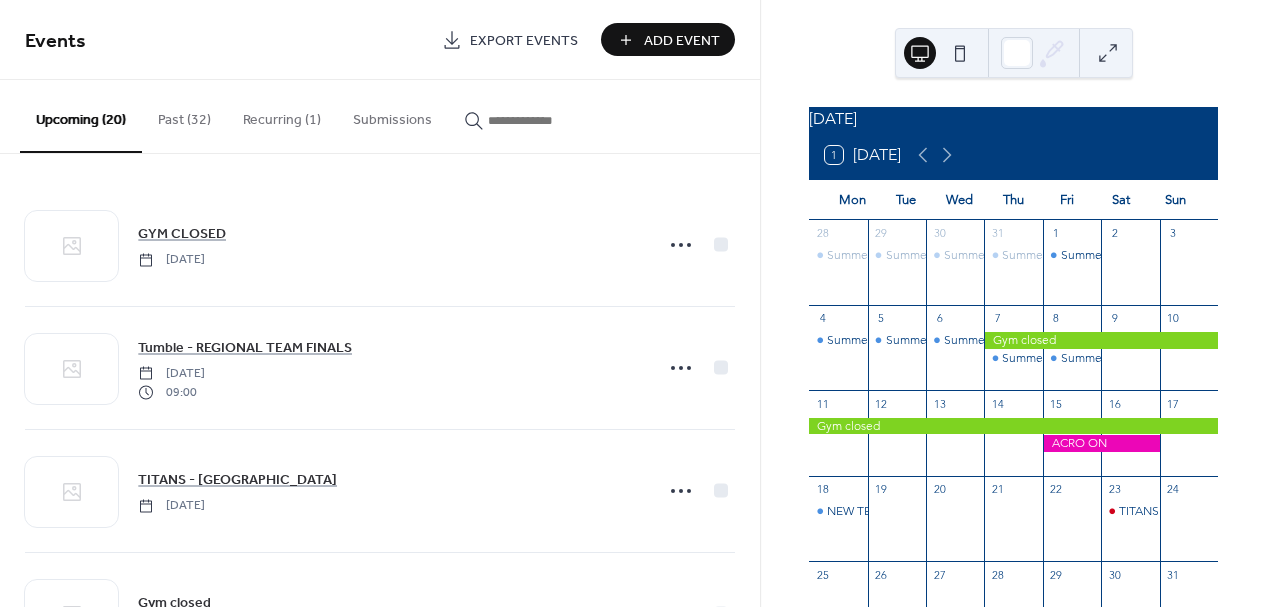 click on "Add Event" at bounding box center (682, 41) 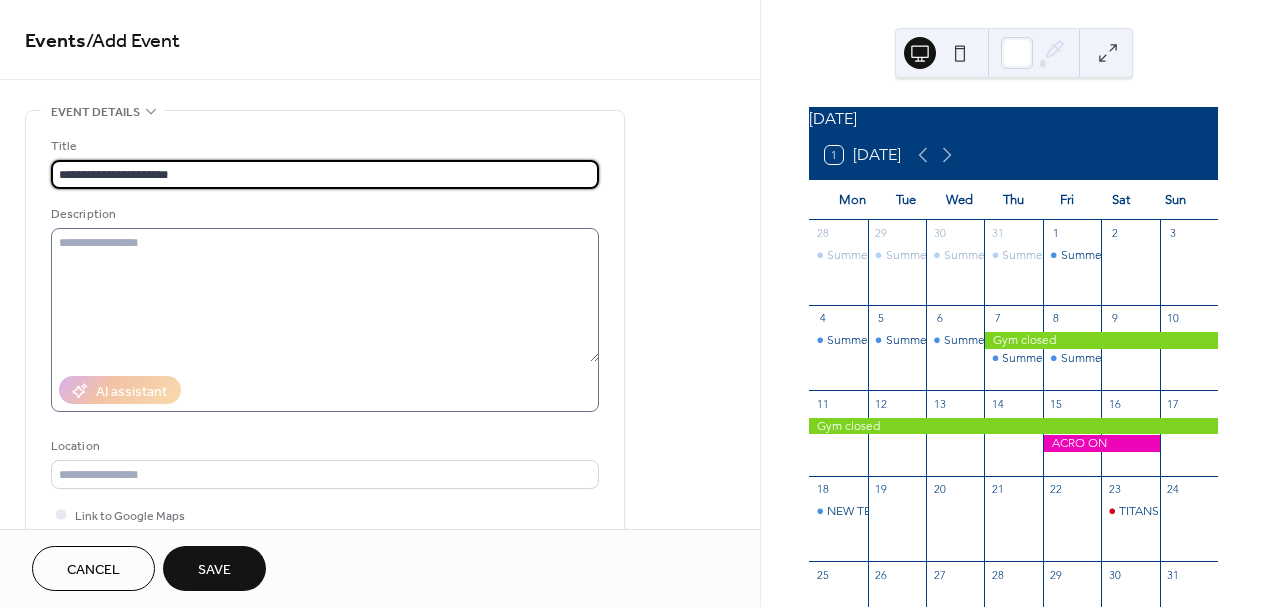 type on "**********" 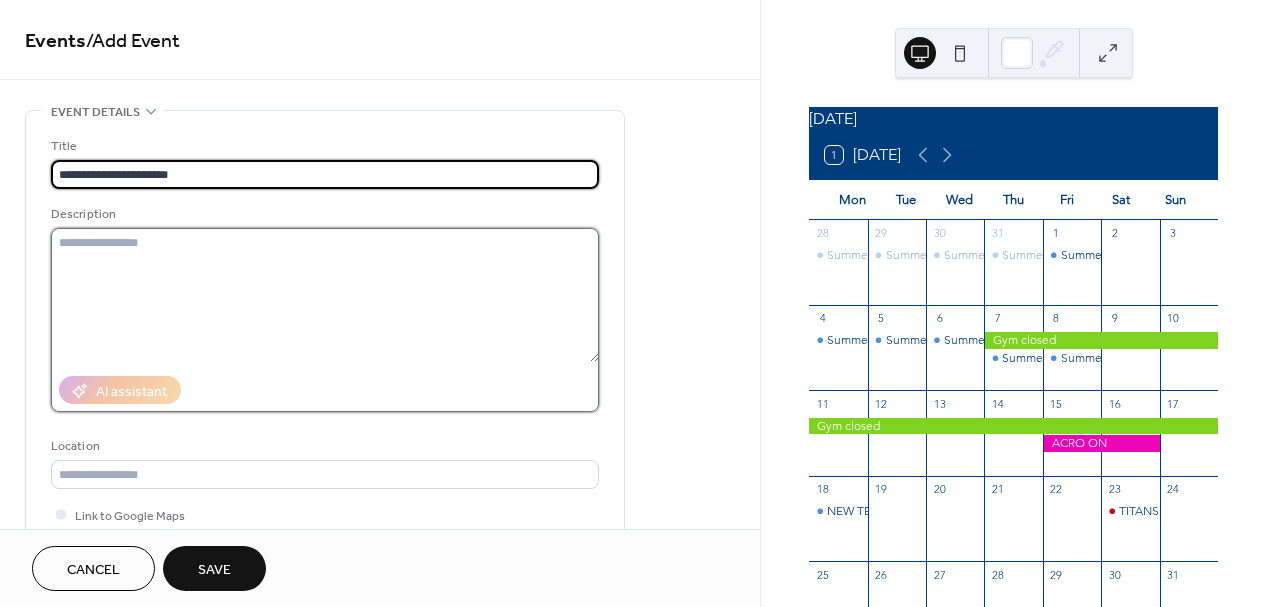 click at bounding box center [325, 295] 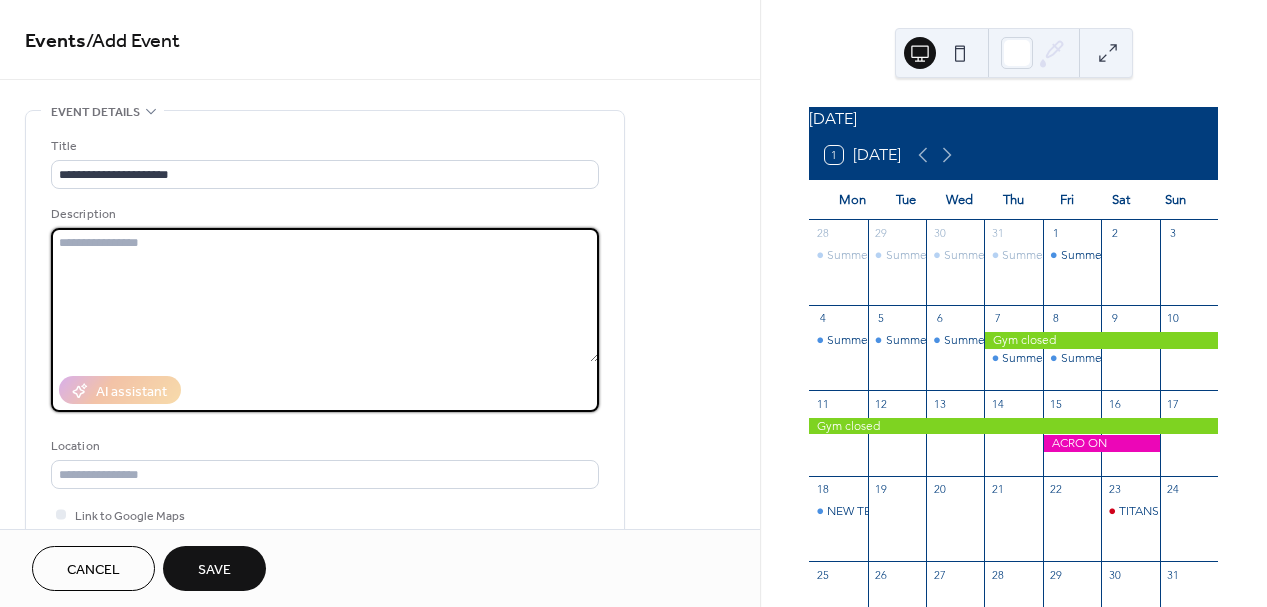 type on "*" 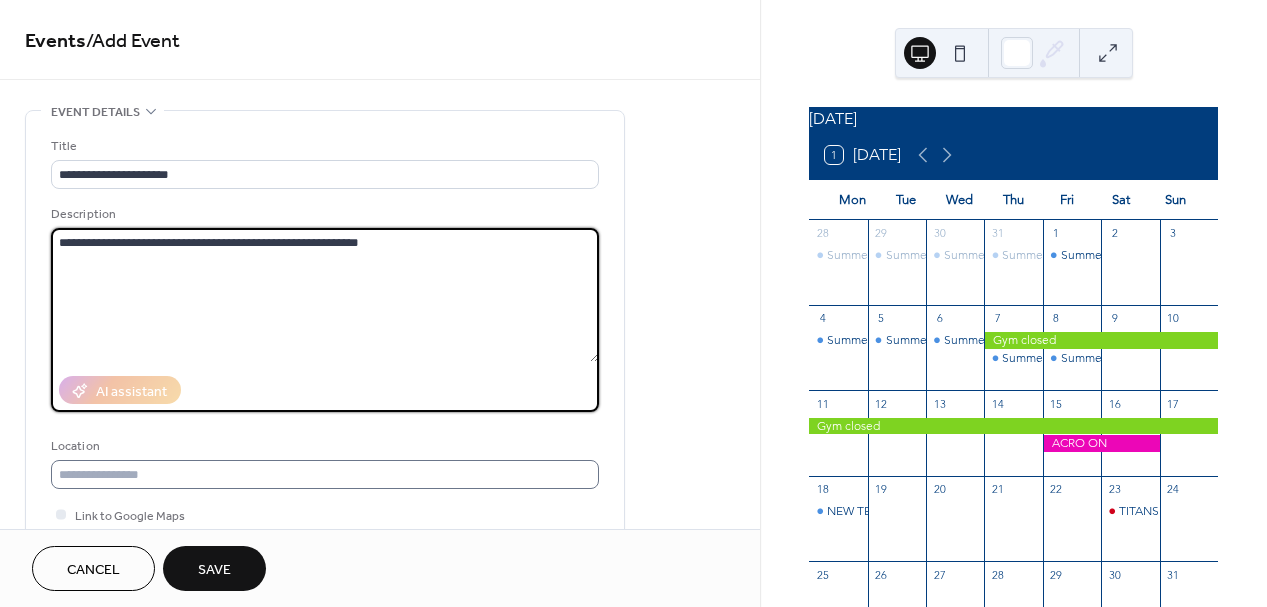 type on "**********" 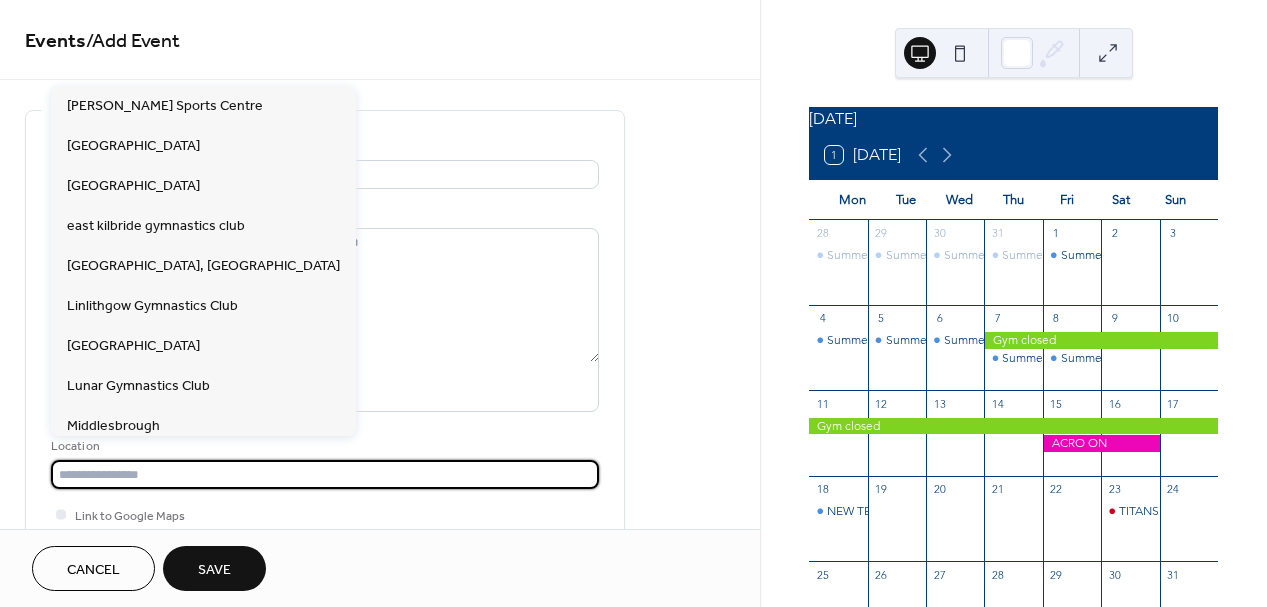 click at bounding box center [325, 474] 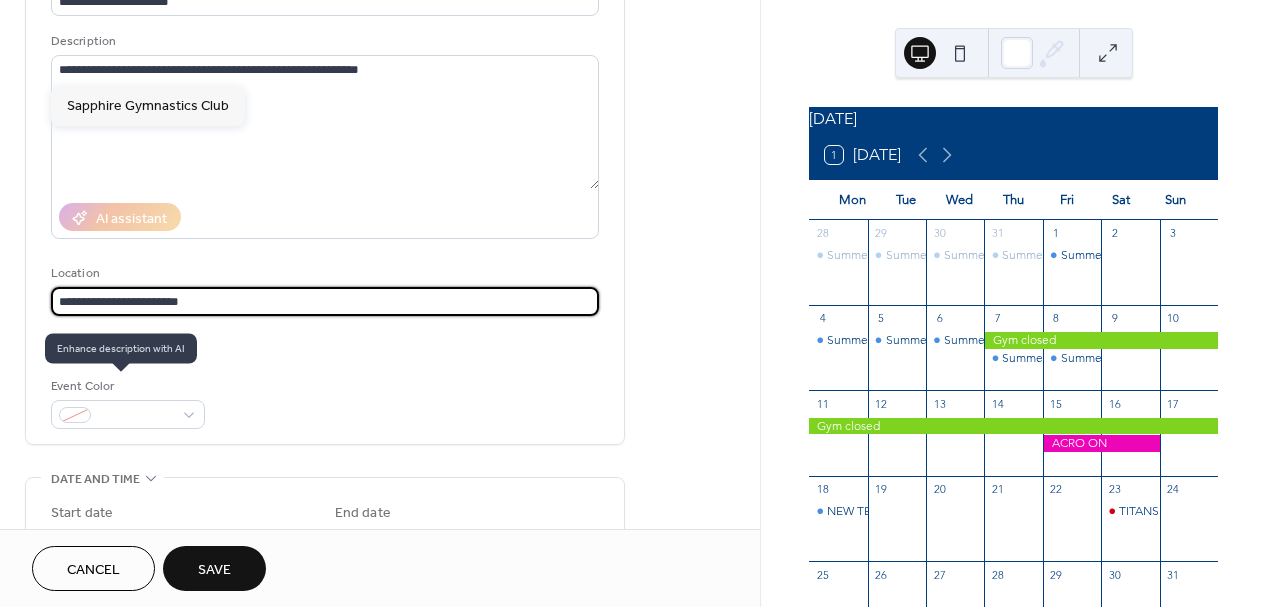 scroll, scrollTop: 181, scrollLeft: 0, axis: vertical 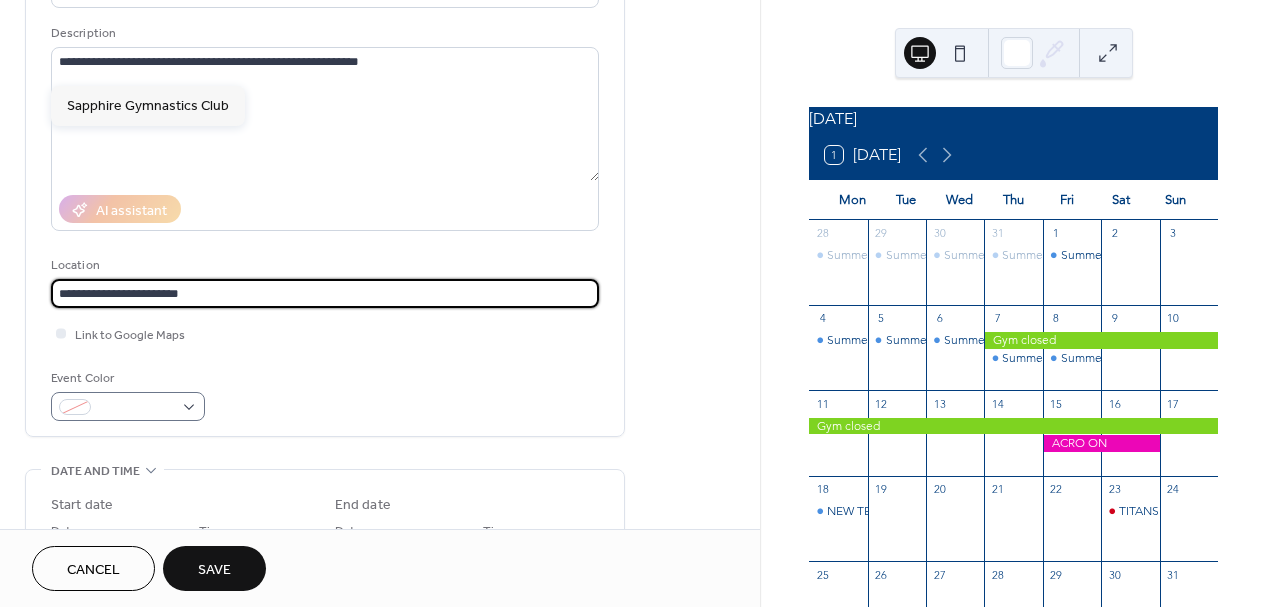 type on "**********" 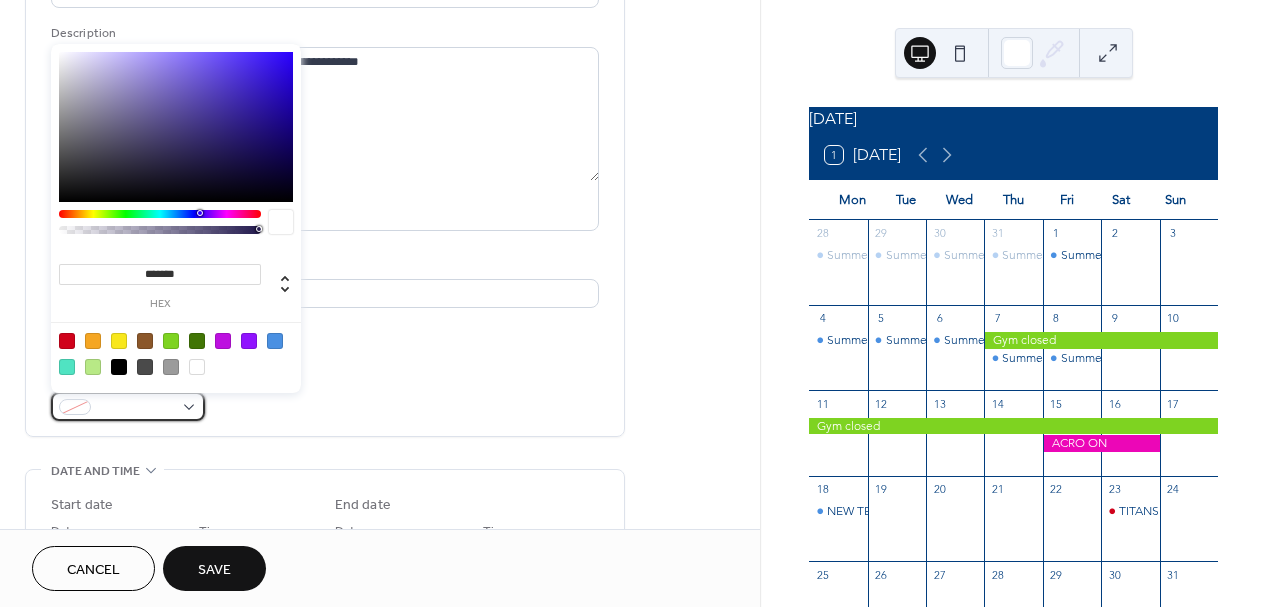 click at bounding box center [128, 406] 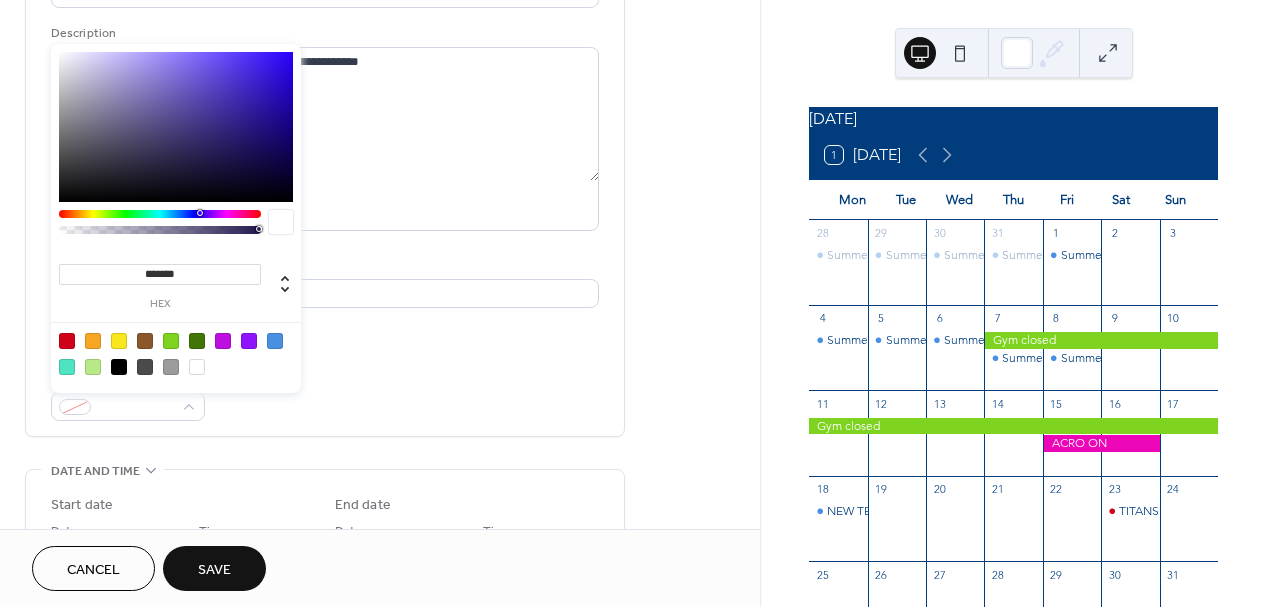 click at bounding box center [249, 341] 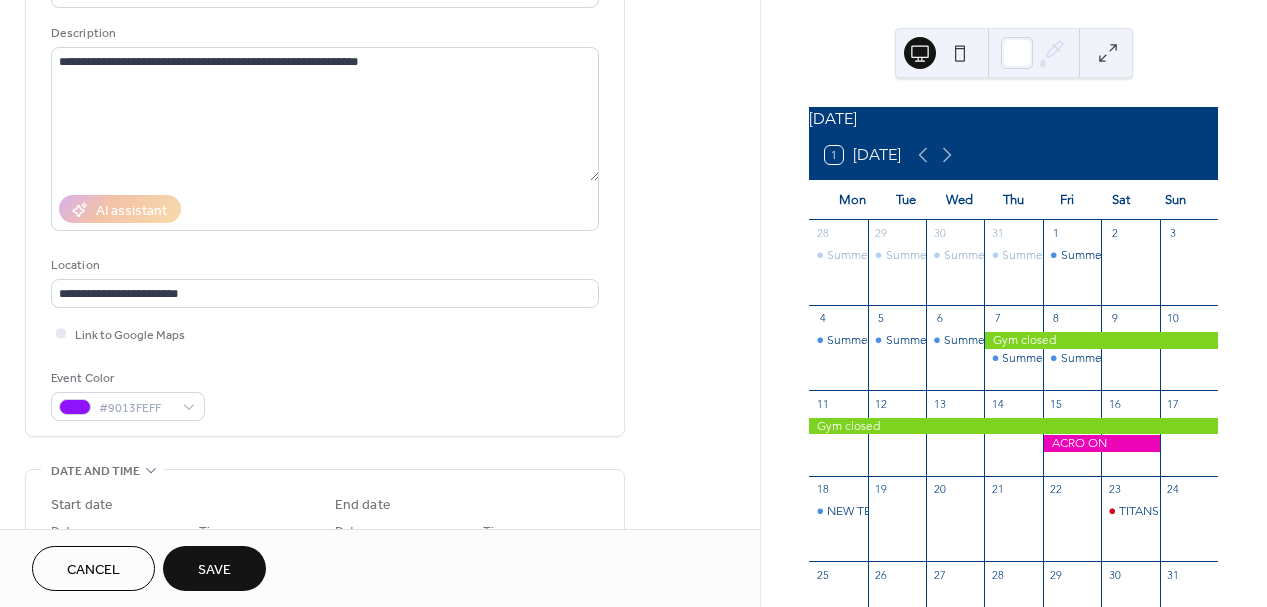 click on "Save" at bounding box center [214, 570] 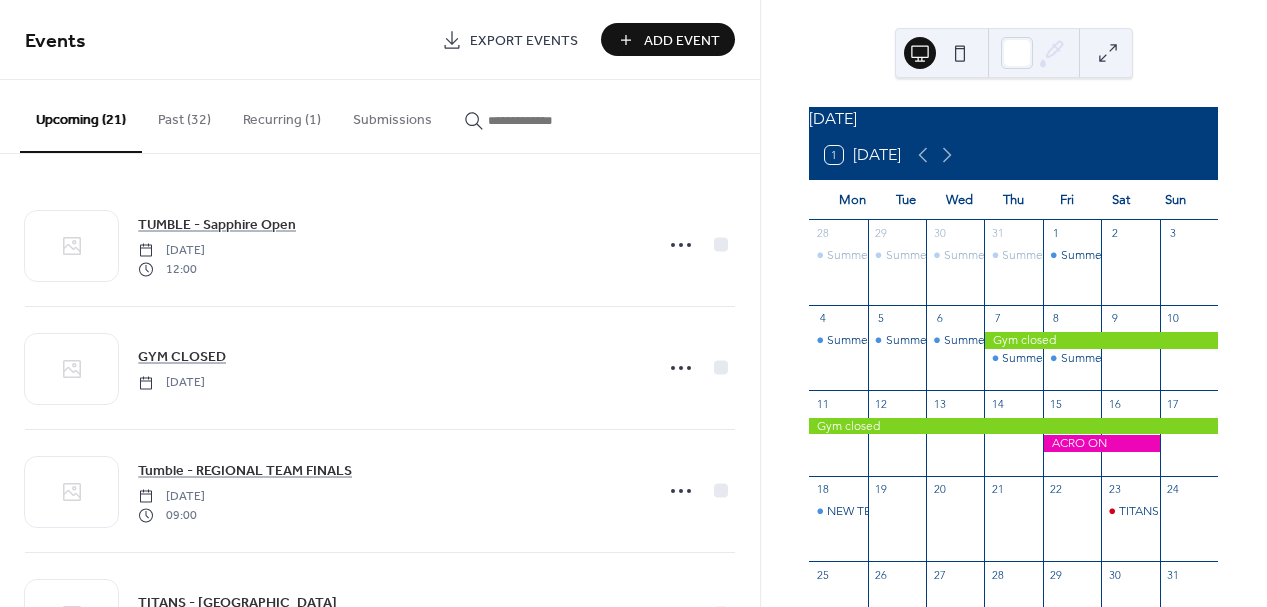 click on "Add Event" at bounding box center [682, 41] 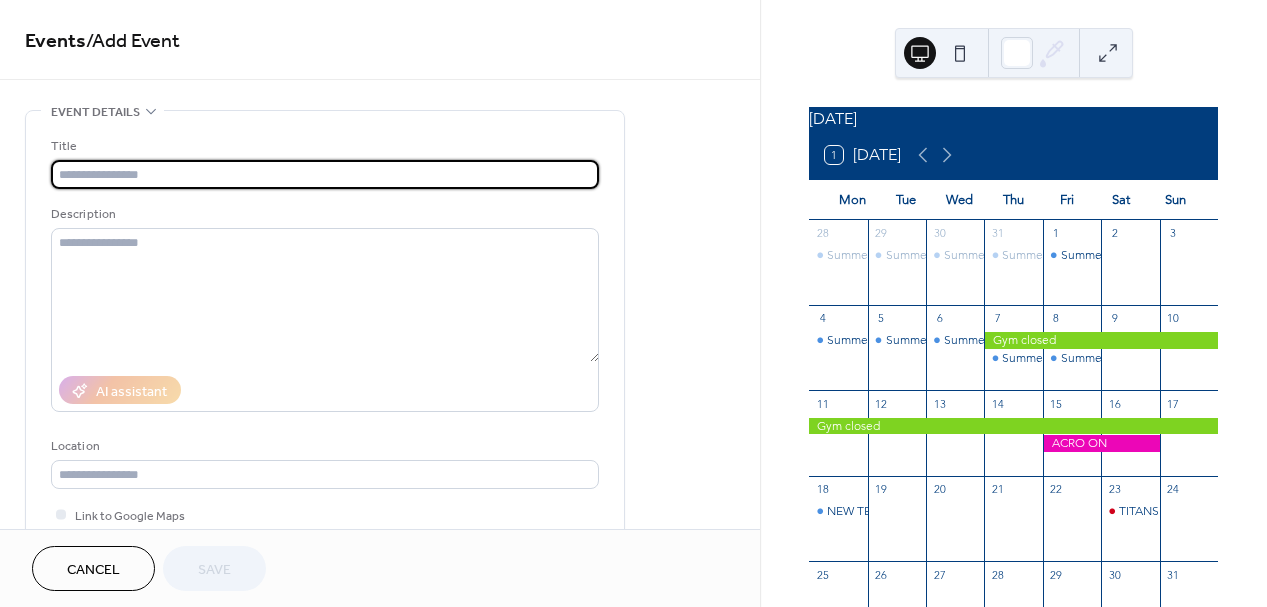 click at bounding box center [325, 174] 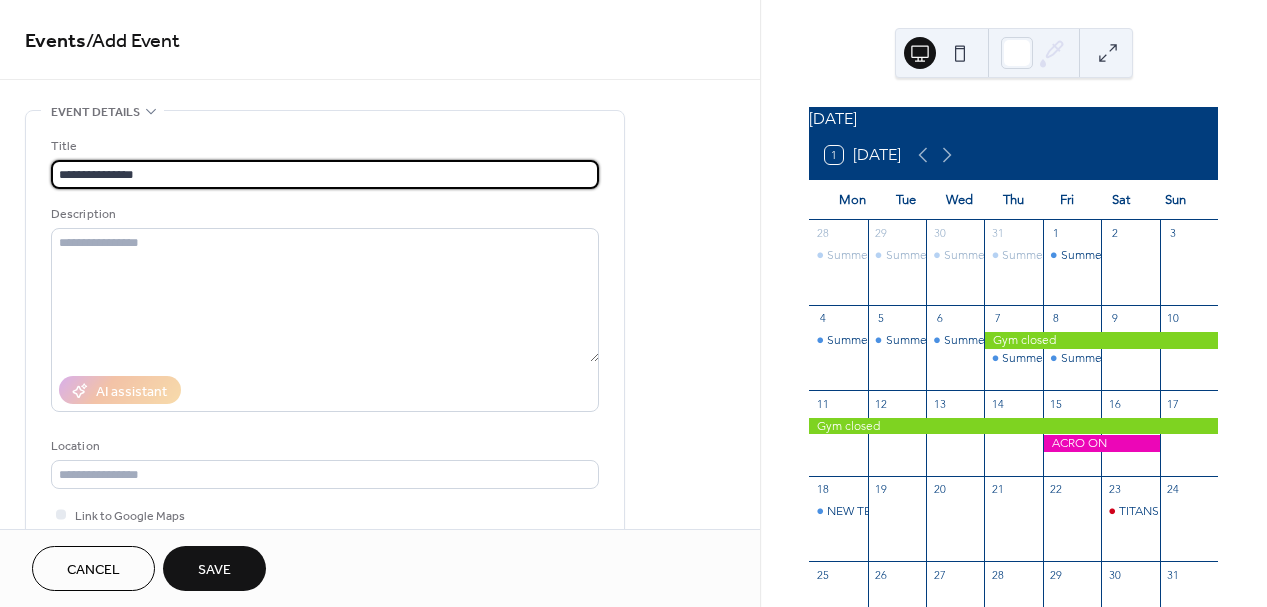 click on "**********" at bounding box center [325, 174] 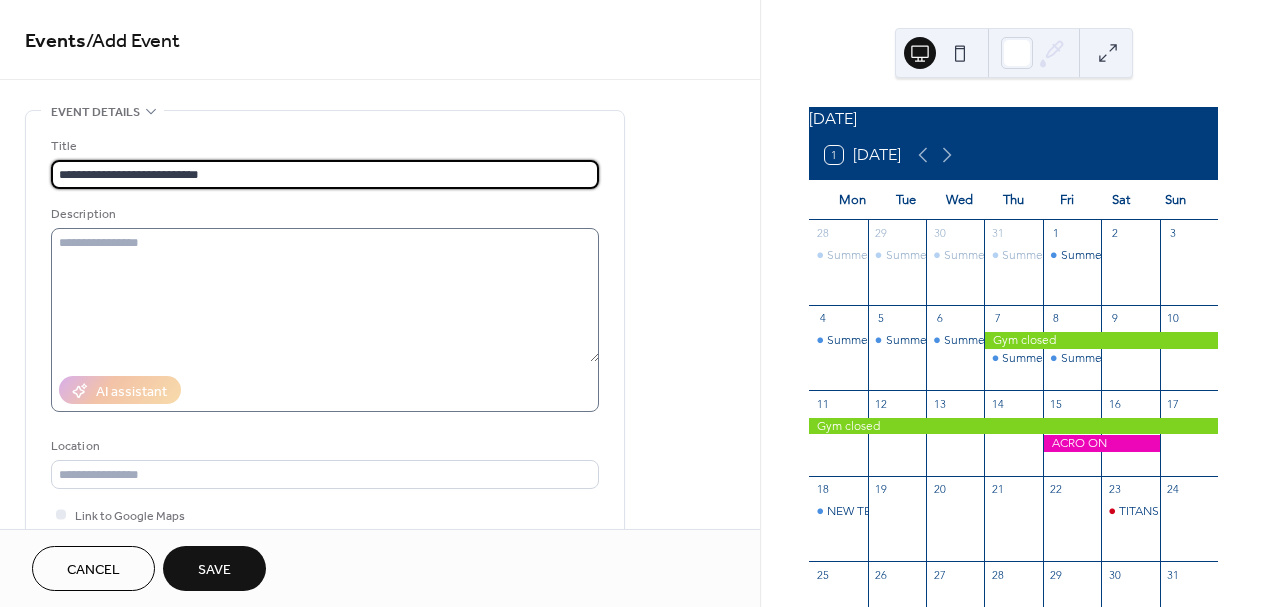 type on "**********" 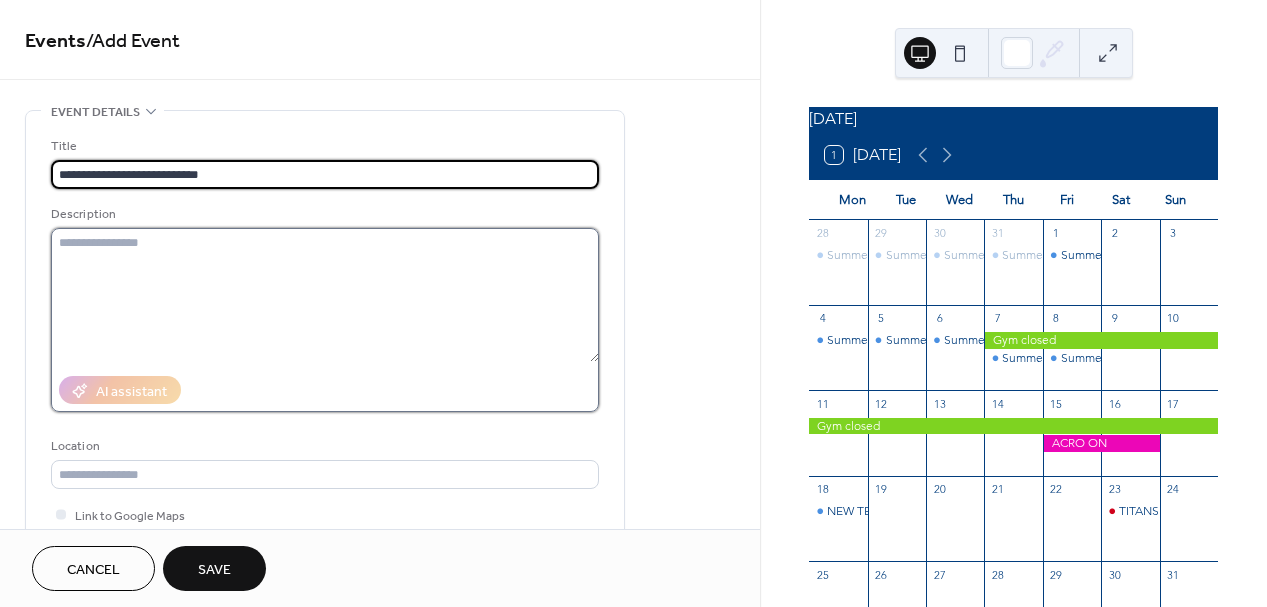click at bounding box center (325, 295) 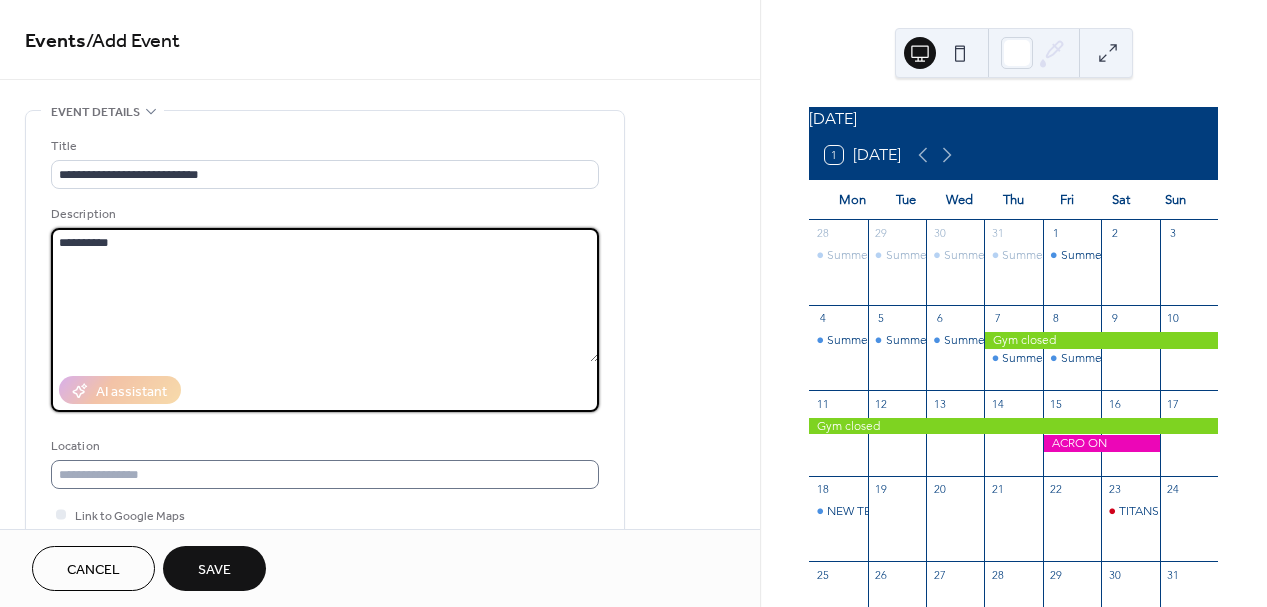 type on "**********" 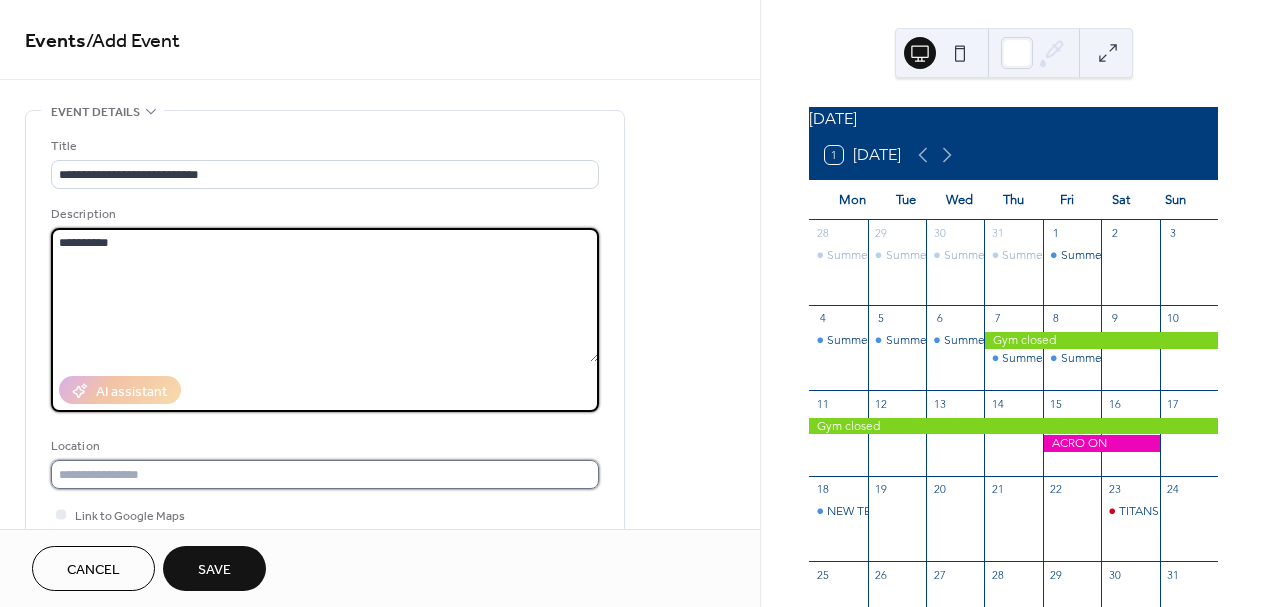 click at bounding box center (325, 474) 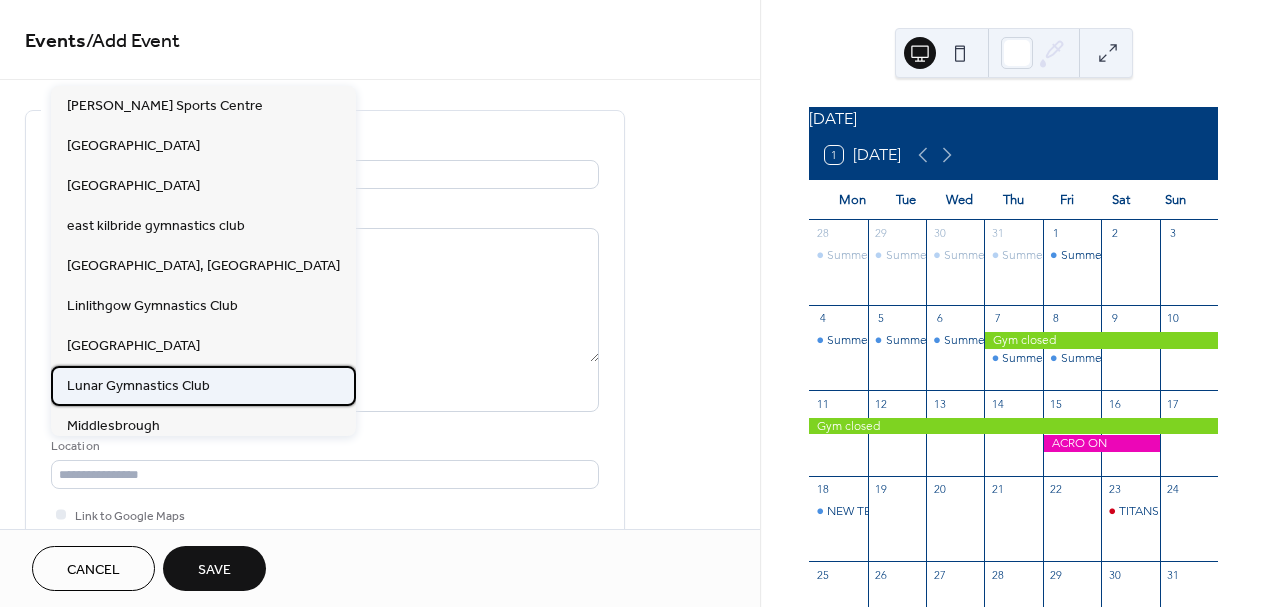 click on "Lunar Gymnastics Club" at bounding box center (138, 386) 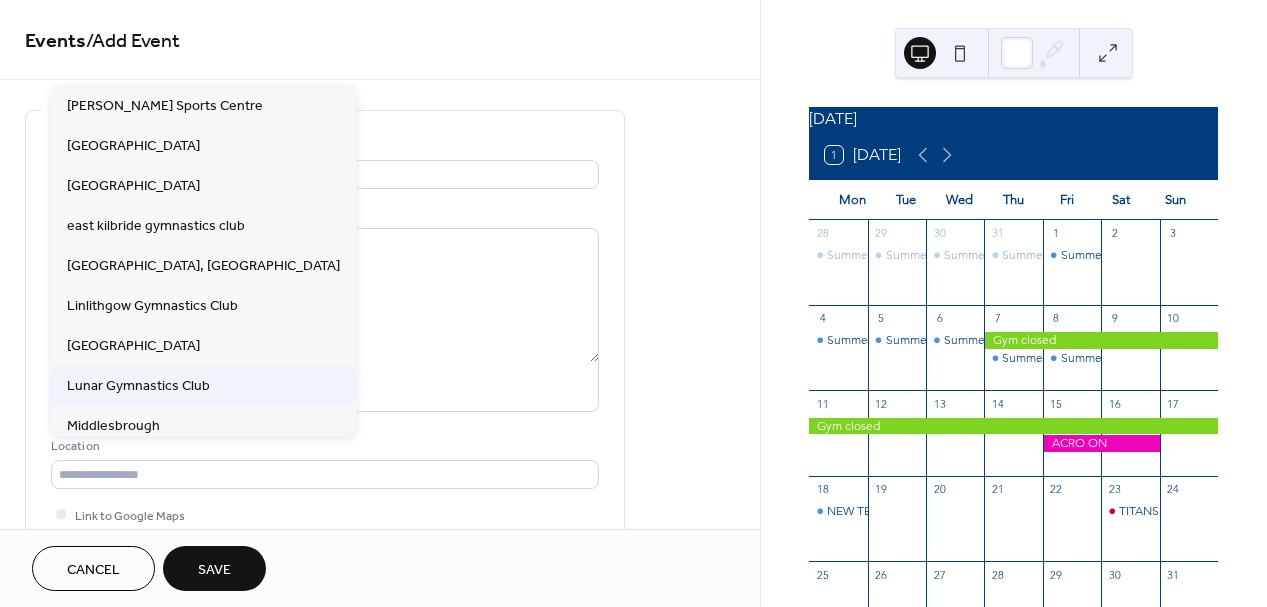 type on "**********" 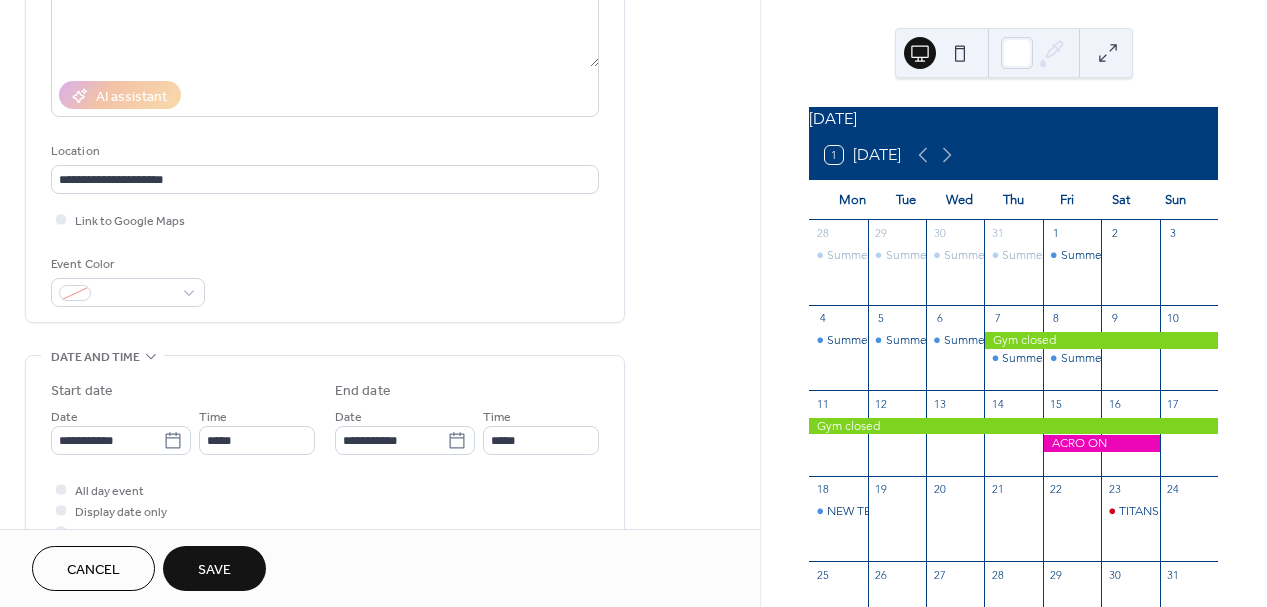 scroll, scrollTop: 306, scrollLeft: 0, axis: vertical 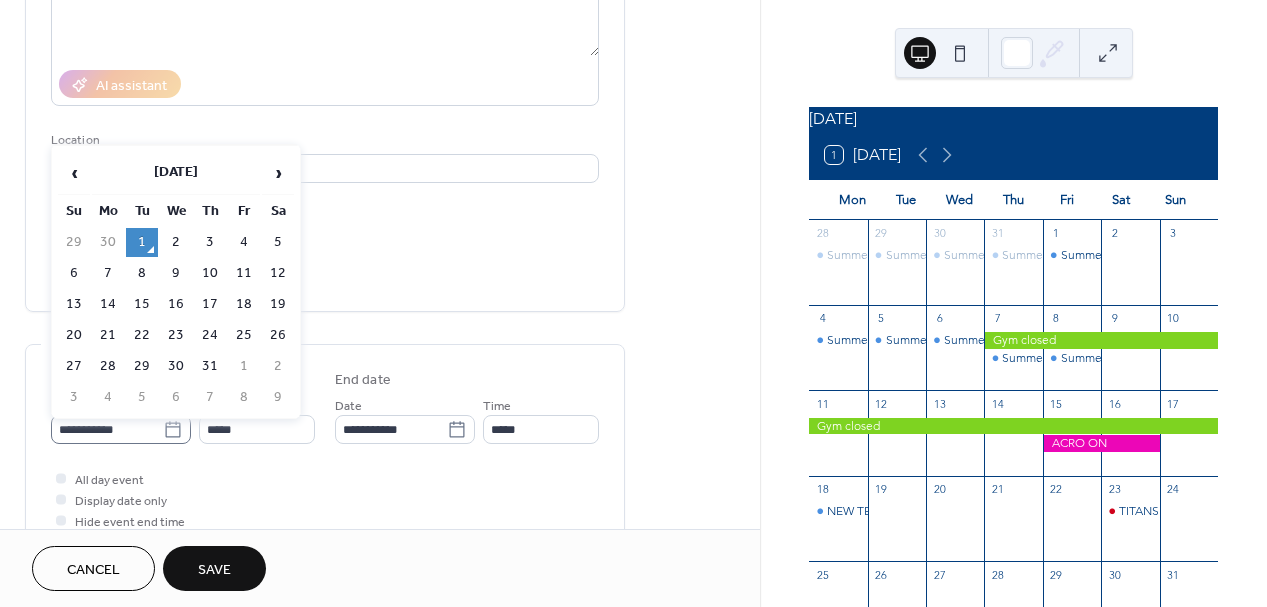 click 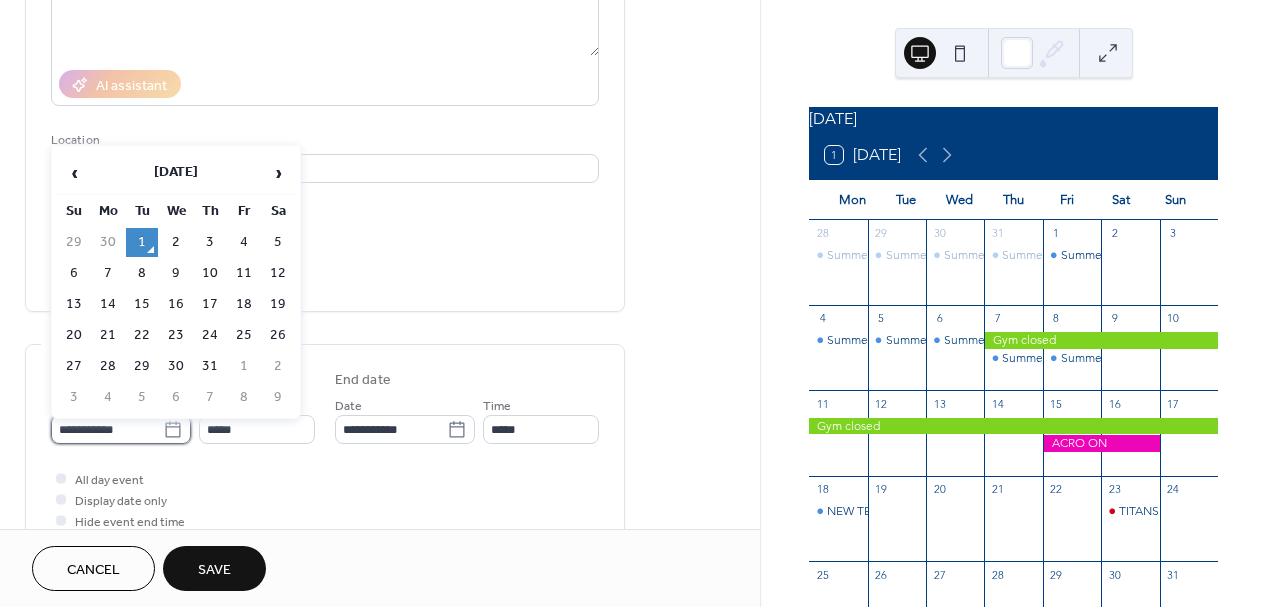 click on "**********" at bounding box center (107, 429) 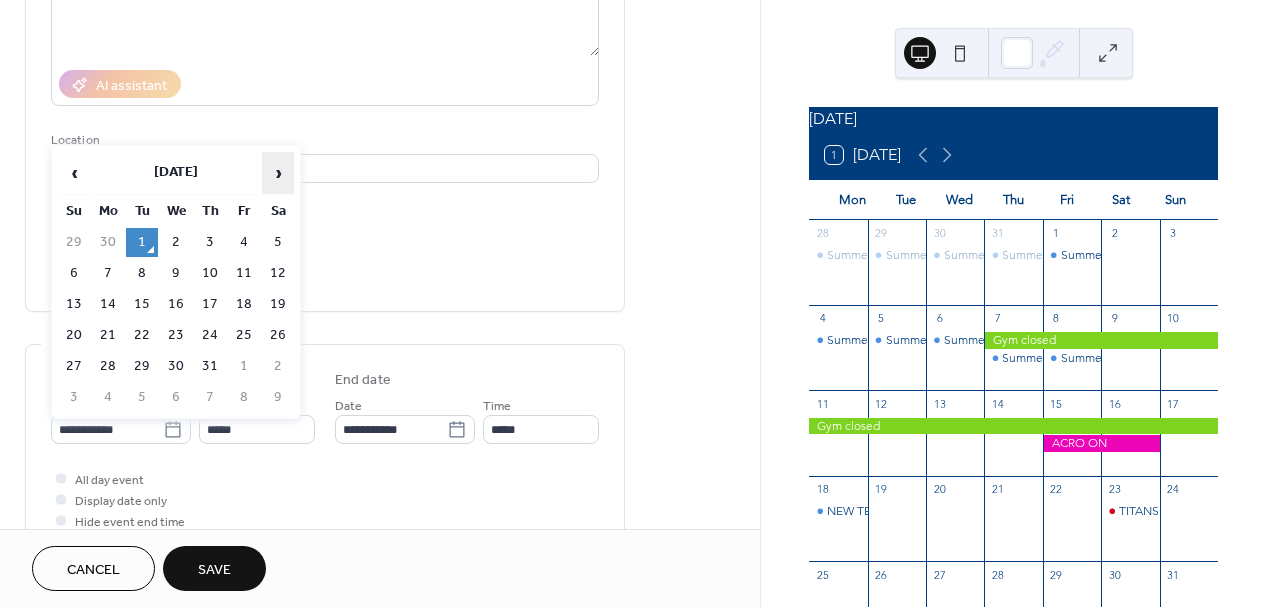 click on "›" at bounding box center (278, 173) 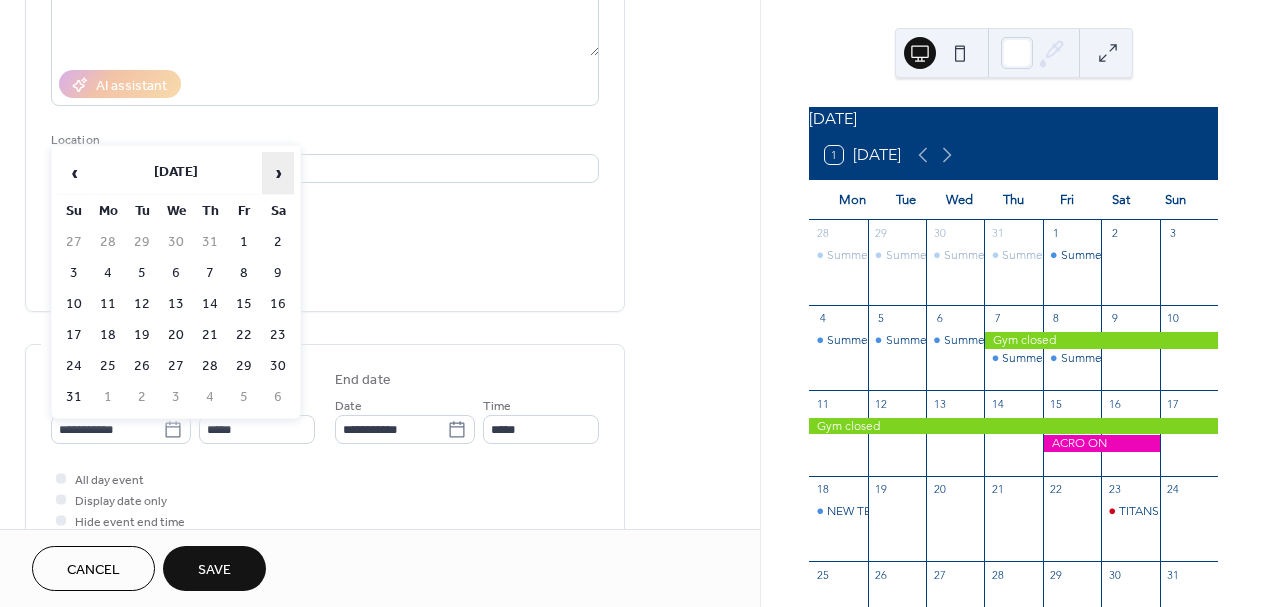 click on "›" at bounding box center [278, 173] 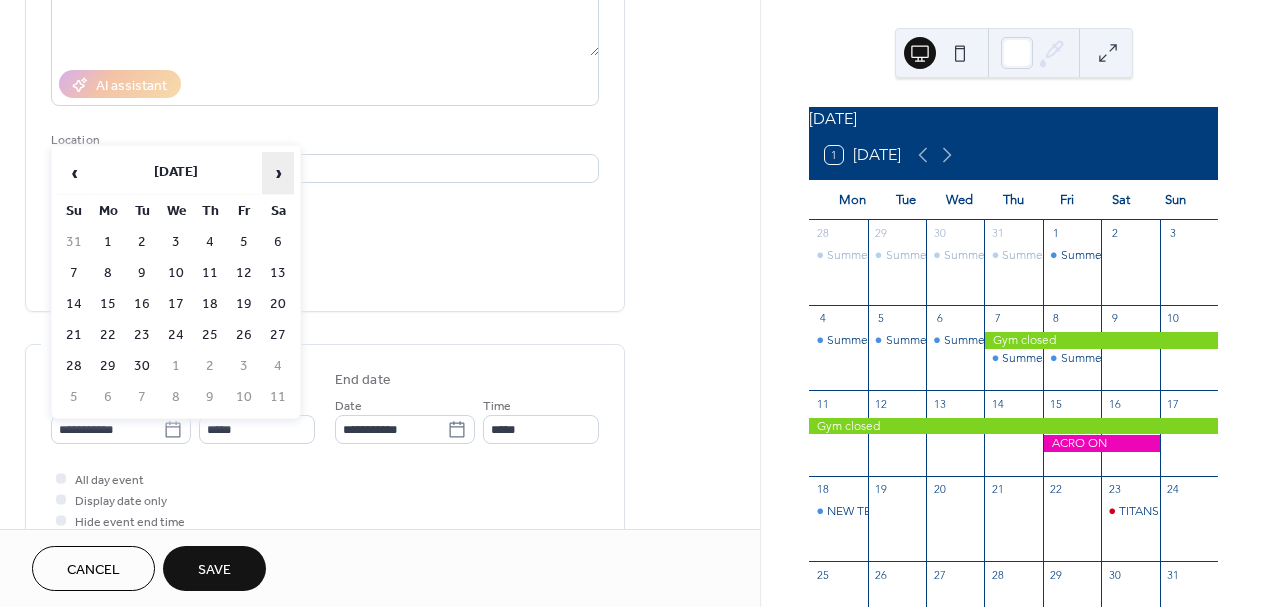 click on "›" at bounding box center (278, 173) 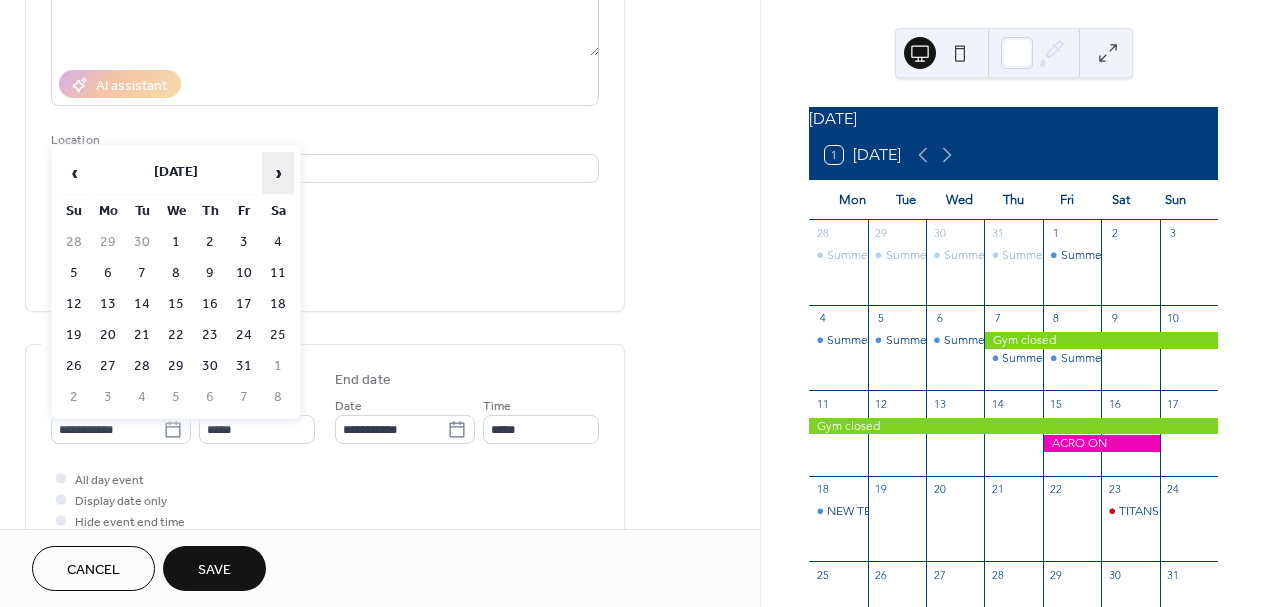 click on "›" at bounding box center (278, 173) 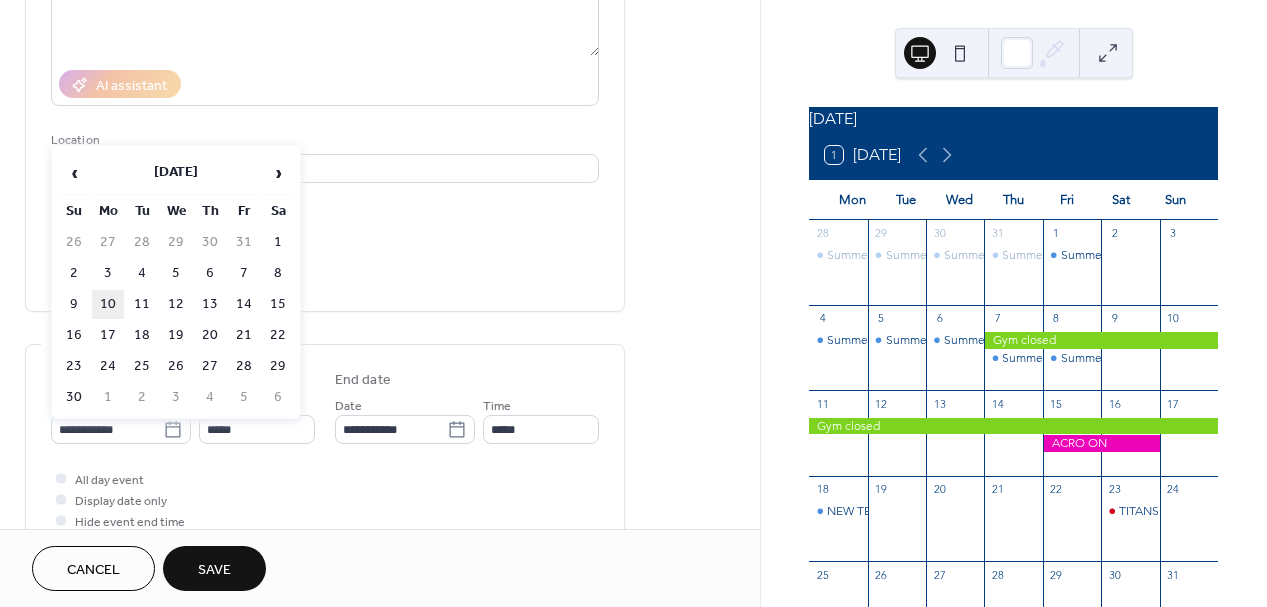 click on "10" at bounding box center [108, 304] 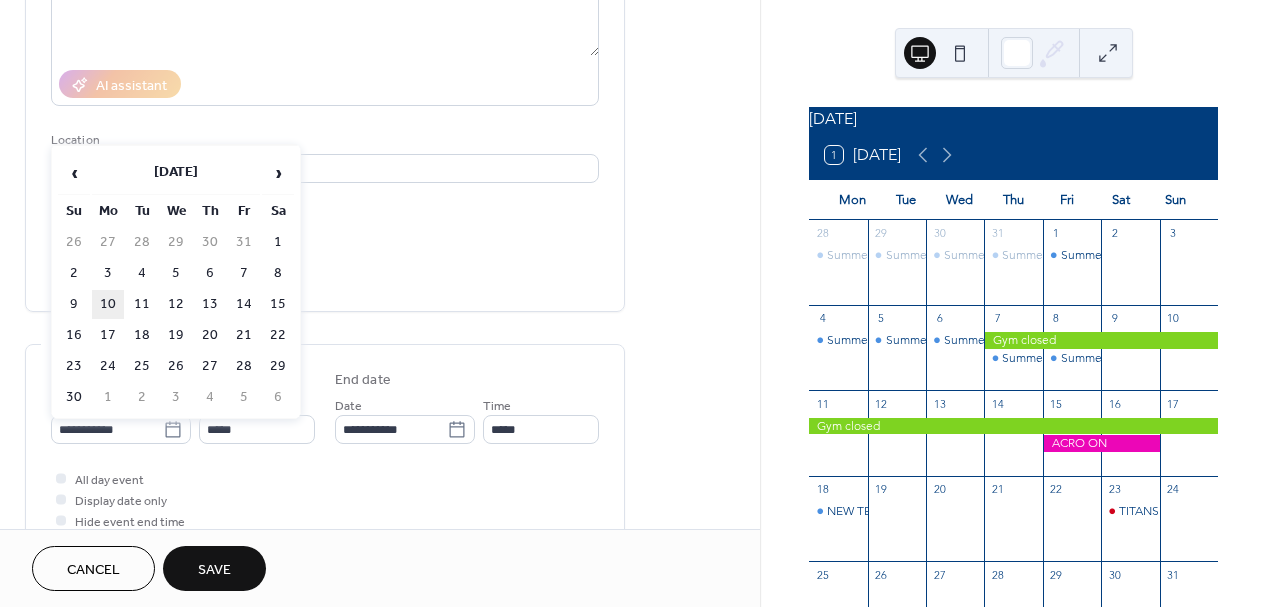 type on "**********" 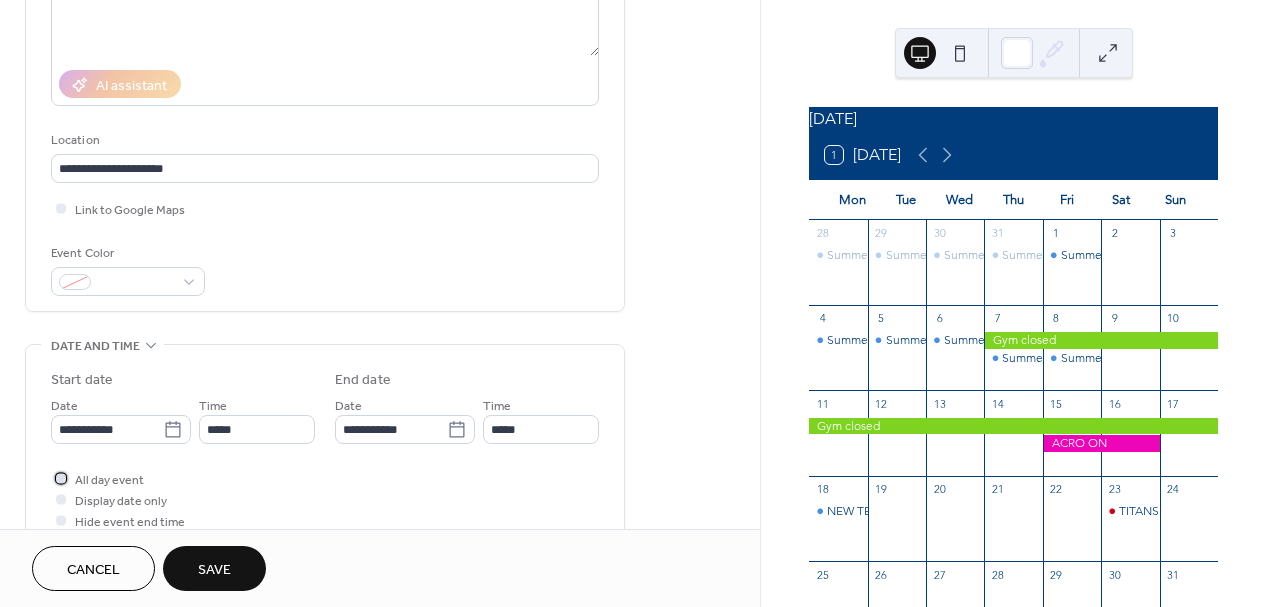 click at bounding box center (61, 478) 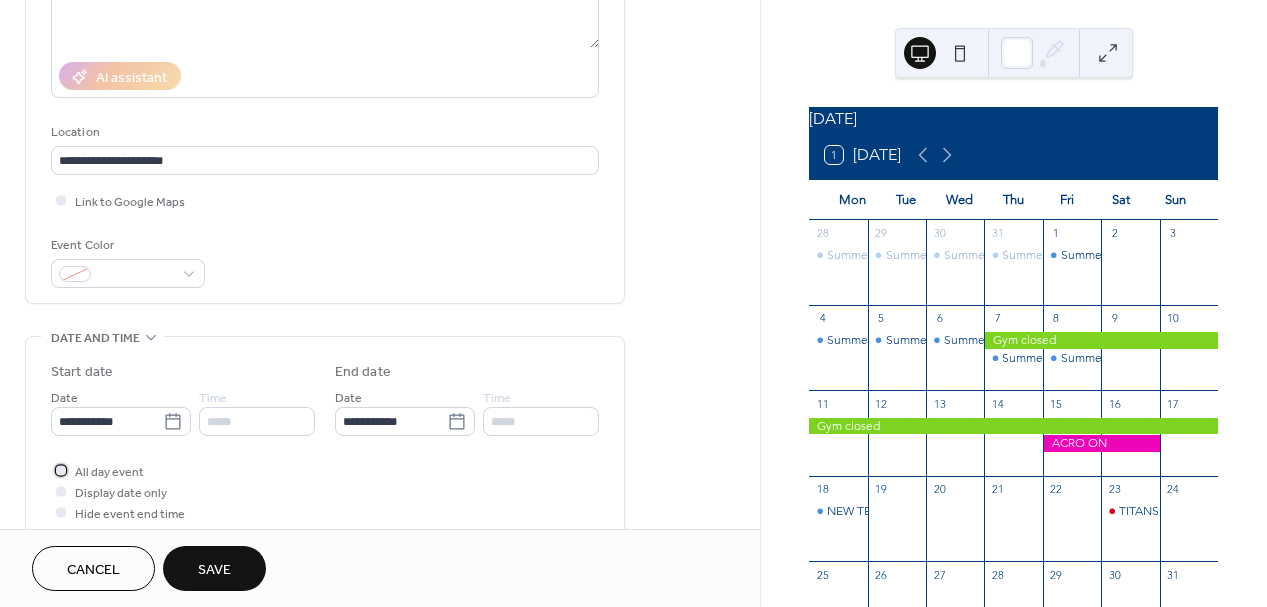 scroll, scrollTop: 312, scrollLeft: 0, axis: vertical 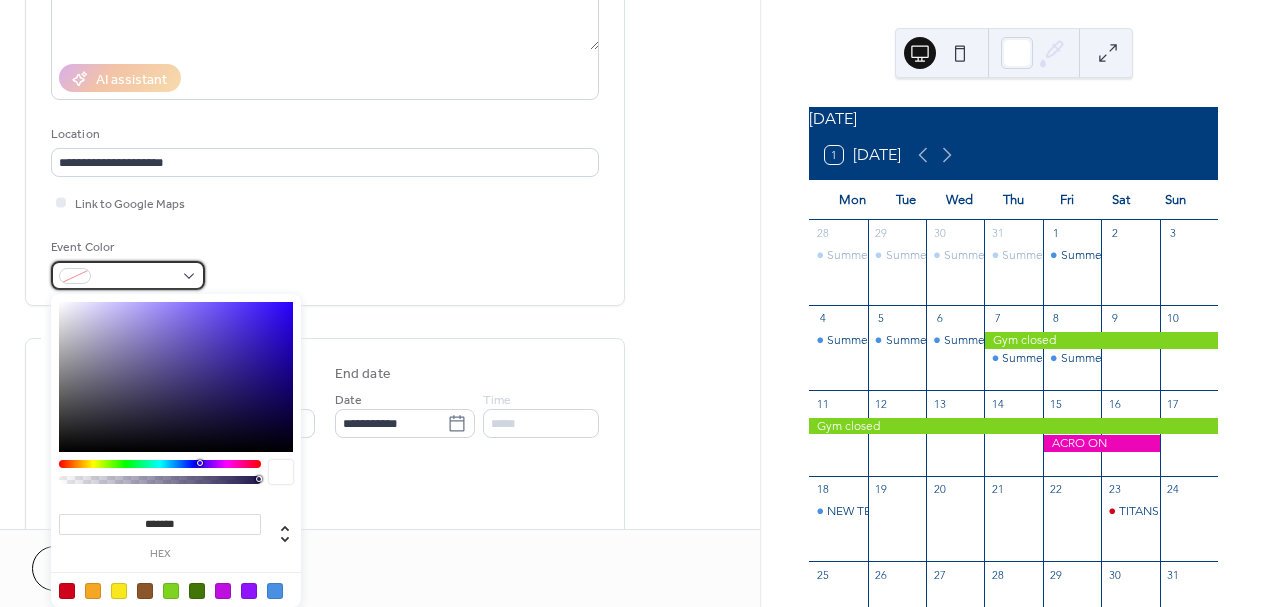 click at bounding box center [128, 275] 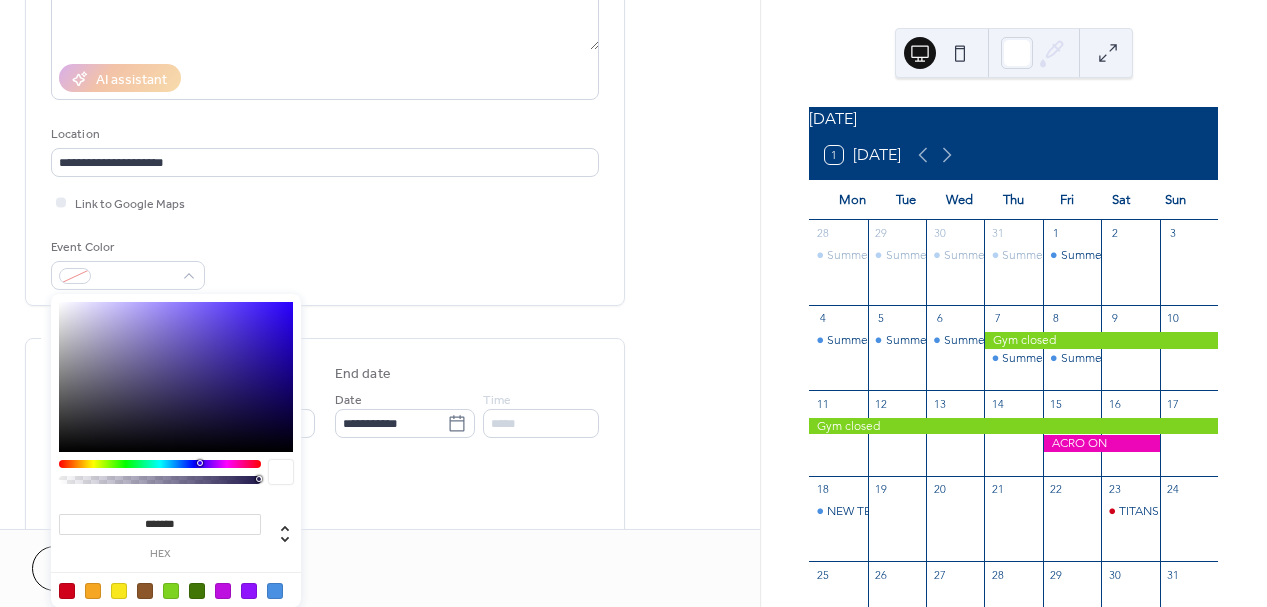 click at bounding box center [171, 591] 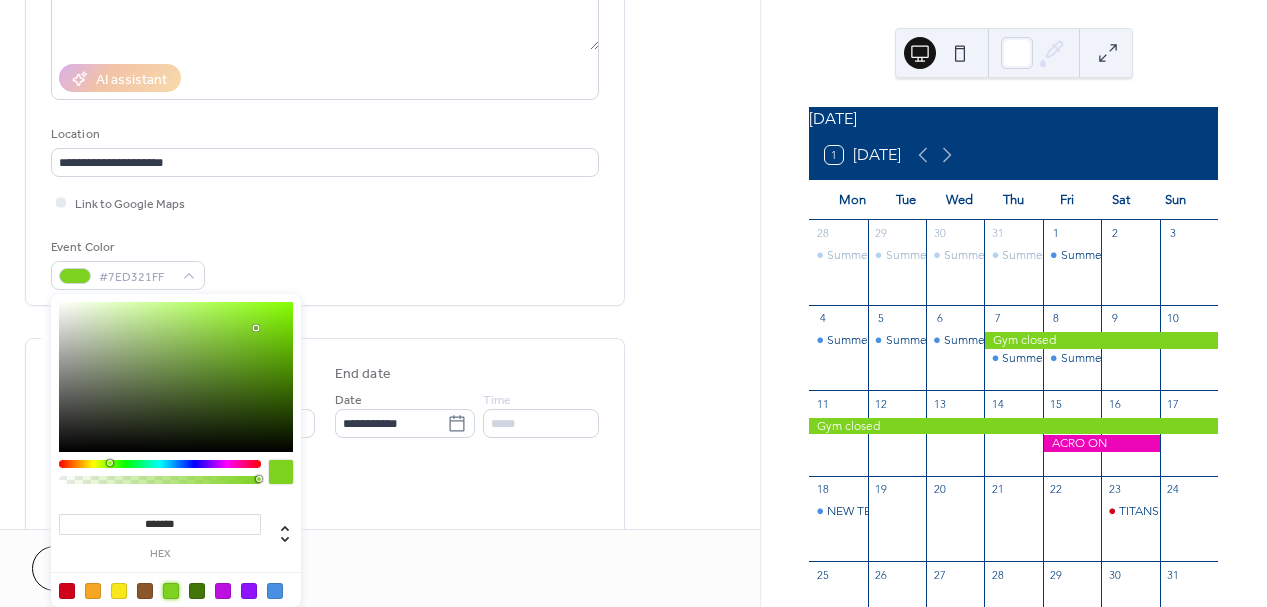 click on "Event Color #7ED321FF" at bounding box center (325, 263) 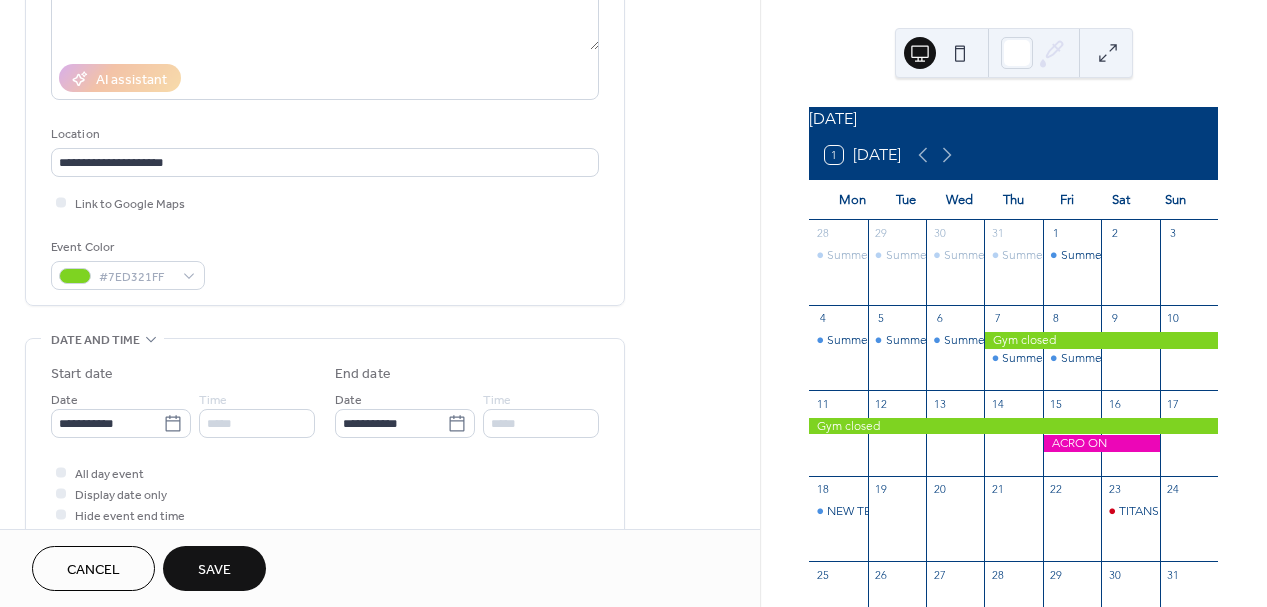 scroll, scrollTop: 0, scrollLeft: 0, axis: both 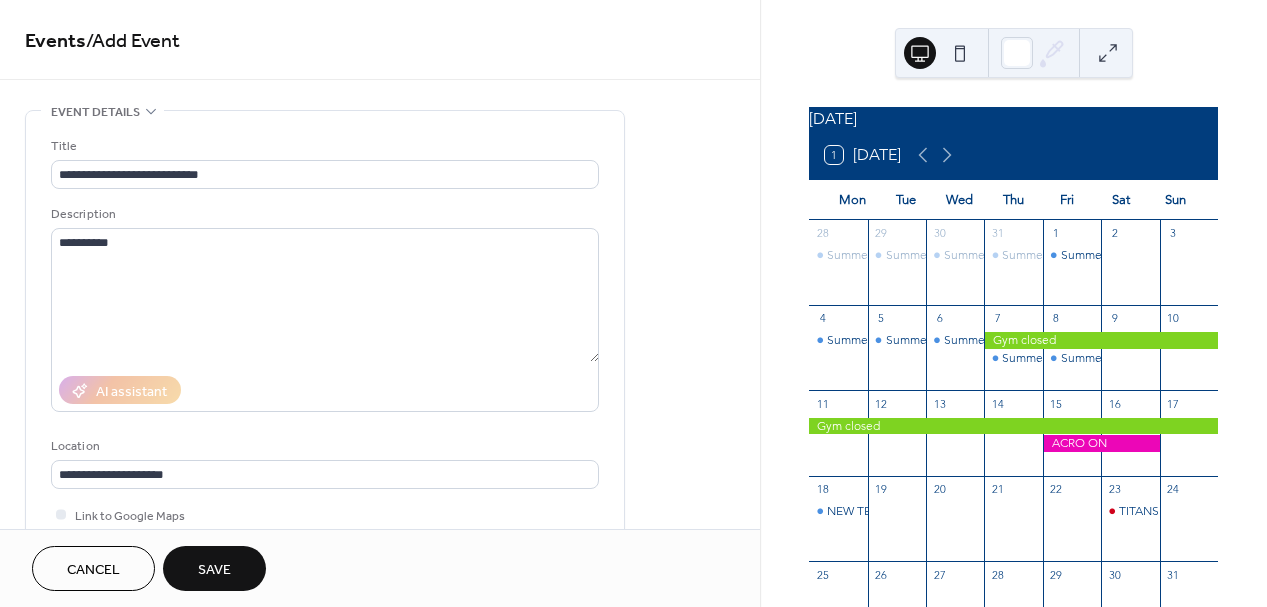 click on "Save" at bounding box center [214, 570] 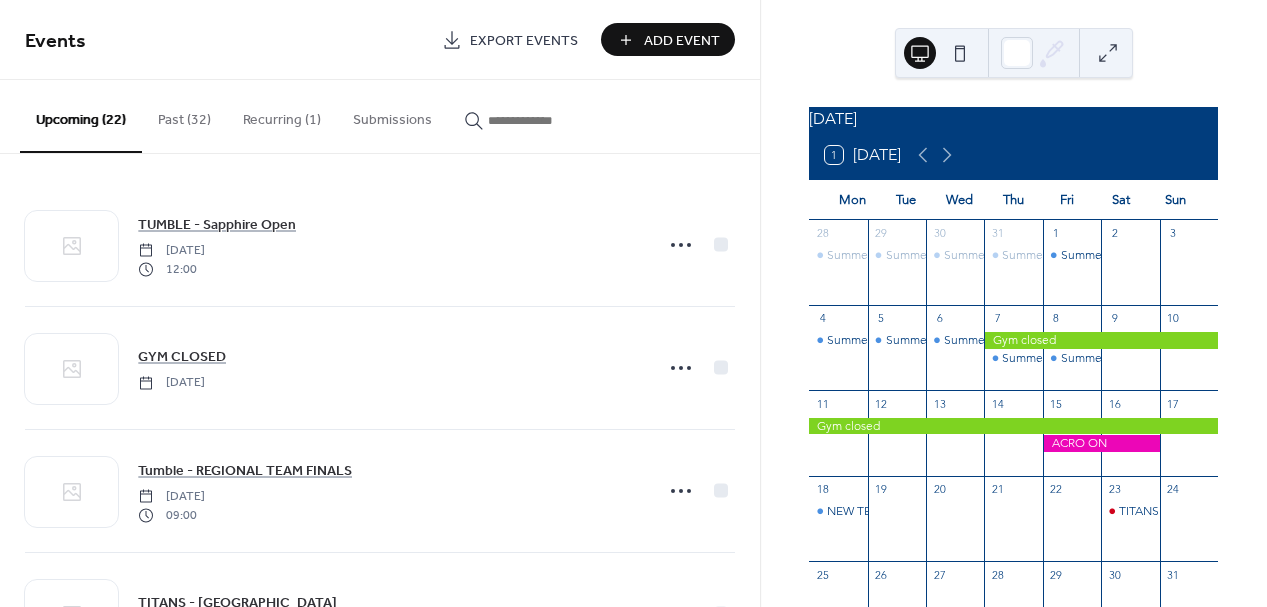 click on "Add Event" at bounding box center (682, 41) 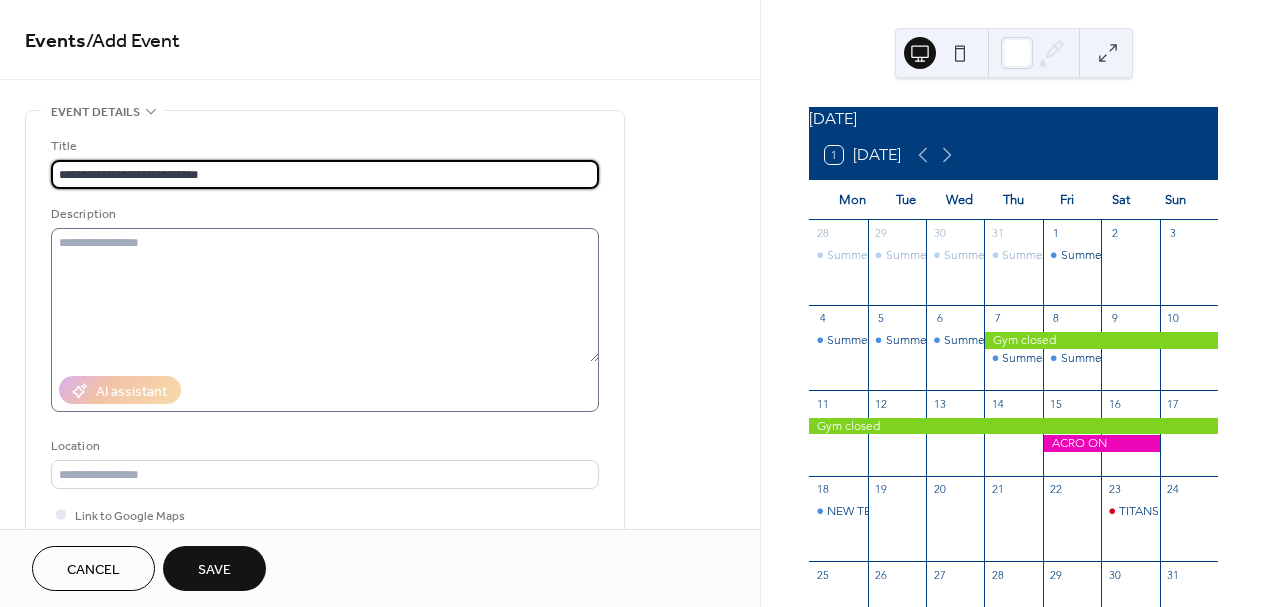 type on "**********" 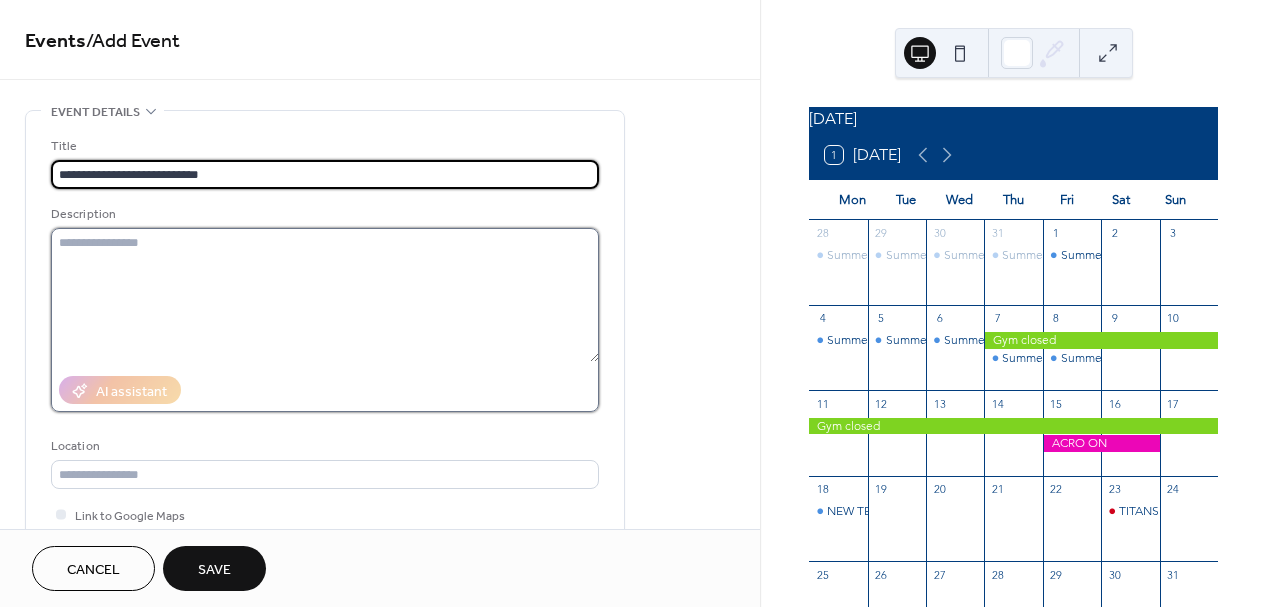 click at bounding box center [325, 295] 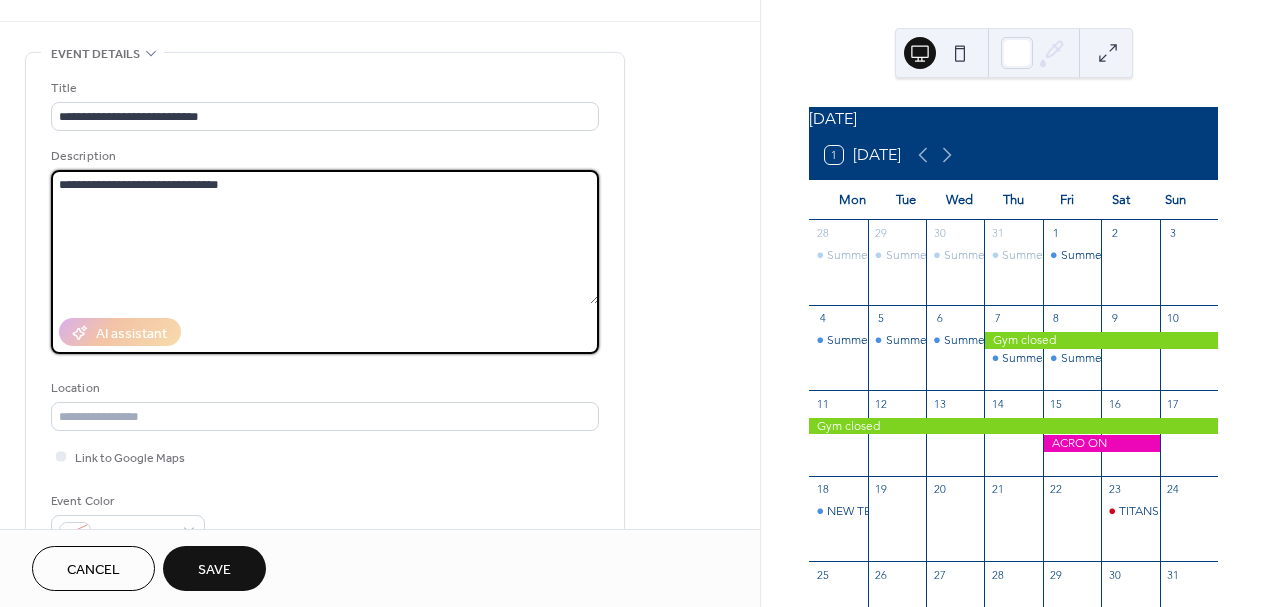 scroll, scrollTop: 62, scrollLeft: 0, axis: vertical 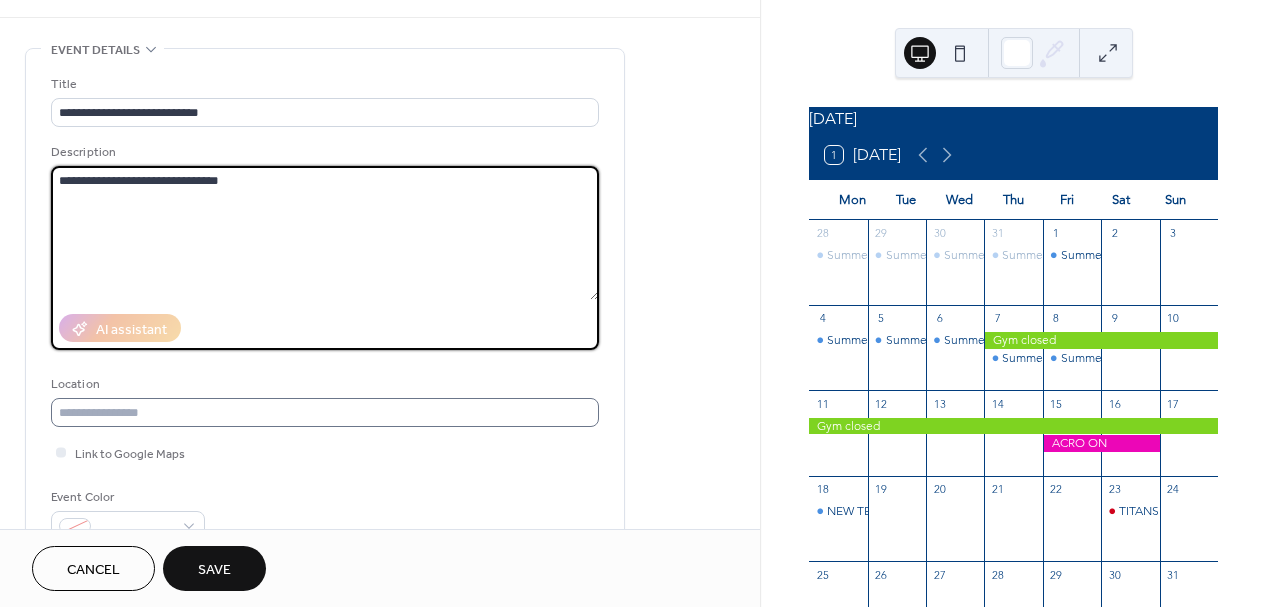 type on "**********" 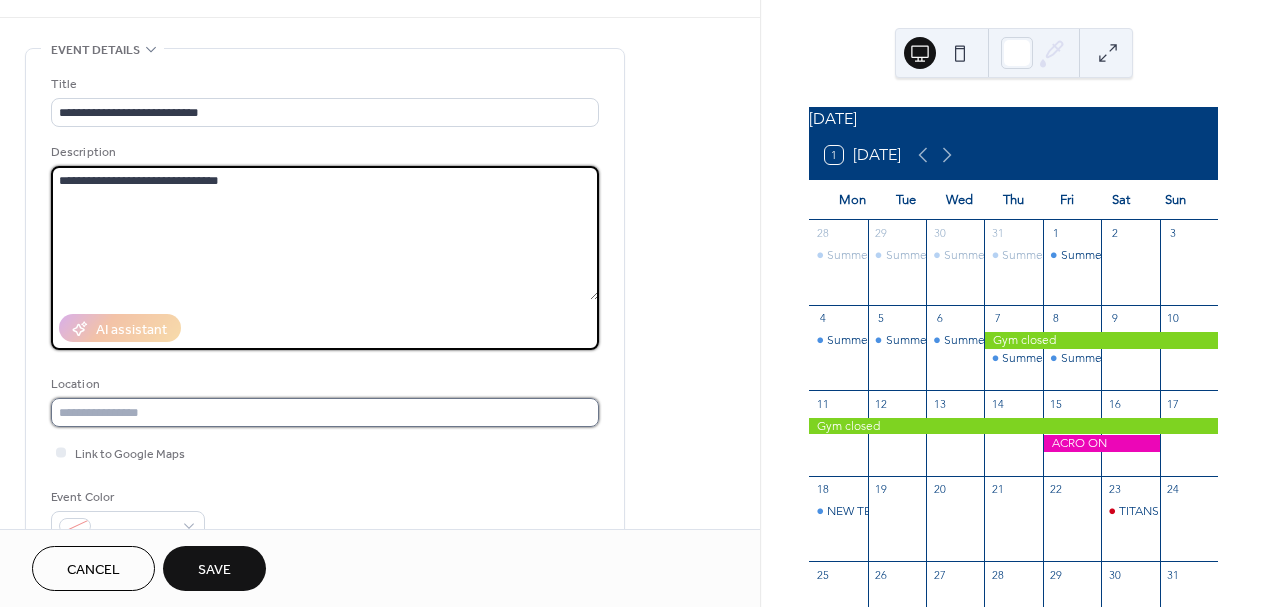 click at bounding box center [325, 412] 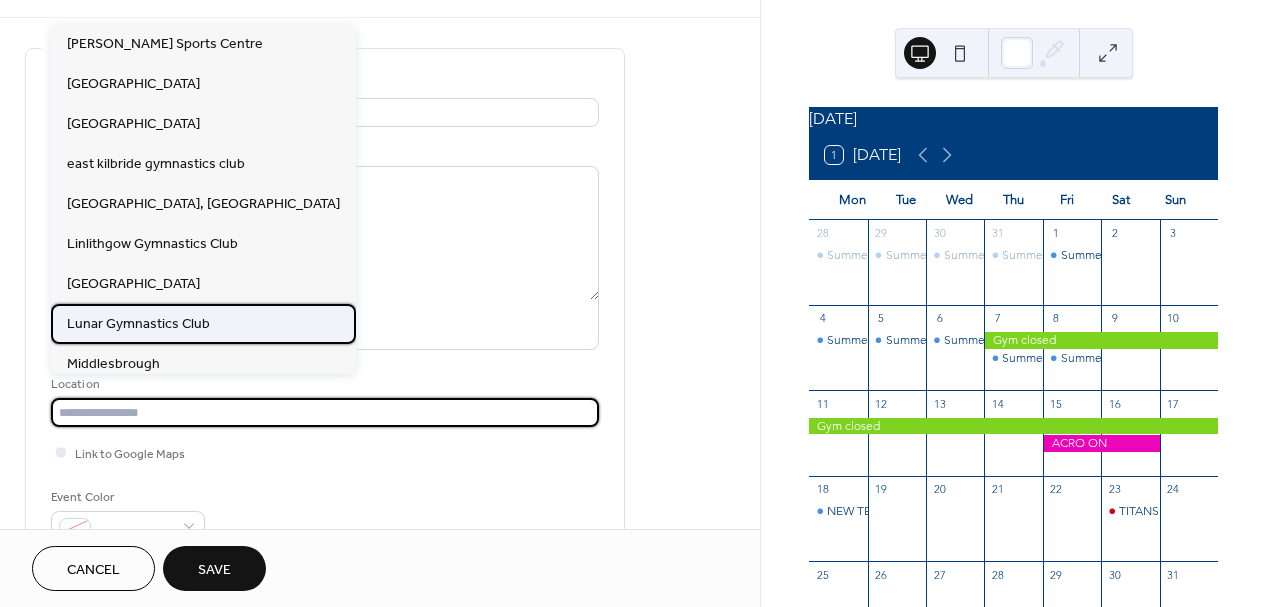 click on "Lunar Gymnastics Club" at bounding box center [203, 324] 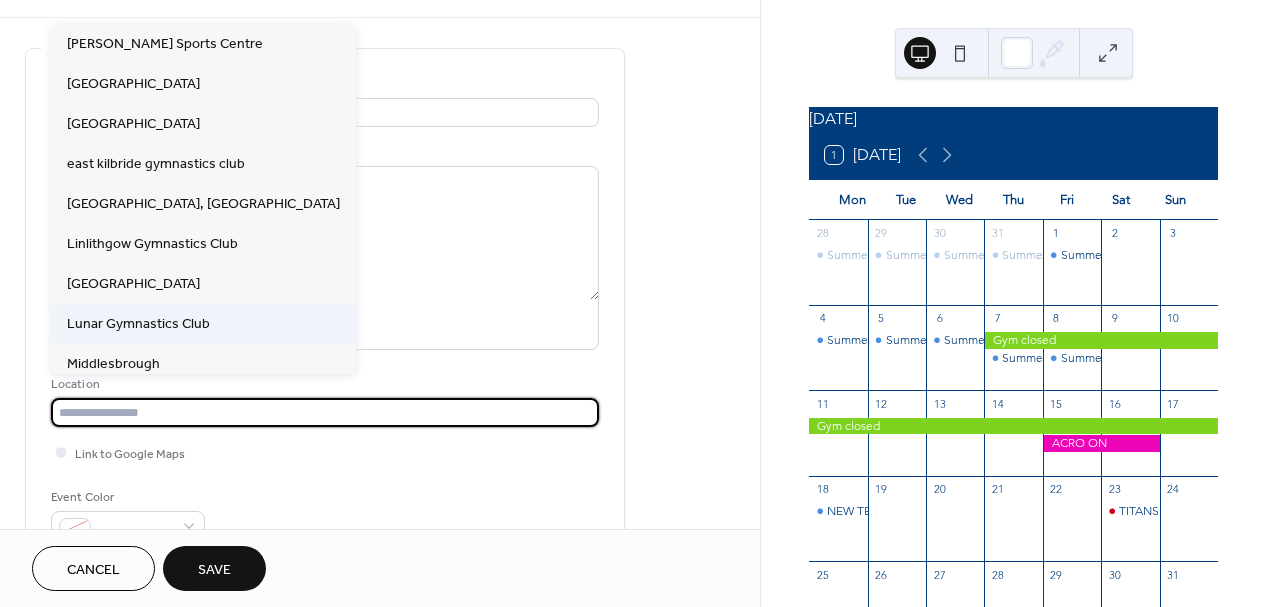 type on "**********" 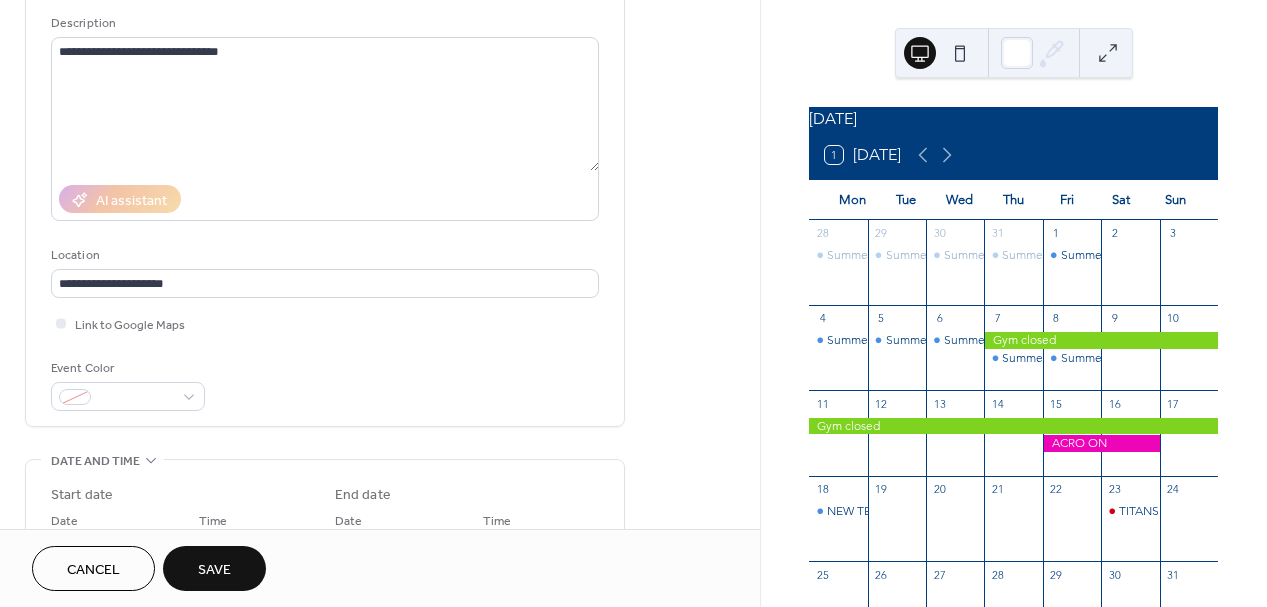 scroll, scrollTop: 196, scrollLeft: 0, axis: vertical 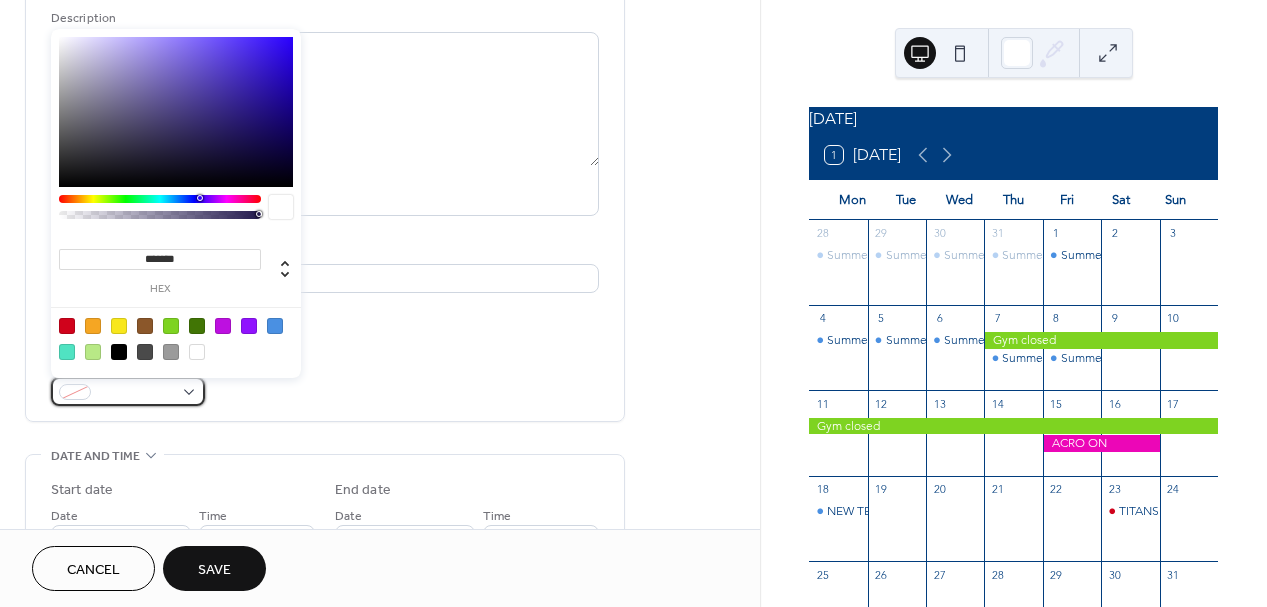 click at bounding box center [128, 391] 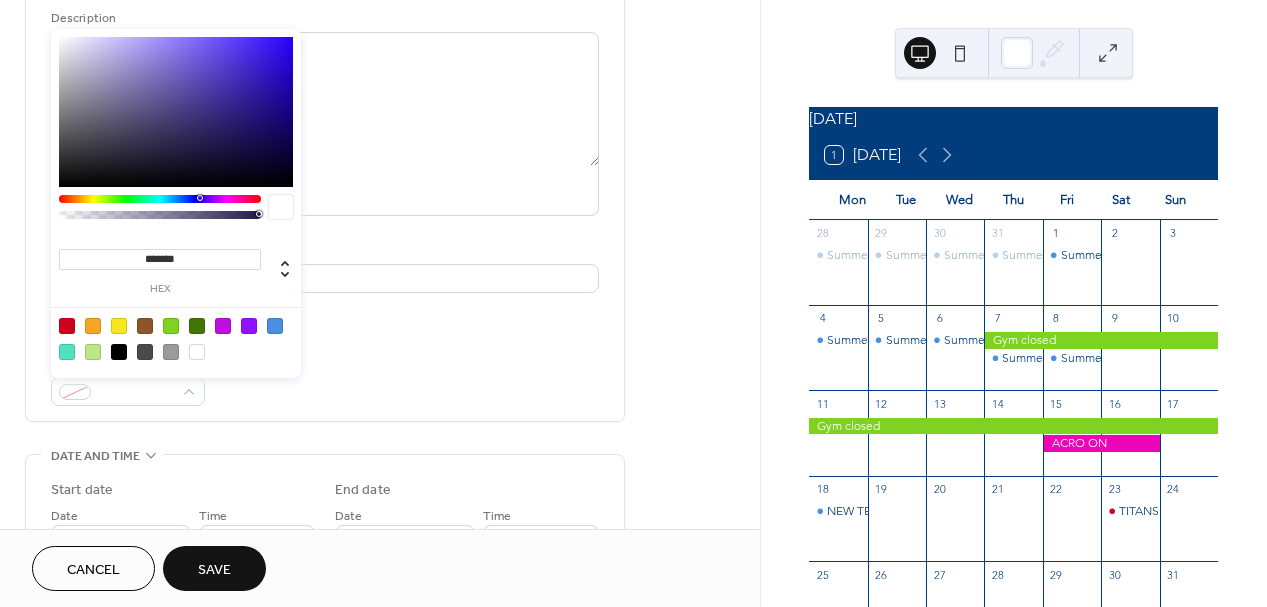 click at bounding box center (67, 326) 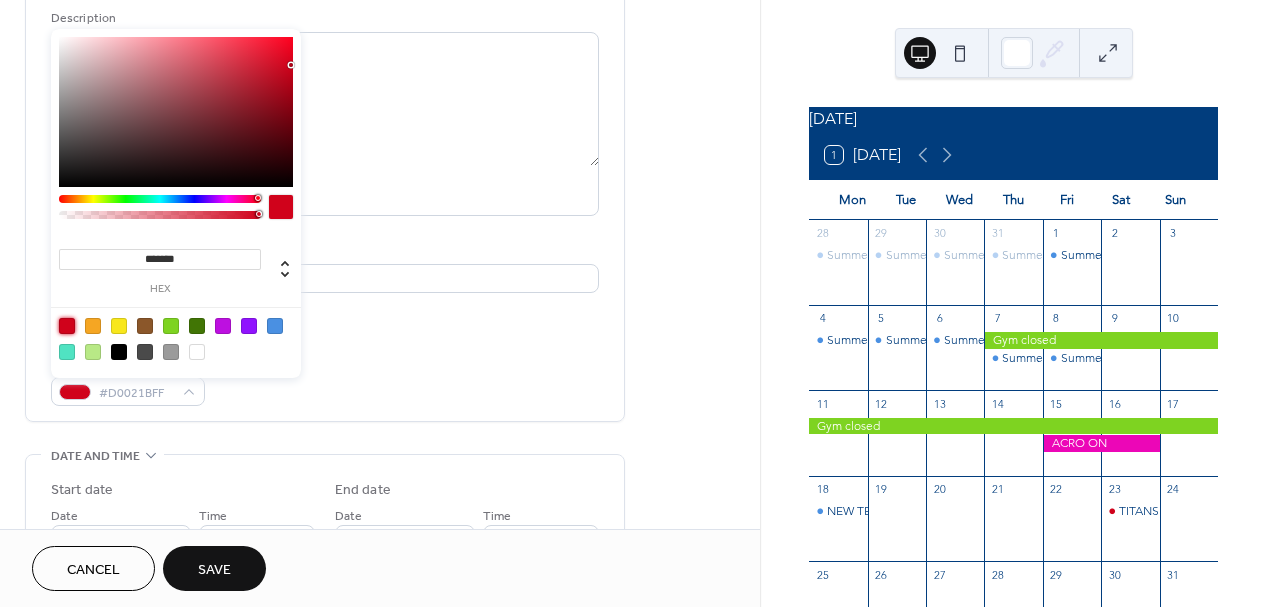 scroll, scrollTop: 316, scrollLeft: 0, axis: vertical 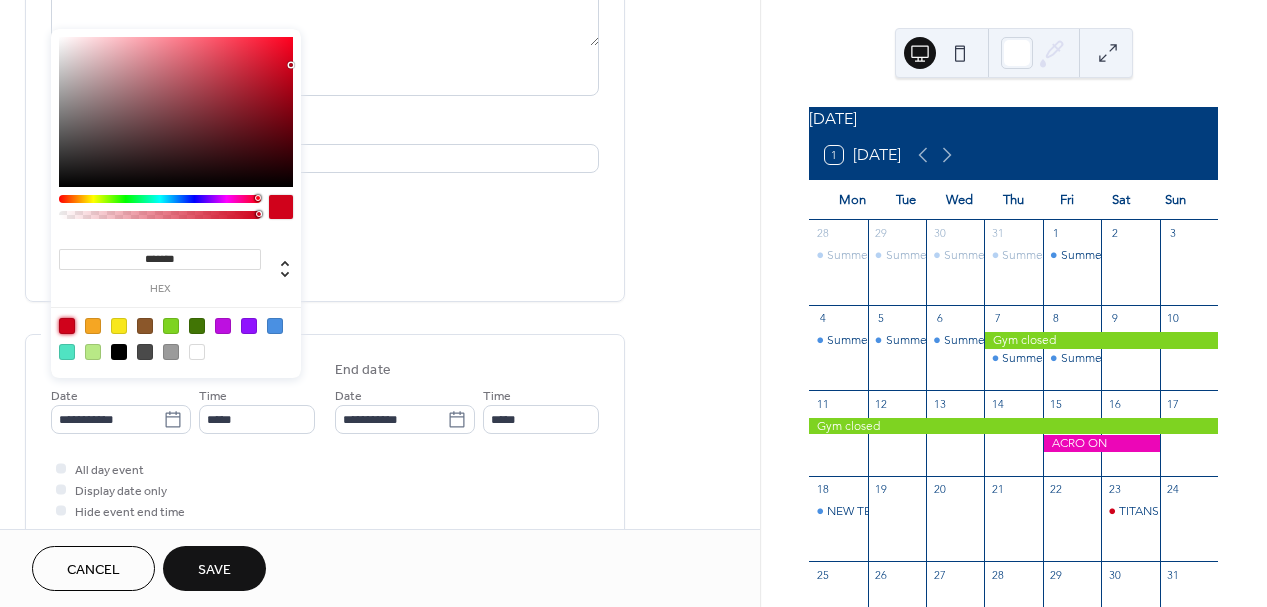 click on "Save" at bounding box center (214, 568) 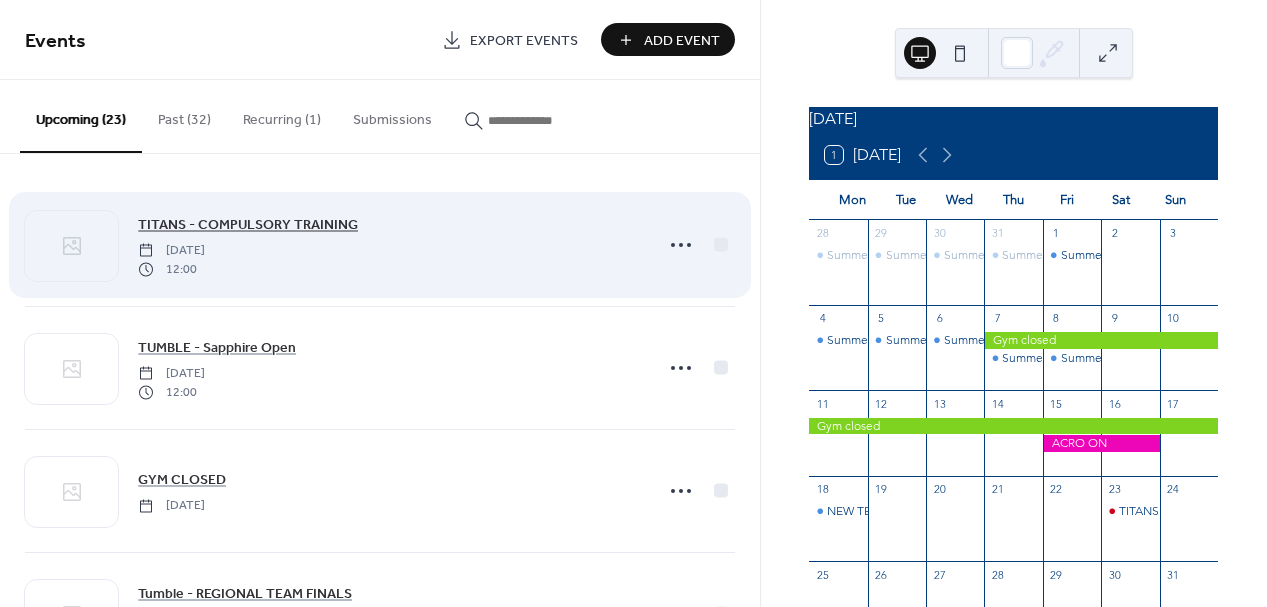 click on "TITANS - COMPULSORY TRAINING" at bounding box center [248, 225] 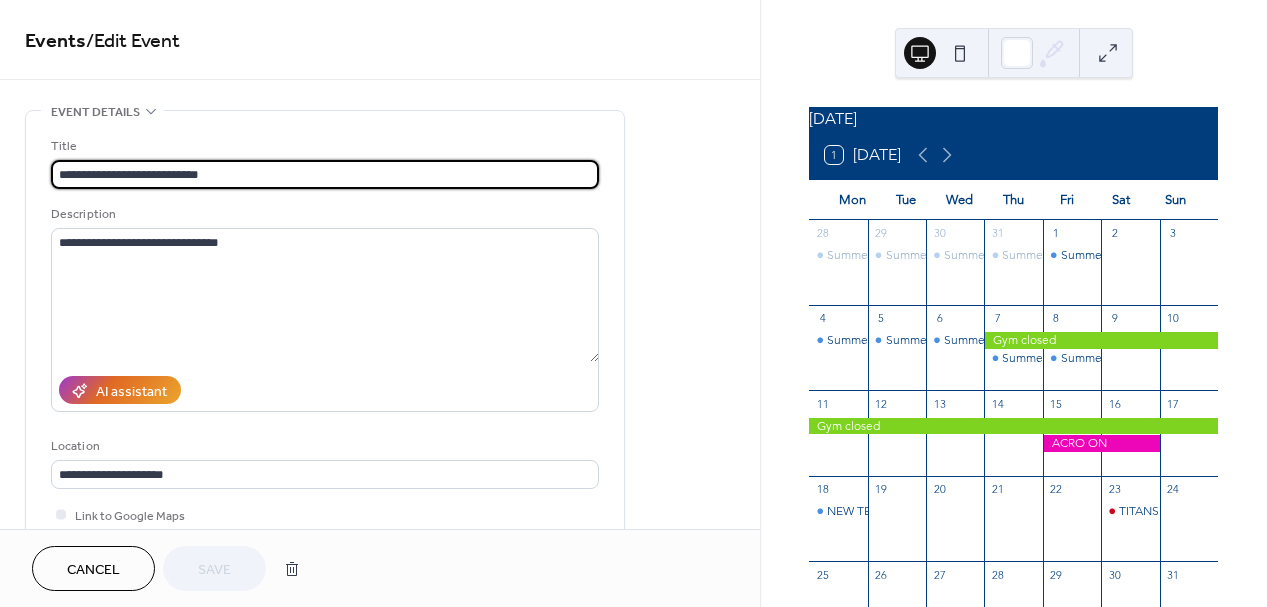 click on "**********" at bounding box center (325, 174) 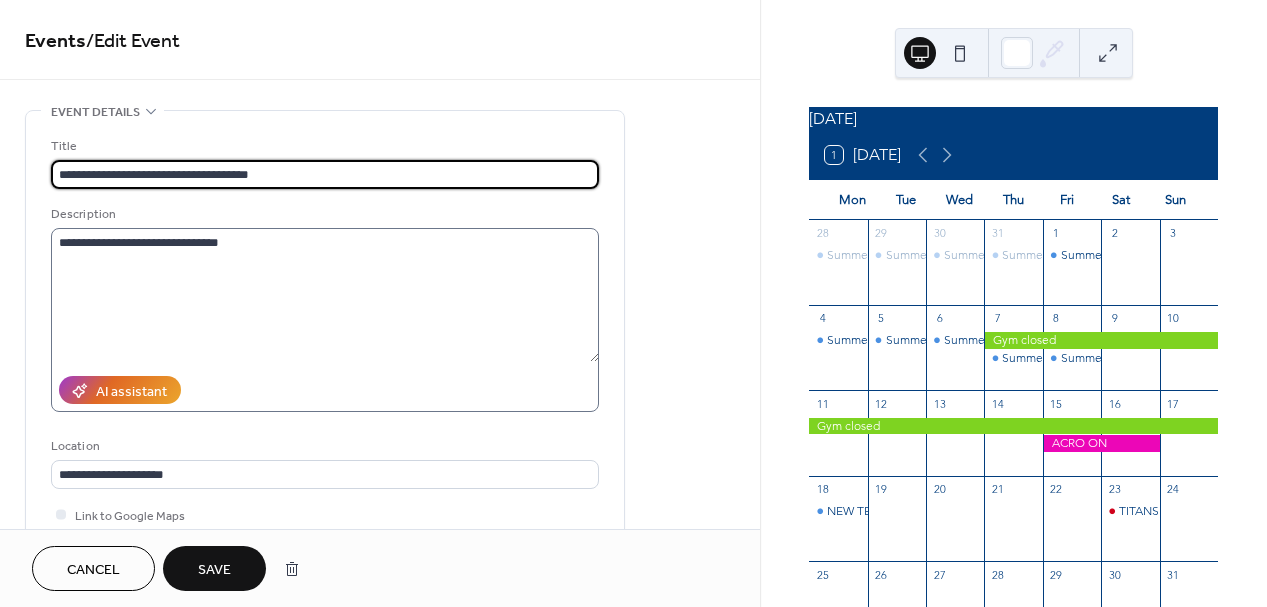 type on "**********" 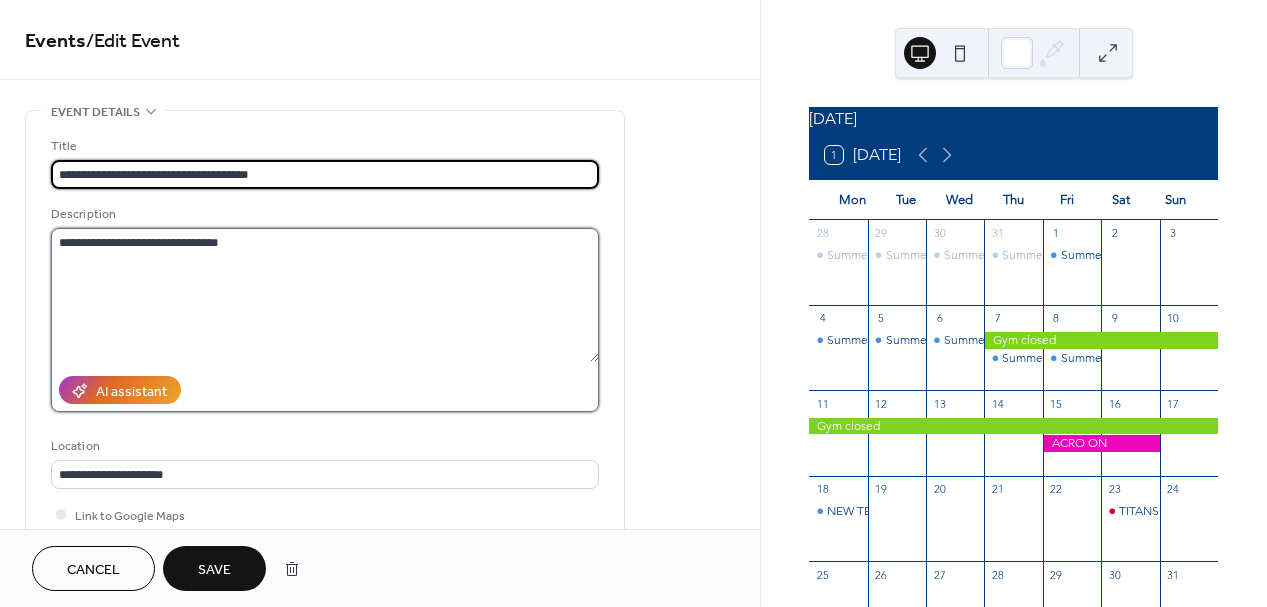 click on "**********" at bounding box center (325, 295) 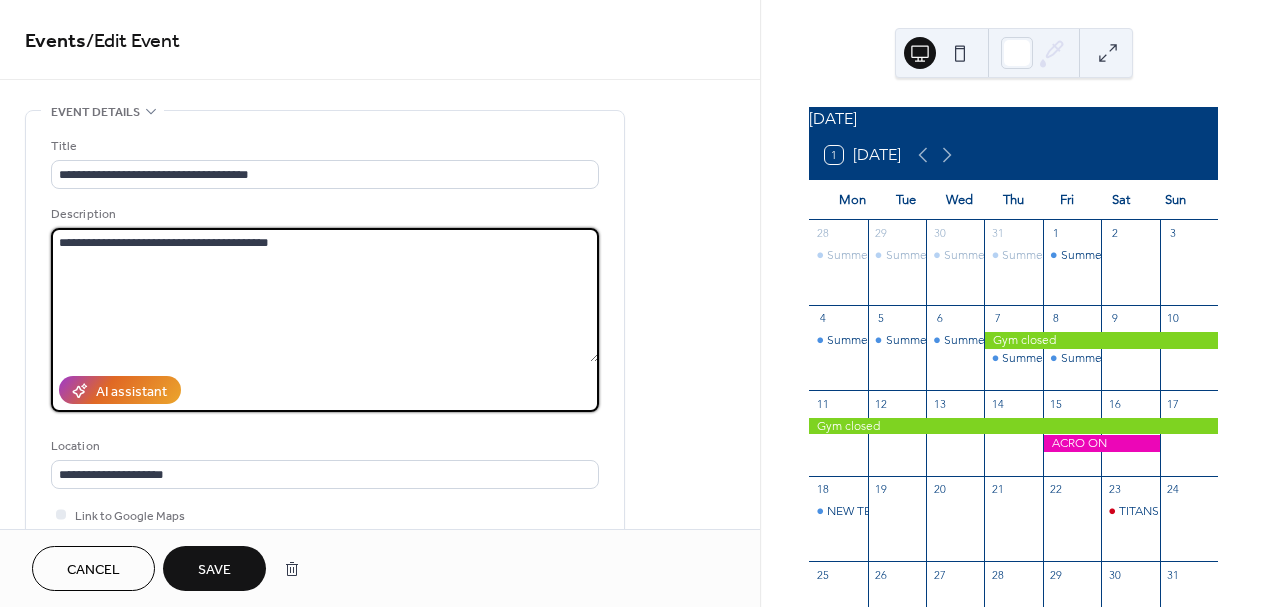 scroll, scrollTop: 155, scrollLeft: 0, axis: vertical 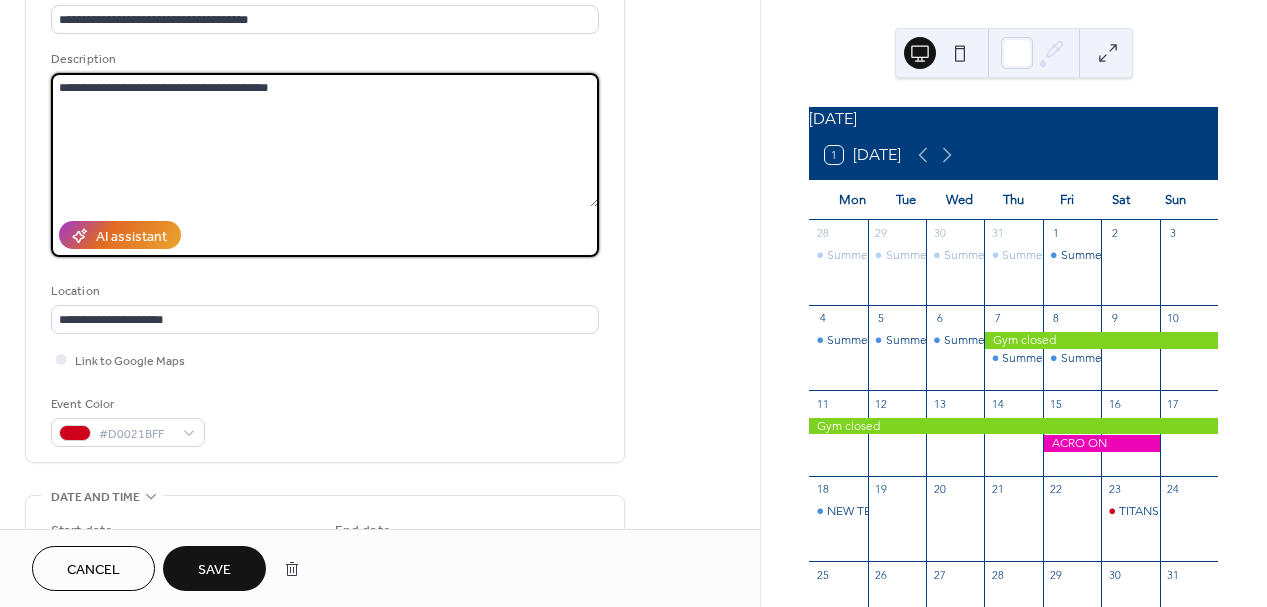 type on "**********" 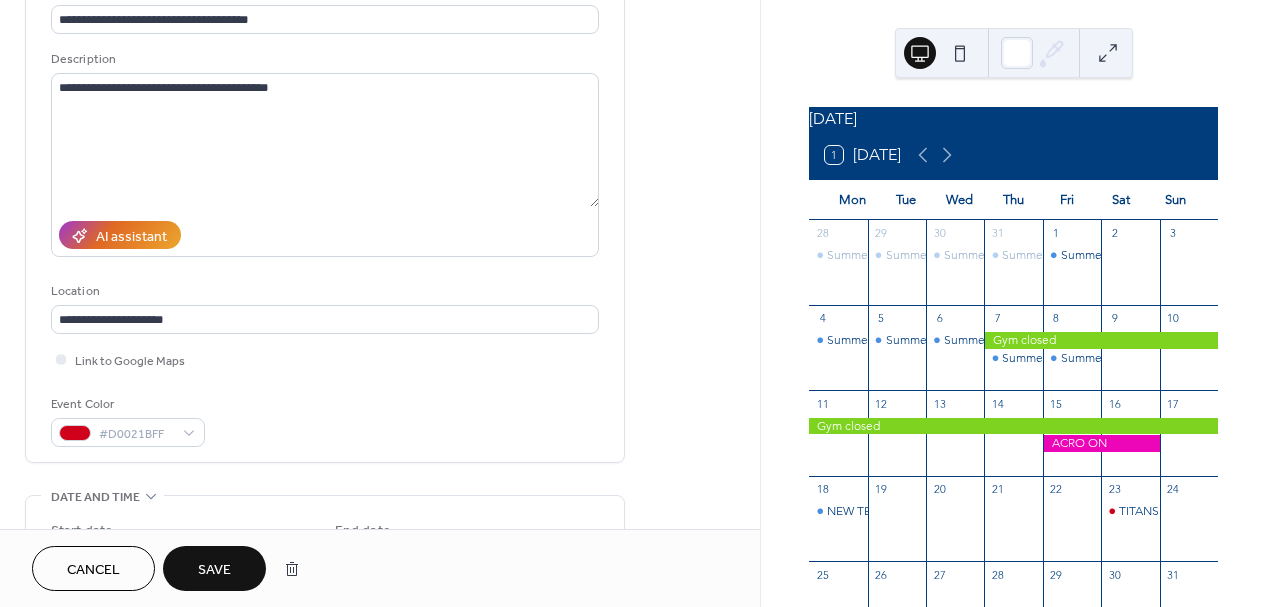 click on "Save" at bounding box center [214, 570] 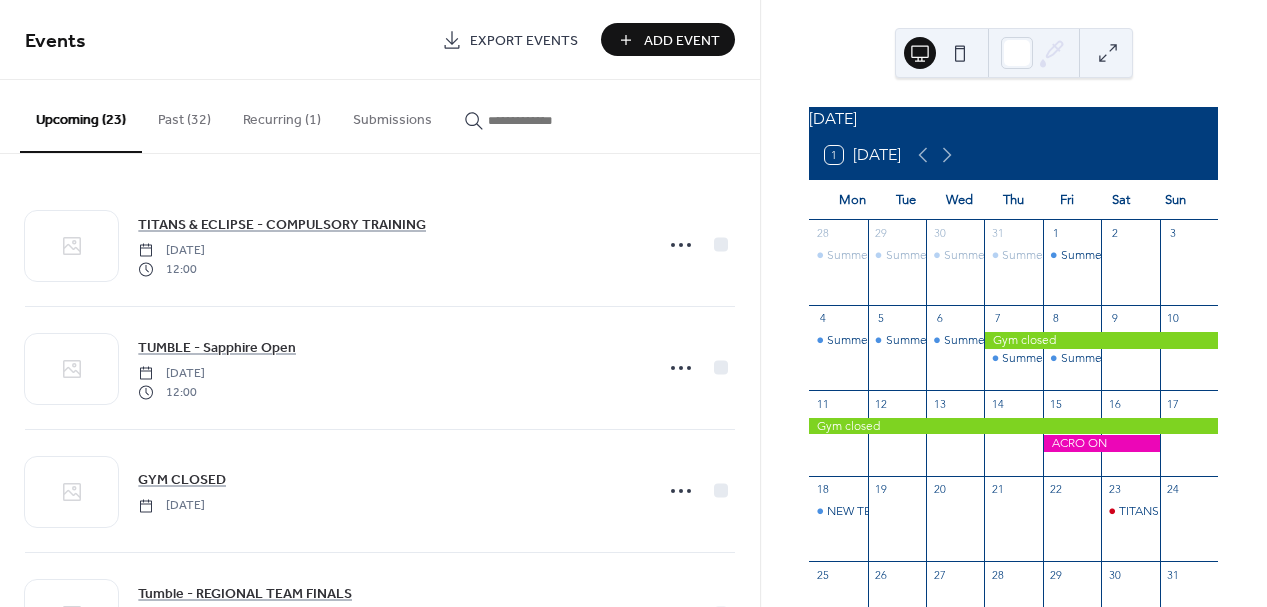 click on "Add Event" at bounding box center (682, 41) 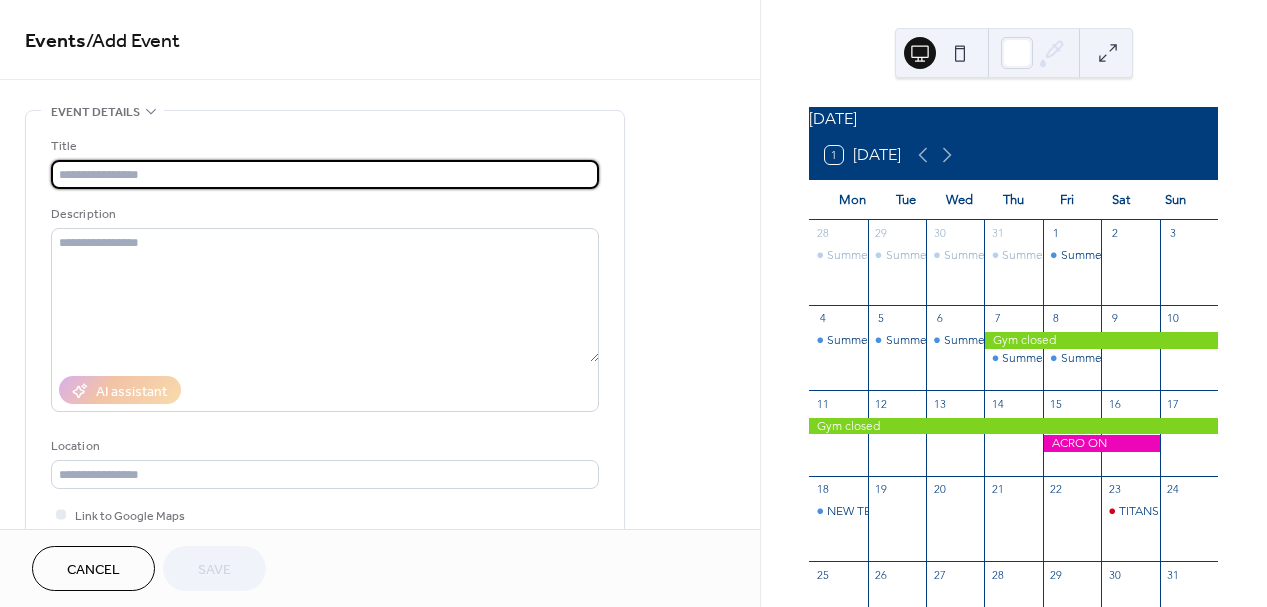 click at bounding box center (325, 174) 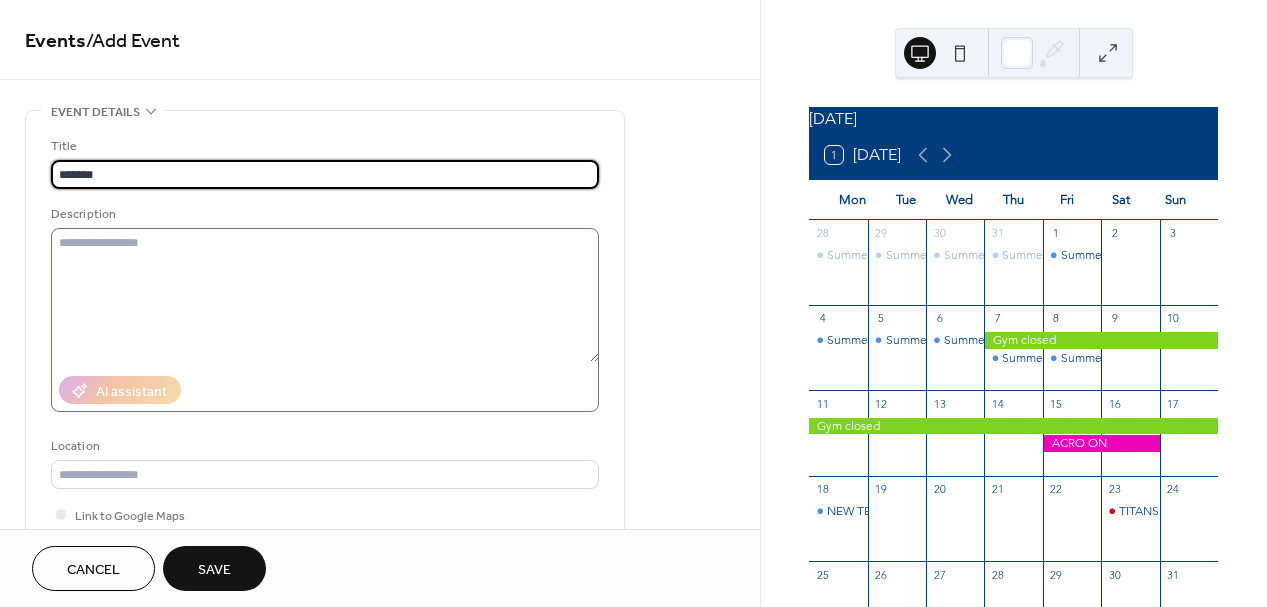 type on "*******" 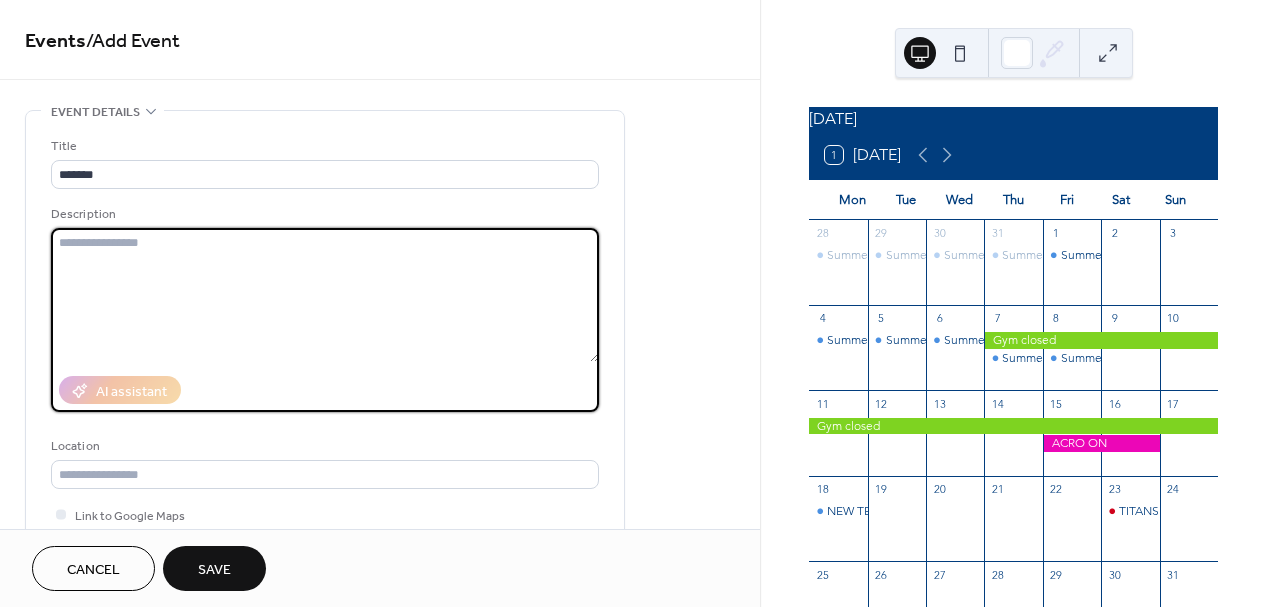 click at bounding box center [325, 295] 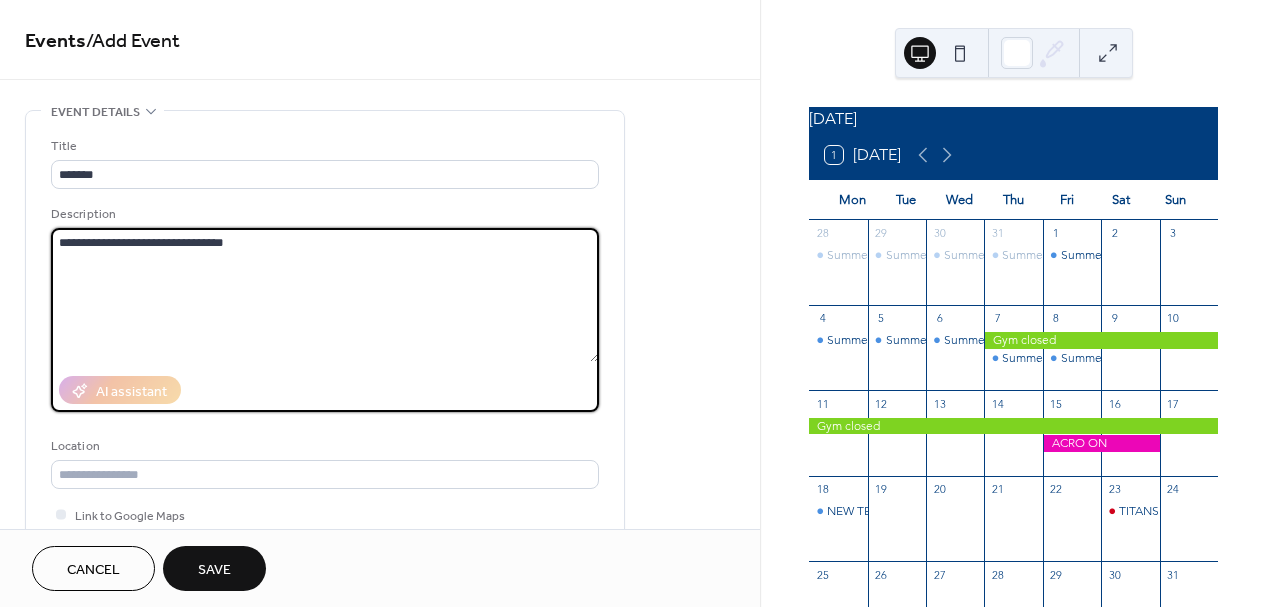 click on "**********" at bounding box center [325, 295] 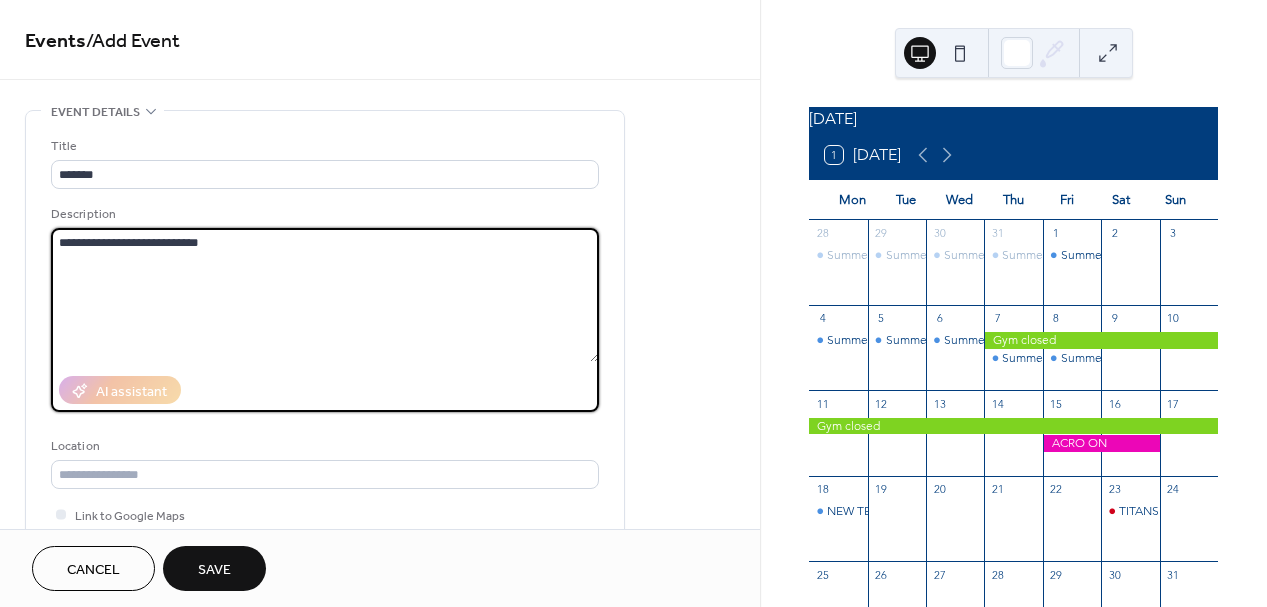 click on "**********" at bounding box center (325, 295) 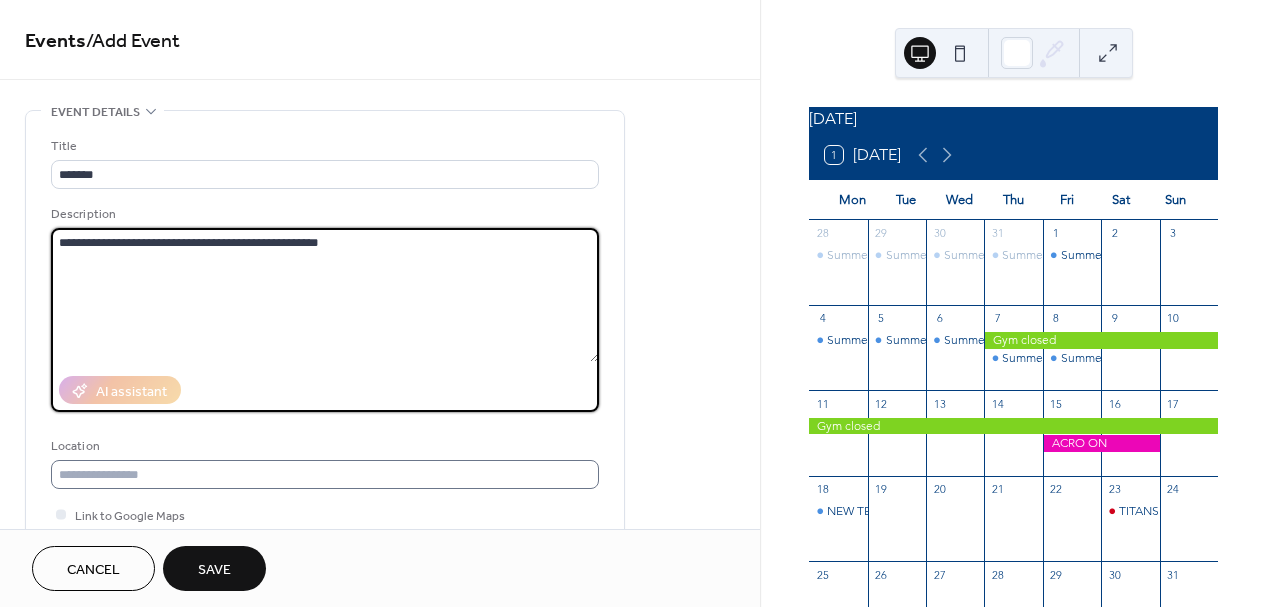 type on "**********" 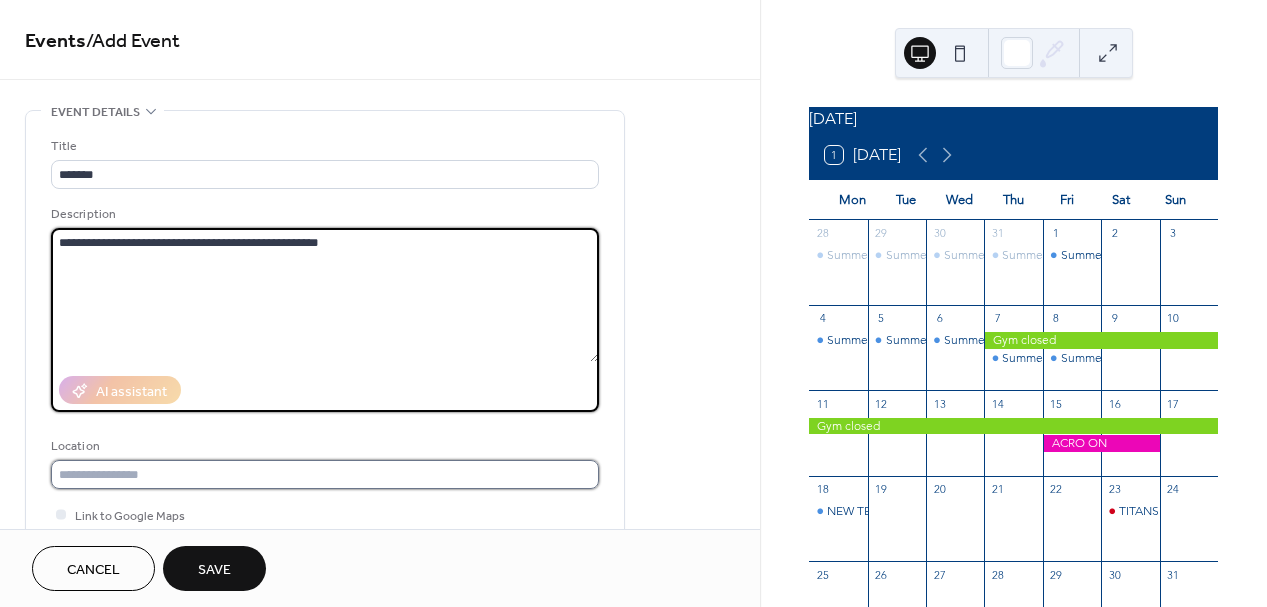 click at bounding box center [325, 474] 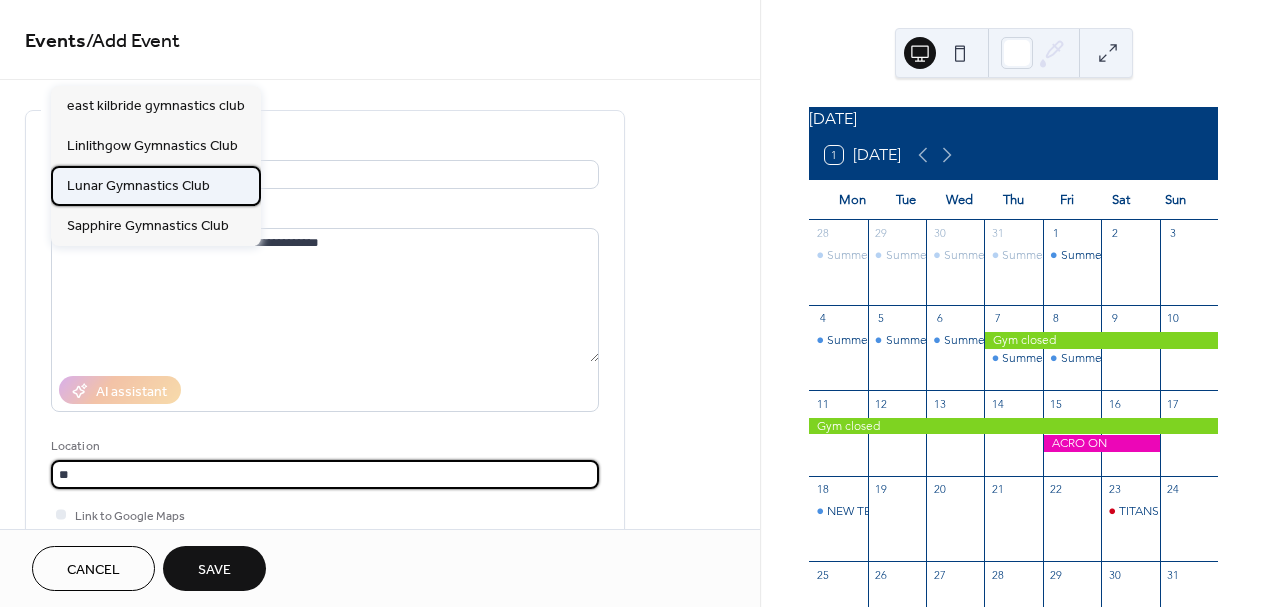 click on "Lunar Gymnastics Club" at bounding box center (138, 186) 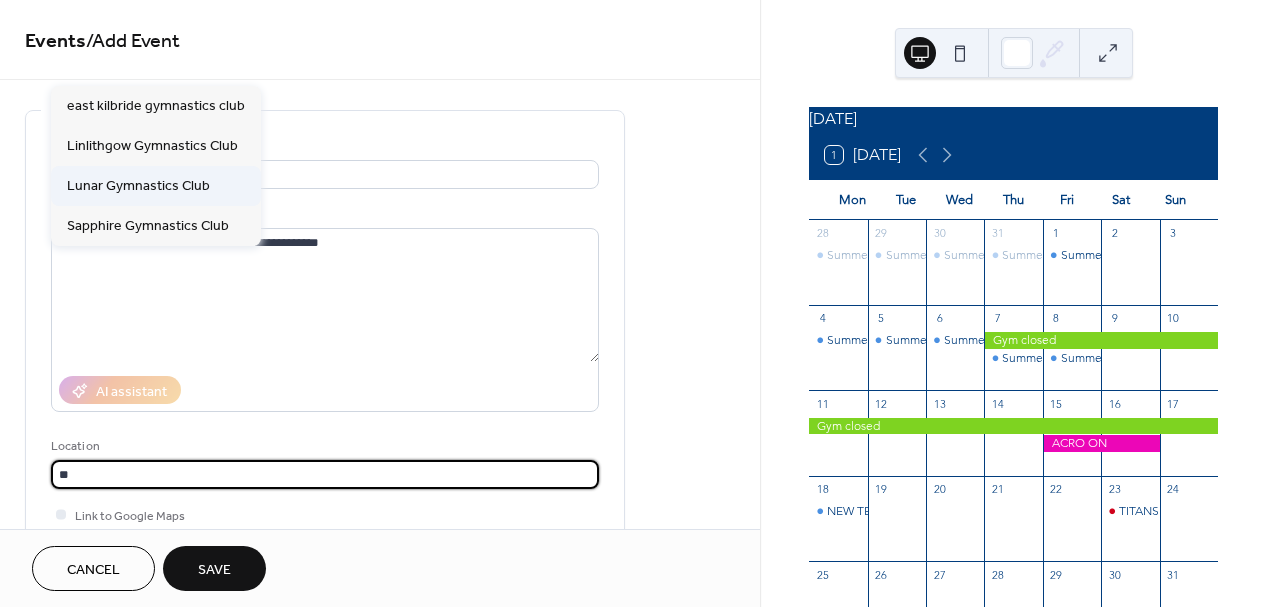 type on "**********" 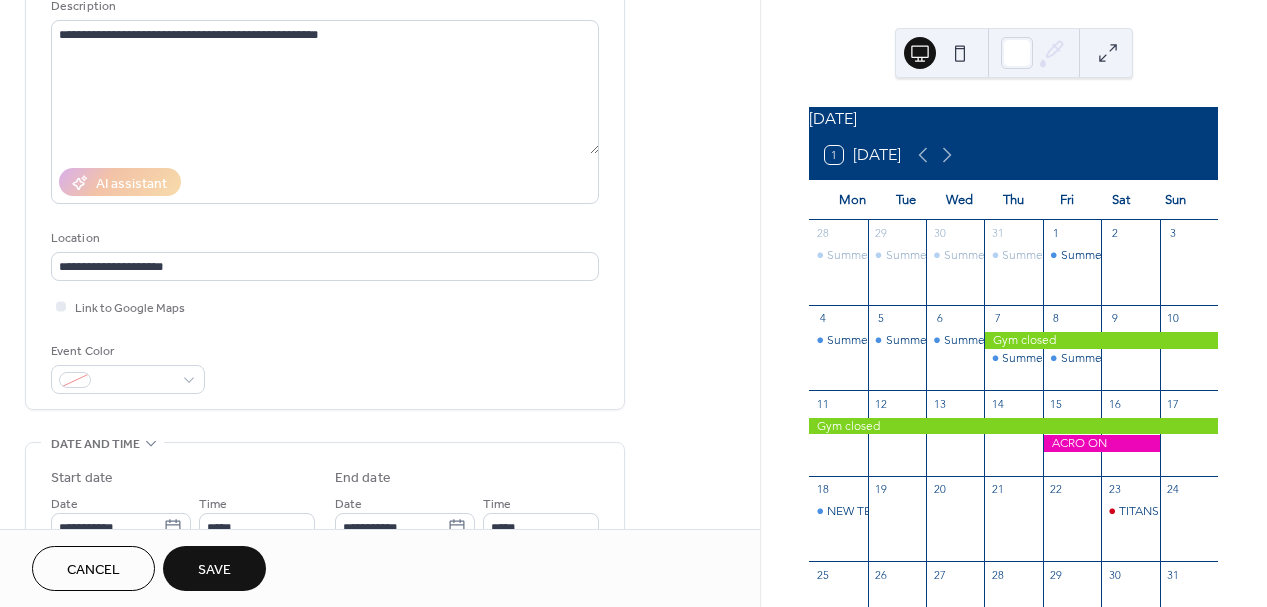 scroll, scrollTop: 325, scrollLeft: 0, axis: vertical 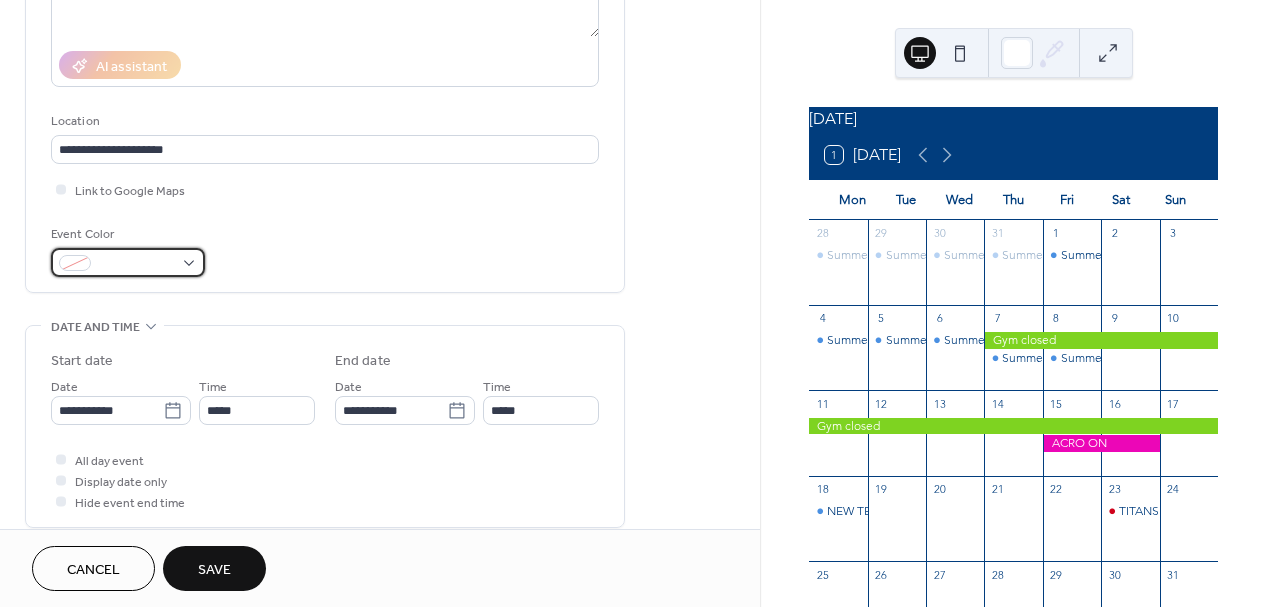 click at bounding box center (128, 262) 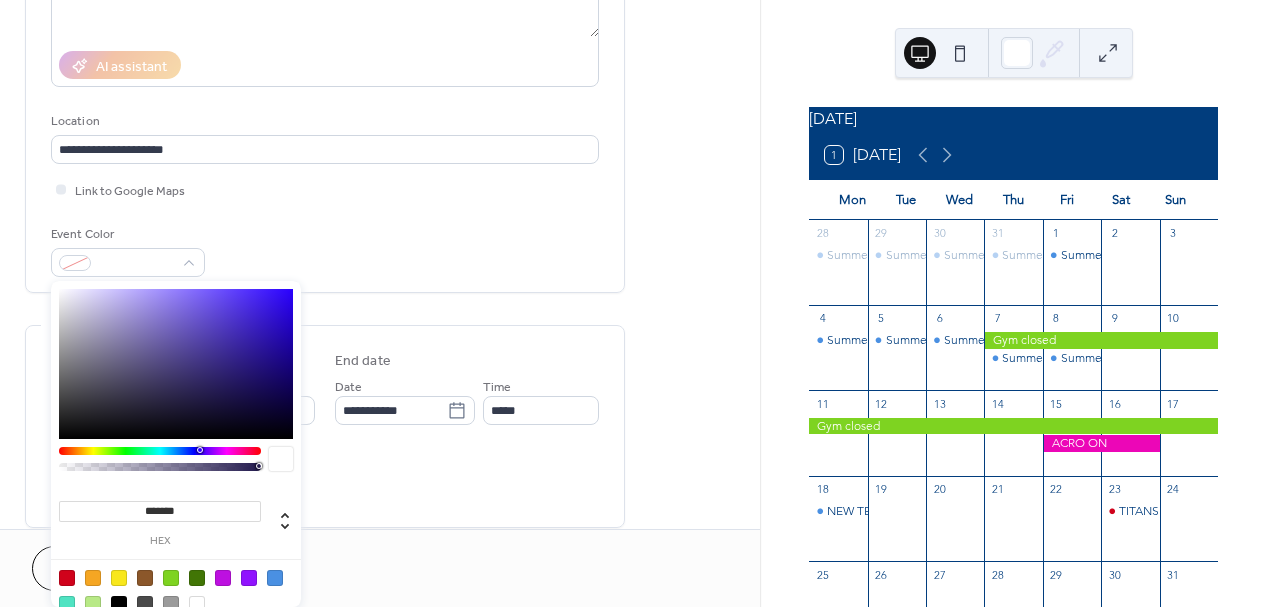 click on "*******" at bounding box center (160, 511) 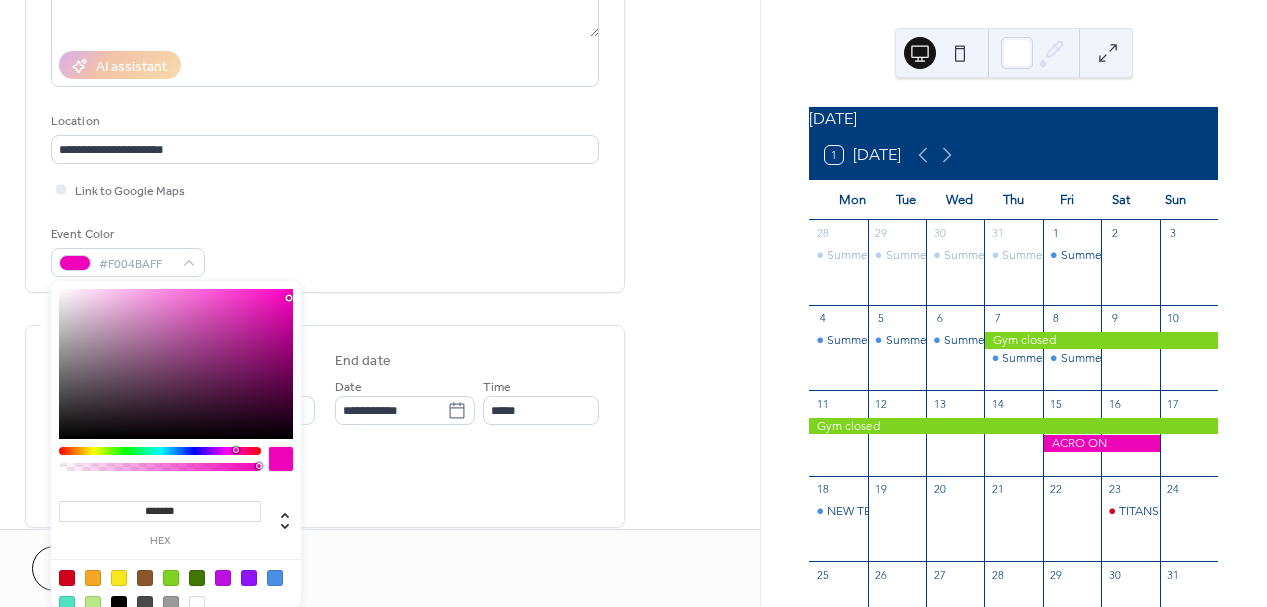 type on "*******" 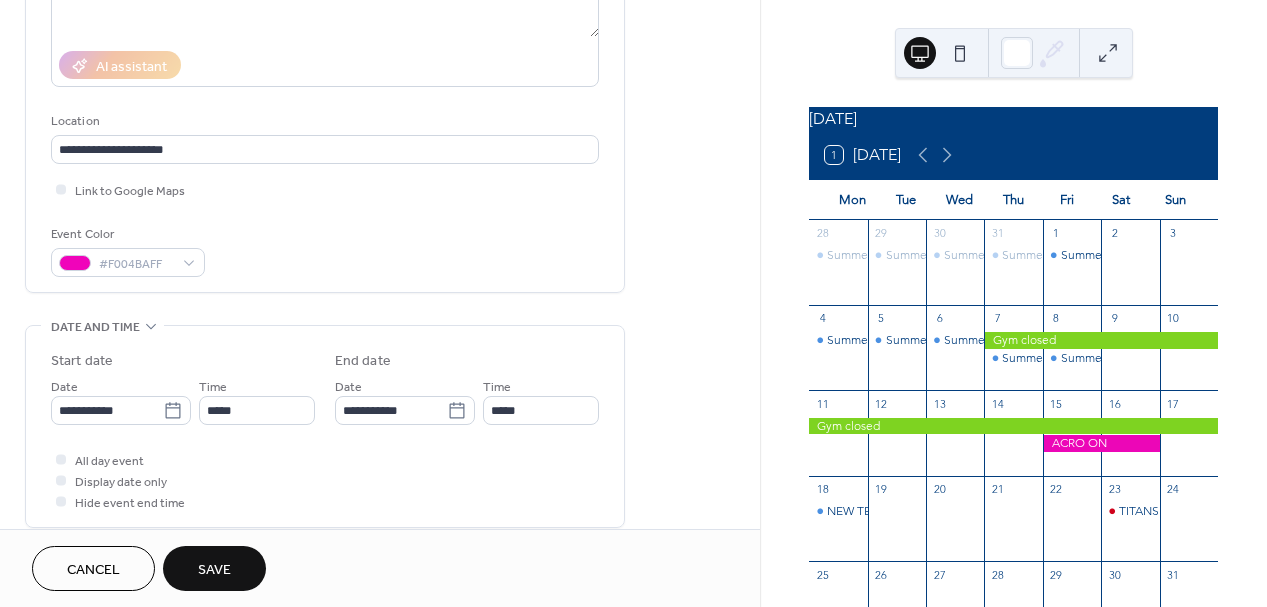 click on "All day event Display date only Hide event end time" at bounding box center (325, 480) 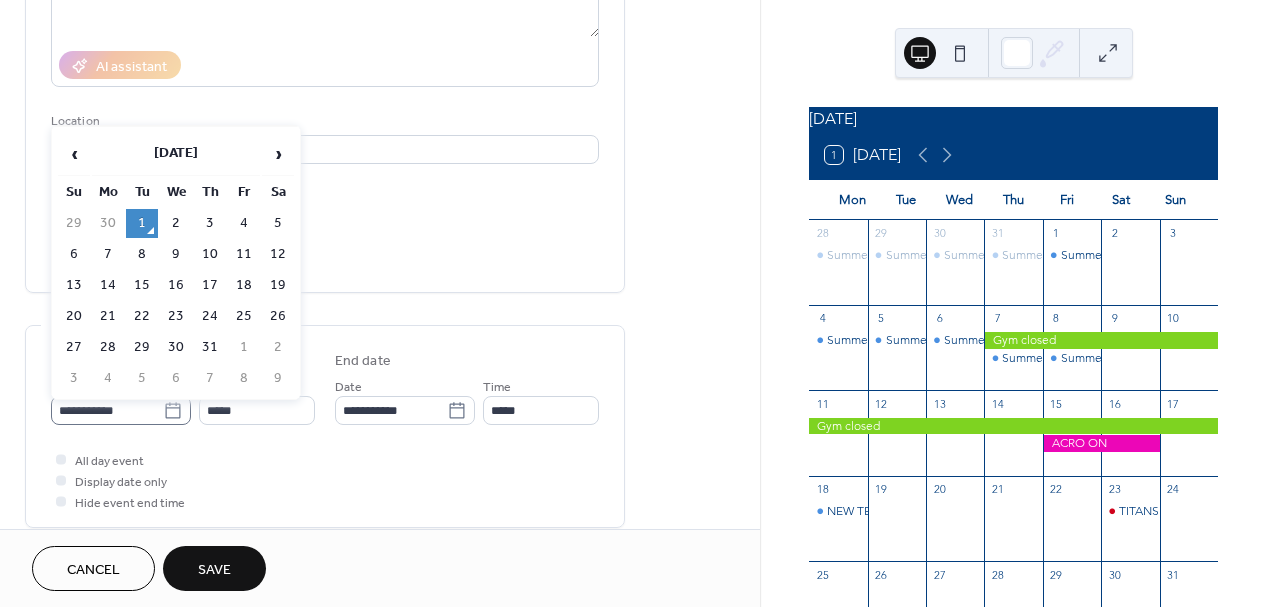 click 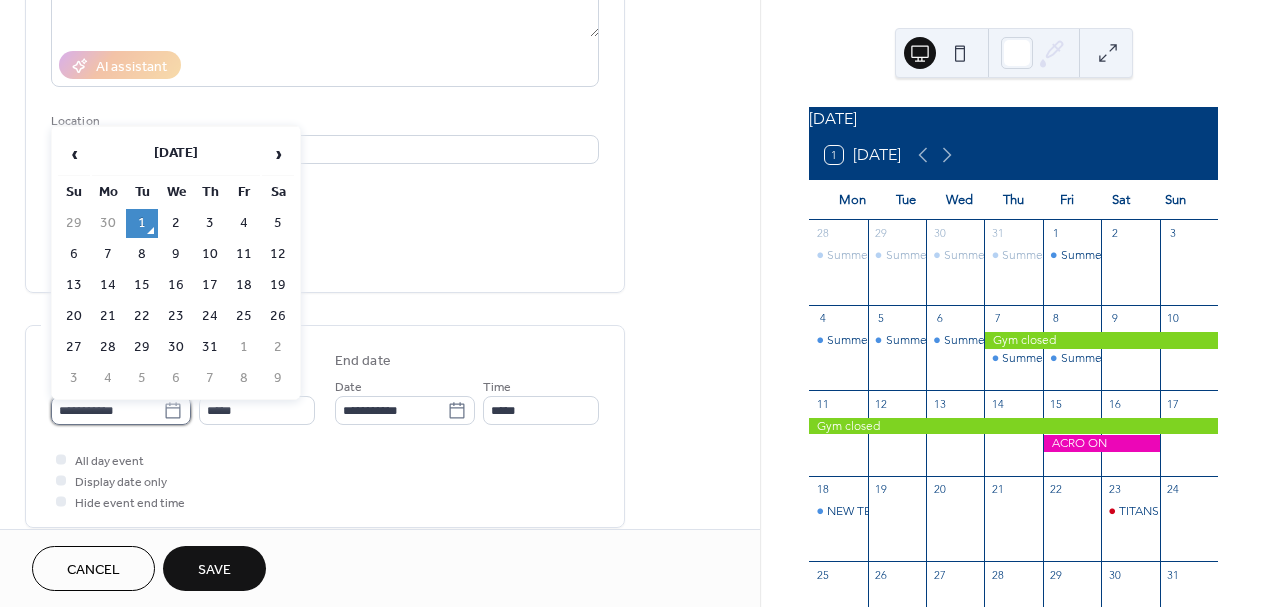 click on "**********" at bounding box center (107, 410) 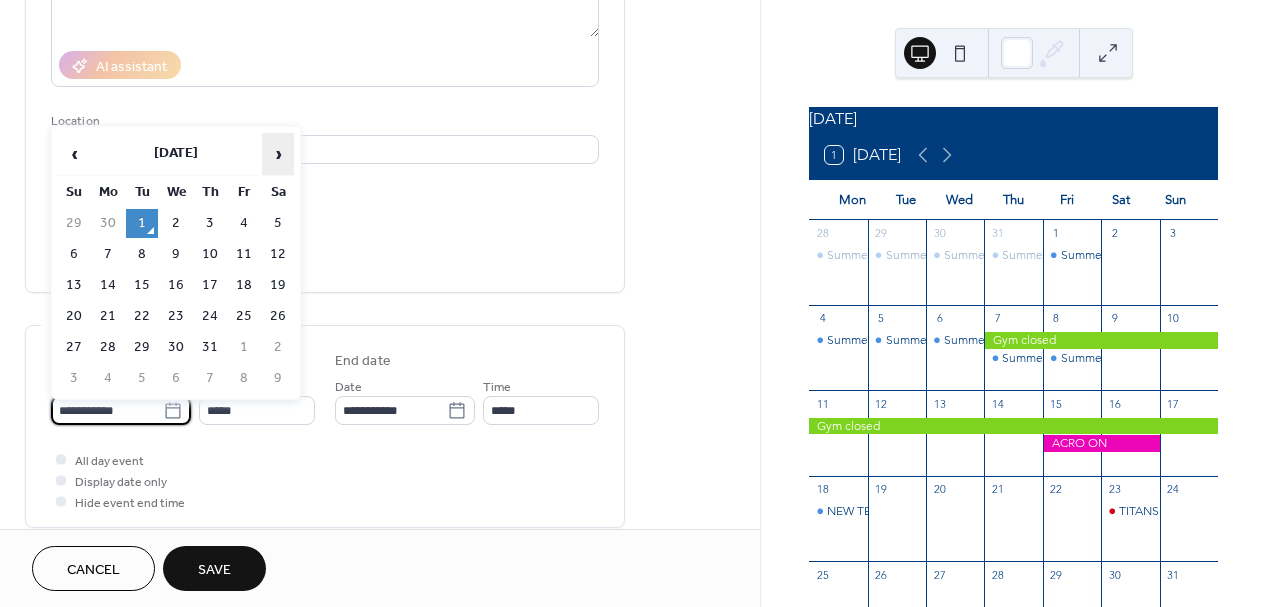 click on "›" at bounding box center [278, 154] 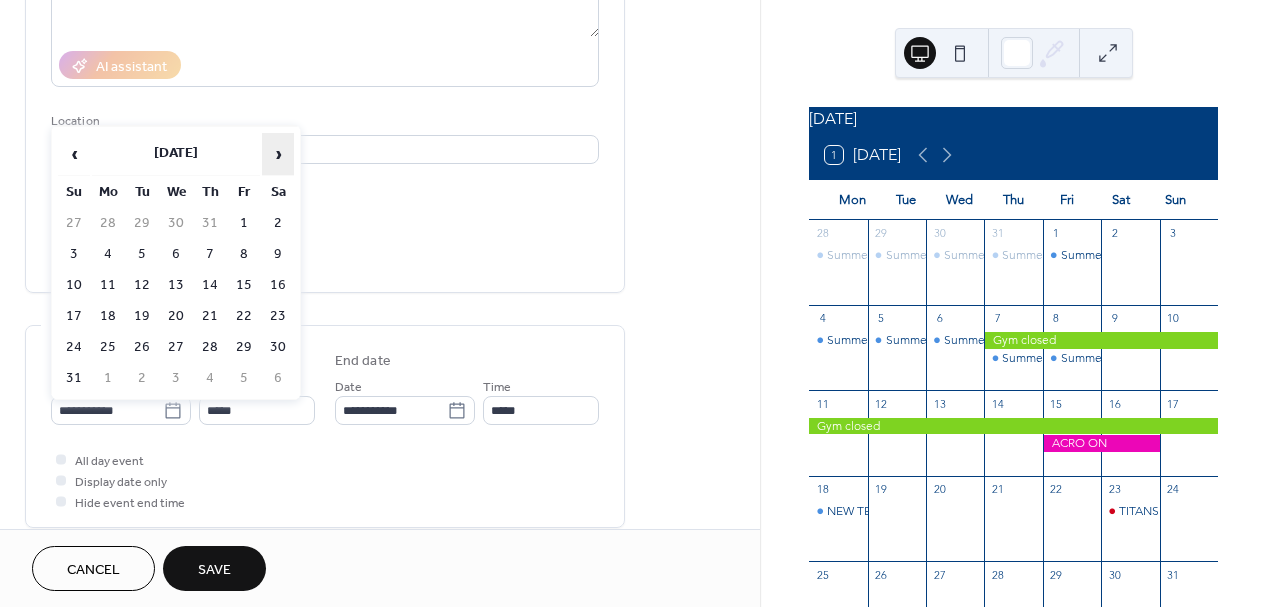 click on "›" at bounding box center [278, 154] 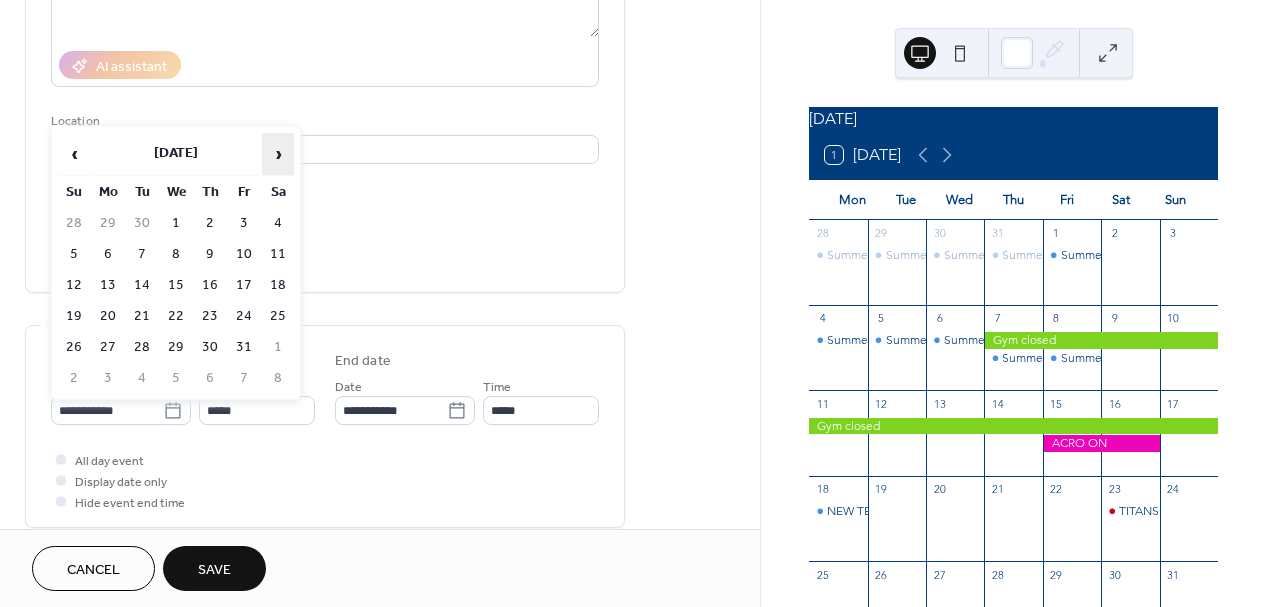 click on "›" at bounding box center [278, 154] 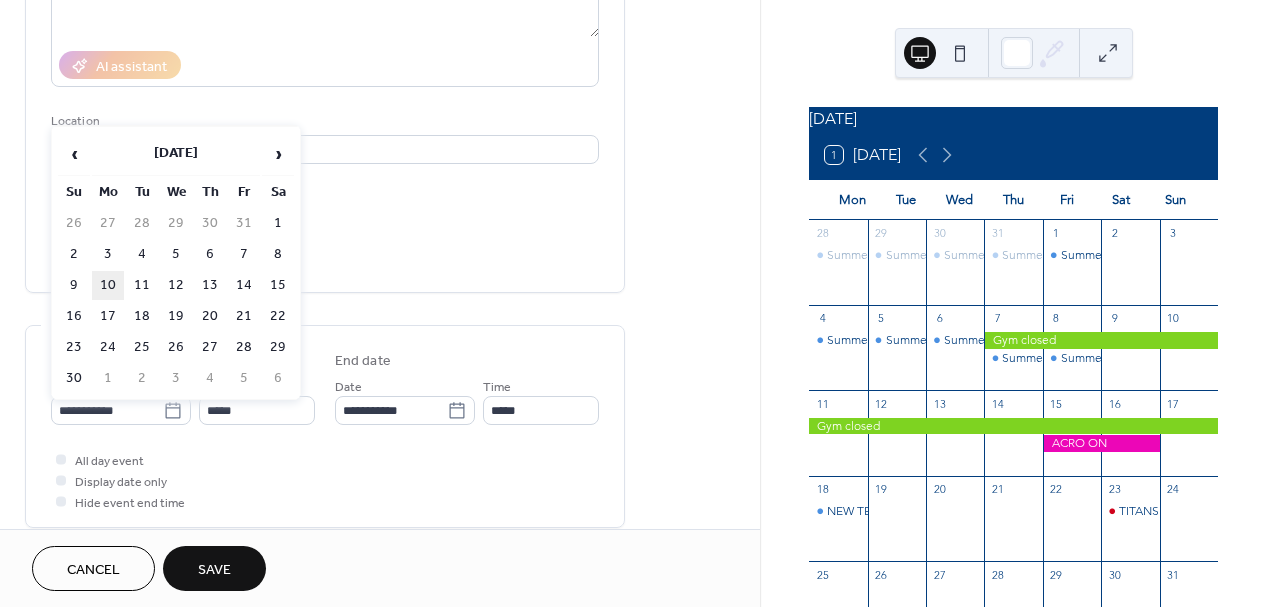 click on "10" at bounding box center [108, 285] 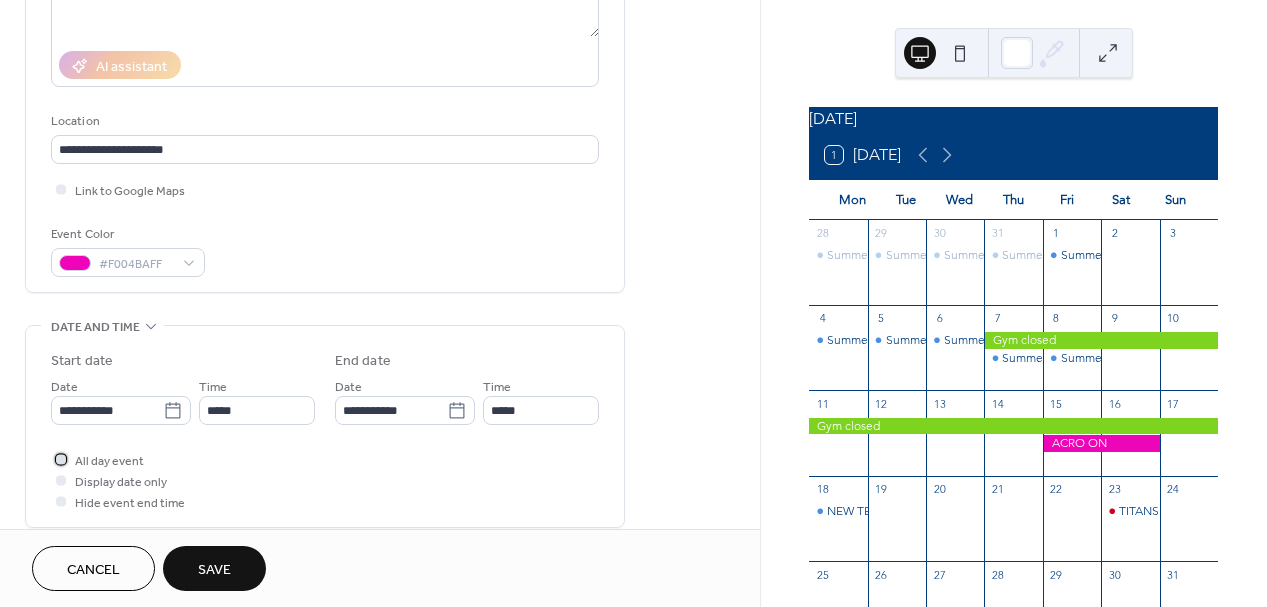 click at bounding box center [61, 459] 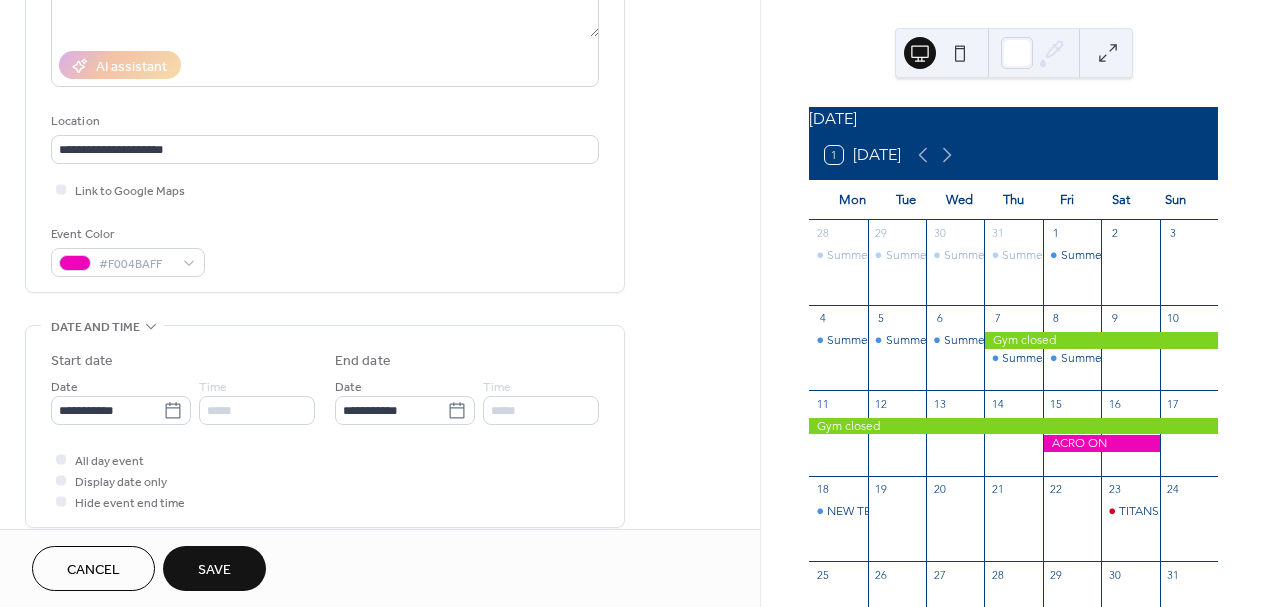 click on "Save" at bounding box center [214, 570] 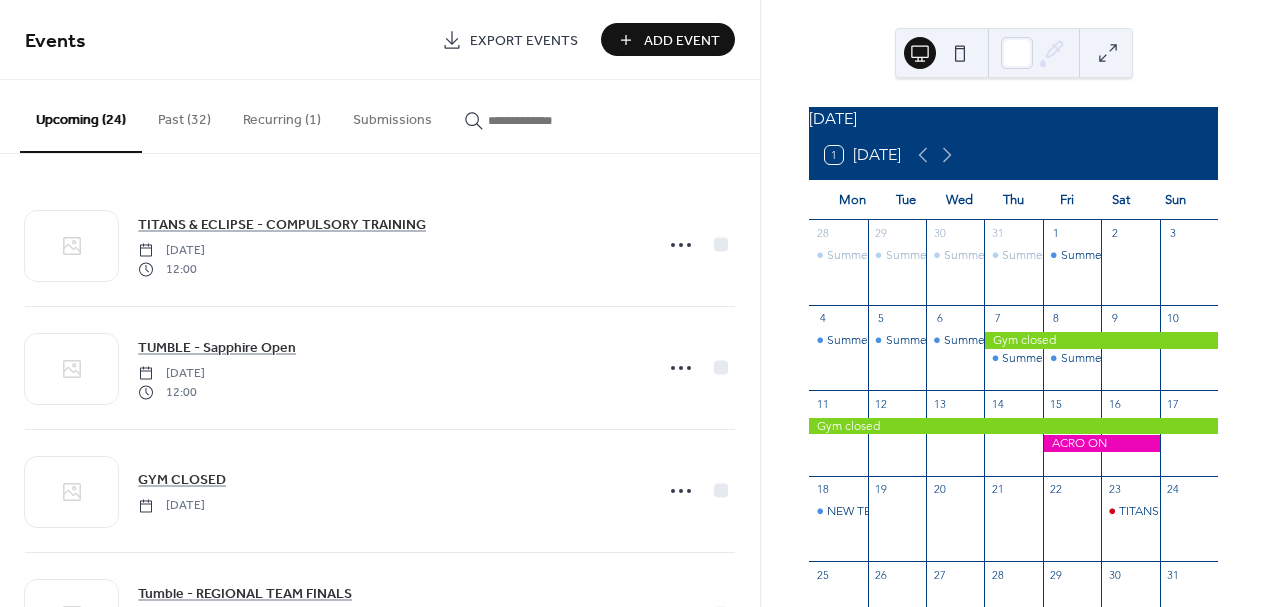 click on "Add Event" at bounding box center [668, 39] 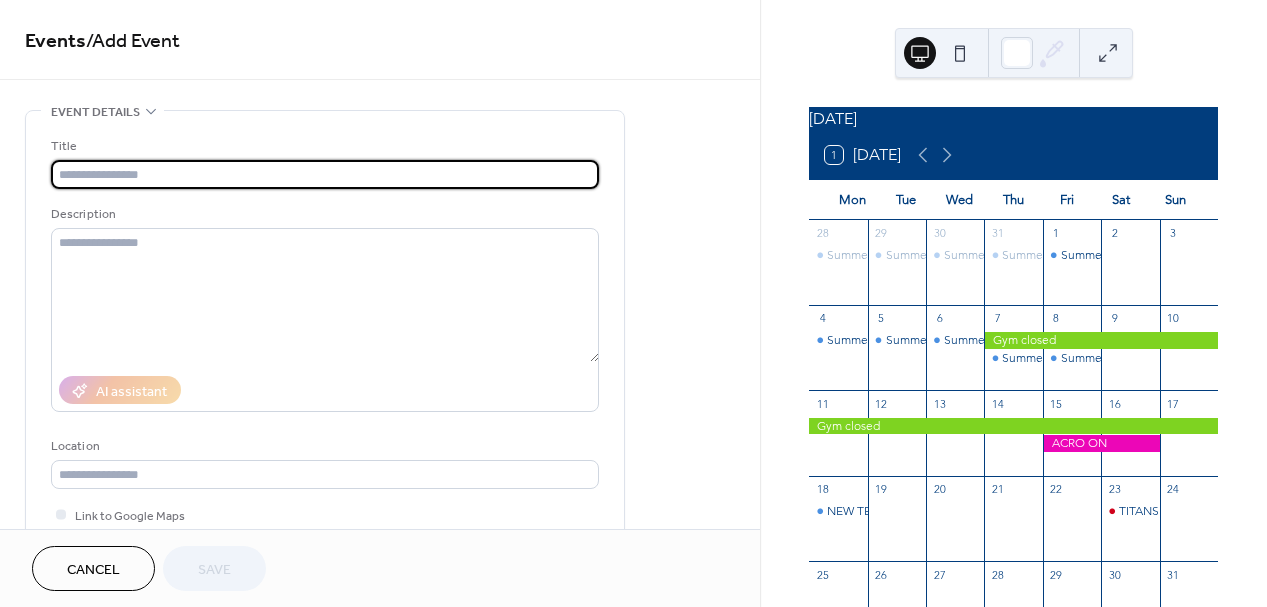 click at bounding box center [325, 174] 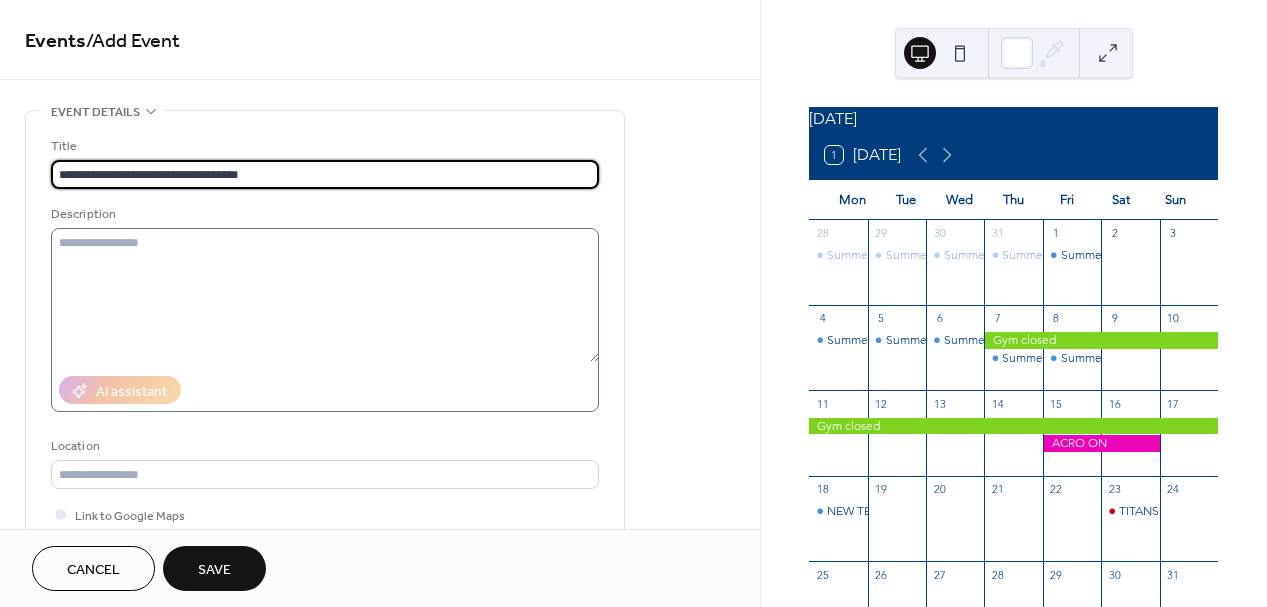 type on "**********" 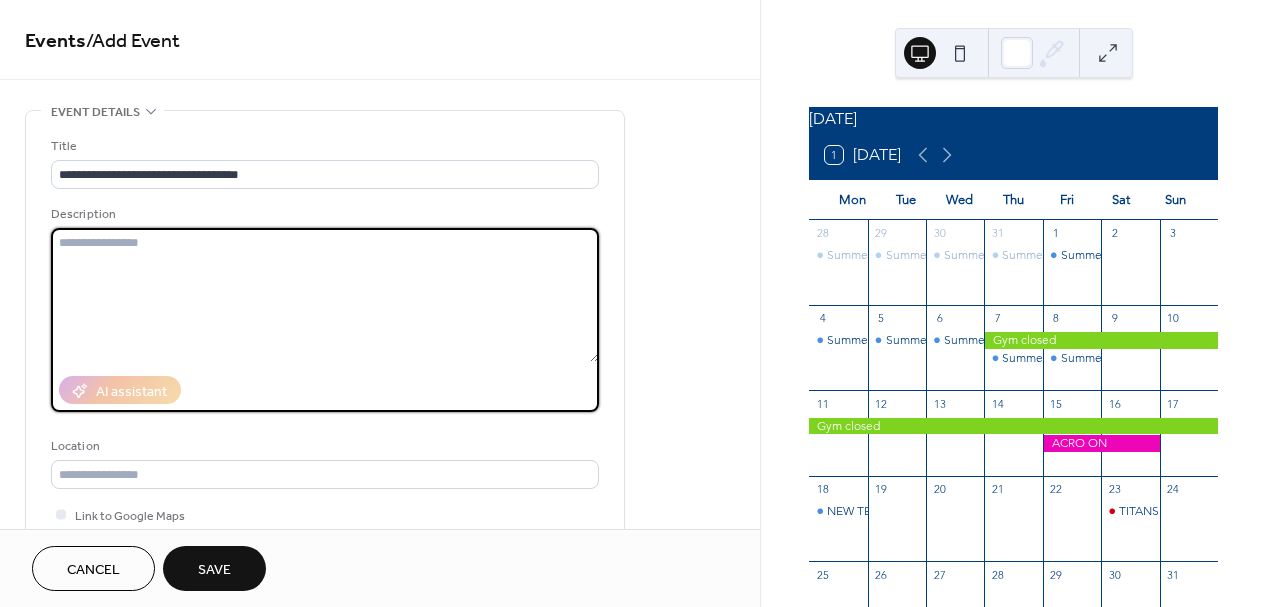 click at bounding box center (325, 295) 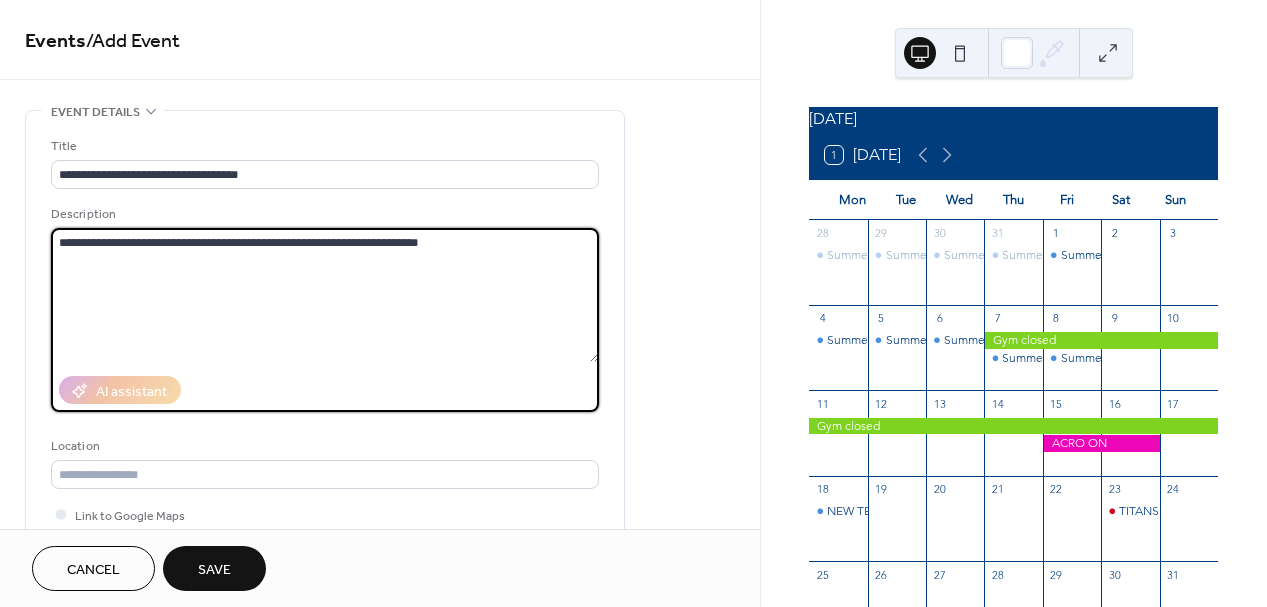 click on "**********" at bounding box center [325, 295] 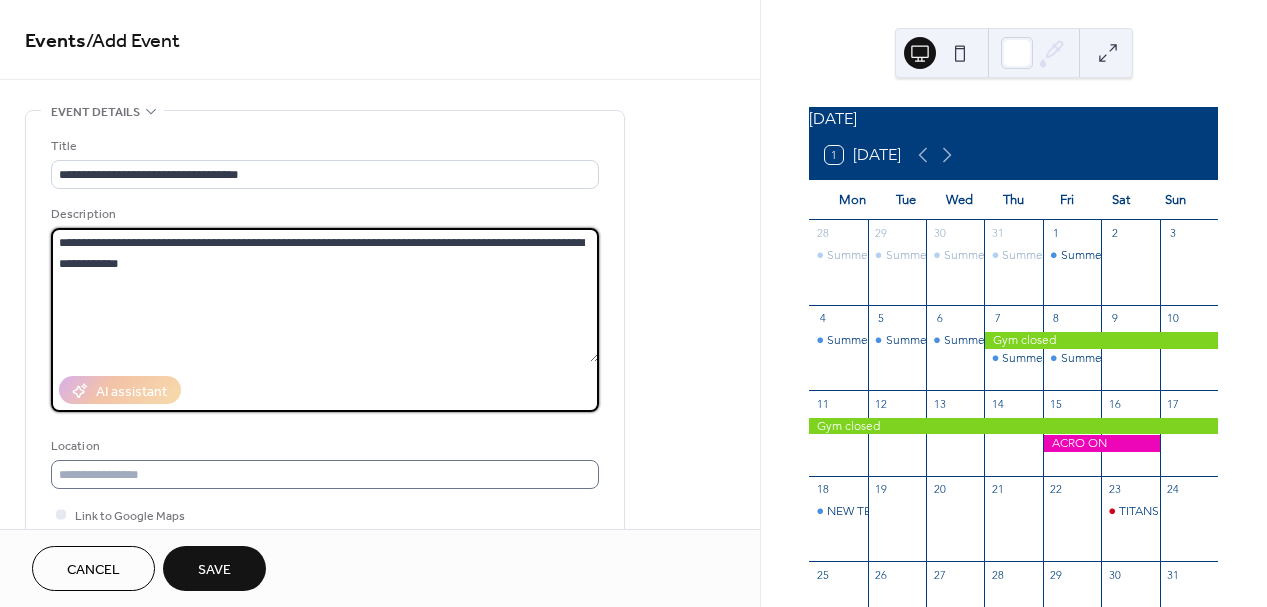 type on "**********" 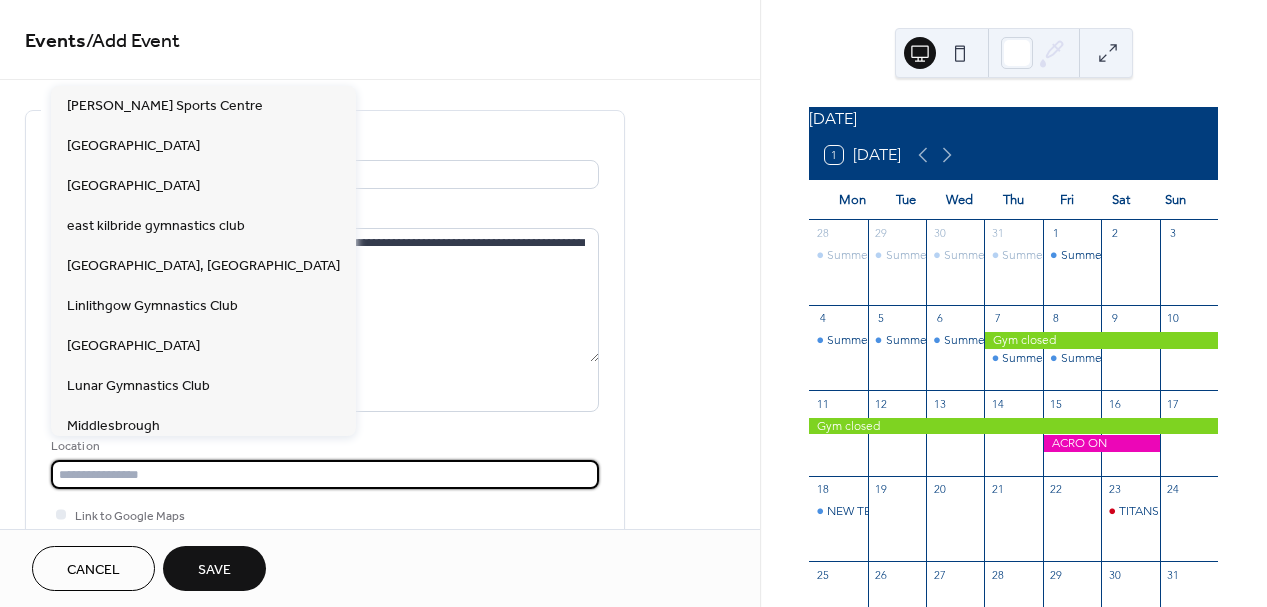 click at bounding box center (325, 474) 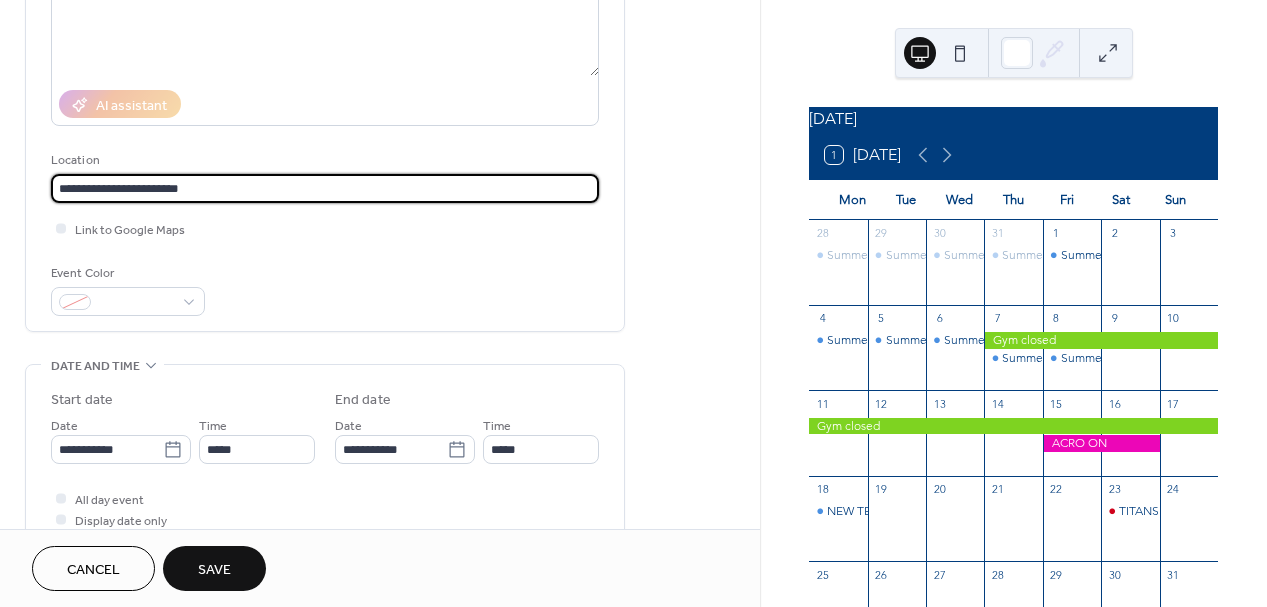 scroll, scrollTop: 288, scrollLeft: 0, axis: vertical 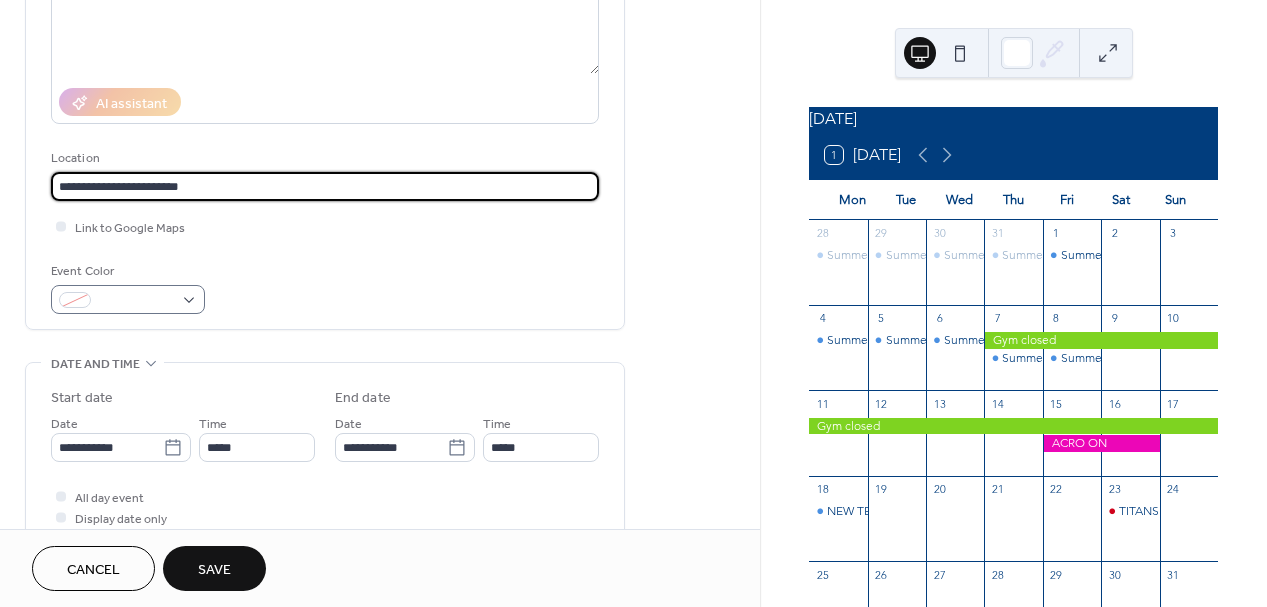 type on "**********" 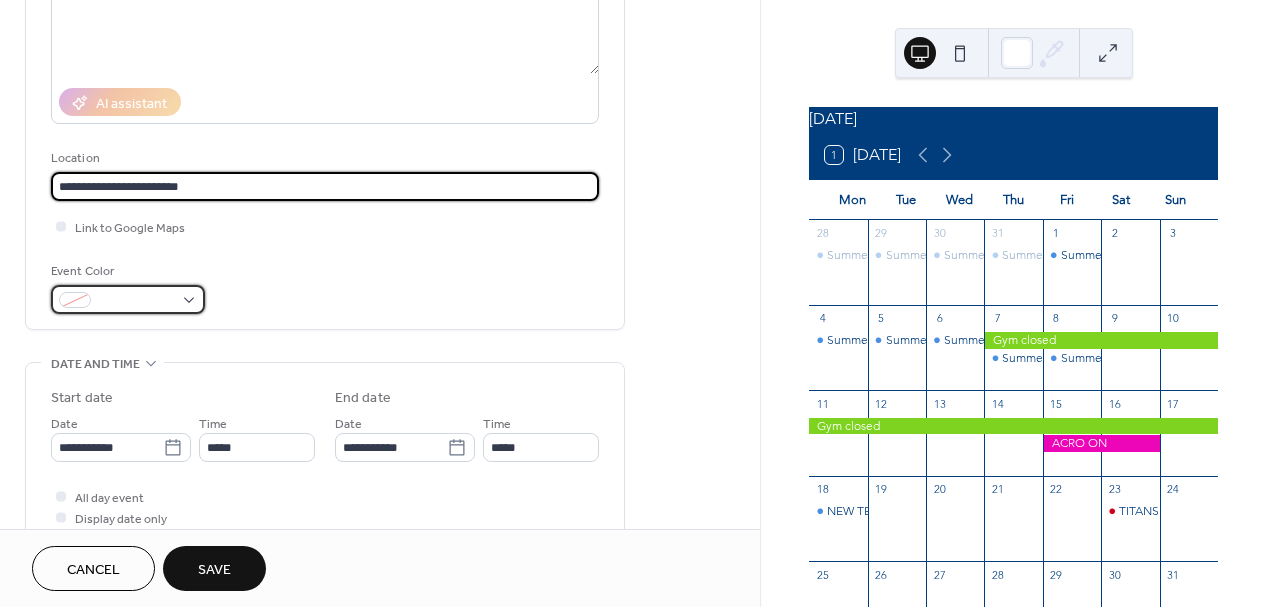 click at bounding box center [128, 299] 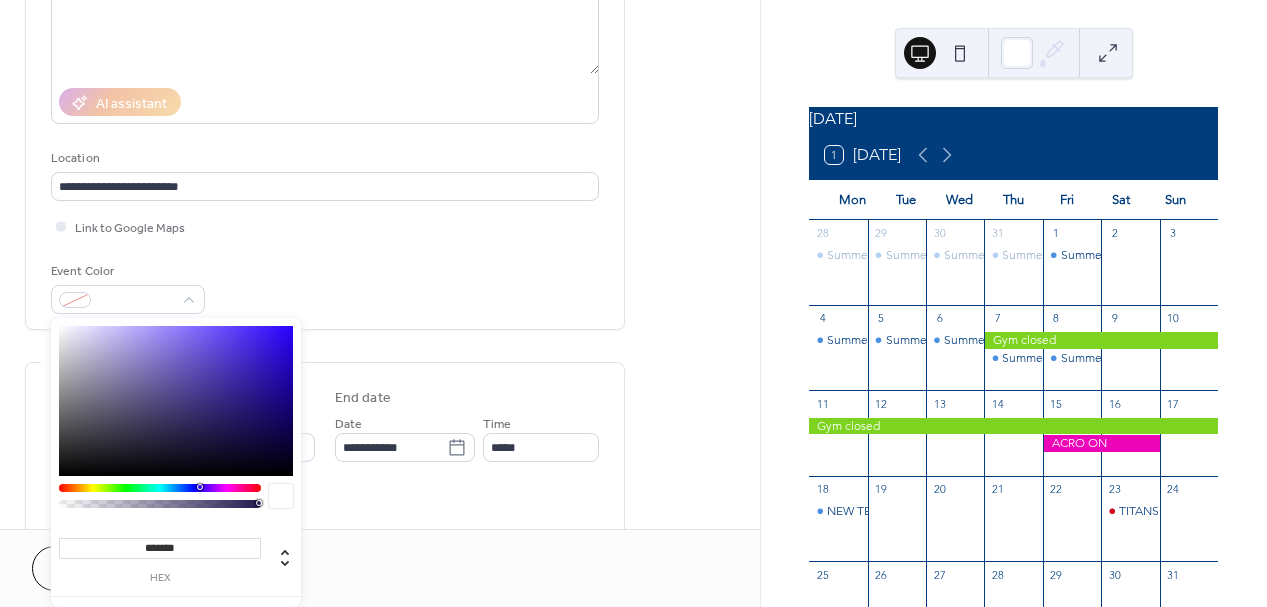 click on "**********" at bounding box center [325, 76] 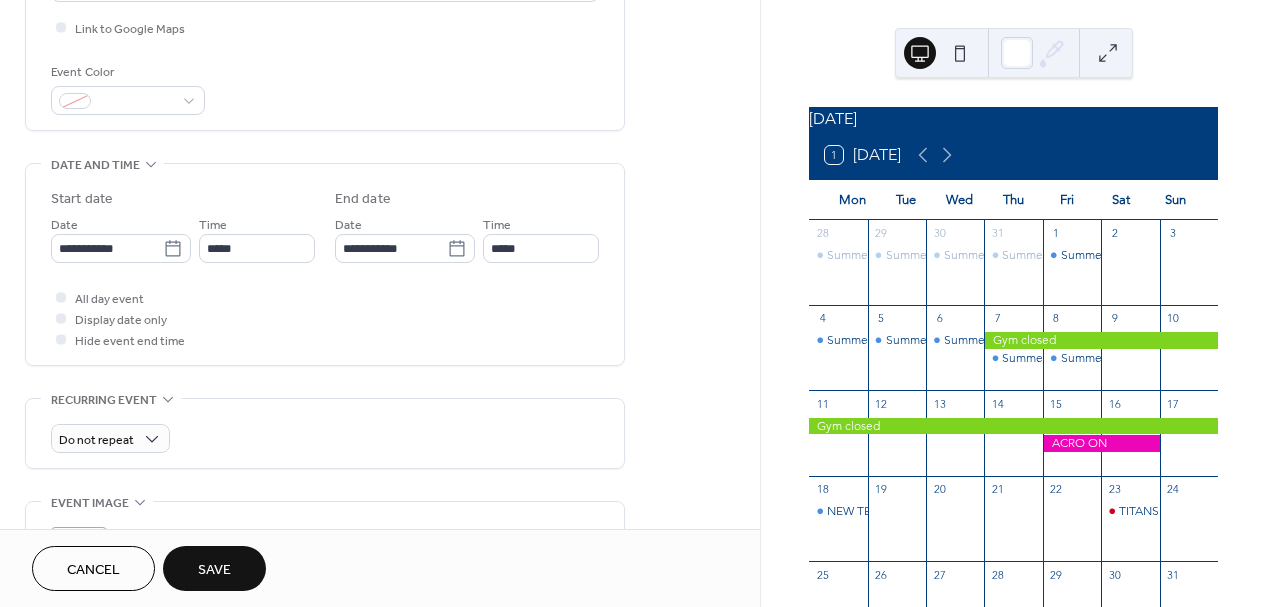 scroll, scrollTop: 498, scrollLeft: 0, axis: vertical 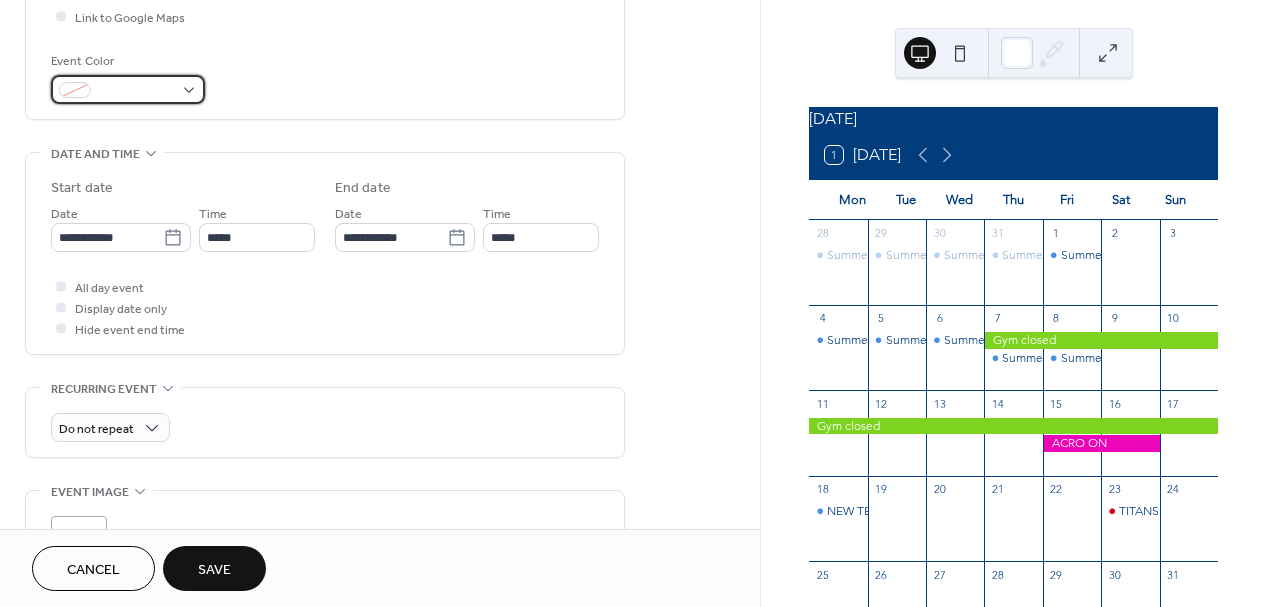click at bounding box center [128, 89] 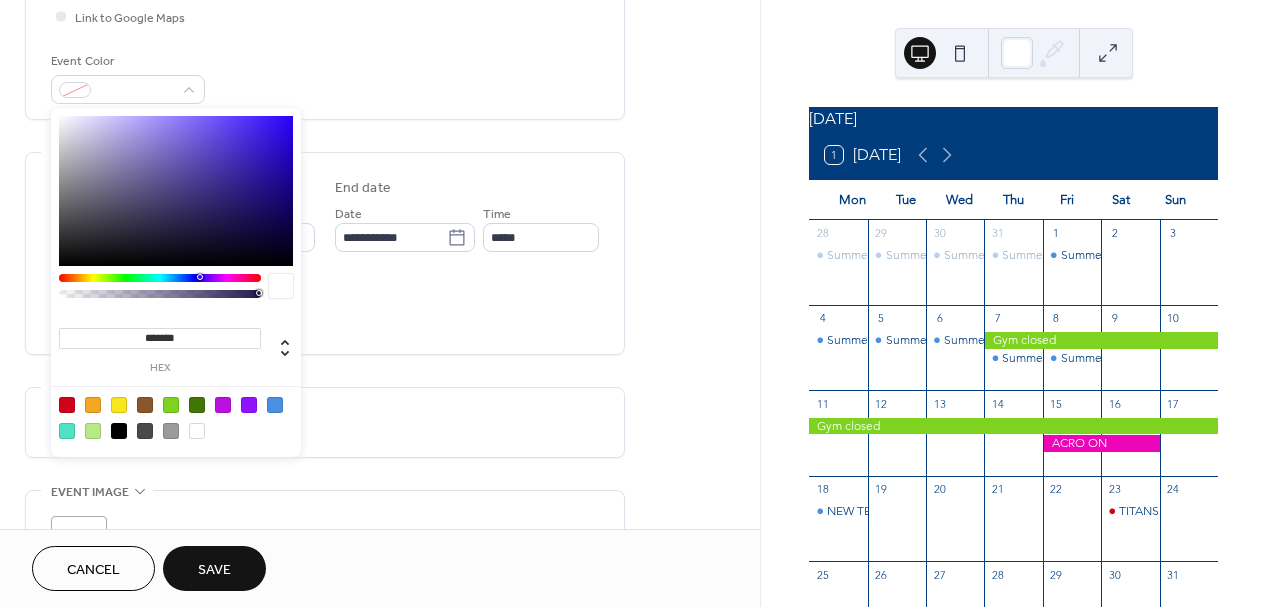 click at bounding box center (67, 405) 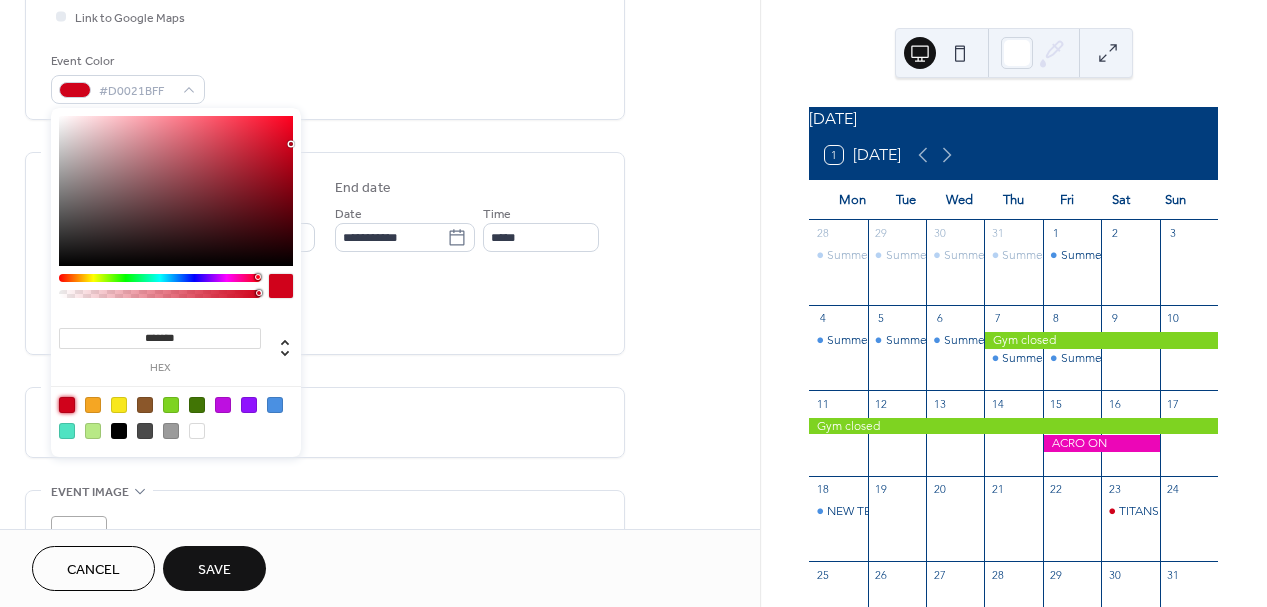 click on "All day event Display date only Hide event end time" at bounding box center (325, 307) 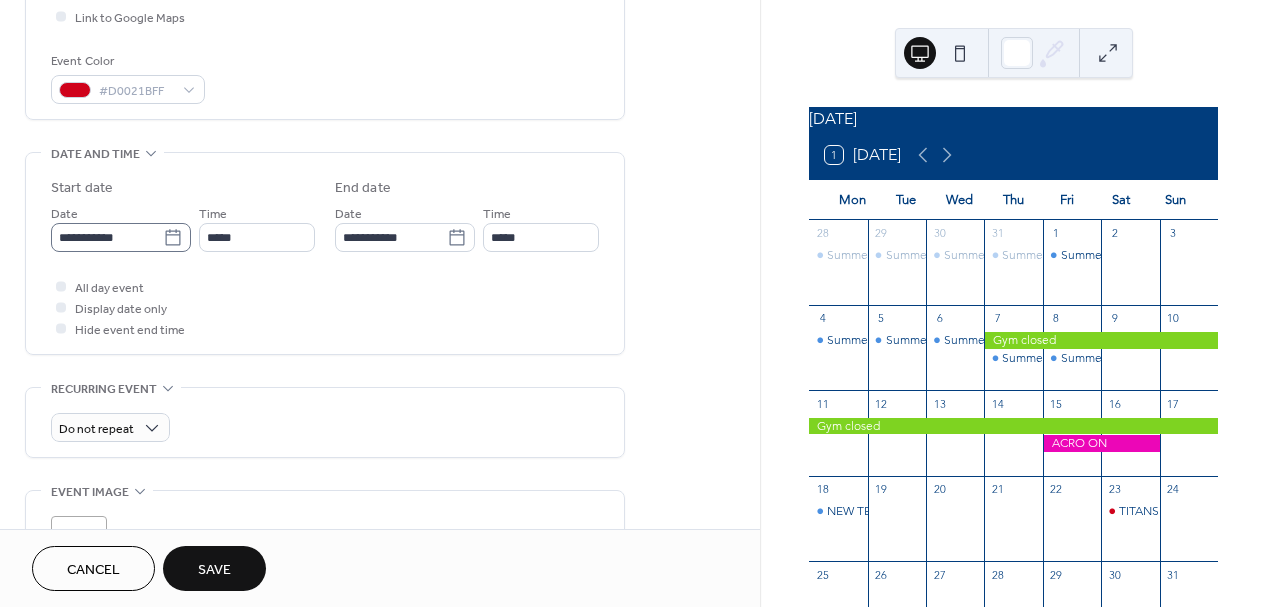 click 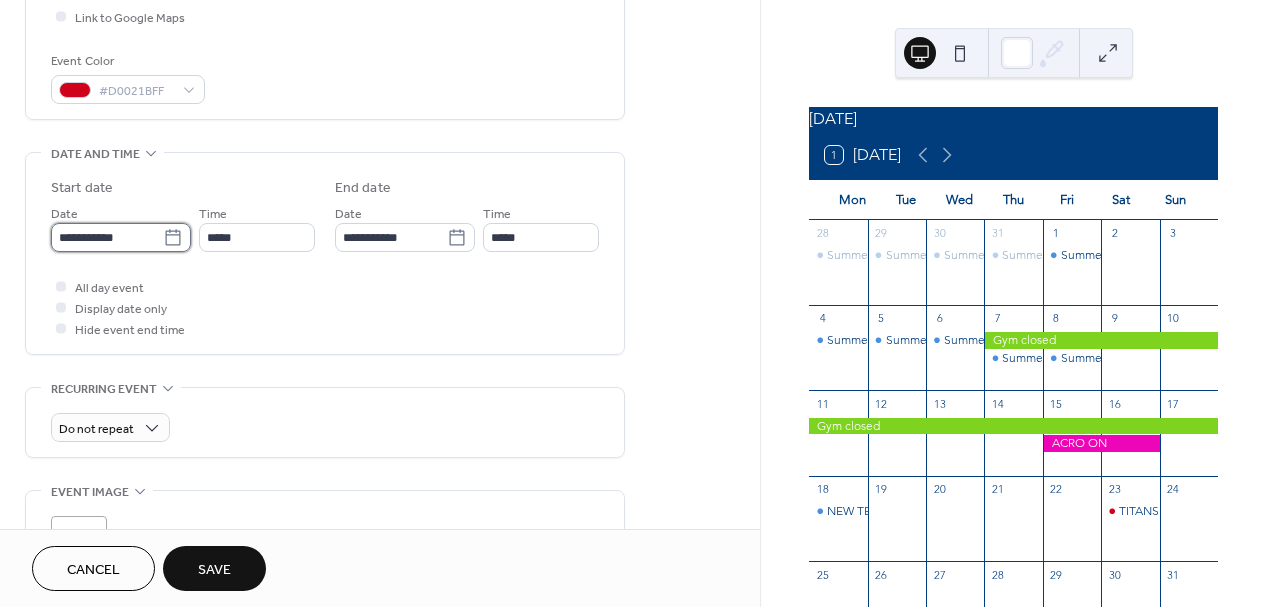 click on "**********" at bounding box center [107, 237] 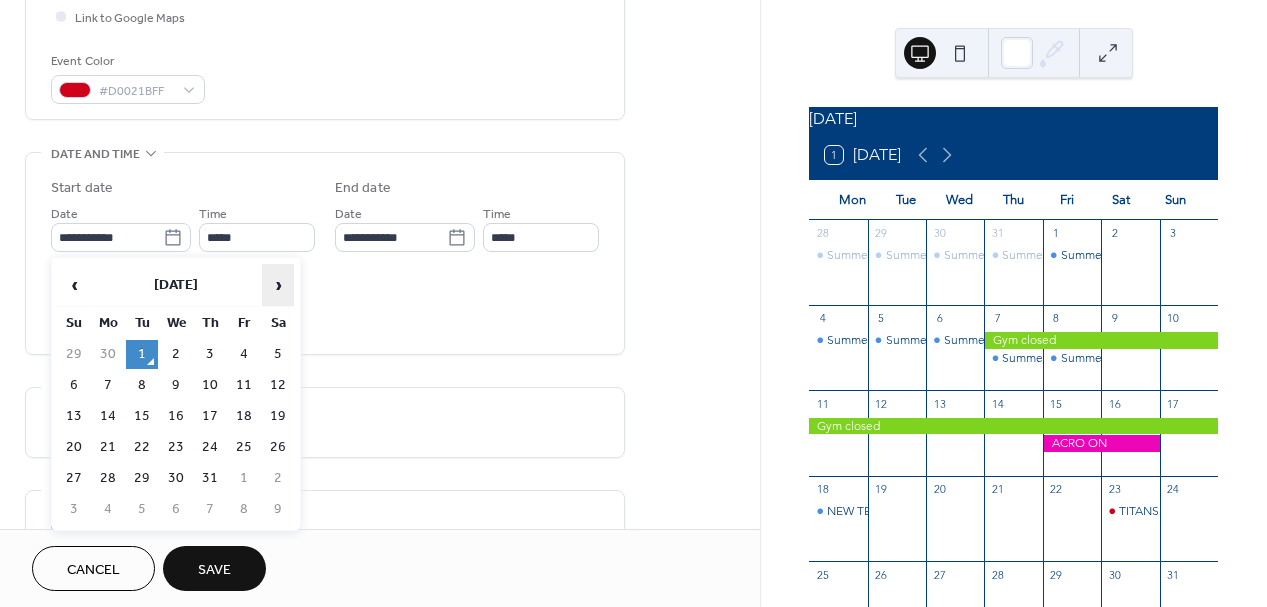 click on "›" at bounding box center [278, 285] 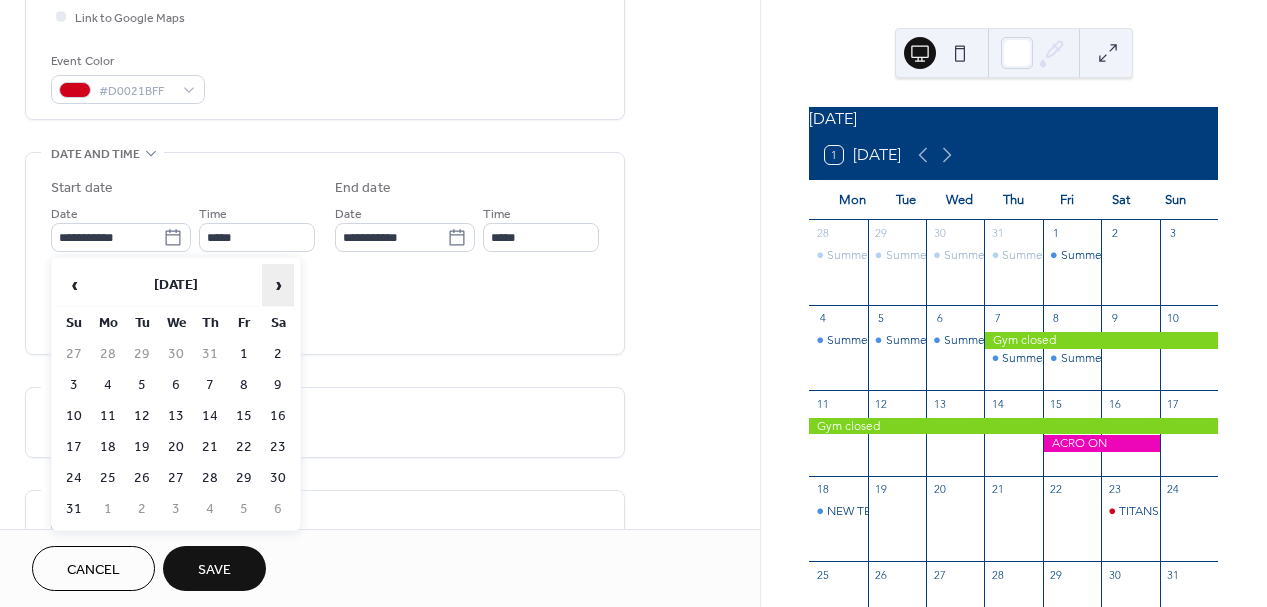click on "›" at bounding box center (278, 285) 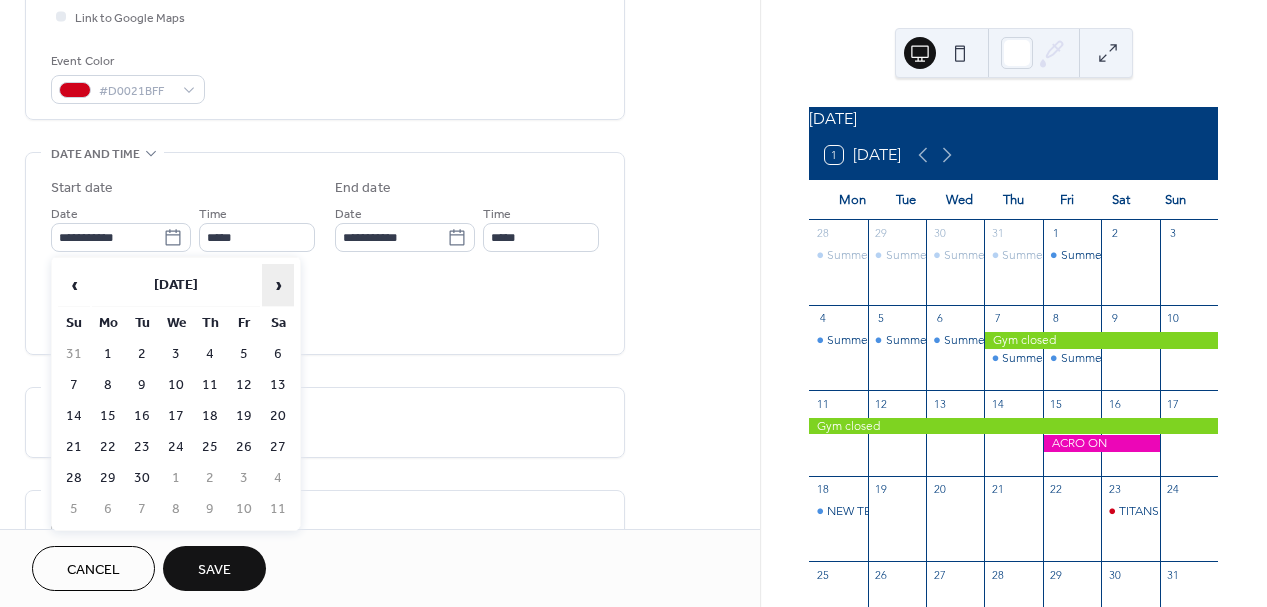 click on "›" at bounding box center [278, 285] 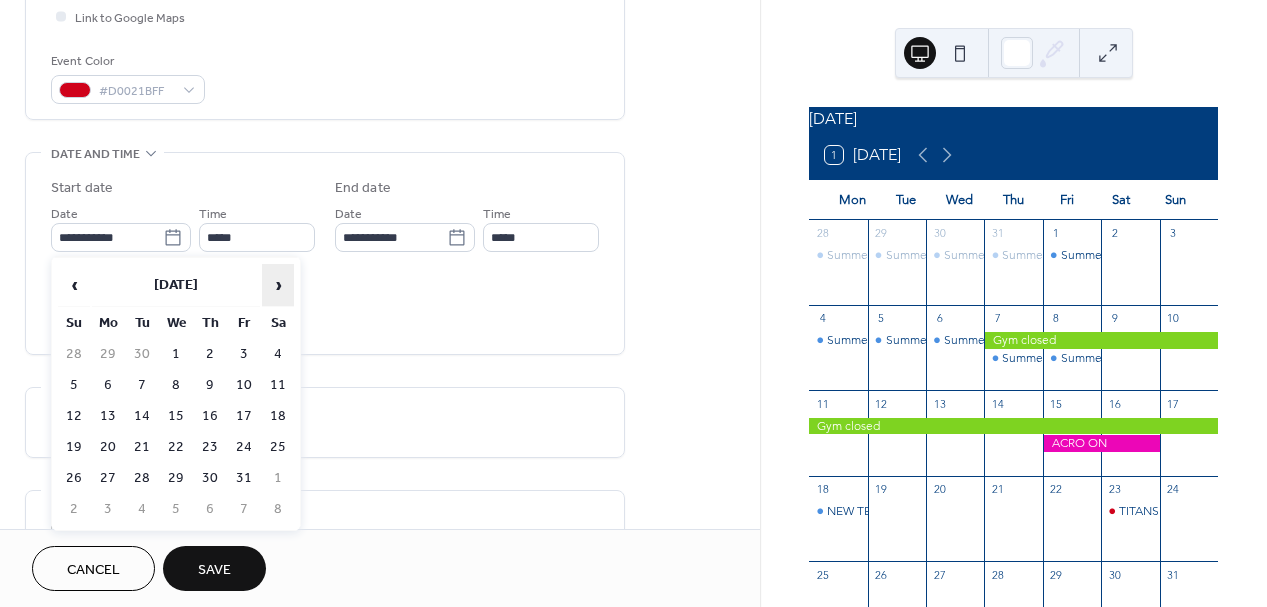 click on "›" at bounding box center (278, 285) 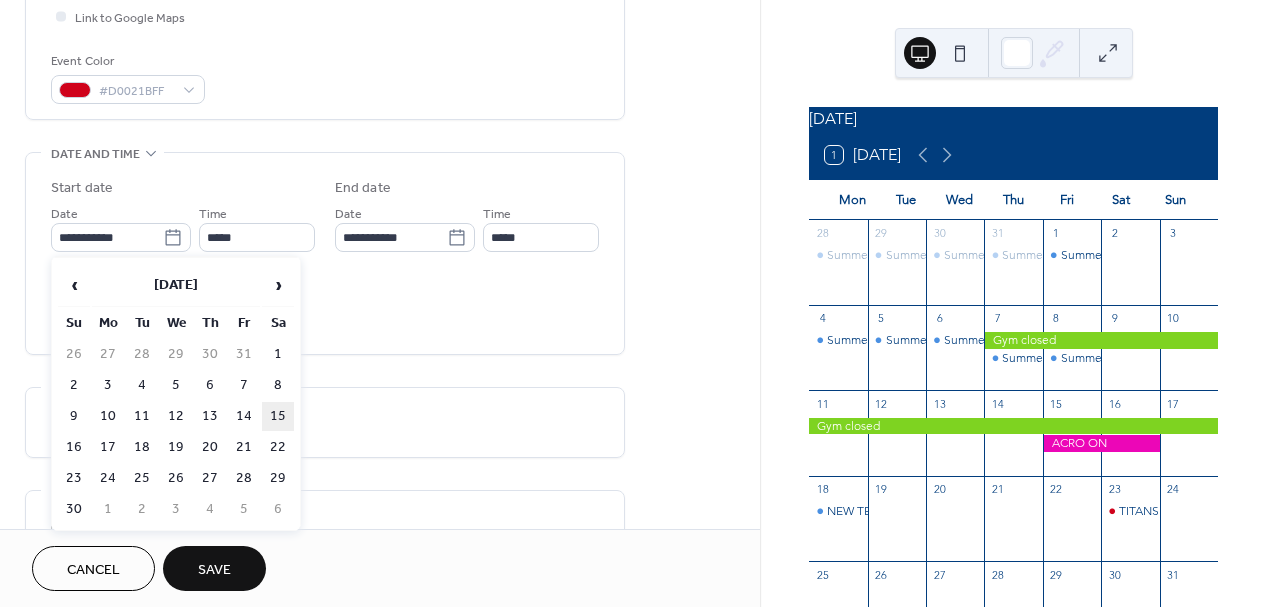 click on "15" at bounding box center (278, 416) 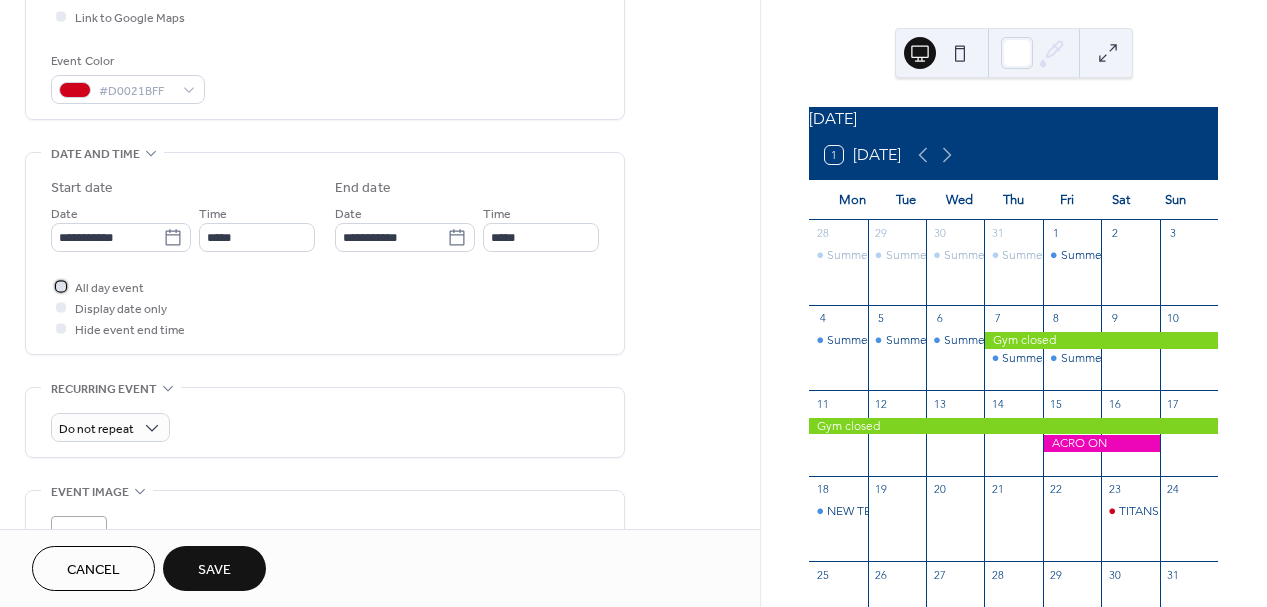 click at bounding box center [61, 286] 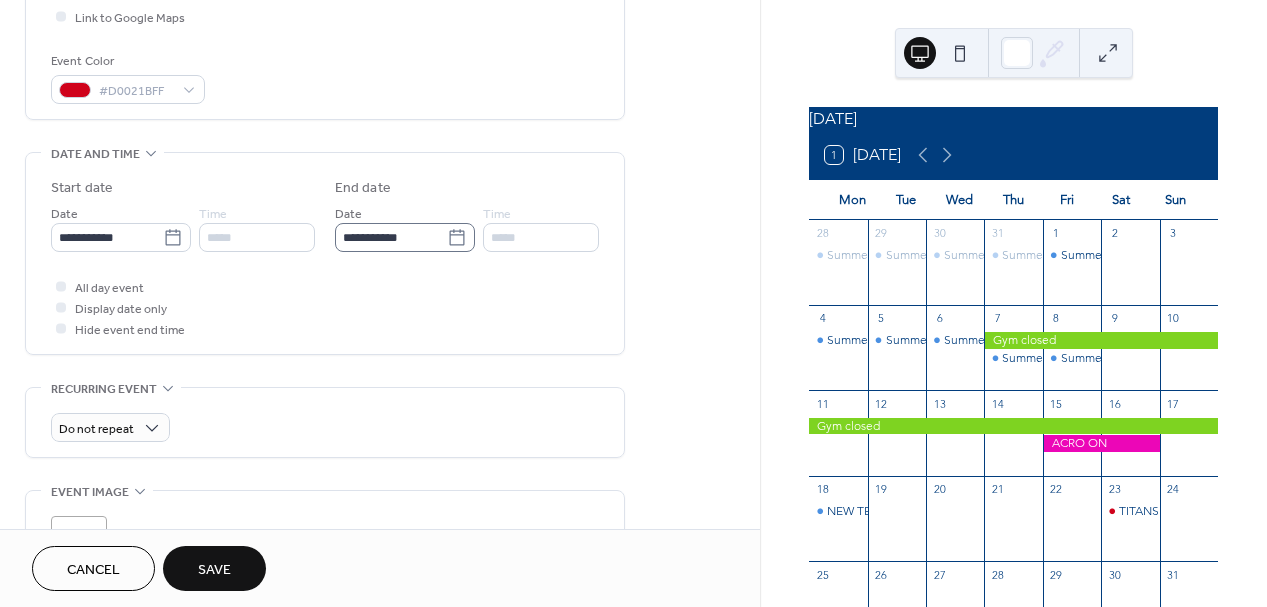 click 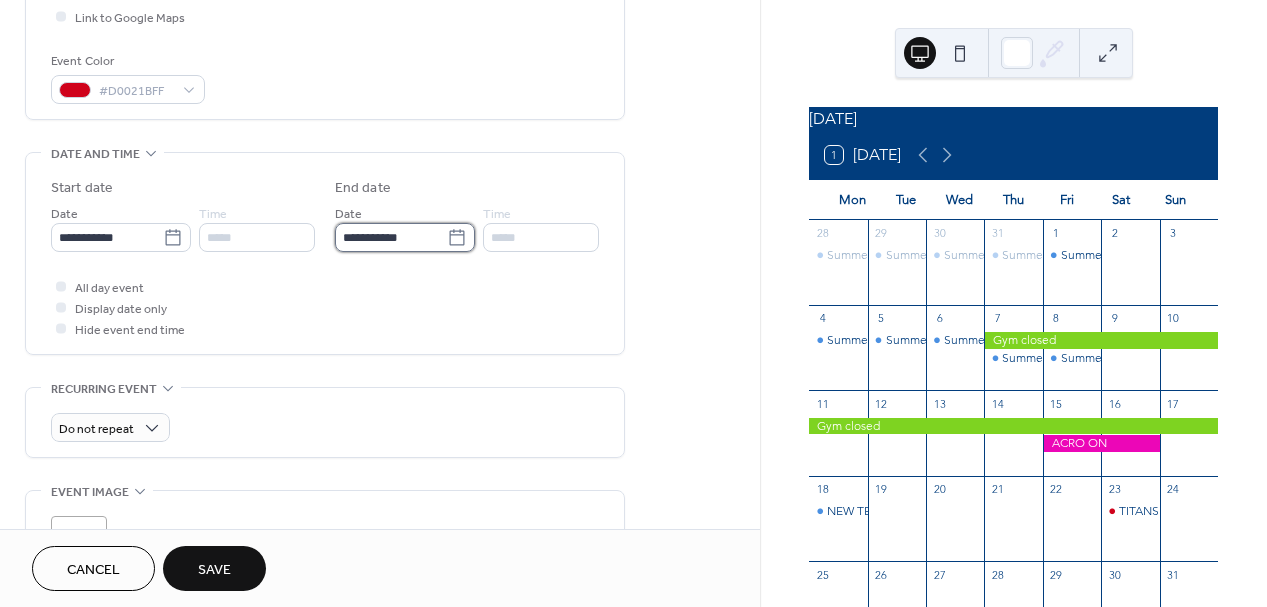 click on "**********" at bounding box center (391, 237) 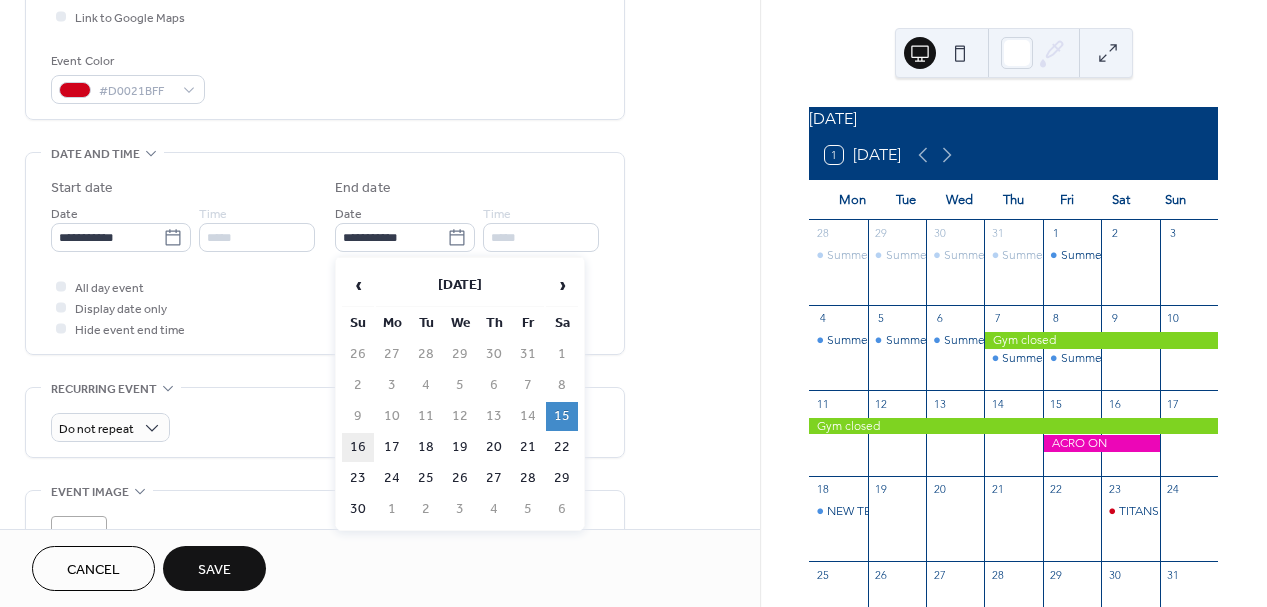 click on "16" at bounding box center (358, 447) 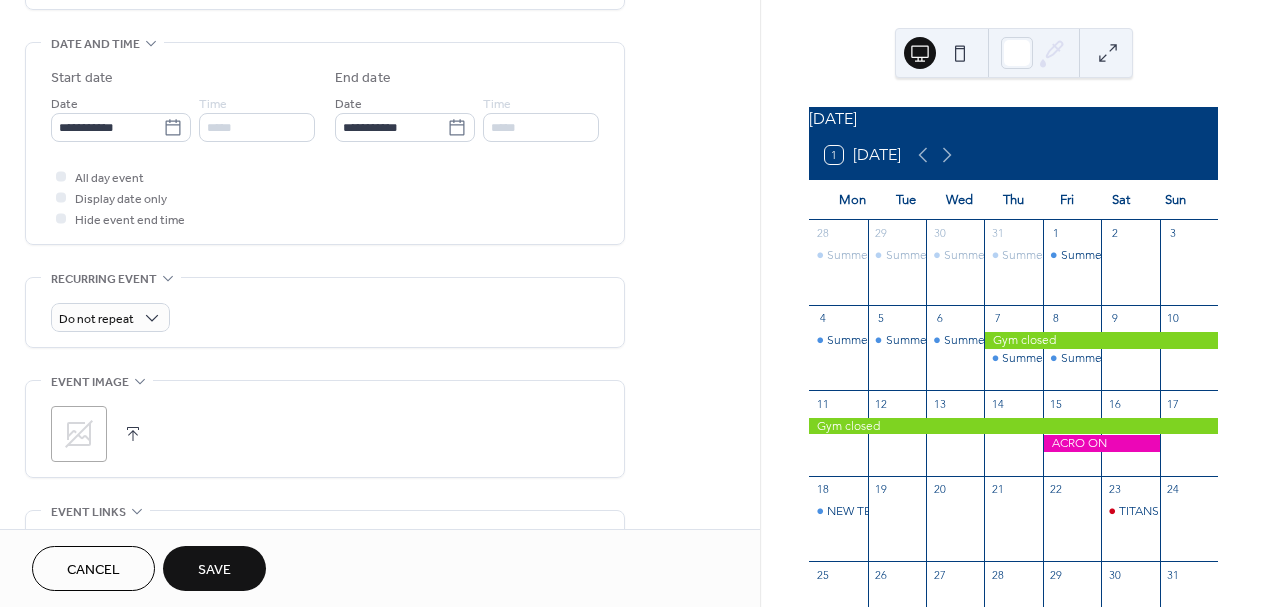 scroll, scrollTop: 656, scrollLeft: 0, axis: vertical 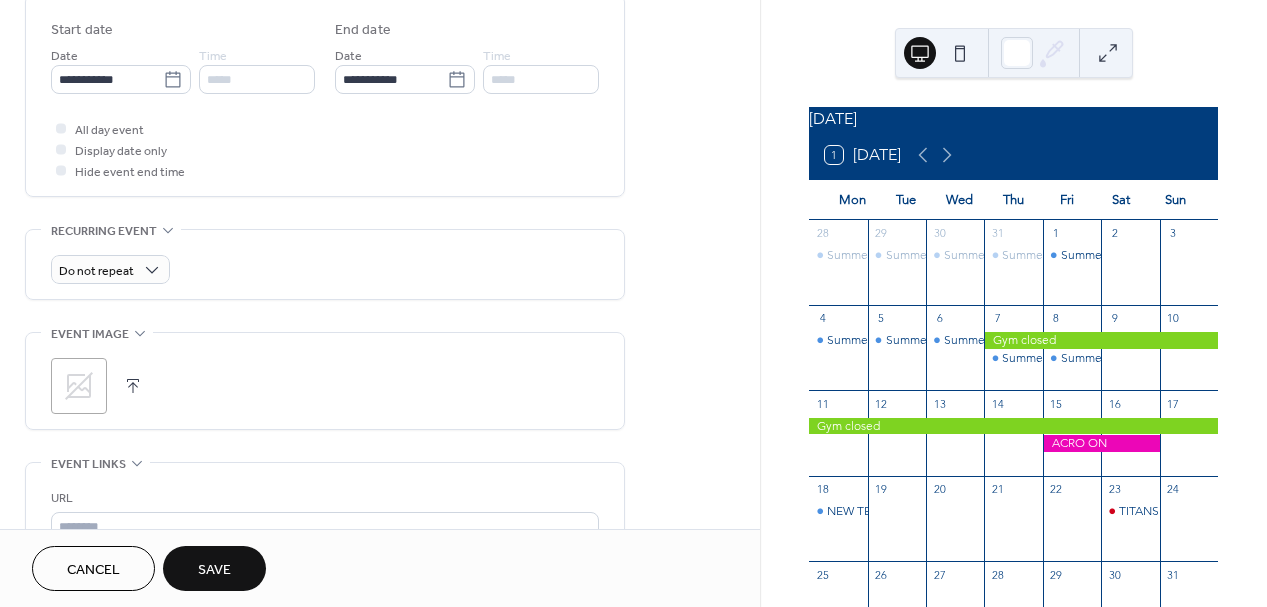 click on "Save" at bounding box center [214, 570] 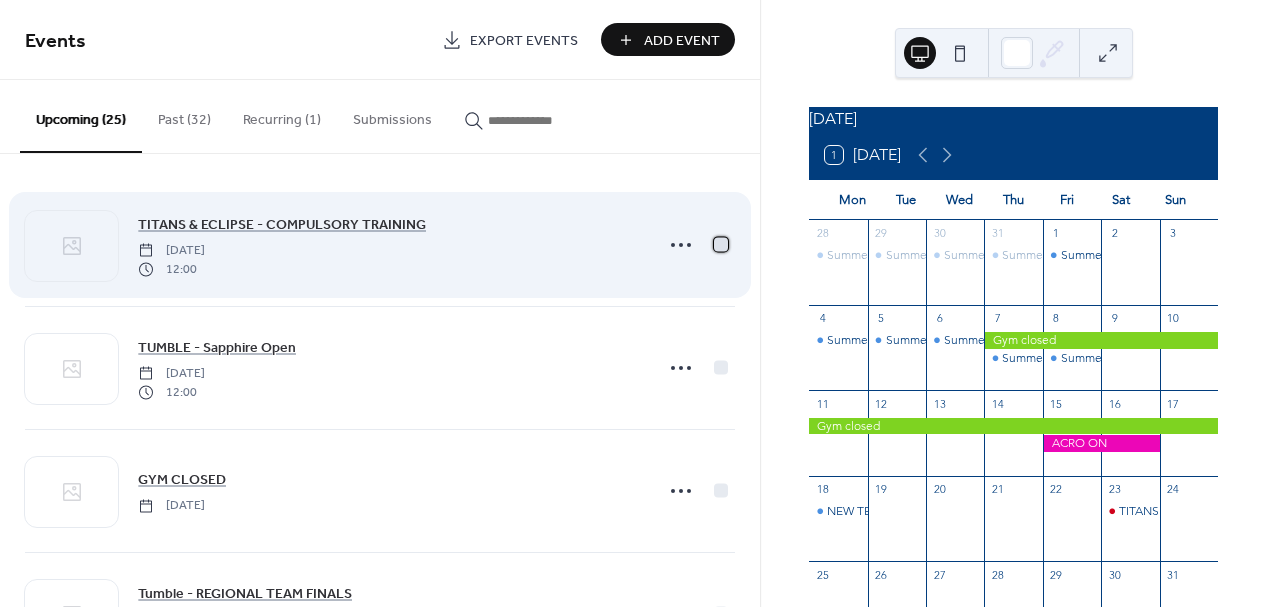 click at bounding box center [721, 244] 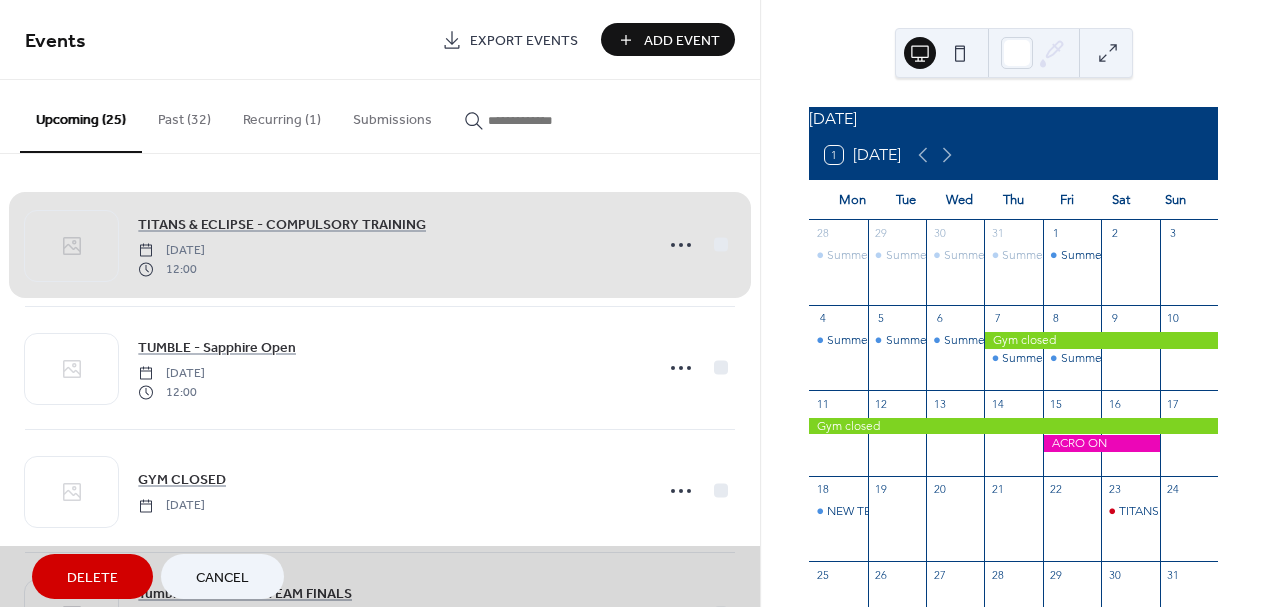 scroll, scrollTop: 1, scrollLeft: 0, axis: vertical 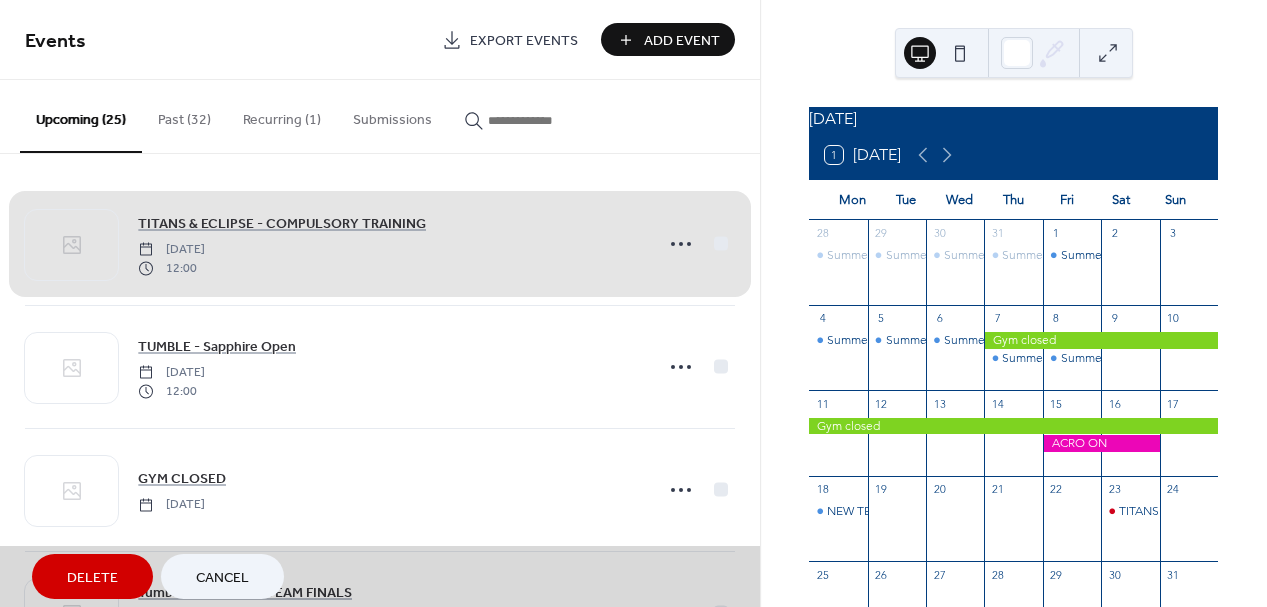 click on "TITANS & ECLIPSE - COMPULSORY TRAINING [DATE] 12:00" at bounding box center (380, 244) 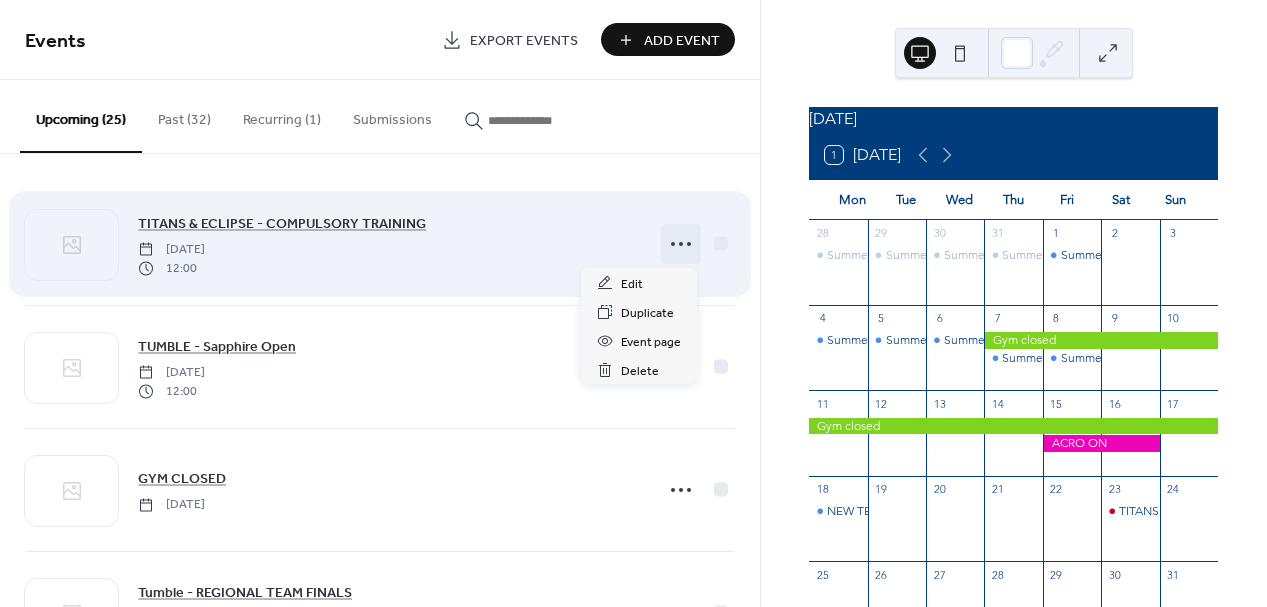 click 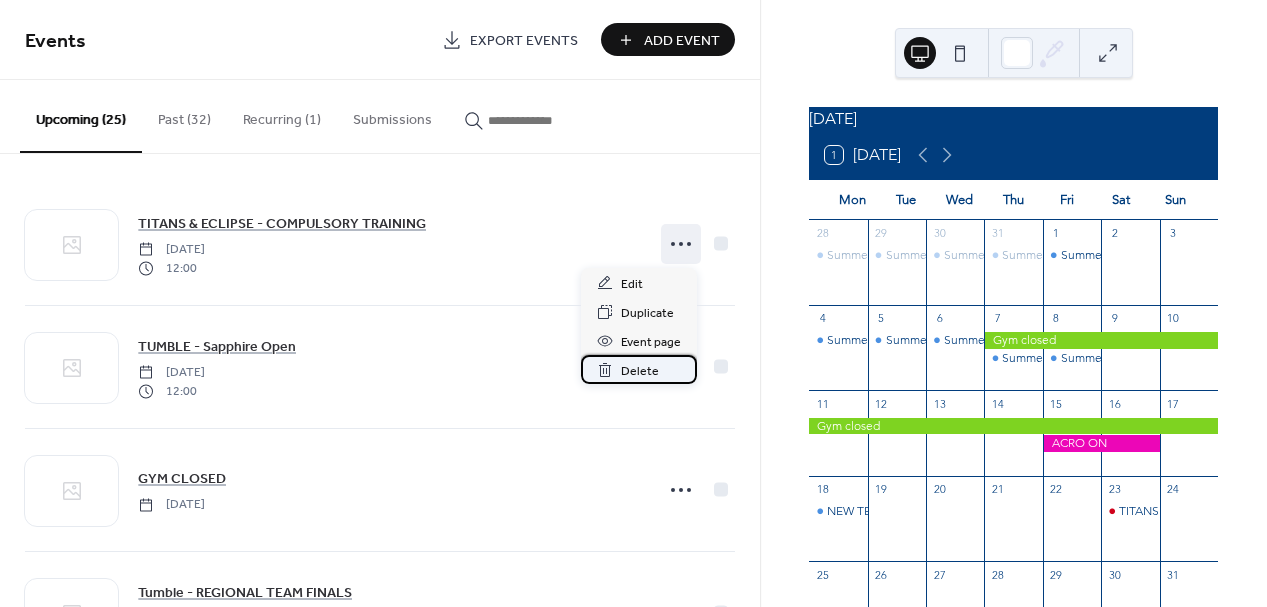 click on "Delete" at bounding box center [640, 371] 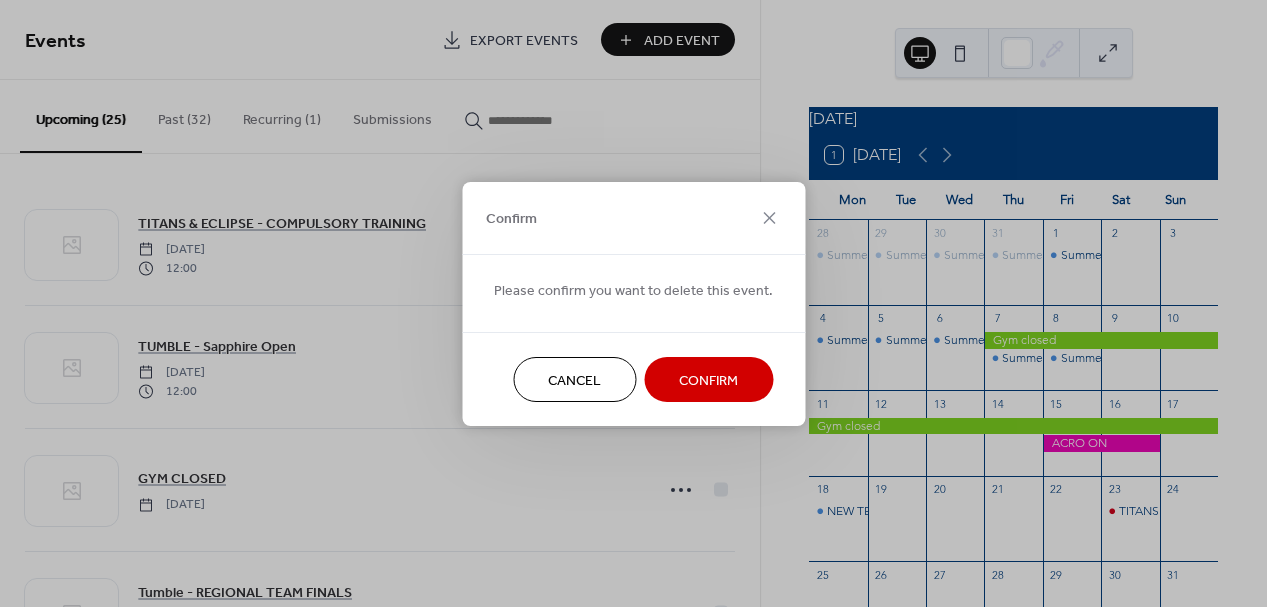 click on "Confirm" at bounding box center [708, 380] 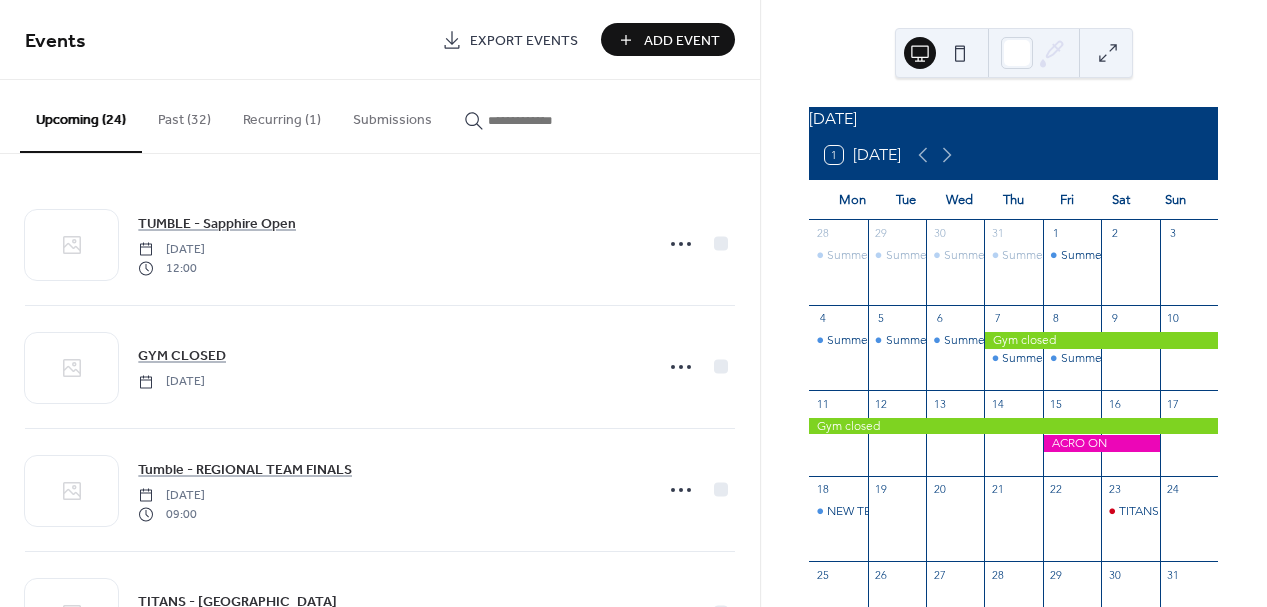 scroll, scrollTop: 0, scrollLeft: 0, axis: both 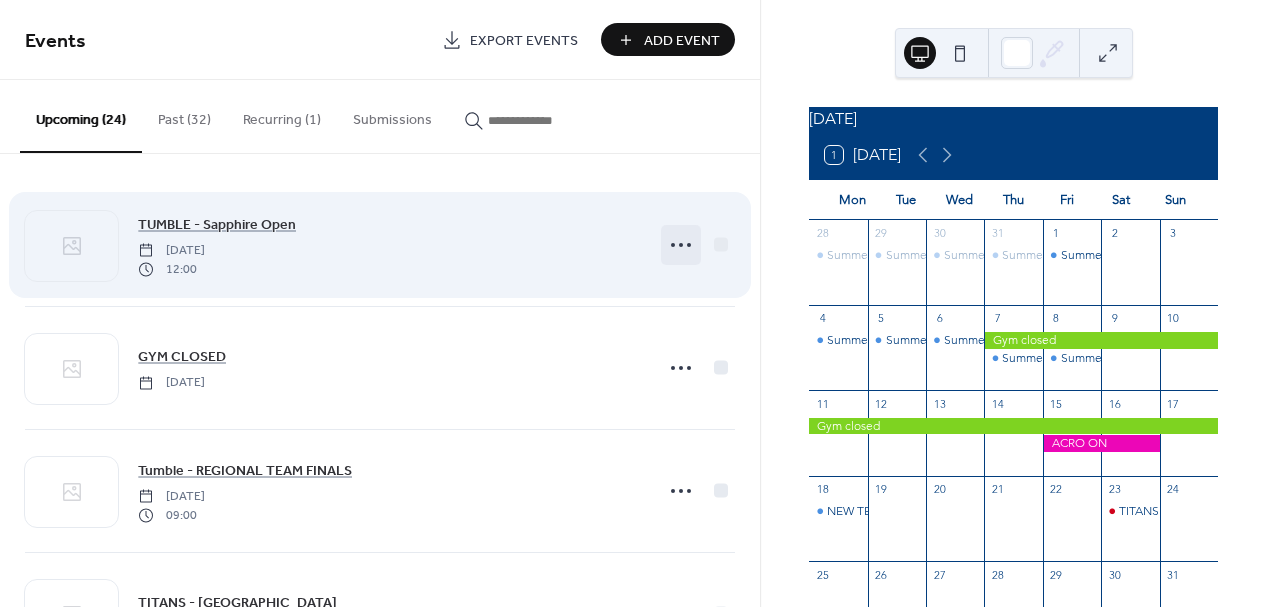 click 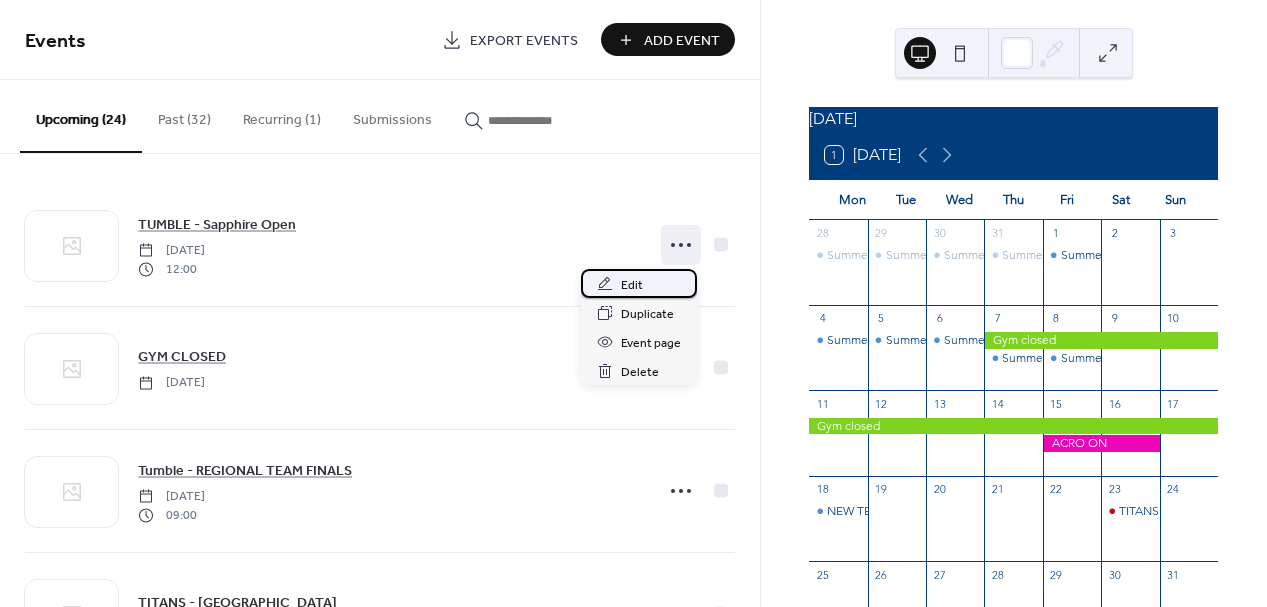 click on "Edit" at bounding box center (639, 283) 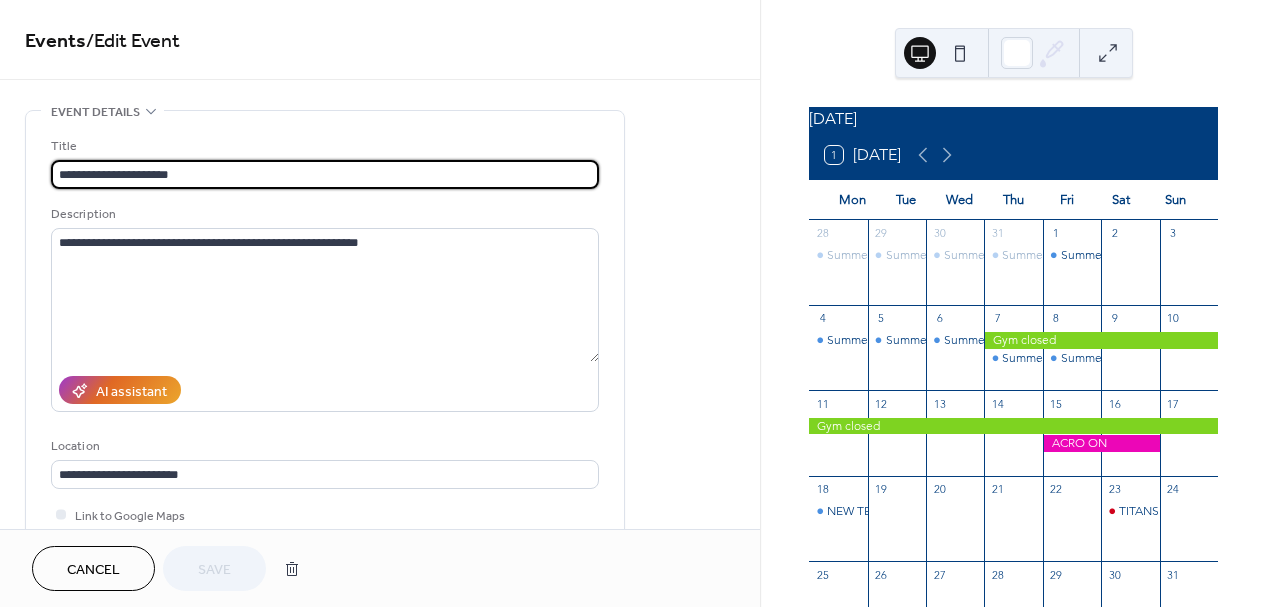 scroll, scrollTop: 1, scrollLeft: 0, axis: vertical 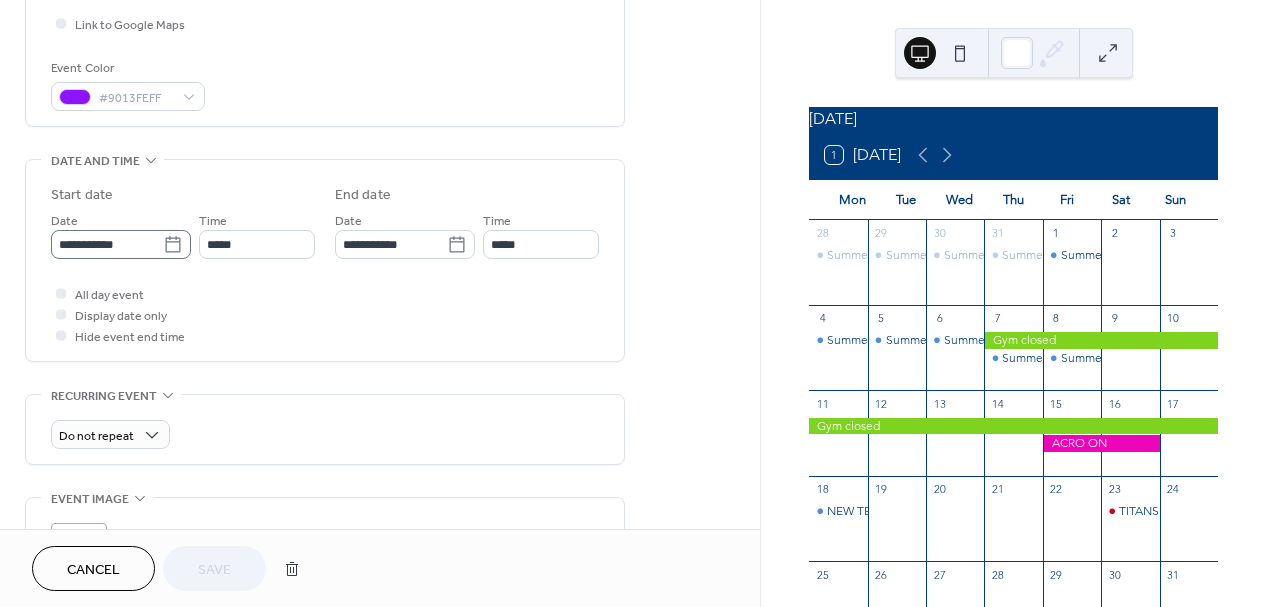 click 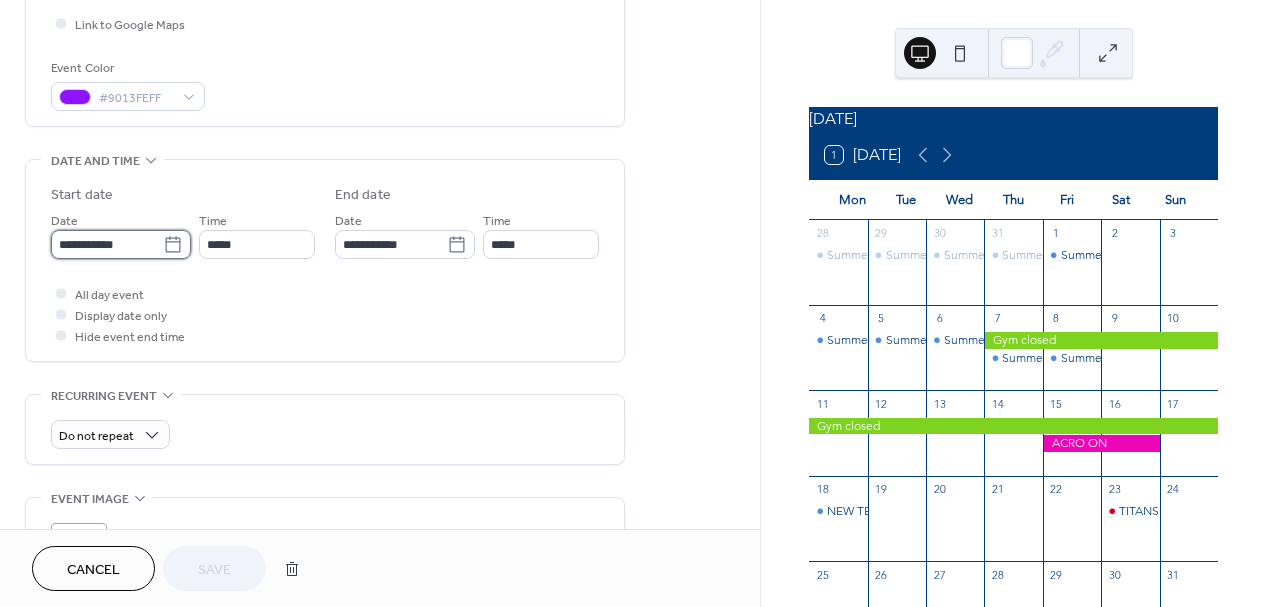 click on "**********" at bounding box center [107, 244] 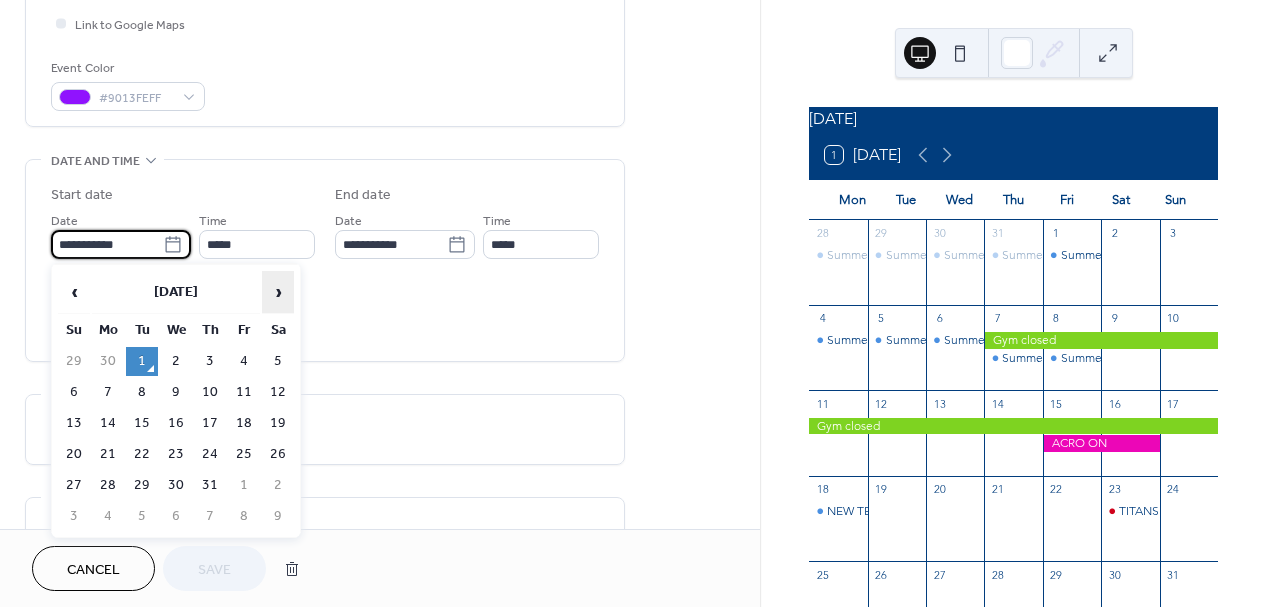click on "›" at bounding box center (278, 292) 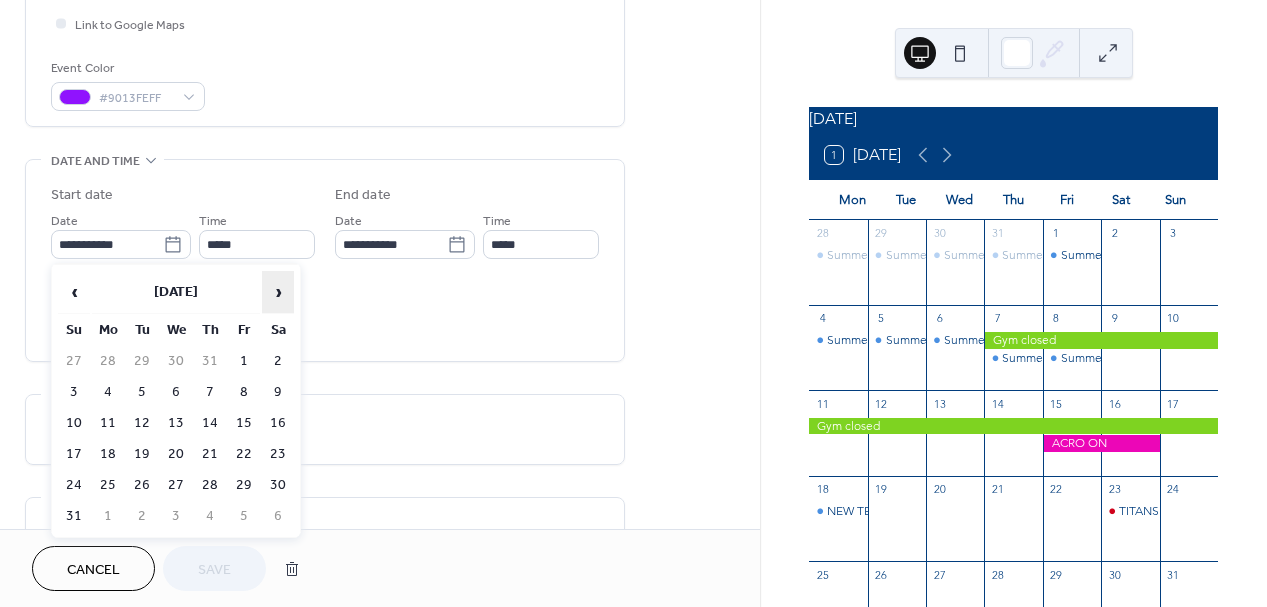 click on "›" at bounding box center [278, 292] 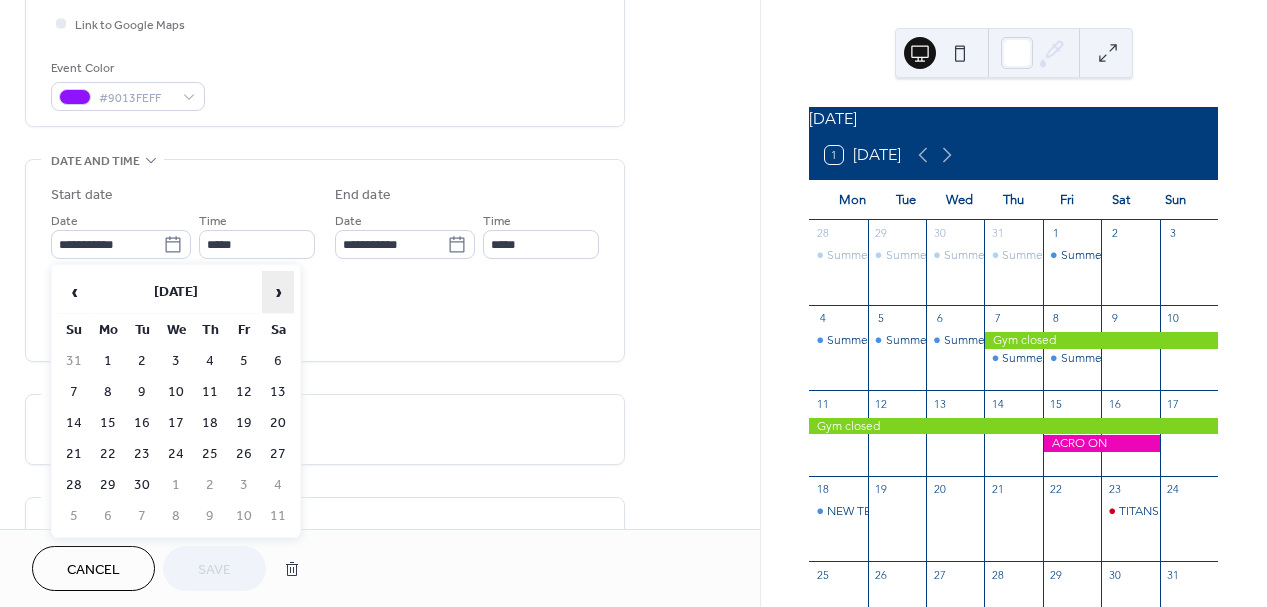 click on "›" at bounding box center (278, 292) 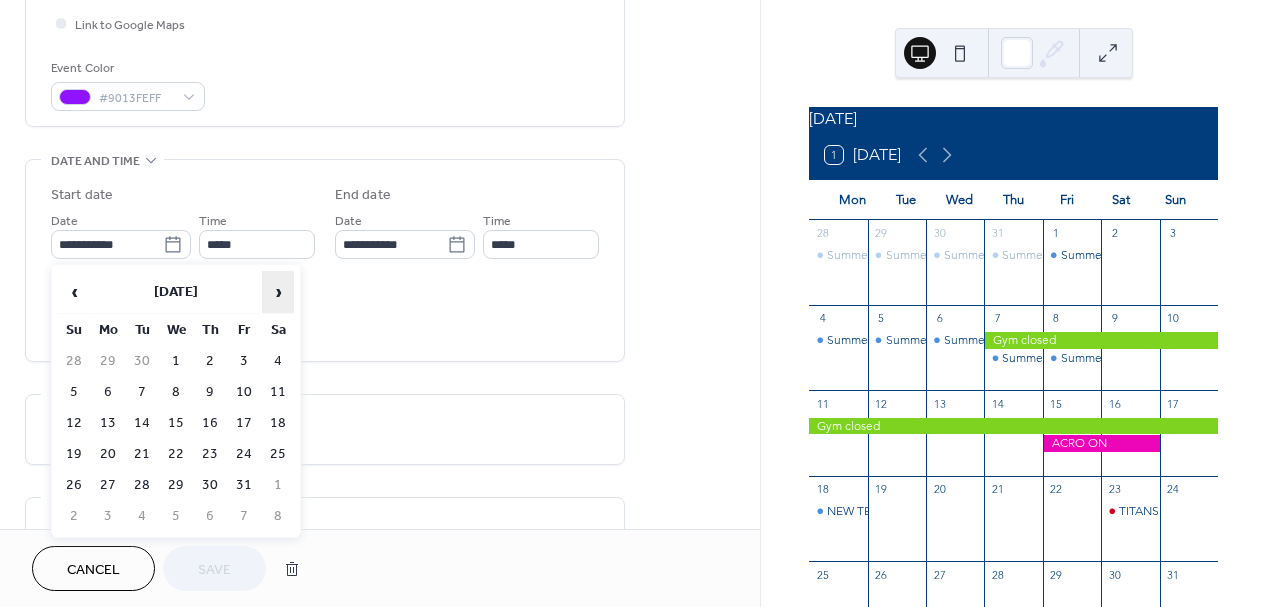 click on "›" at bounding box center (278, 292) 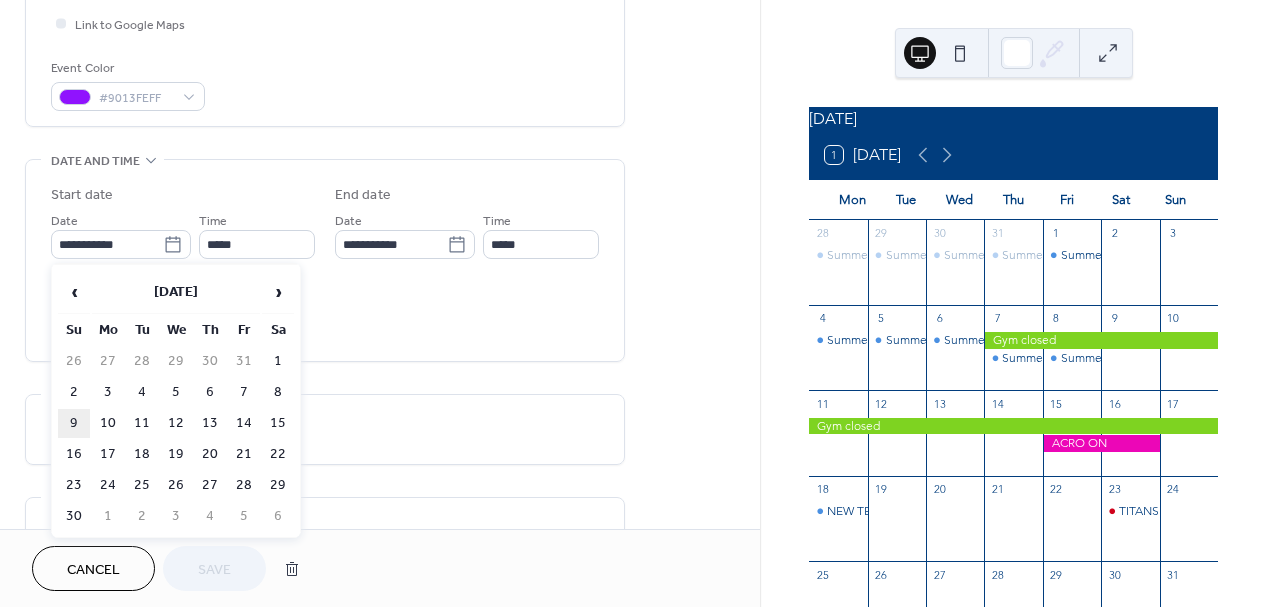 click on "9" at bounding box center (74, 423) 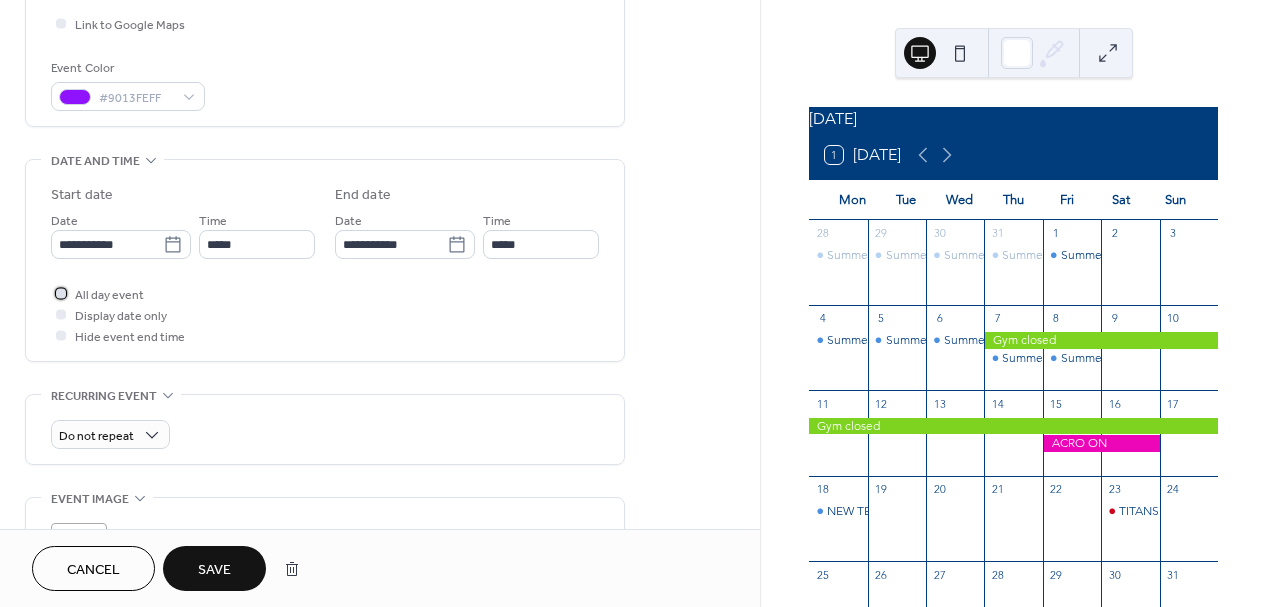 click at bounding box center [61, 293] 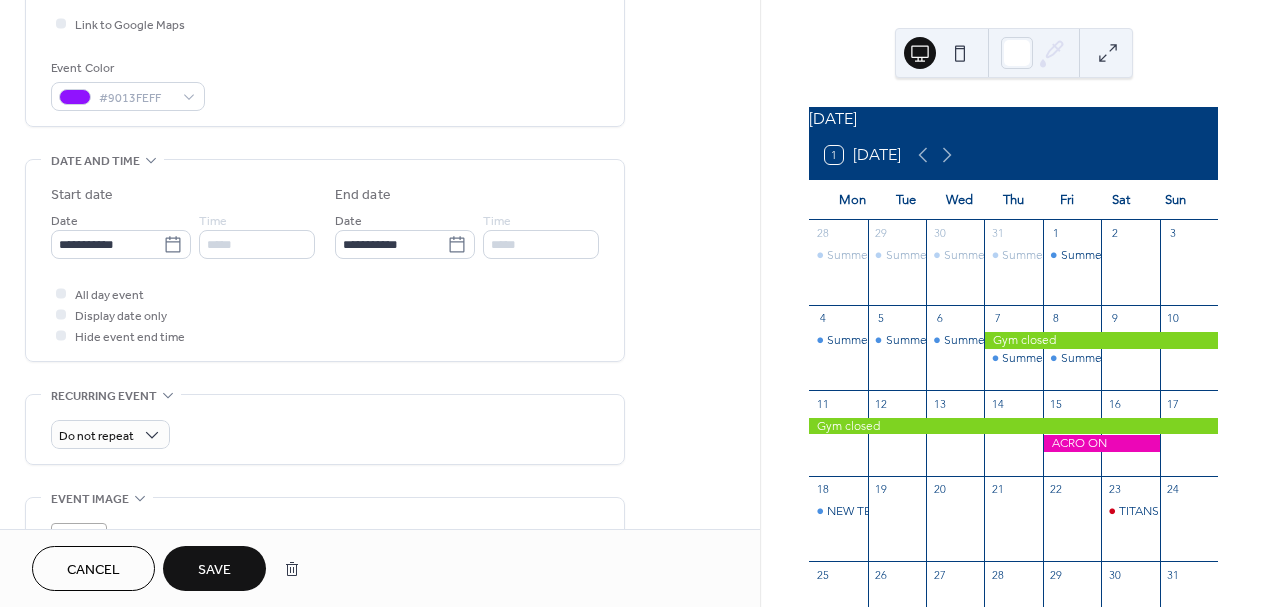 click on "Save" at bounding box center [214, 570] 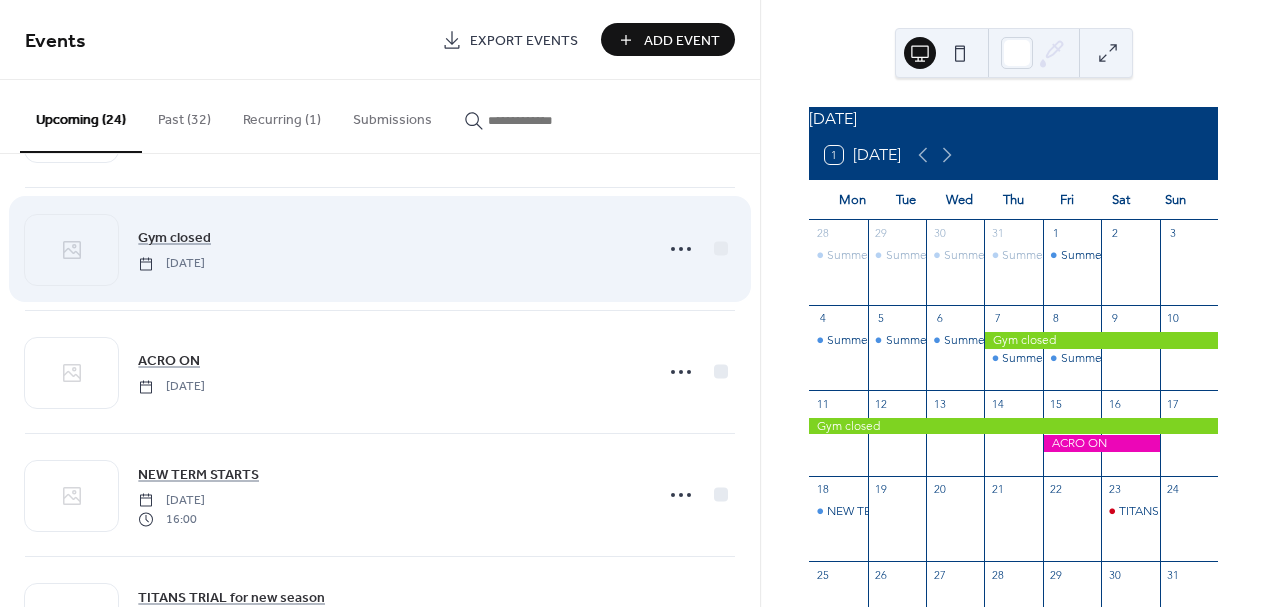 scroll, scrollTop: 283, scrollLeft: 0, axis: vertical 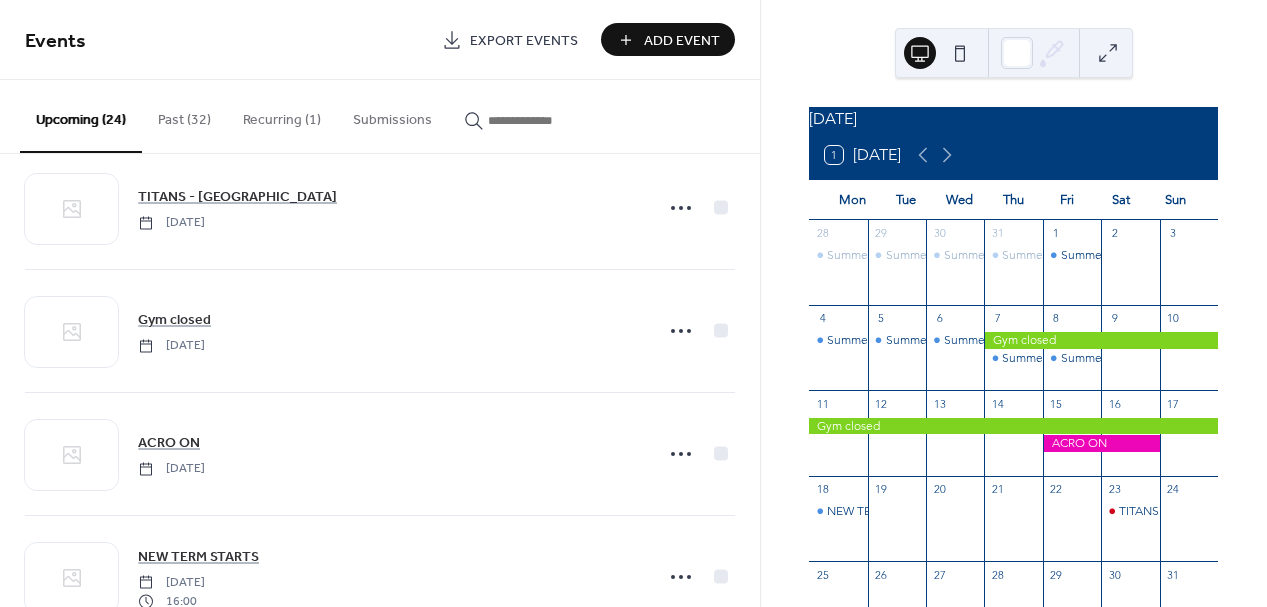 click on "Add Event" at bounding box center (682, 41) 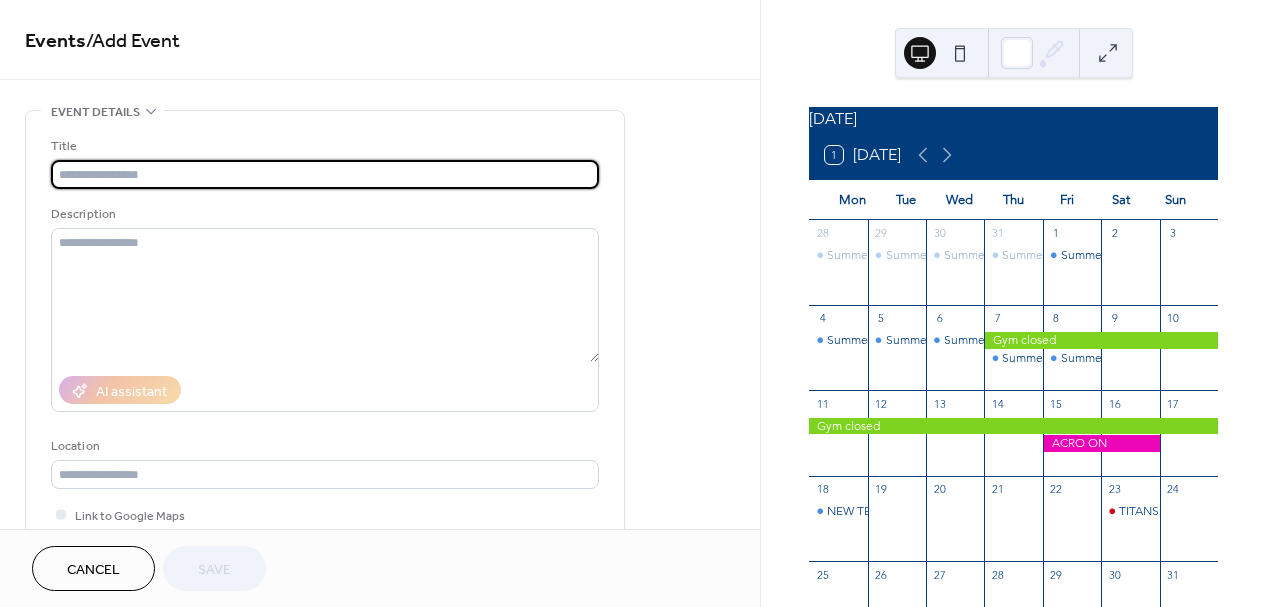 type on "*" 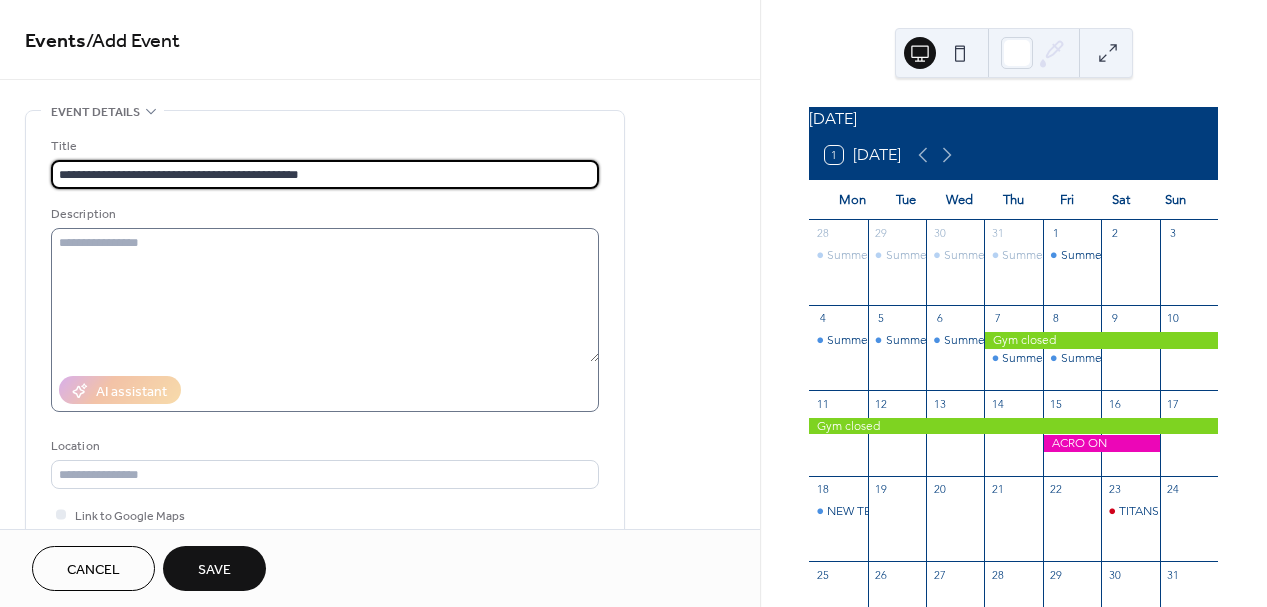 type on "**********" 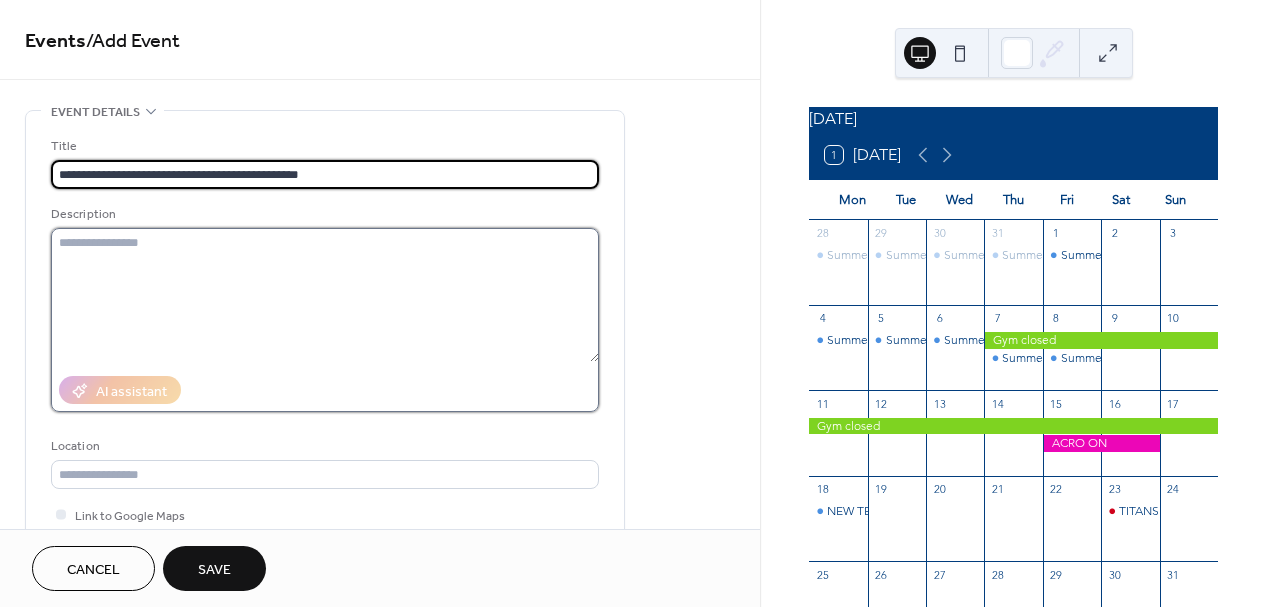 click at bounding box center [325, 295] 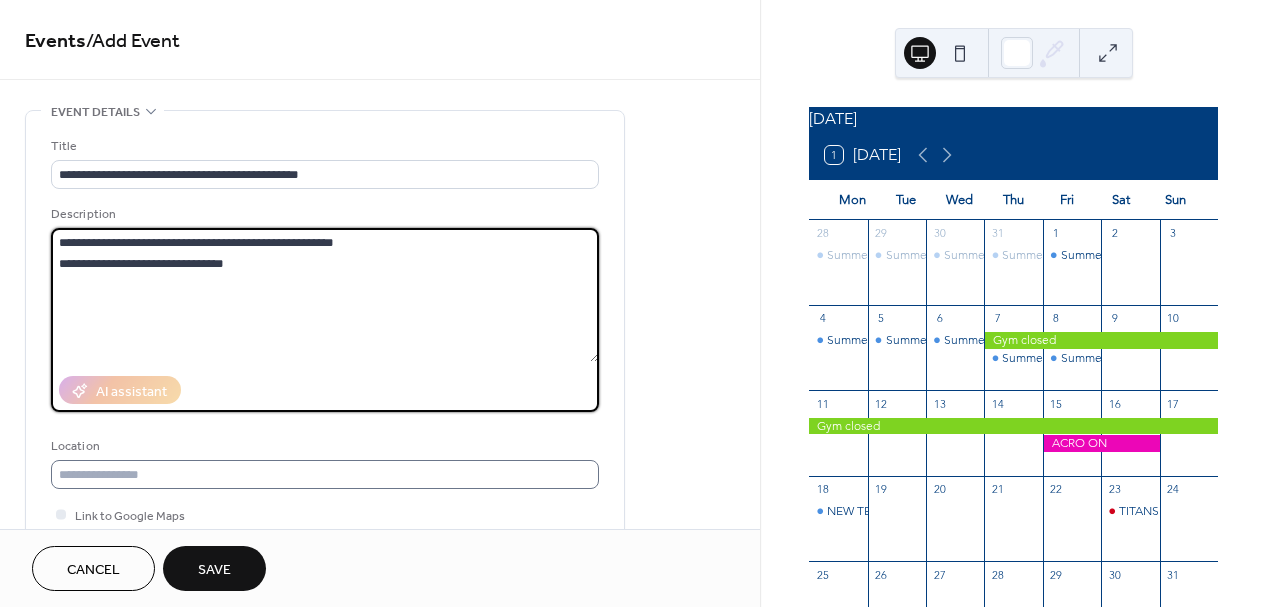 type on "**********" 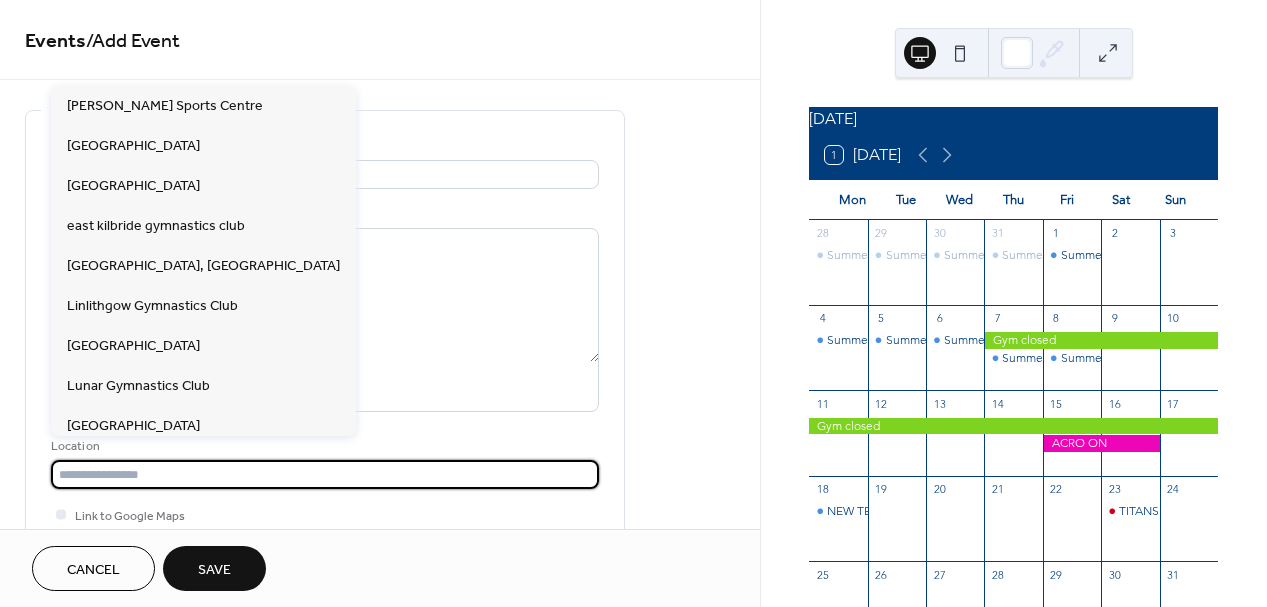 click at bounding box center [325, 474] 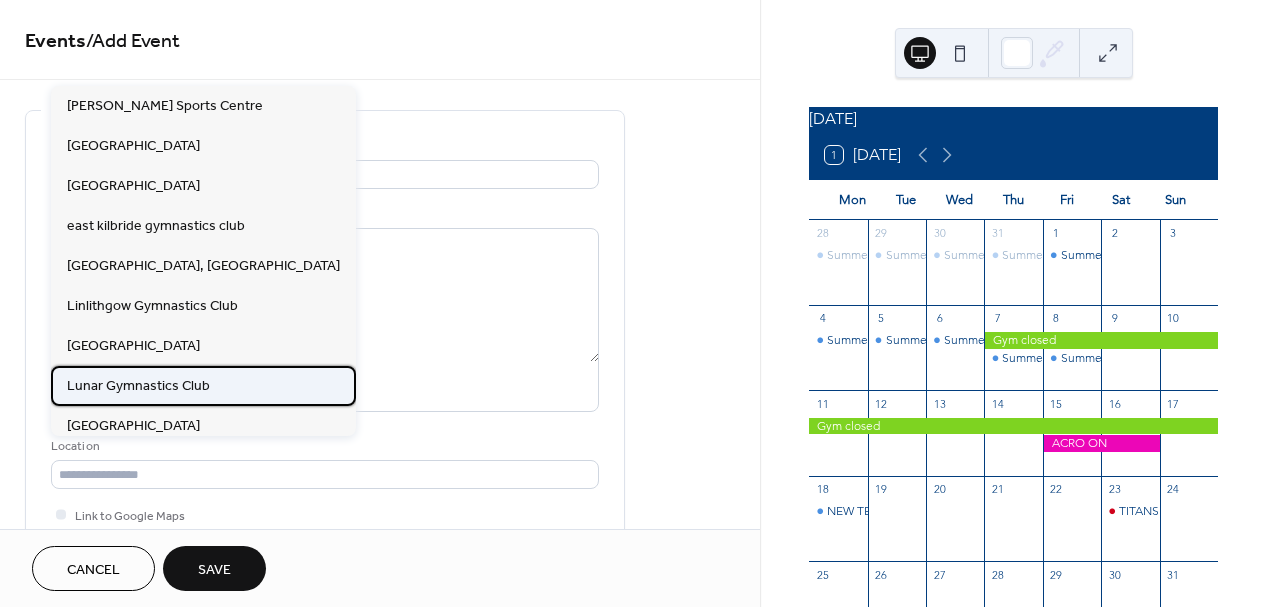 click on "Lunar Gymnastics Club" at bounding box center (138, 386) 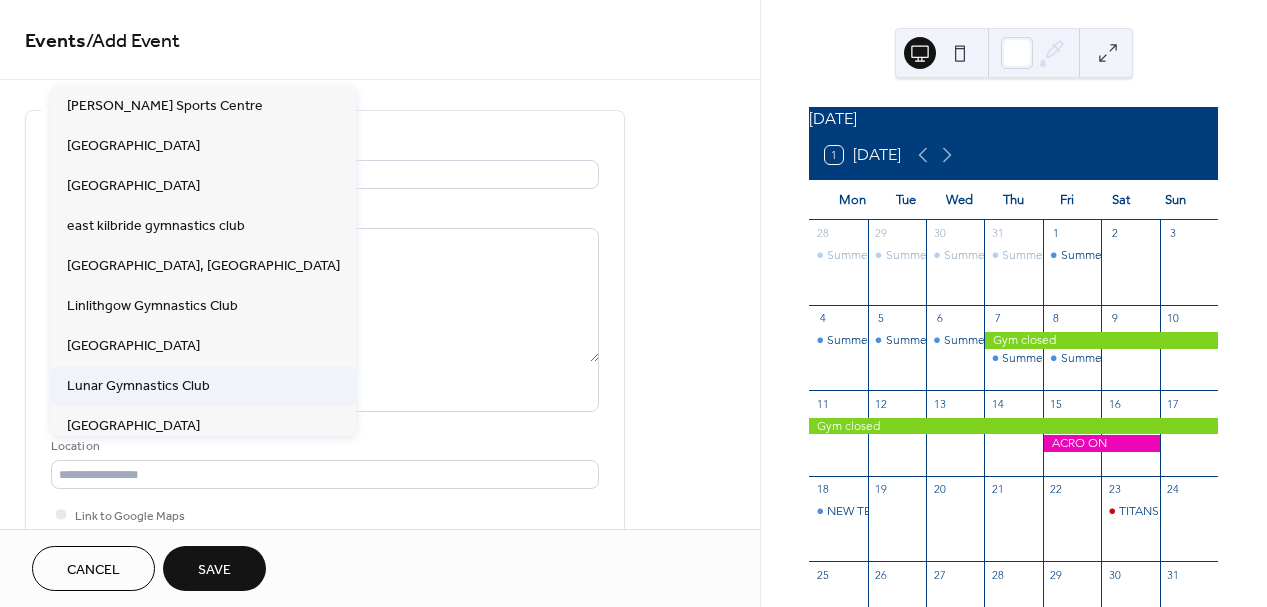 type on "**********" 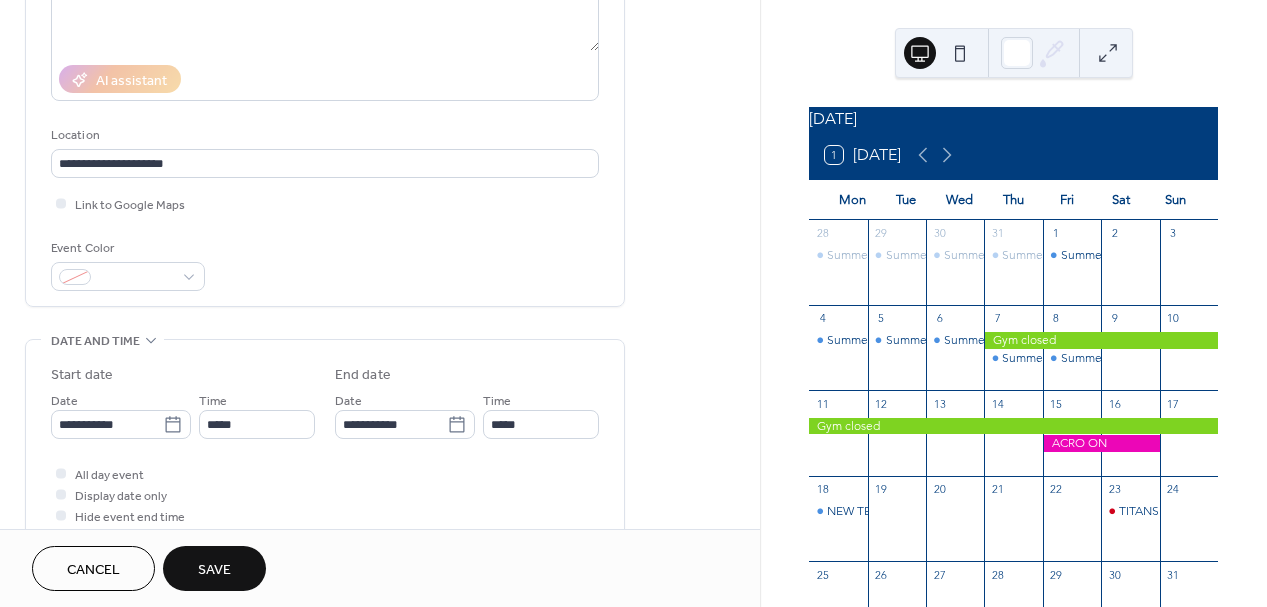 scroll, scrollTop: 313, scrollLeft: 0, axis: vertical 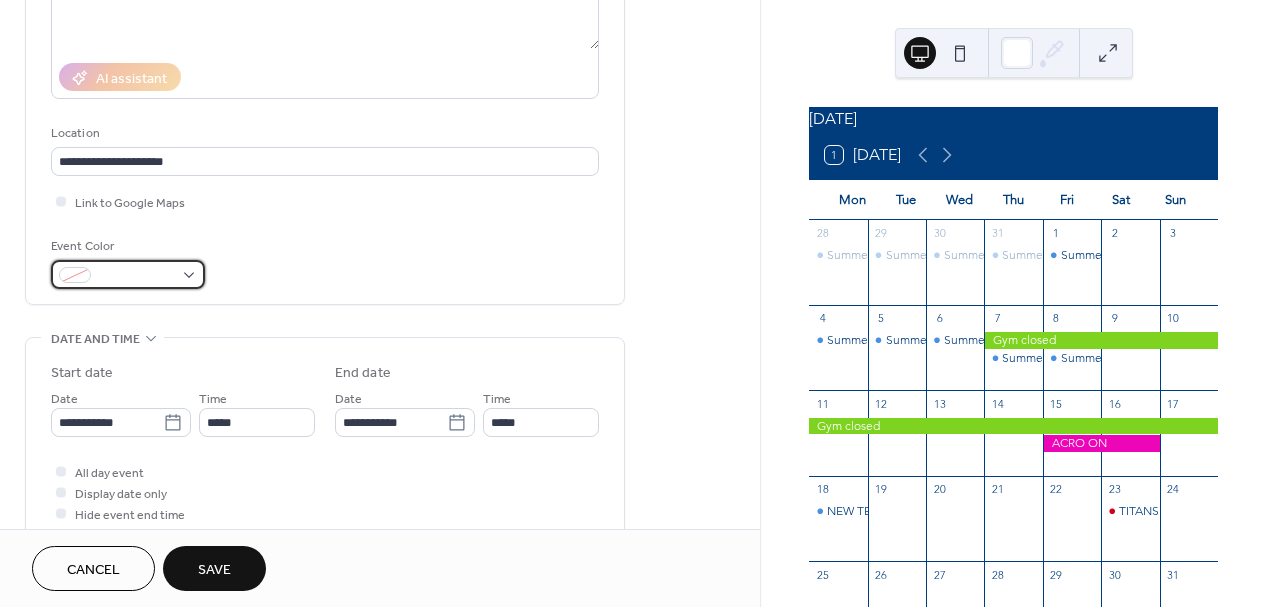 click at bounding box center (128, 274) 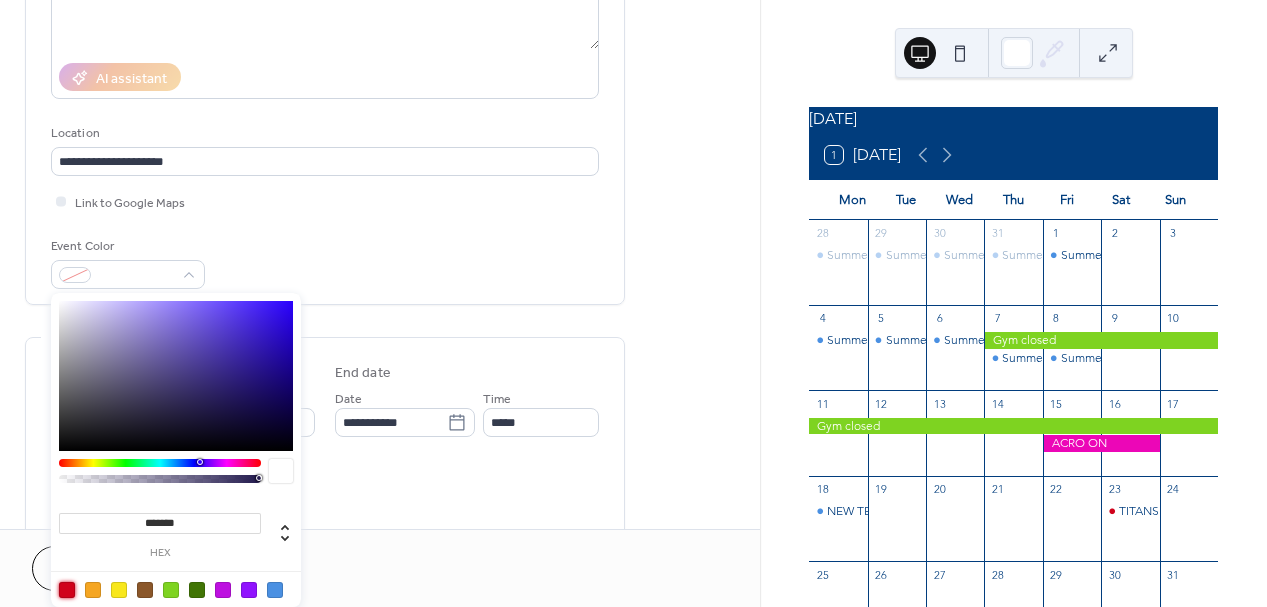 click at bounding box center [67, 590] 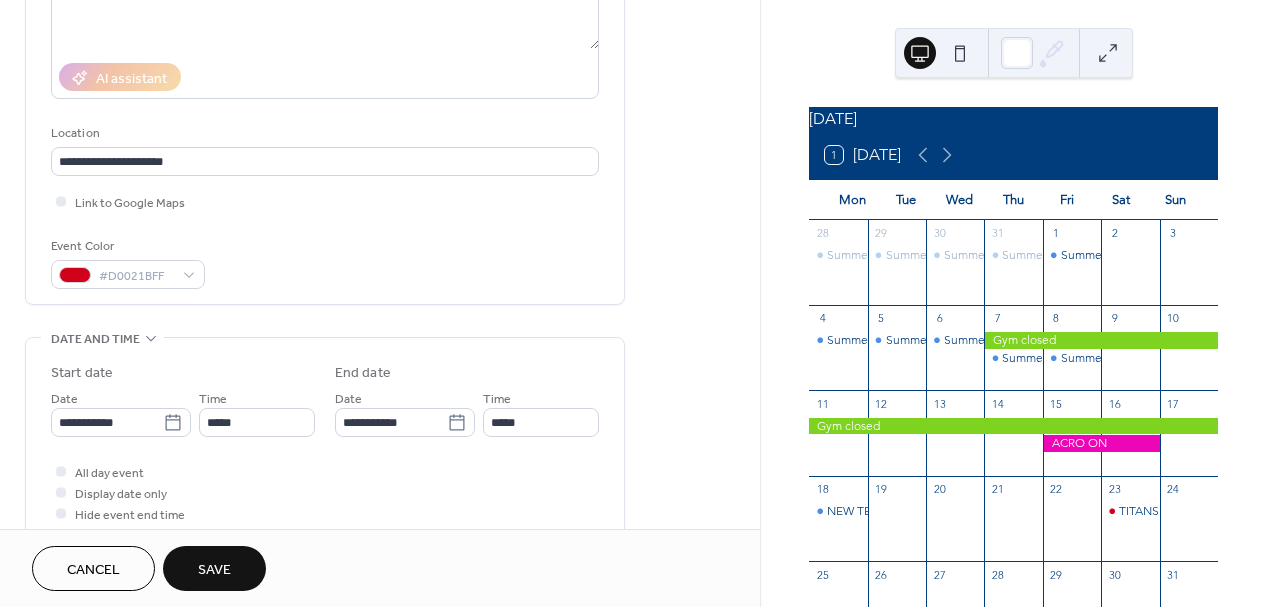 click on "**********" at bounding box center [325, 443] 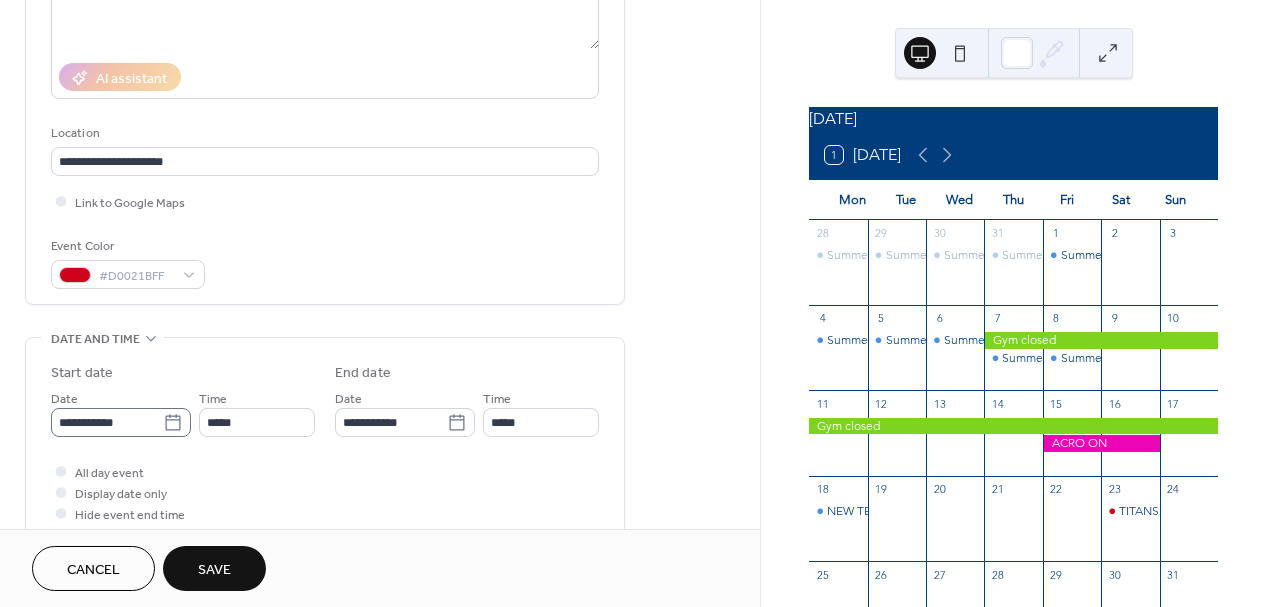 click 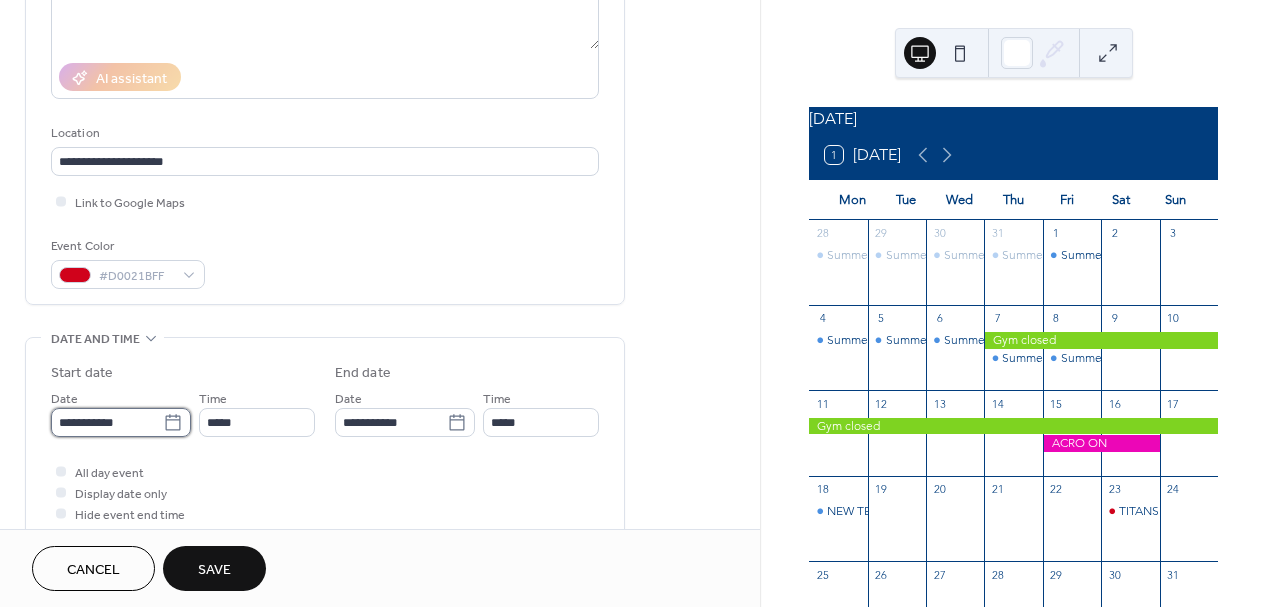 click on "**********" at bounding box center (107, 422) 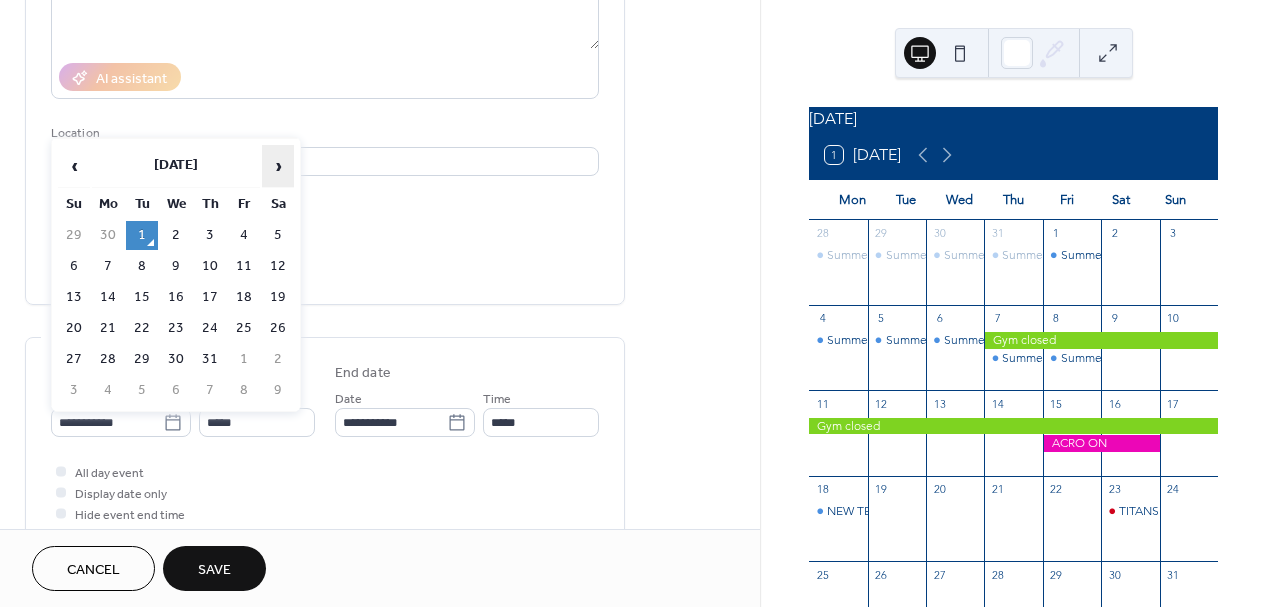 click on "›" at bounding box center (278, 166) 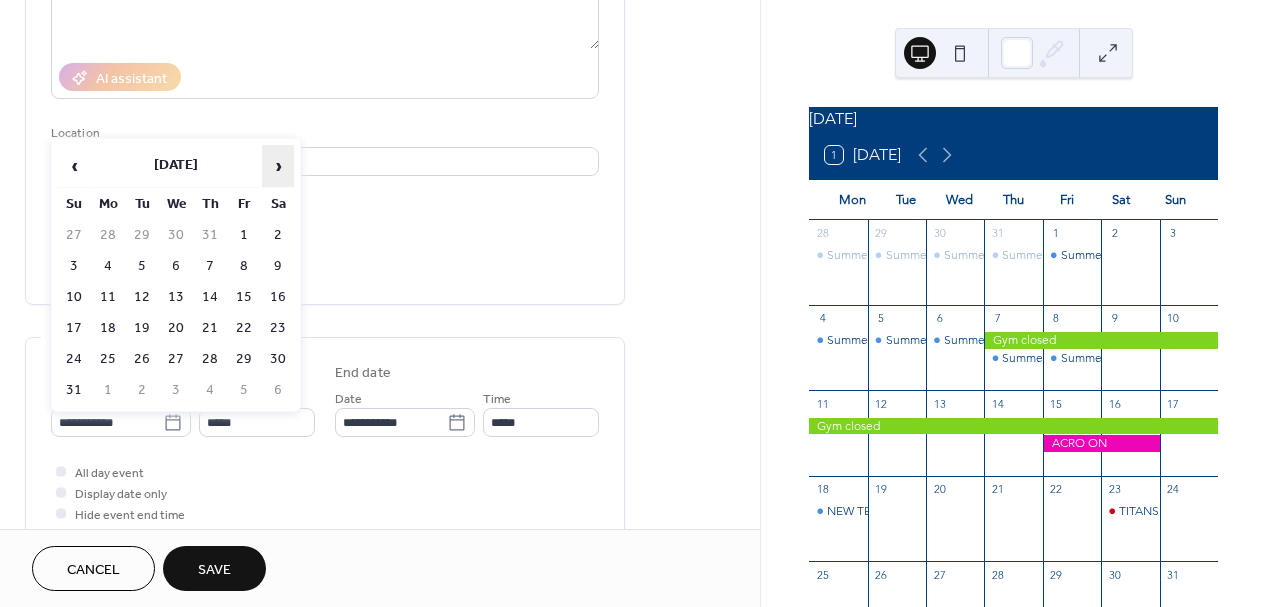 click on "›" at bounding box center (278, 166) 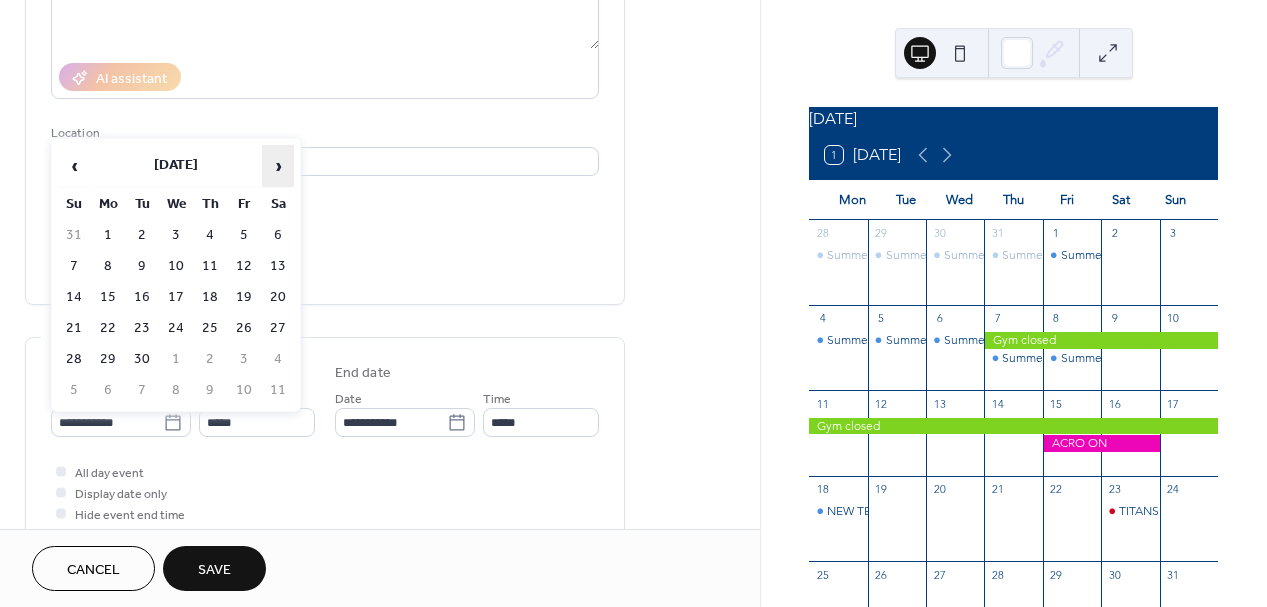 click on "›" at bounding box center (278, 166) 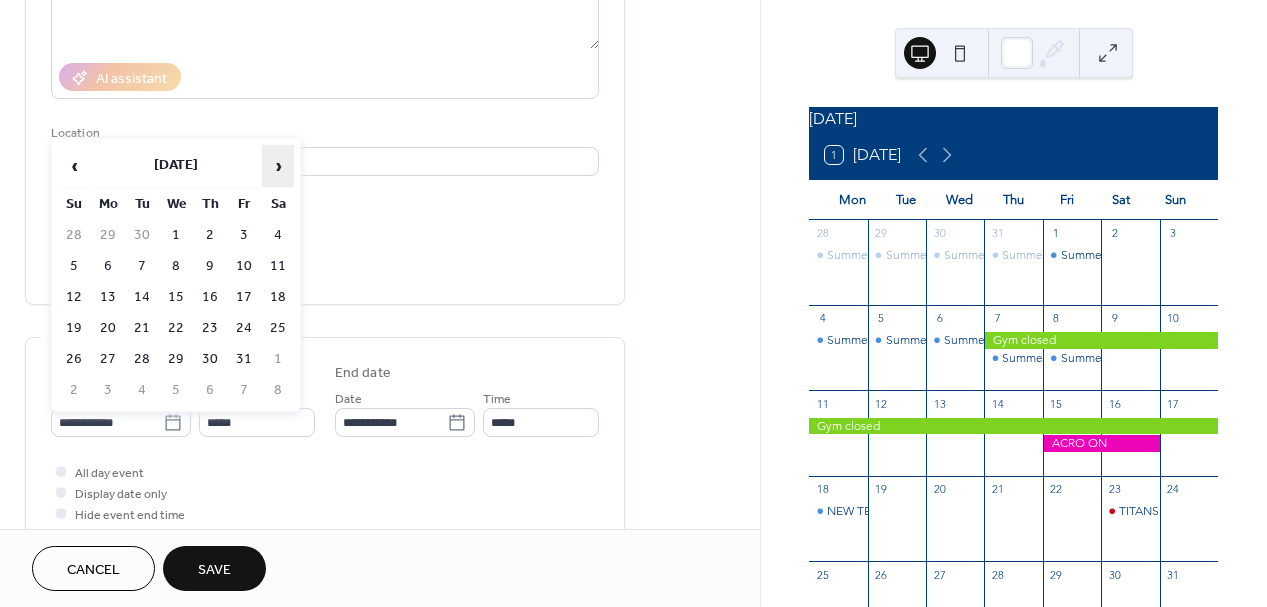 click on "›" at bounding box center (278, 166) 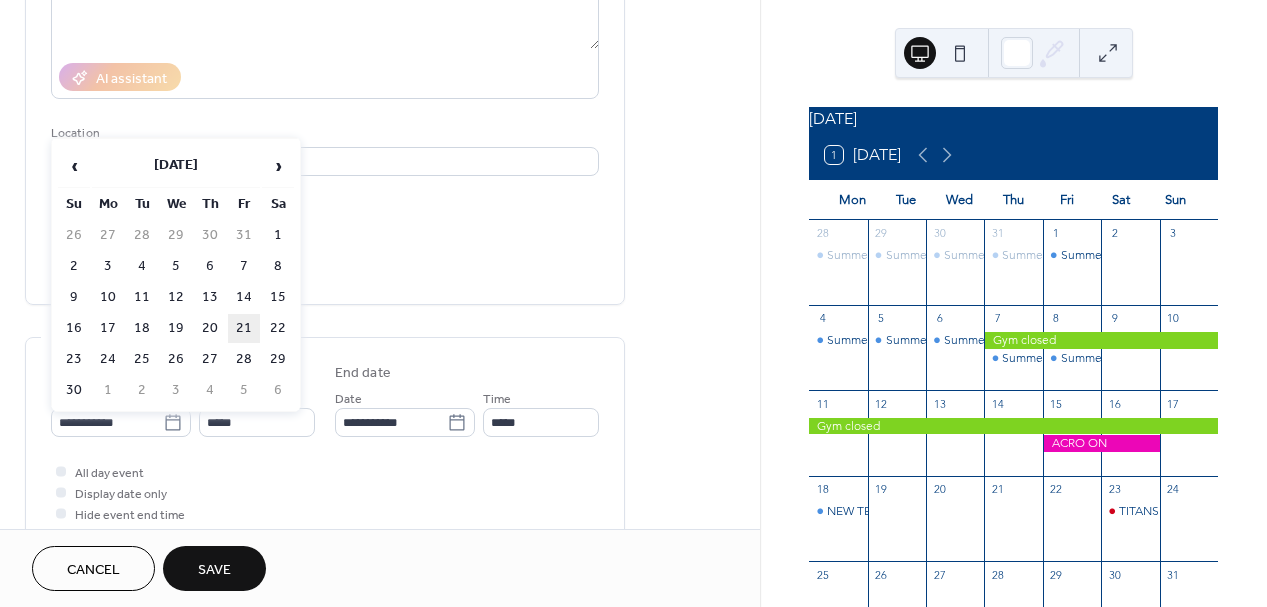 click on "21" at bounding box center (244, 328) 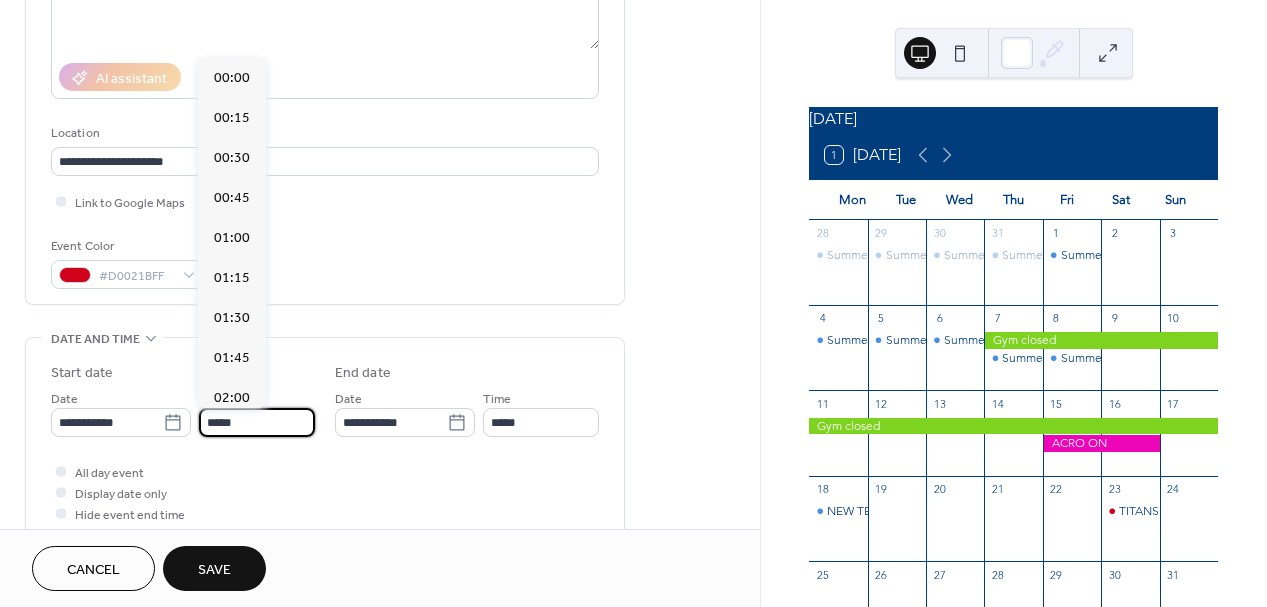 click on "*****" at bounding box center [257, 422] 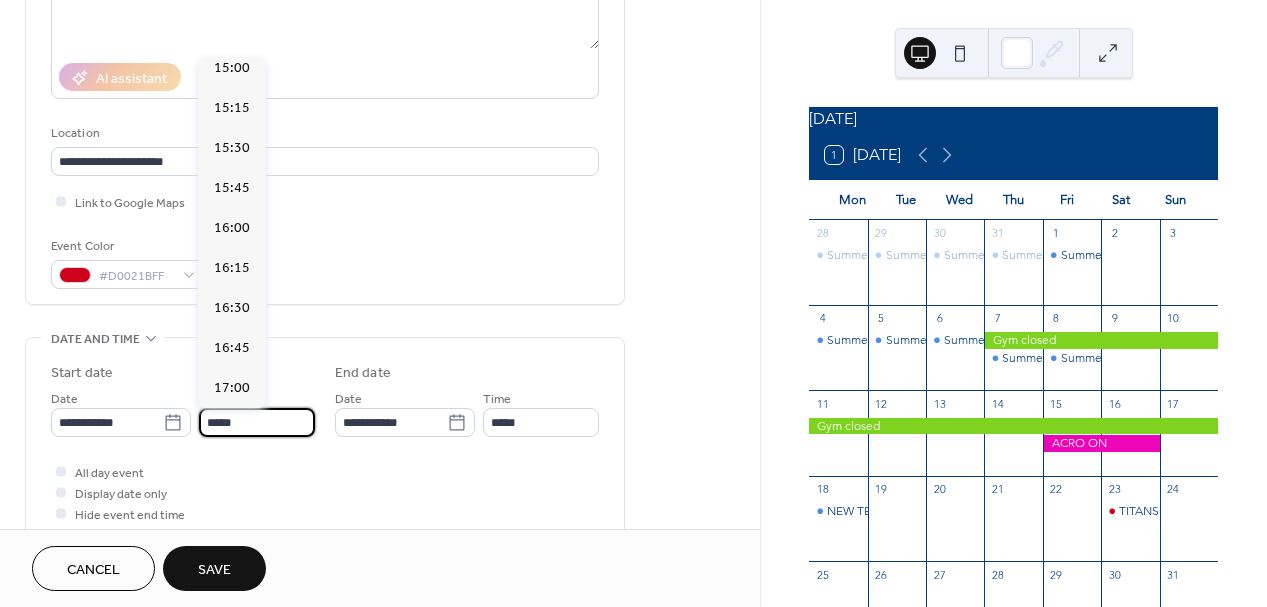 scroll, scrollTop: 2411, scrollLeft: 0, axis: vertical 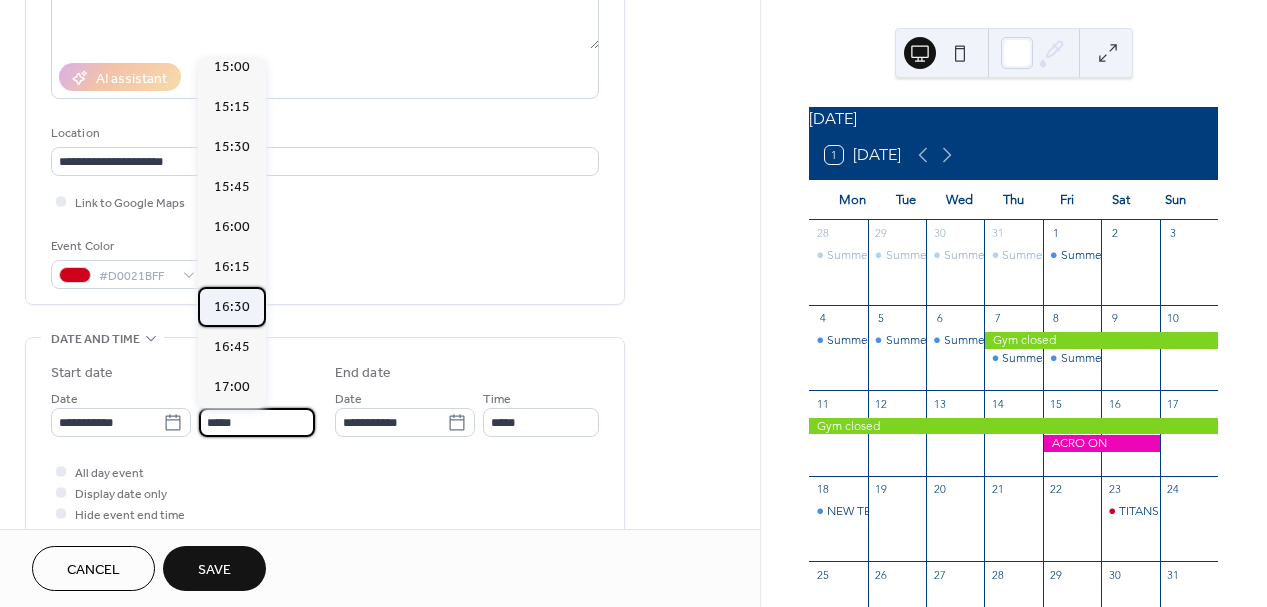 click on "16:30" at bounding box center [232, 307] 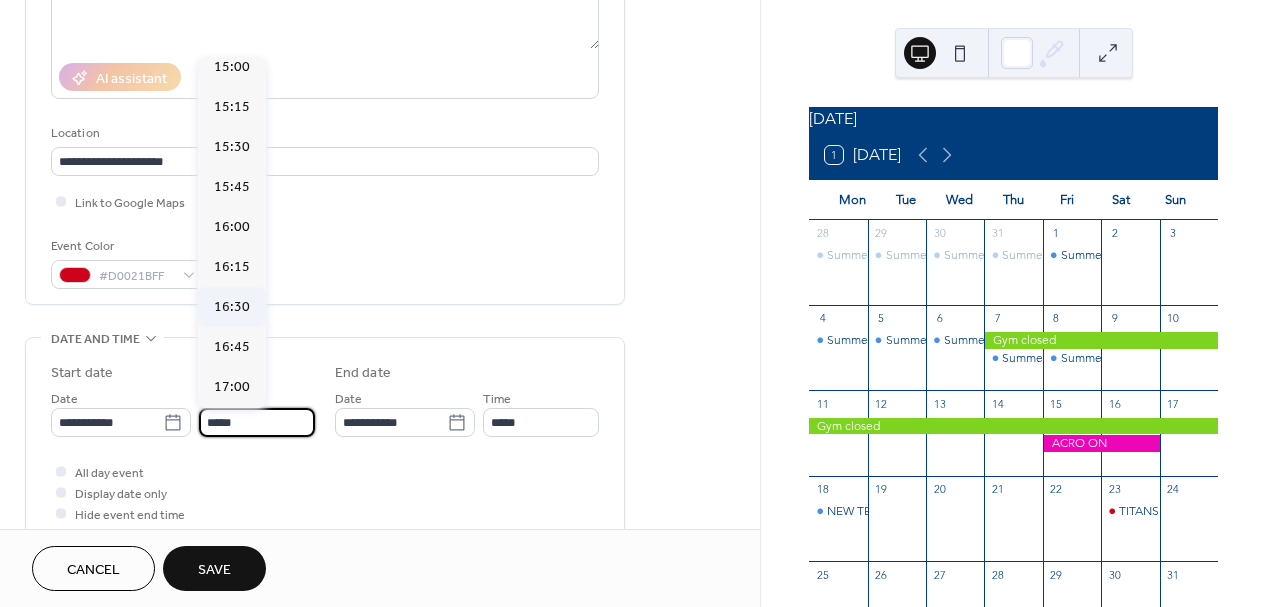 type on "*****" 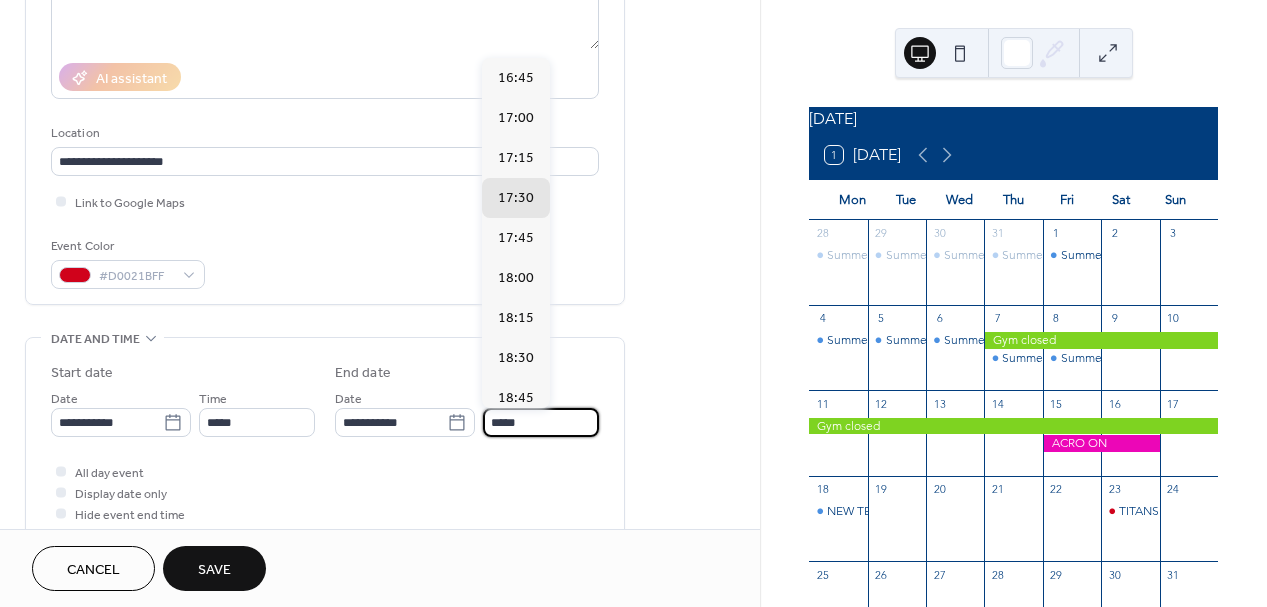 click on "*****" at bounding box center [541, 422] 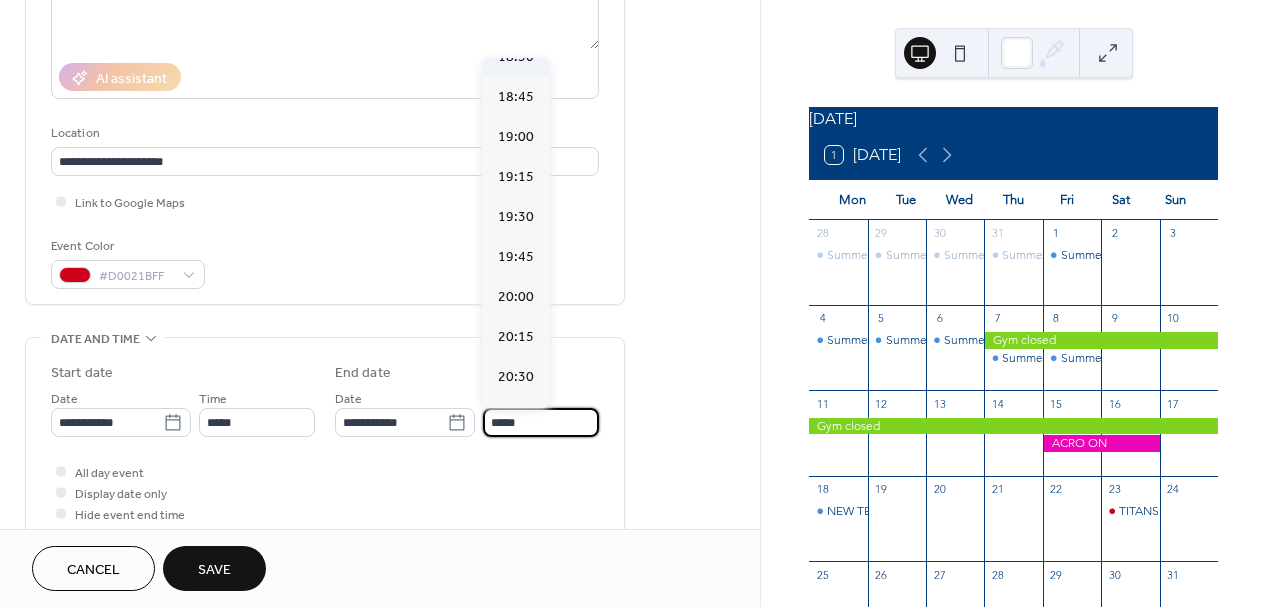 scroll, scrollTop: 304, scrollLeft: 0, axis: vertical 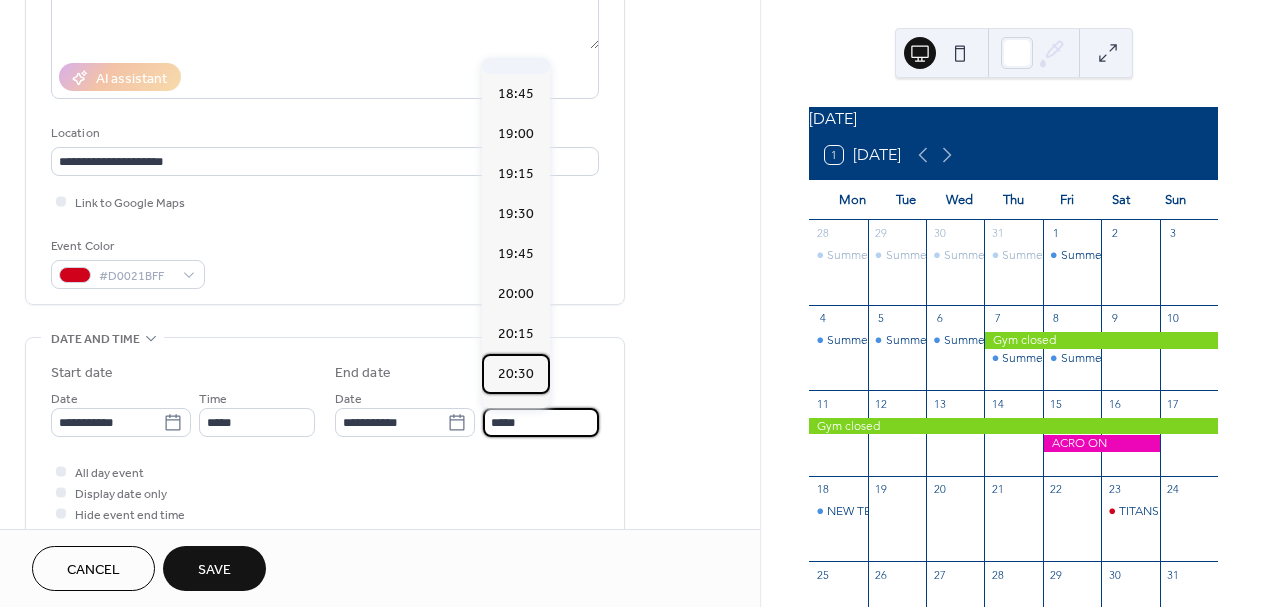 click on "20:30" at bounding box center [516, 374] 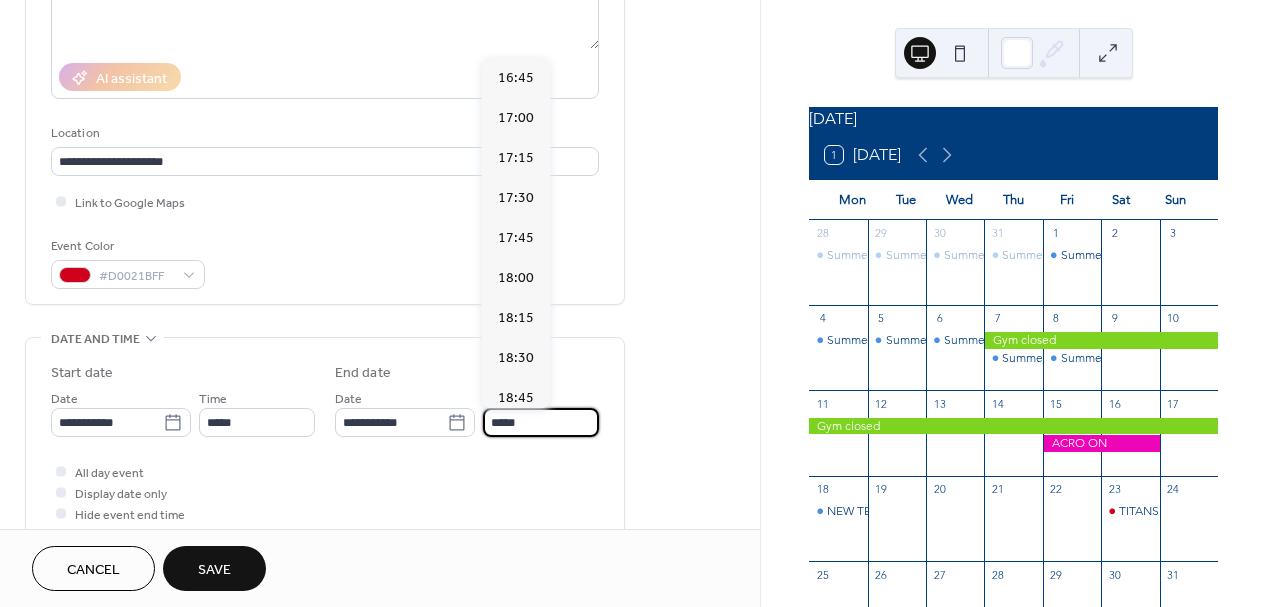click on "*****" at bounding box center (541, 422) 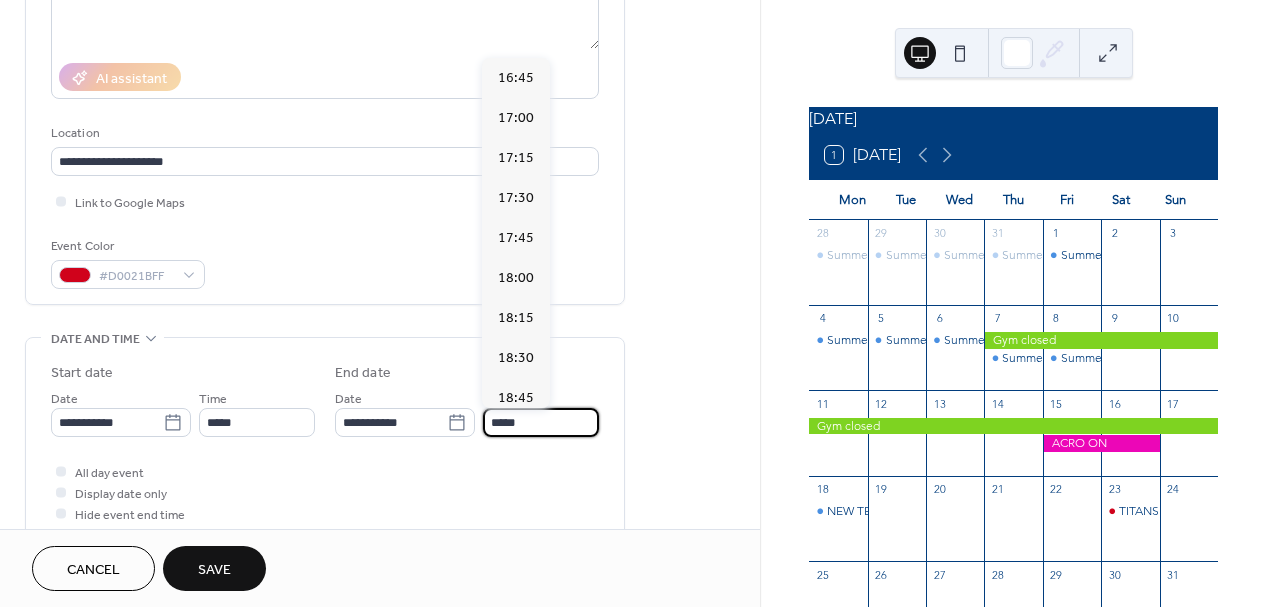 scroll, scrollTop: 607, scrollLeft: 0, axis: vertical 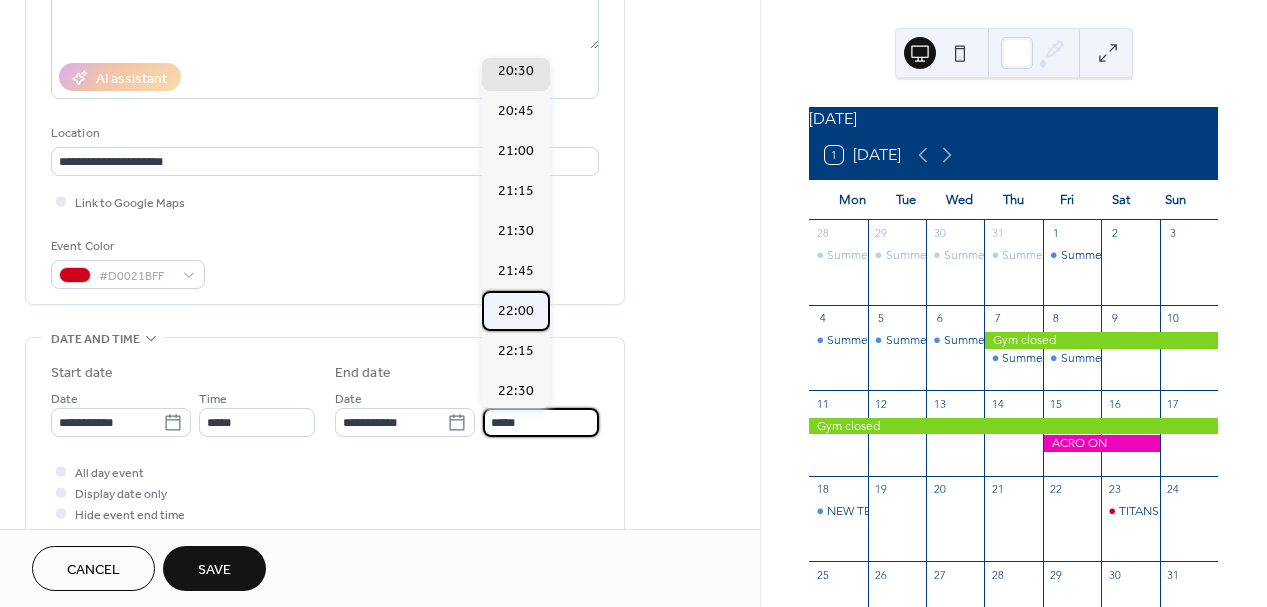 click on "22:00" at bounding box center (516, 311) 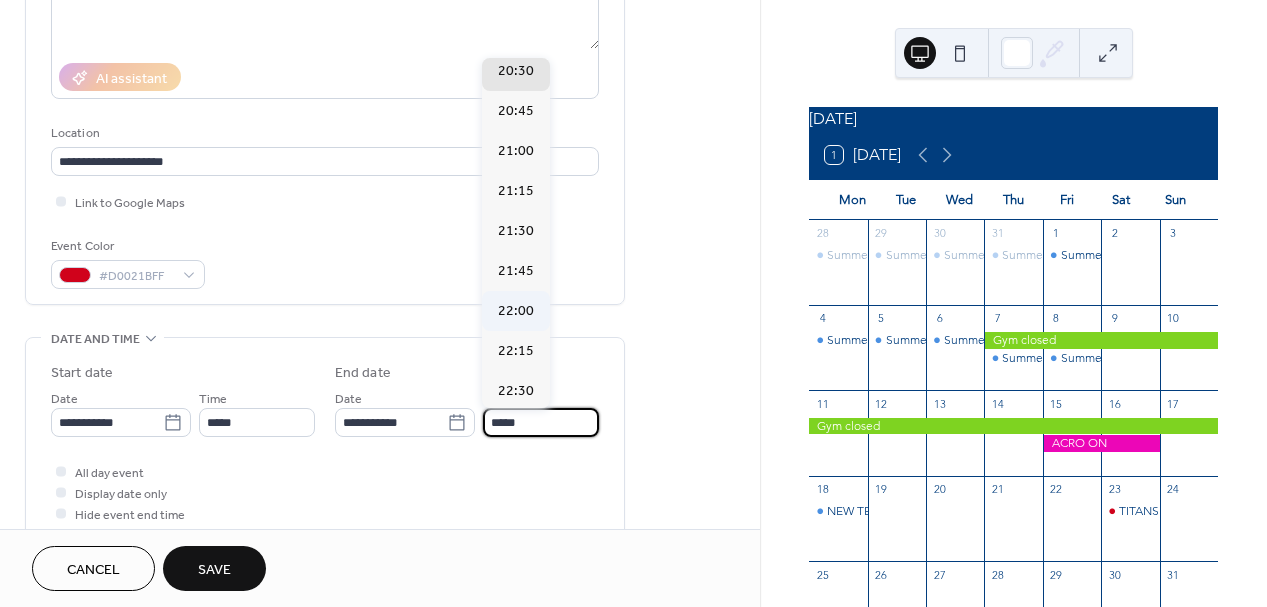 type on "*****" 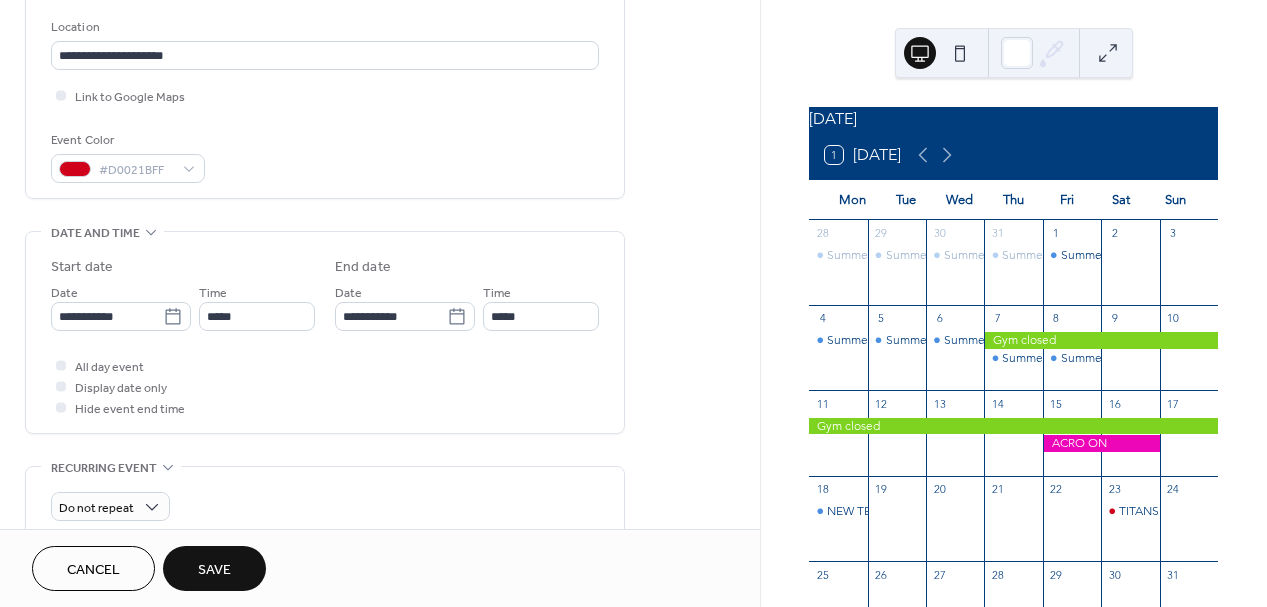 scroll, scrollTop: 420, scrollLeft: 0, axis: vertical 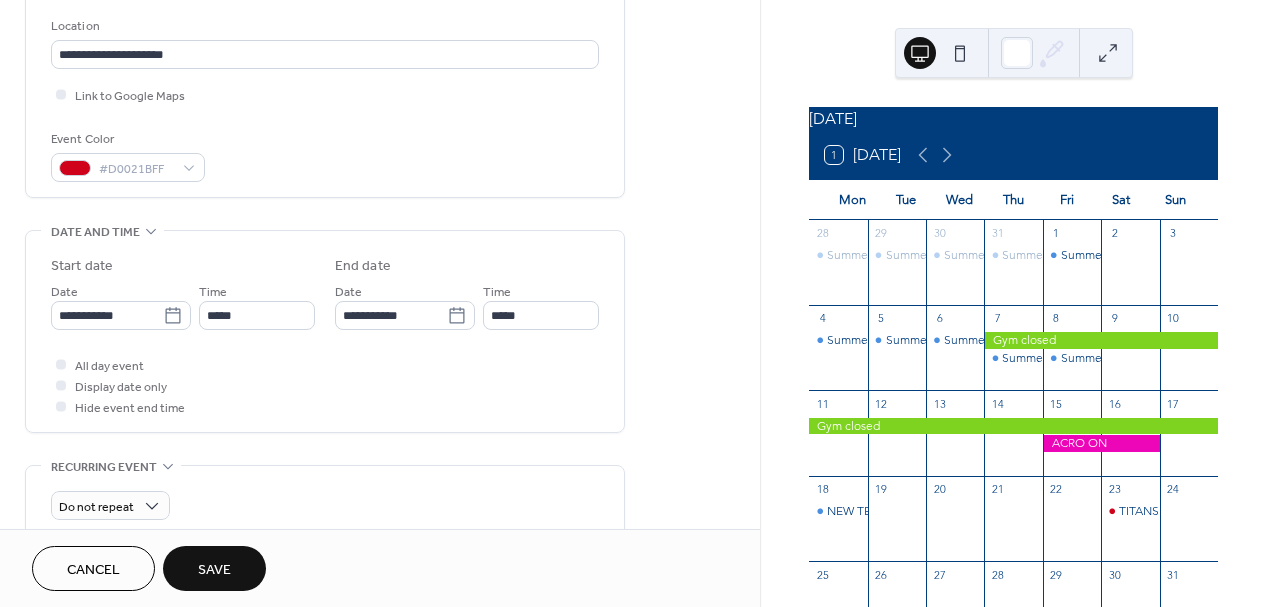 click on "Save" at bounding box center [214, 568] 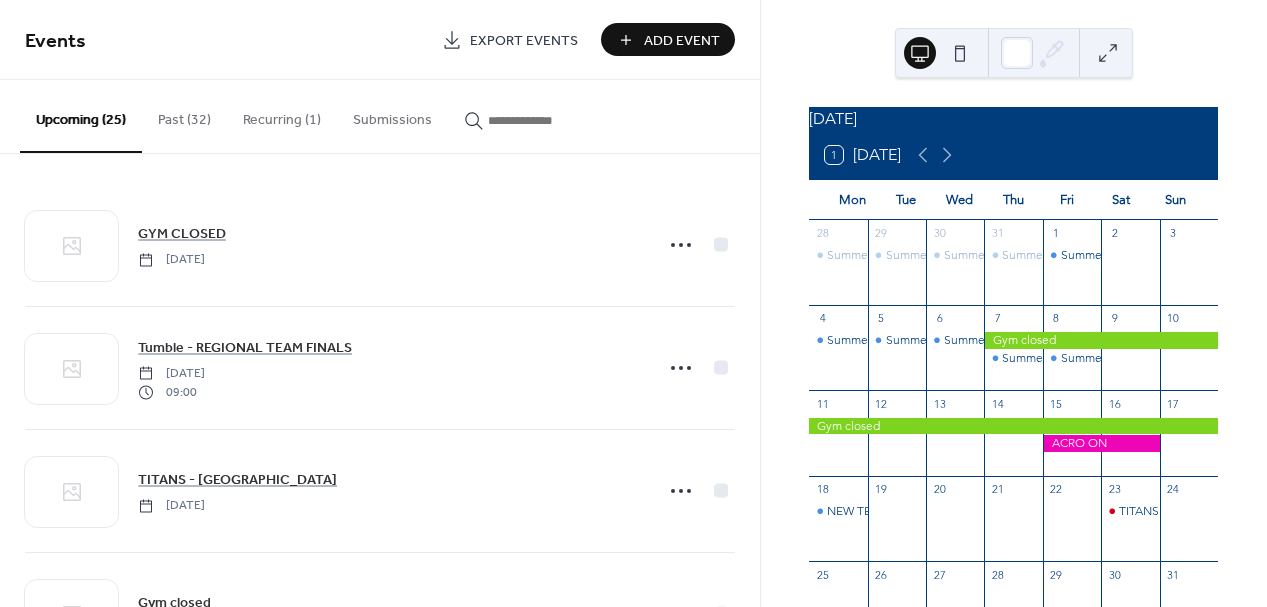 click on "Add Event" at bounding box center (682, 41) 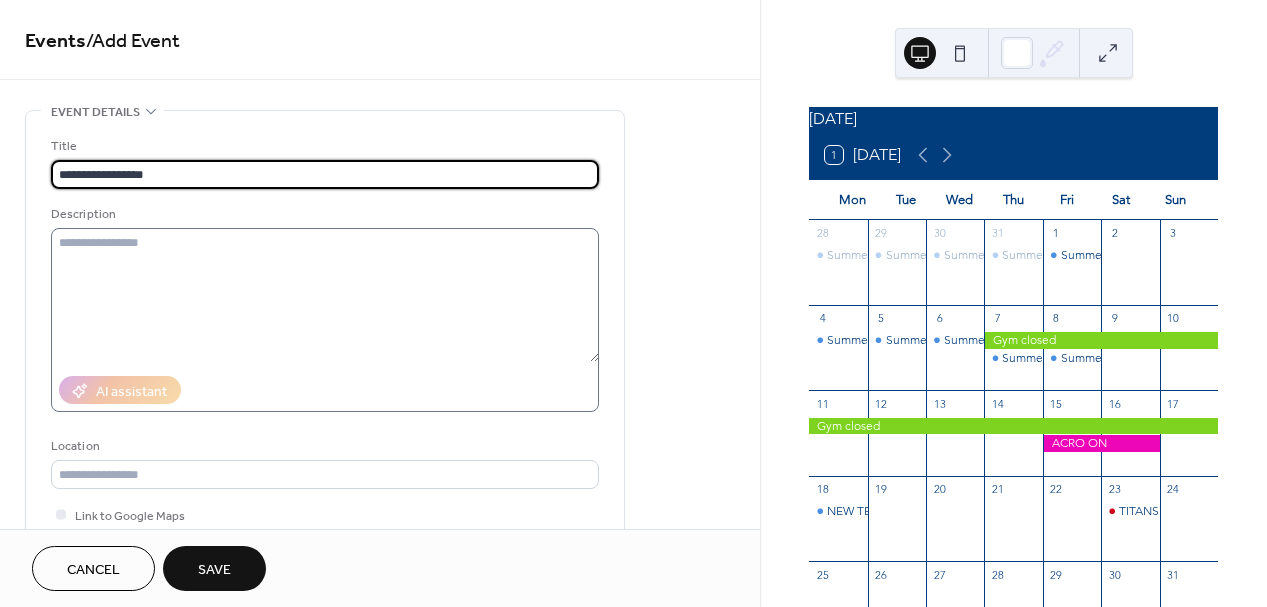 type on "**********" 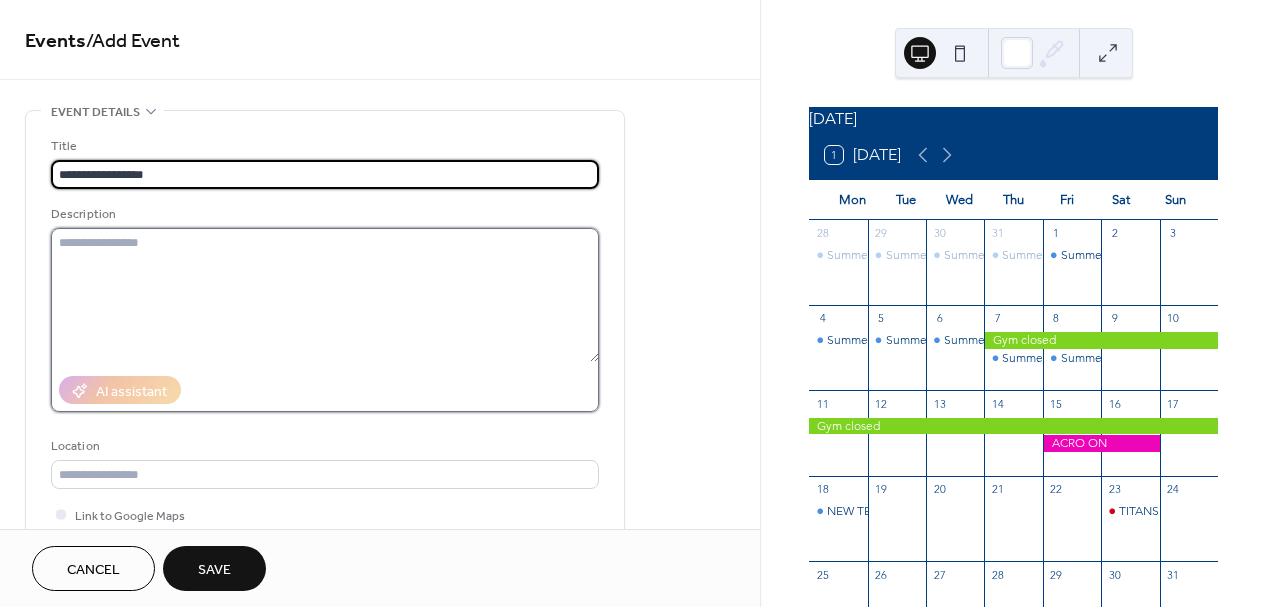 click at bounding box center [325, 295] 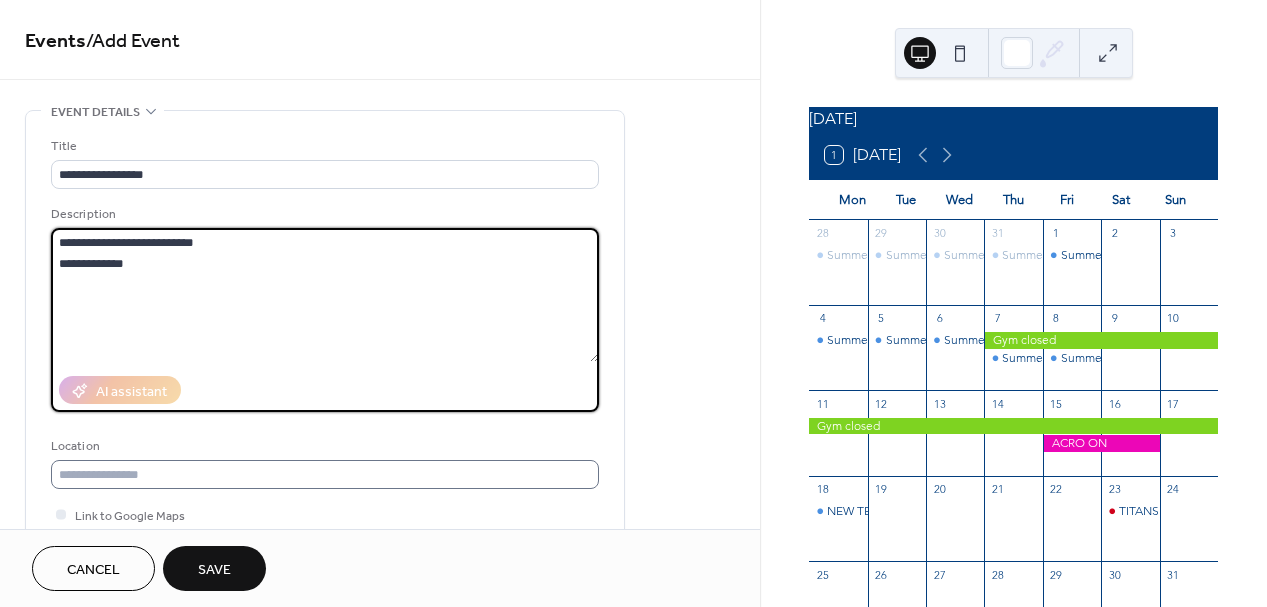 type on "**********" 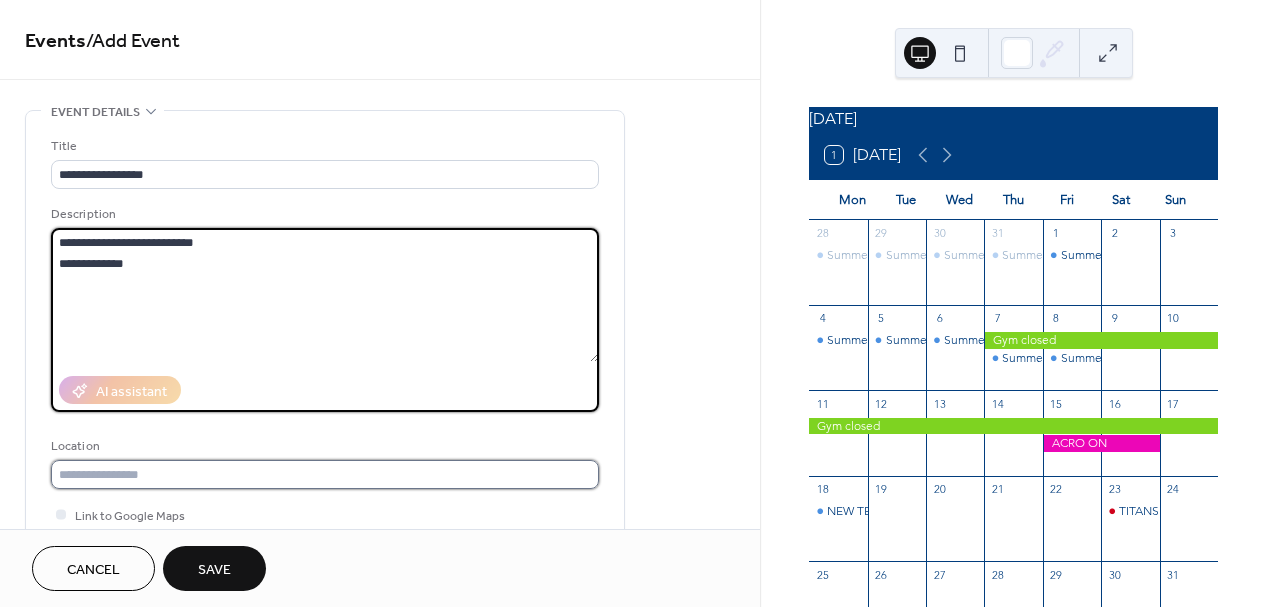 click at bounding box center [325, 474] 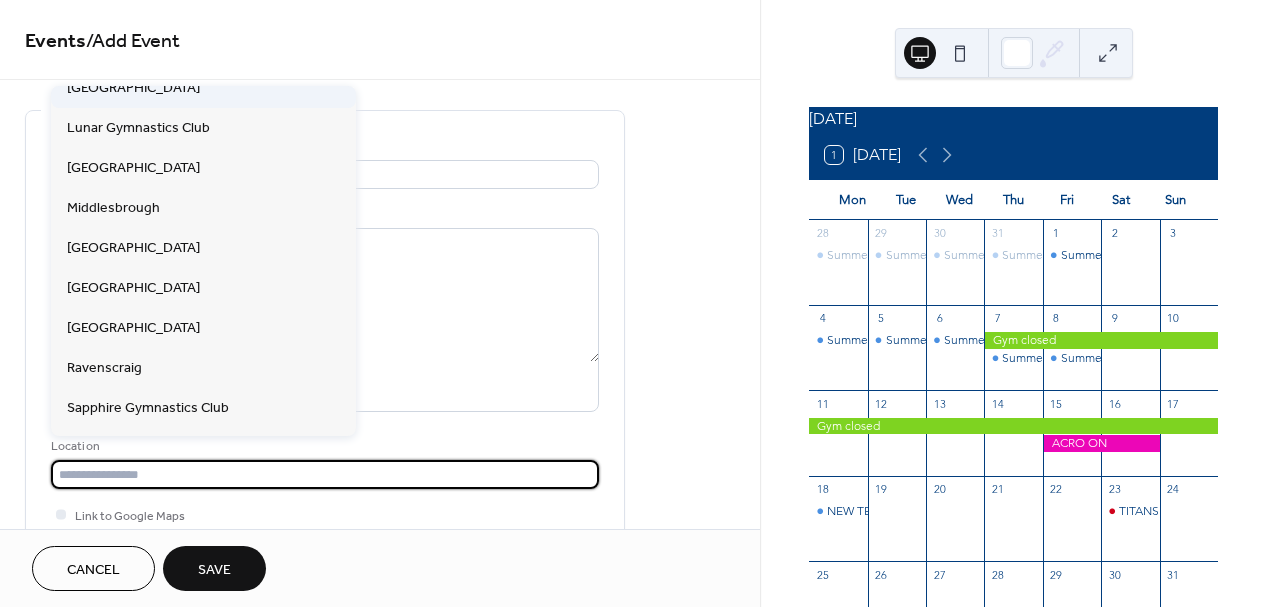 scroll, scrollTop: 338, scrollLeft: 0, axis: vertical 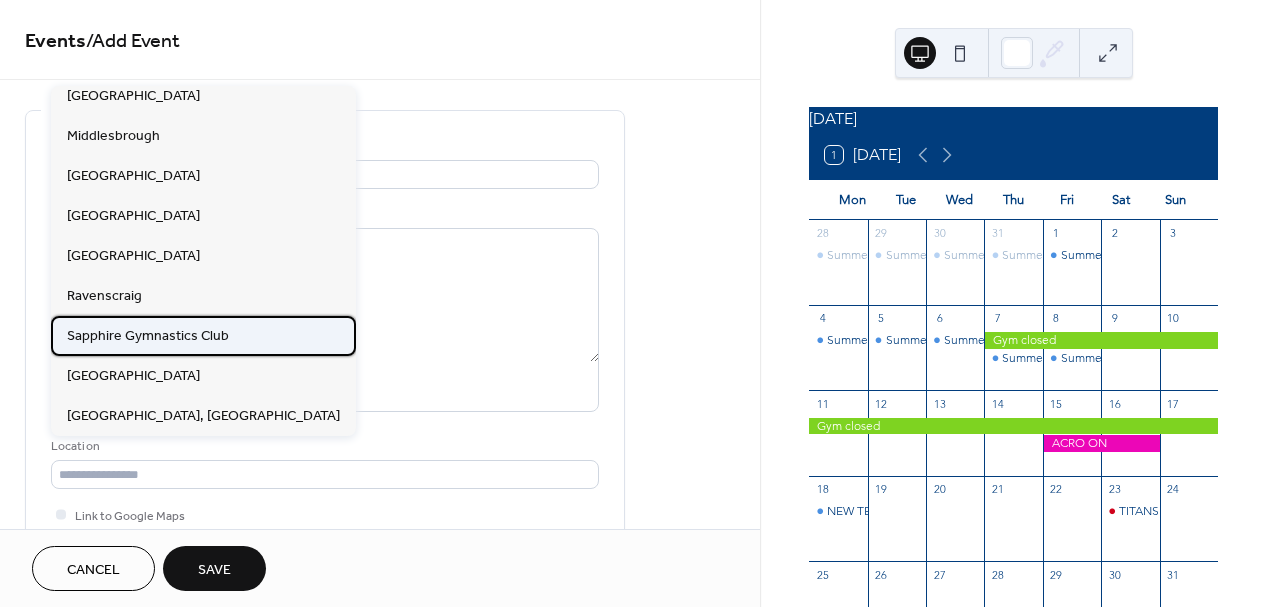 click on "Sapphire Gymnastics Club" at bounding box center (148, 336) 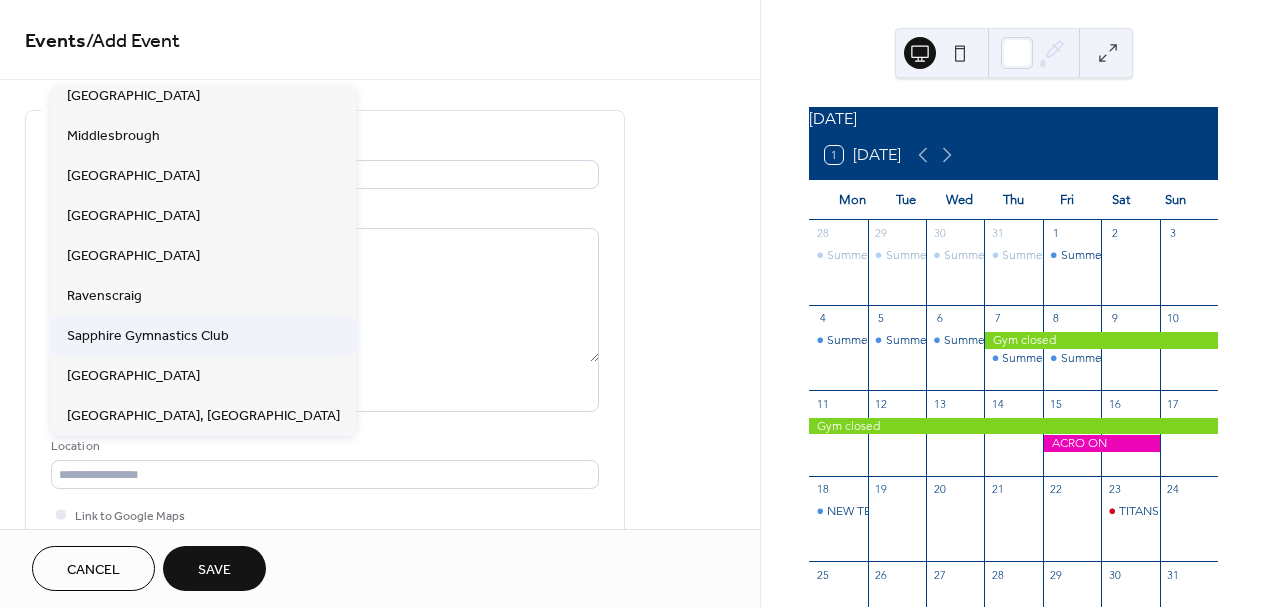 type on "**********" 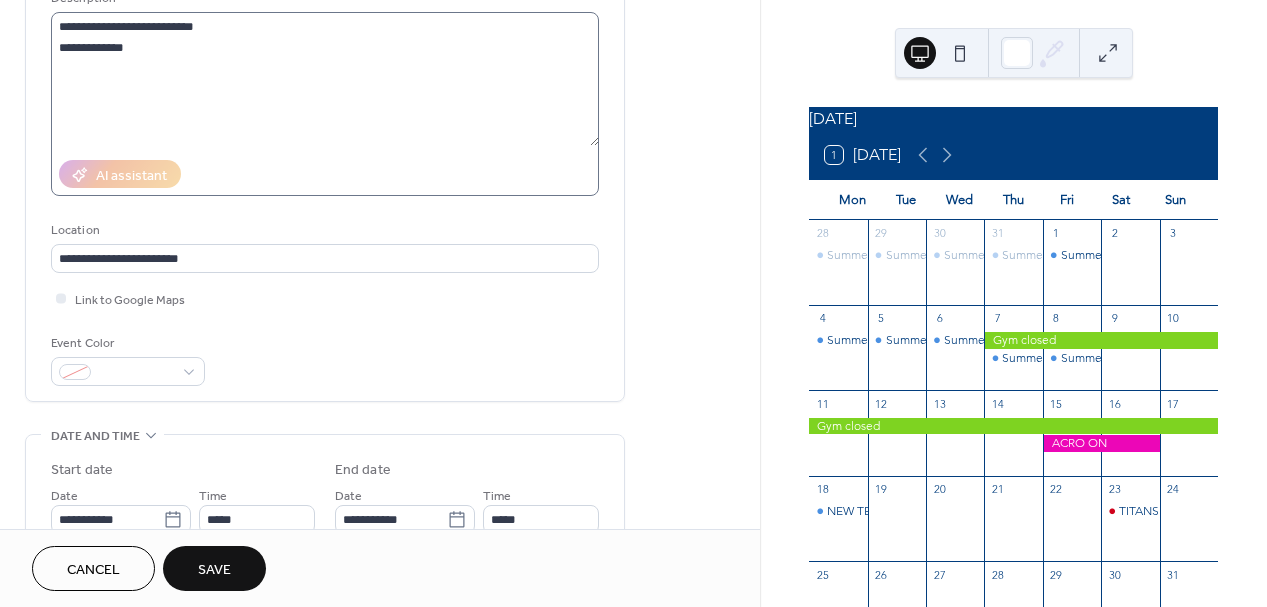 scroll, scrollTop: 232, scrollLeft: 0, axis: vertical 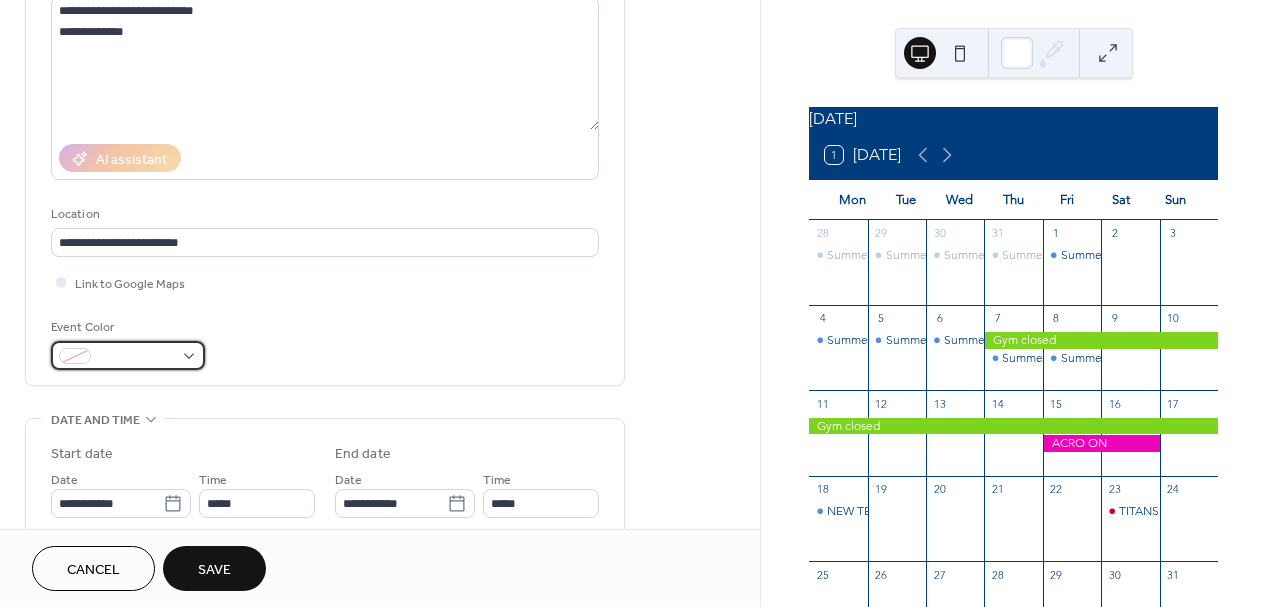 click at bounding box center [128, 355] 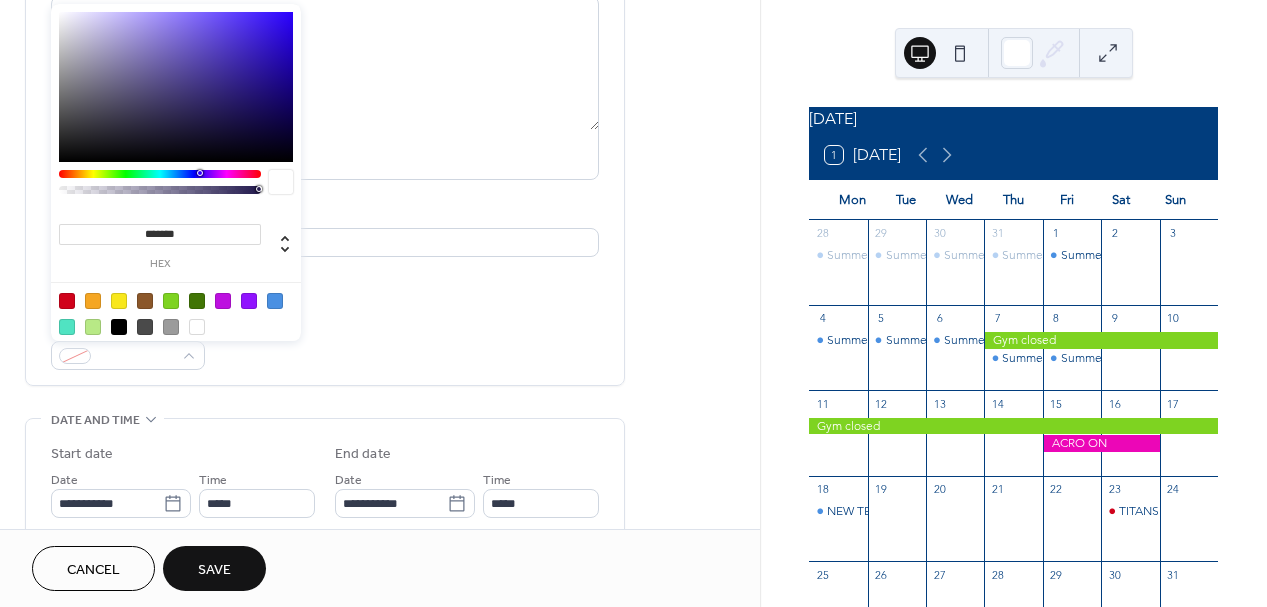 click at bounding box center (67, 301) 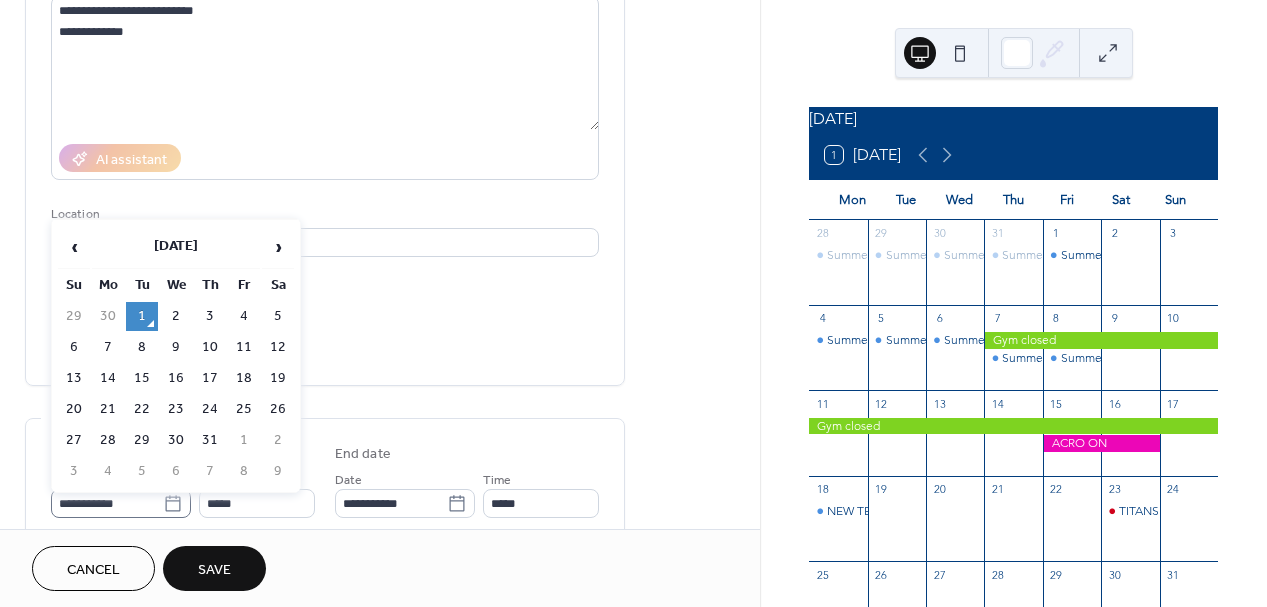 click 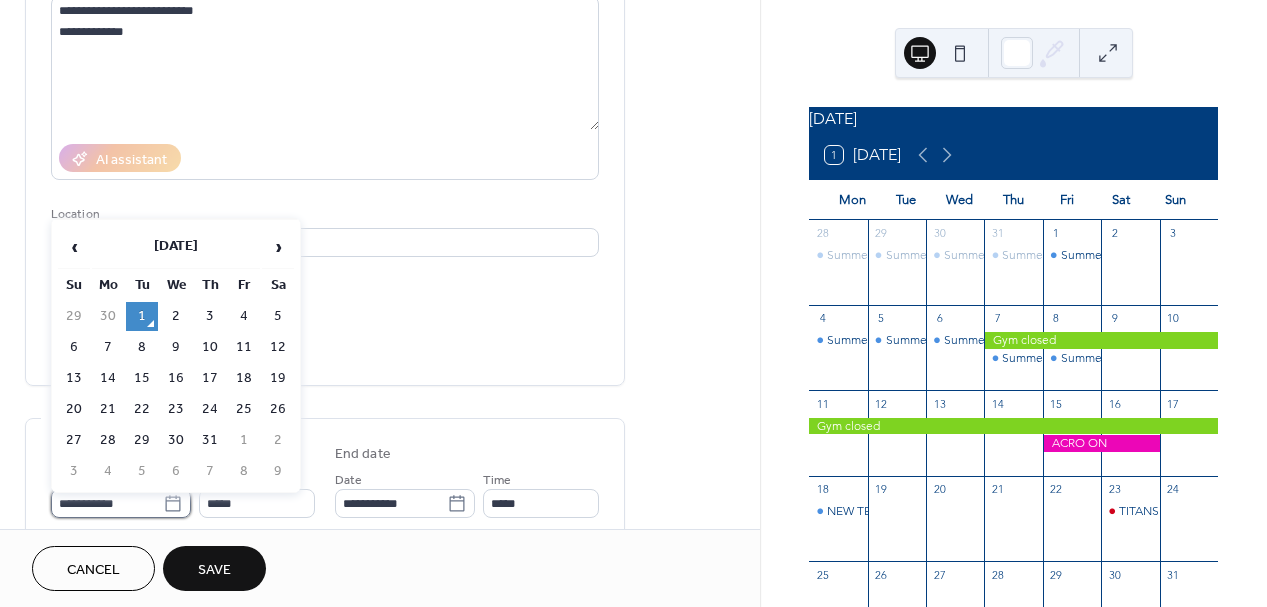 click on "**********" at bounding box center (107, 503) 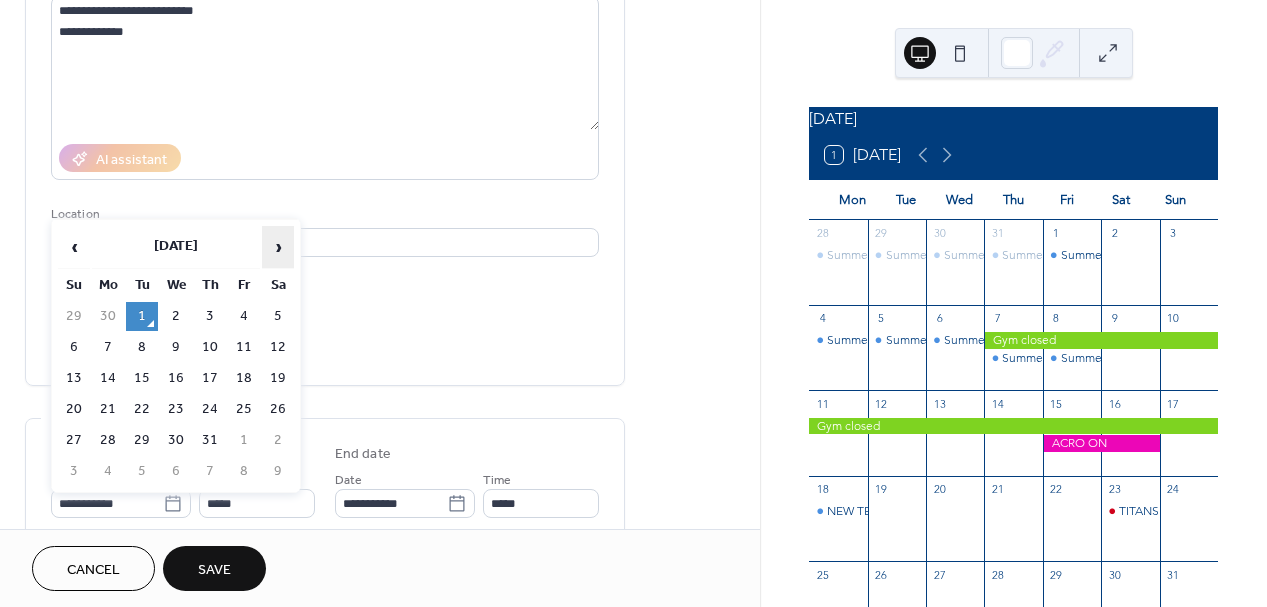 click on "›" at bounding box center (278, 247) 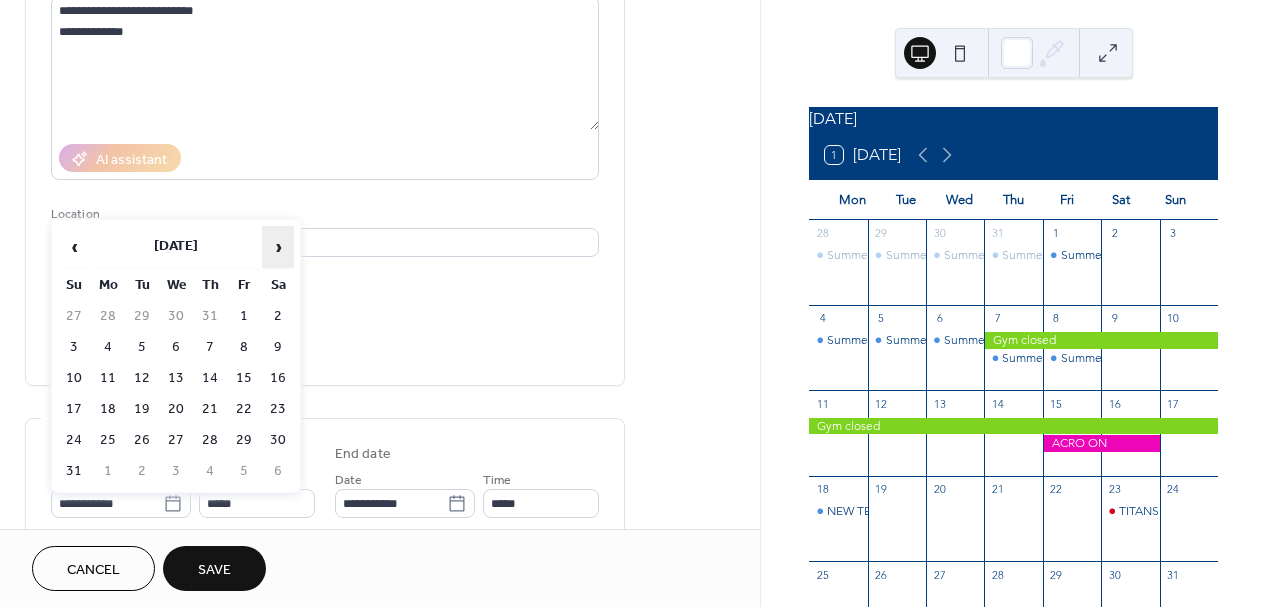 click on "›" at bounding box center [278, 247] 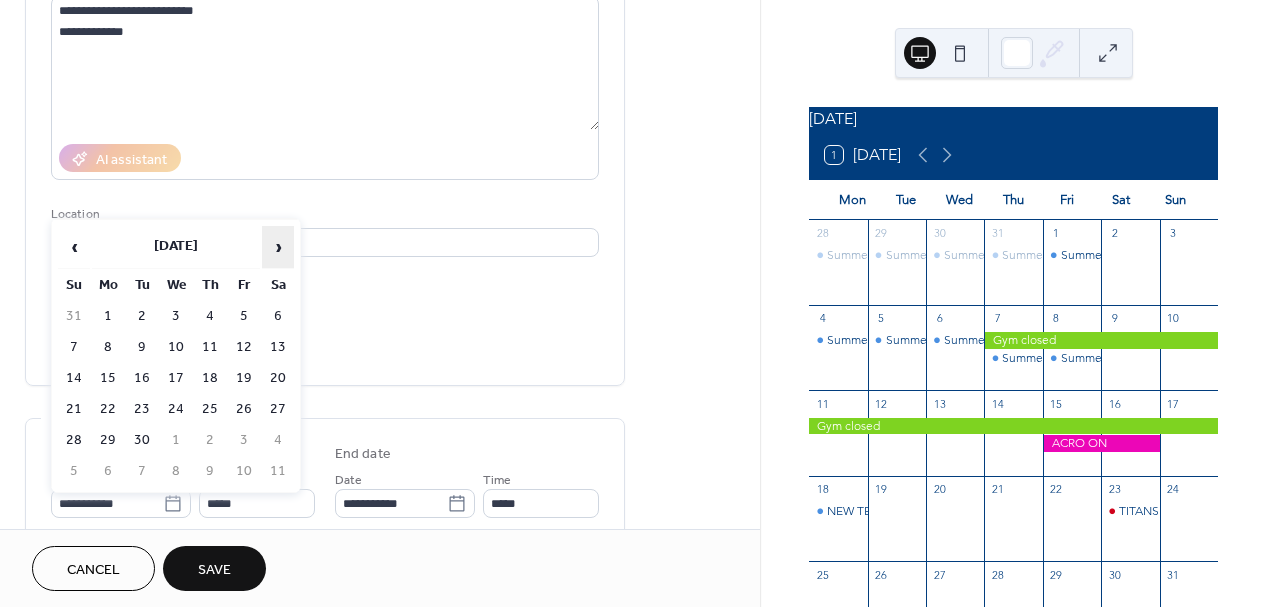 click on "›" at bounding box center [278, 247] 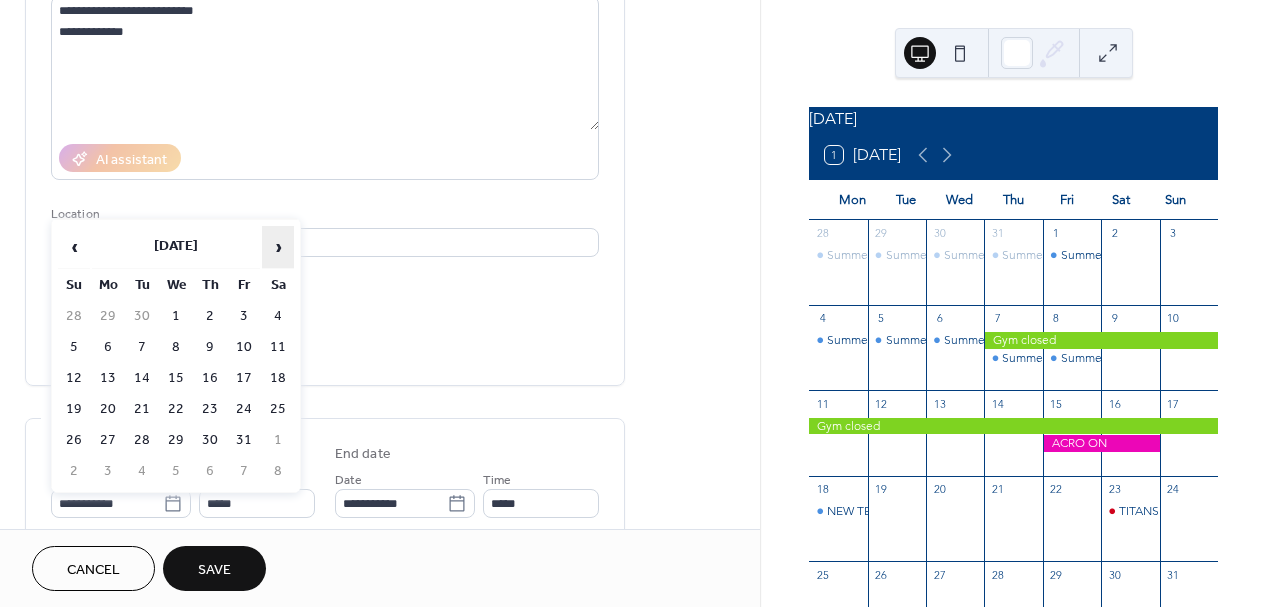 click on "›" at bounding box center [278, 247] 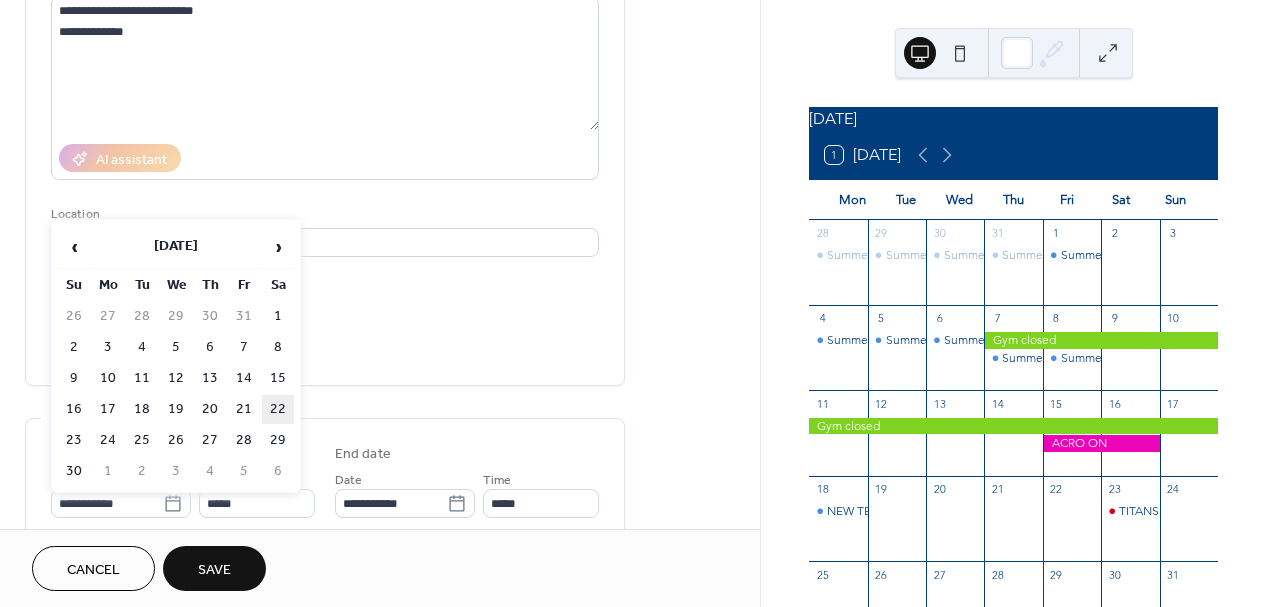 click on "22" at bounding box center [278, 409] 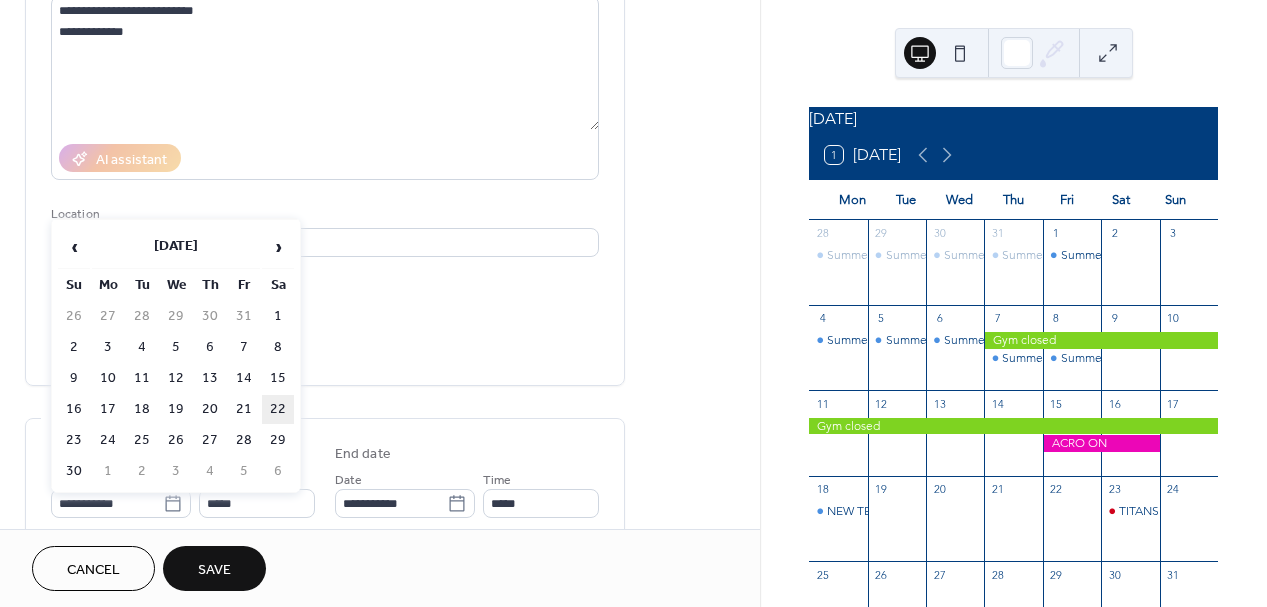 type on "**********" 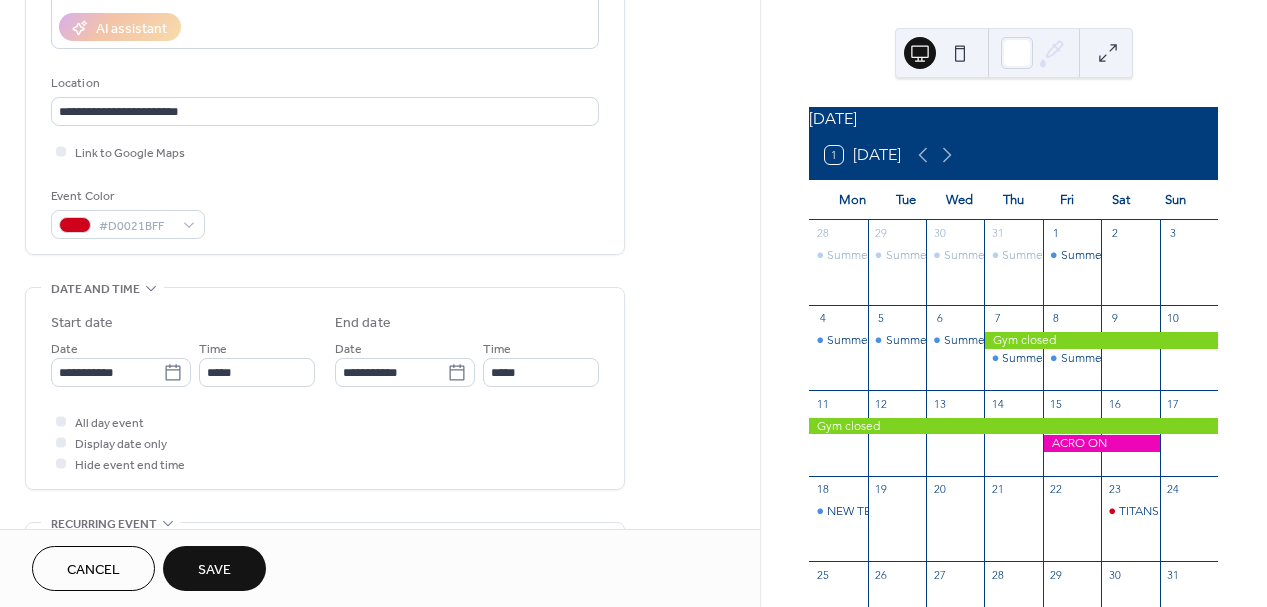 scroll, scrollTop: 369, scrollLeft: 0, axis: vertical 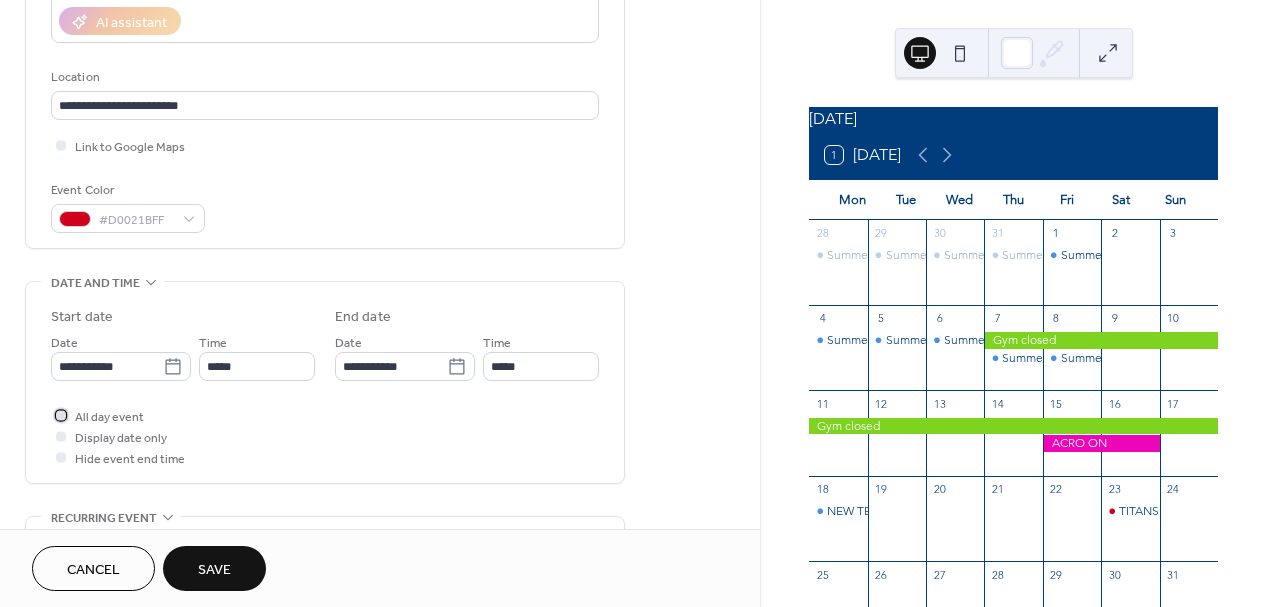 click at bounding box center [61, 415] 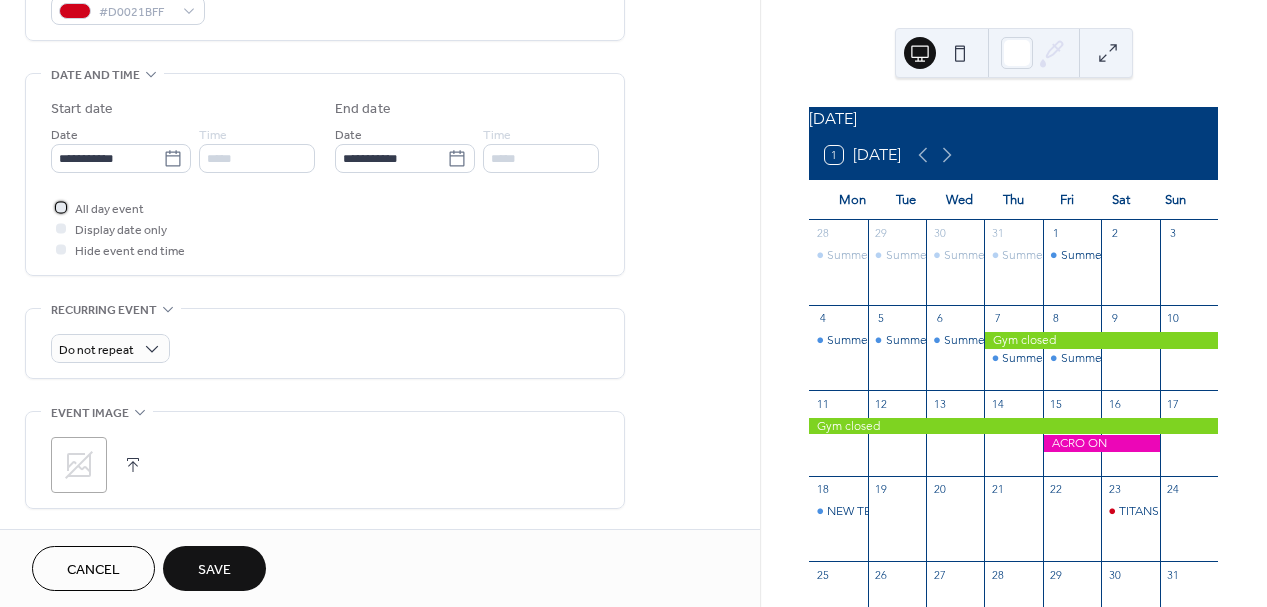 scroll, scrollTop: 580, scrollLeft: 0, axis: vertical 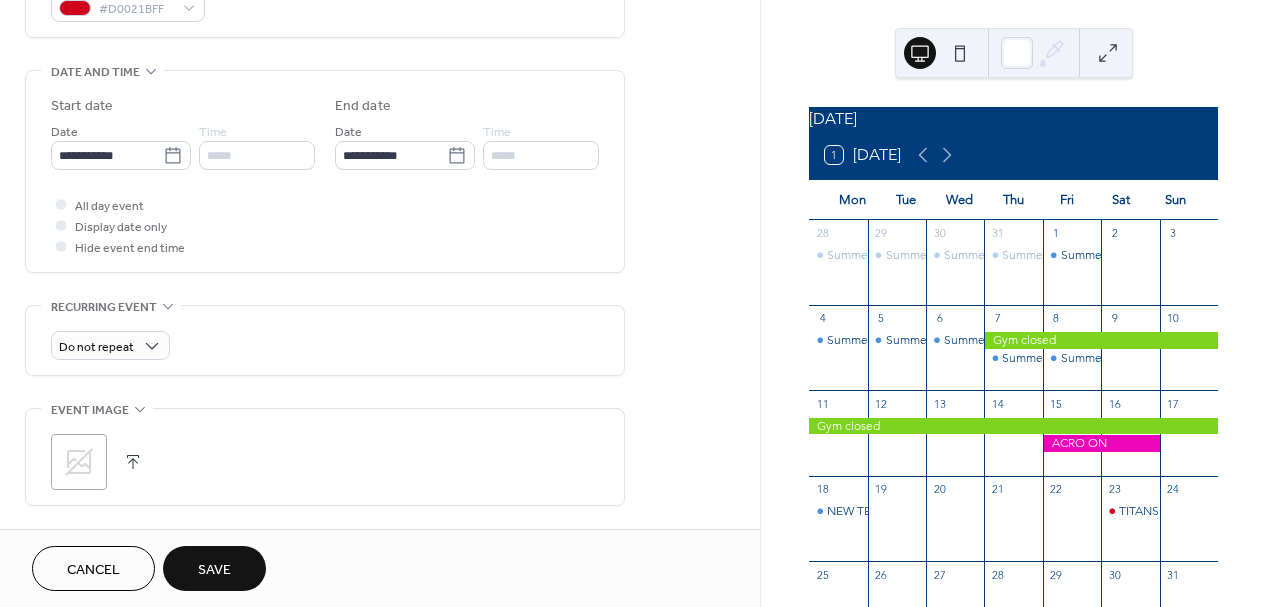 click on "Save" at bounding box center (214, 570) 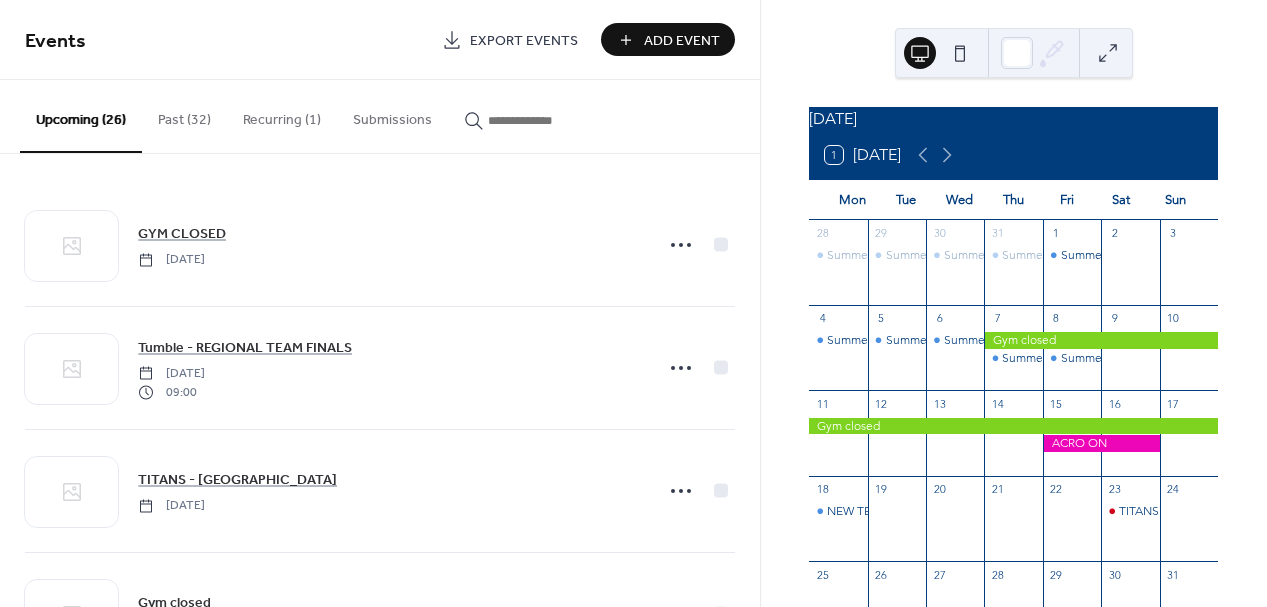 click on "Add Event" at bounding box center [682, 41] 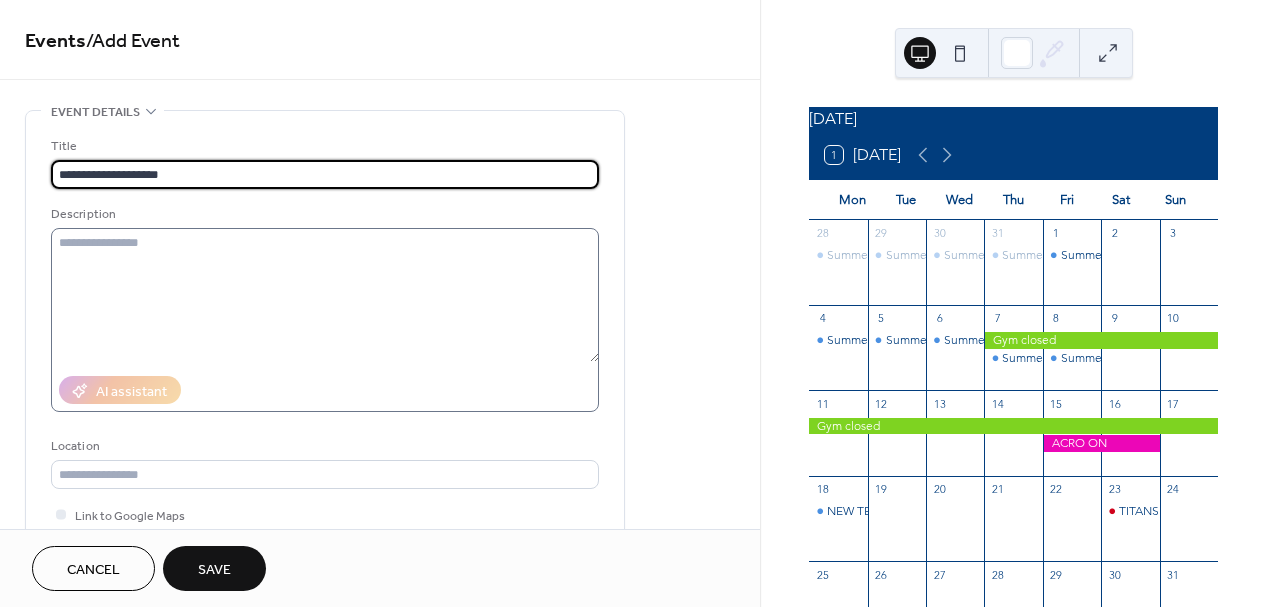 type on "**********" 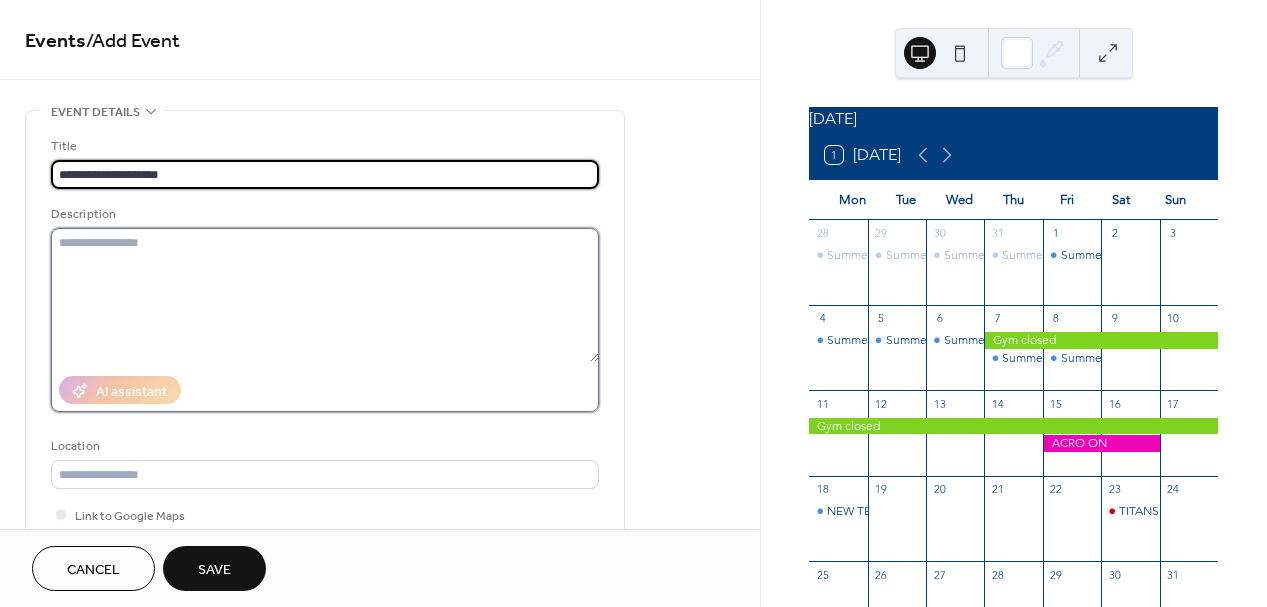 click at bounding box center (325, 295) 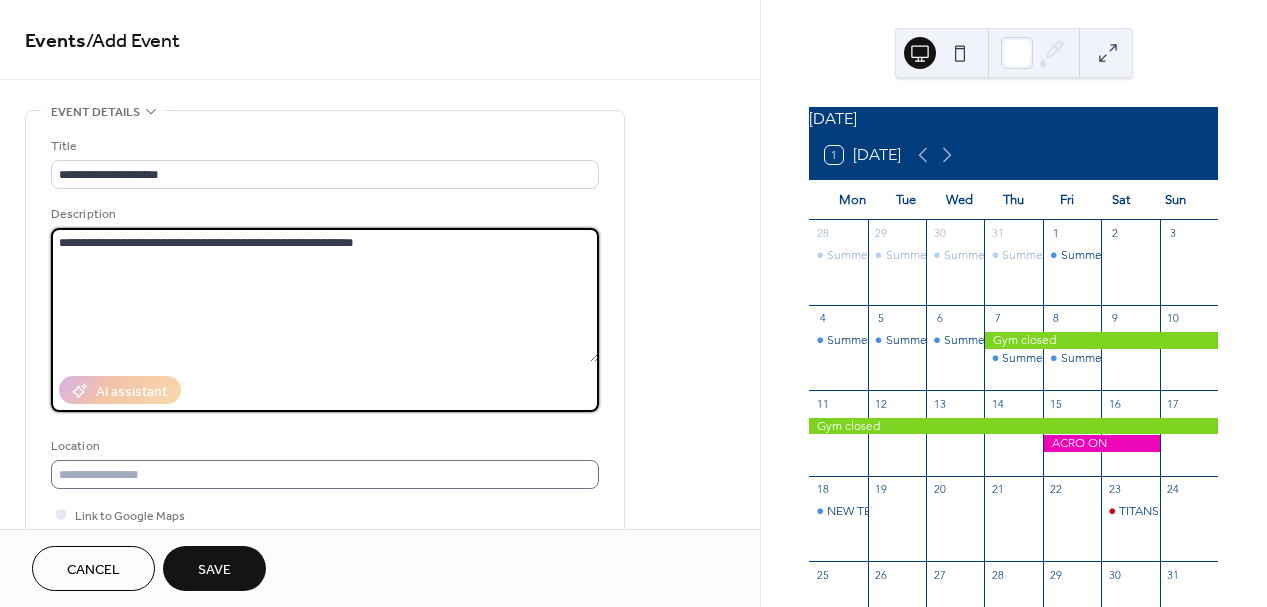 type on "**********" 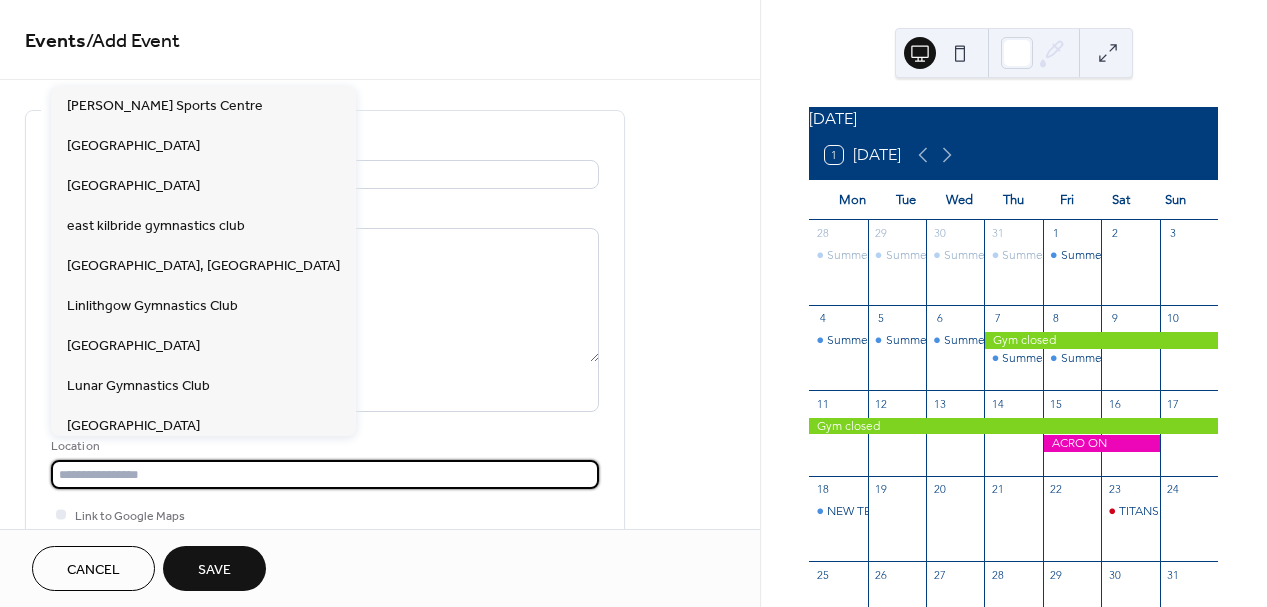 click at bounding box center [325, 474] 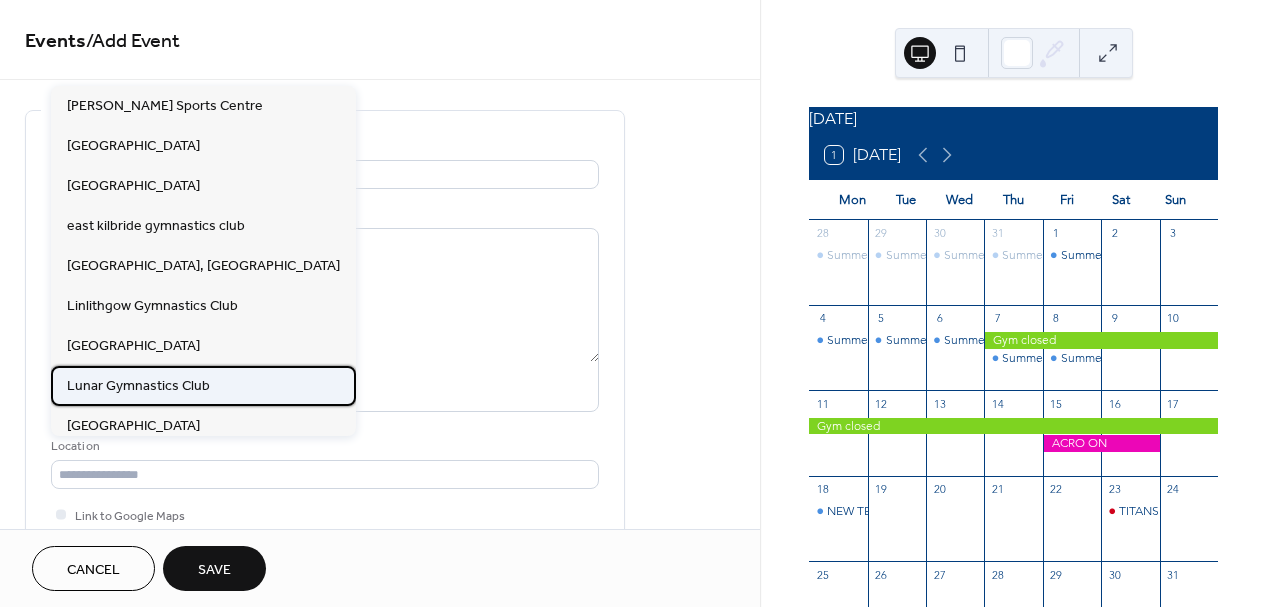 click on "Lunar Gymnastics Club" at bounding box center [138, 386] 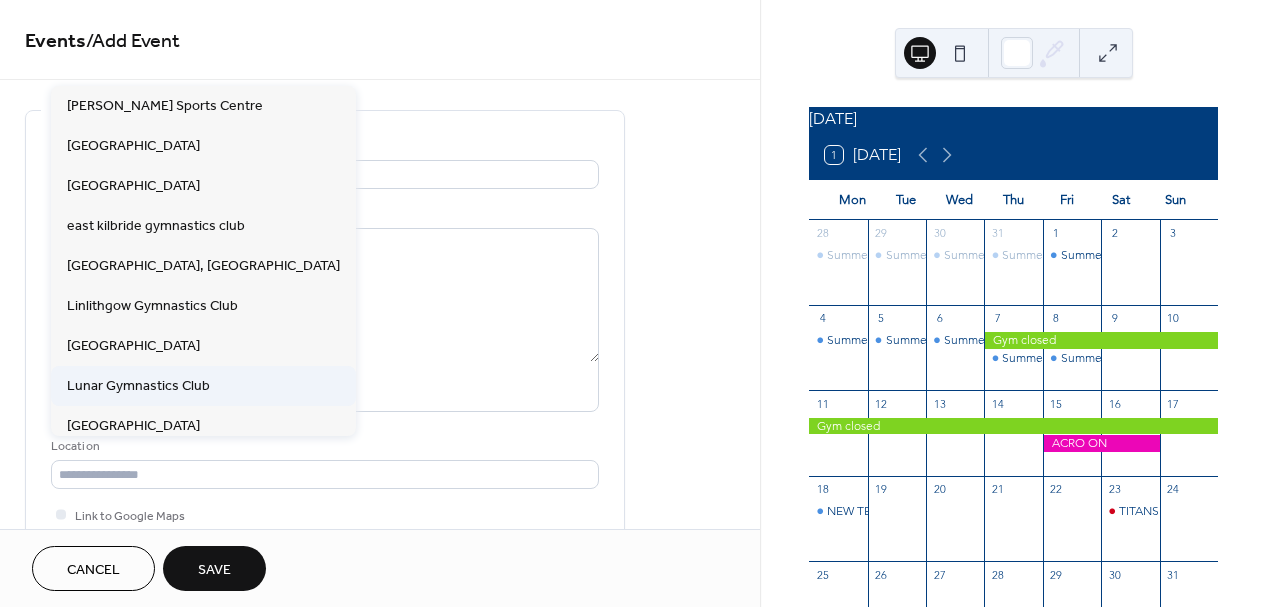 type on "**********" 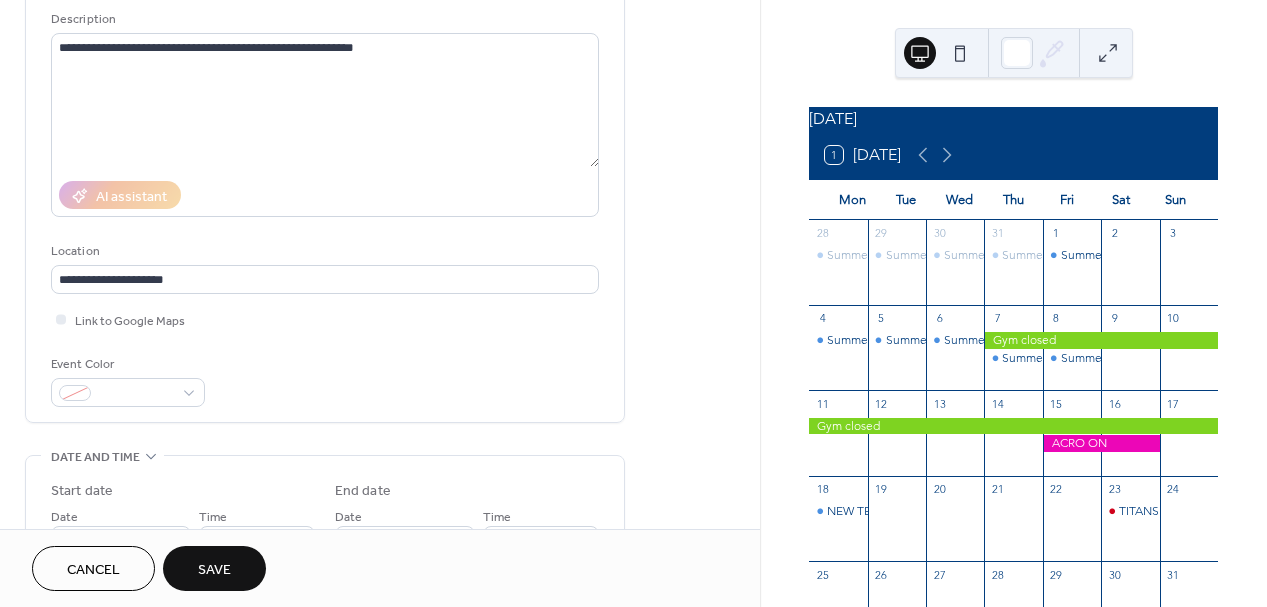 scroll, scrollTop: 276, scrollLeft: 0, axis: vertical 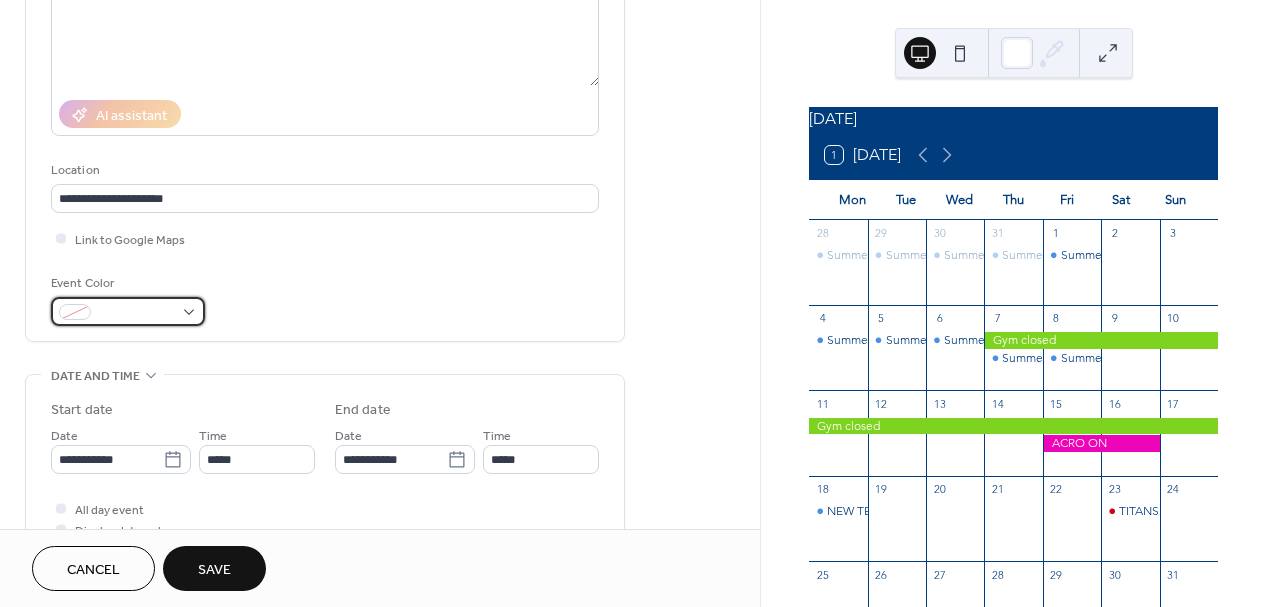 click at bounding box center [128, 311] 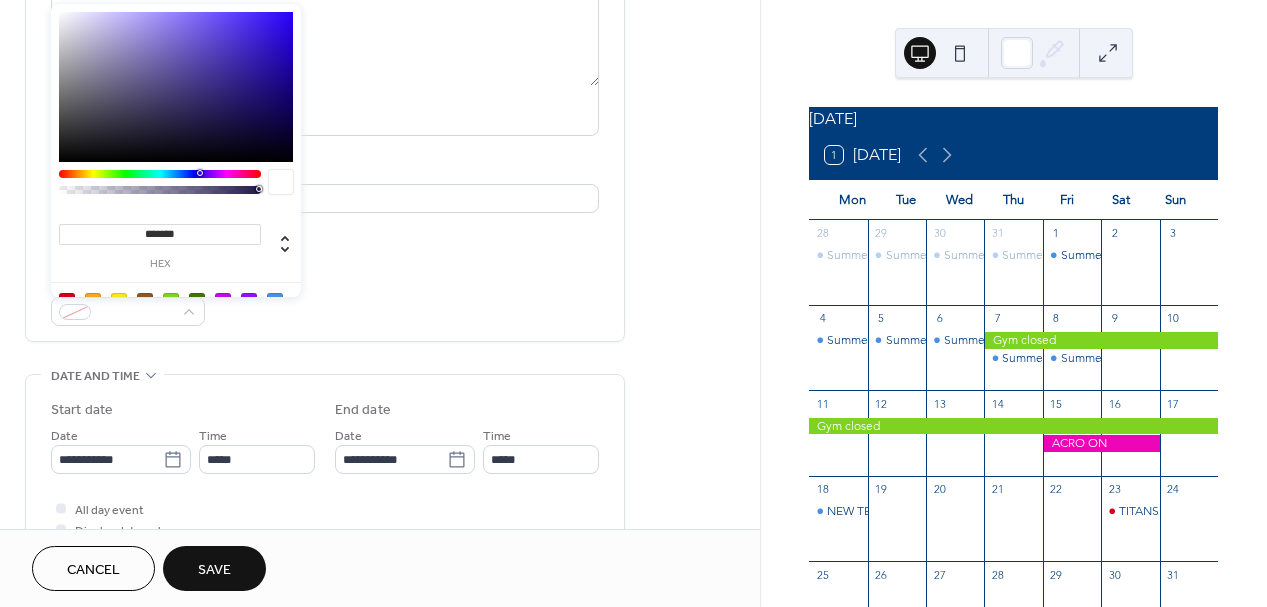 click on "*******" at bounding box center [160, 234] 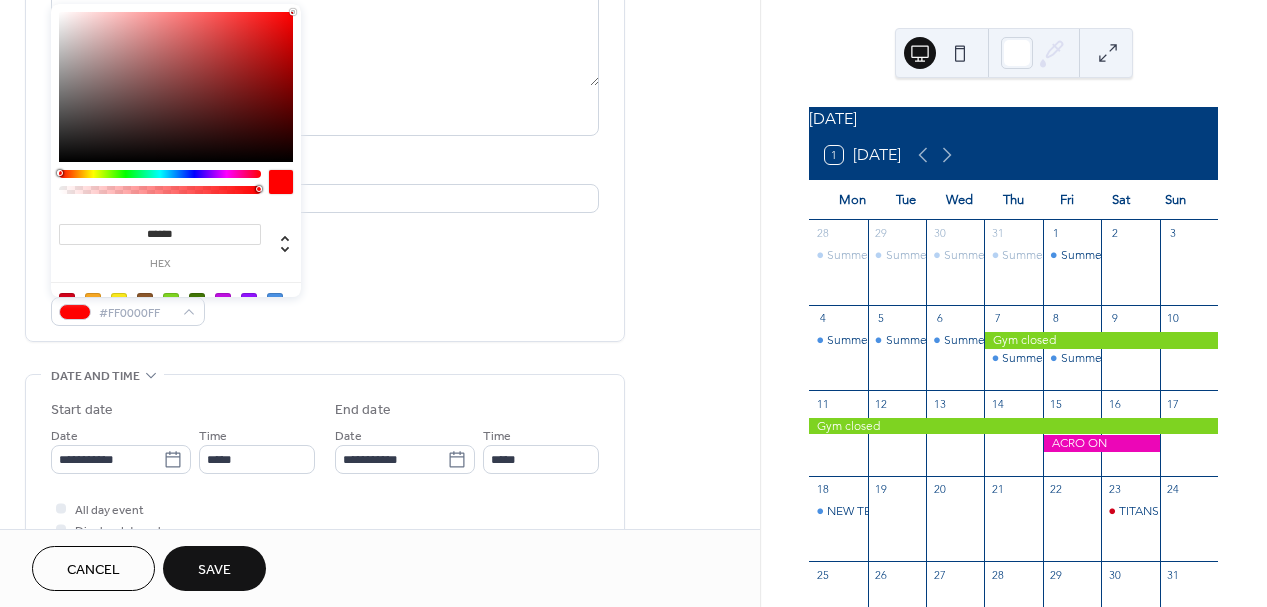 type on "*******" 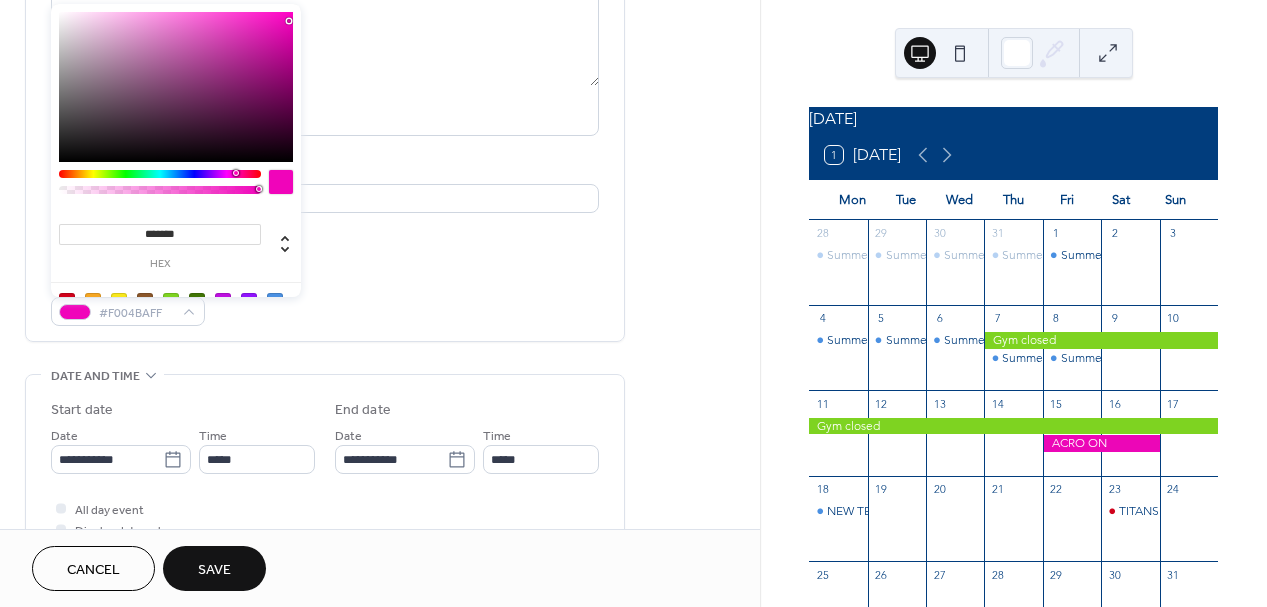 click on "Event Color #F004BAFF" at bounding box center [325, 299] 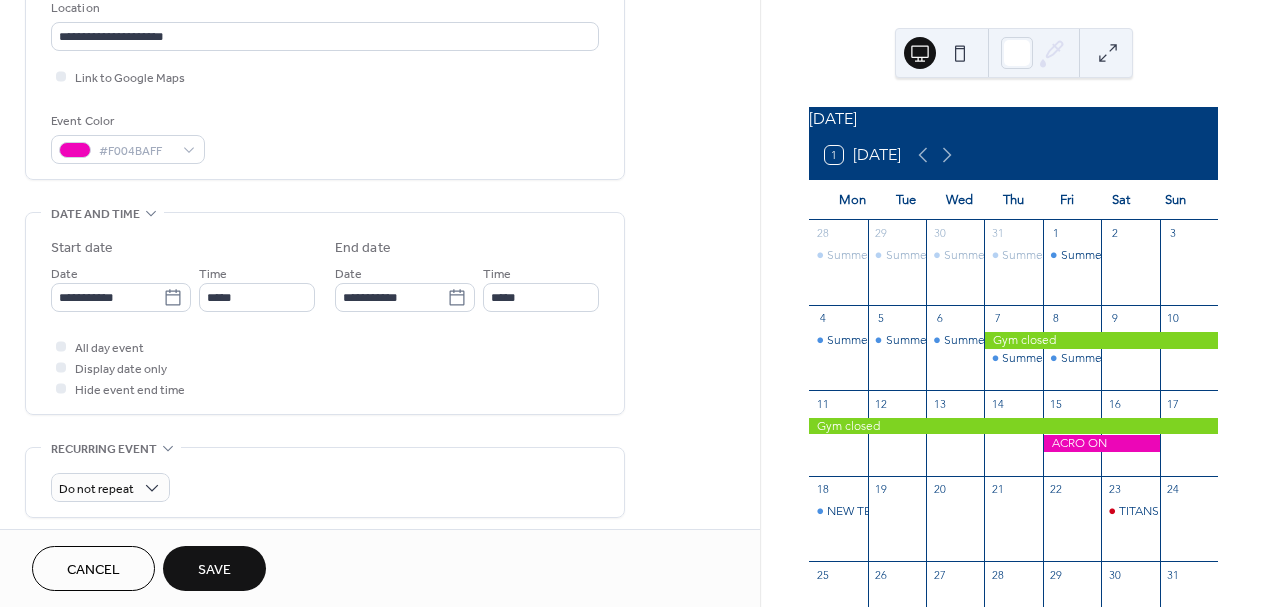 scroll, scrollTop: 442, scrollLeft: 0, axis: vertical 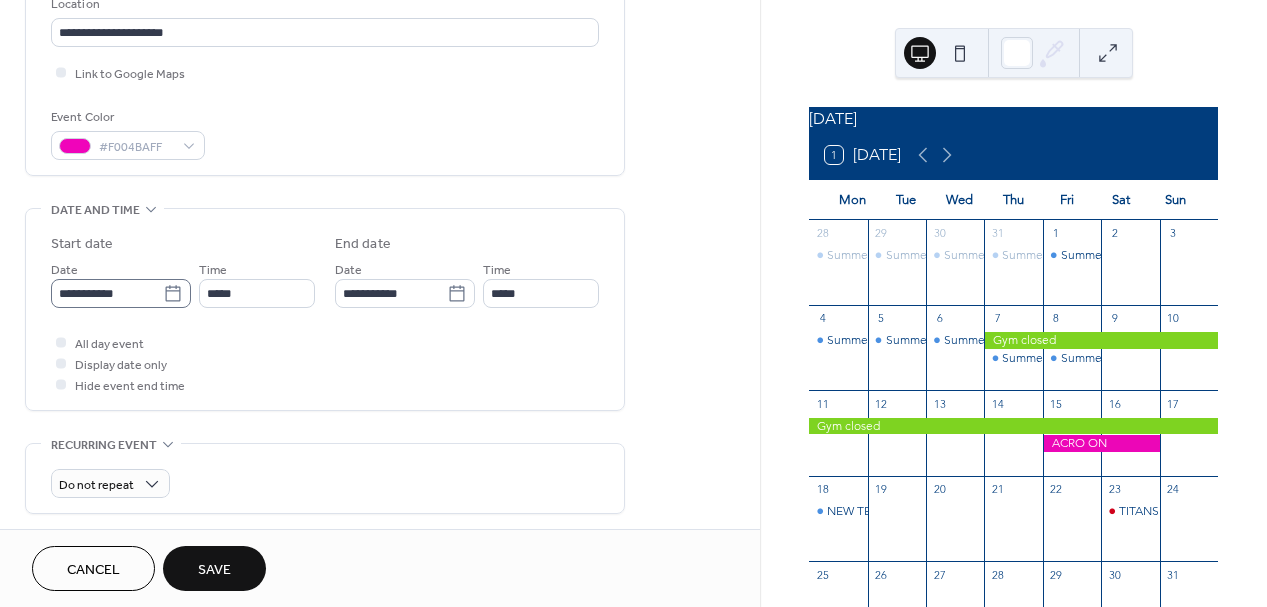 click 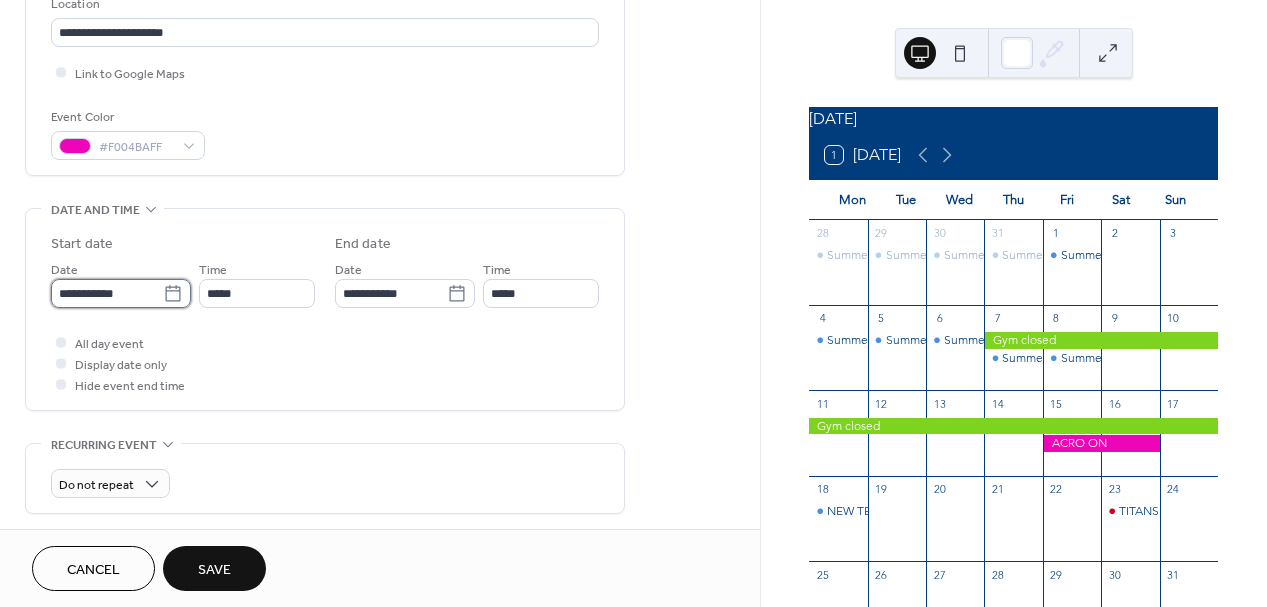 click on "**********" at bounding box center (107, 293) 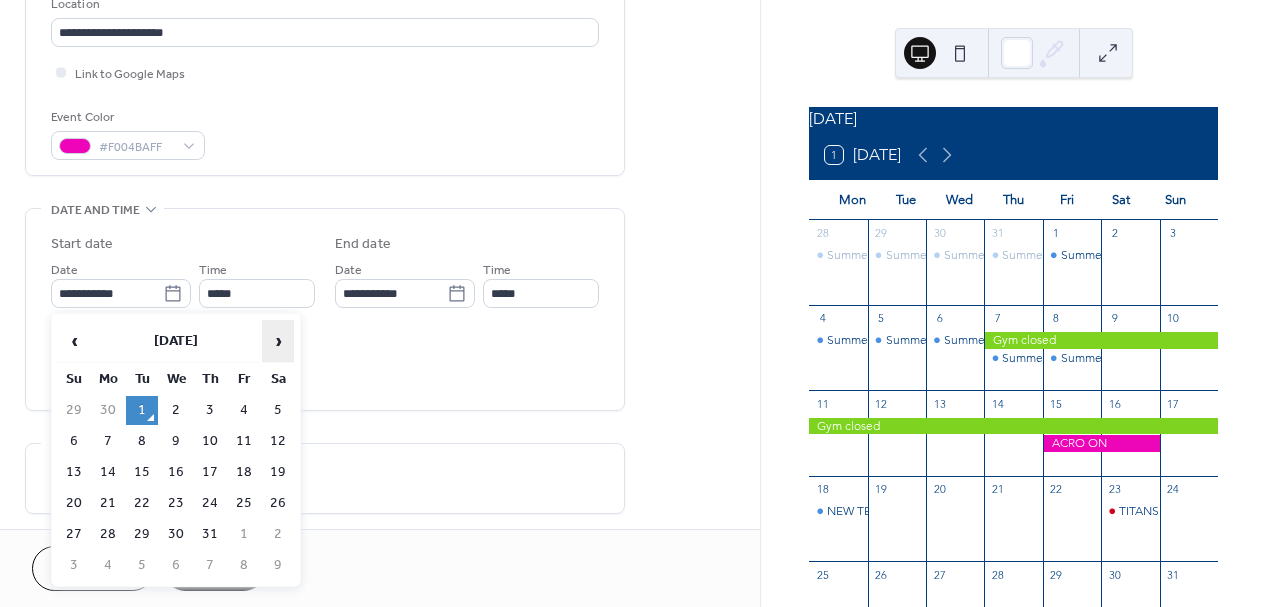 click on "›" at bounding box center (278, 341) 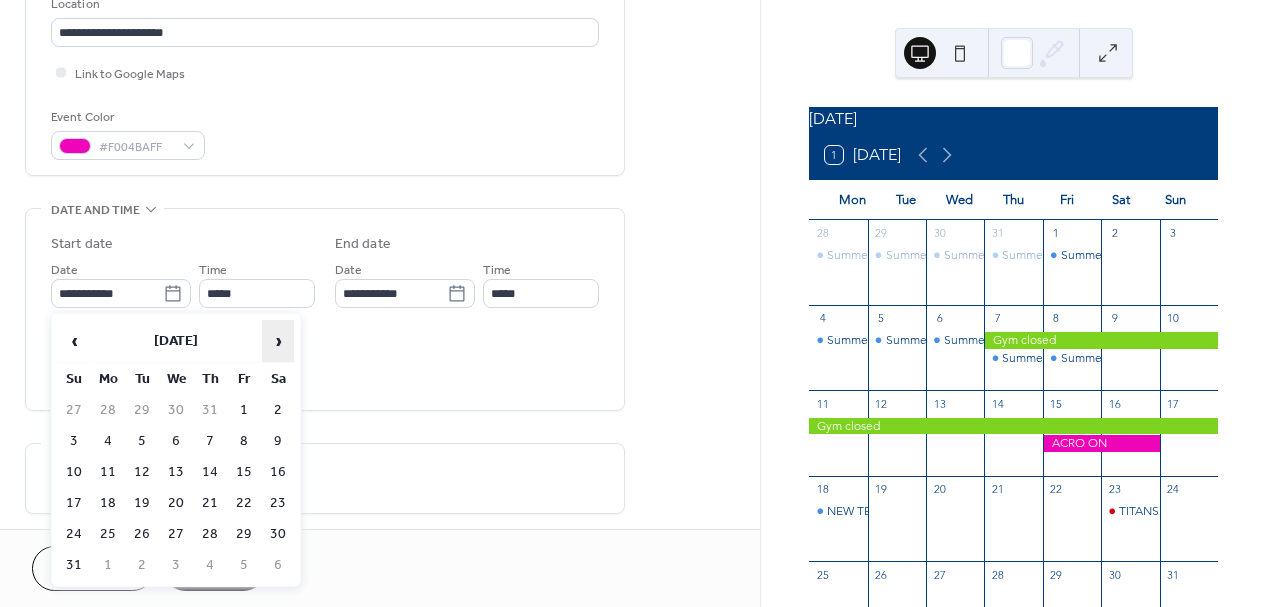 click on "›" at bounding box center (278, 341) 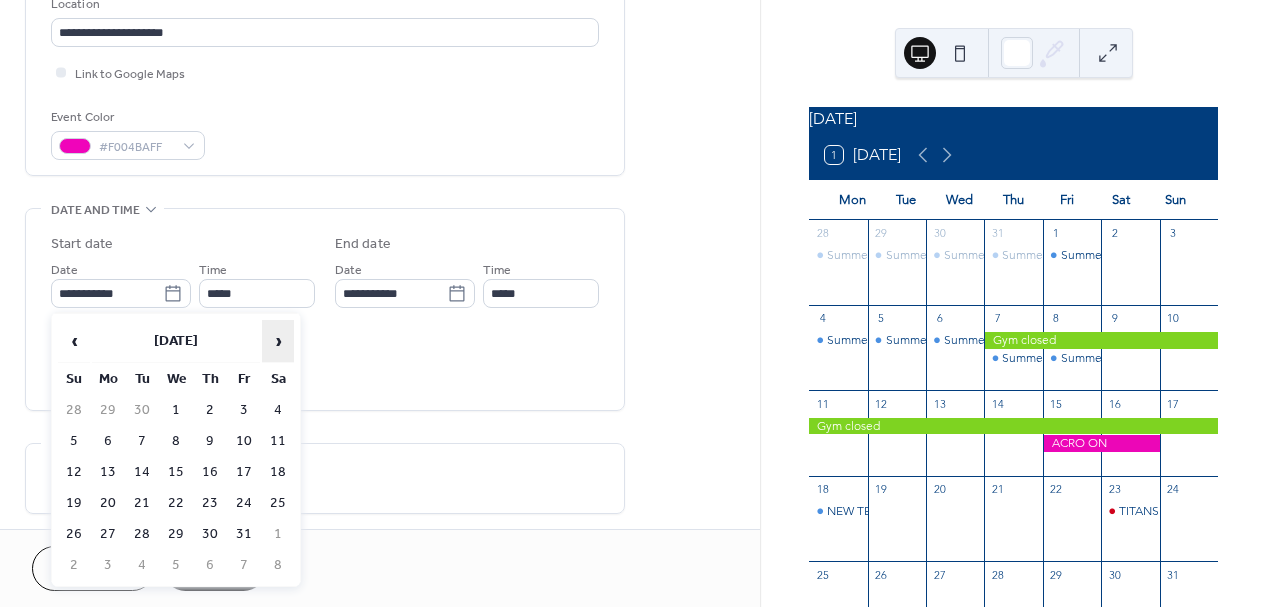 click on "›" at bounding box center [278, 341] 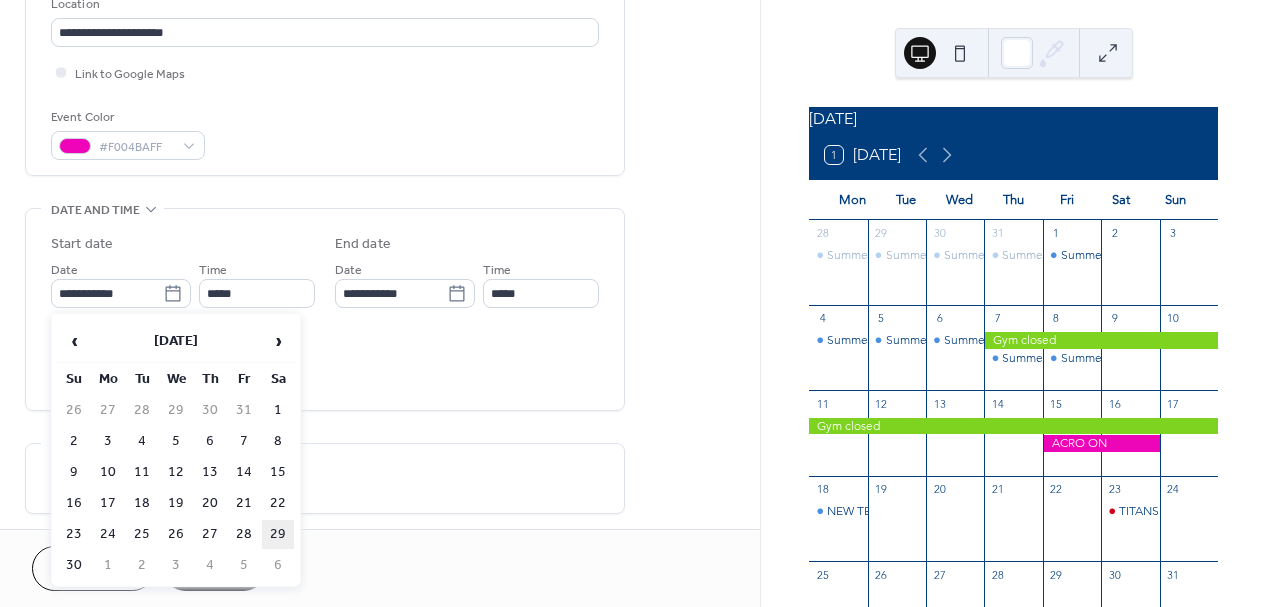 click on "29" at bounding box center (278, 534) 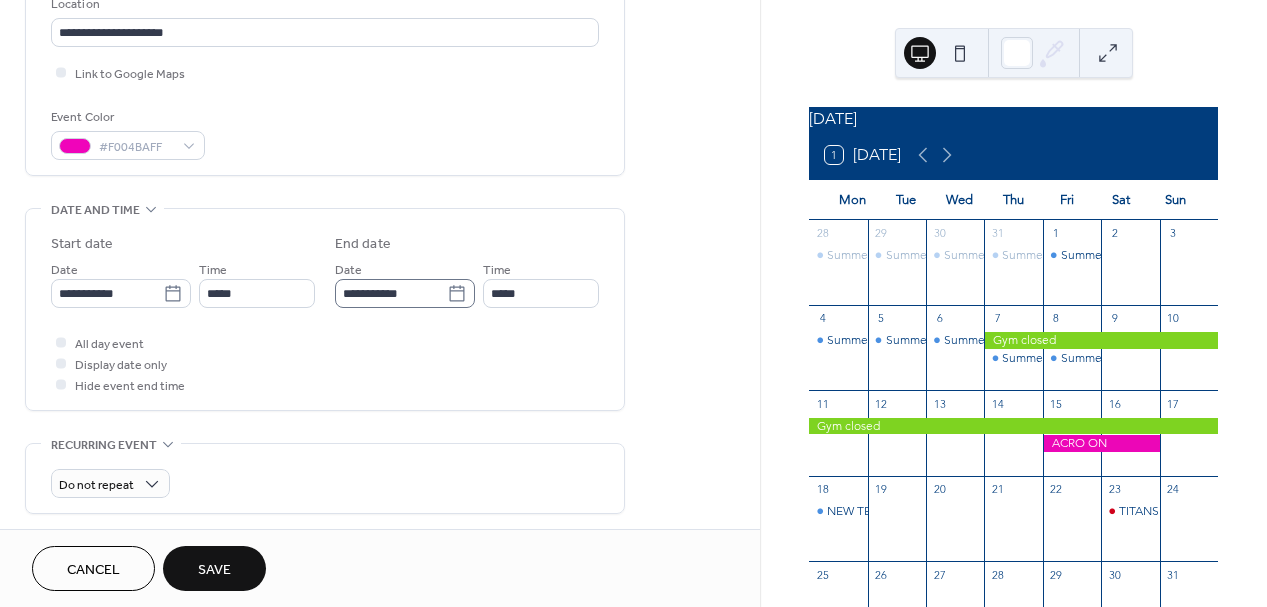 click 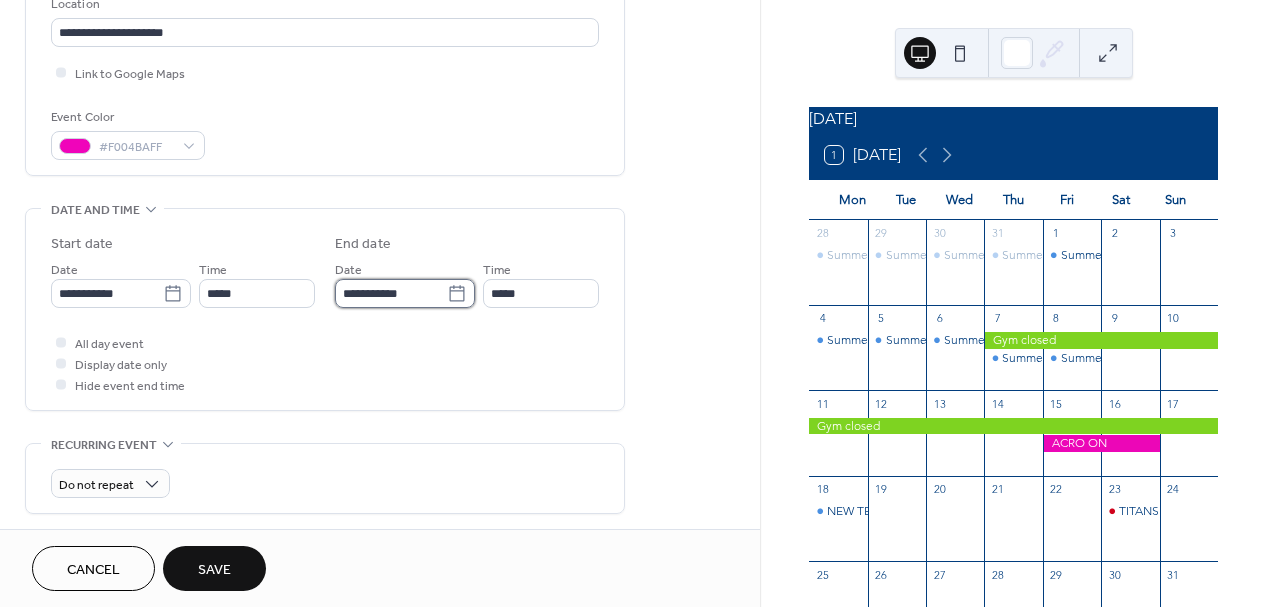 click on "**********" at bounding box center (391, 293) 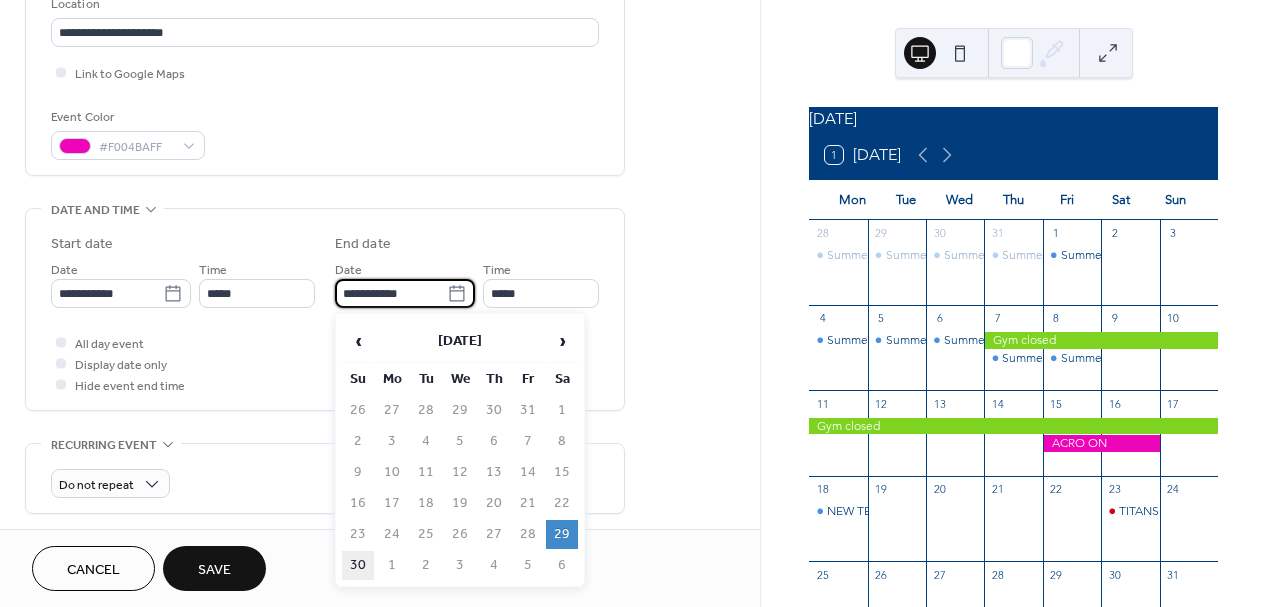click on "30" at bounding box center (358, 565) 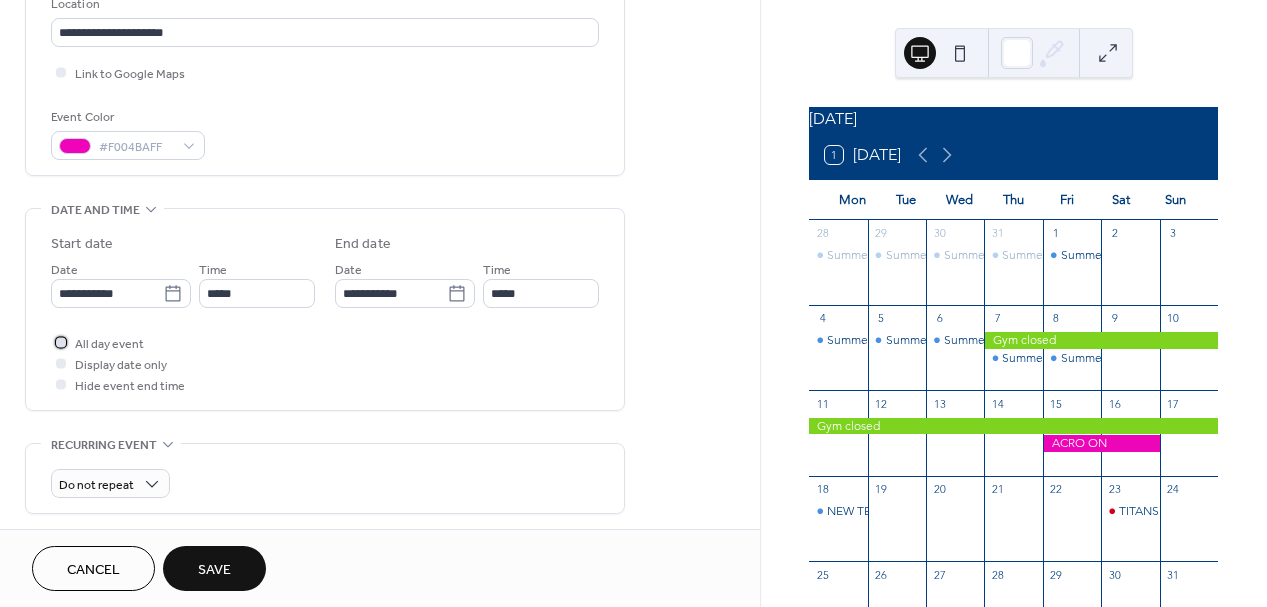 click at bounding box center [61, 342] 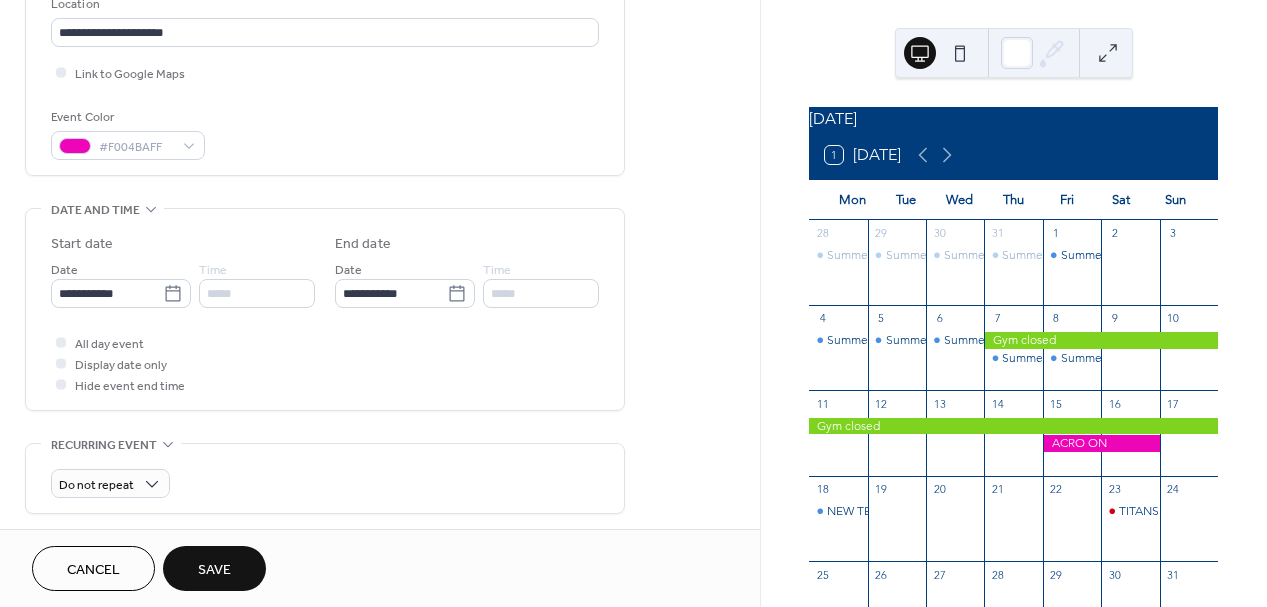 click on "Save" at bounding box center (214, 570) 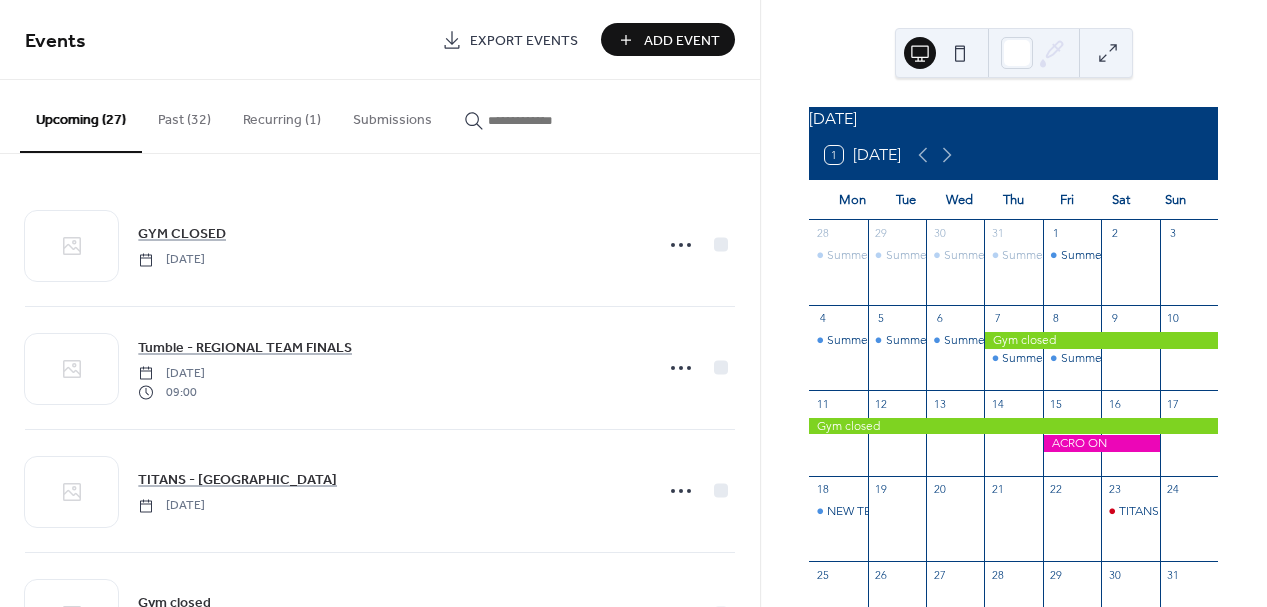 click on "Add Event" at bounding box center (682, 41) 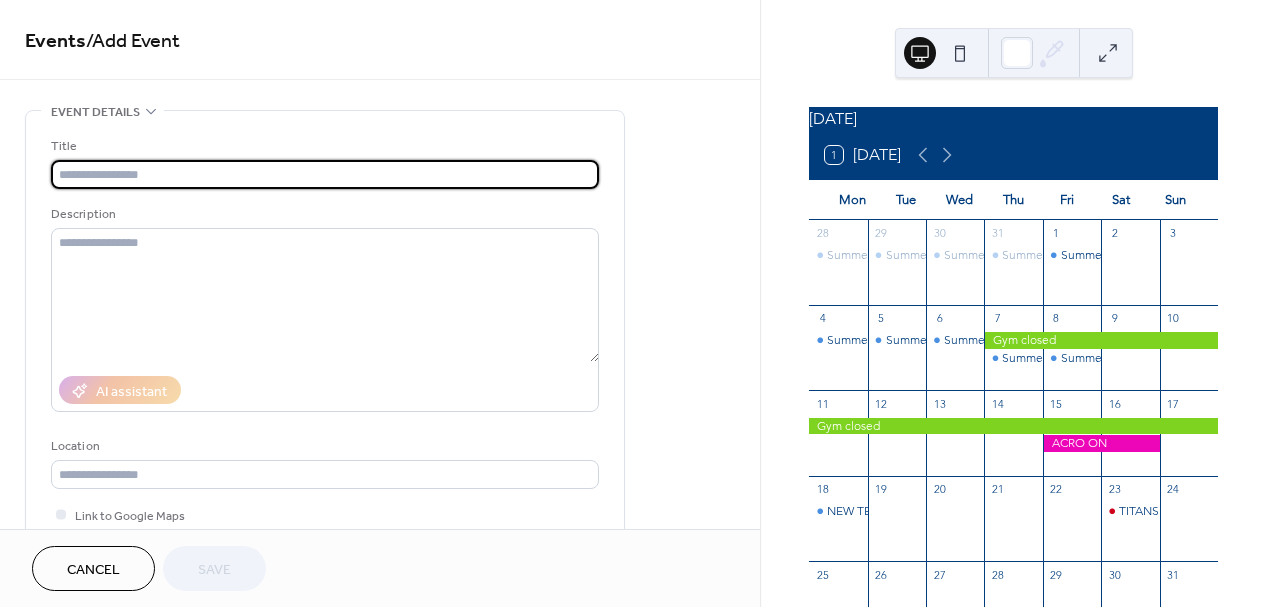 click at bounding box center [325, 174] 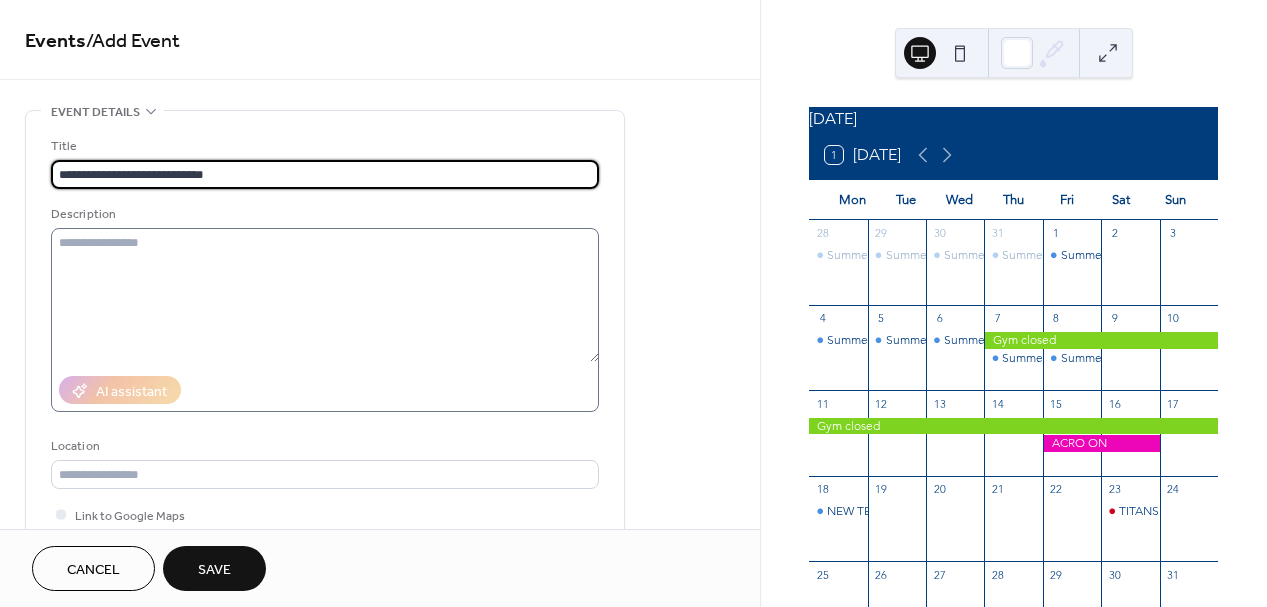 type on "**********" 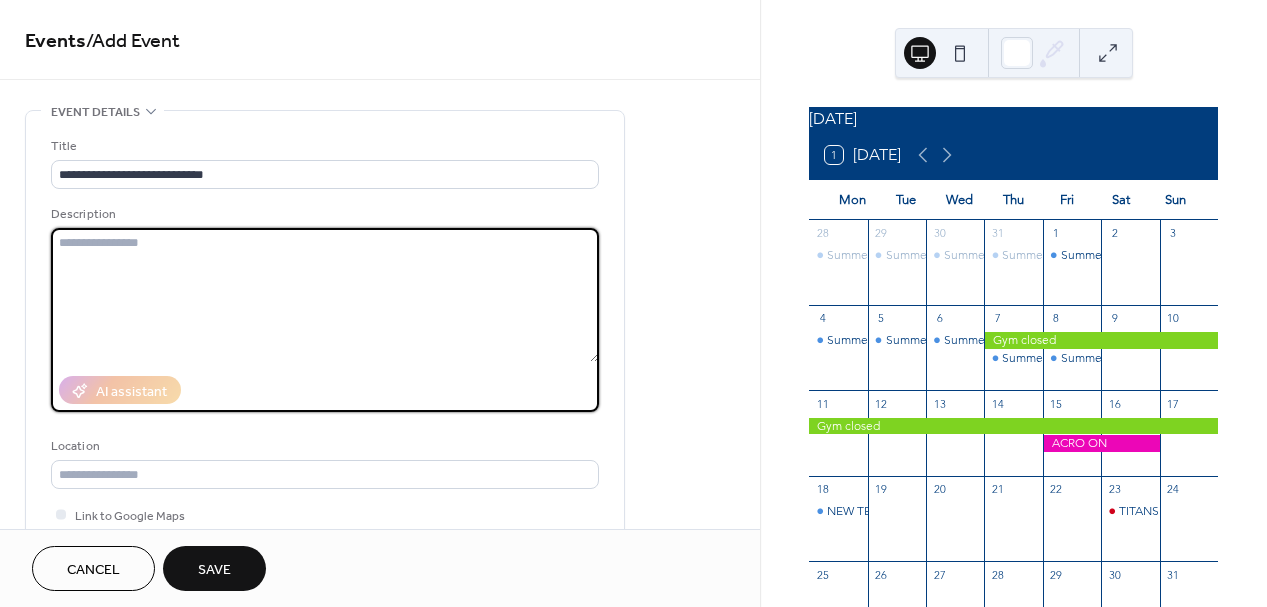 click at bounding box center [325, 295] 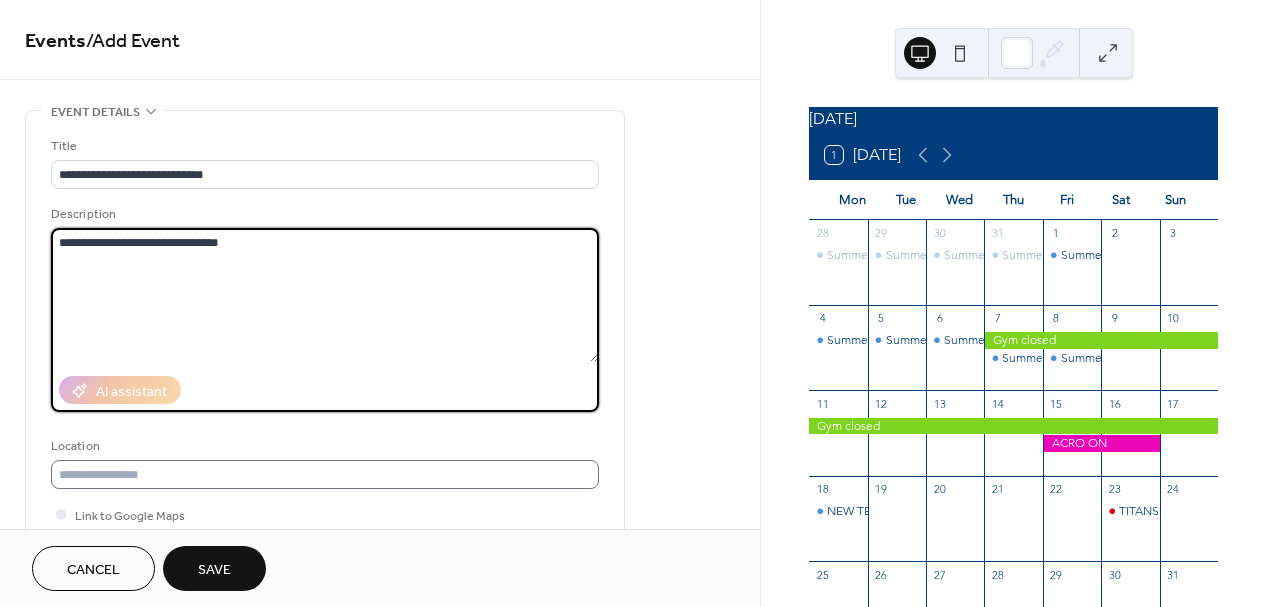 type on "**********" 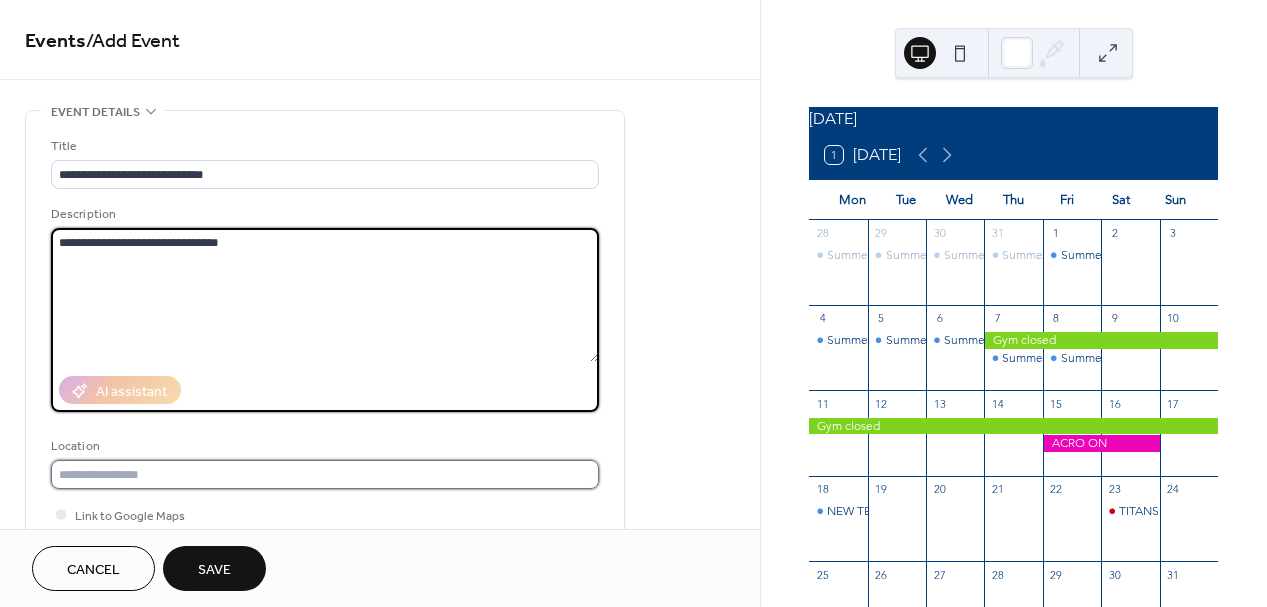 click at bounding box center (325, 474) 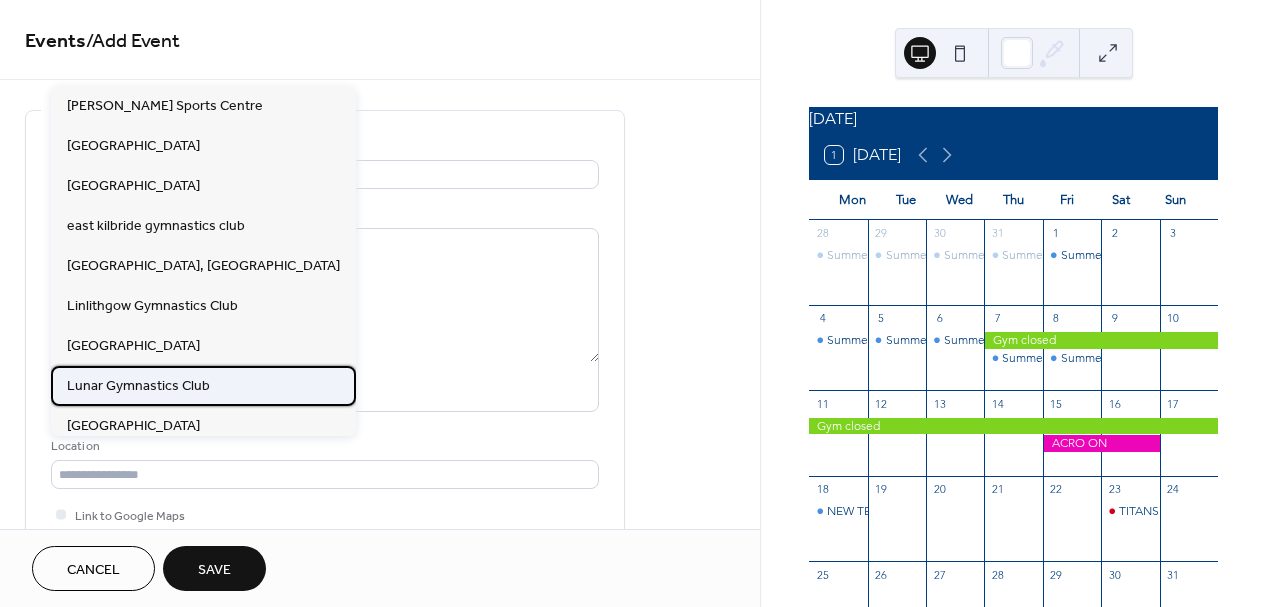 click on "Lunar Gymnastics Club" at bounding box center (203, 386) 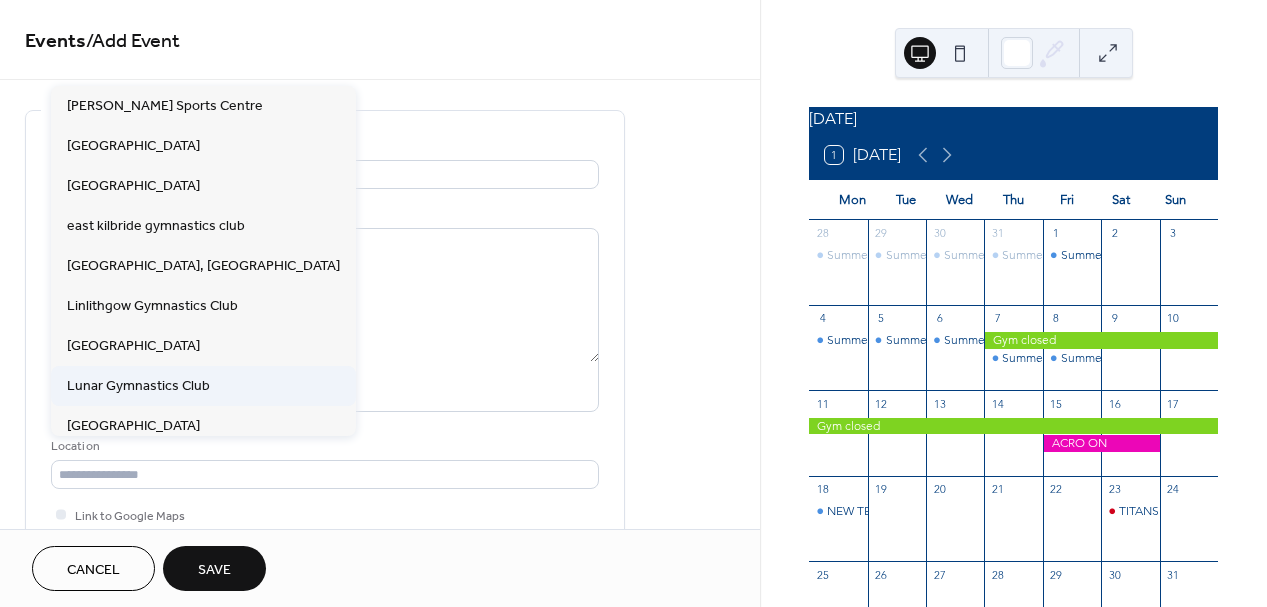 type on "**********" 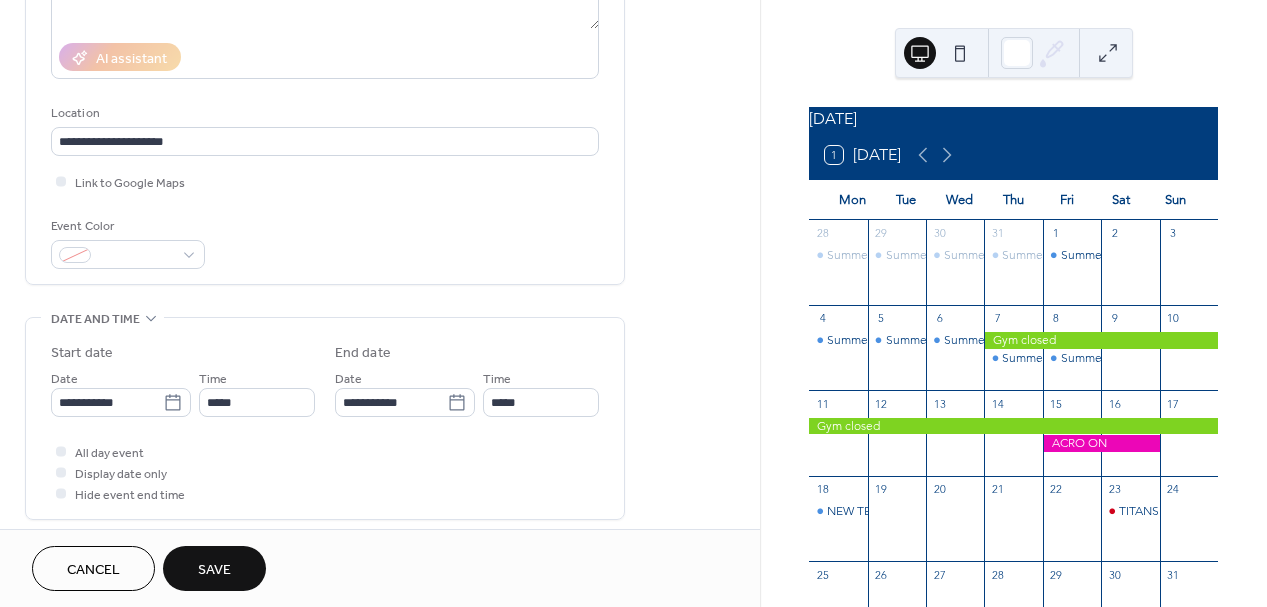 scroll, scrollTop: 366, scrollLeft: 0, axis: vertical 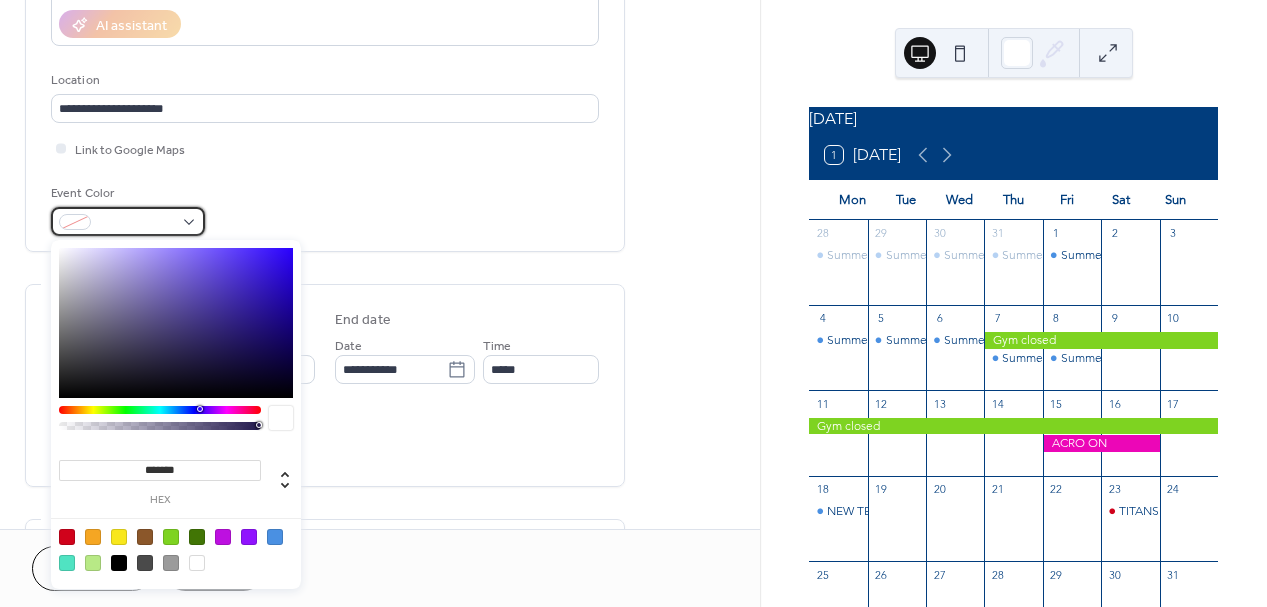 click at bounding box center (128, 221) 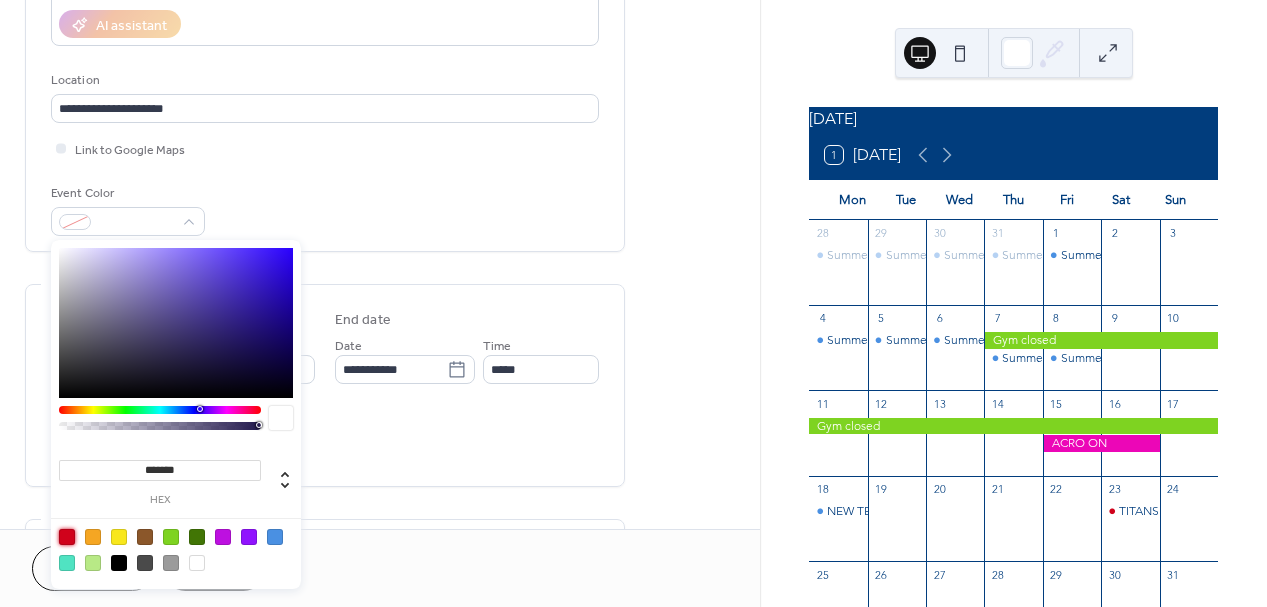 click at bounding box center [67, 537] 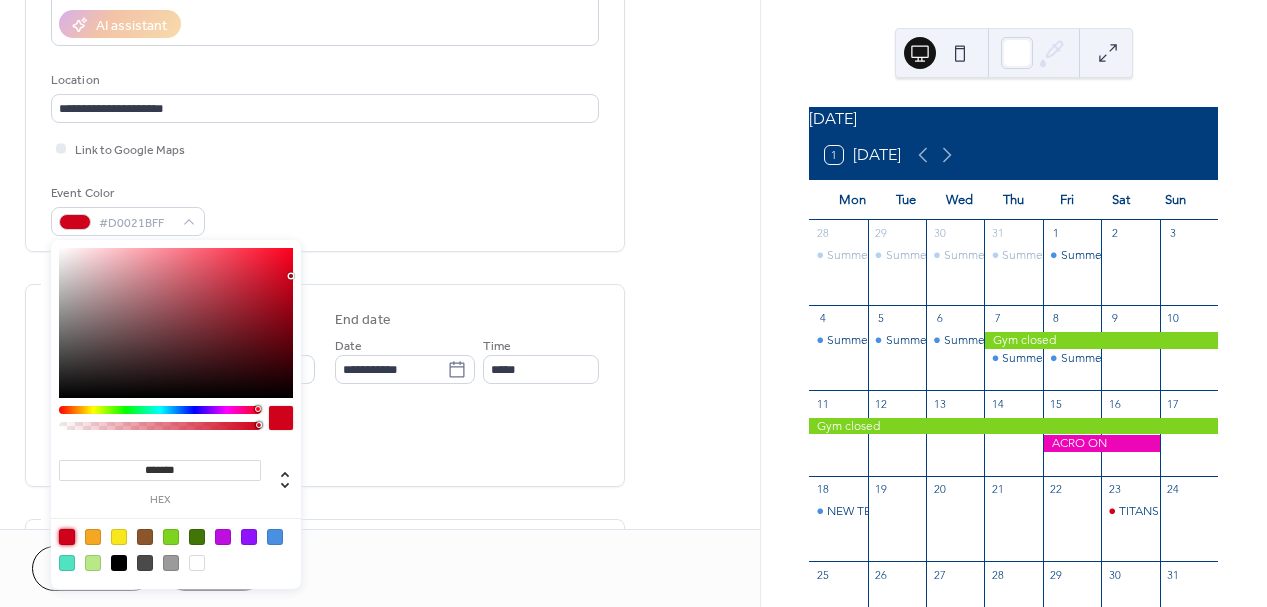 click on "All day event Display date only Hide event end time" at bounding box center [325, 439] 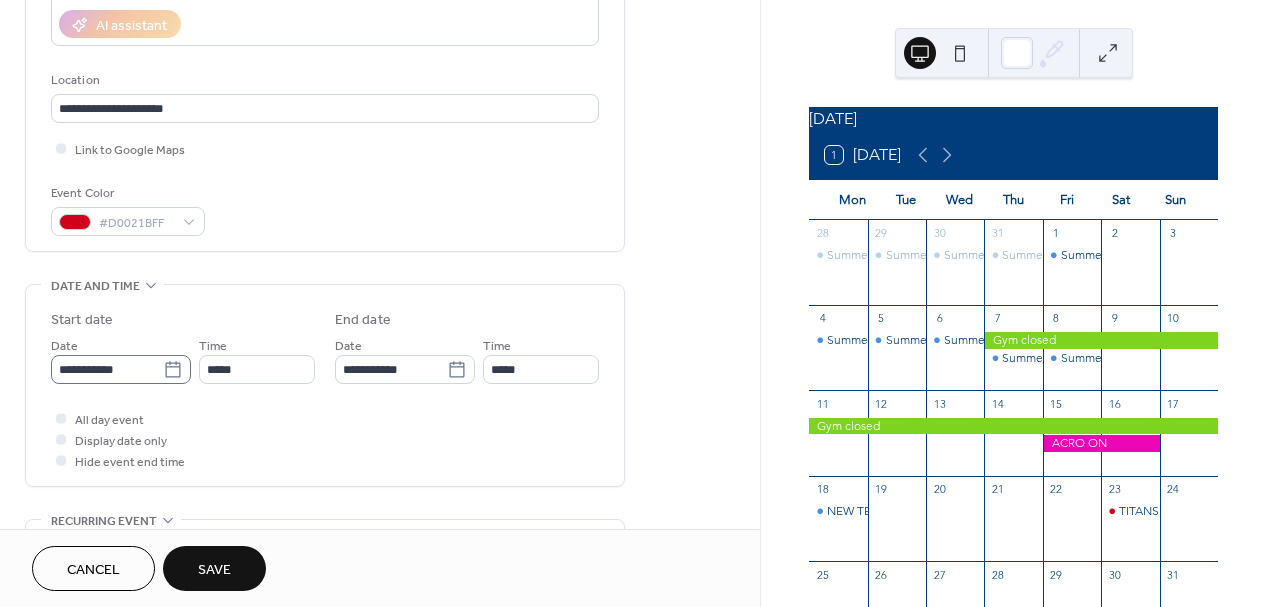 click 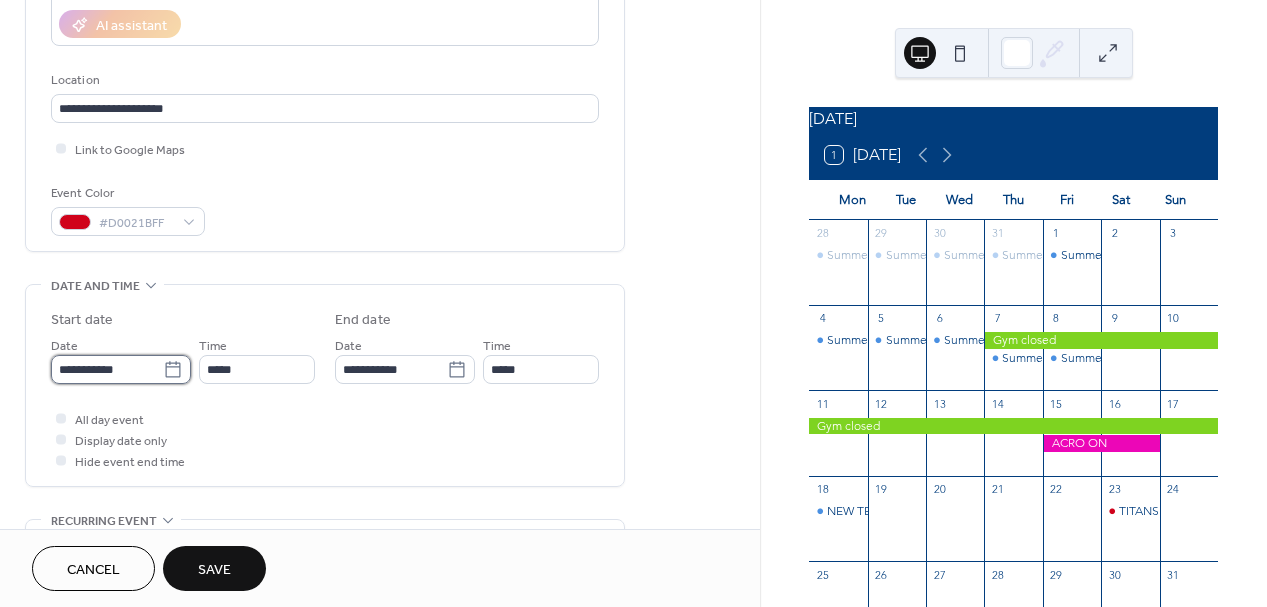 click on "**********" at bounding box center [107, 369] 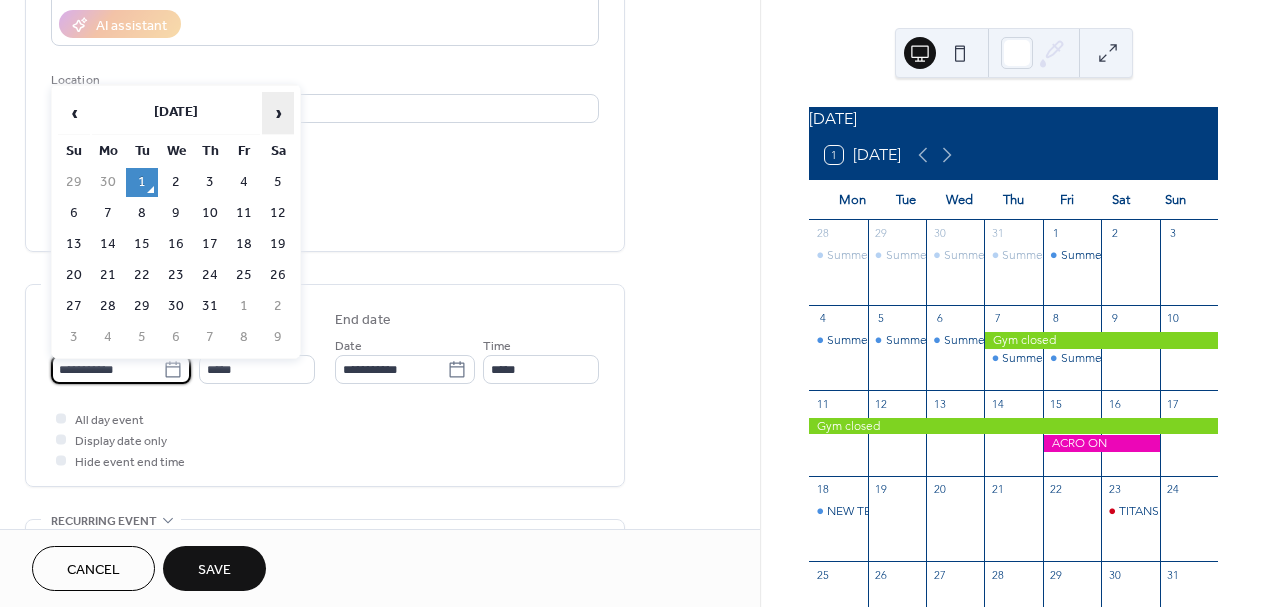 click on "›" at bounding box center [278, 113] 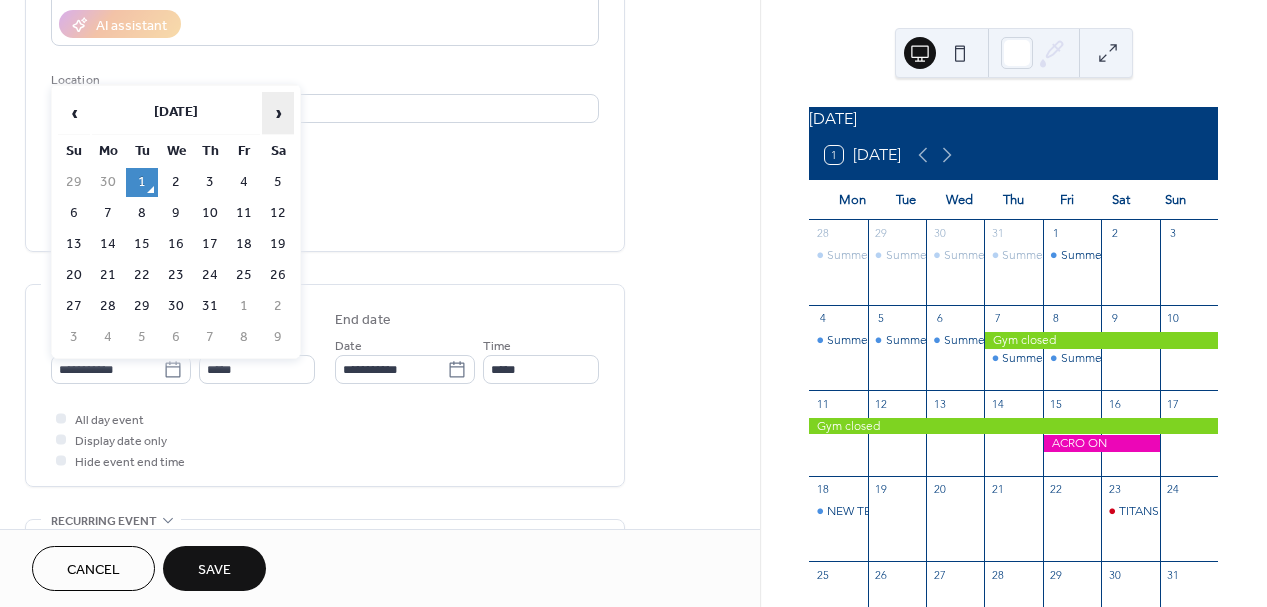 click on "›" at bounding box center [278, 113] 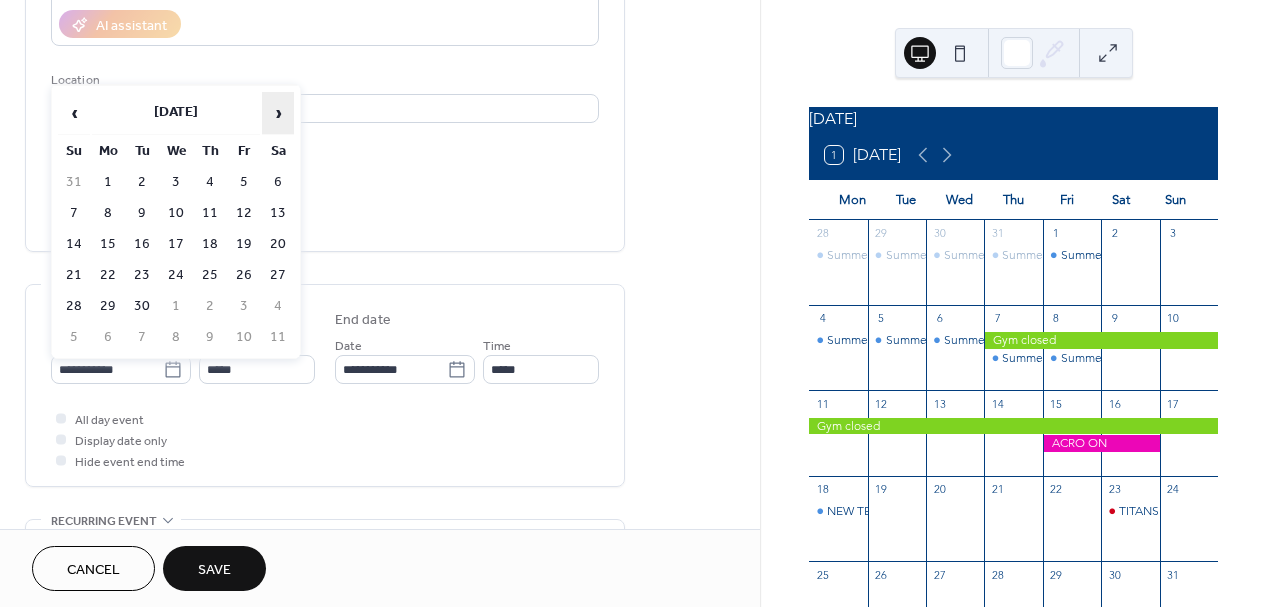 click on "›" at bounding box center (278, 113) 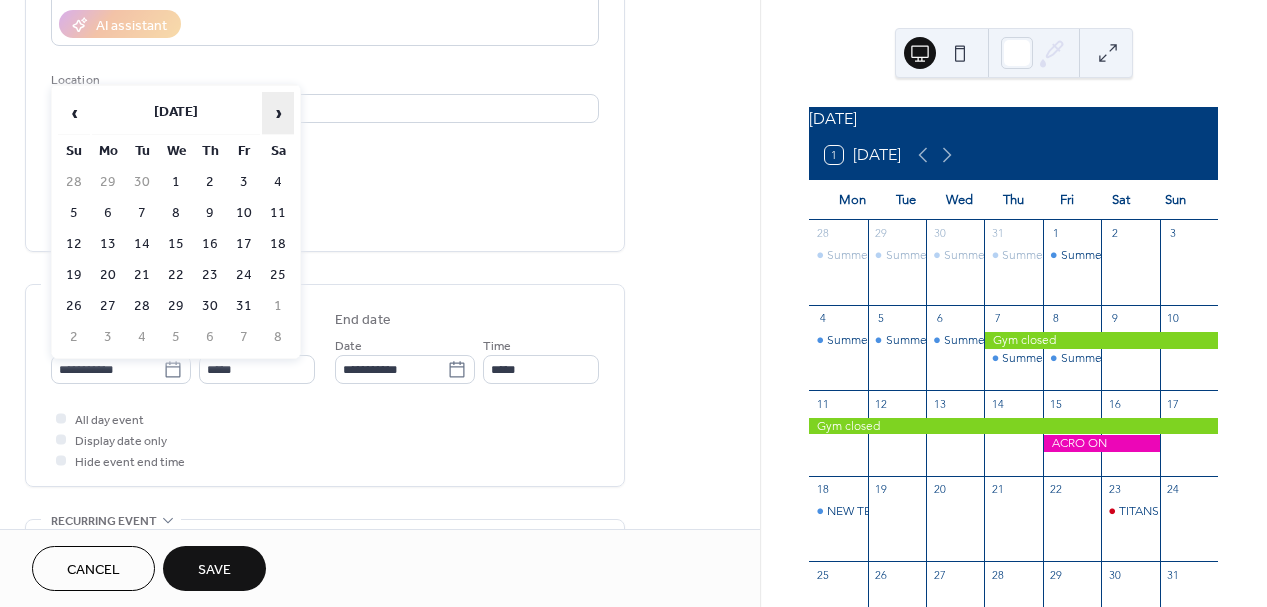 click on "›" at bounding box center (278, 113) 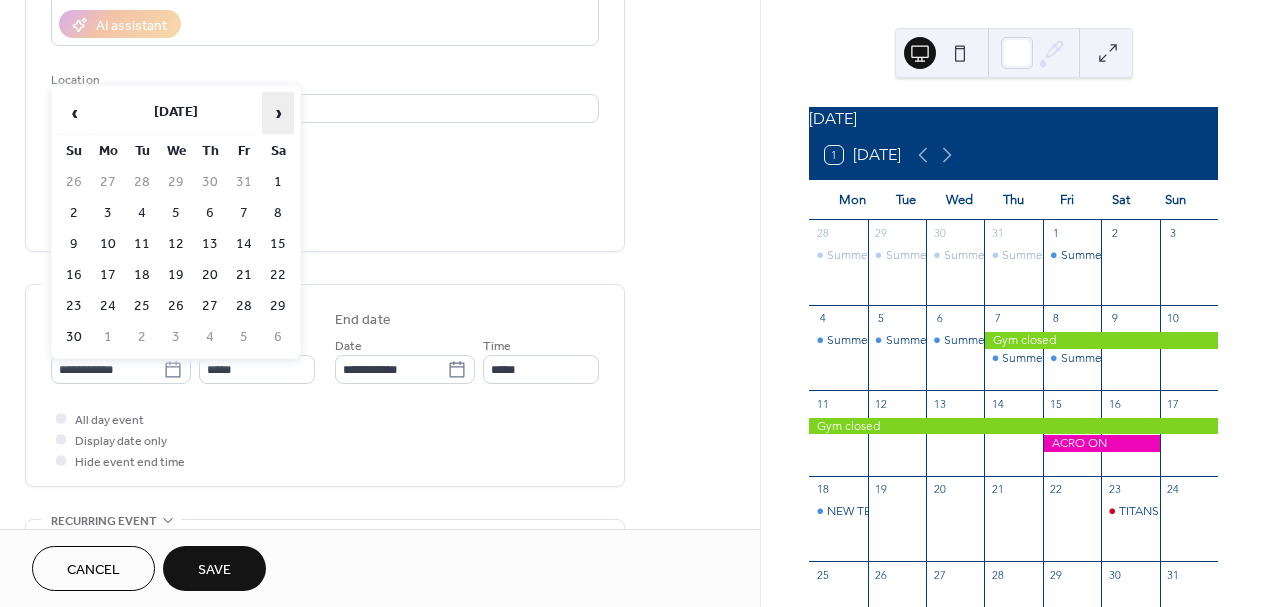 click on "›" at bounding box center [278, 113] 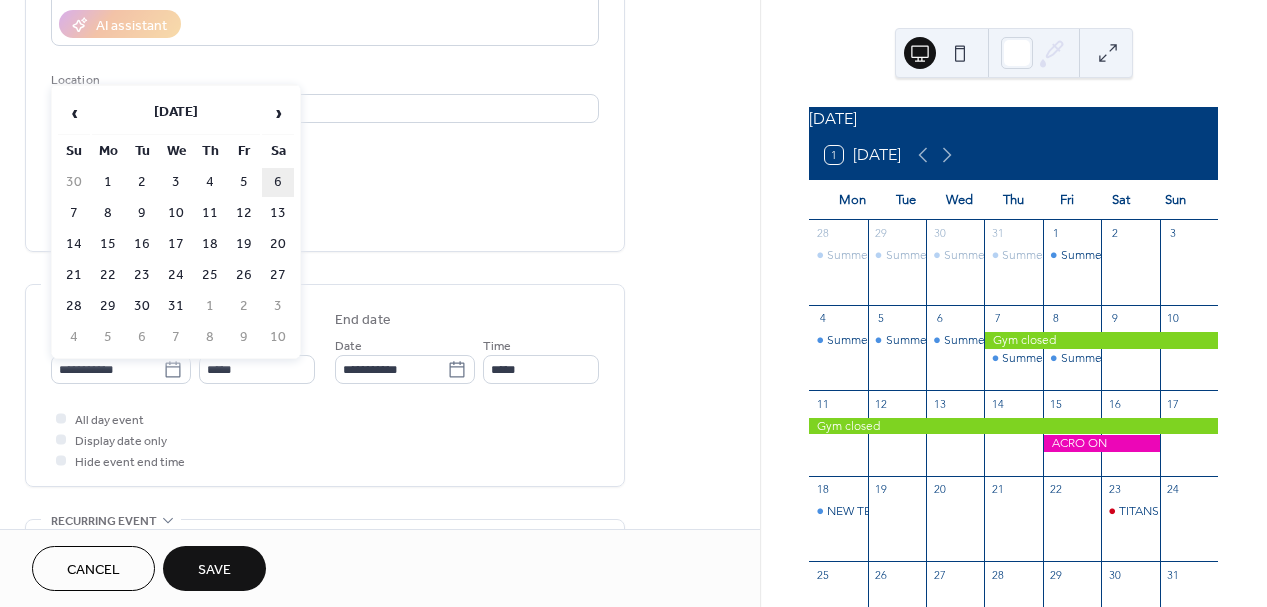 click on "6" at bounding box center [278, 182] 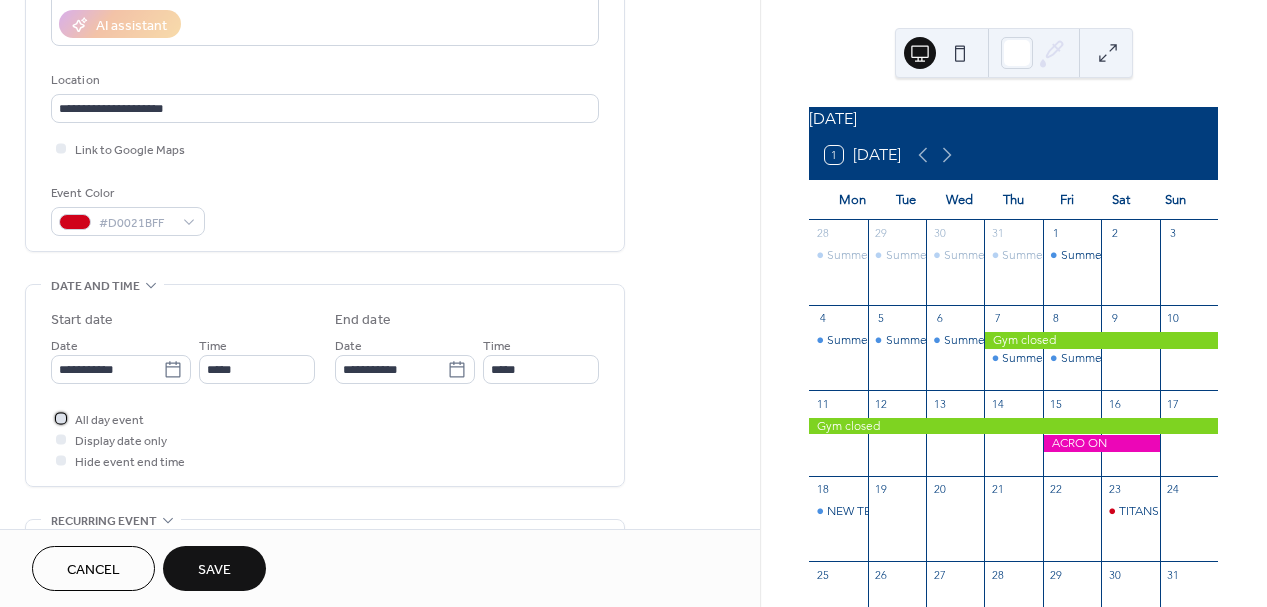 click at bounding box center (61, 418) 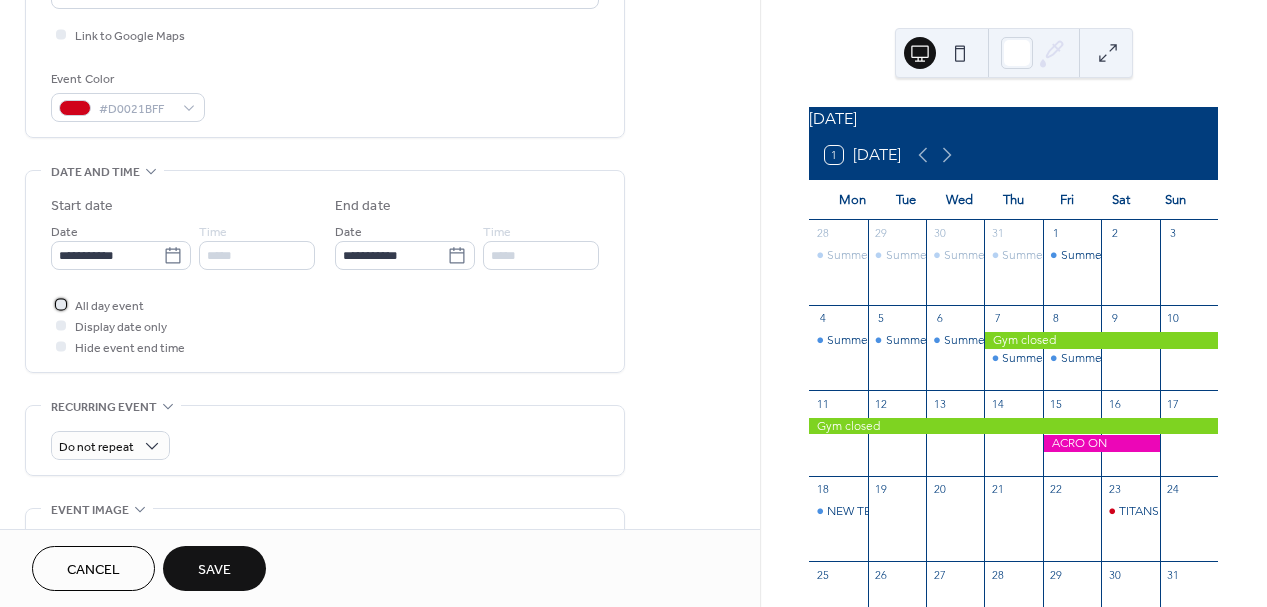 scroll, scrollTop: 502, scrollLeft: 0, axis: vertical 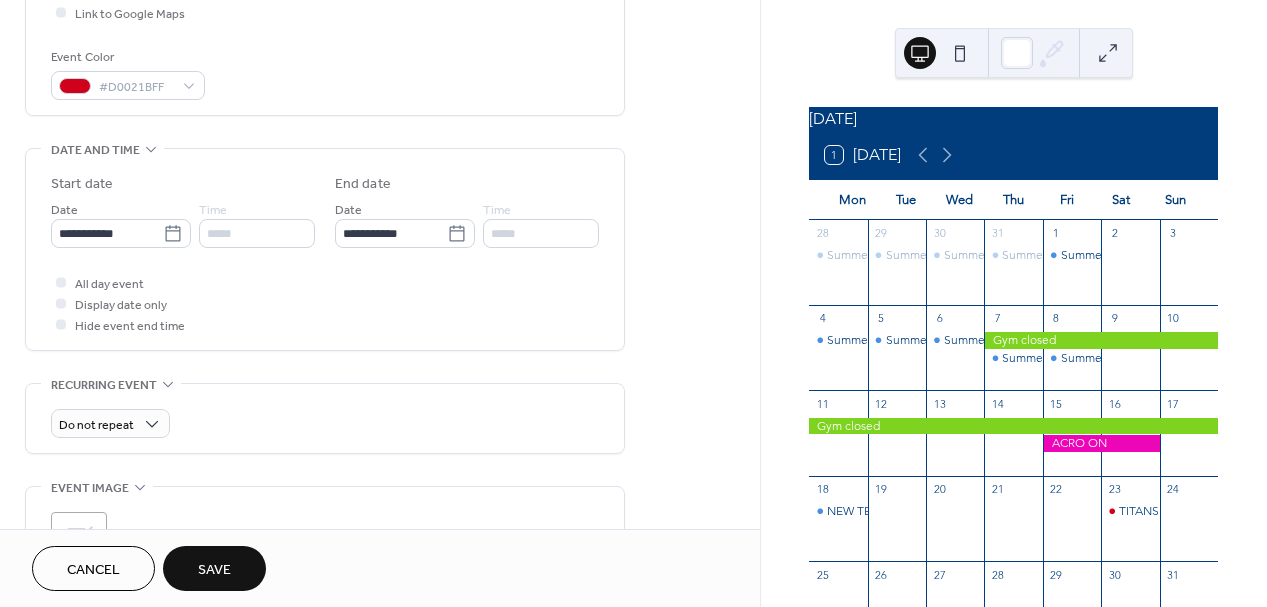 click on "Save" at bounding box center (214, 570) 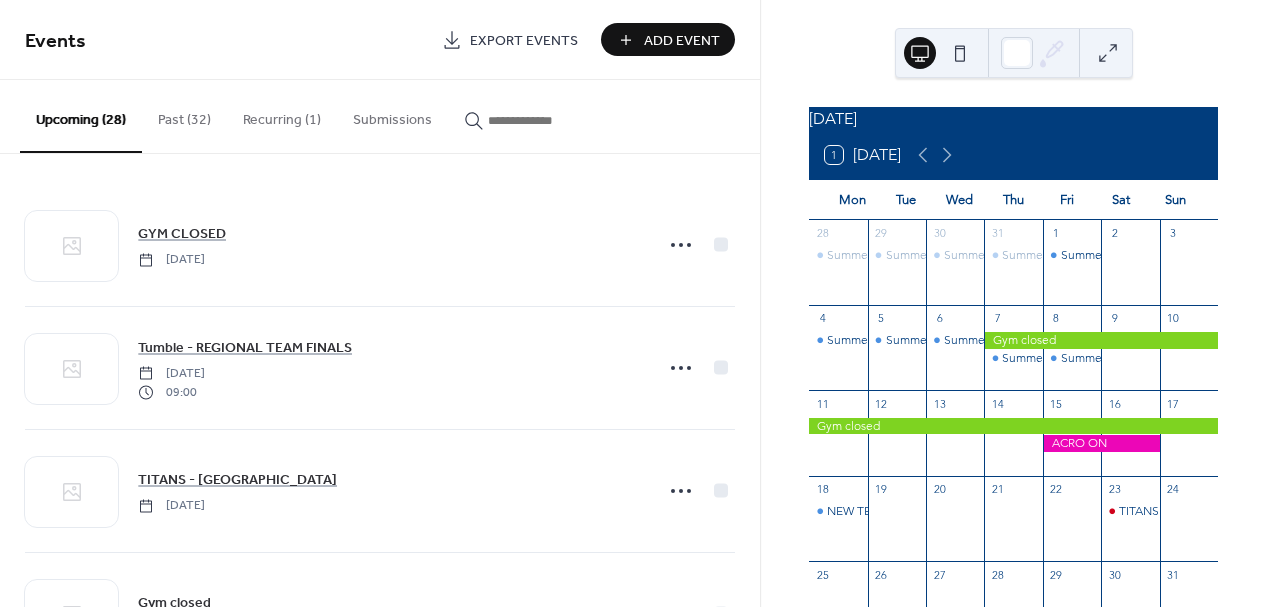 click on "Add Event" at bounding box center (682, 41) 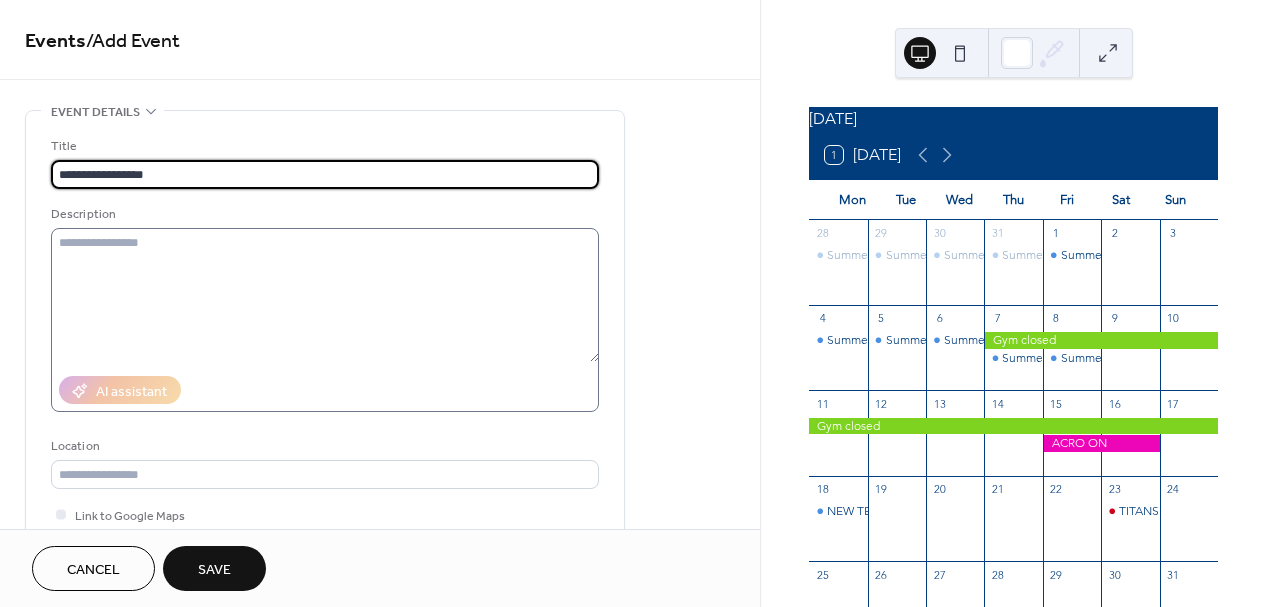 type on "**********" 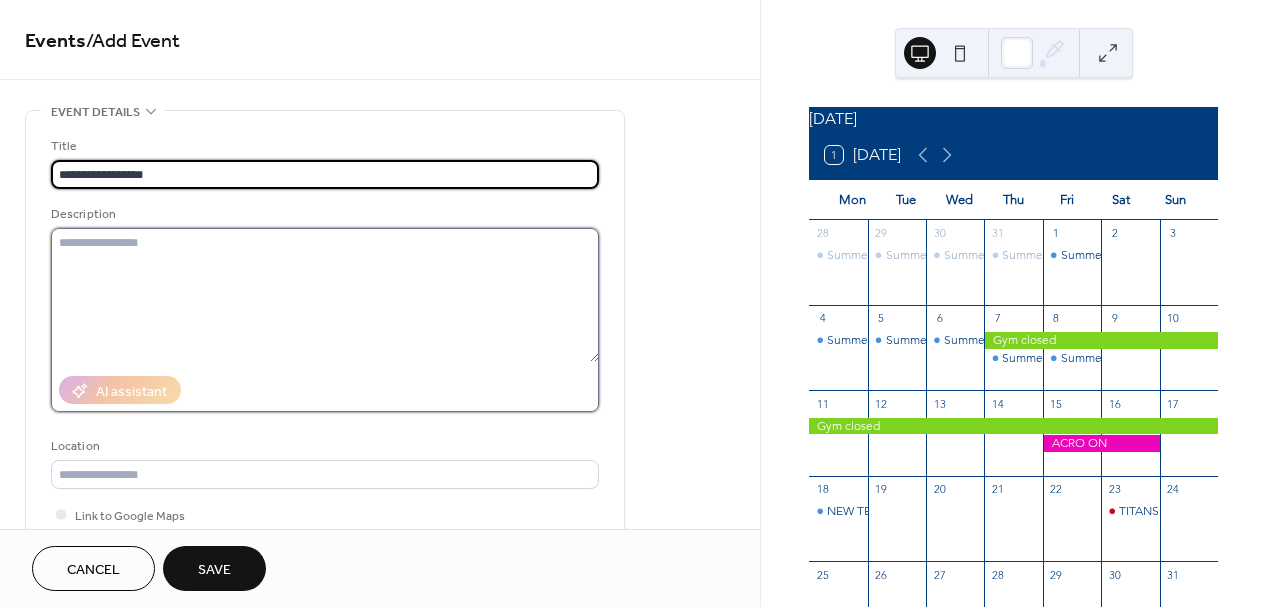 click at bounding box center (325, 295) 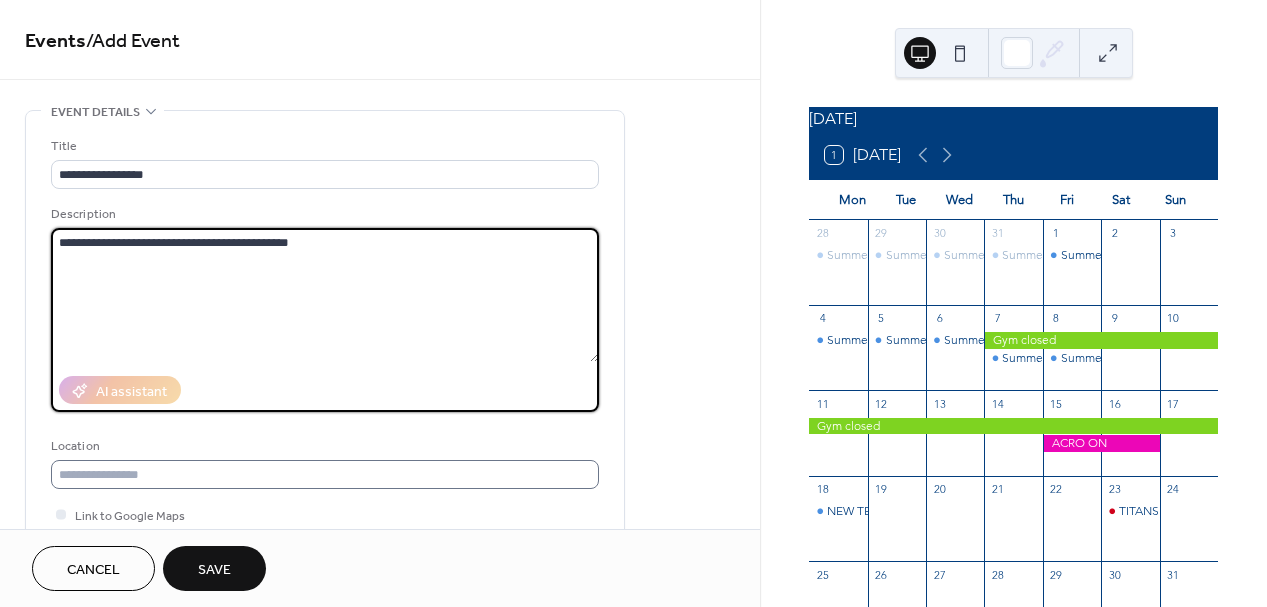 type on "**********" 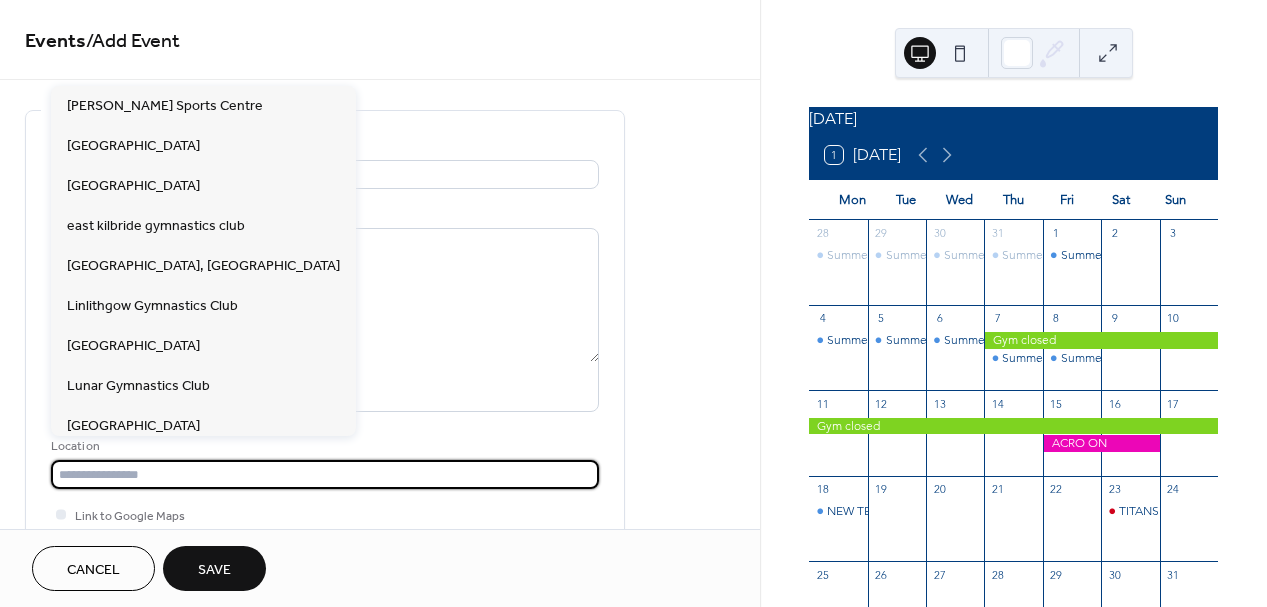 click at bounding box center [325, 474] 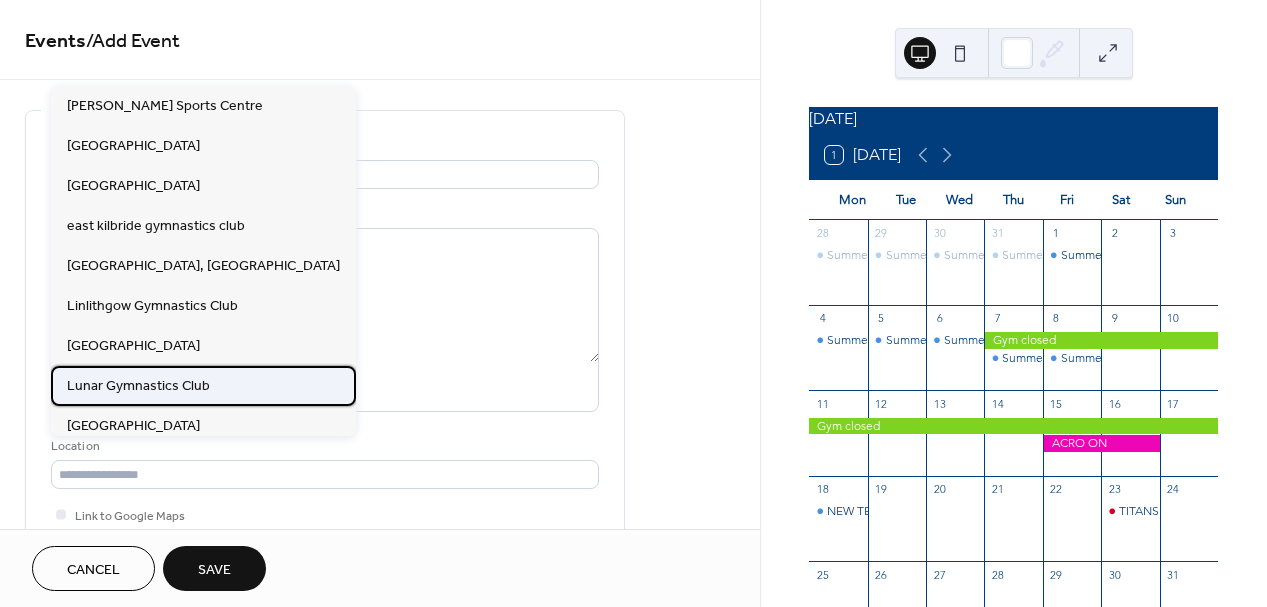 click on "Lunar Gymnastics Club" at bounding box center (138, 386) 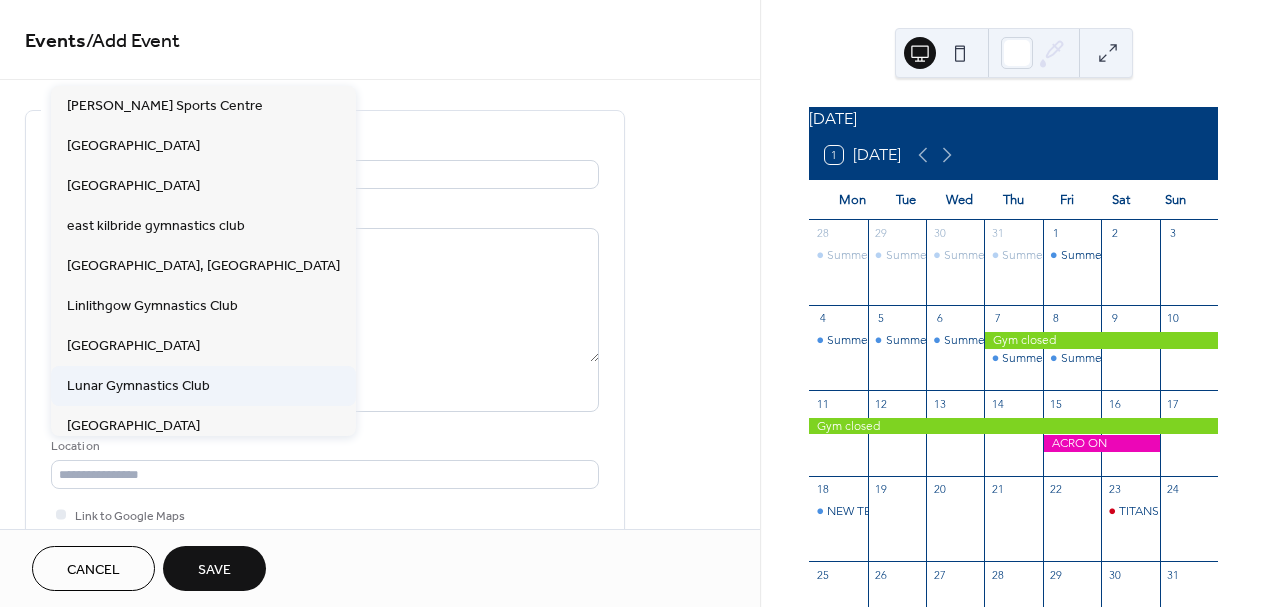type on "**********" 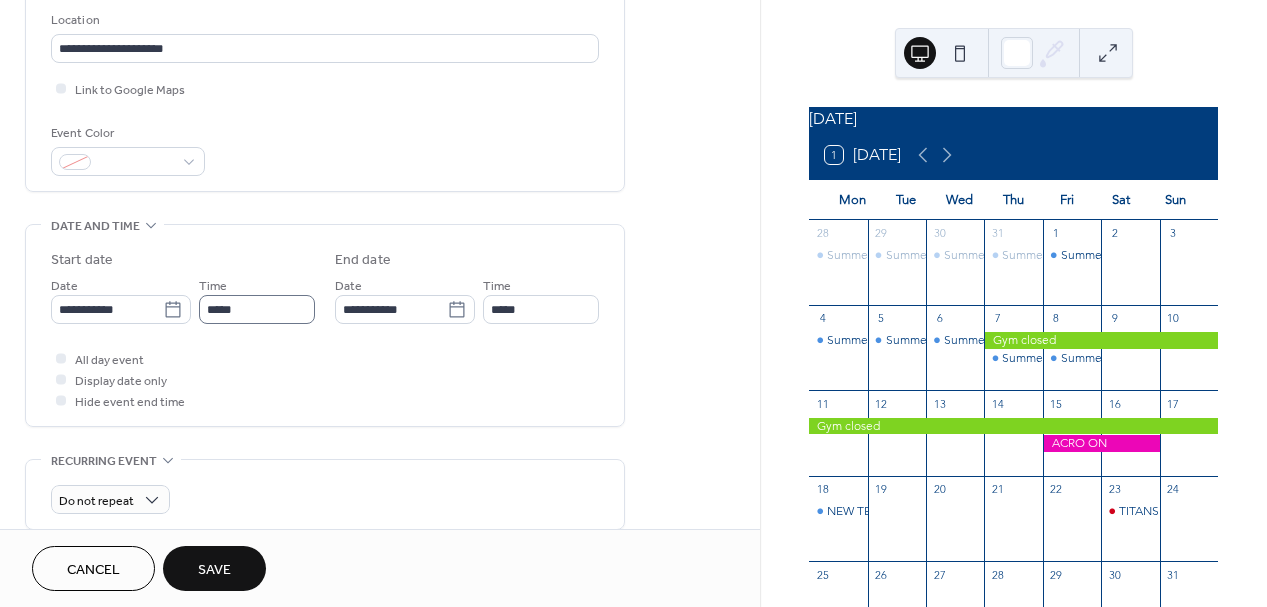 scroll, scrollTop: 423, scrollLeft: 0, axis: vertical 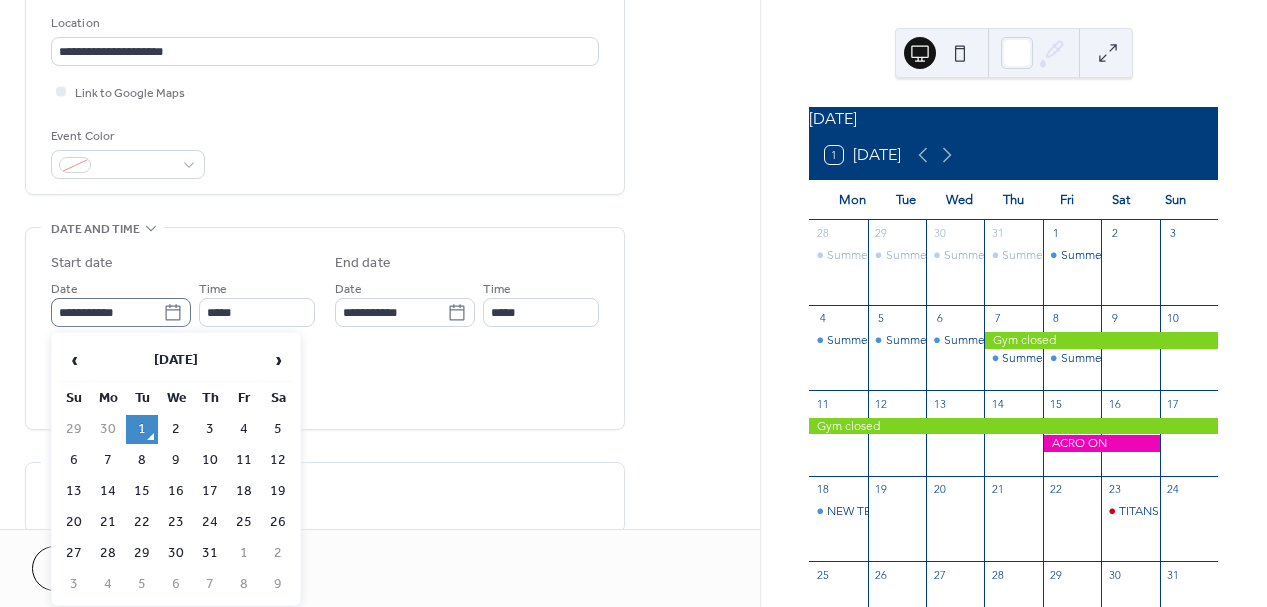 click 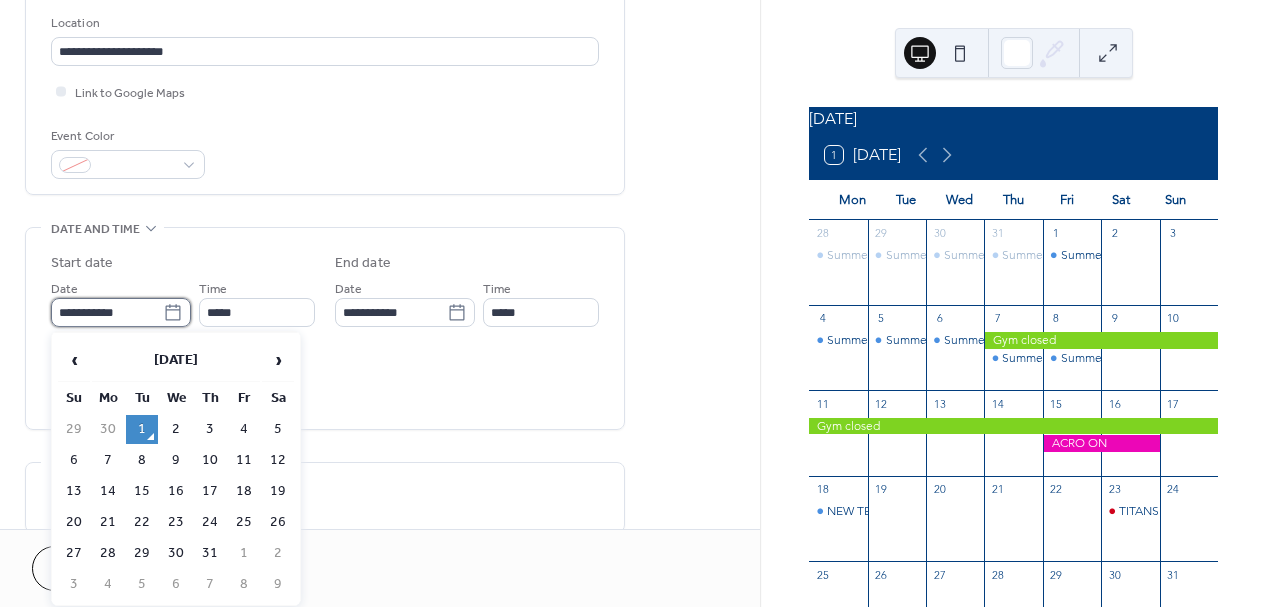 click on "**********" at bounding box center [107, 312] 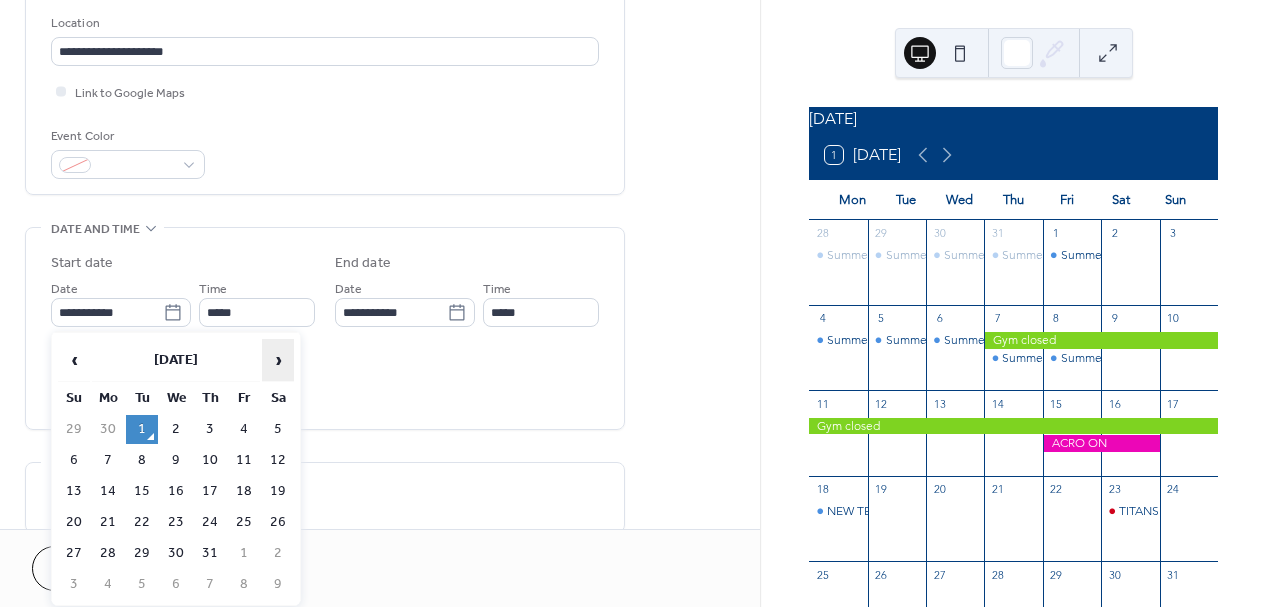 click on "›" at bounding box center [278, 360] 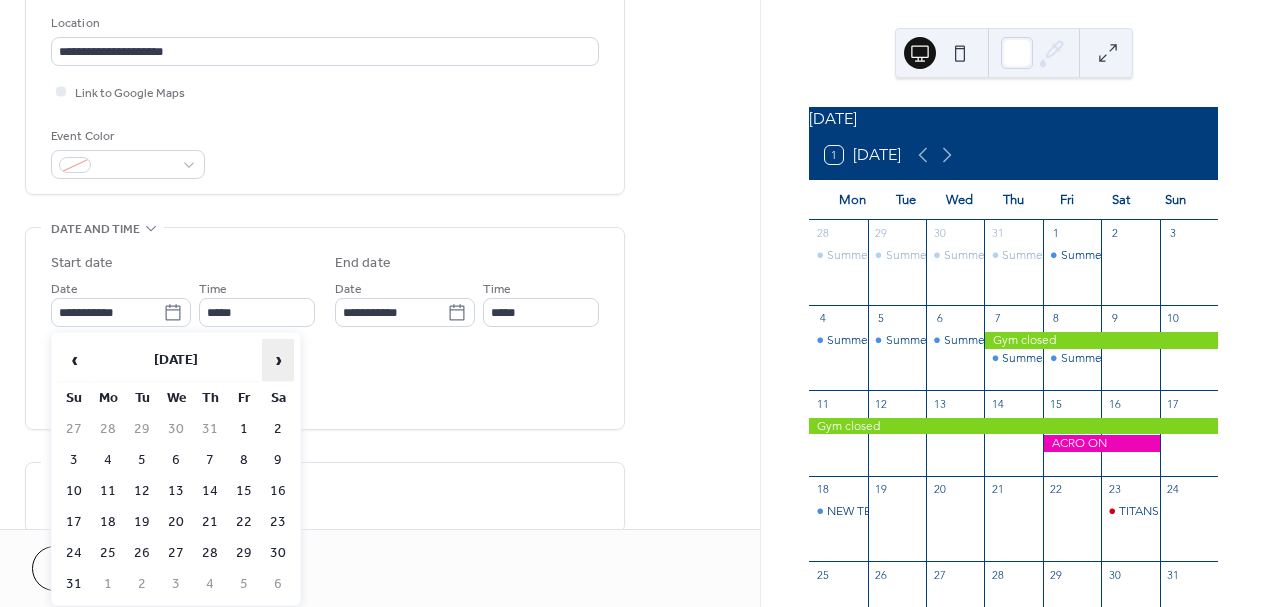 click on "›" at bounding box center [278, 360] 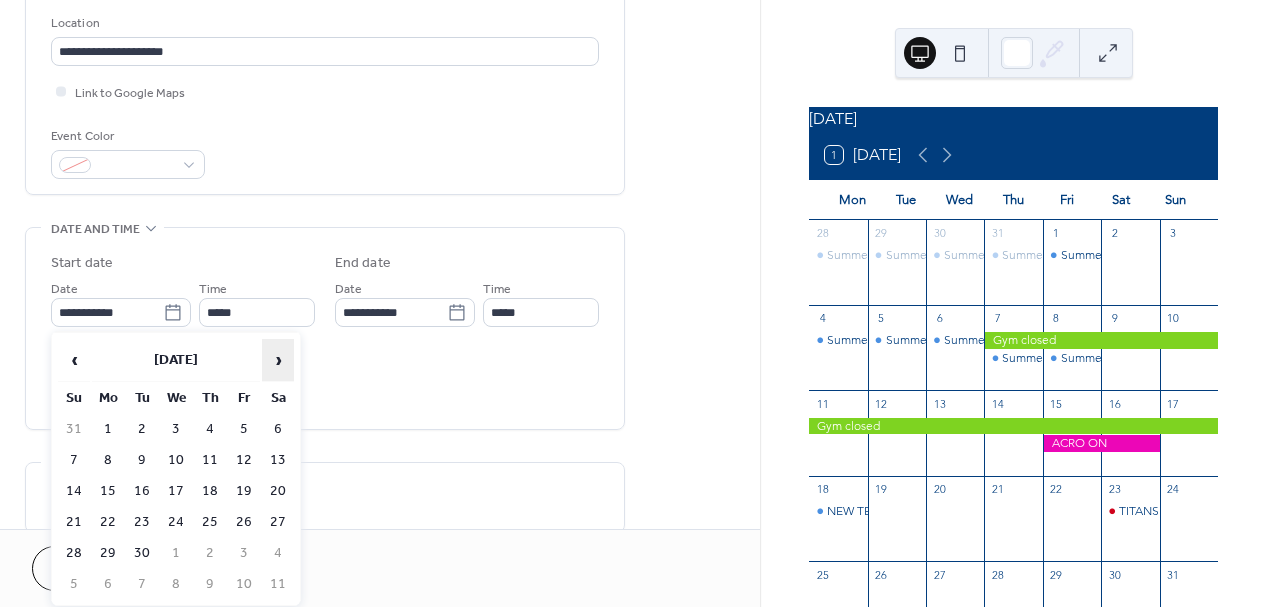 click on "›" at bounding box center [278, 360] 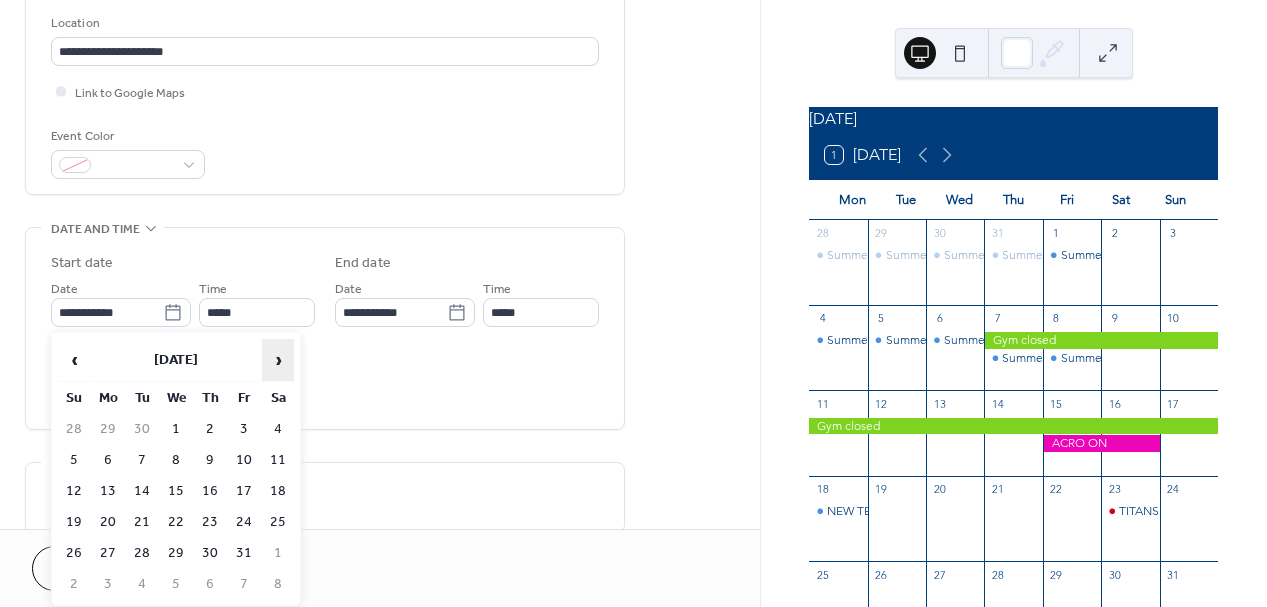 click on "›" at bounding box center [278, 360] 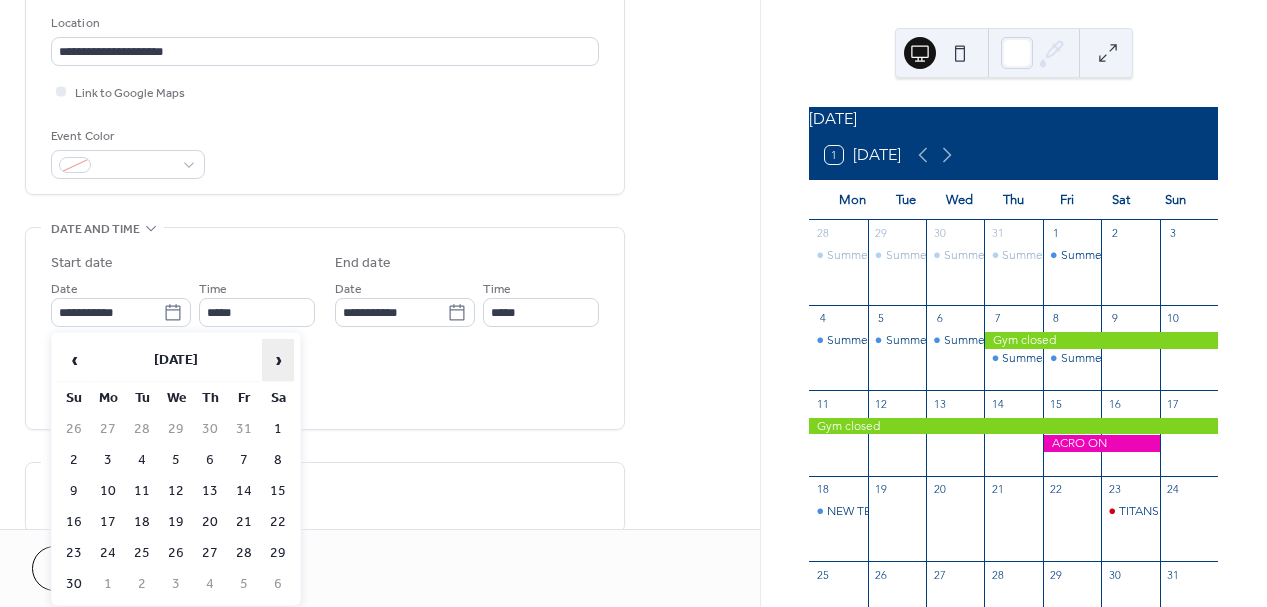 click on "›" at bounding box center (278, 360) 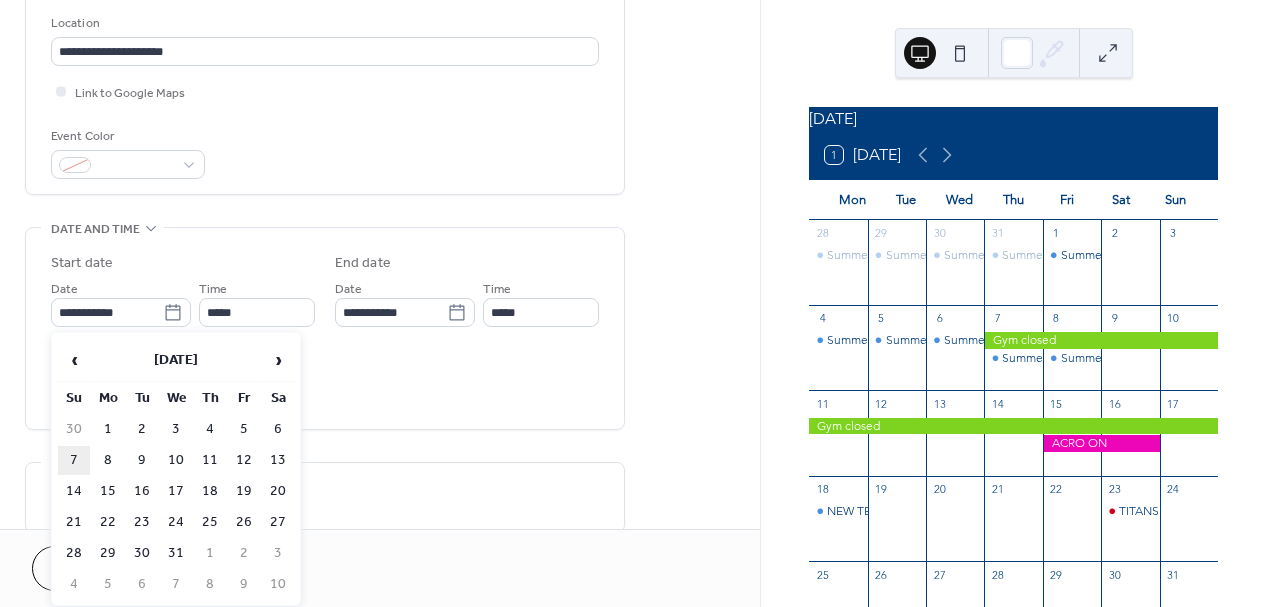 click on "7" at bounding box center (74, 460) 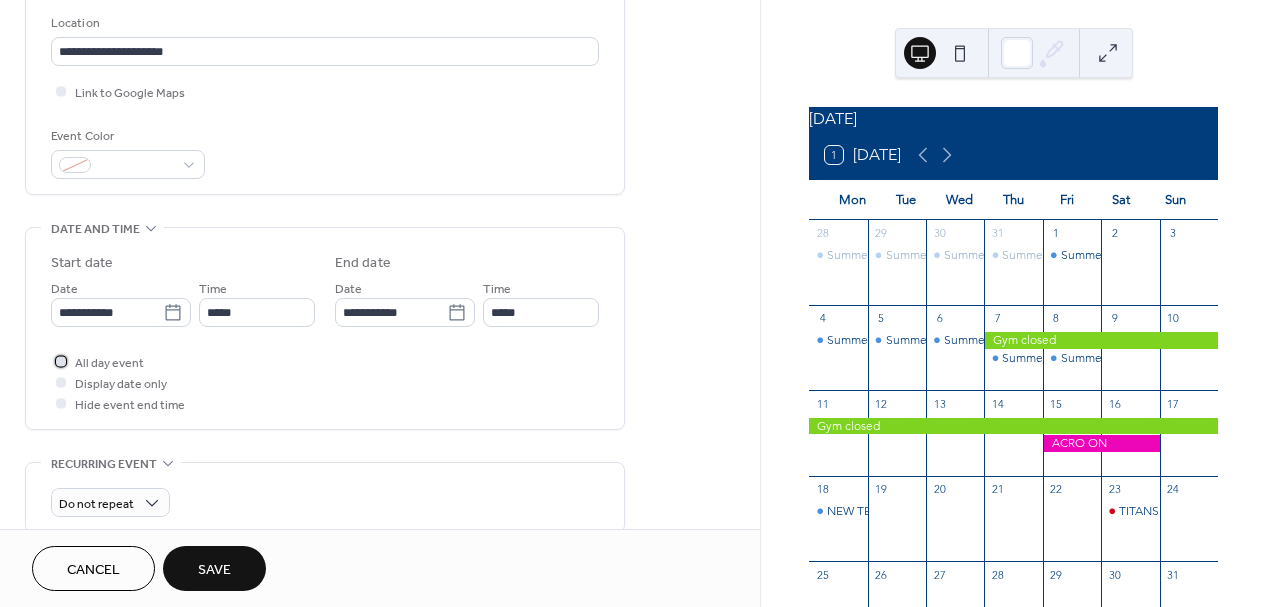 click at bounding box center (61, 361) 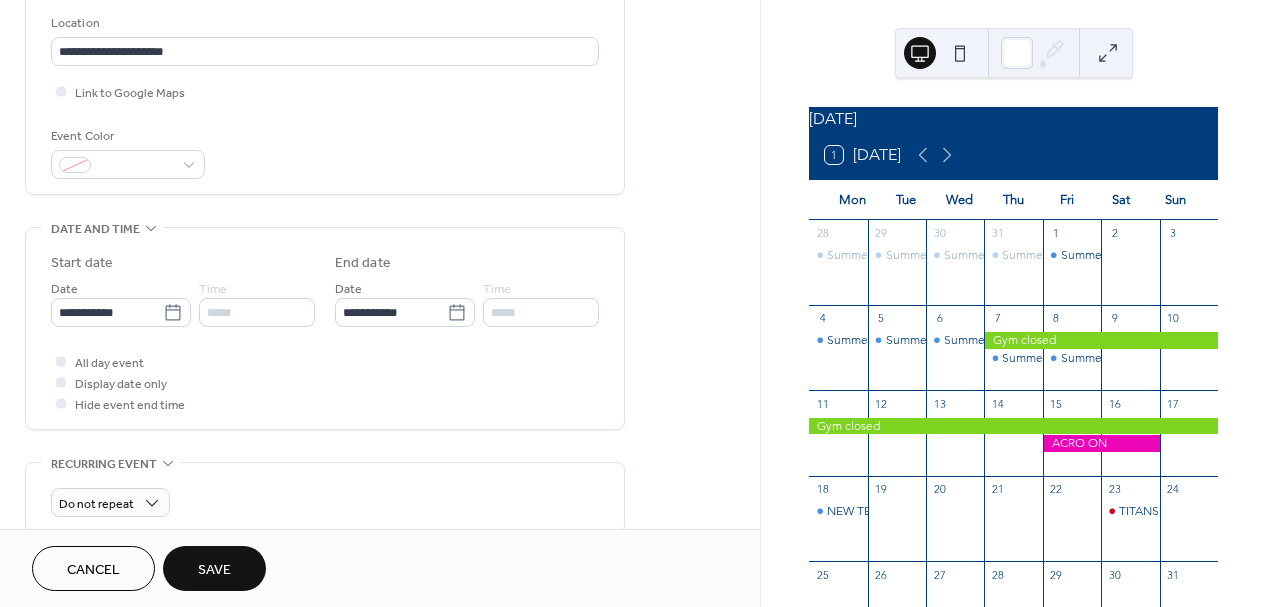 click on "Save" at bounding box center (214, 570) 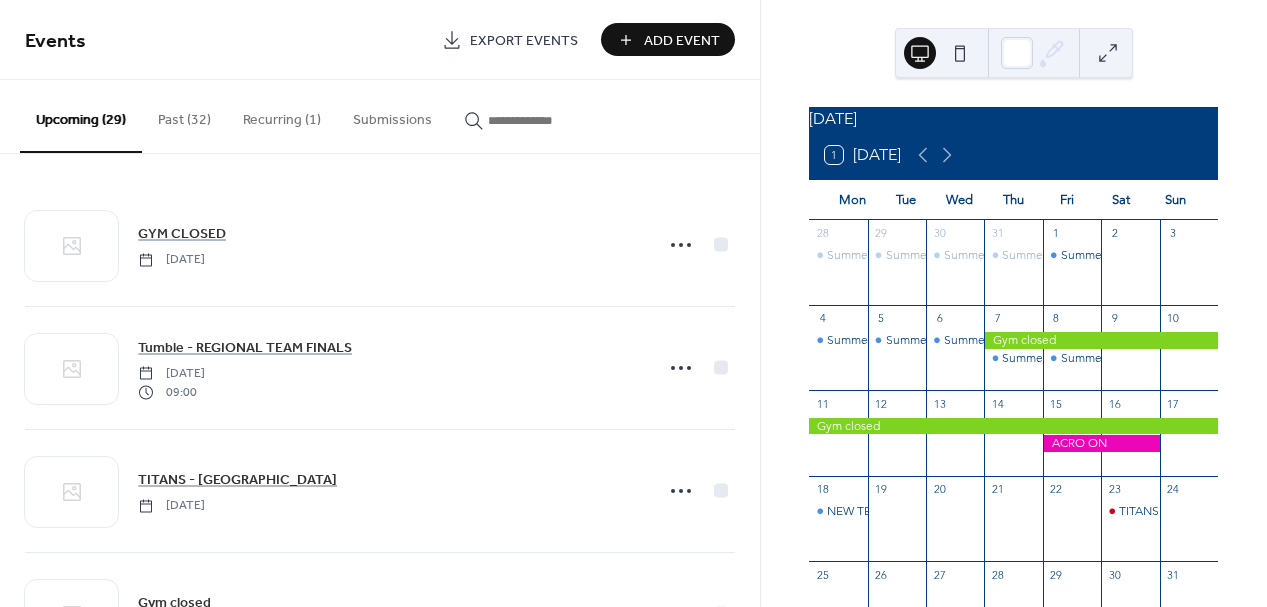 click on "Add Event" at bounding box center (682, 41) 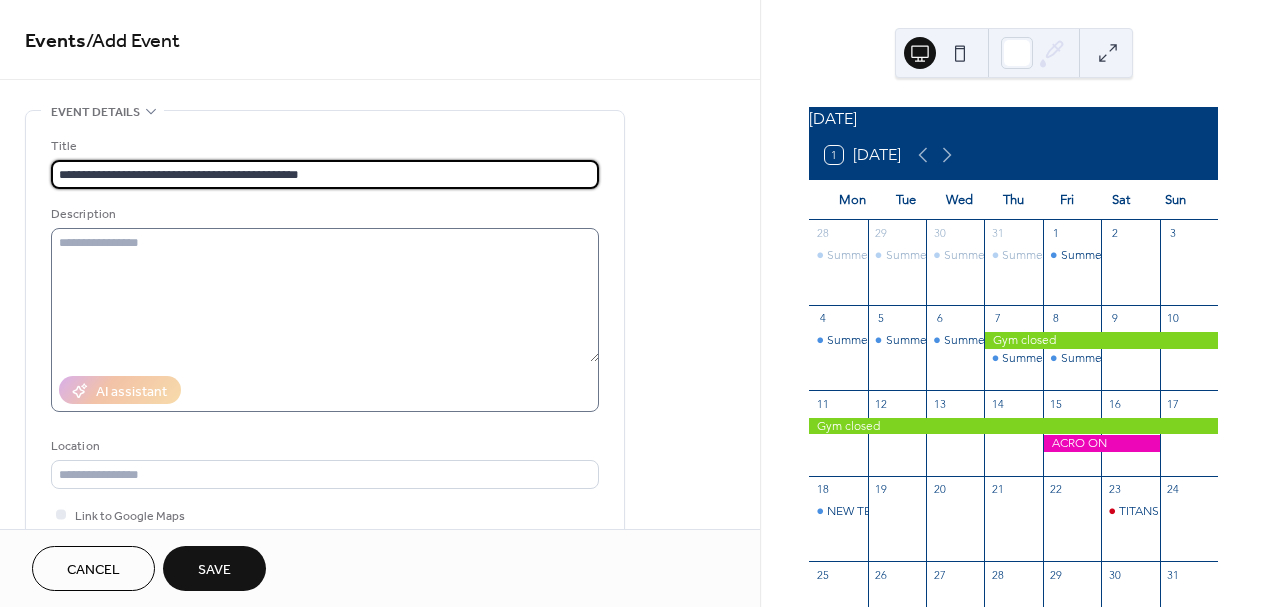type on "**********" 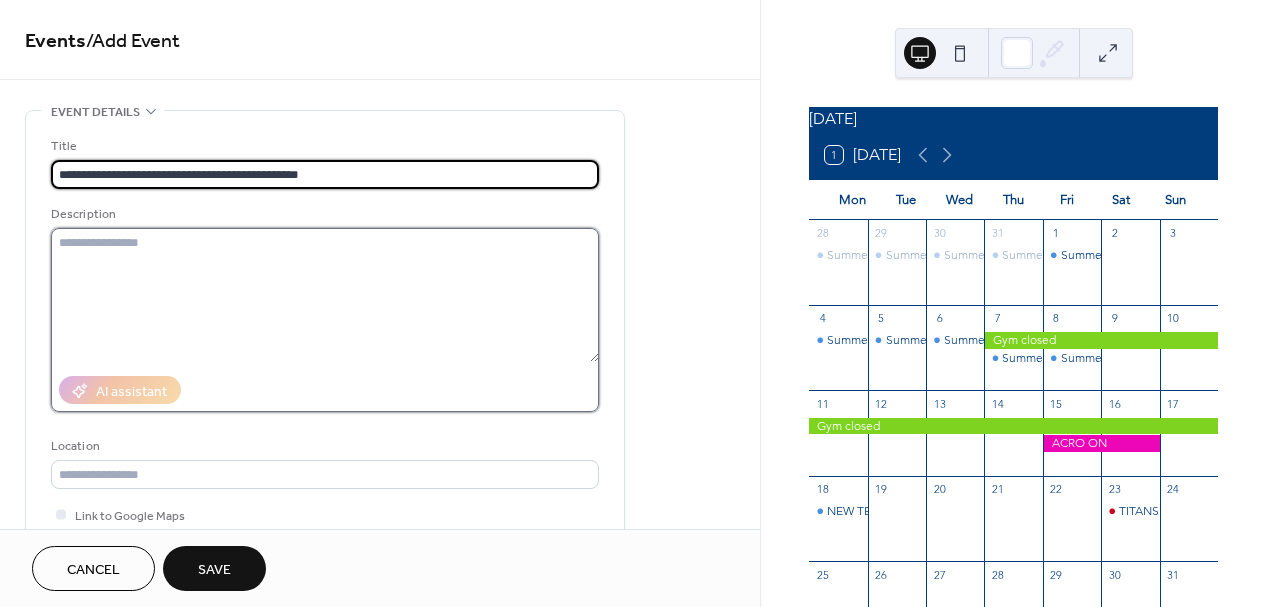 click at bounding box center (325, 295) 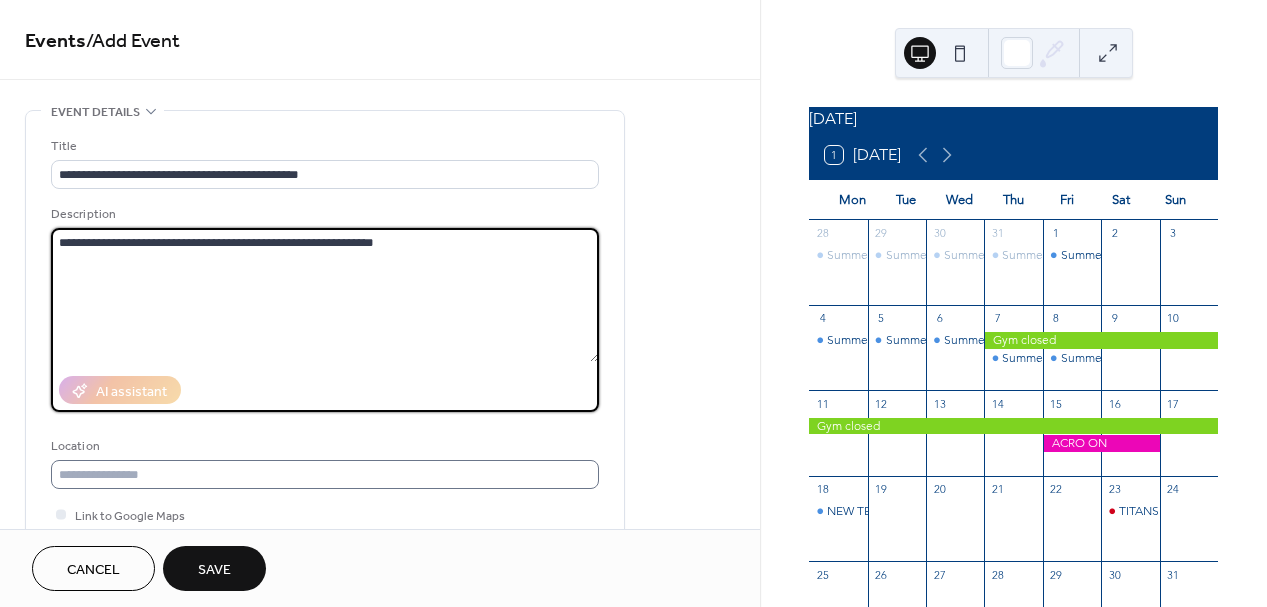 type on "**********" 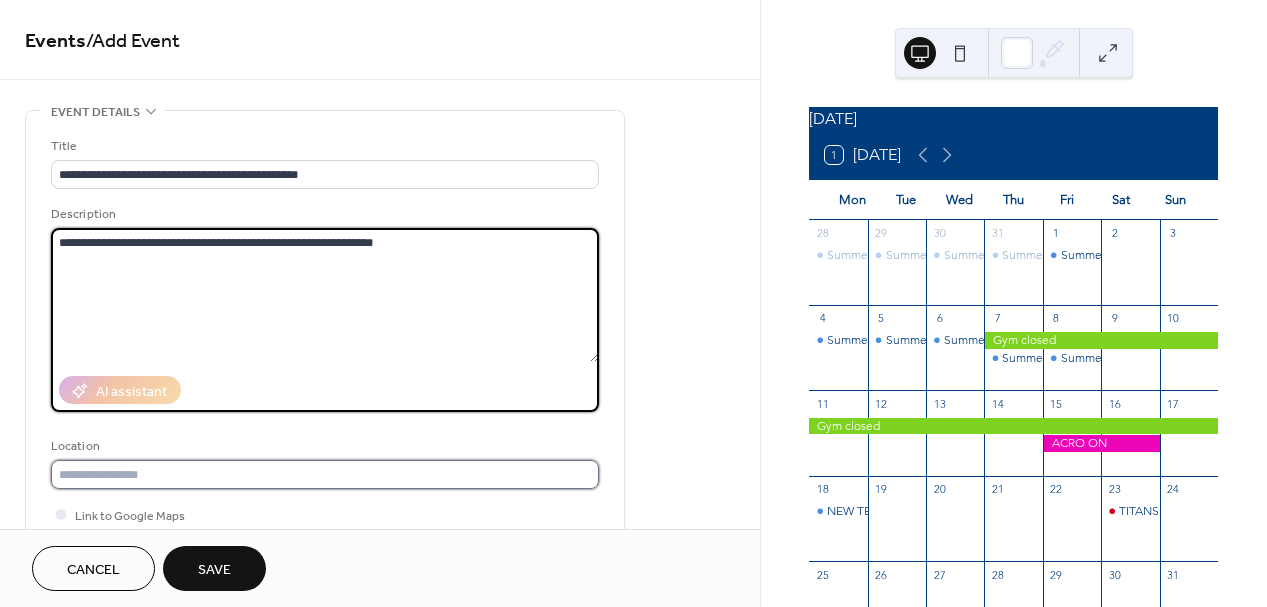 click at bounding box center (325, 474) 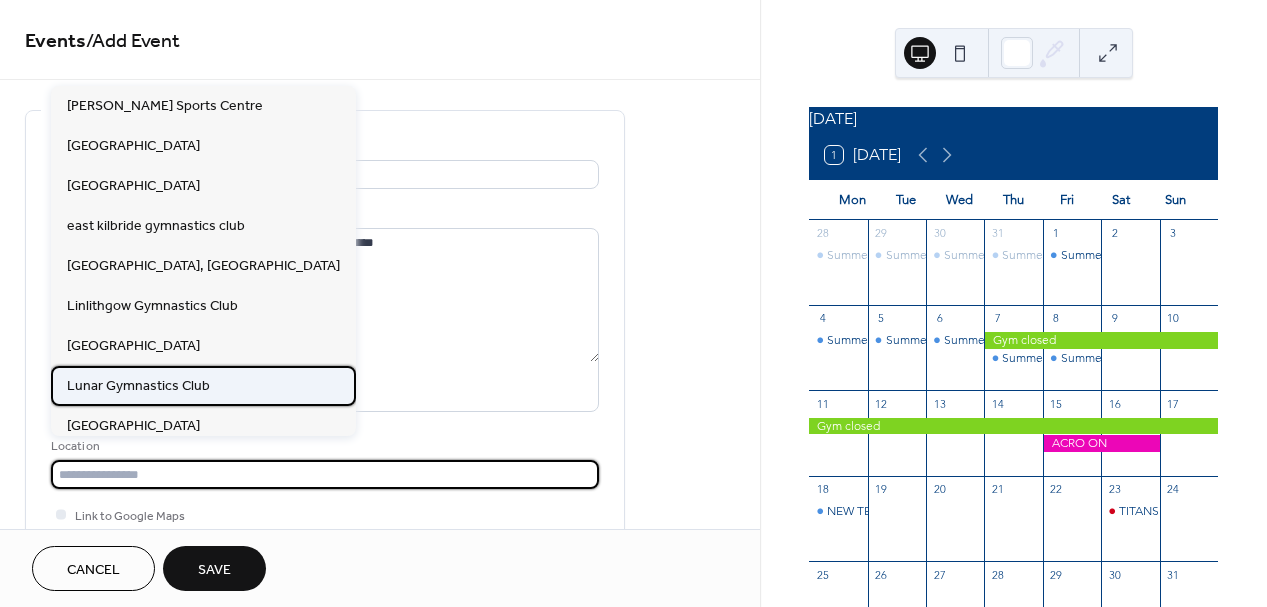 click on "Lunar Gymnastics Club" at bounding box center [138, 386] 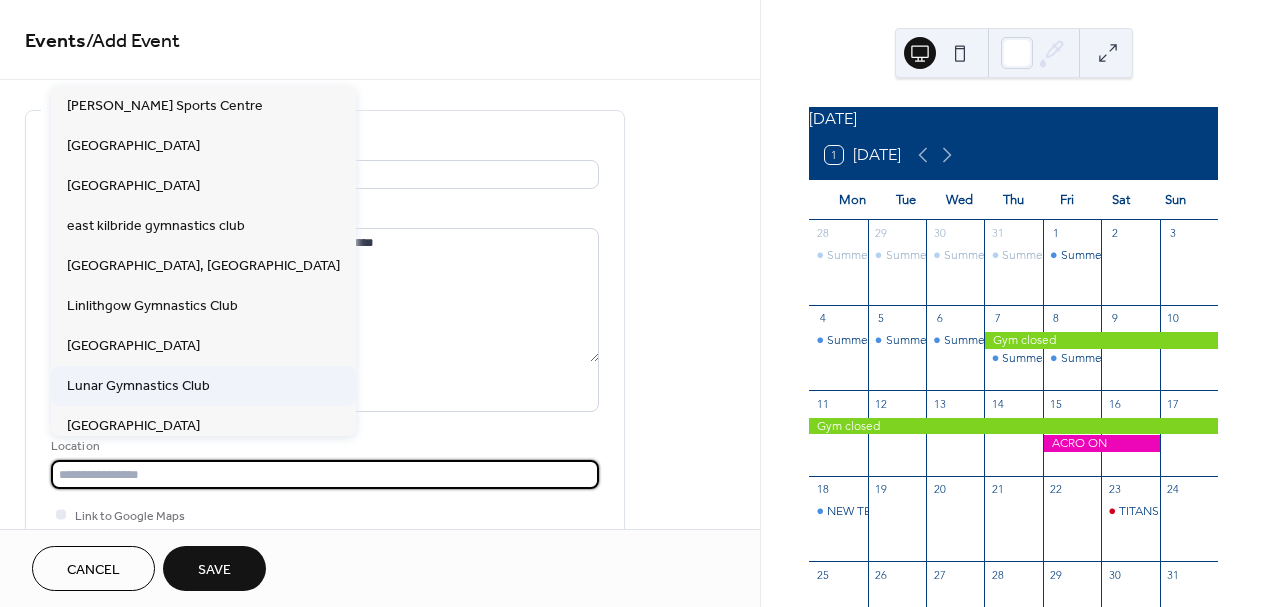 type on "**********" 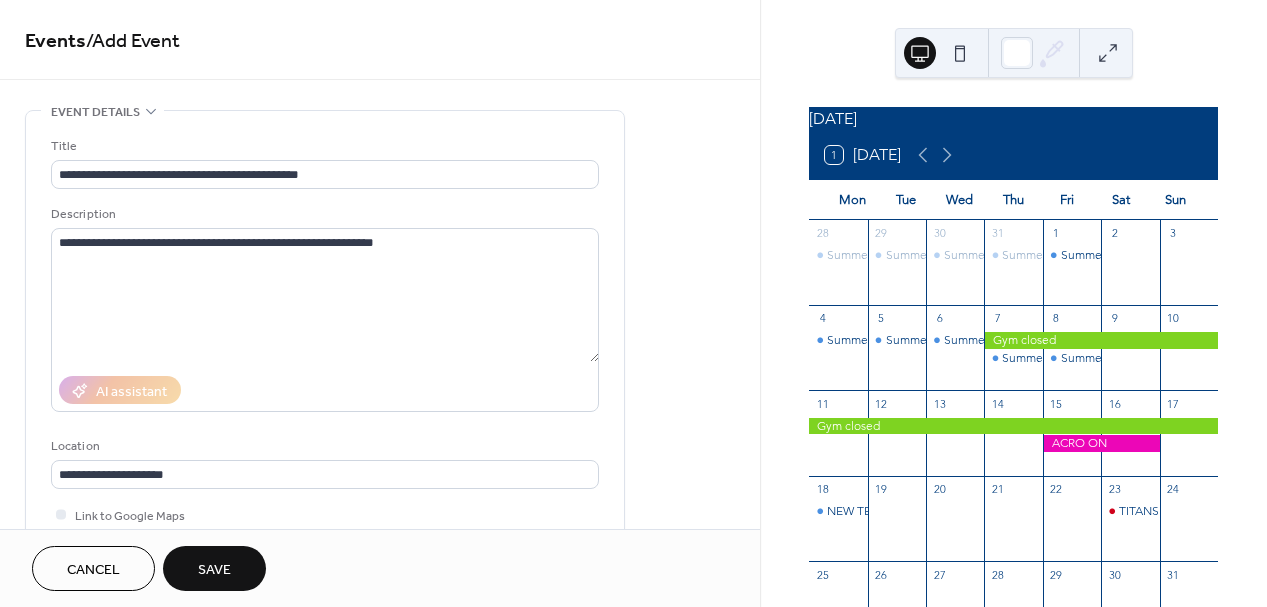 scroll, scrollTop: 244, scrollLeft: 0, axis: vertical 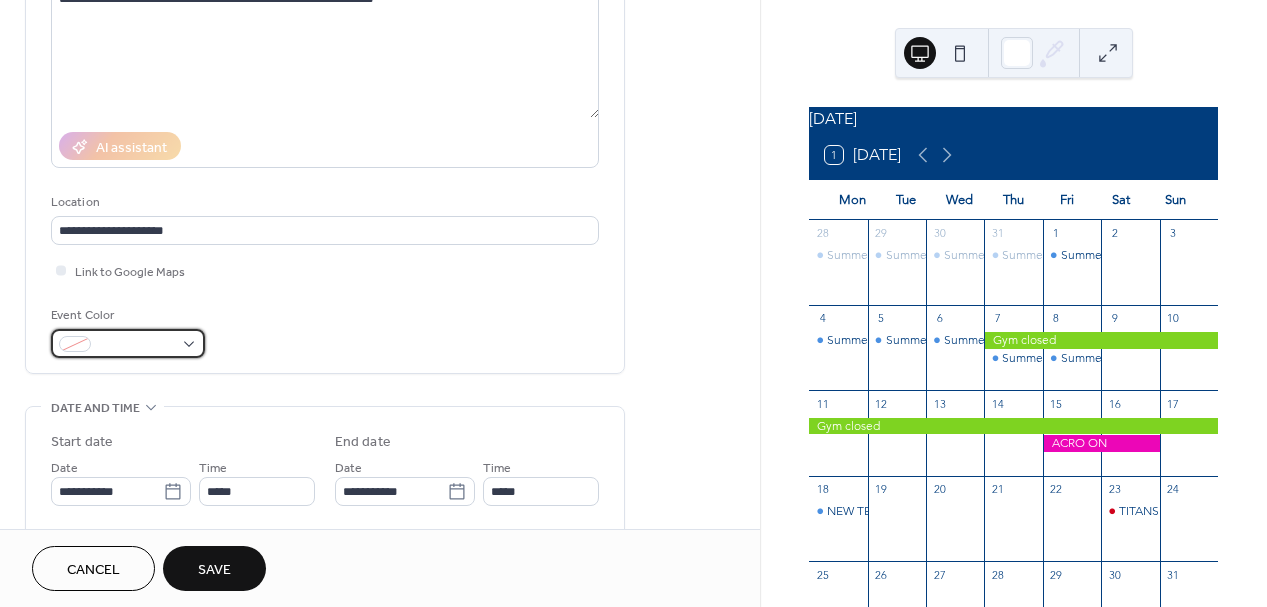 click at bounding box center [128, 343] 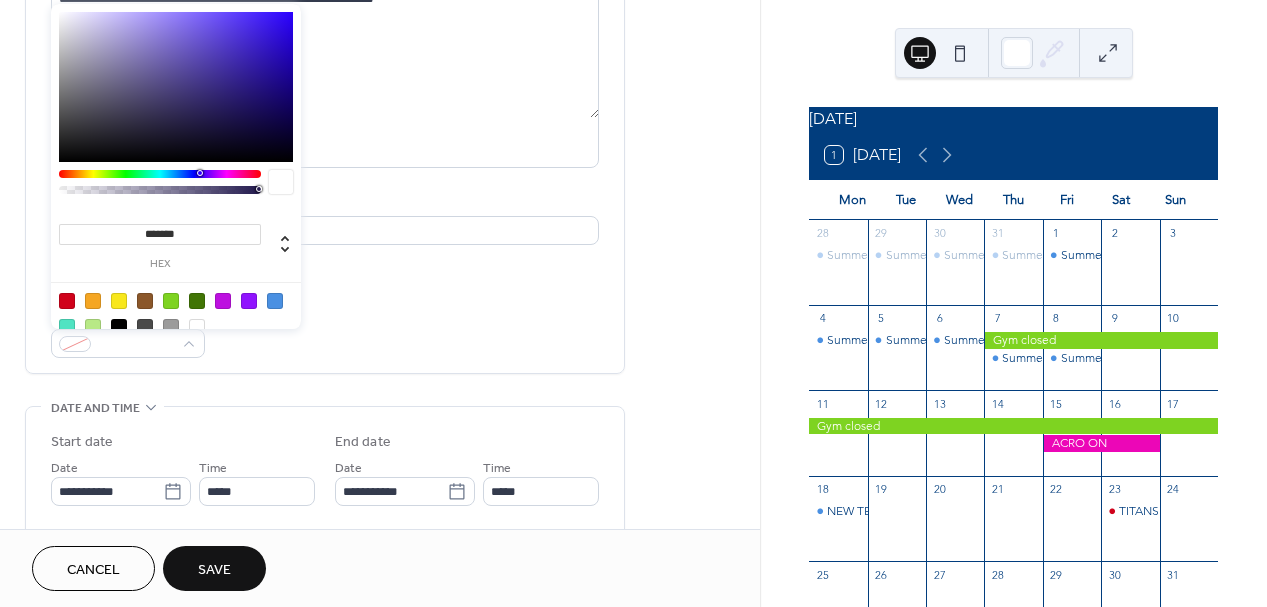 click at bounding box center [119, 301] 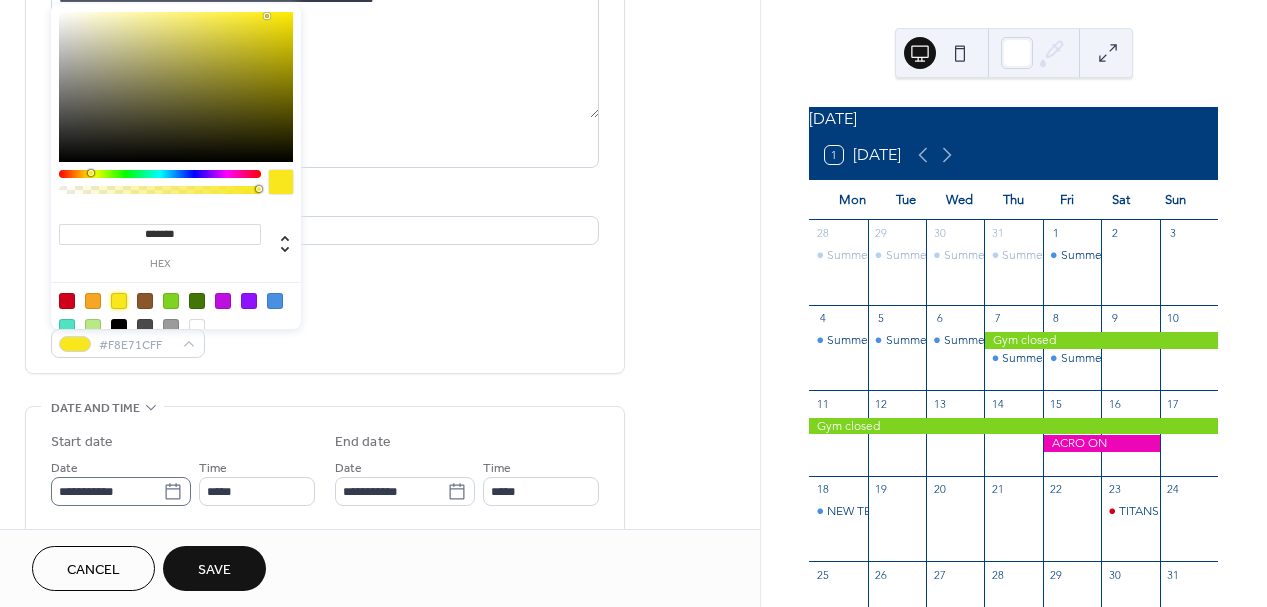 click 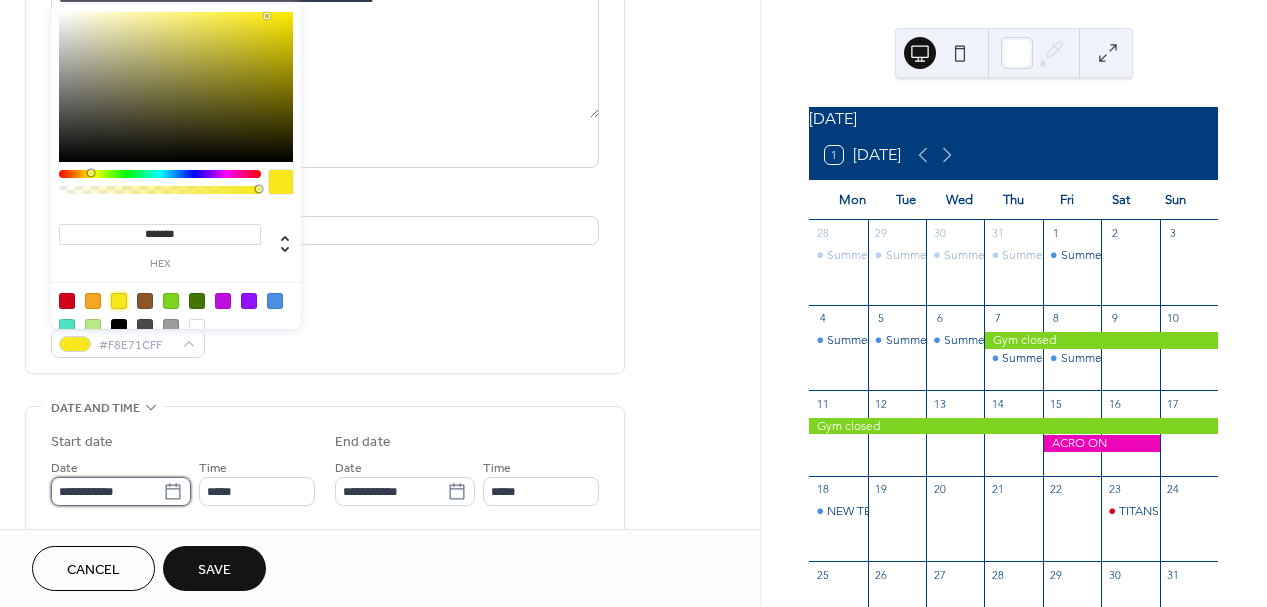click on "**********" at bounding box center (107, 491) 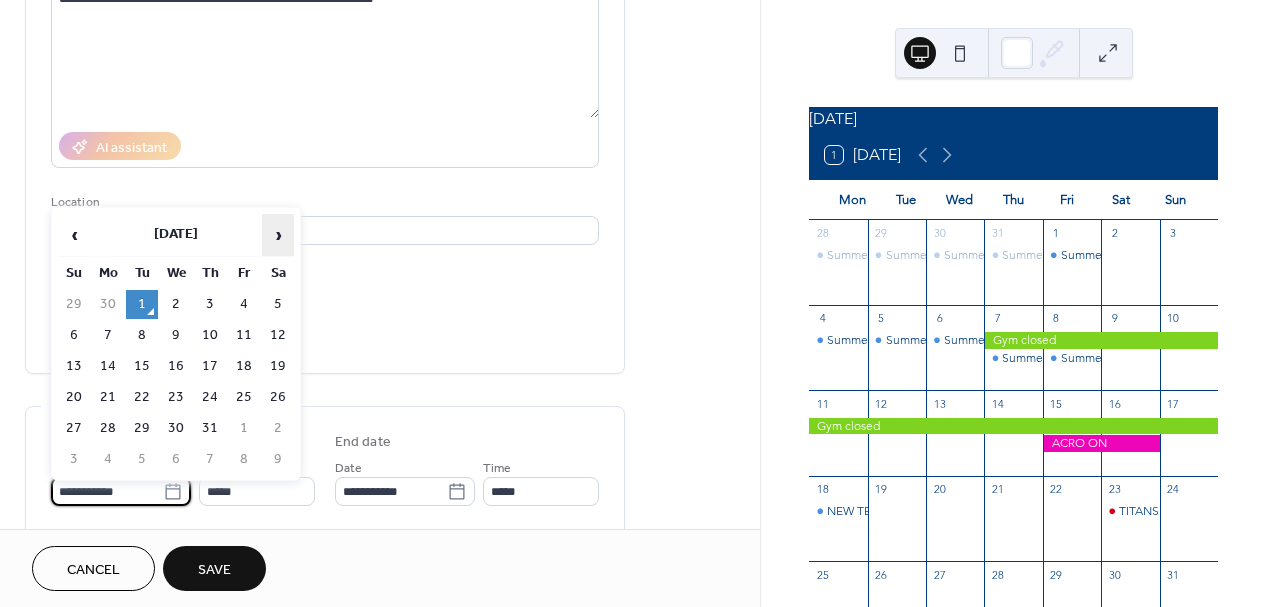 click on "›" at bounding box center (278, 235) 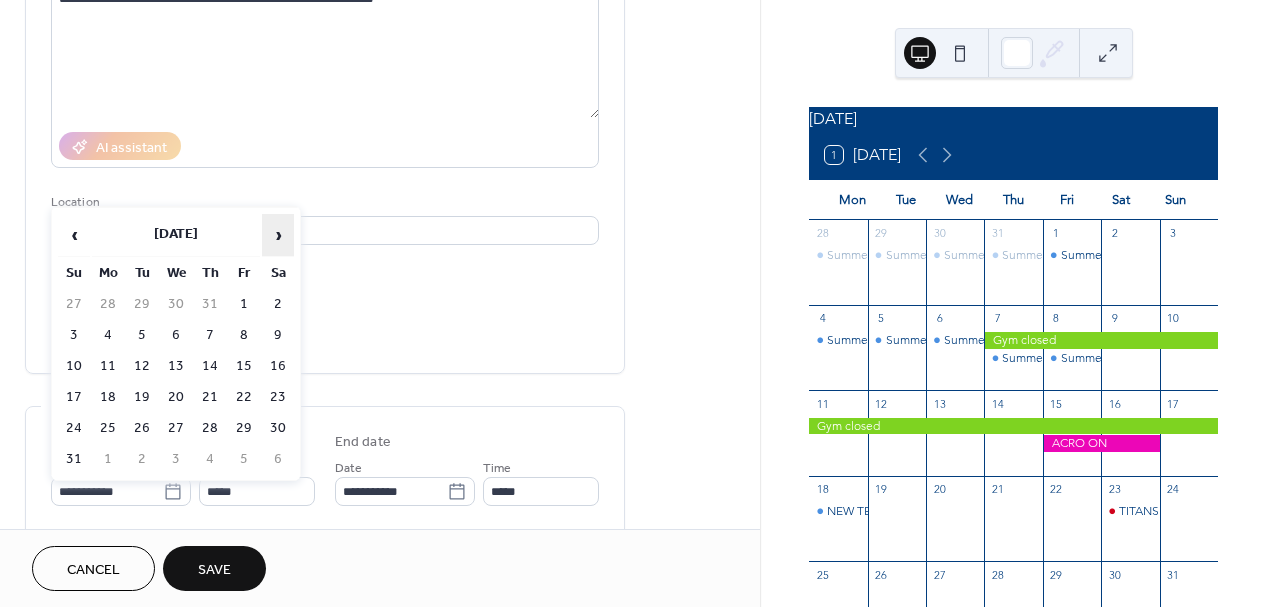 click on "›" at bounding box center [278, 235] 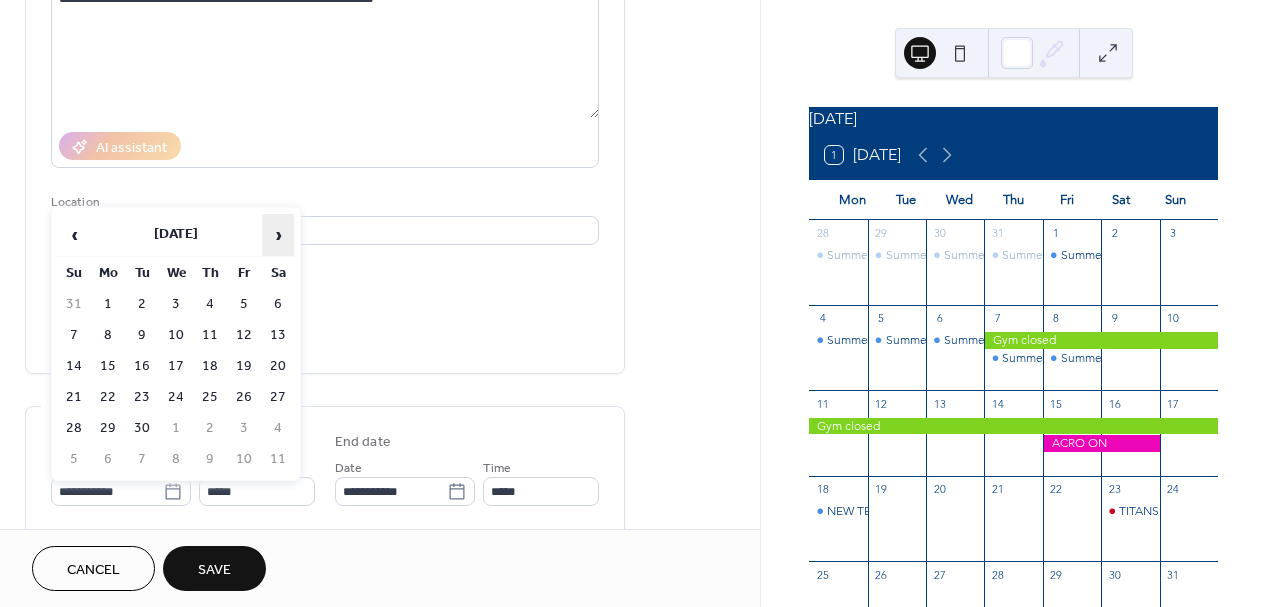 click on "›" at bounding box center (278, 235) 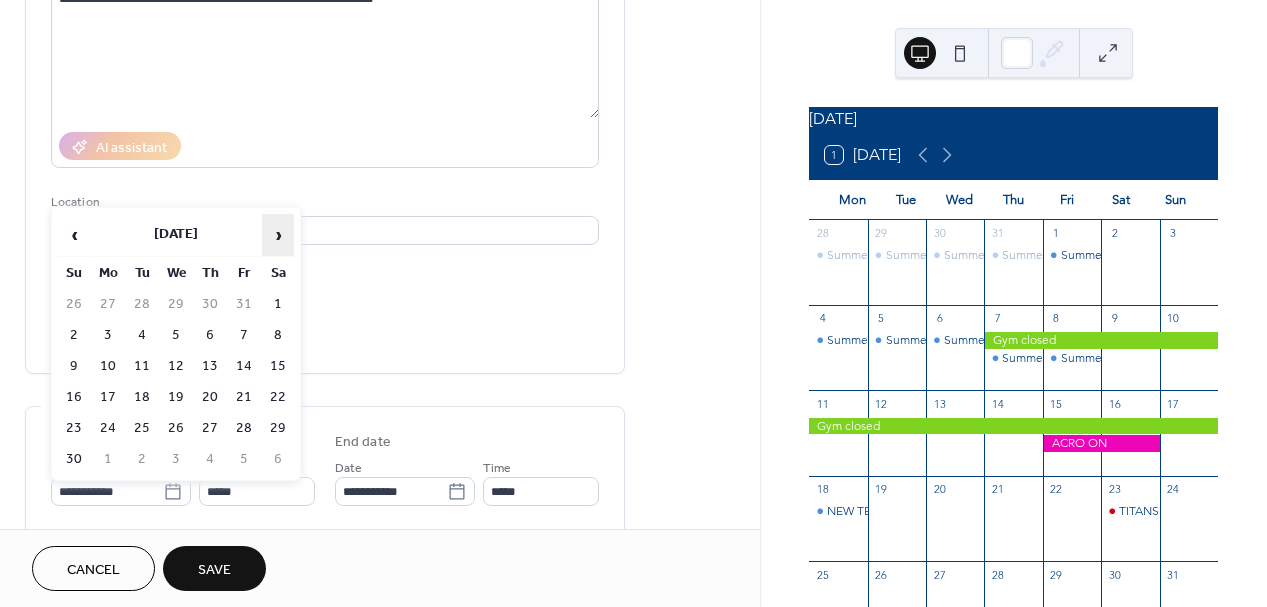 click on "›" at bounding box center (278, 235) 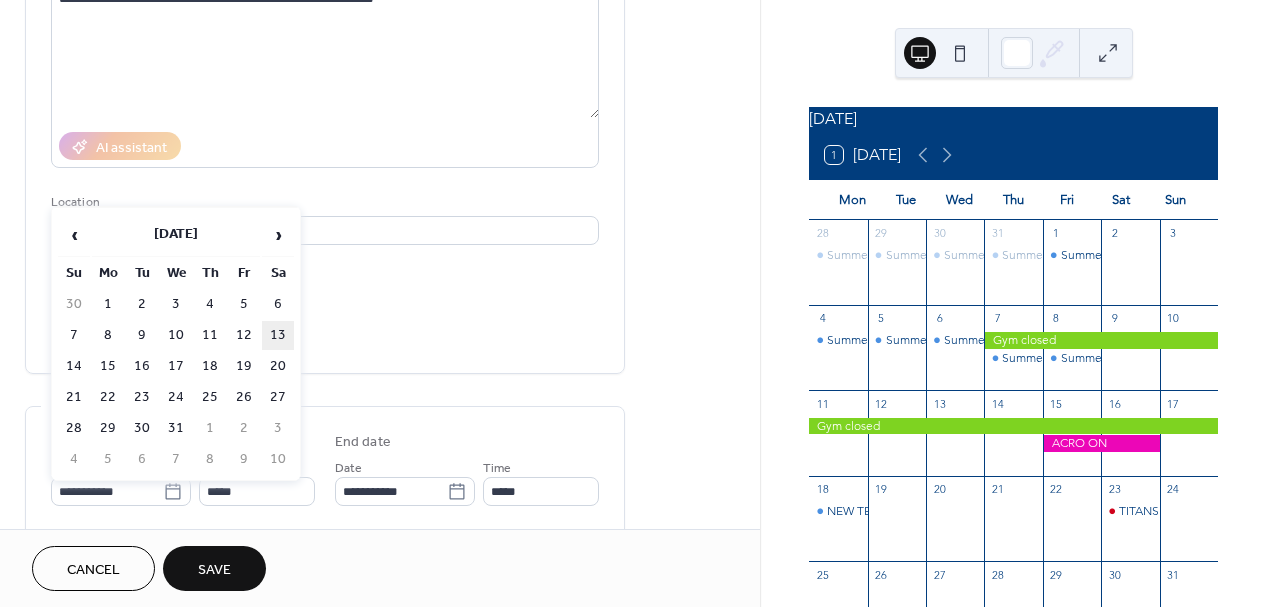click on "13" at bounding box center [278, 335] 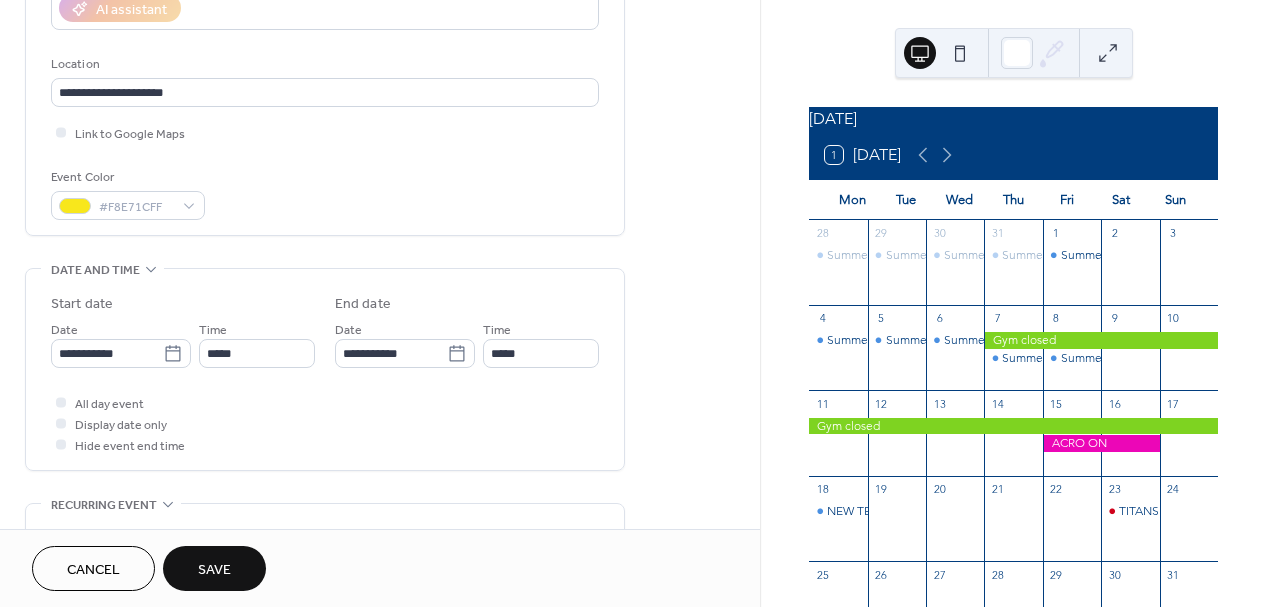 scroll, scrollTop: 391, scrollLeft: 0, axis: vertical 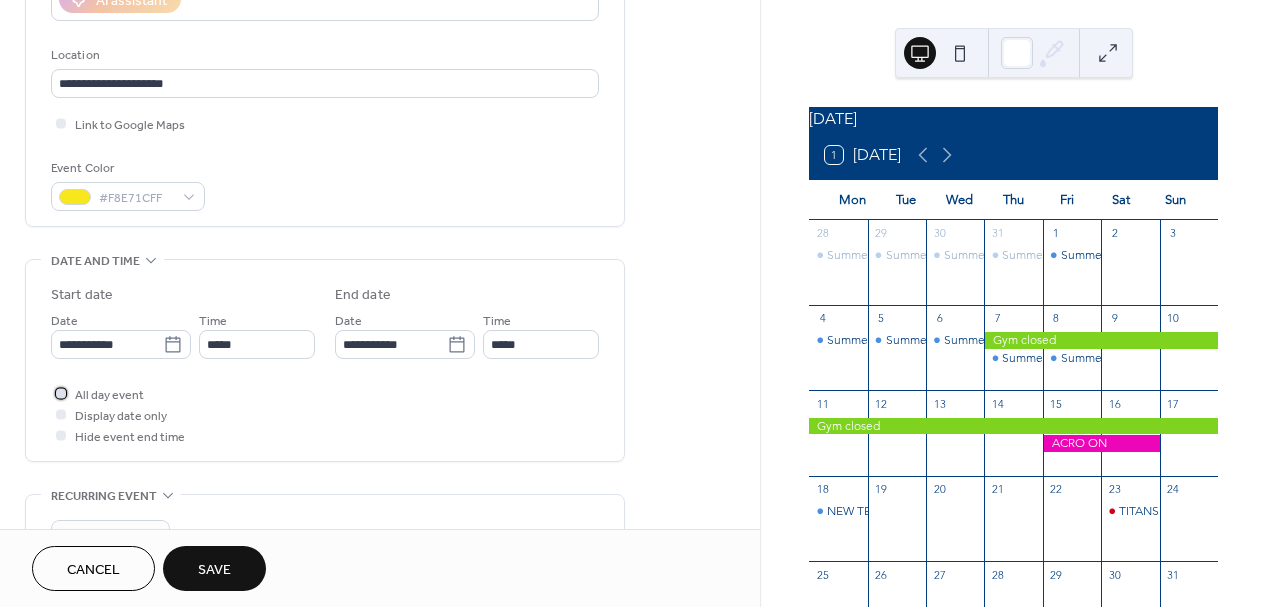 click at bounding box center (61, 393) 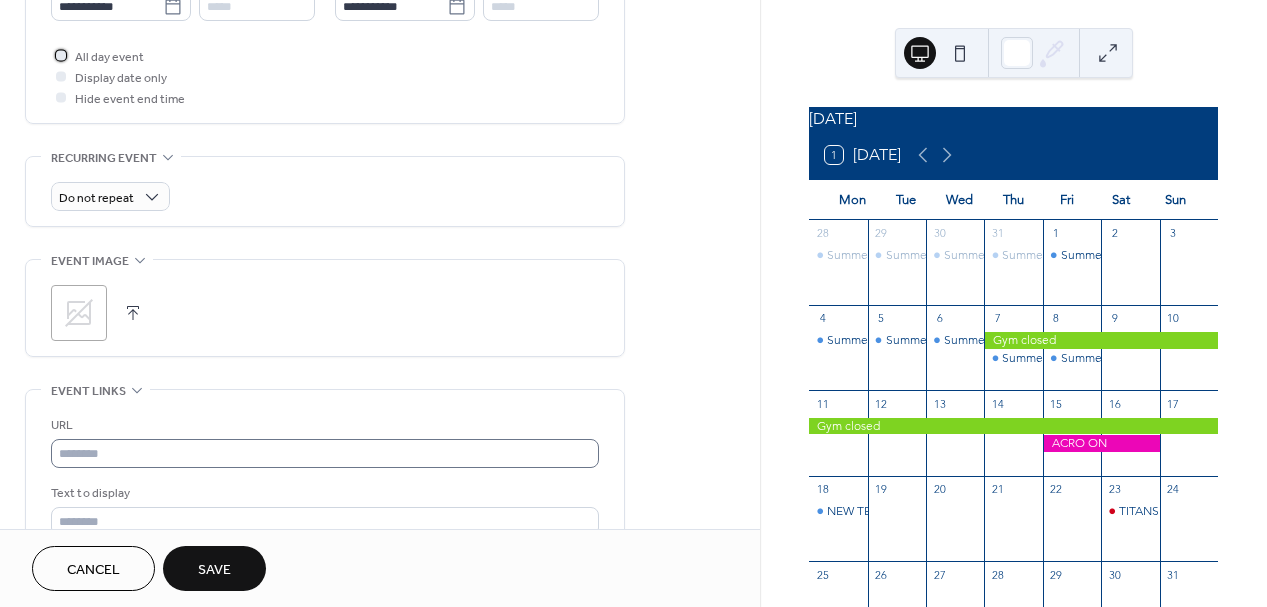 scroll, scrollTop: 732, scrollLeft: 0, axis: vertical 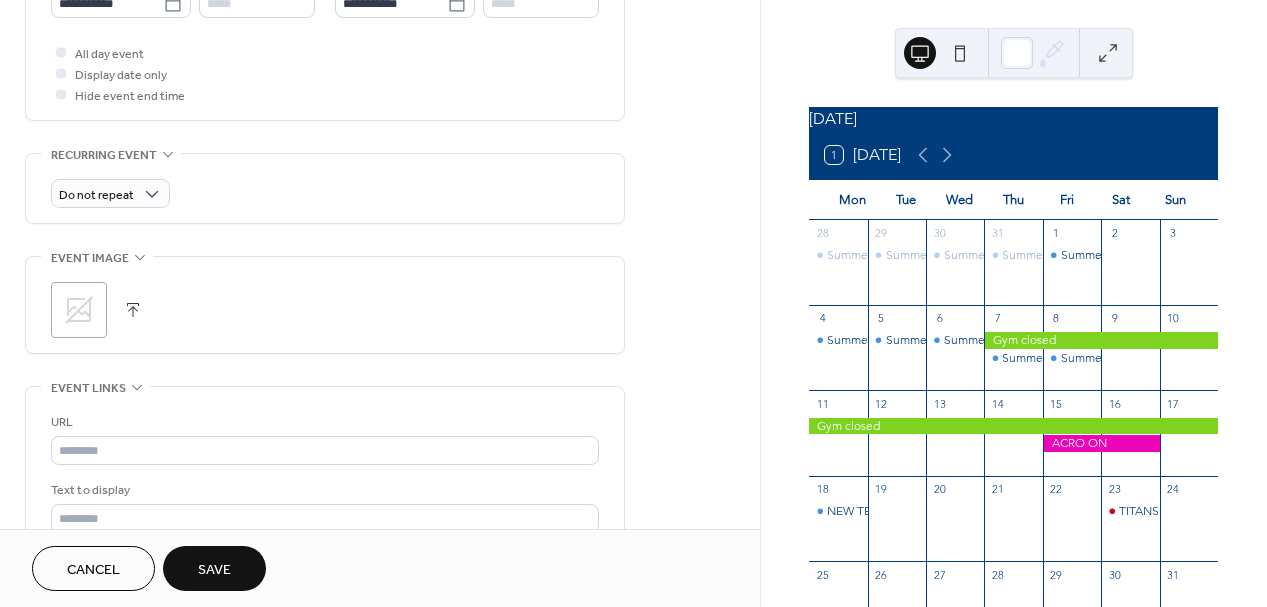 click on "Save" at bounding box center (214, 570) 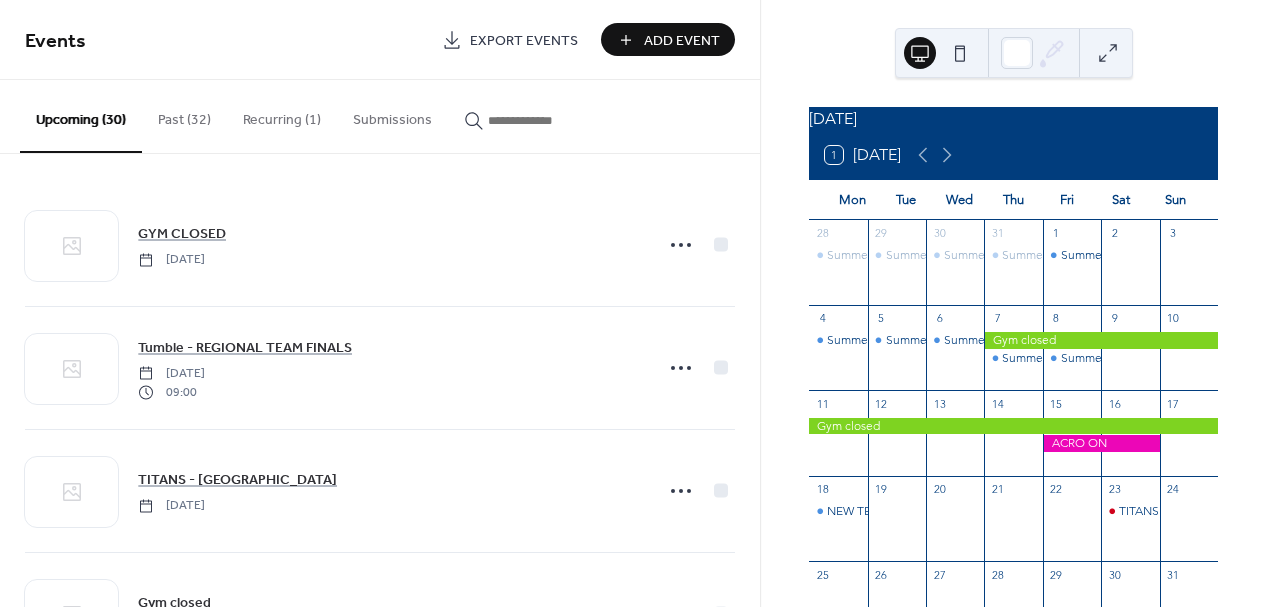 click on "Add Event" at bounding box center (682, 41) 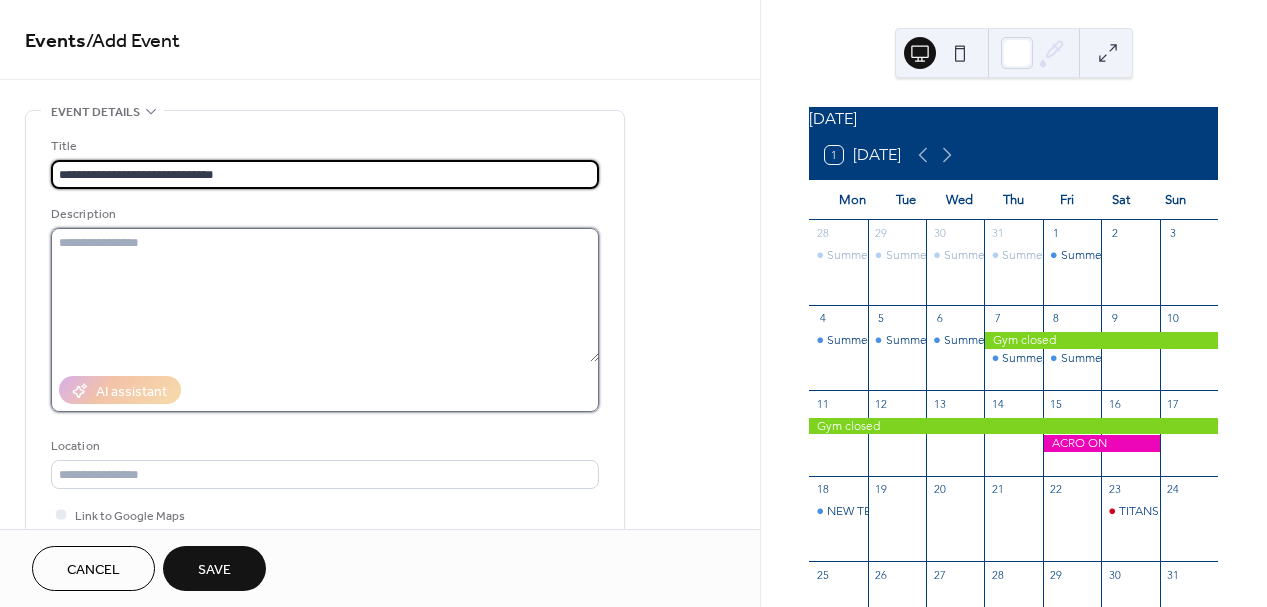 click at bounding box center [325, 295] 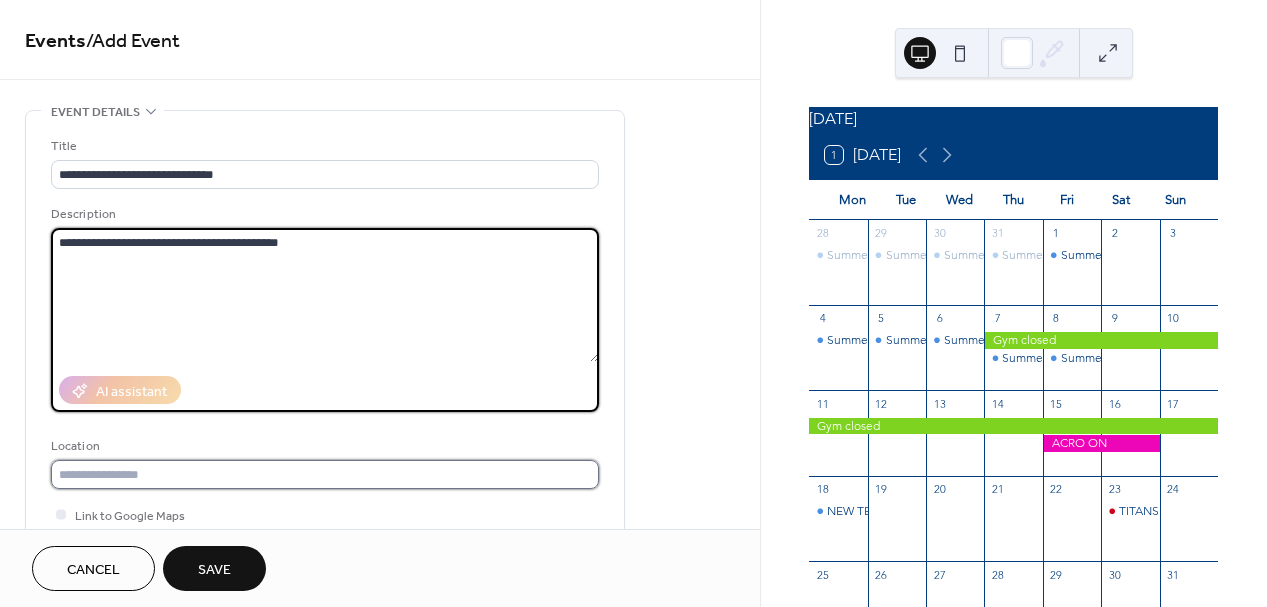 click at bounding box center [325, 474] 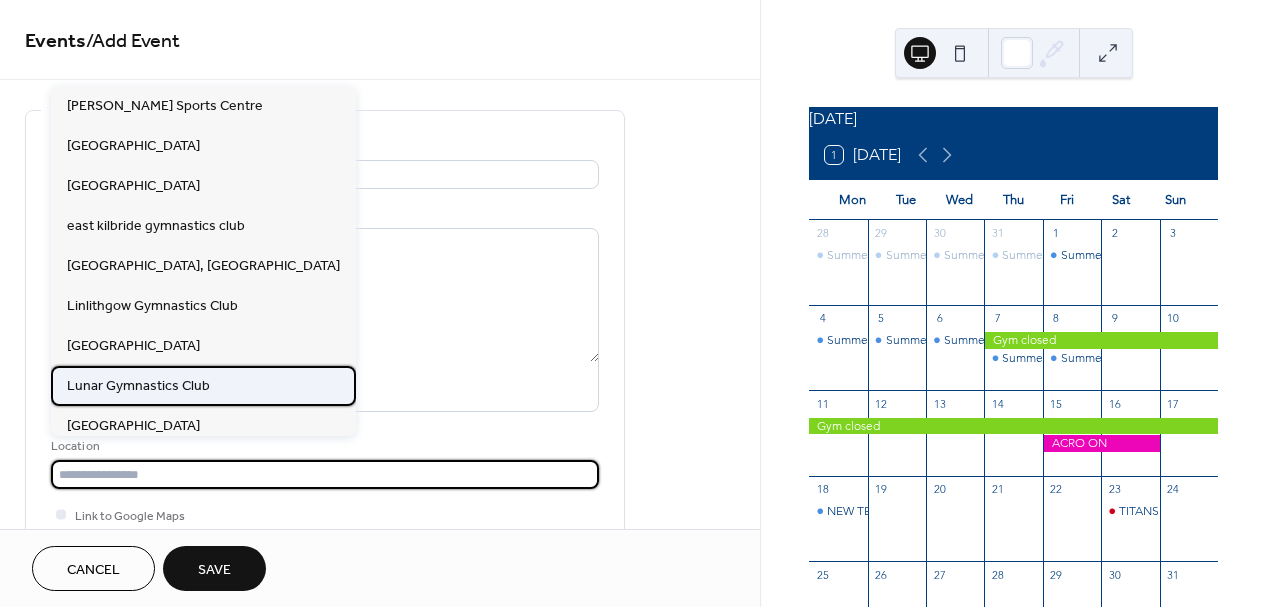click on "Lunar Gymnastics Club" at bounding box center [138, 386] 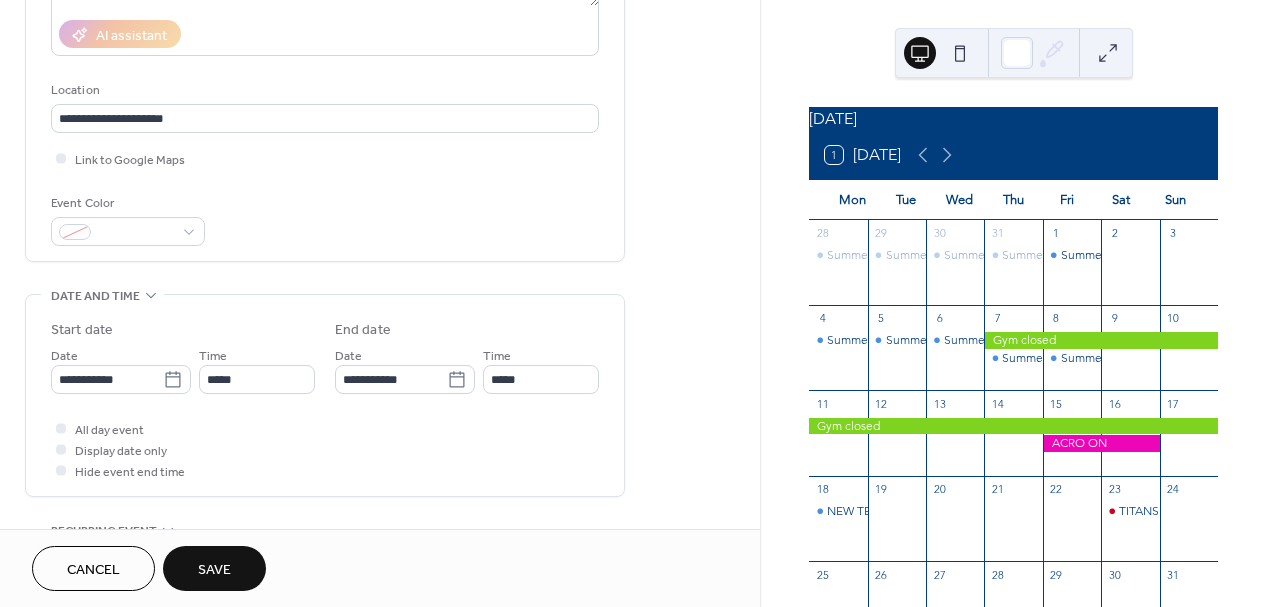 scroll, scrollTop: 360, scrollLeft: 0, axis: vertical 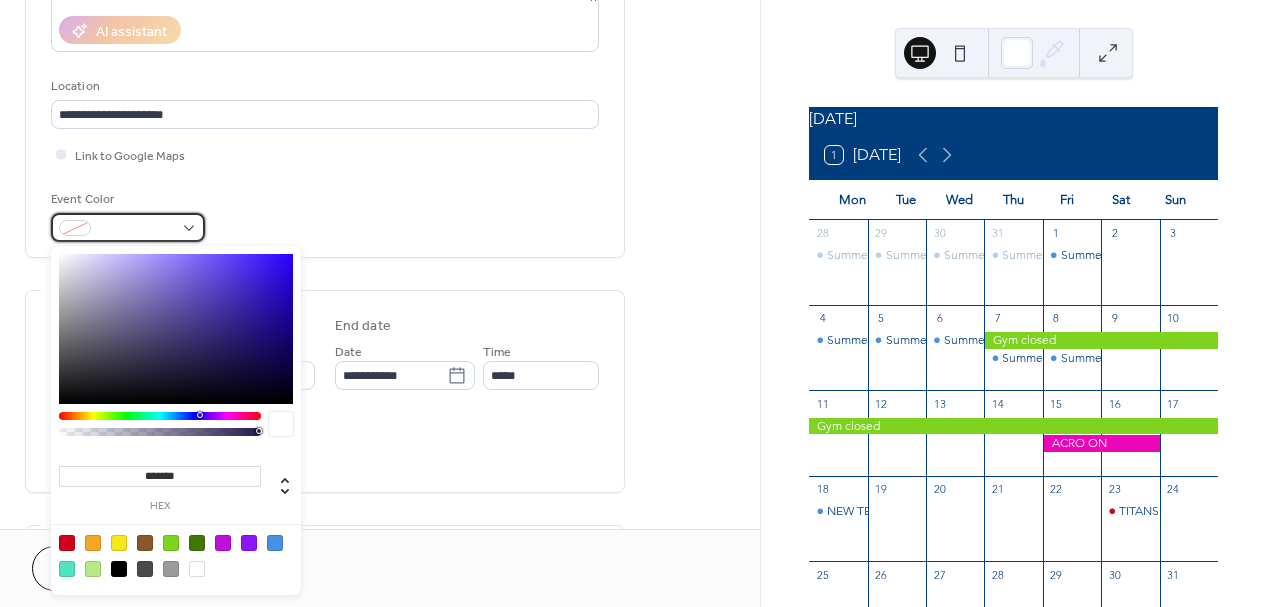 click at bounding box center (128, 227) 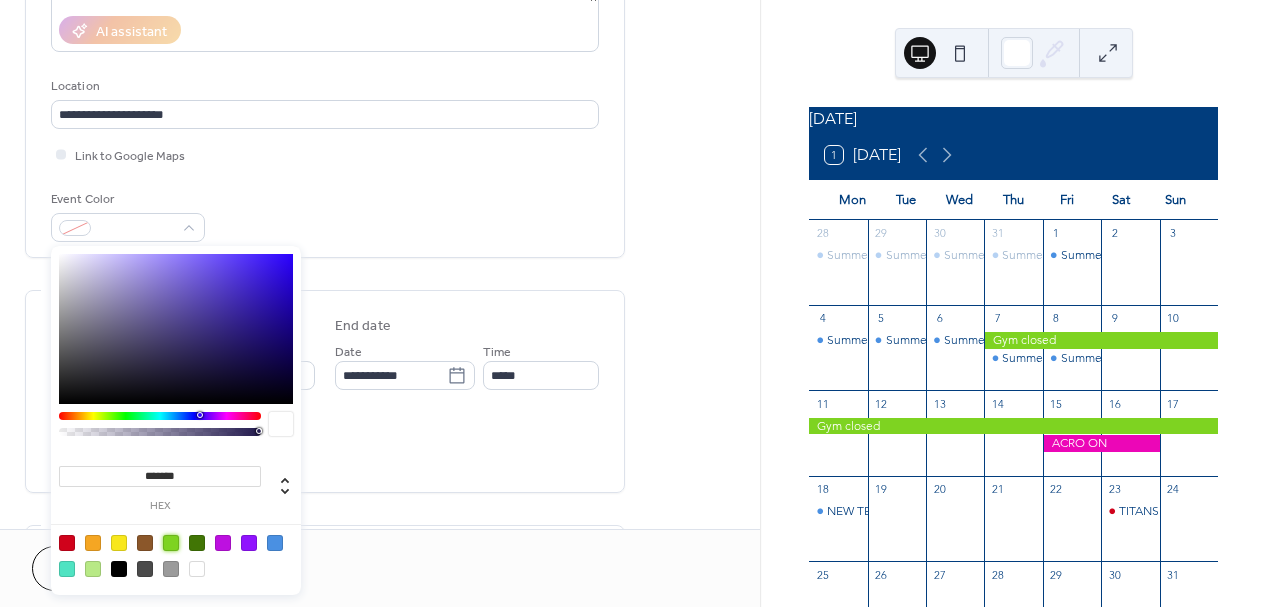 click at bounding box center (171, 543) 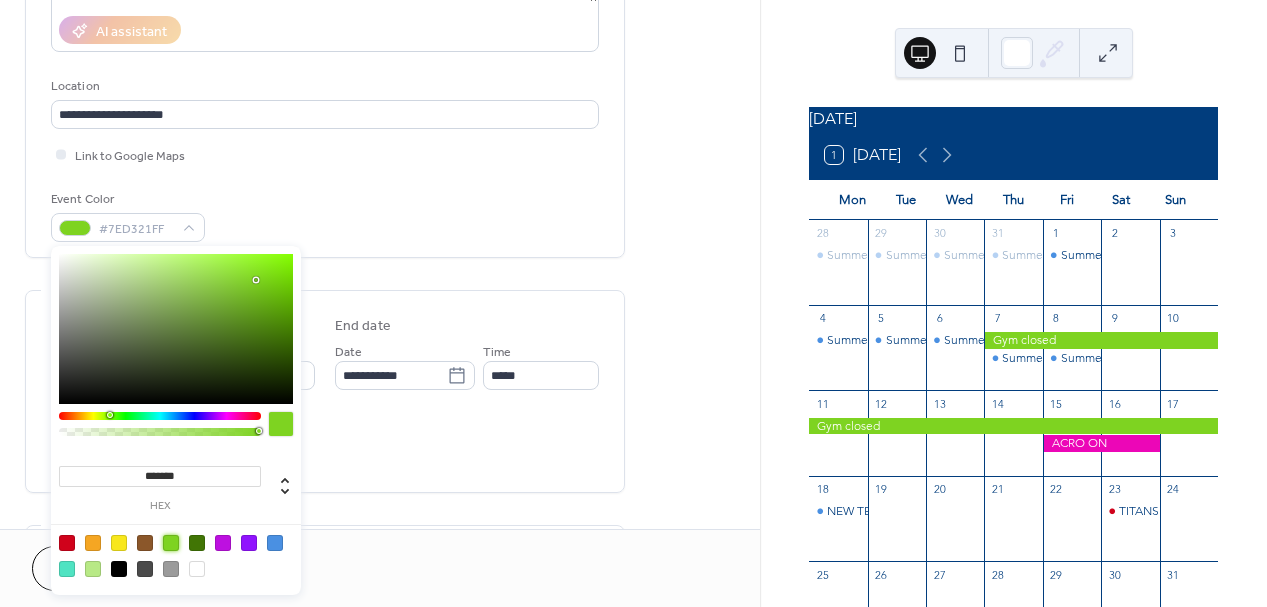 click on "Event Color #7ED321FF" at bounding box center [325, 215] 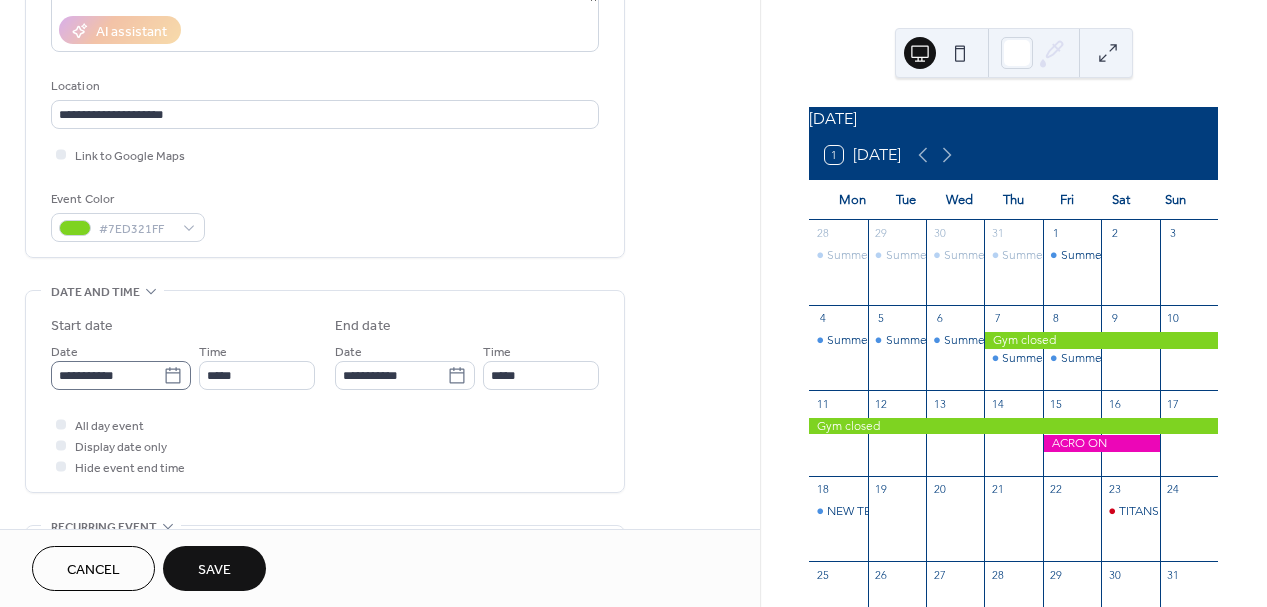 click 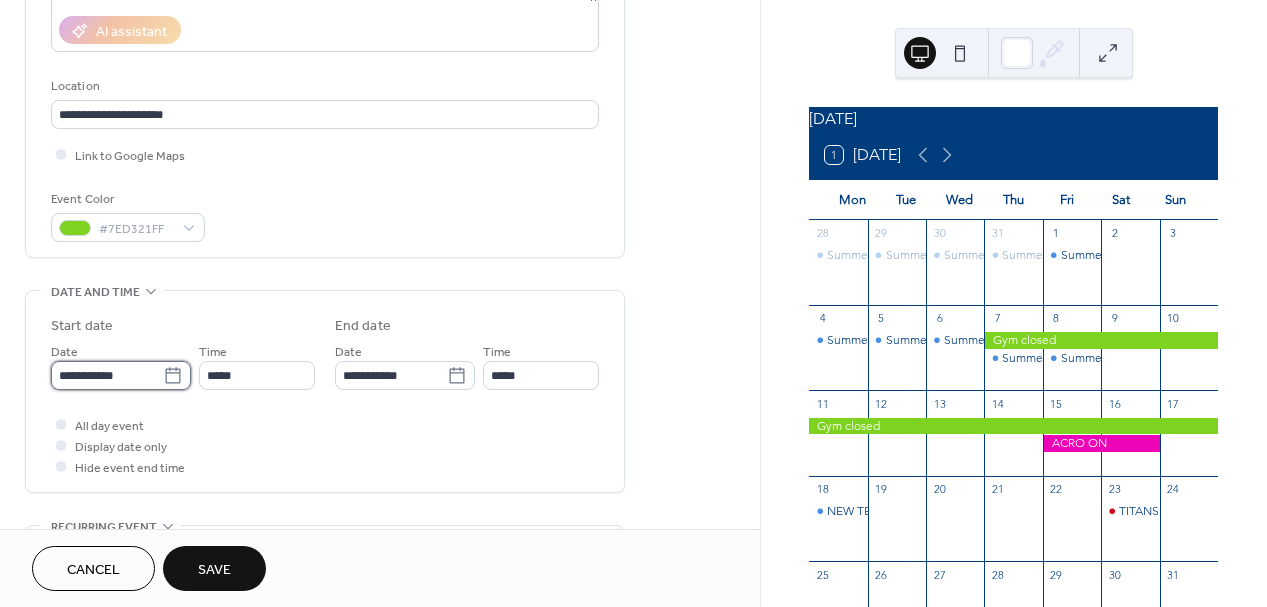click on "**********" at bounding box center [107, 375] 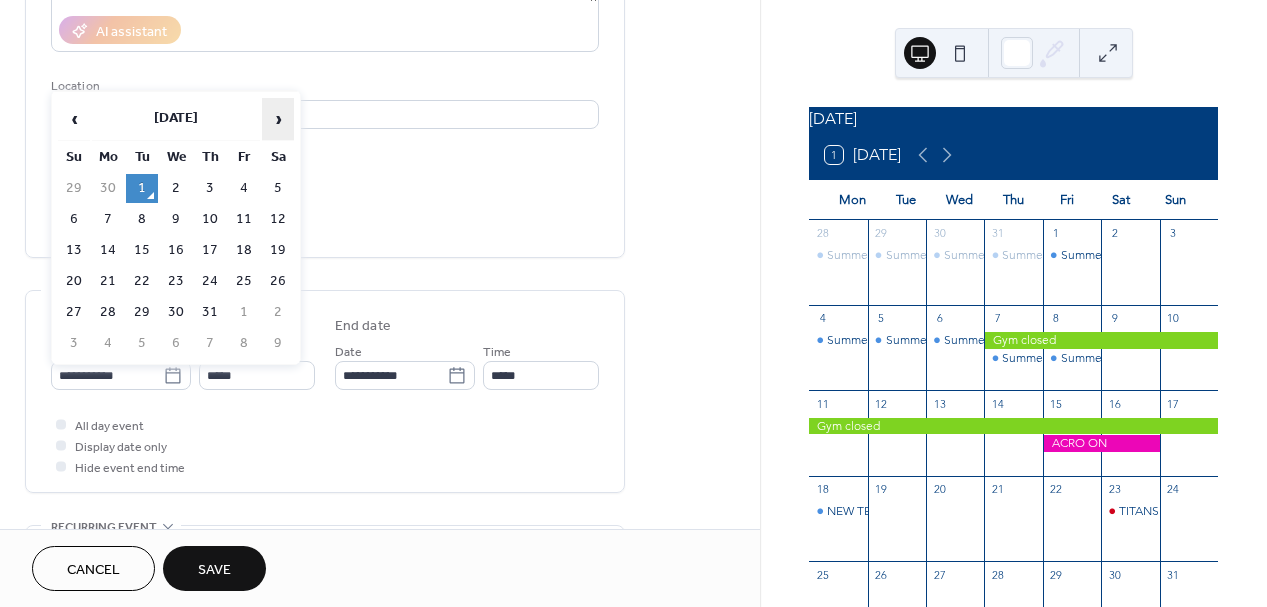click on "›" at bounding box center [278, 119] 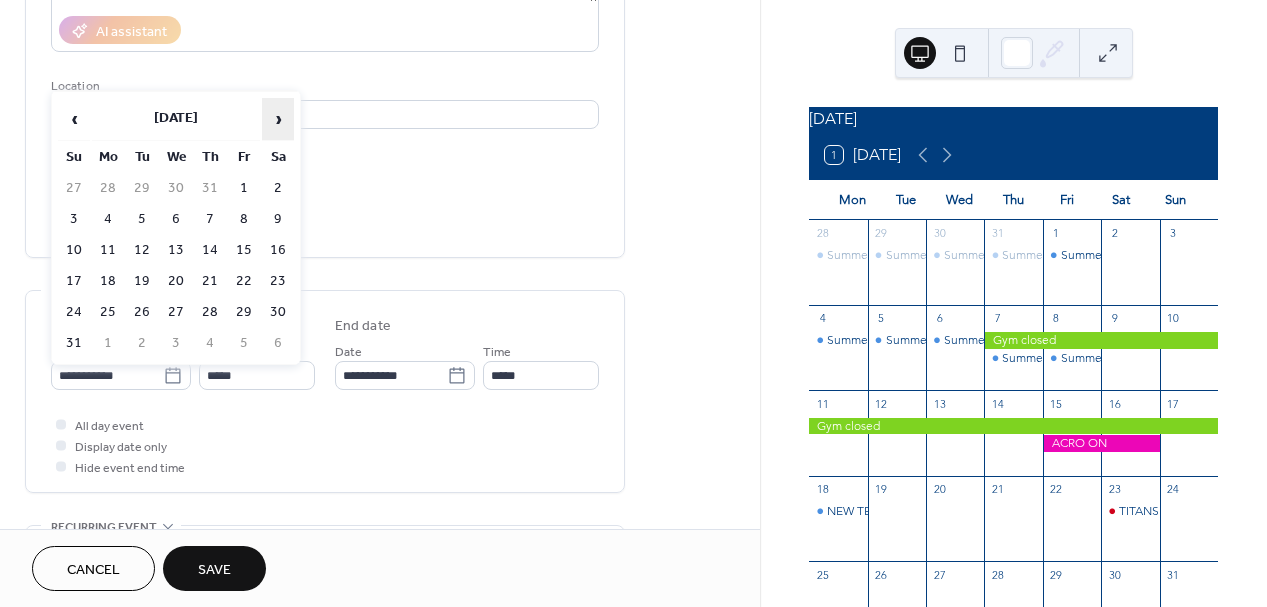 click on "›" at bounding box center [278, 119] 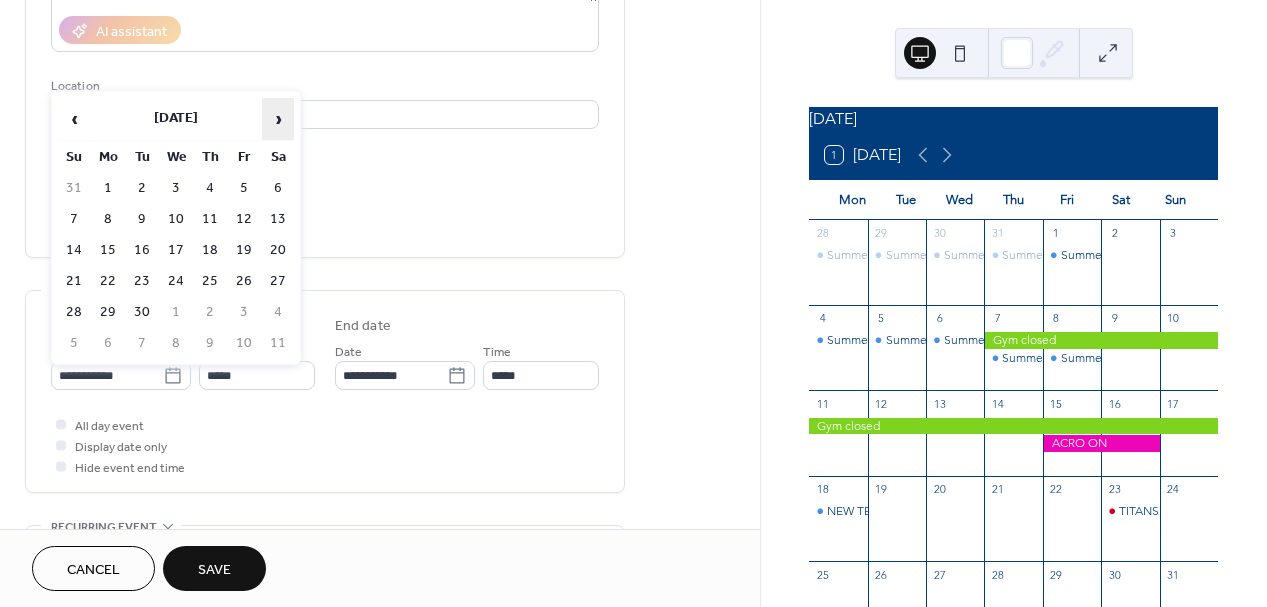 click on "›" at bounding box center [278, 119] 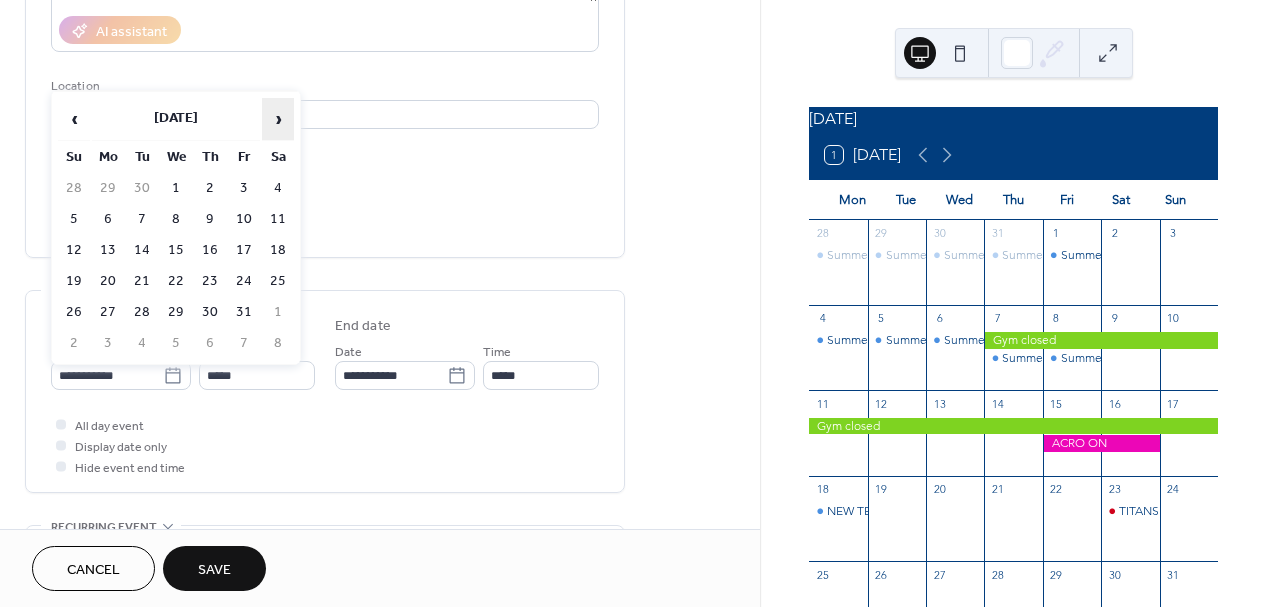 click on "›" at bounding box center [278, 119] 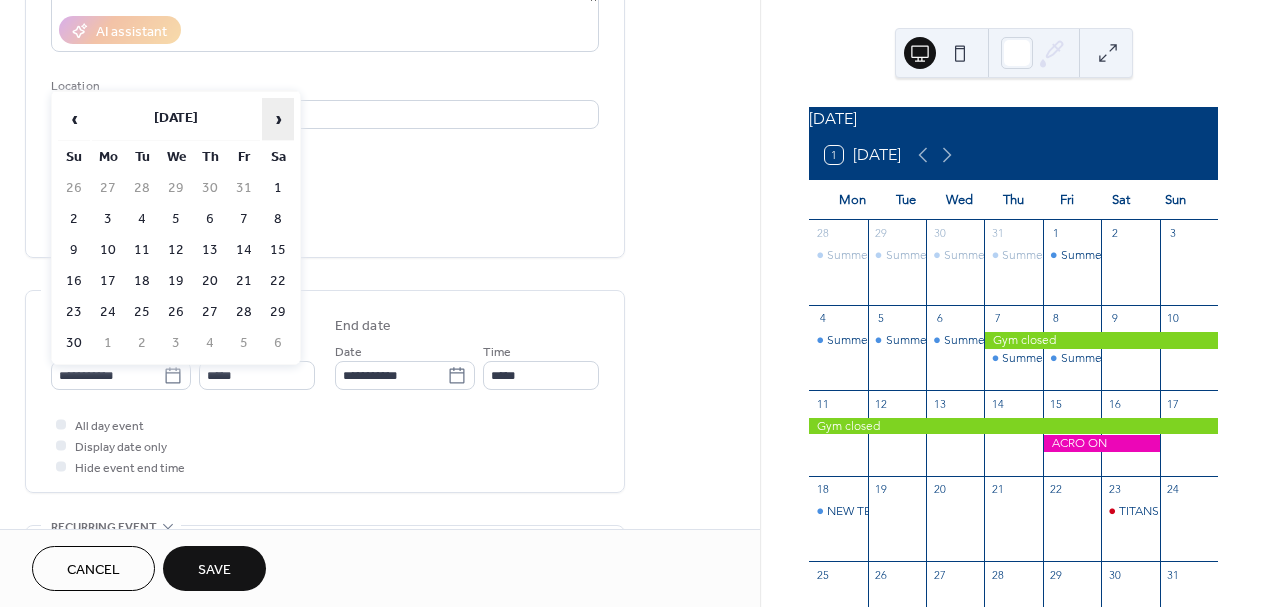 click on "›" at bounding box center (278, 119) 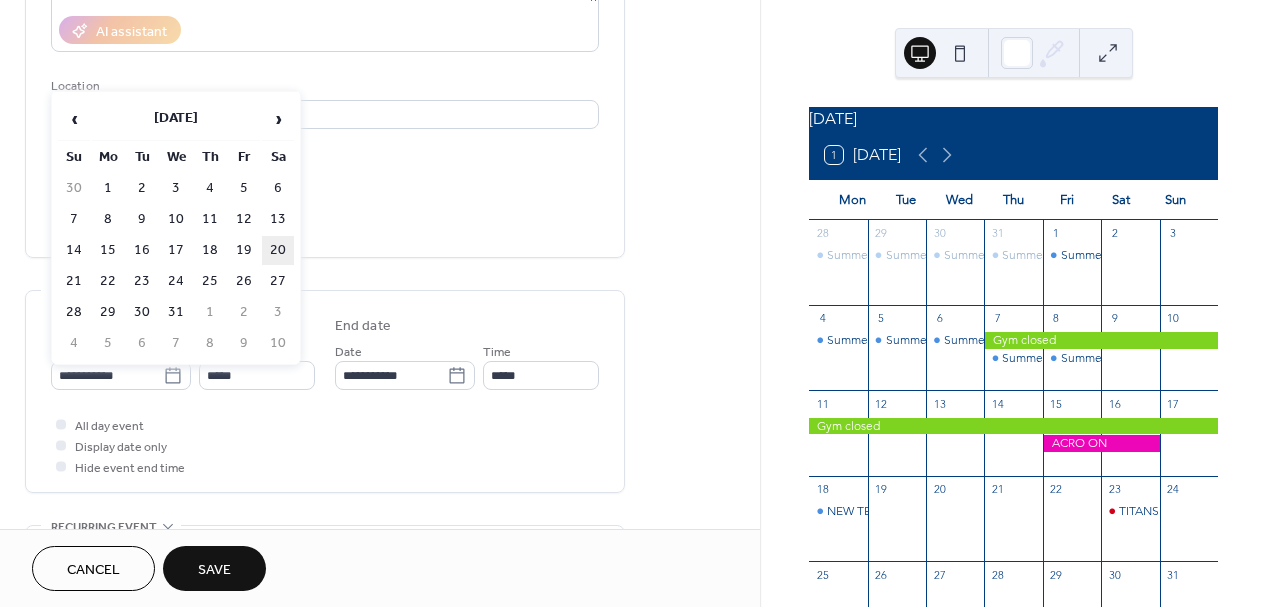 click on "20" at bounding box center [278, 250] 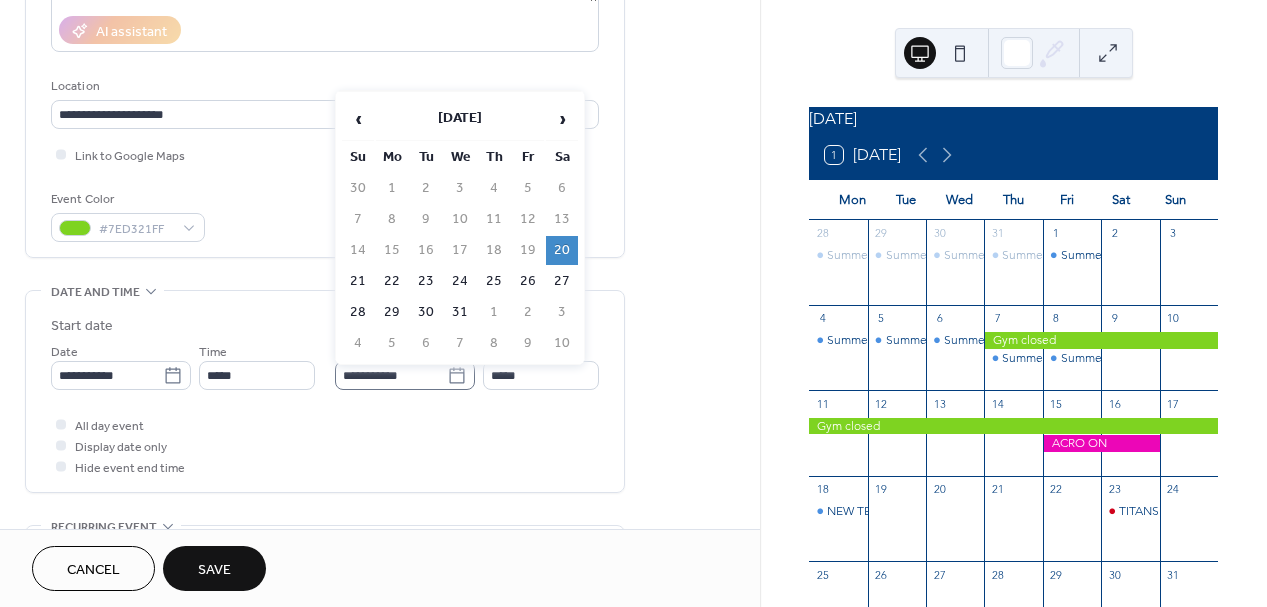 click 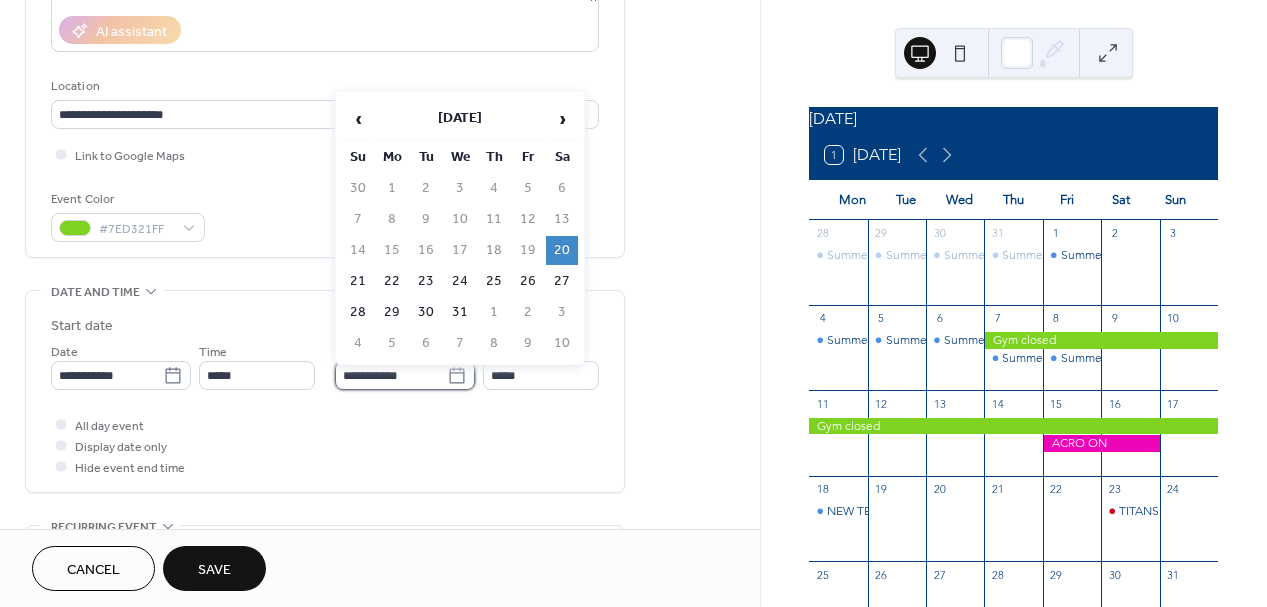 click on "**********" at bounding box center [391, 375] 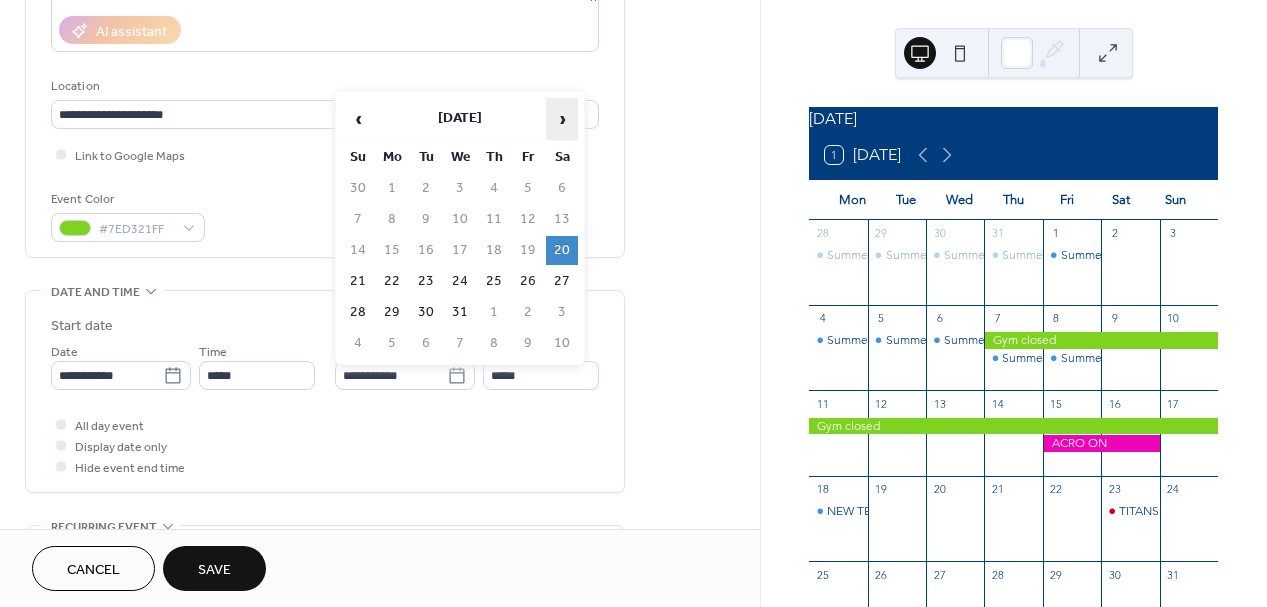 click on "›" at bounding box center (562, 119) 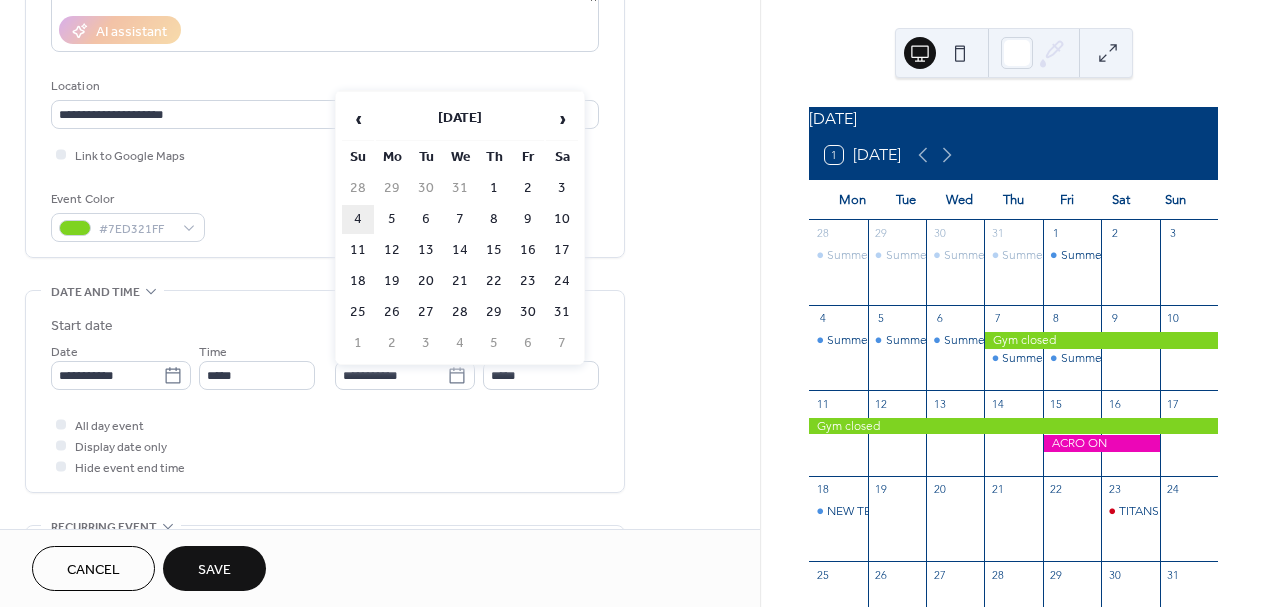 click on "4" at bounding box center [358, 219] 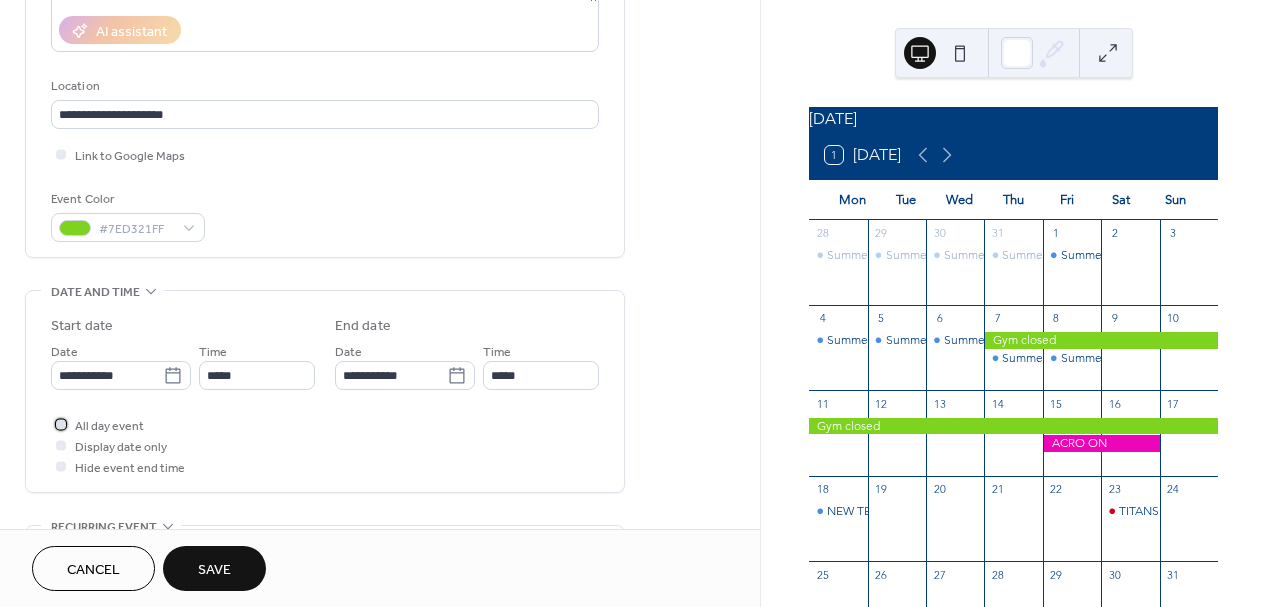 click at bounding box center [61, 424] 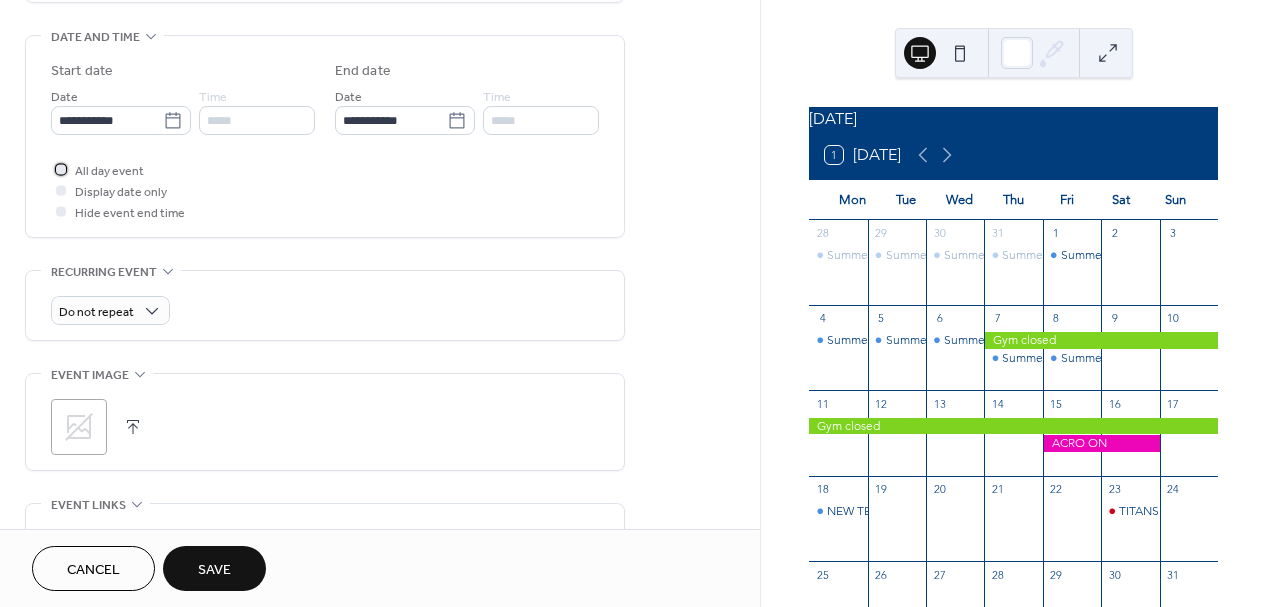 scroll, scrollTop: 617, scrollLeft: 0, axis: vertical 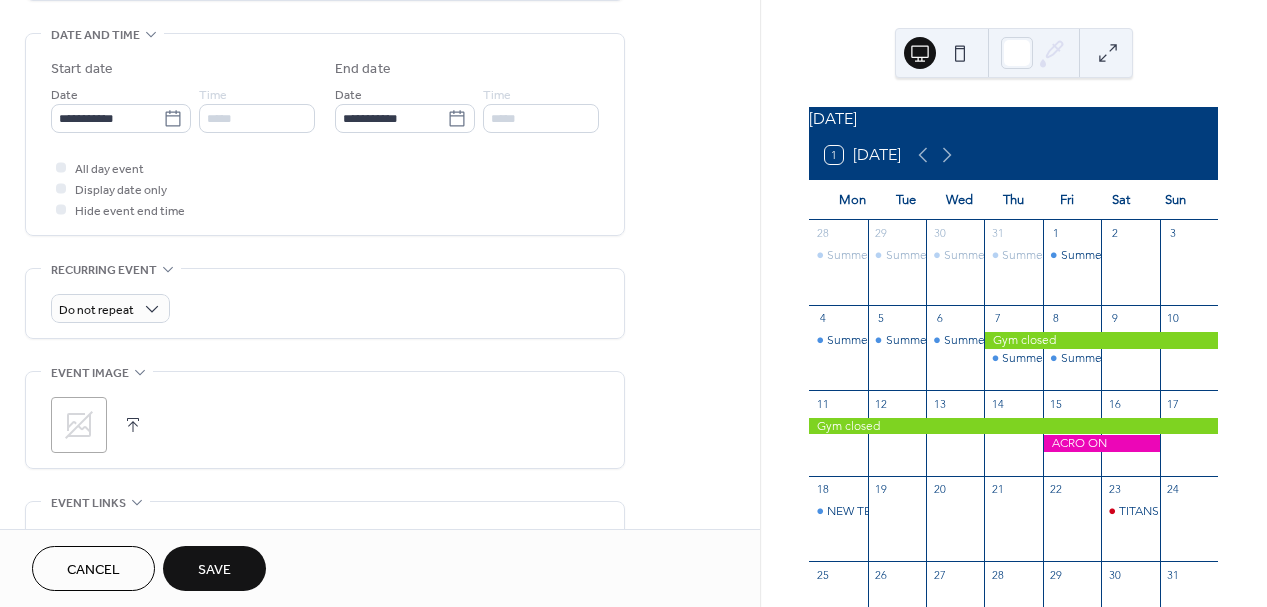 click on "Save" at bounding box center [214, 570] 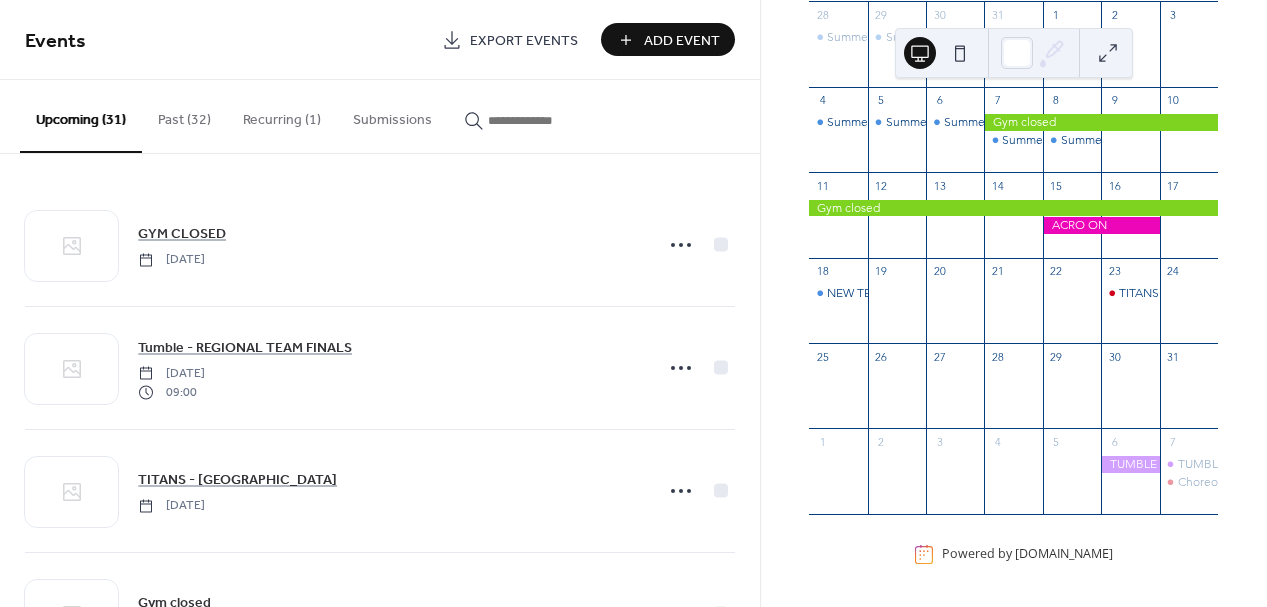 scroll, scrollTop: 0, scrollLeft: 0, axis: both 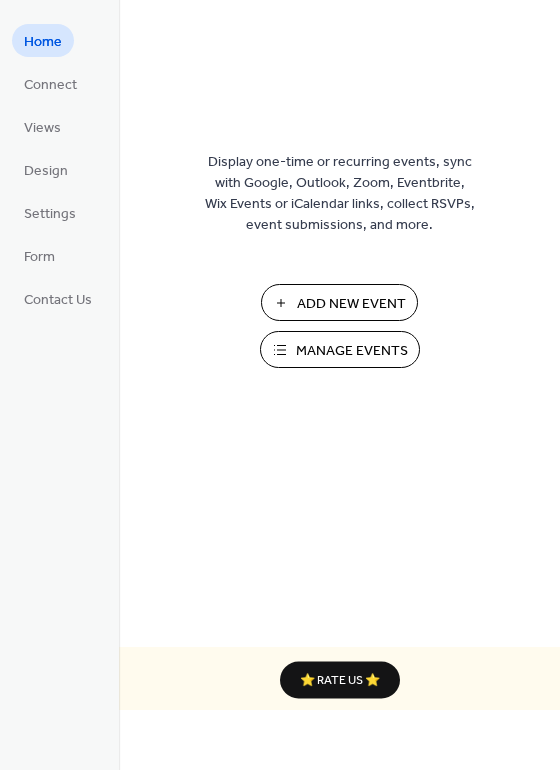 click on "Manage Events" at bounding box center (352, 351) 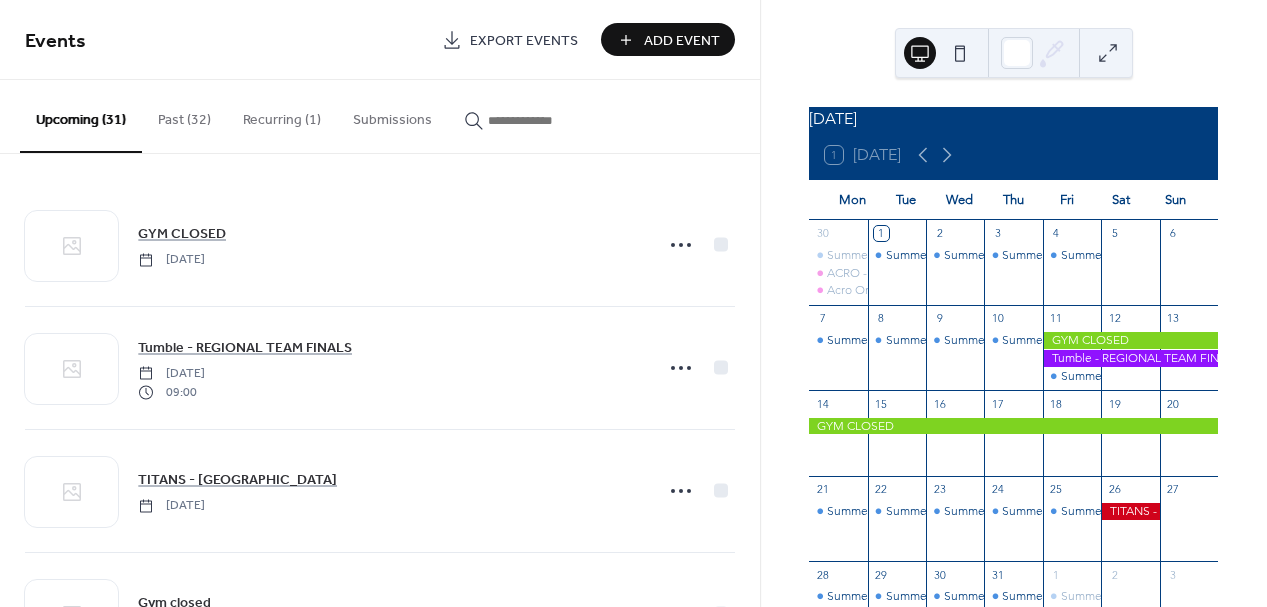 scroll, scrollTop: 0, scrollLeft: 0, axis: both 